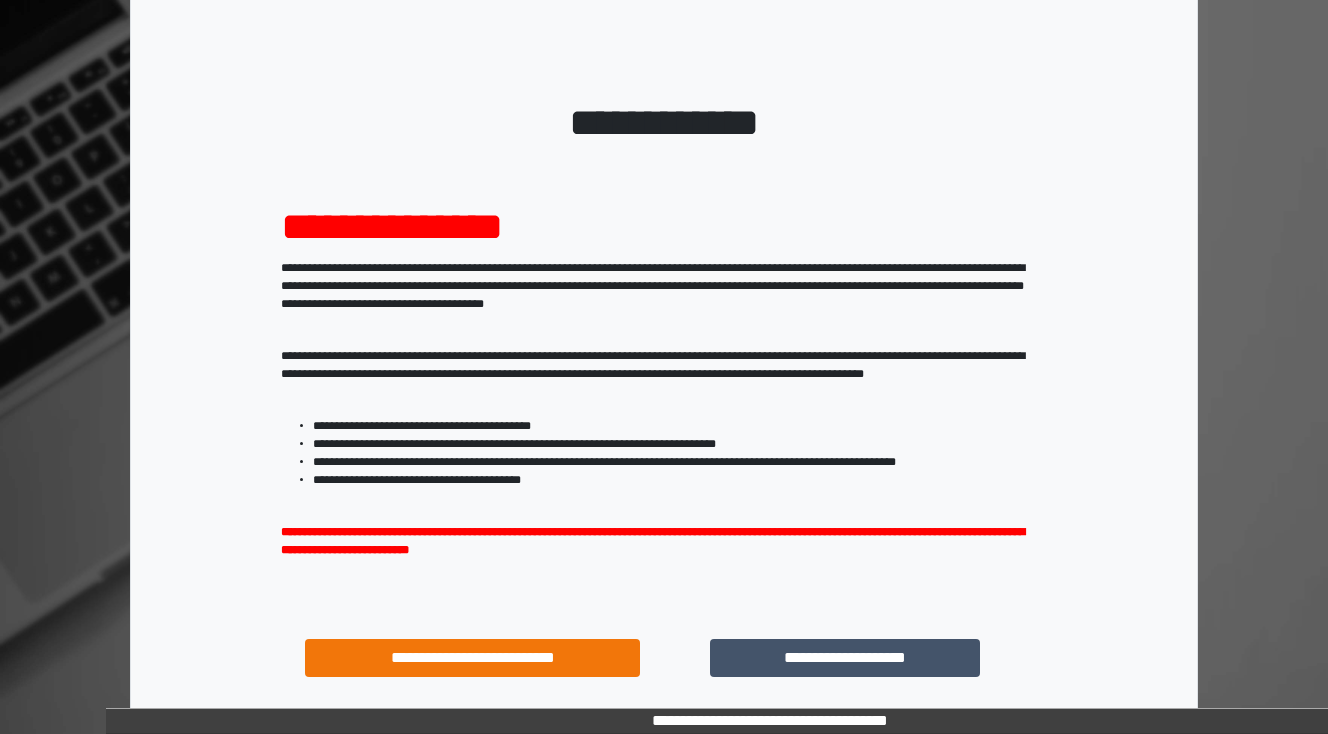 scroll, scrollTop: 80, scrollLeft: 0, axis: vertical 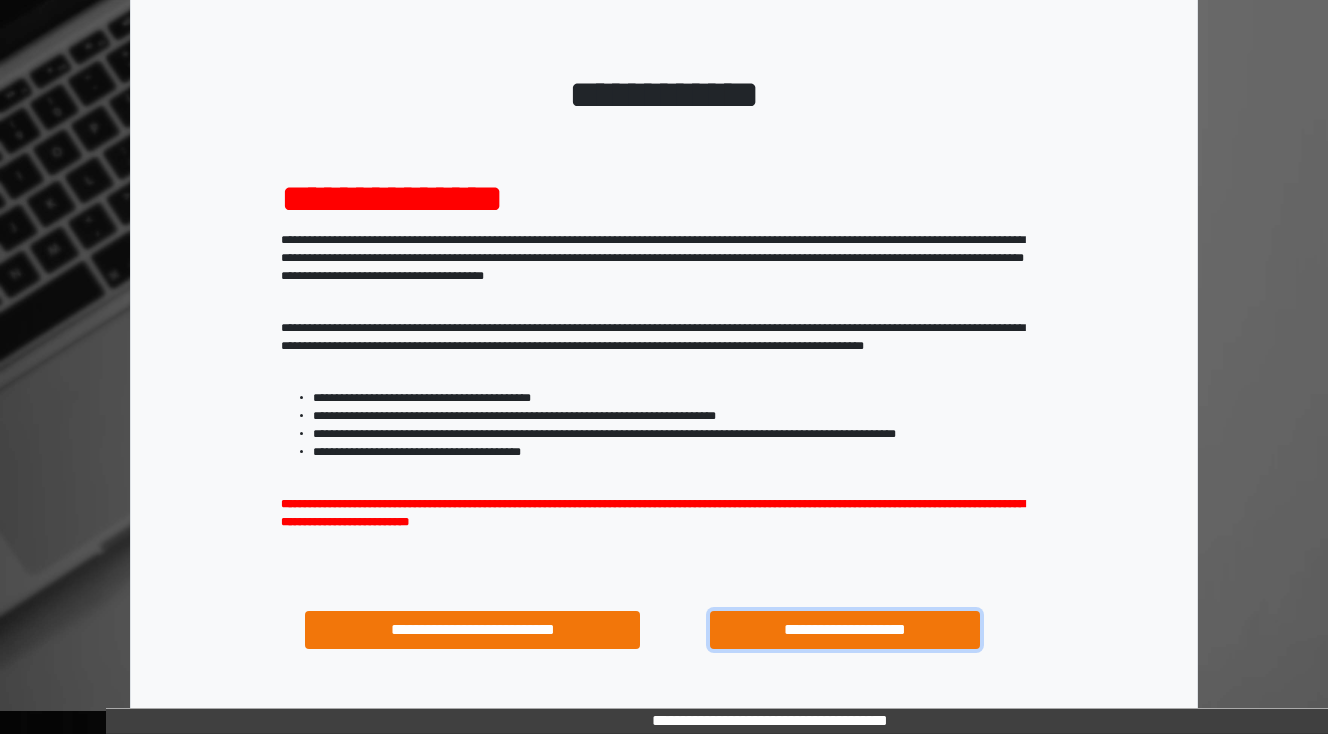 click on "**********" at bounding box center (844, 630) 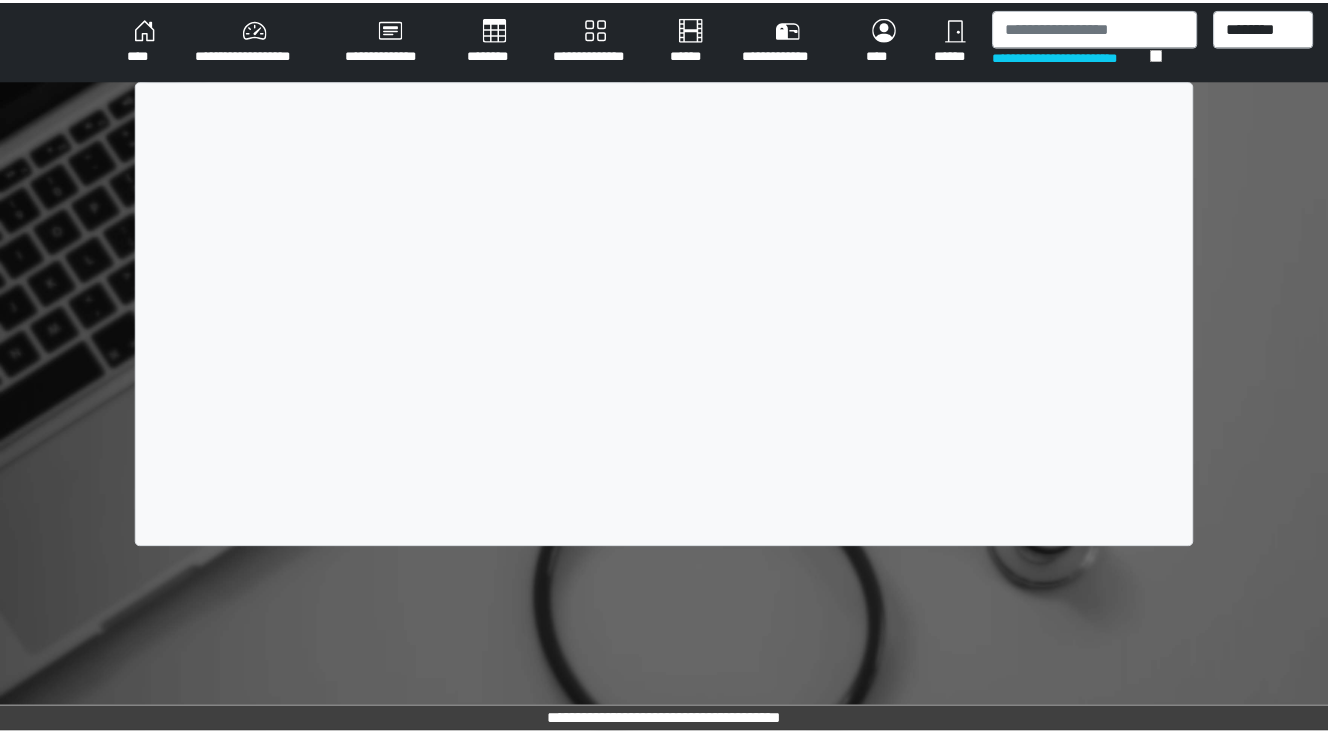 scroll, scrollTop: 0, scrollLeft: 0, axis: both 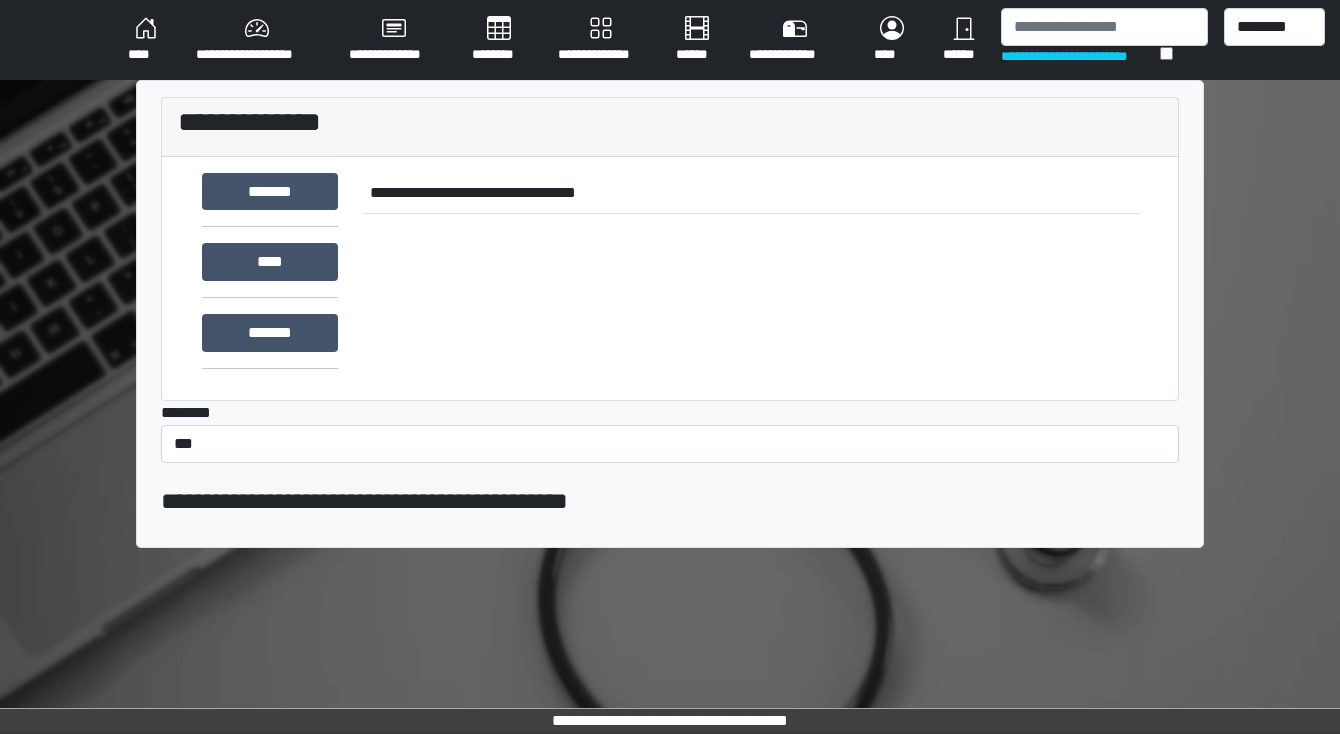 click on "********" at bounding box center (499, 40) 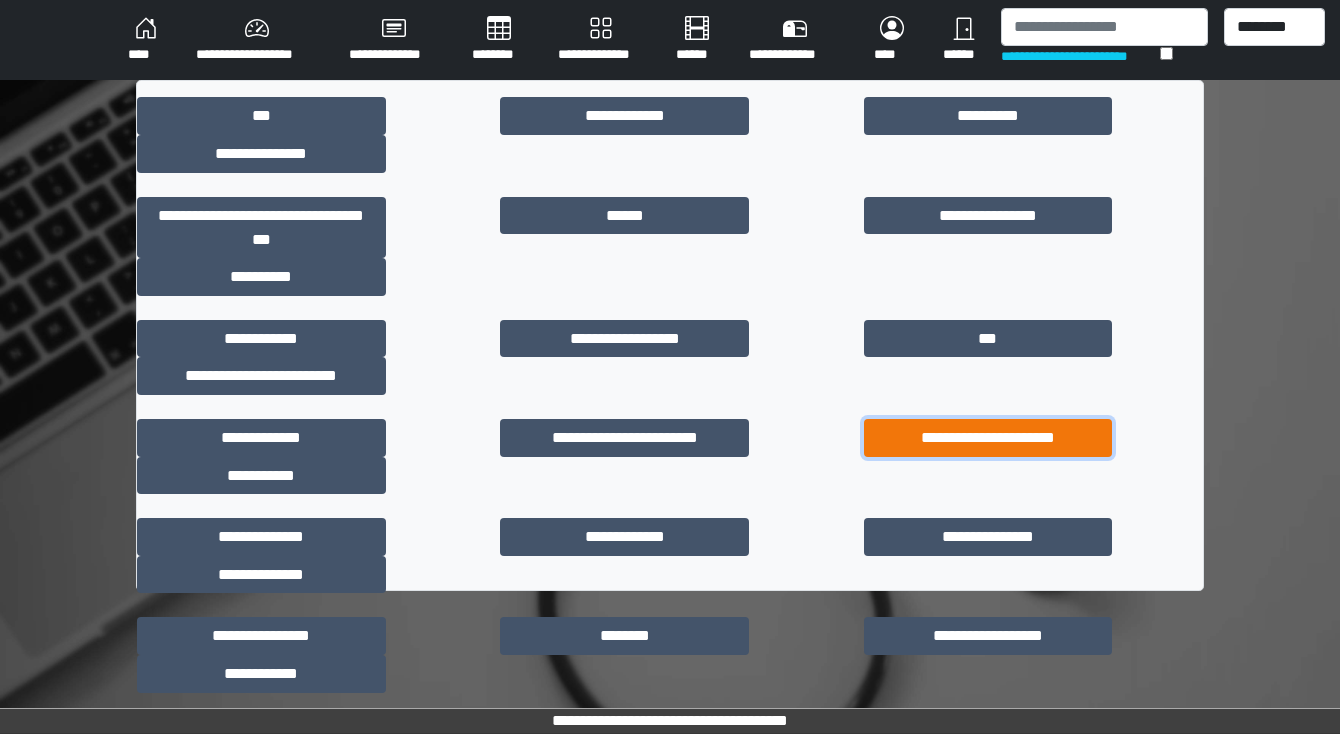 click on "**********" at bounding box center [988, 438] 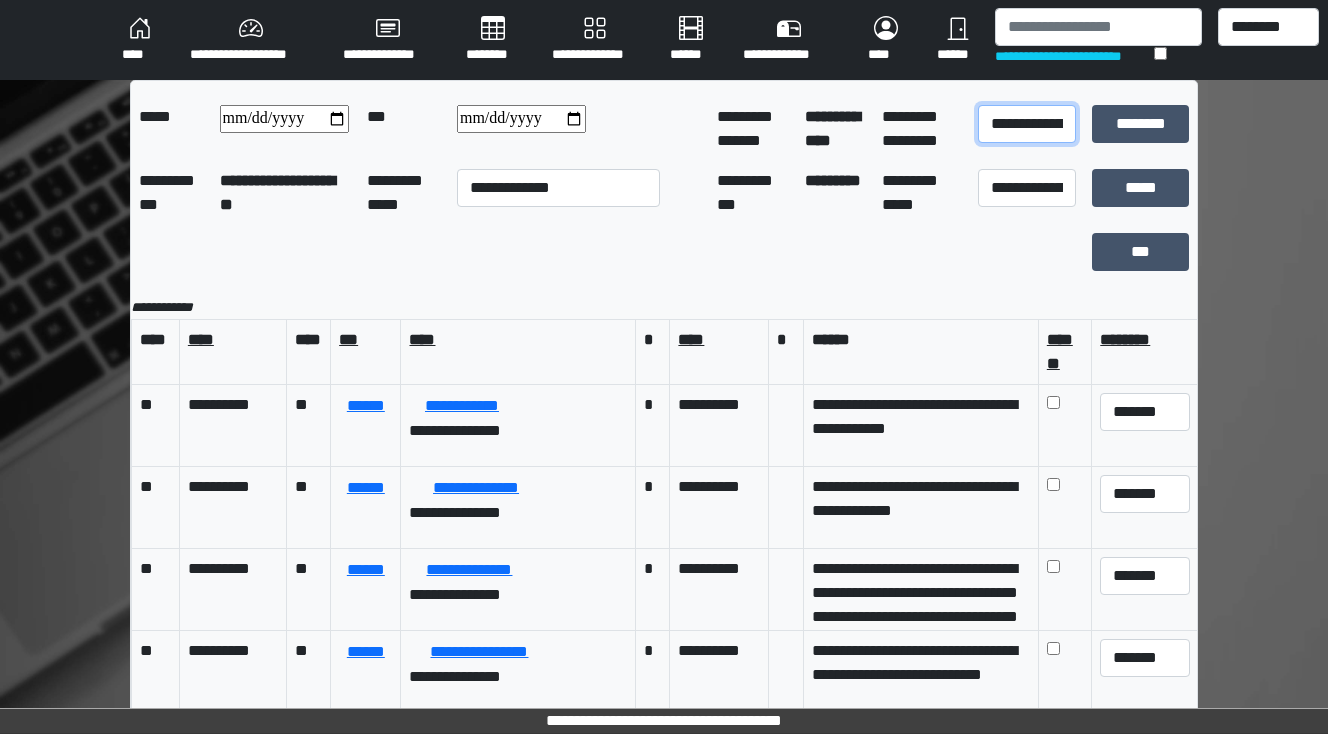 click on "**********" at bounding box center [1026, 124] 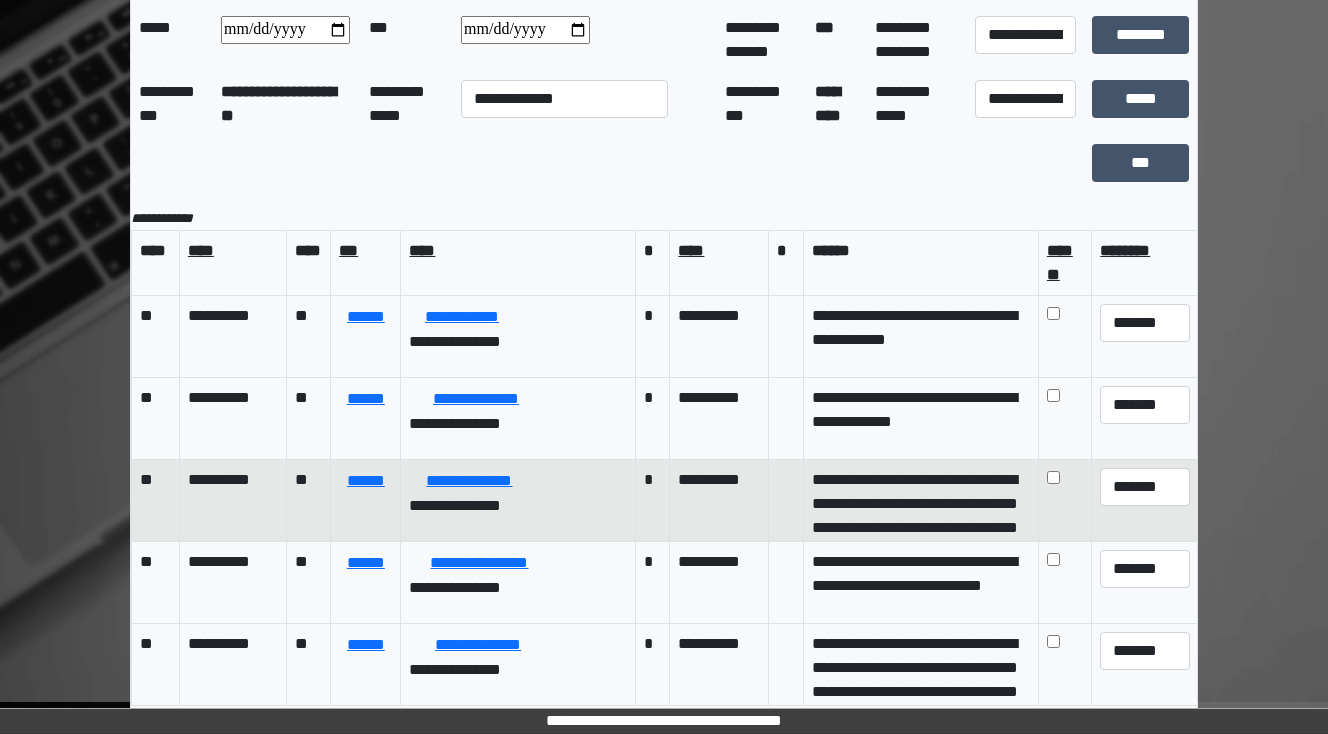 scroll, scrollTop: 92, scrollLeft: 0, axis: vertical 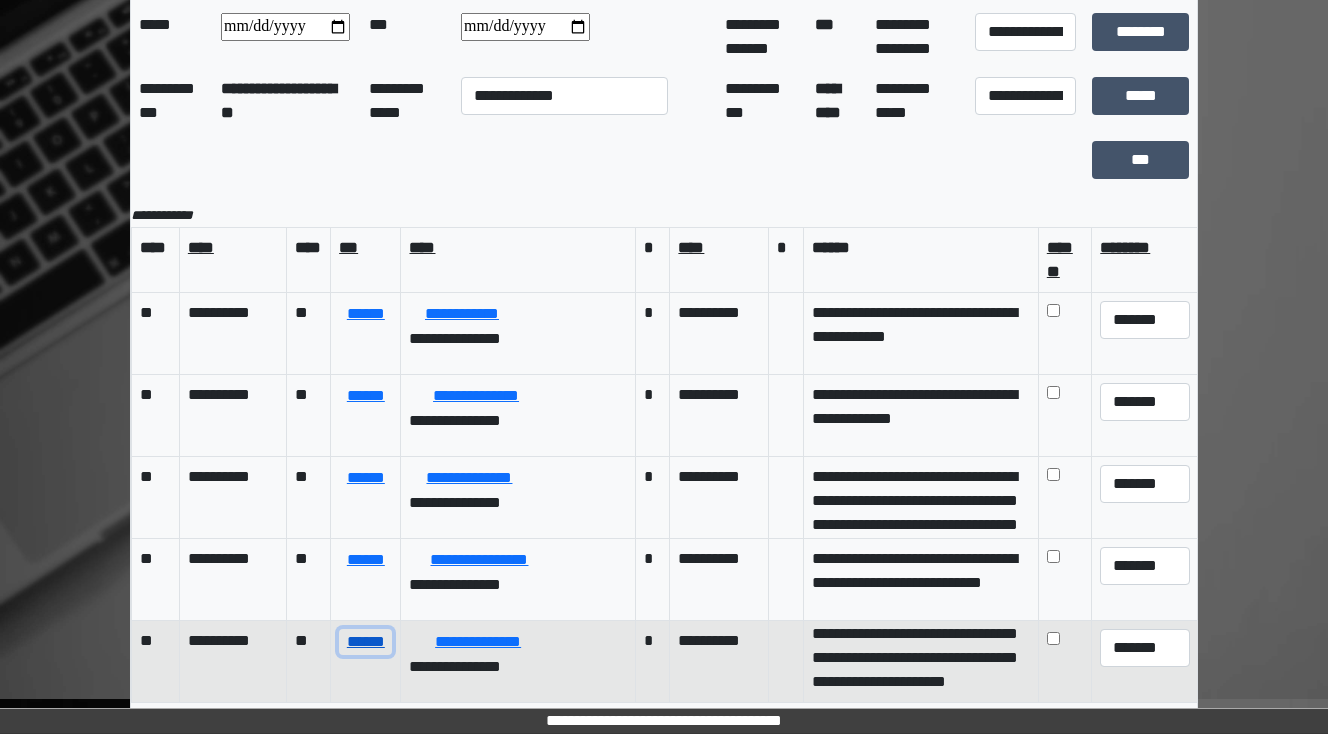 click on "******" at bounding box center [365, 642] 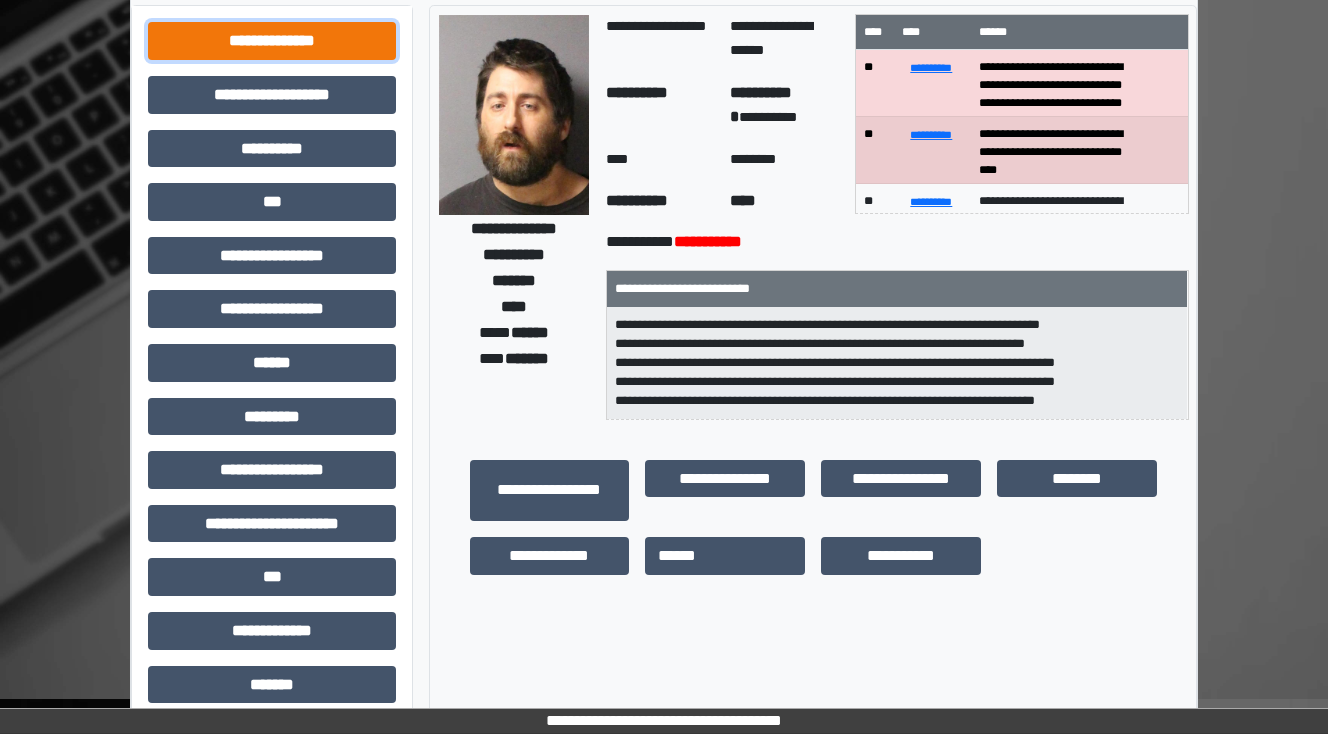click on "**********" at bounding box center [272, 41] 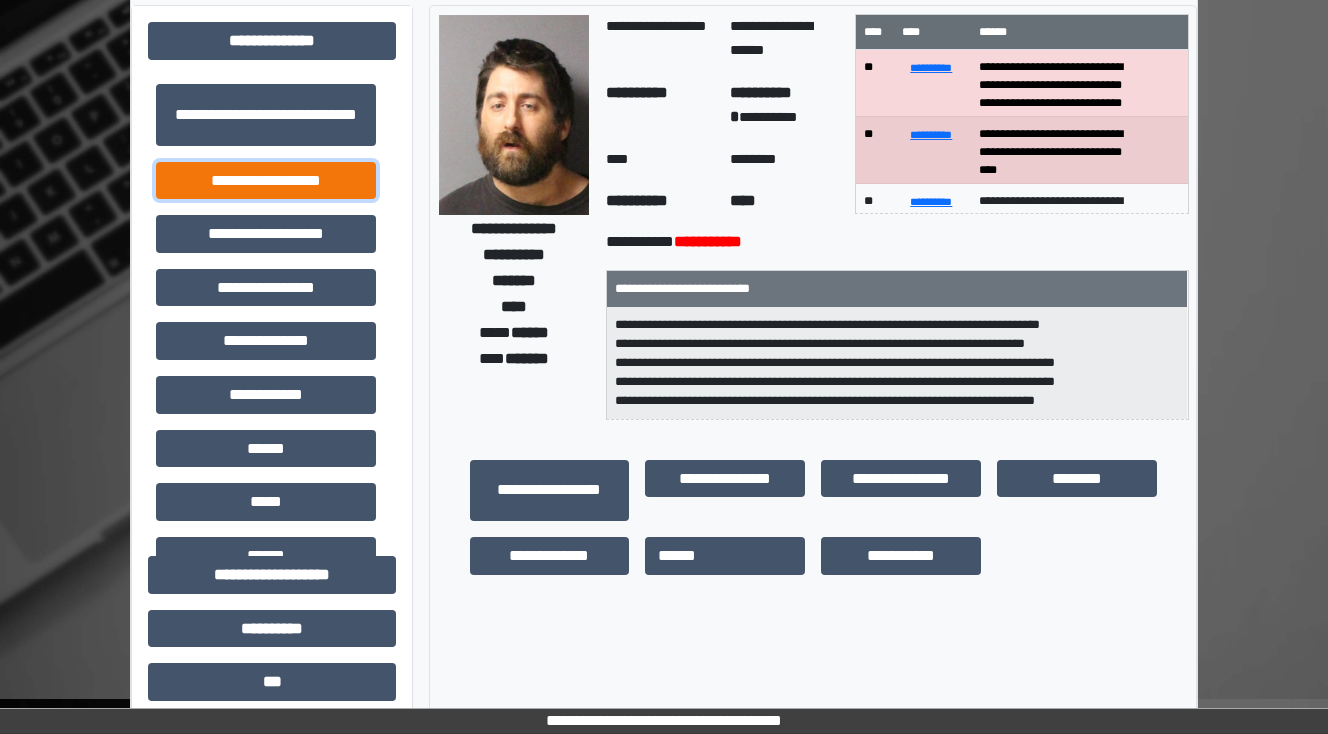 drag, startPoint x: 260, startPoint y: 181, endPoint x: 274, endPoint y: 181, distance: 14 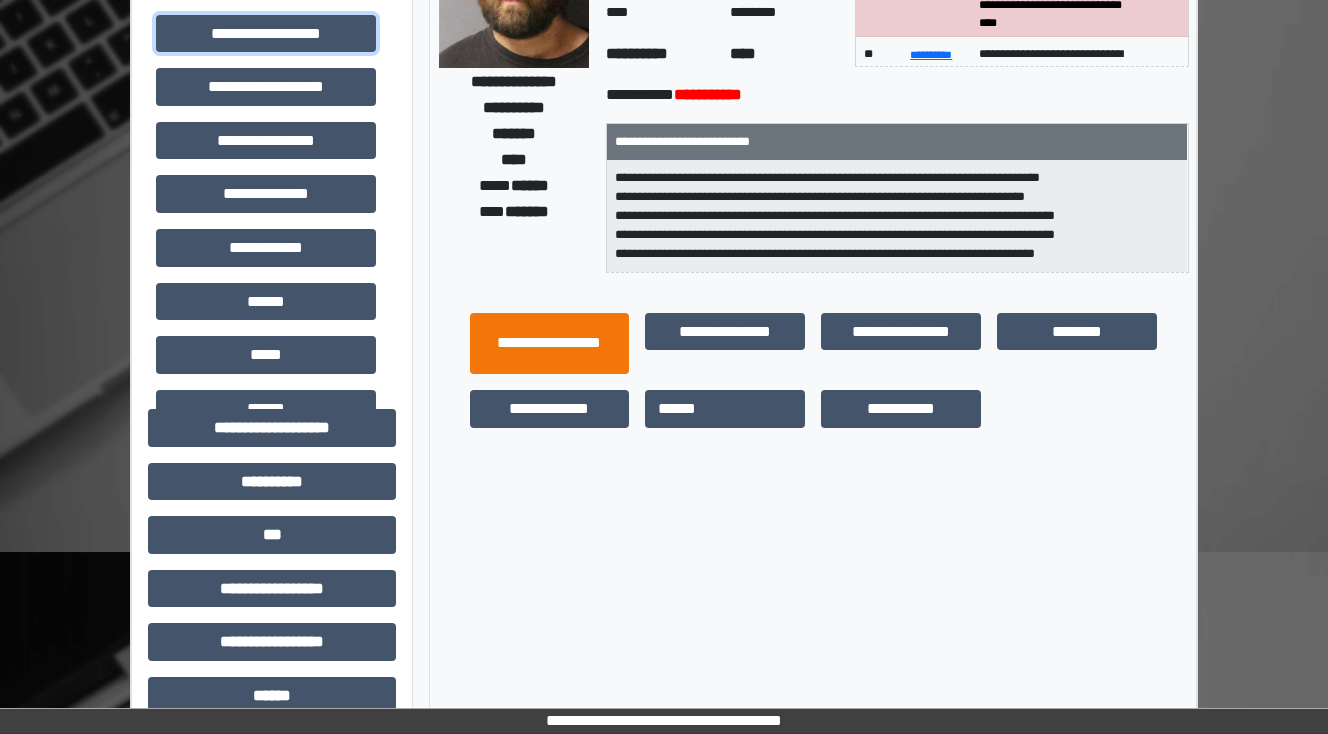 scroll, scrollTop: 252, scrollLeft: 0, axis: vertical 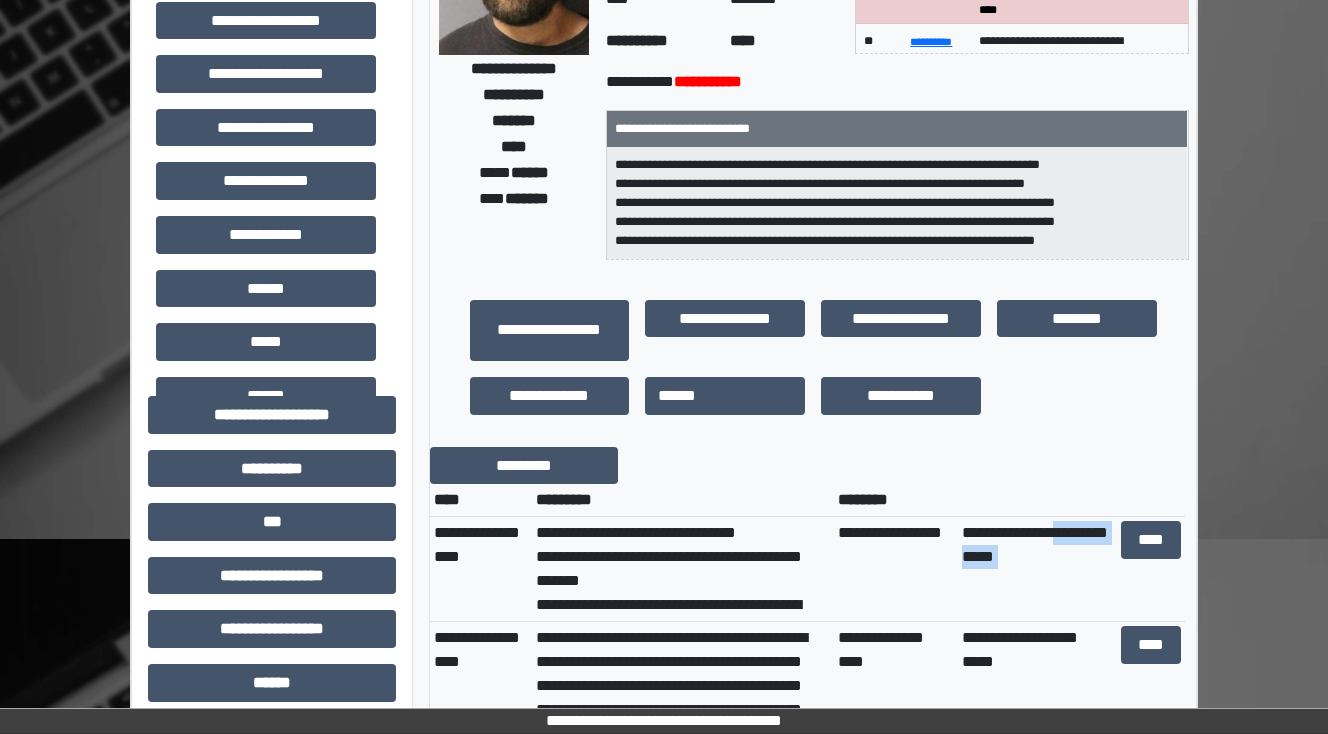 click on "**********" at bounding box center (807, 569) 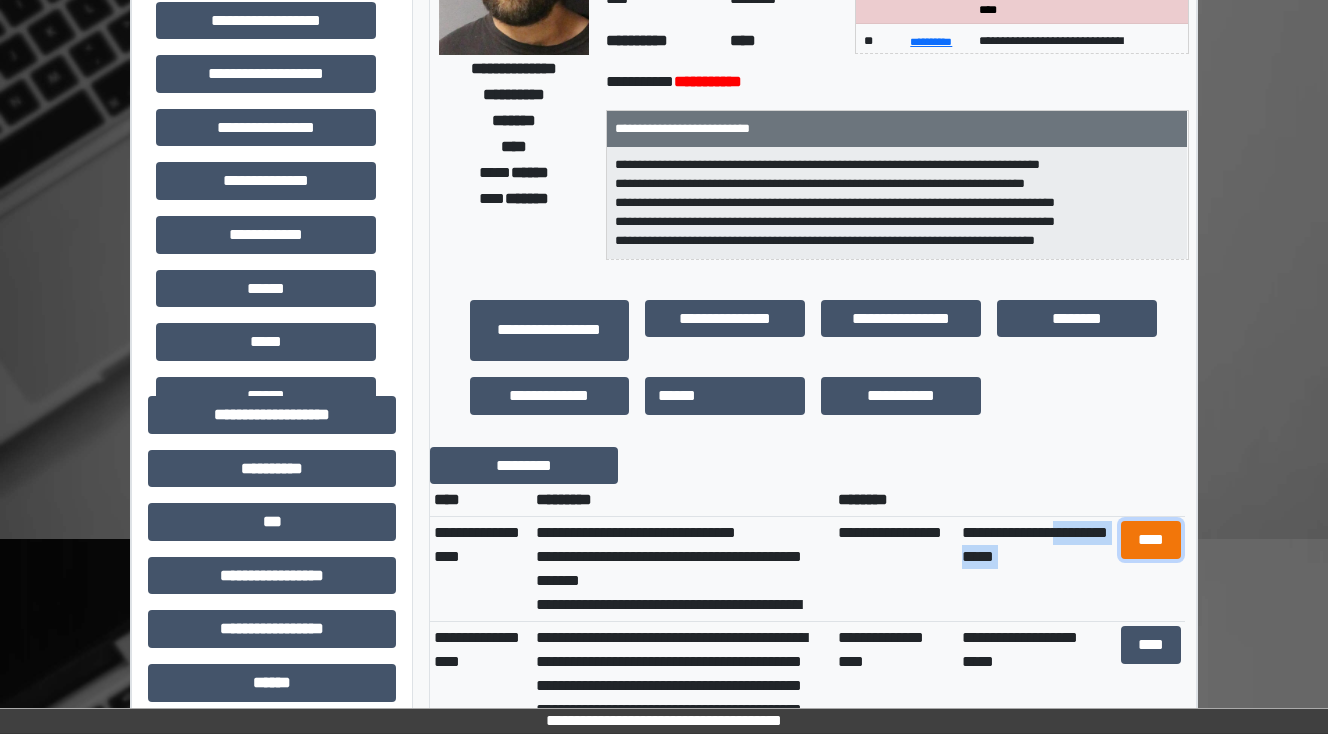click on "****" at bounding box center [1150, 540] 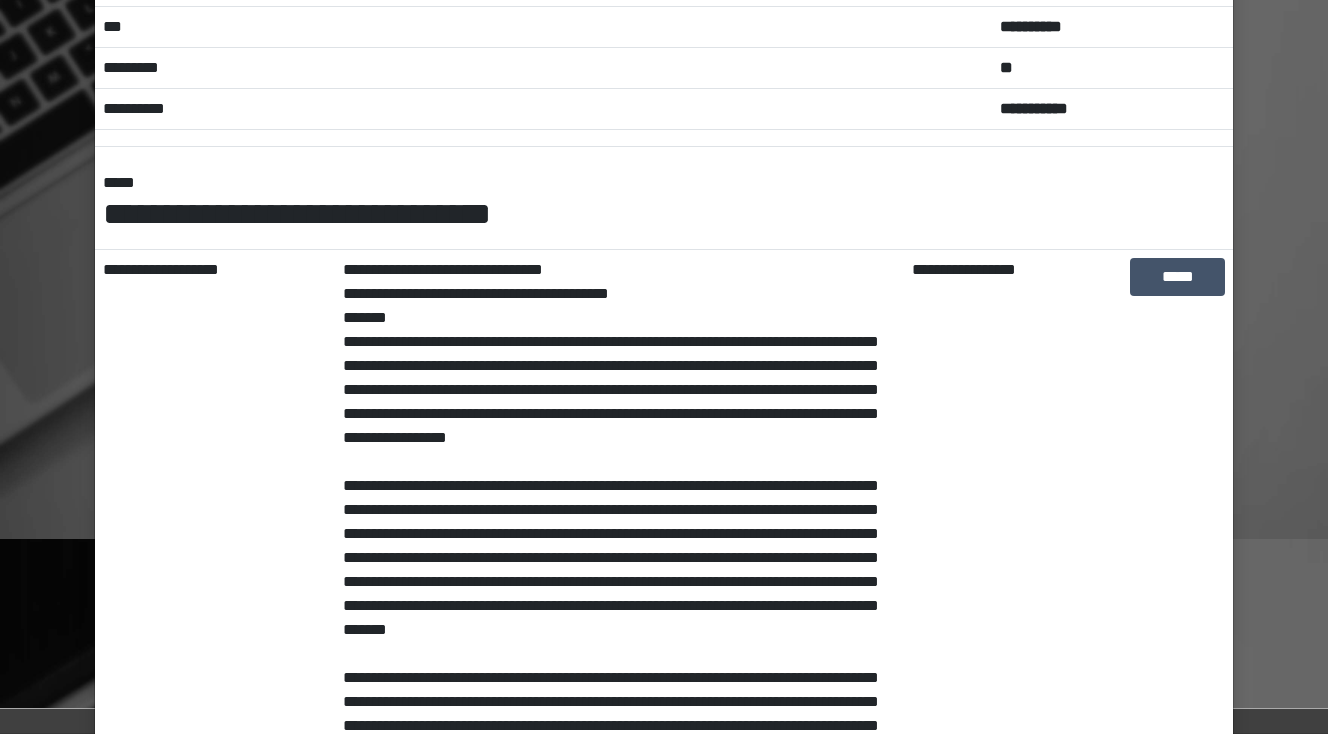 scroll, scrollTop: 160, scrollLeft: 0, axis: vertical 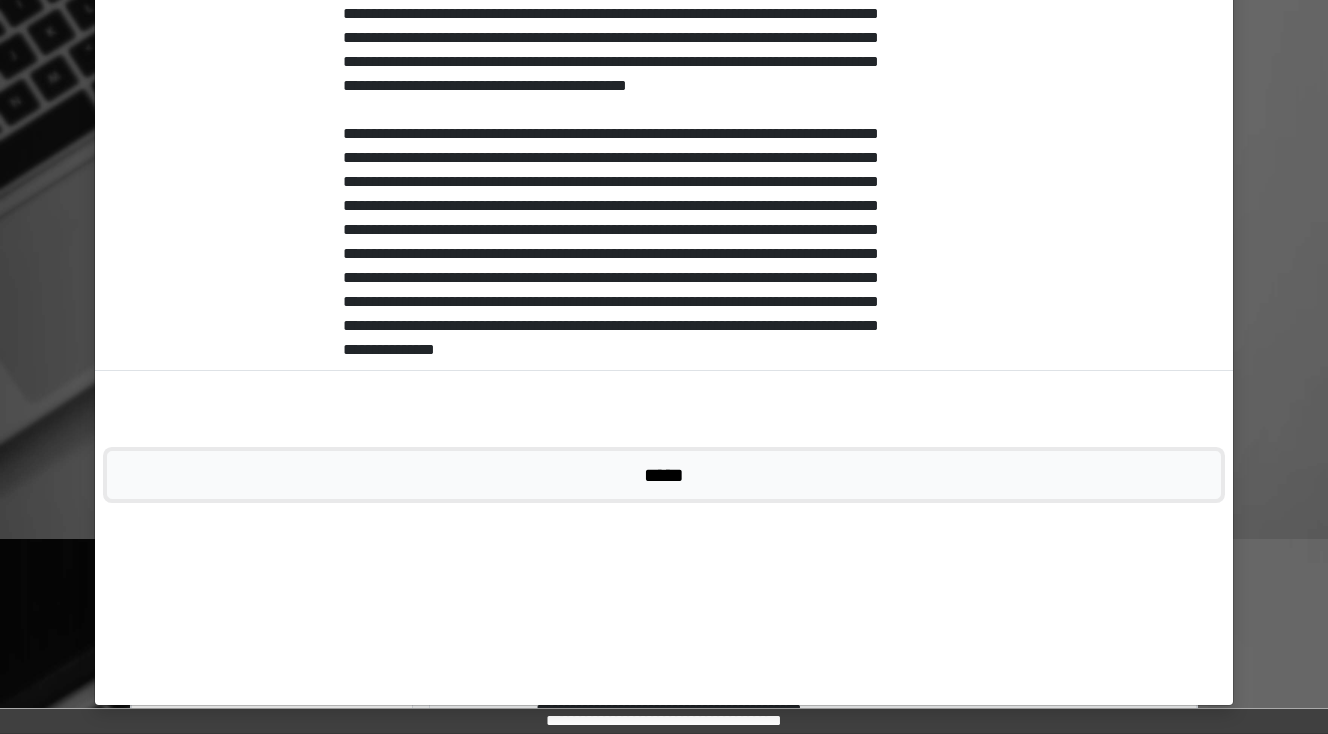 click on "*****" at bounding box center [664, 475] 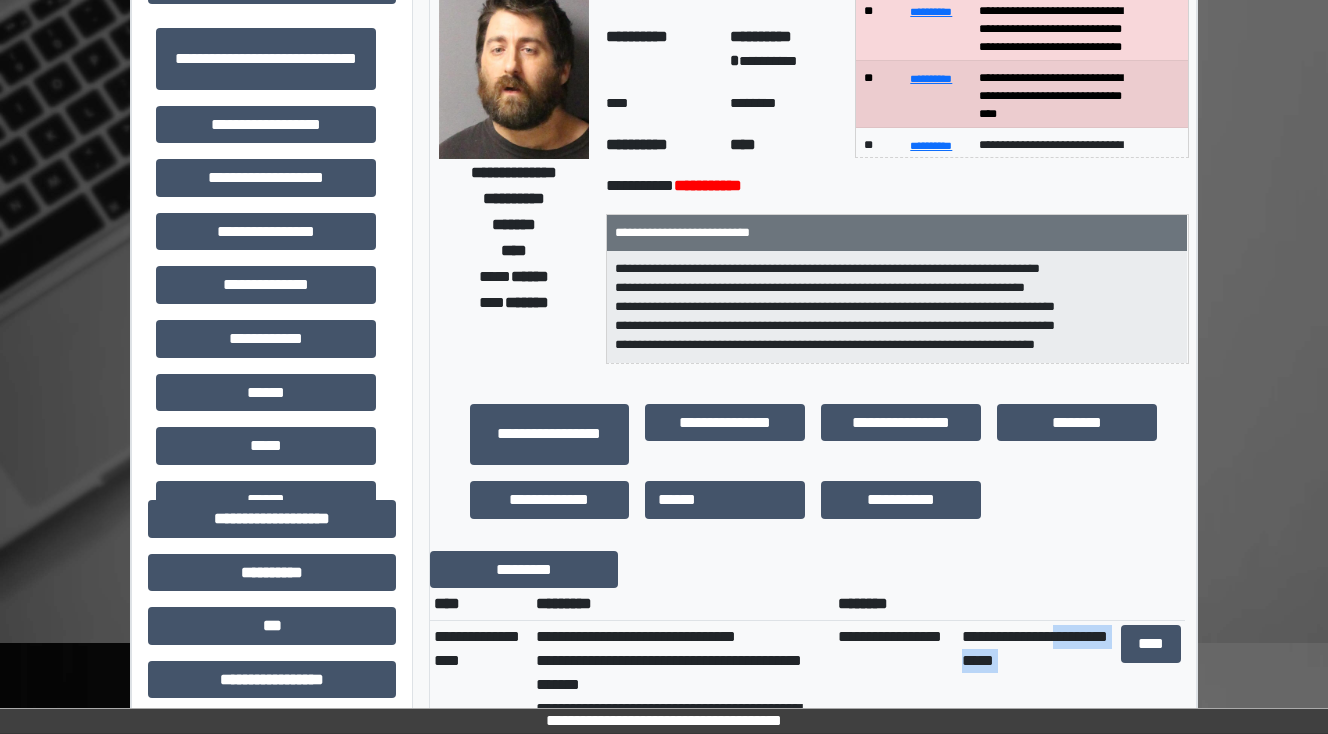scroll, scrollTop: 0, scrollLeft: 0, axis: both 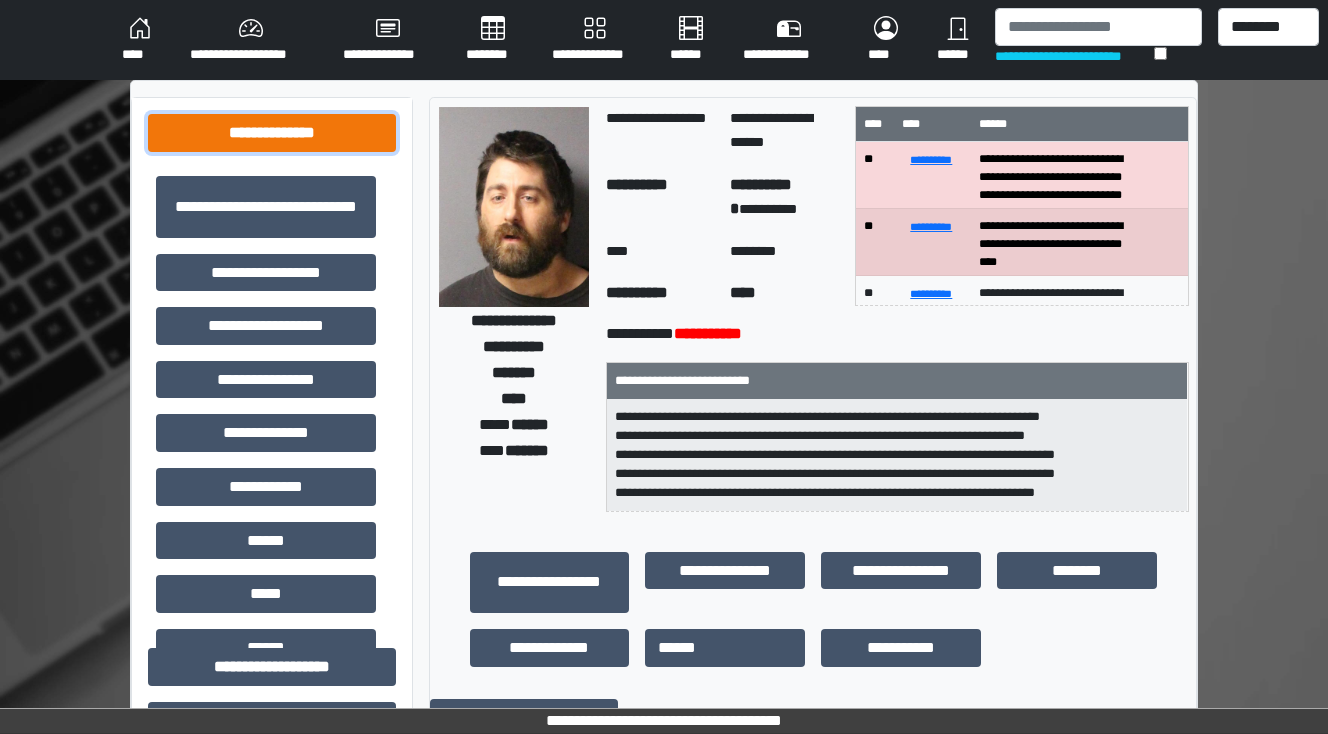 click on "**********" at bounding box center [272, 133] 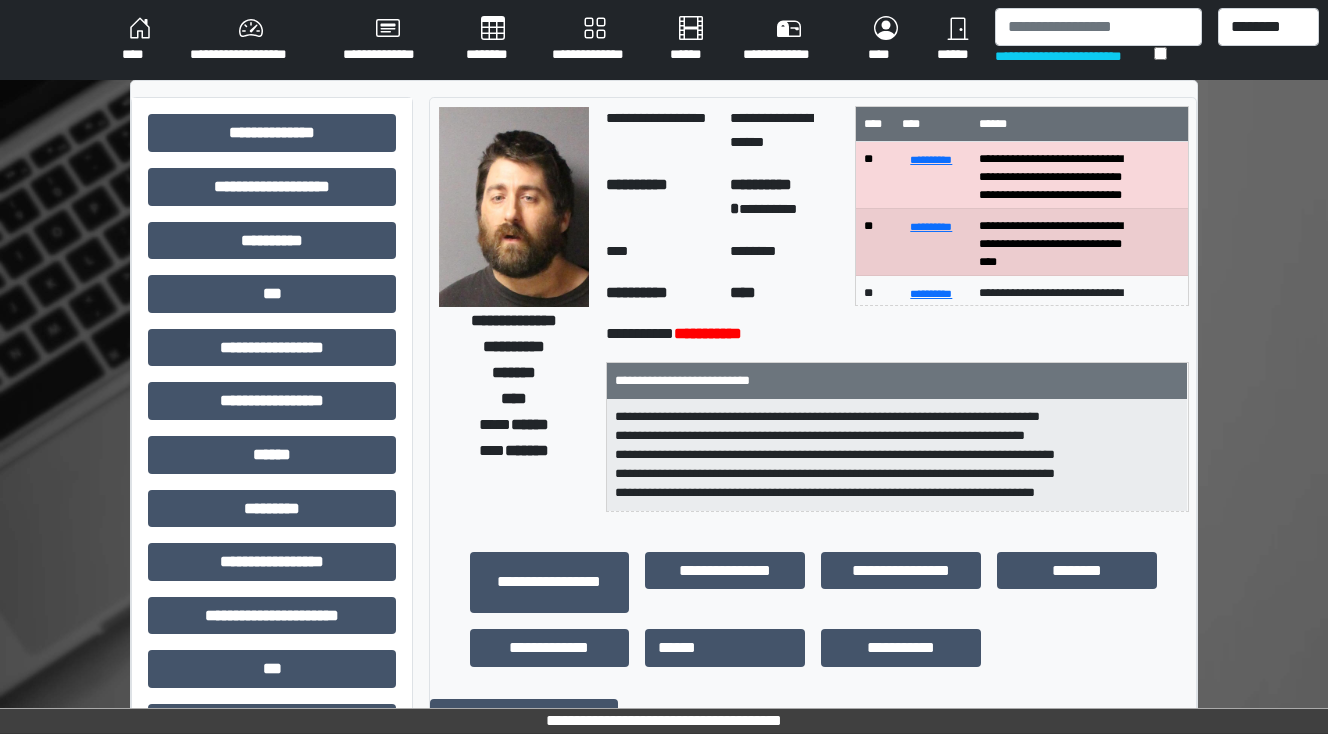 click on "********" at bounding box center (493, 40) 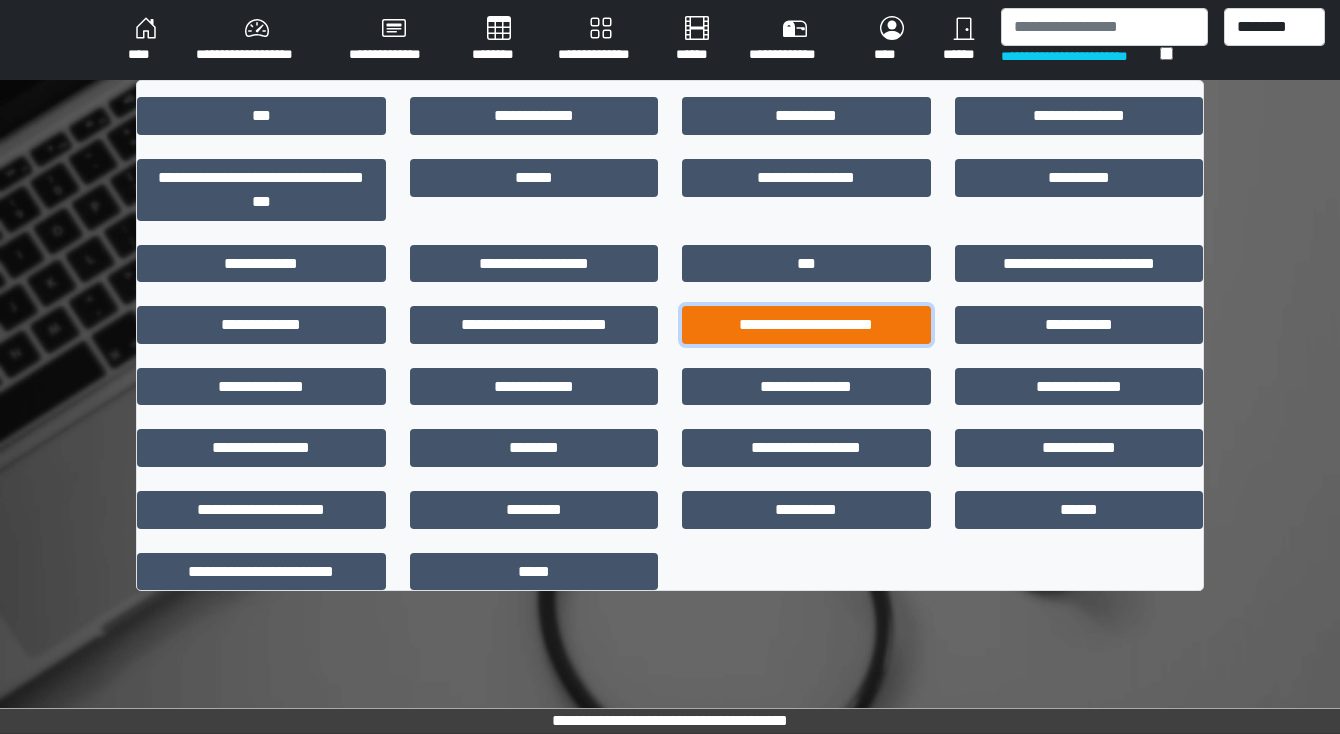 click on "**********" at bounding box center [806, 325] 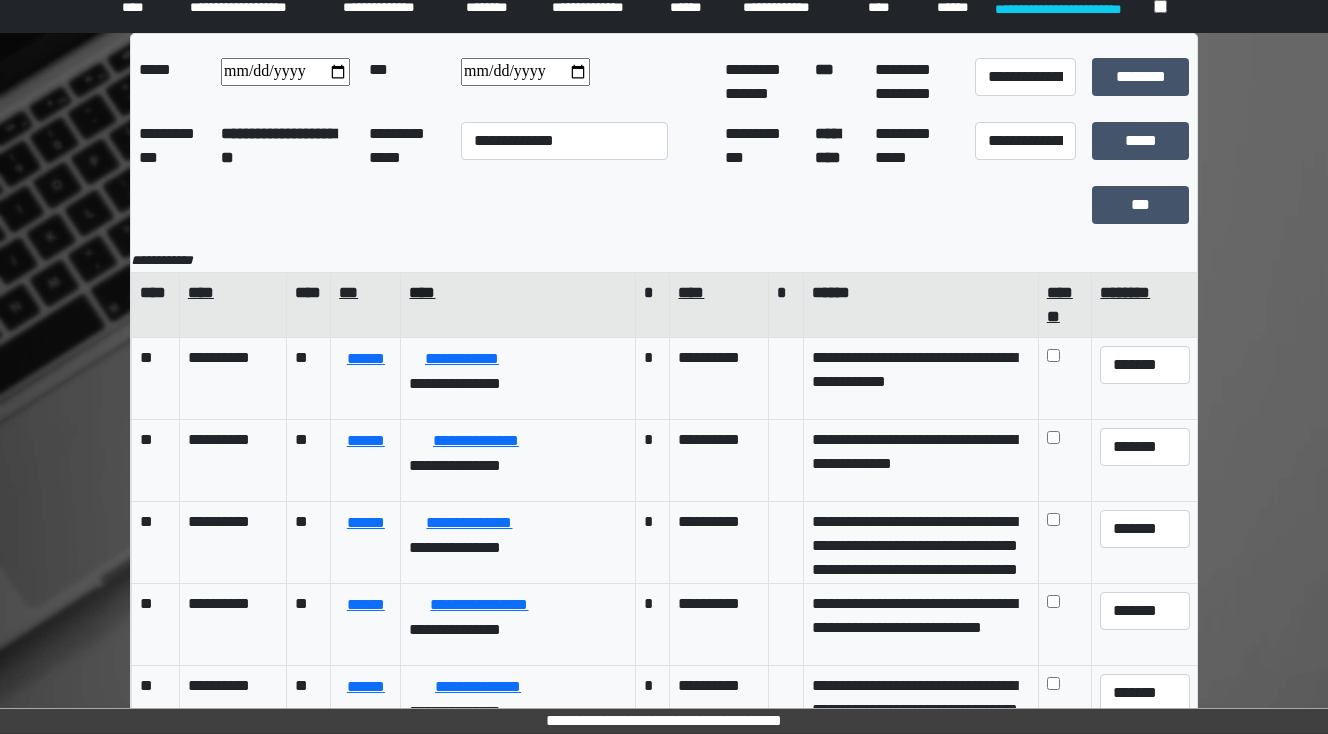 scroll, scrollTop: 92, scrollLeft: 0, axis: vertical 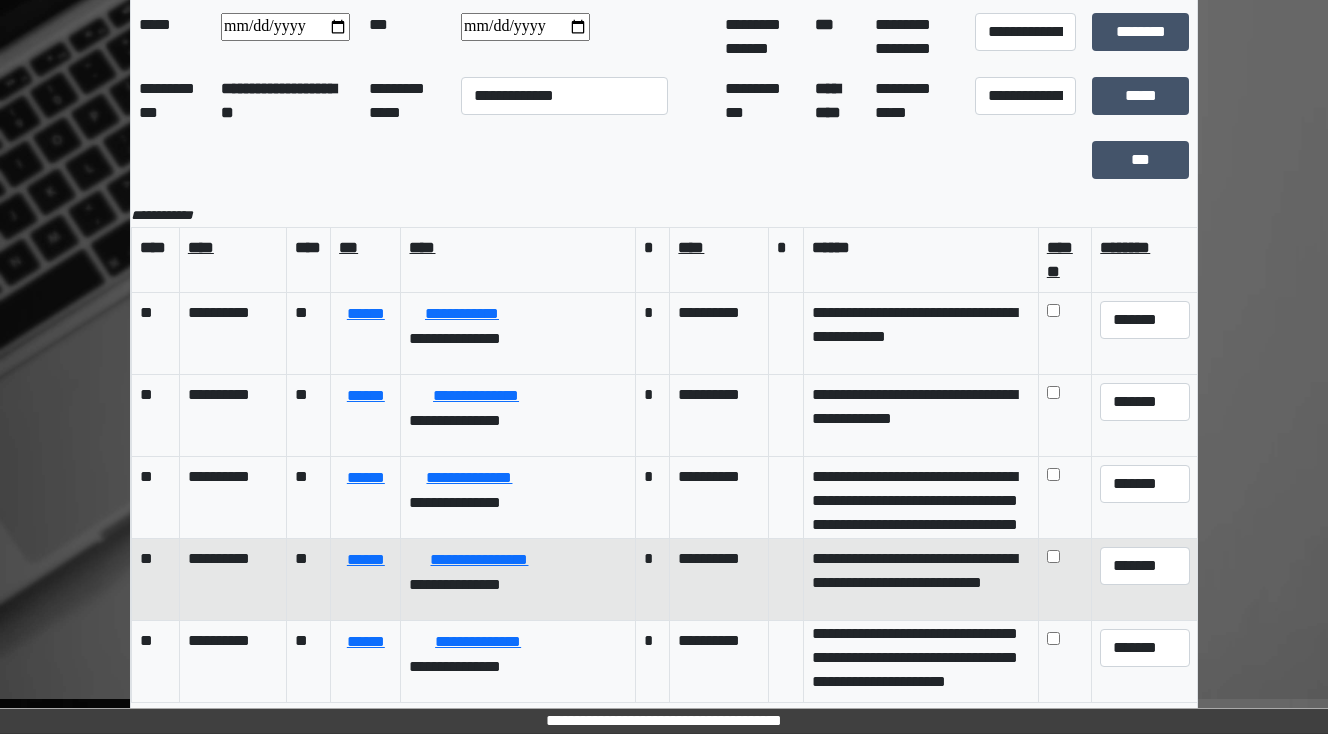 click on "**********" at bounding box center [921, 579] 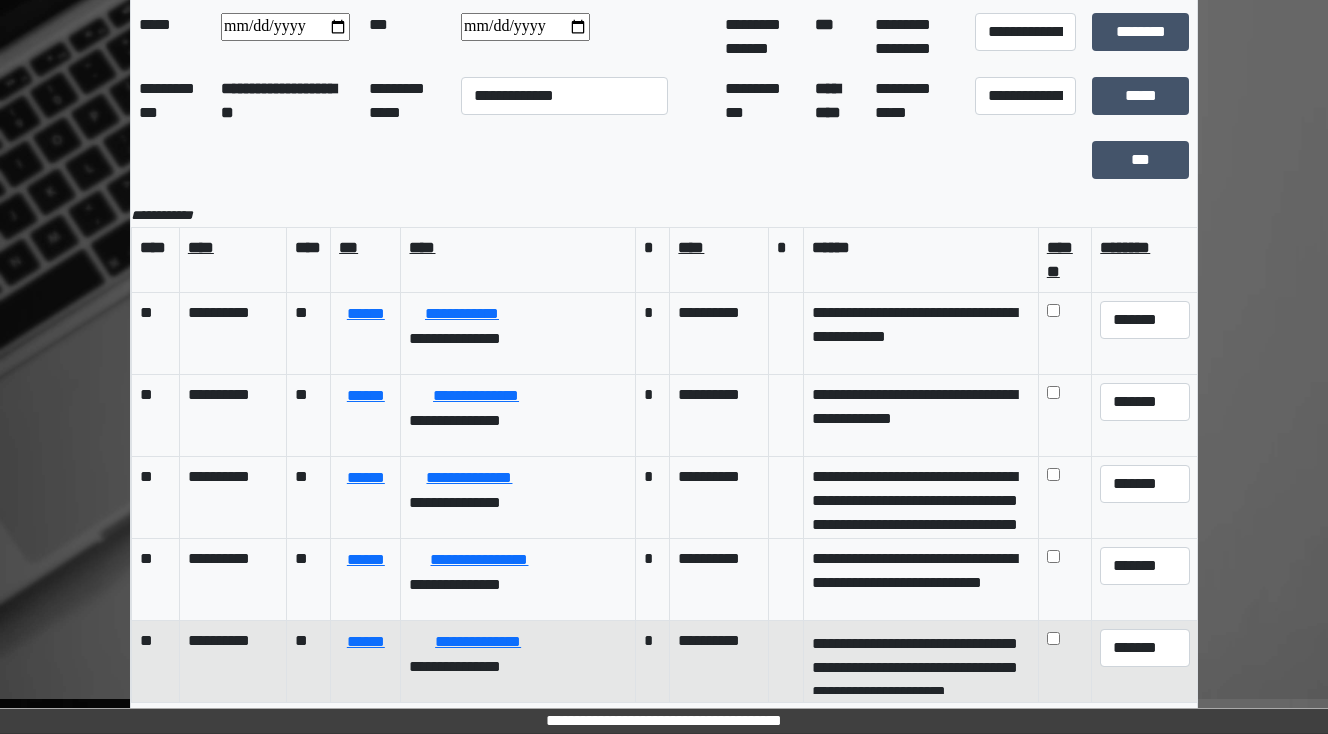 scroll, scrollTop: 175, scrollLeft: 0, axis: vertical 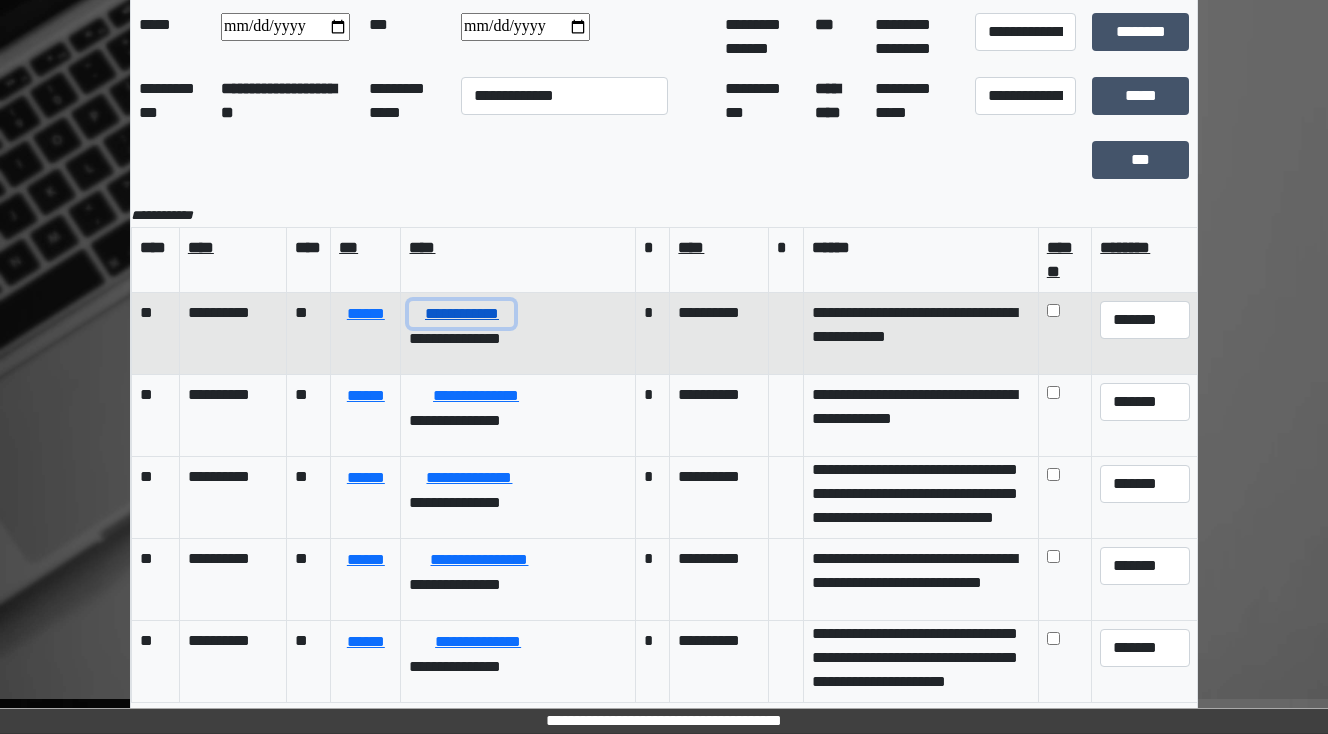click on "**********" at bounding box center [461, 314] 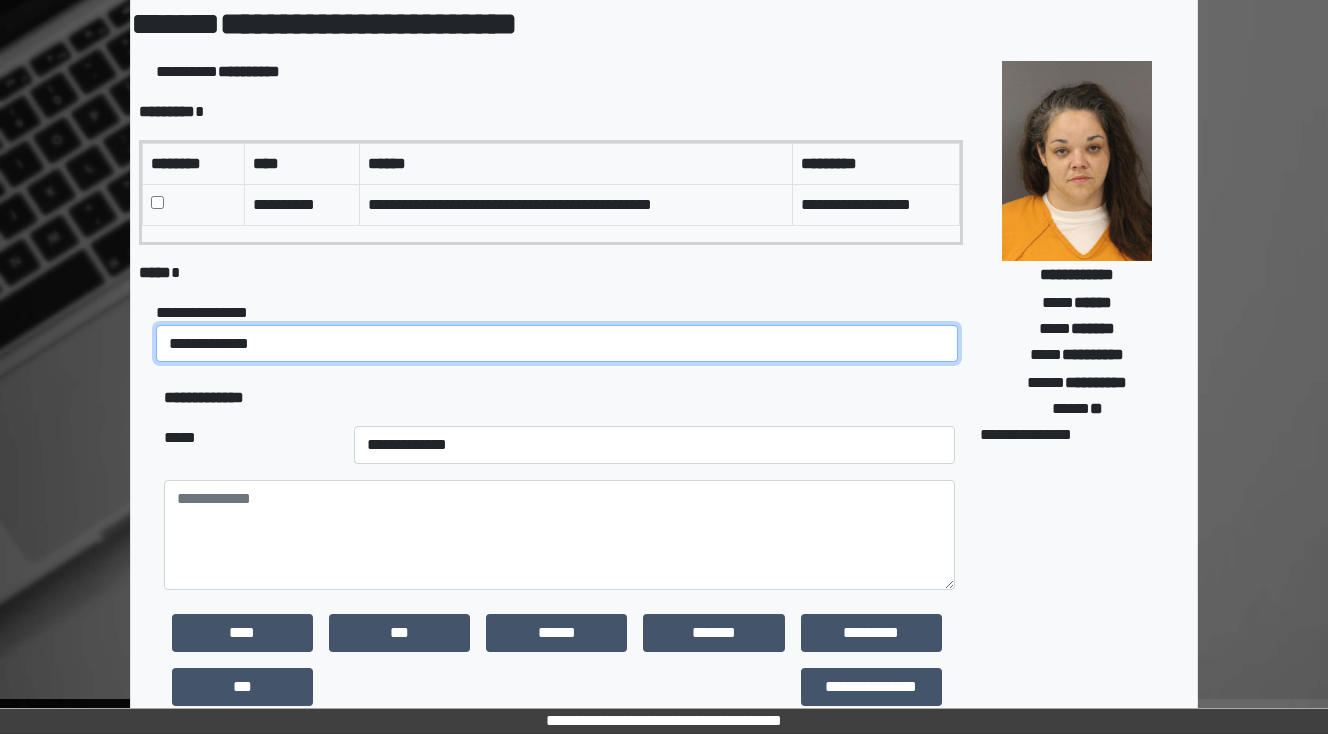 click on "**********" at bounding box center [557, 344] 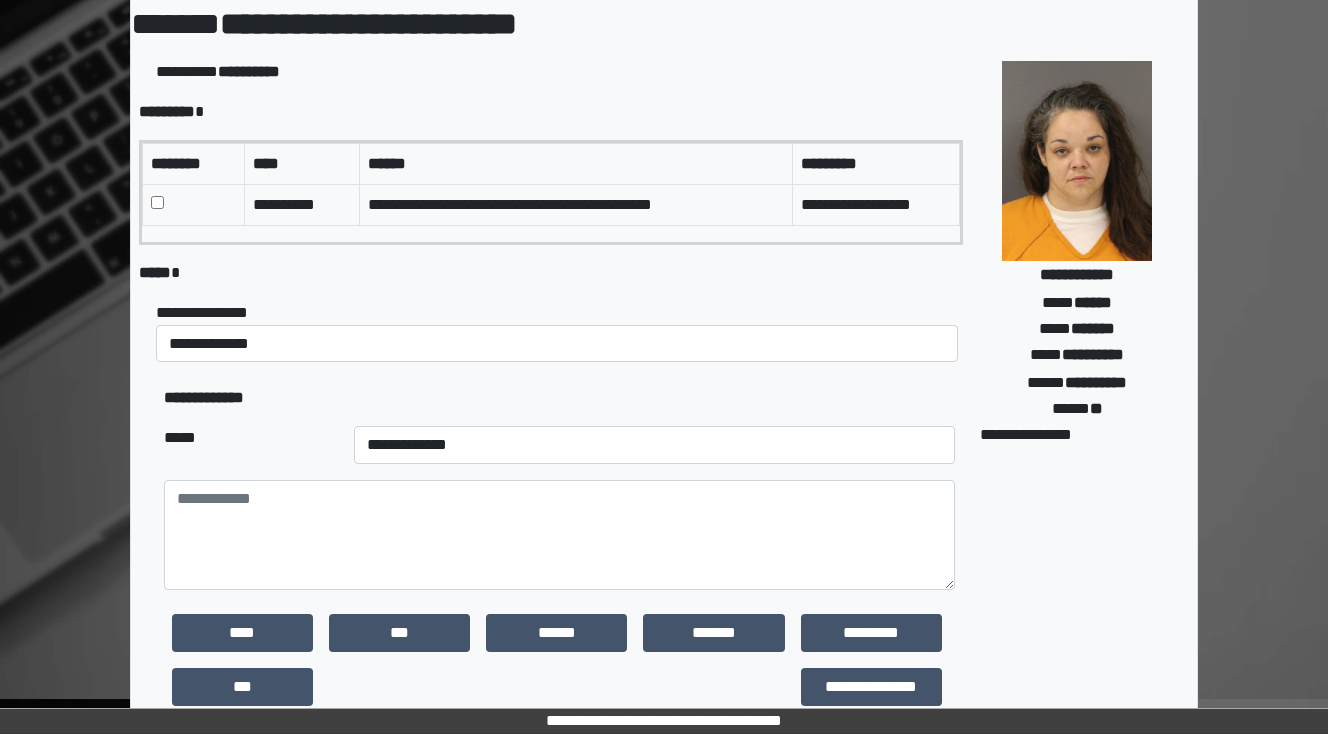 click on "**********" at bounding box center (559, 332) 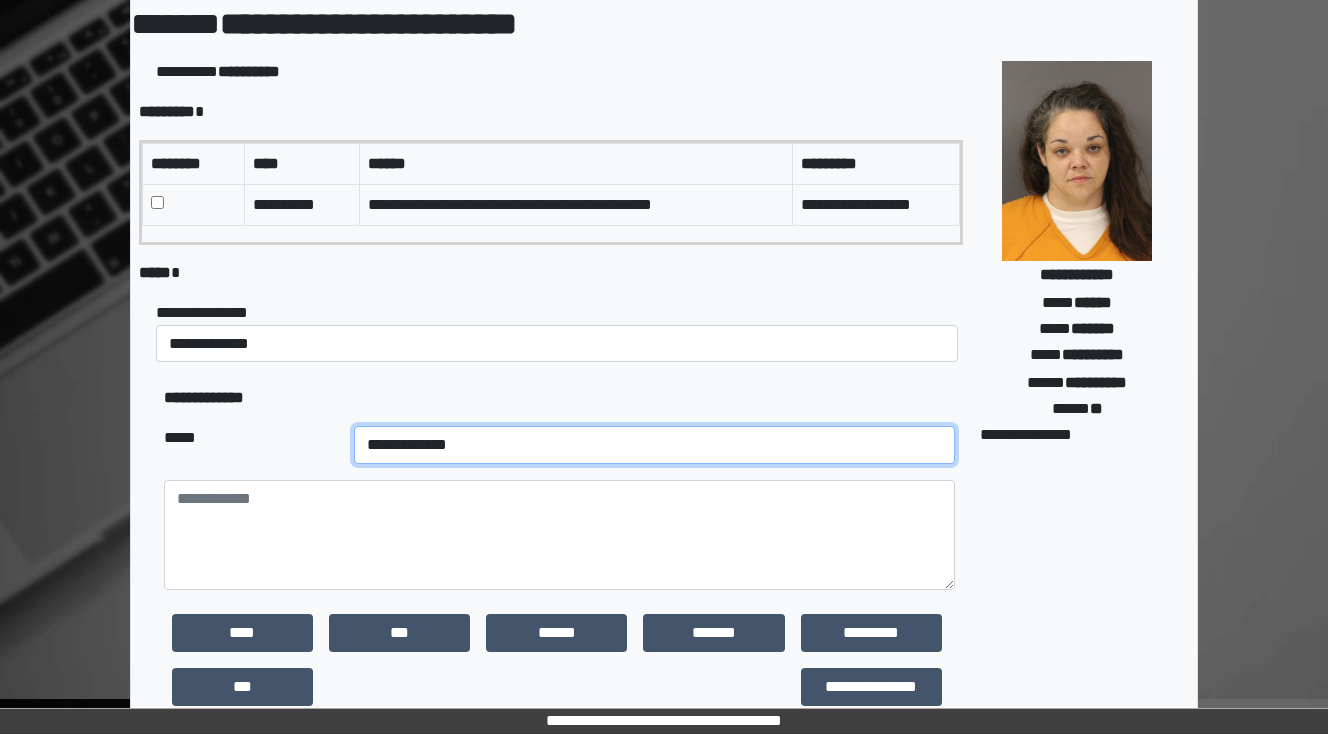 click on "**********" at bounding box center (654, 445) 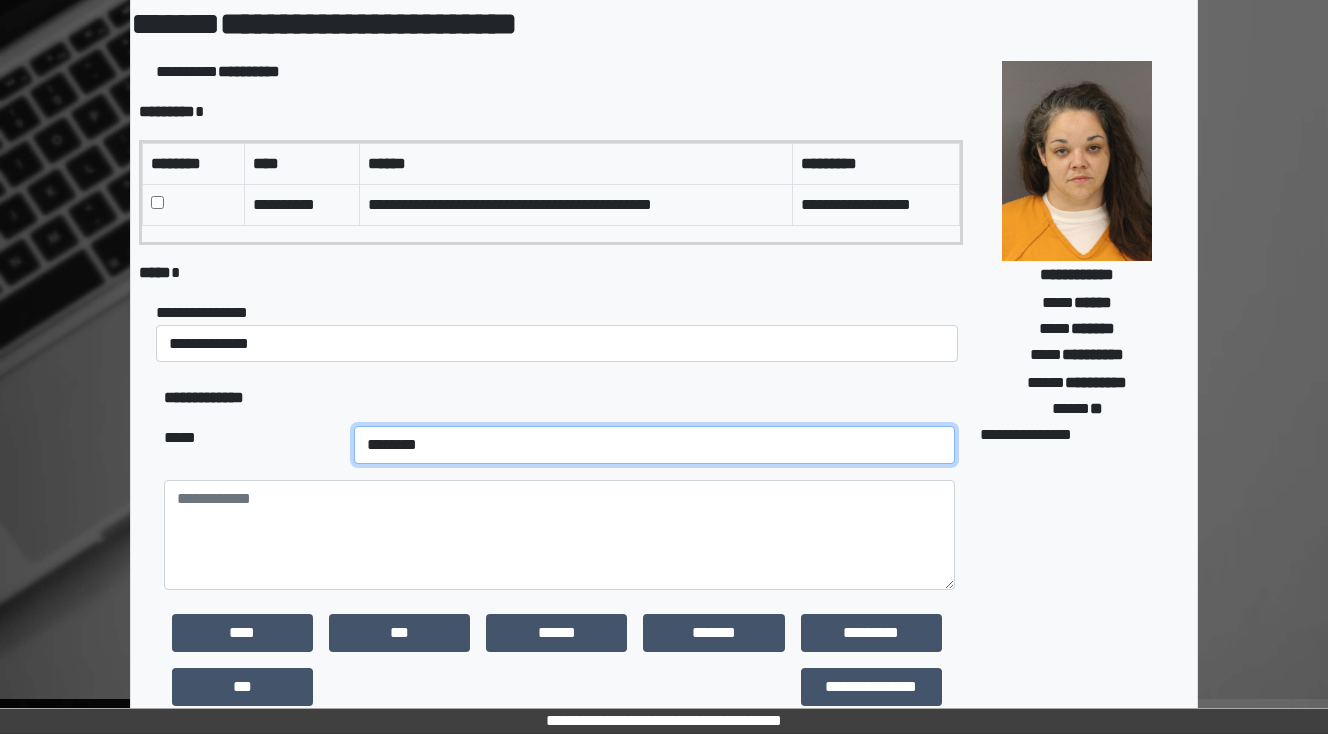 click on "**********" at bounding box center (654, 445) 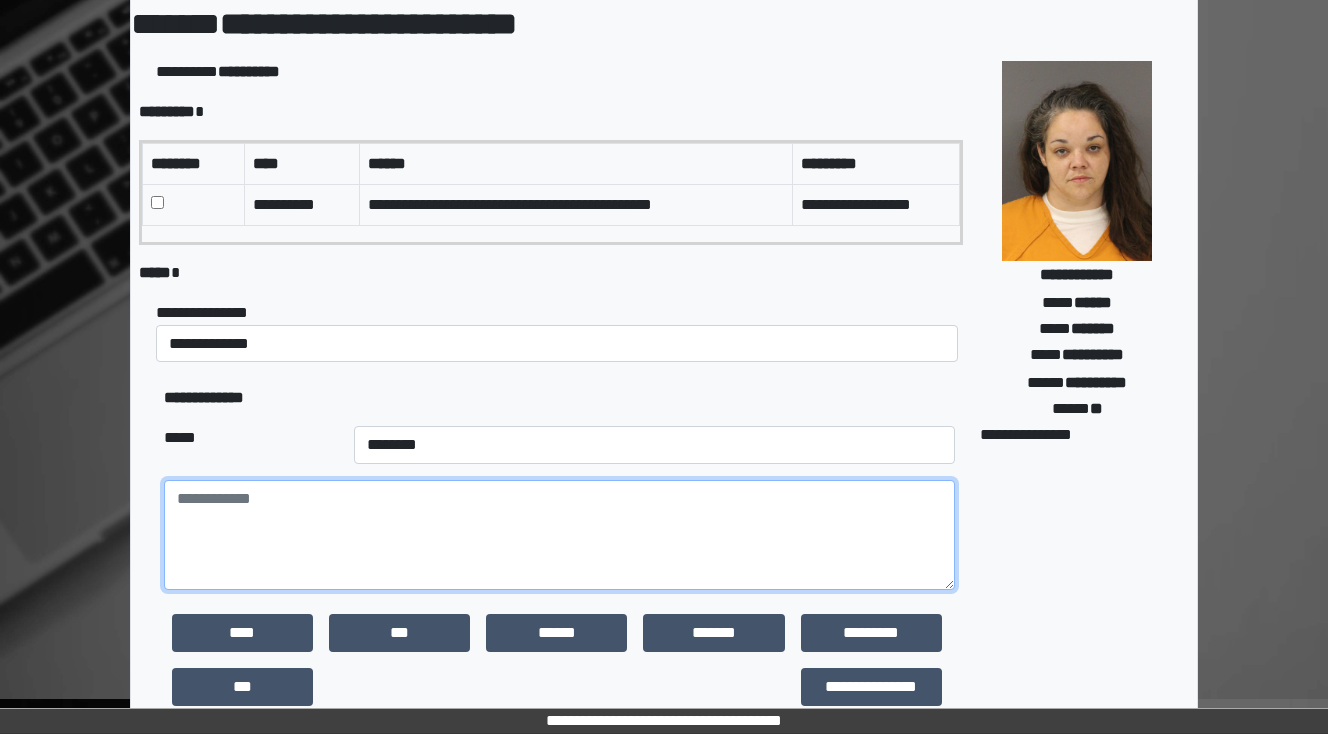 click at bounding box center (559, 535) 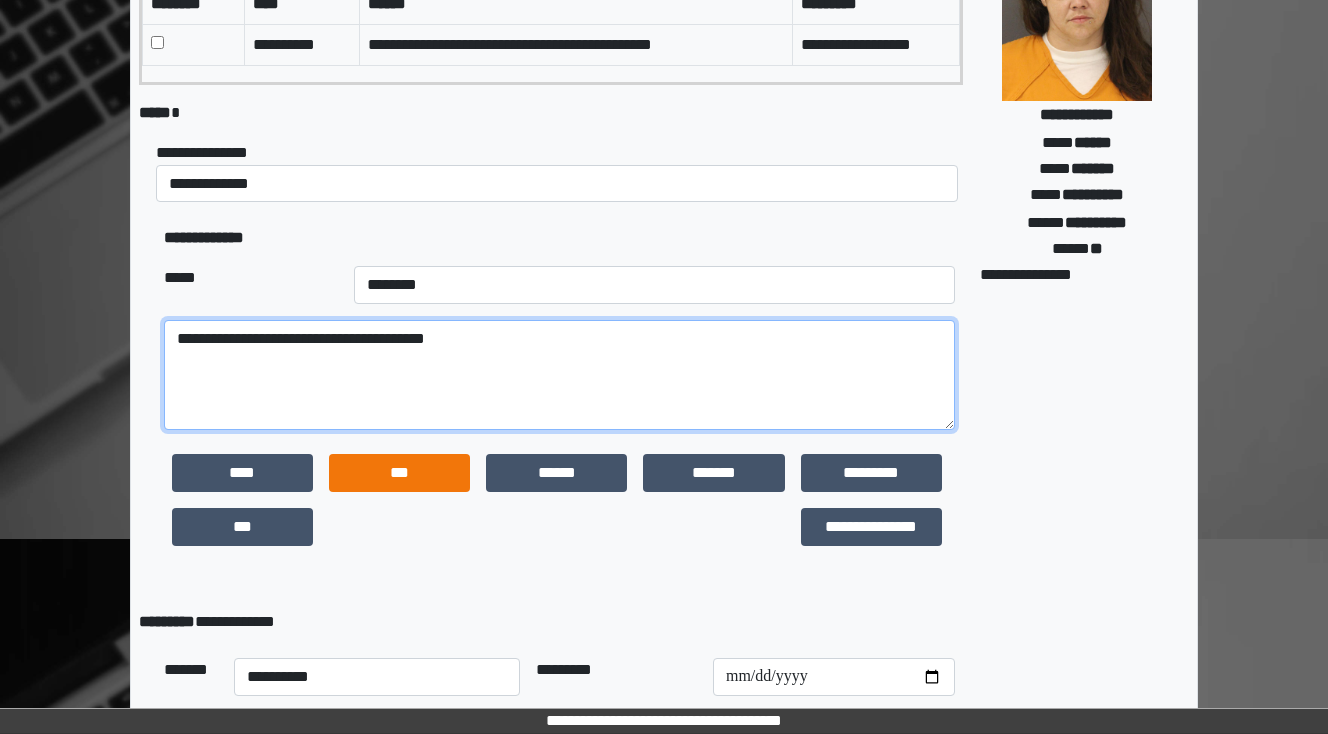 scroll, scrollTop: 412, scrollLeft: 0, axis: vertical 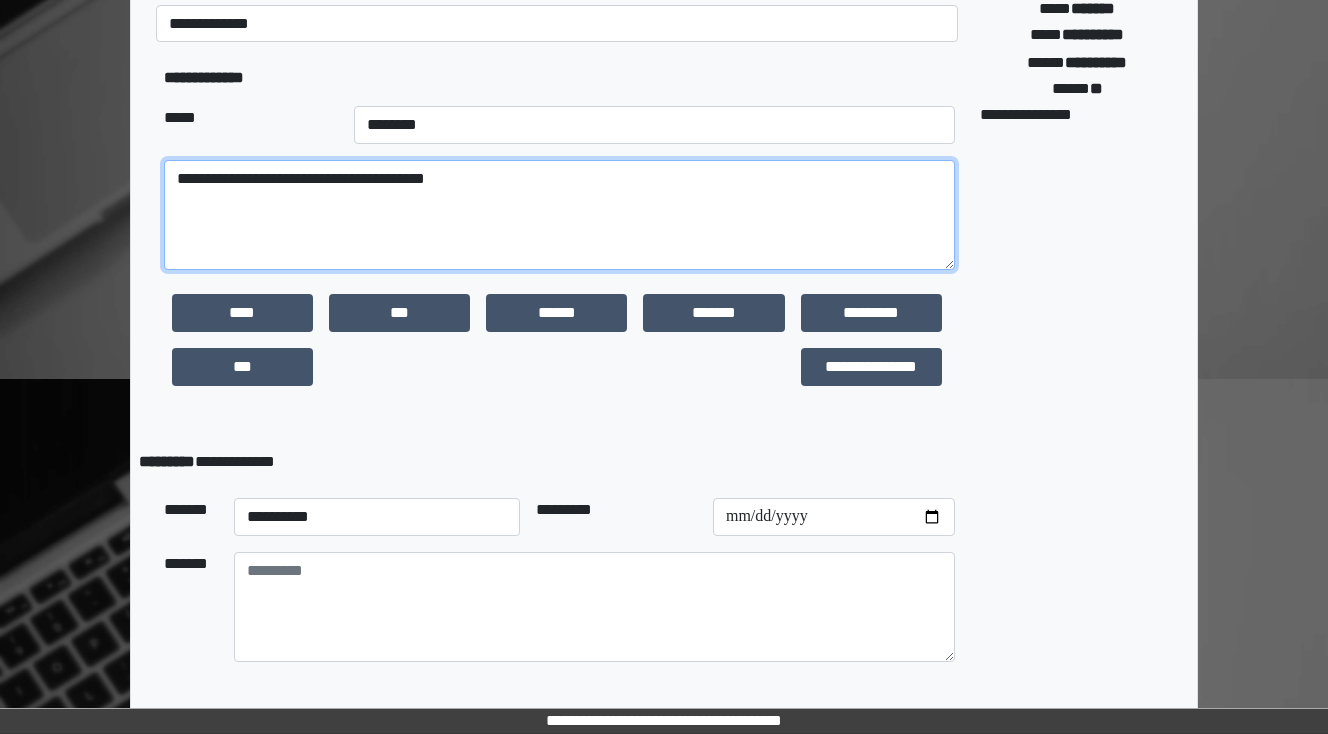 type on "**********" 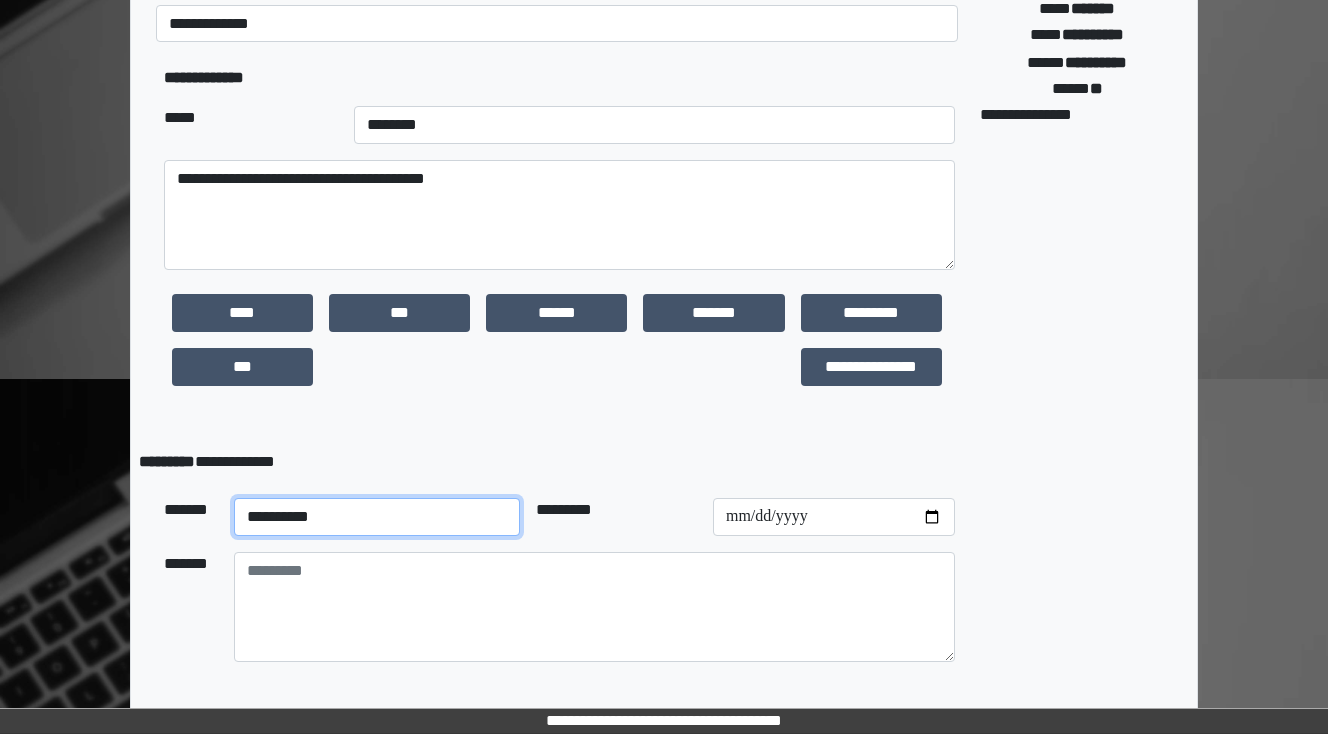 click on "**********" at bounding box center [377, 517] 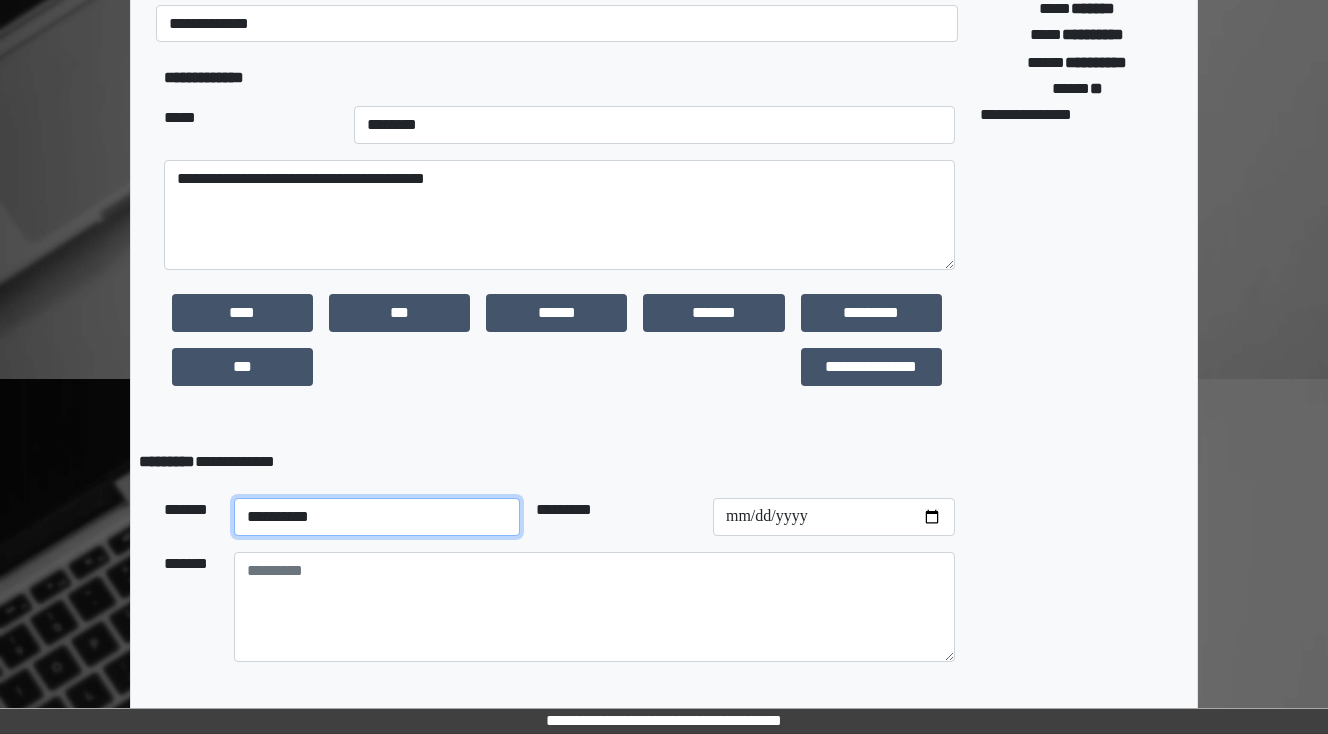 select on "**" 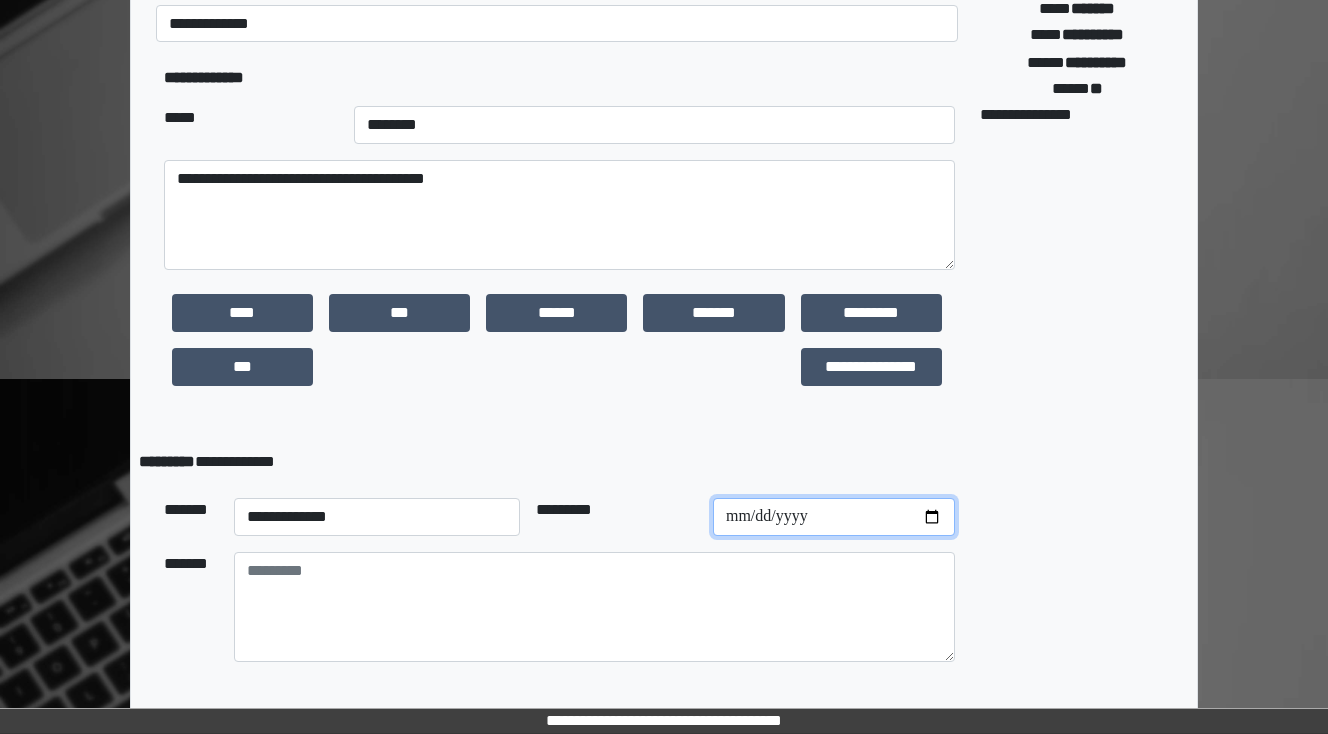 click at bounding box center (834, 517) 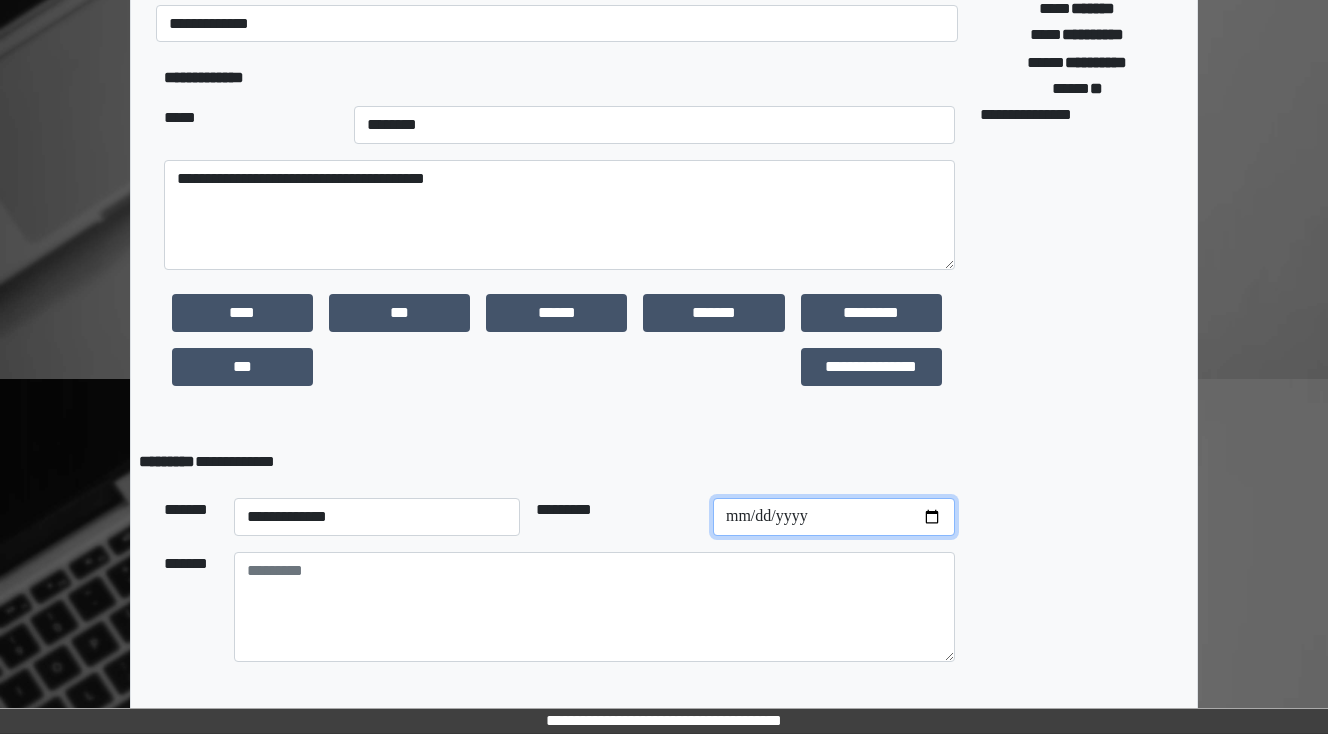 type on "**********" 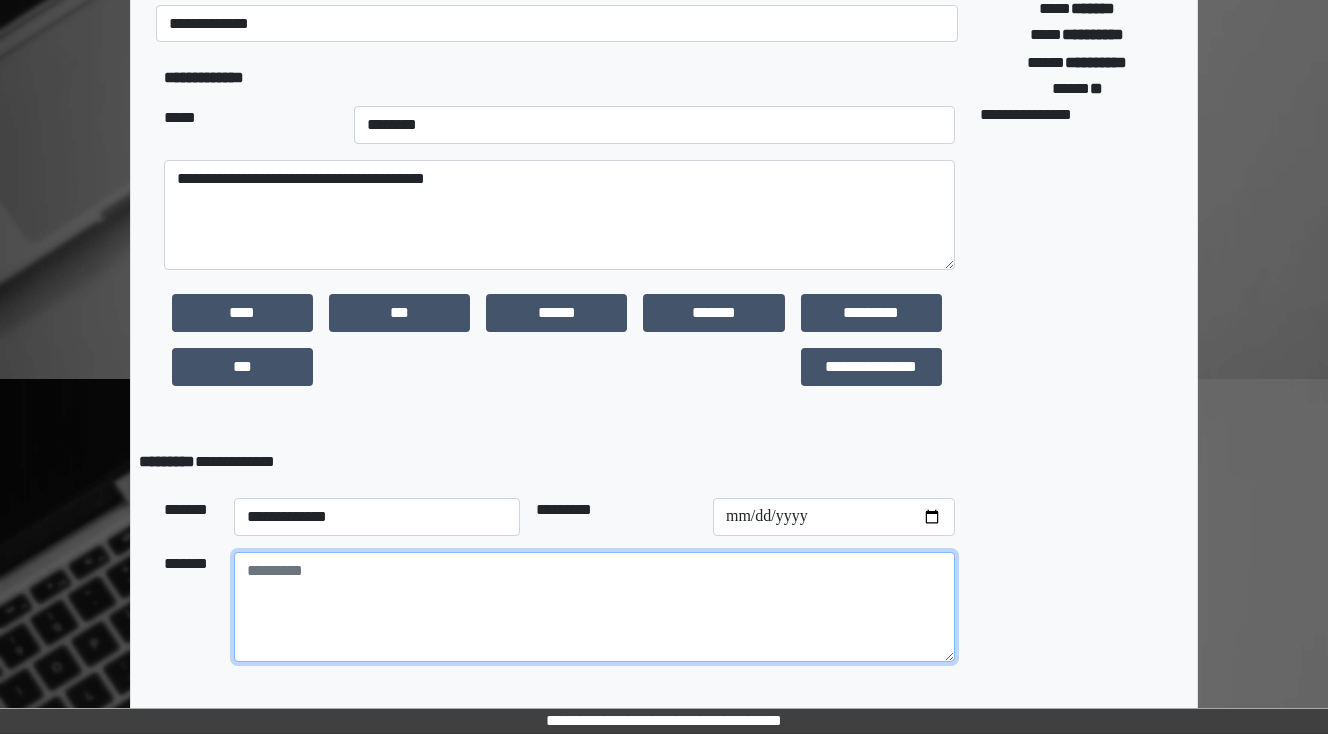click at bounding box center (594, 607) 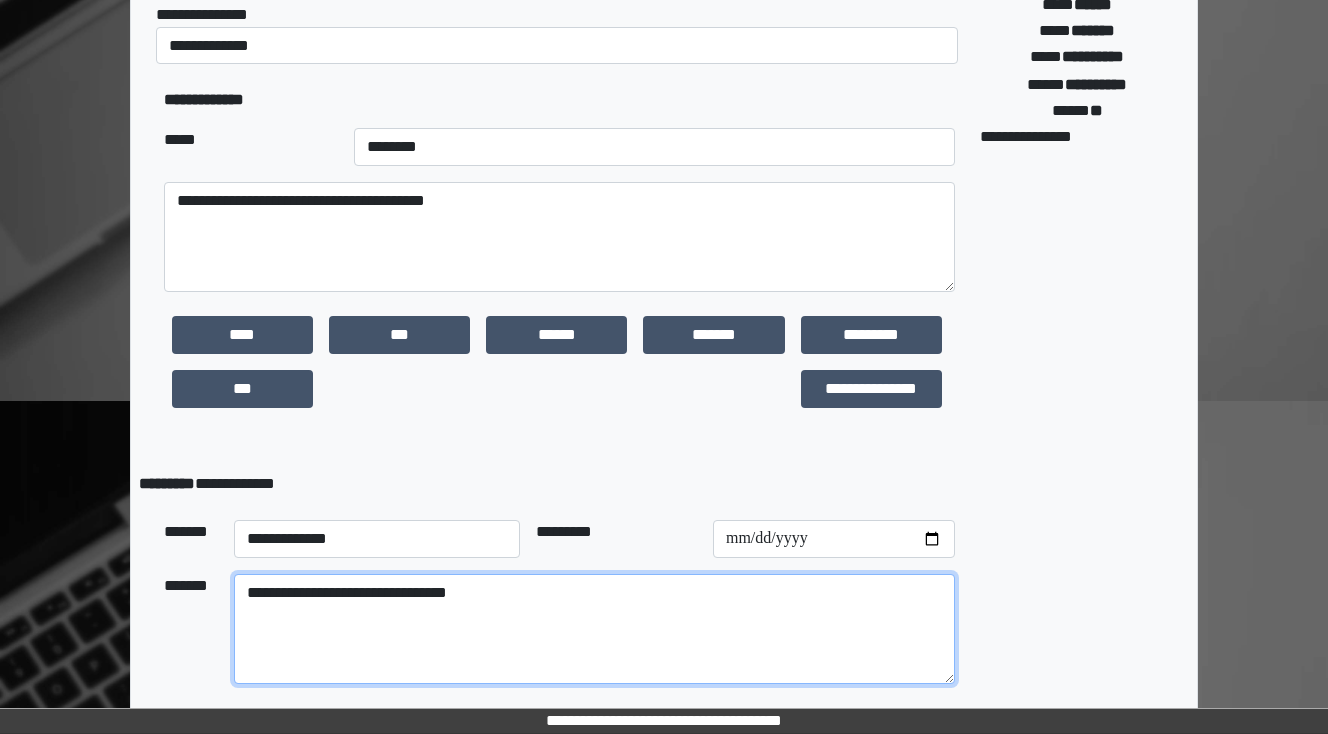 scroll, scrollTop: 470, scrollLeft: 0, axis: vertical 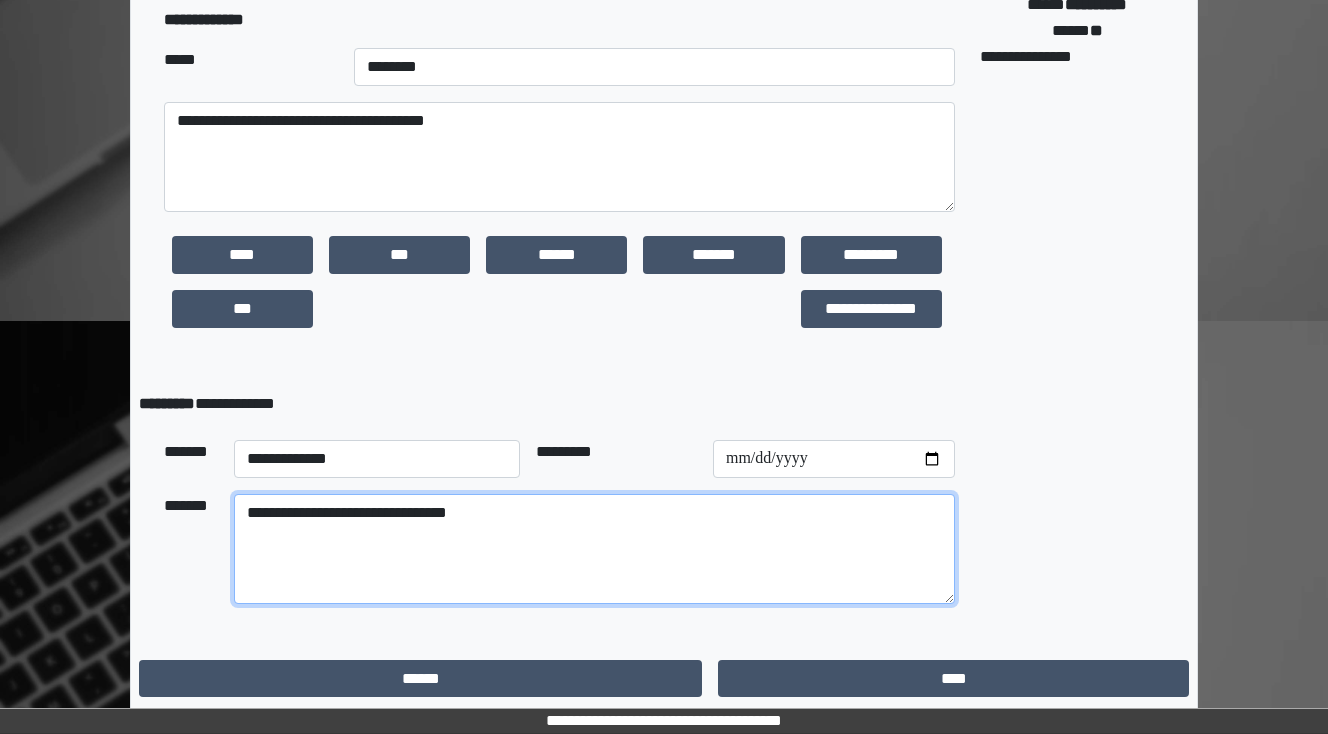 click on "**********" at bounding box center (594, 549) 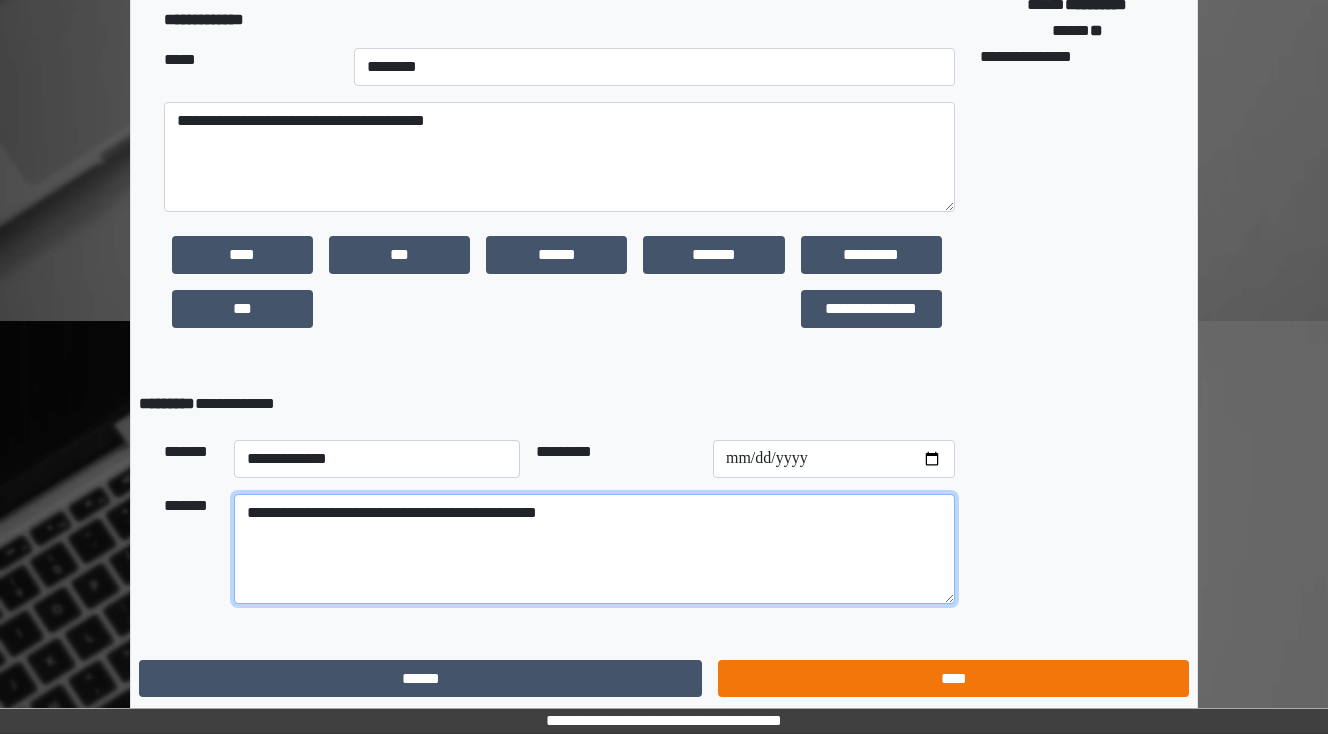 type on "**********" 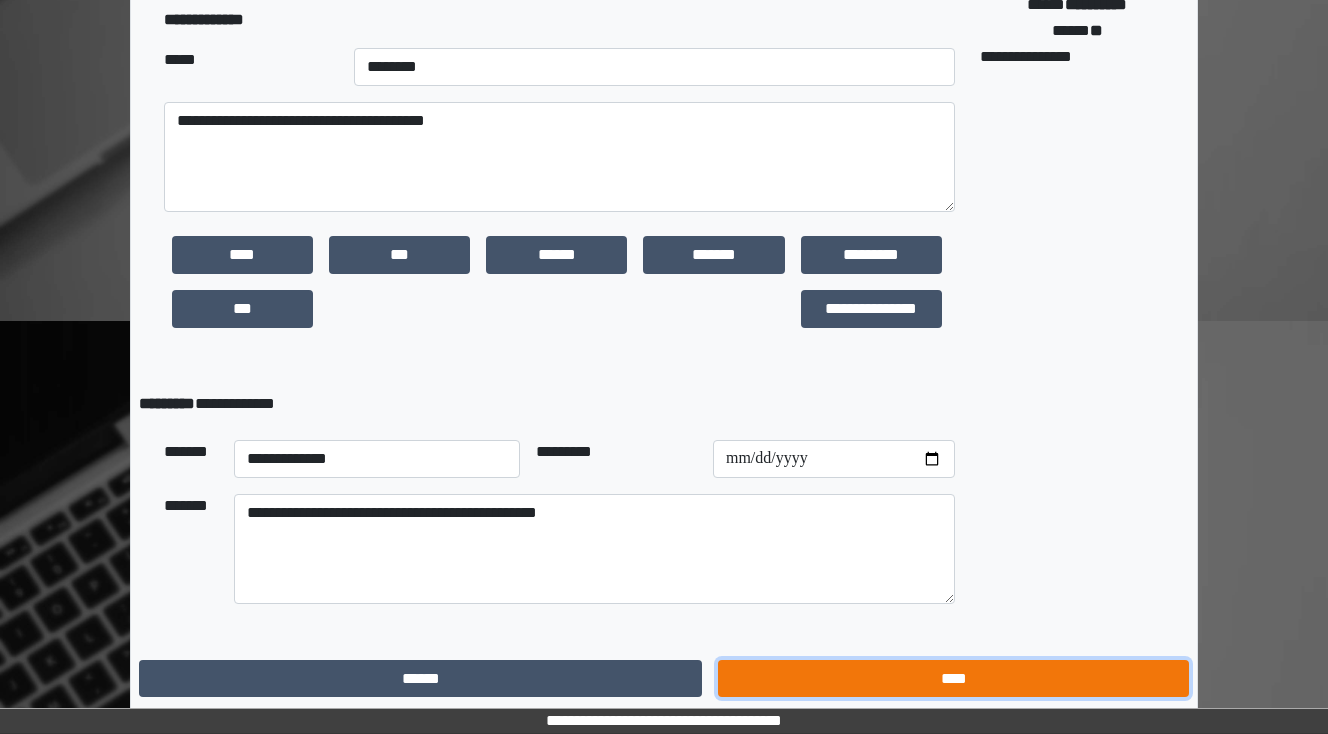 click on "****" at bounding box center [953, 679] 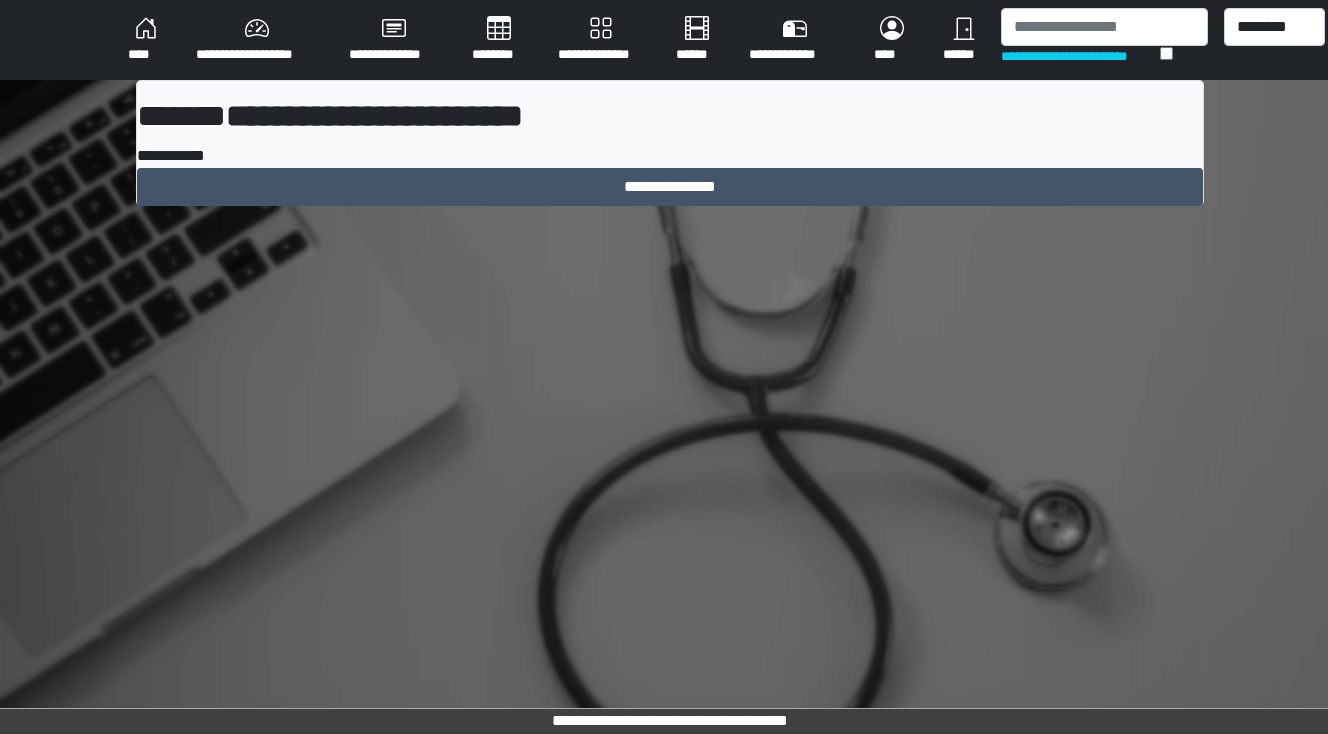 scroll, scrollTop: 0, scrollLeft: 0, axis: both 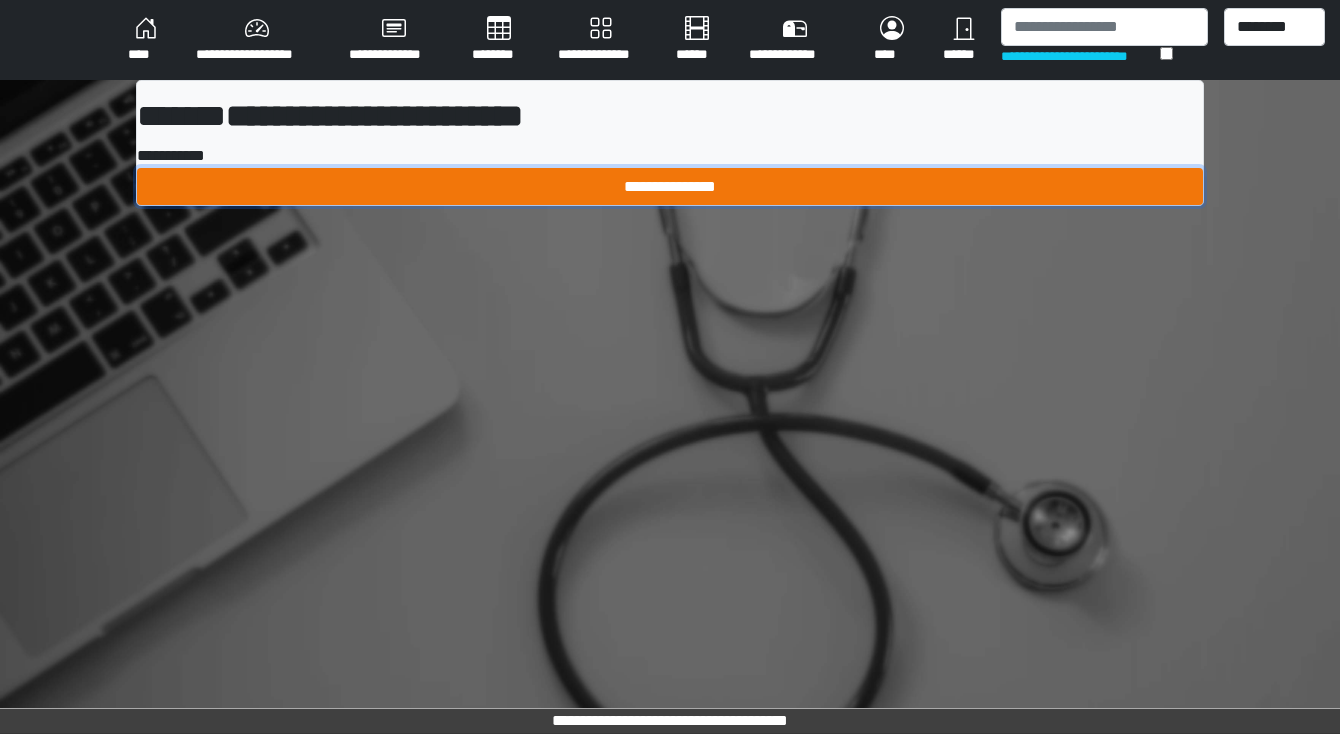 click on "**********" at bounding box center [670, 187] 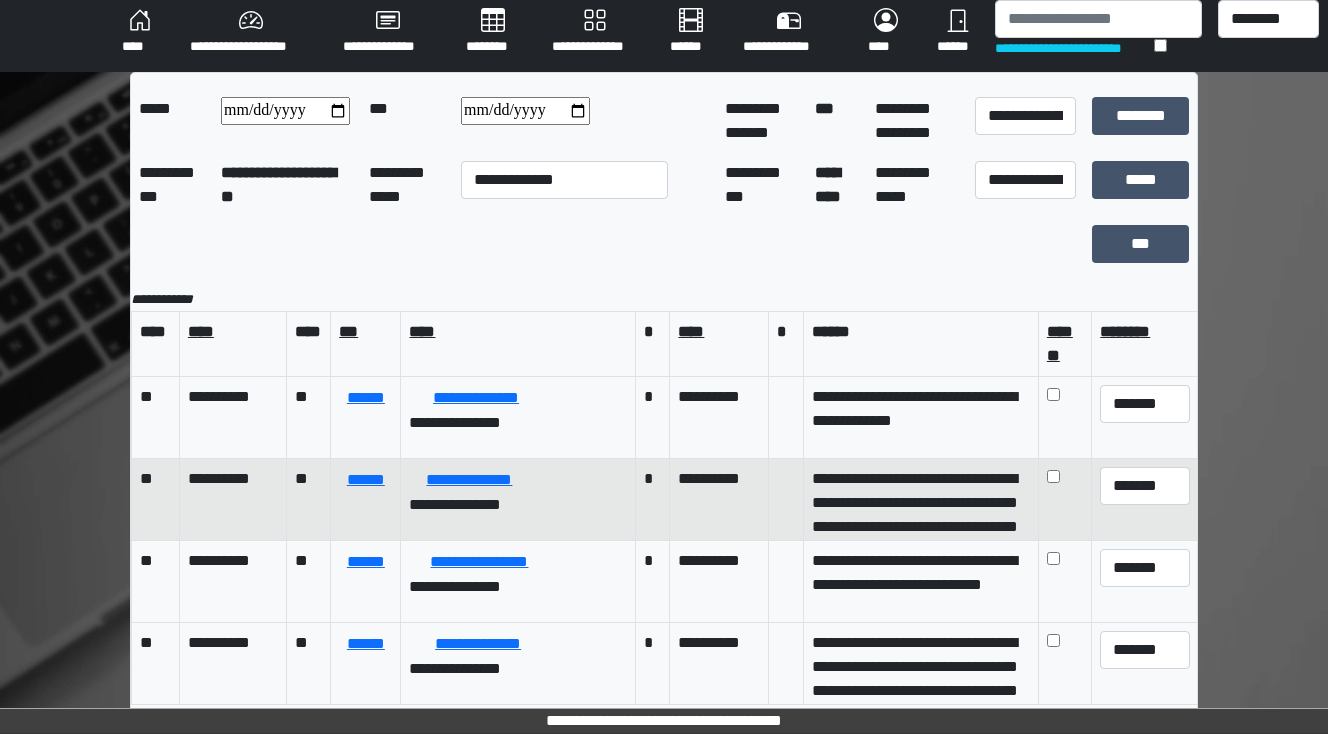 scroll, scrollTop: 10, scrollLeft: 0, axis: vertical 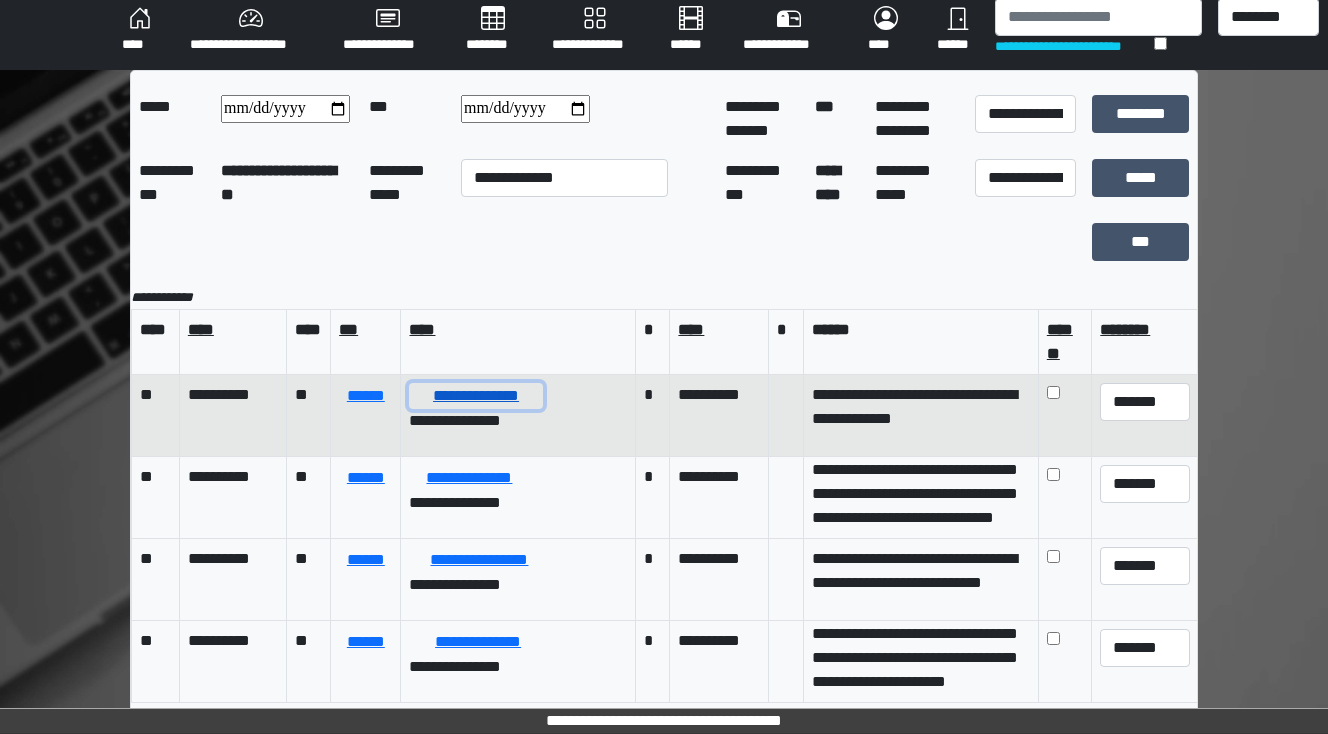 click on "**********" at bounding box center (475, 396) 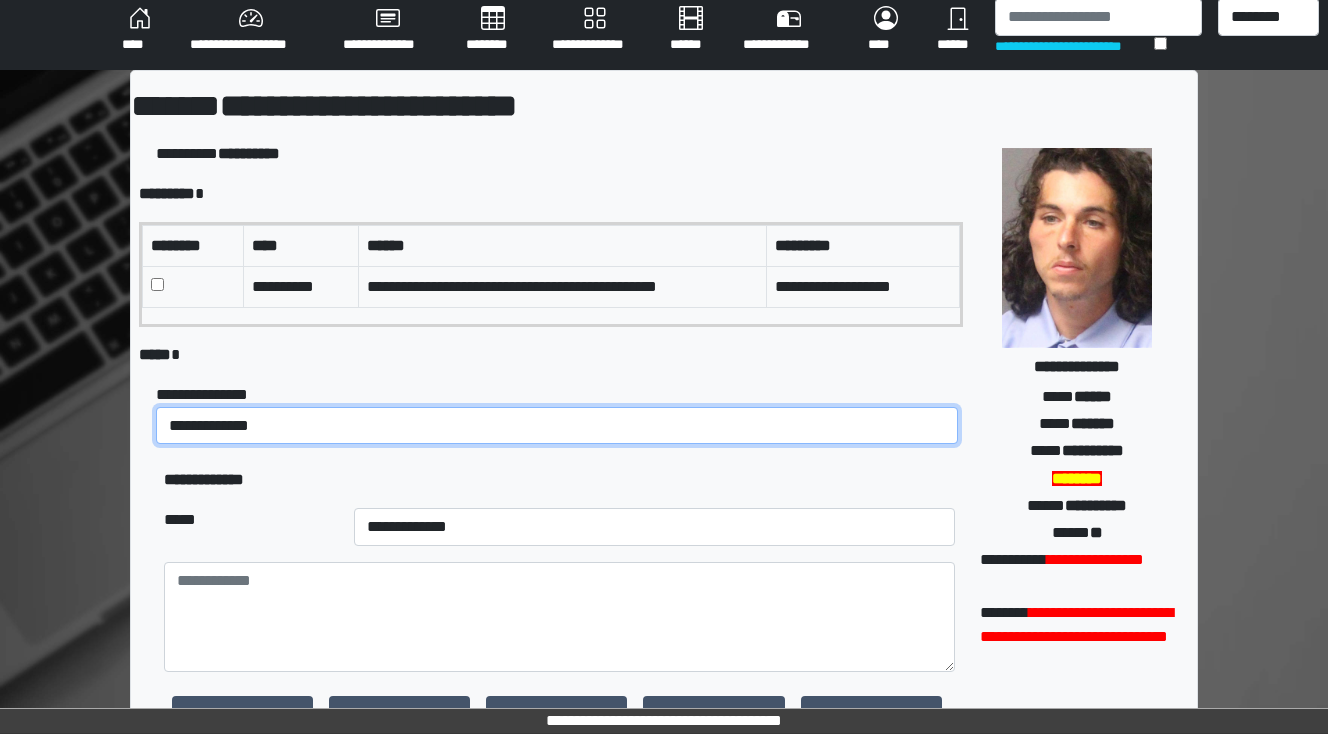 click on "**********" at bounding box center (557, 426) 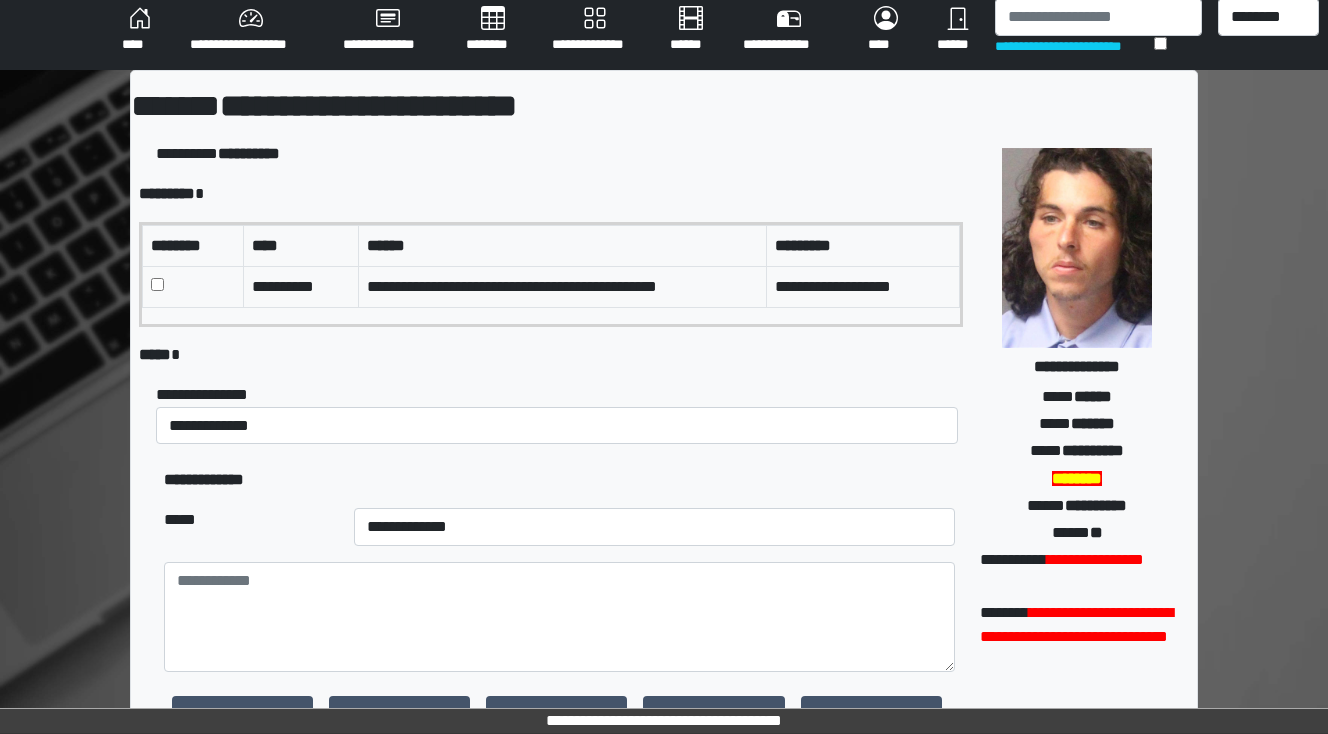 click on "**********" at bounding box center (559, 480) 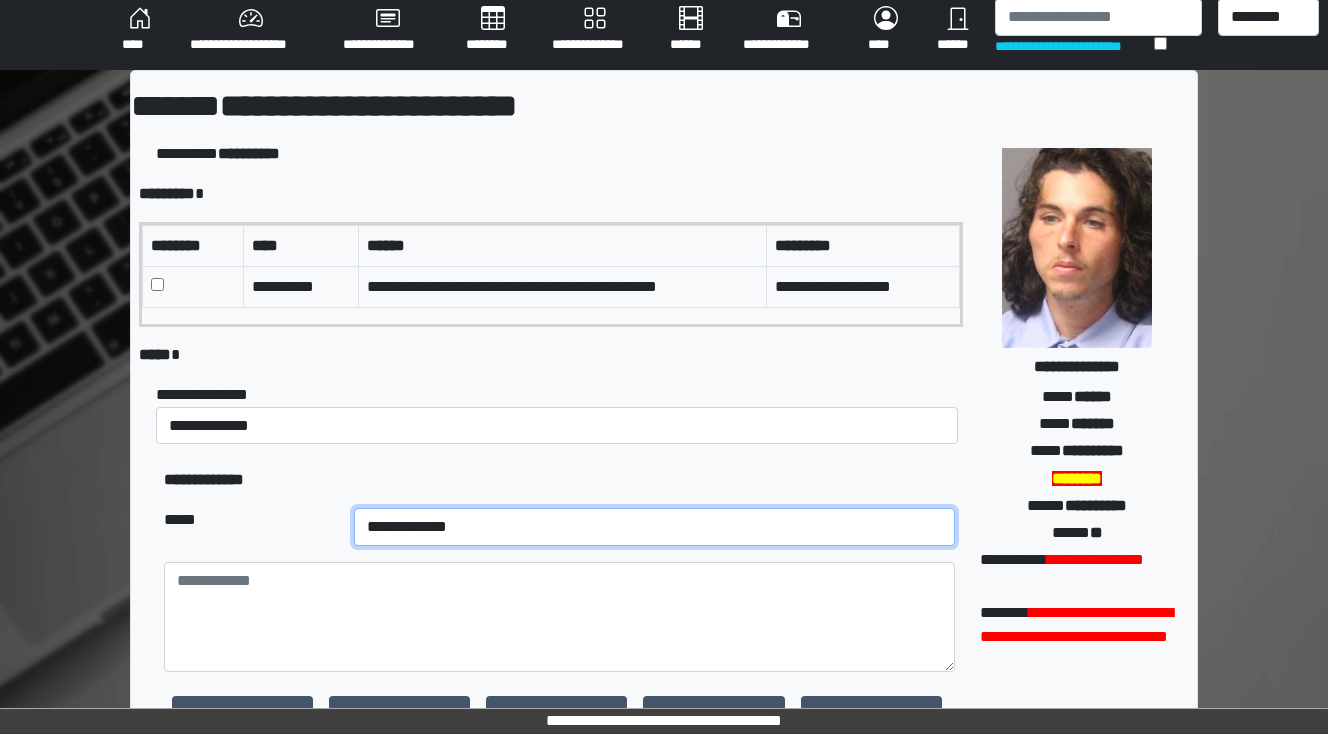 click on "**********" at bounding box center (654, 527) 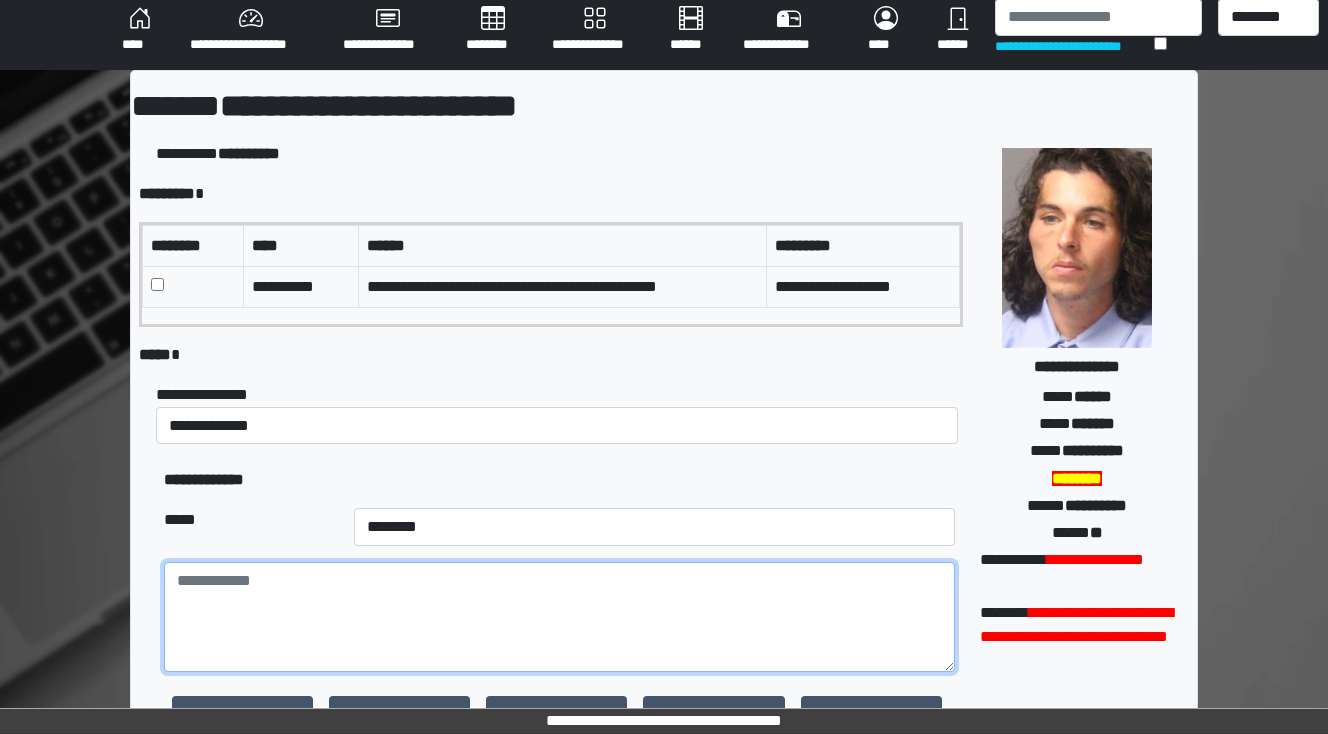 click at bounding box center [559, 617] 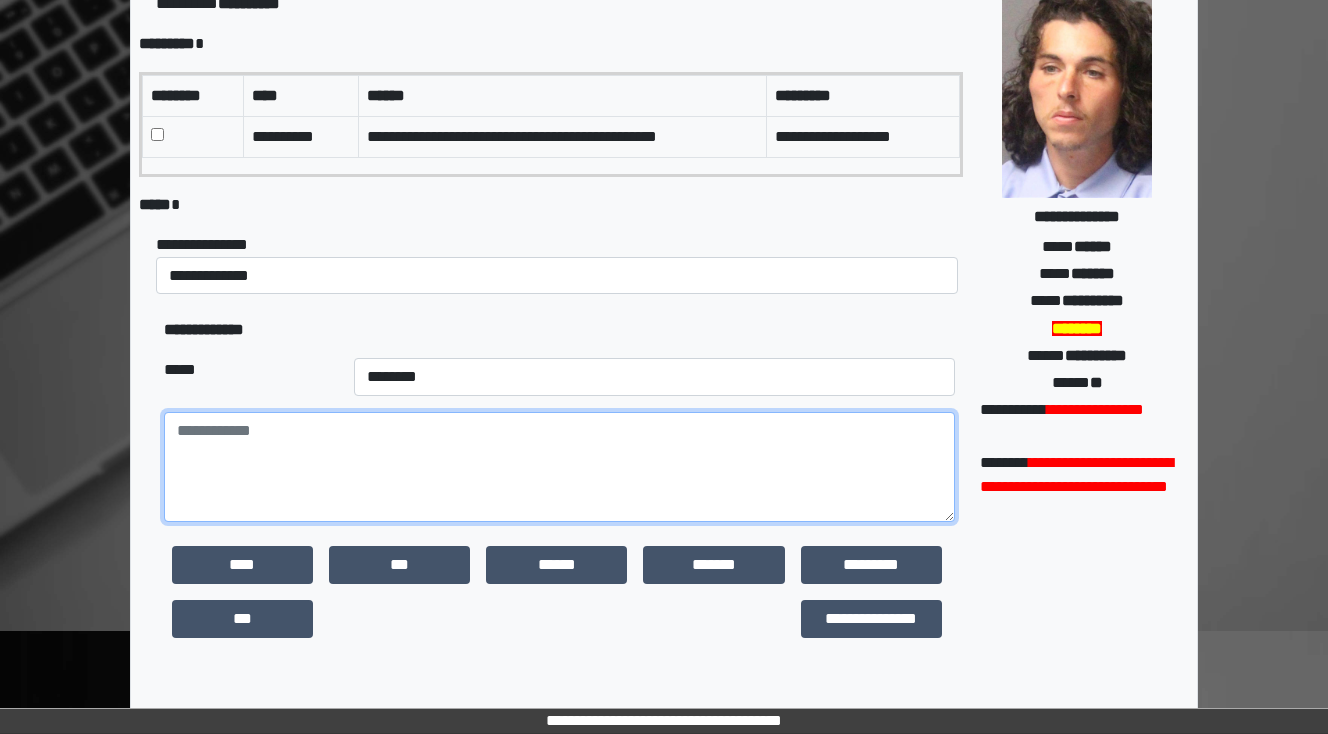 scroll, scrollTop: 170, scrollLeft: 0, axis: vertical 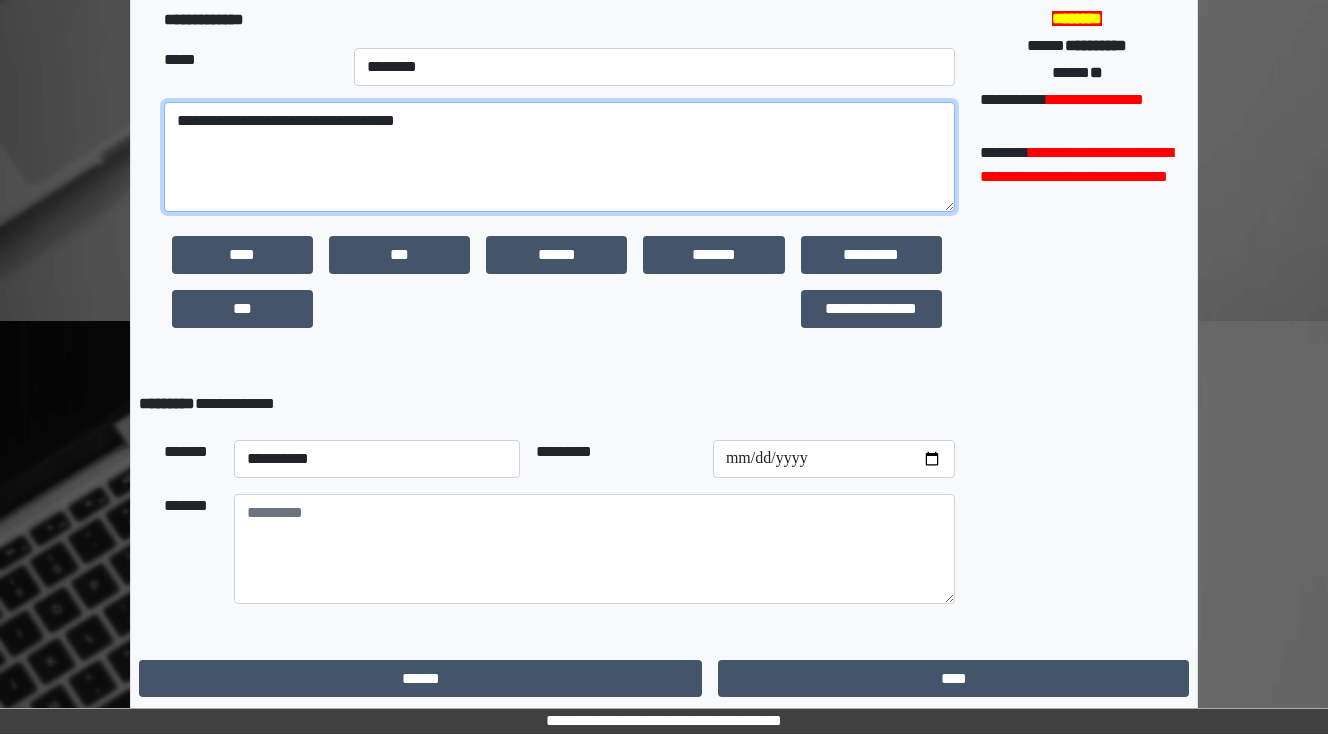type on "**********" 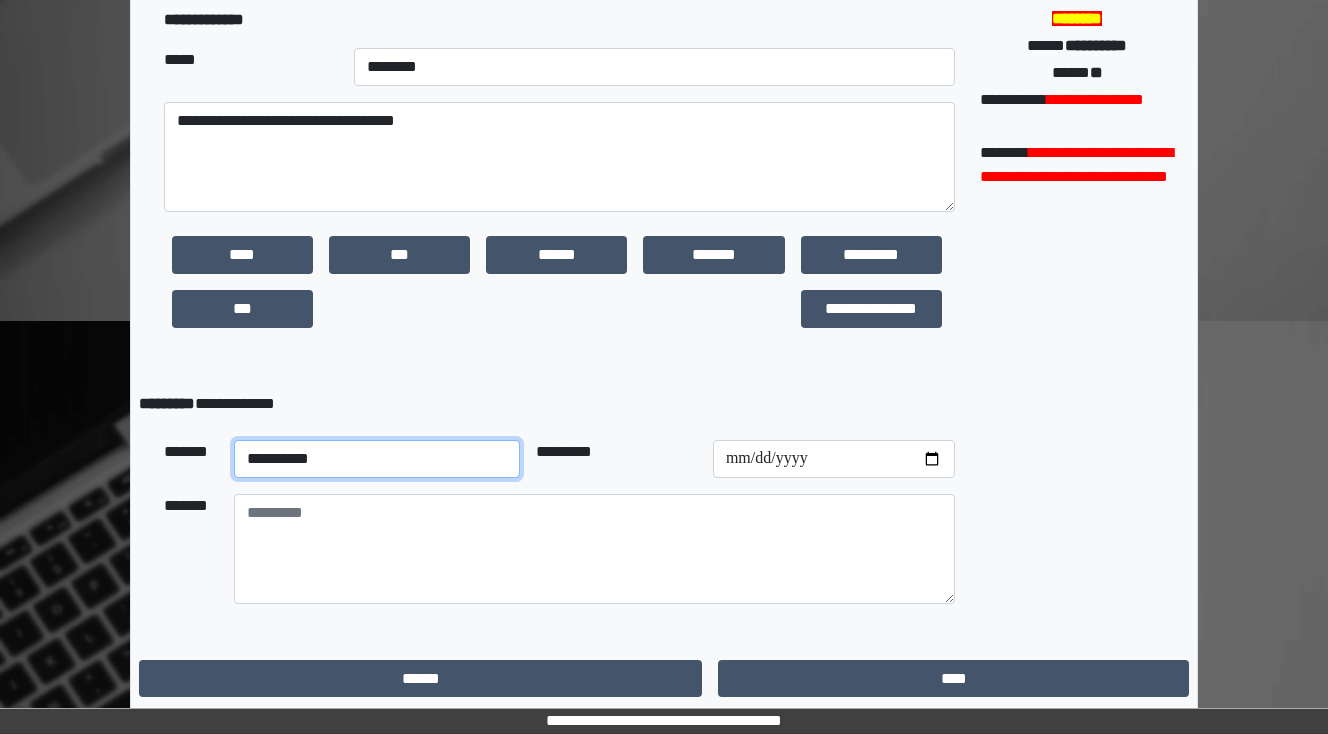 click on "**********" at bounding box center [377, 459] 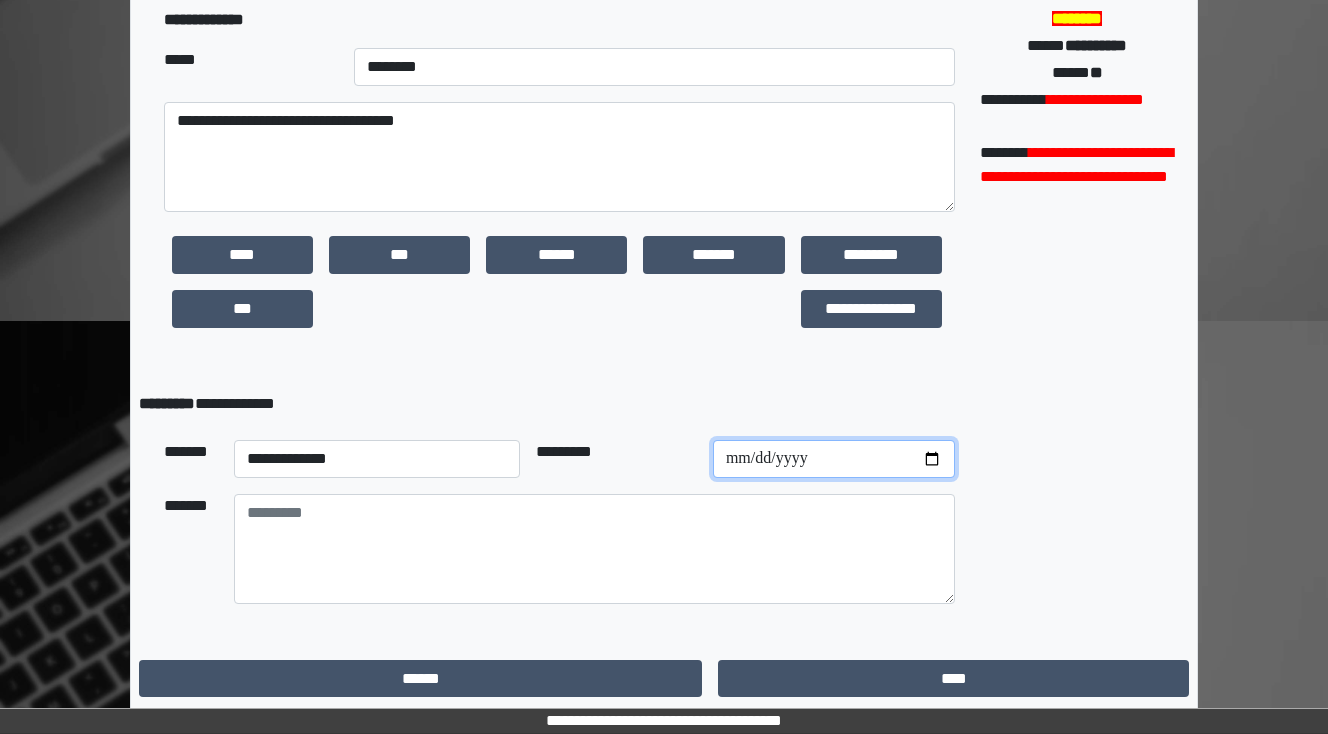 click at bounding box center (834, 459) 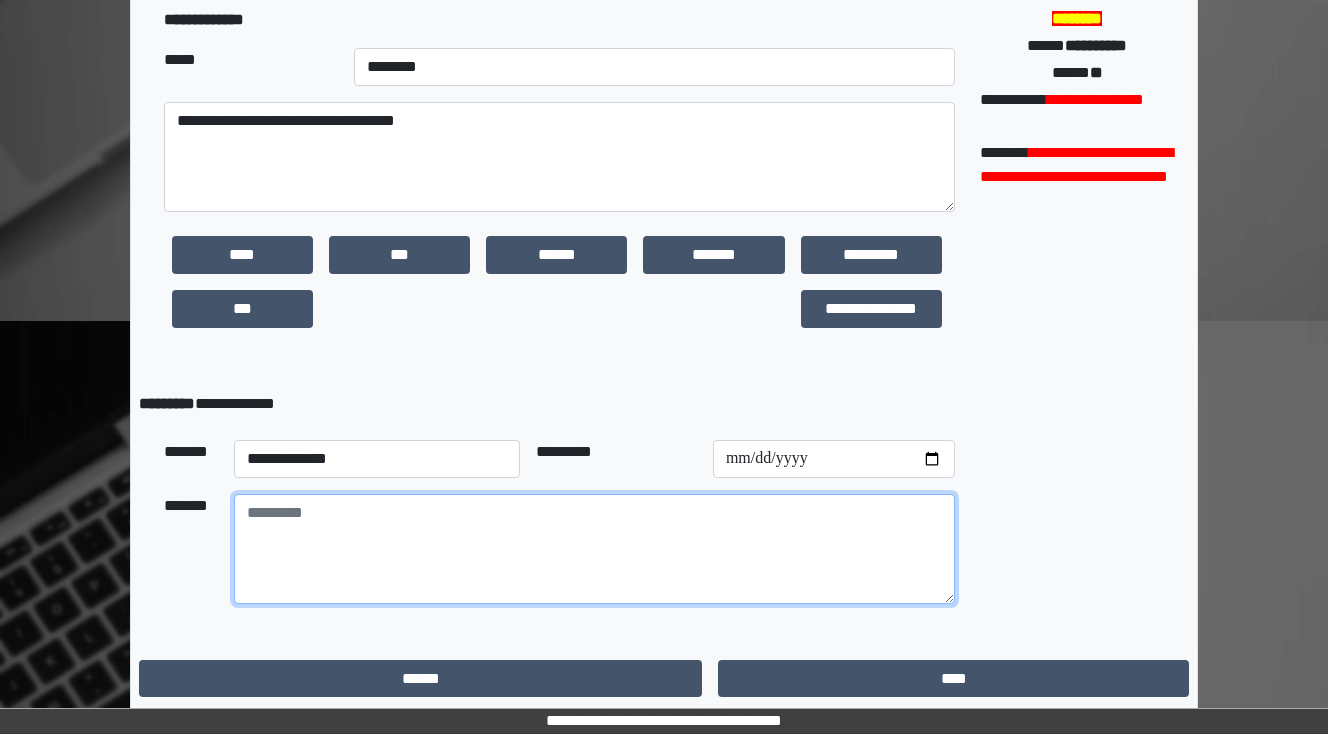 click at bounding box center (594, 549) 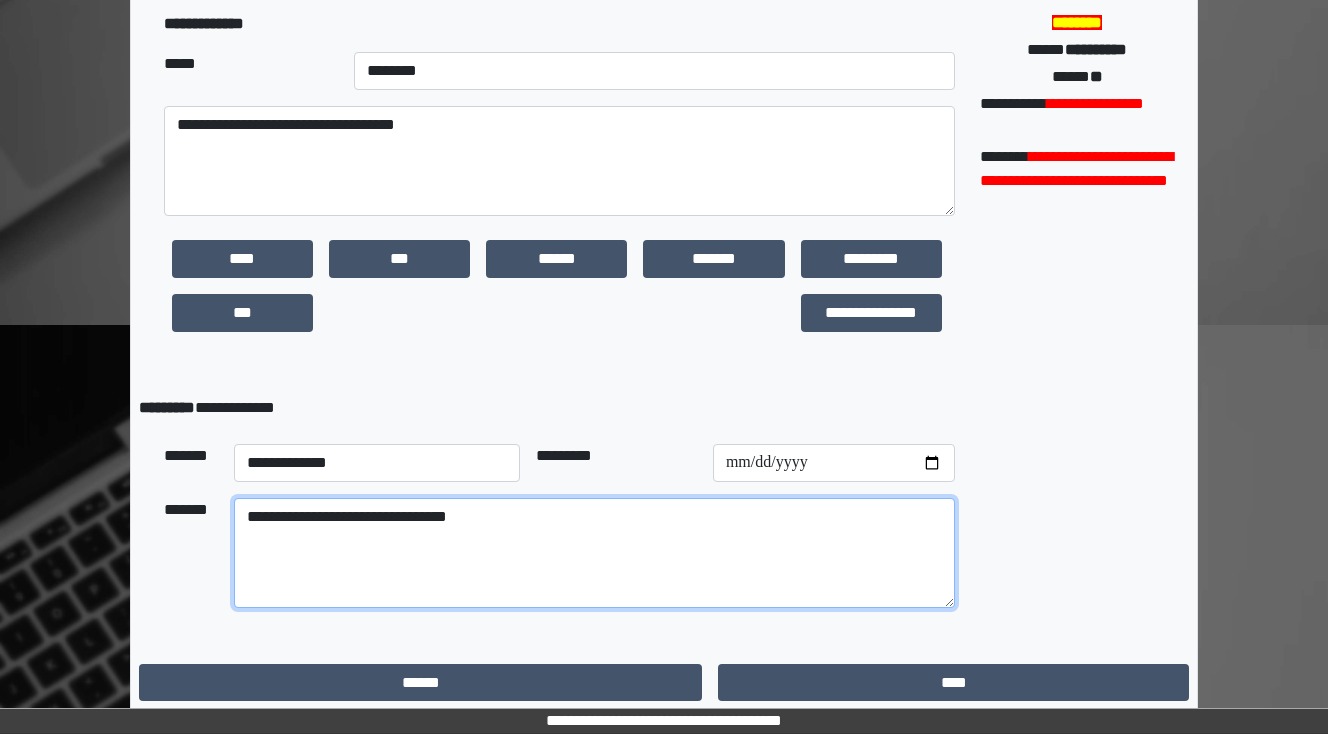 scroll, scrollTop: 470, scrollLeft: 0, axis: vertical 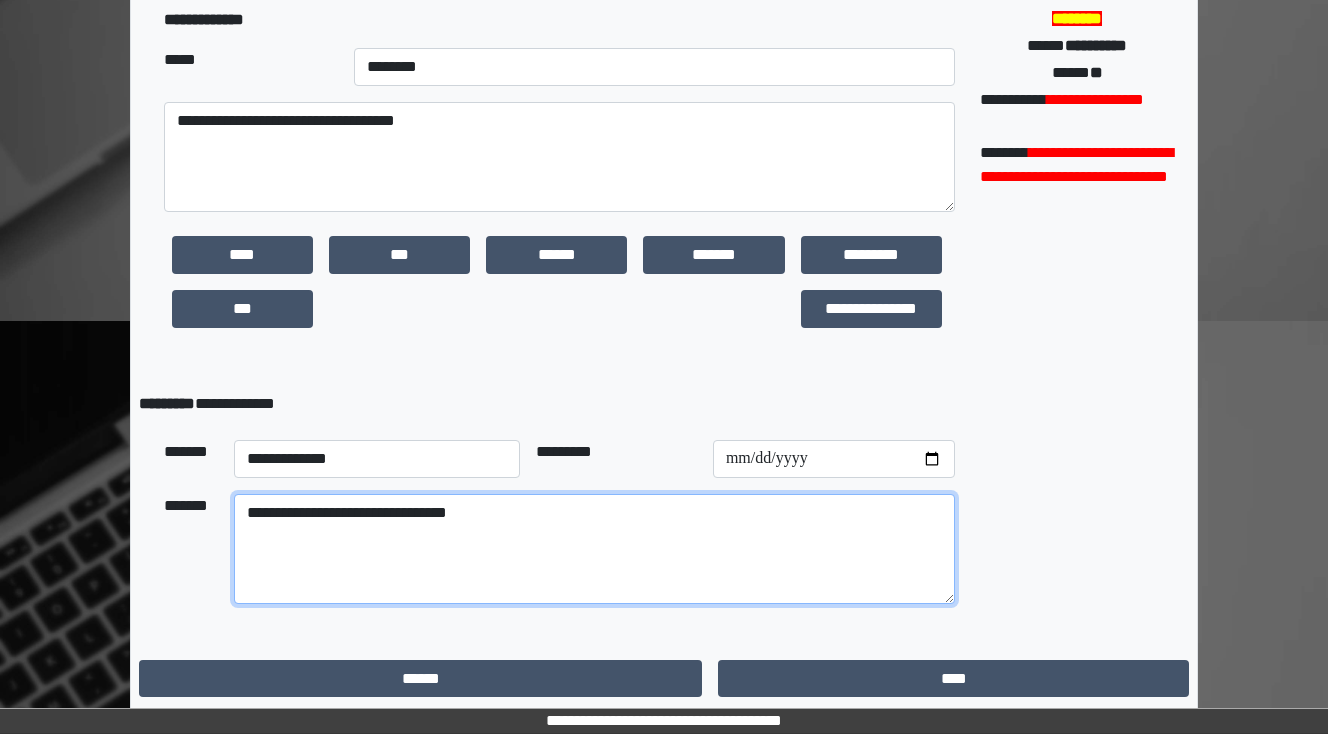 click on "**********" at bounding box center (594, 549) 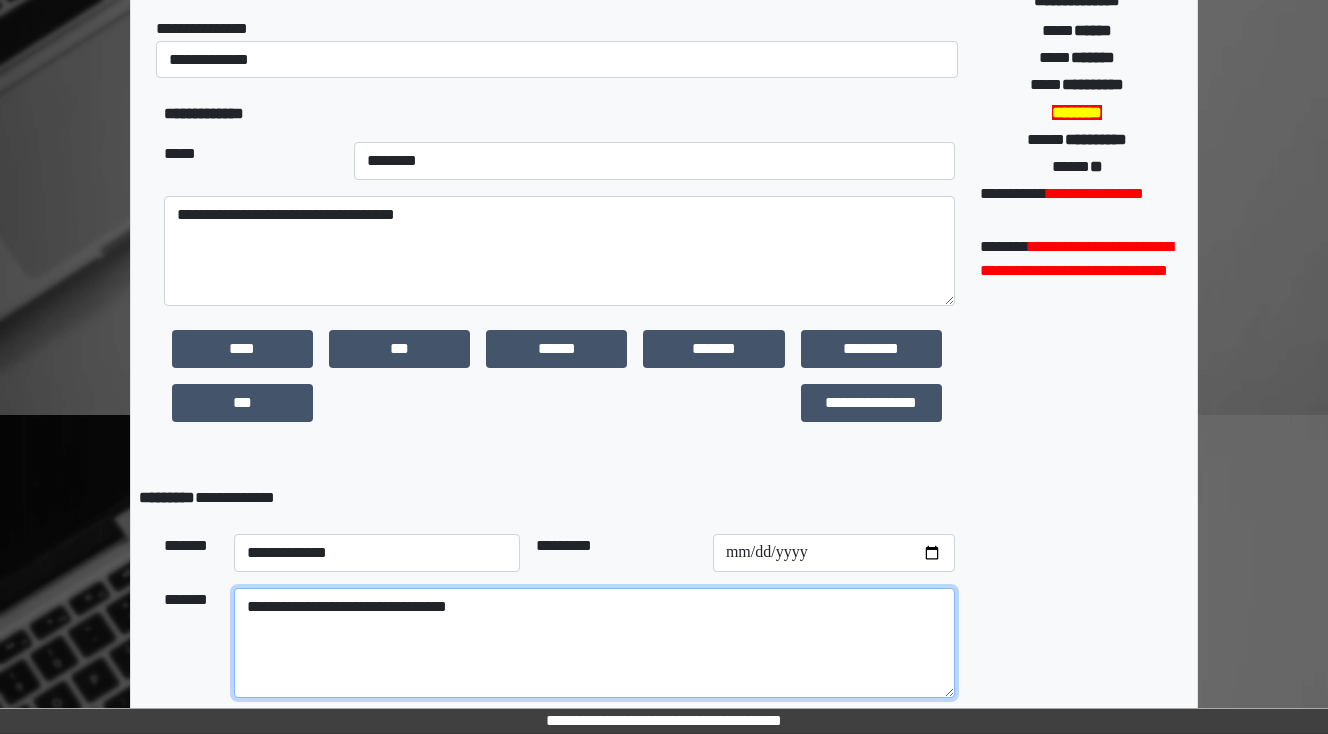 scroll, scrollTop: 470, scrollLeft: 0, axis: vertical 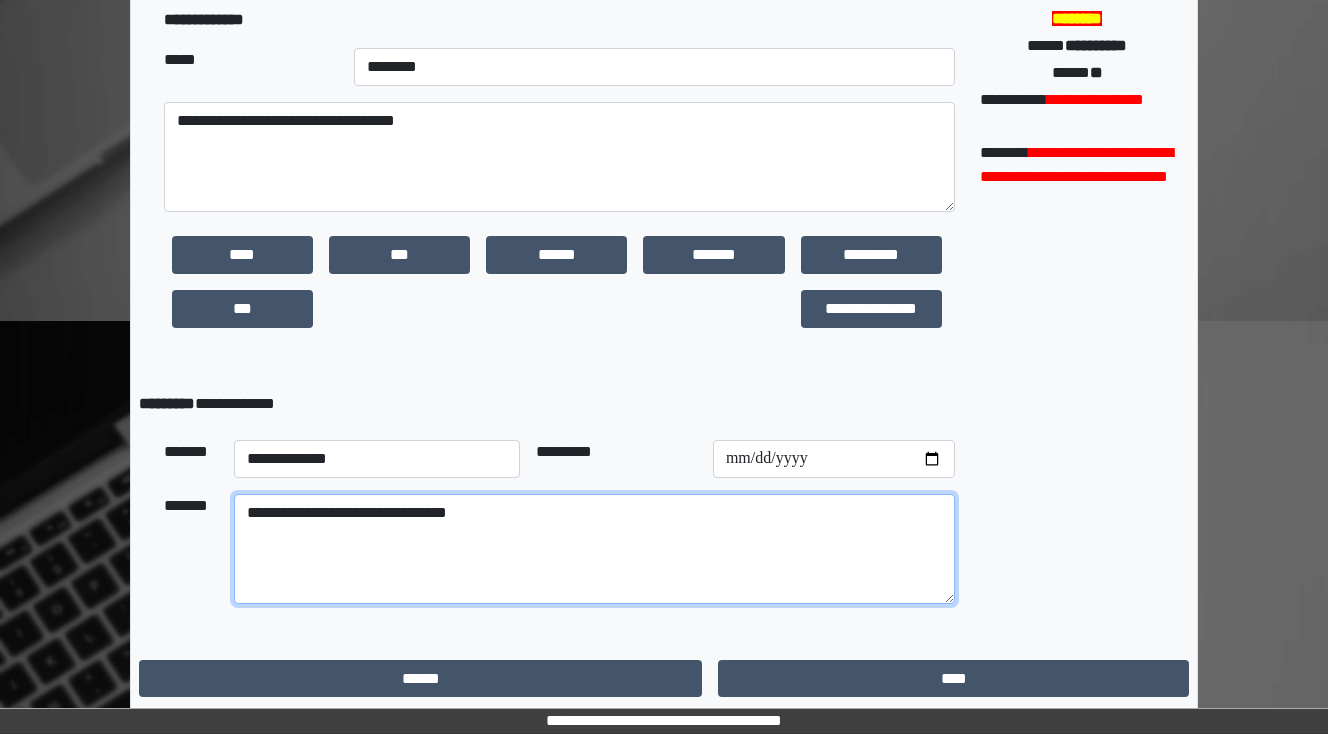 click on "**********" at bounding box center (594, 549) 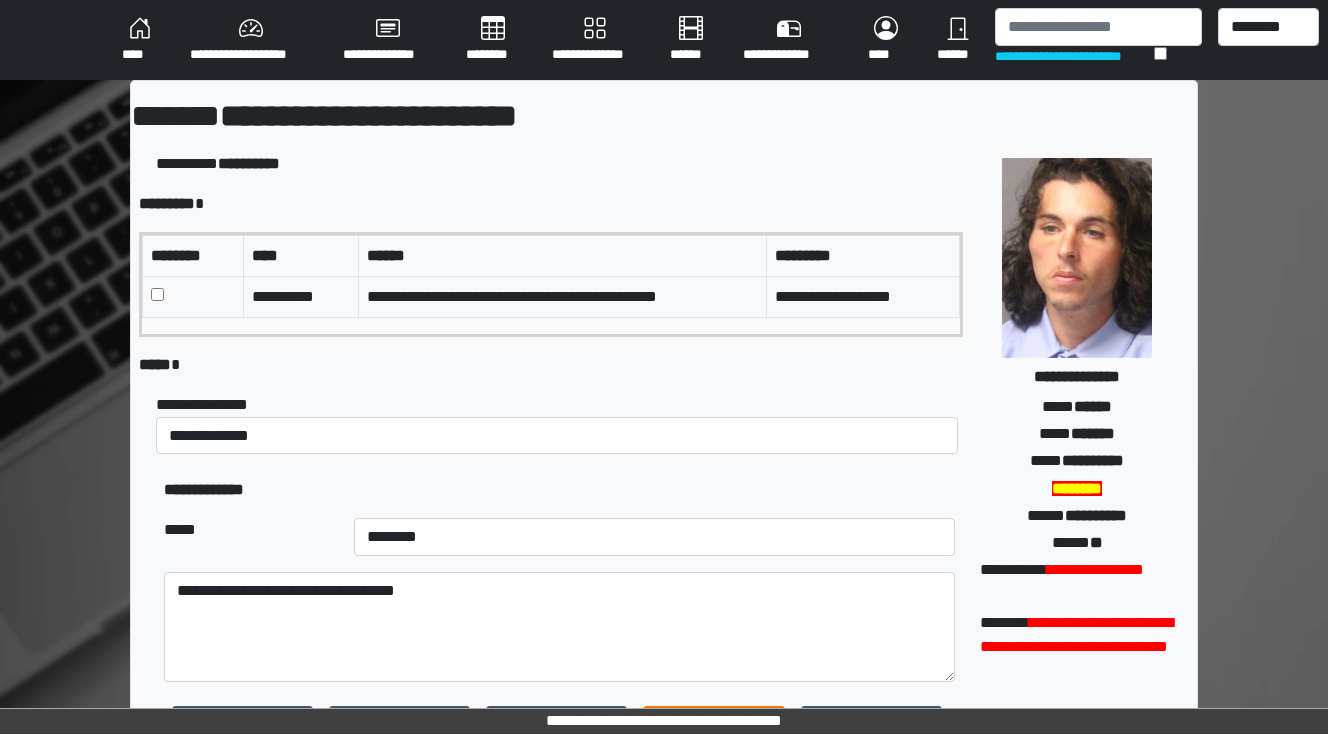 scroll, scrollTop: 470, scrollLeft: 0, axis: vertical 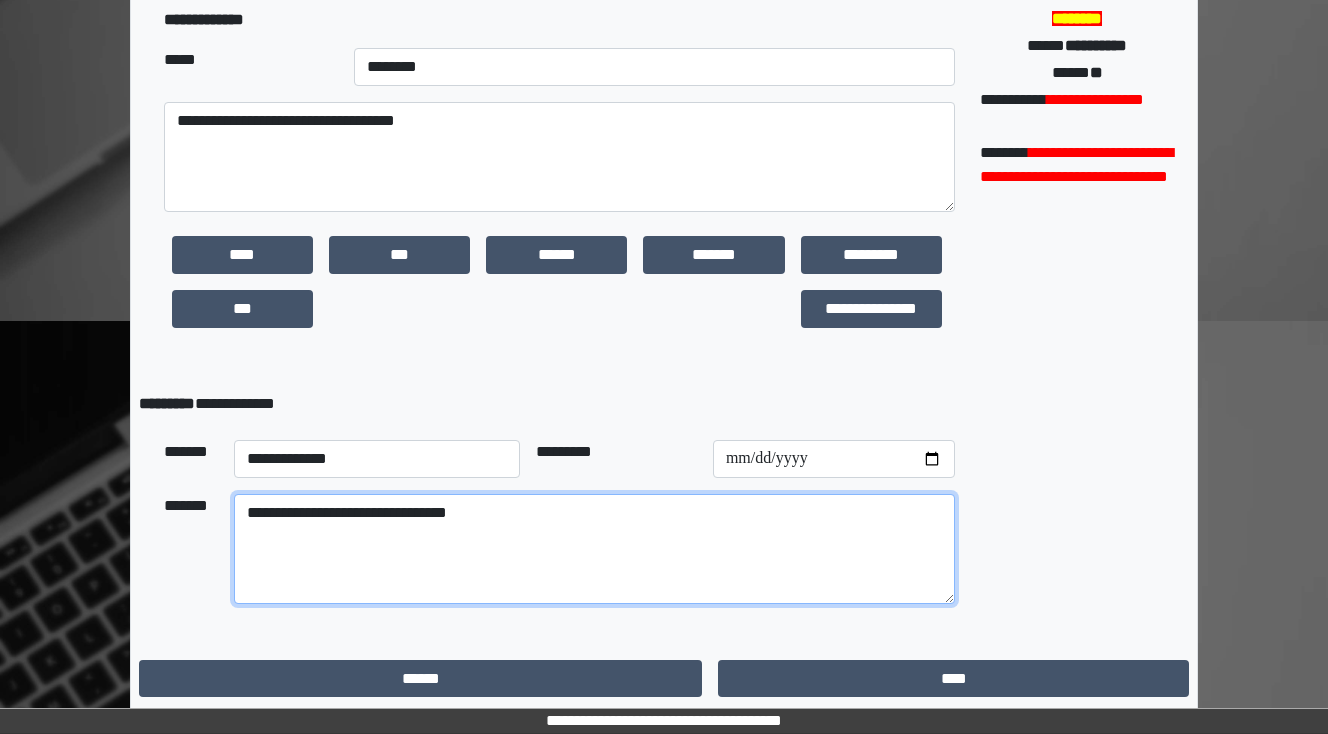 click on "**********" at bounding box center (594, 549) 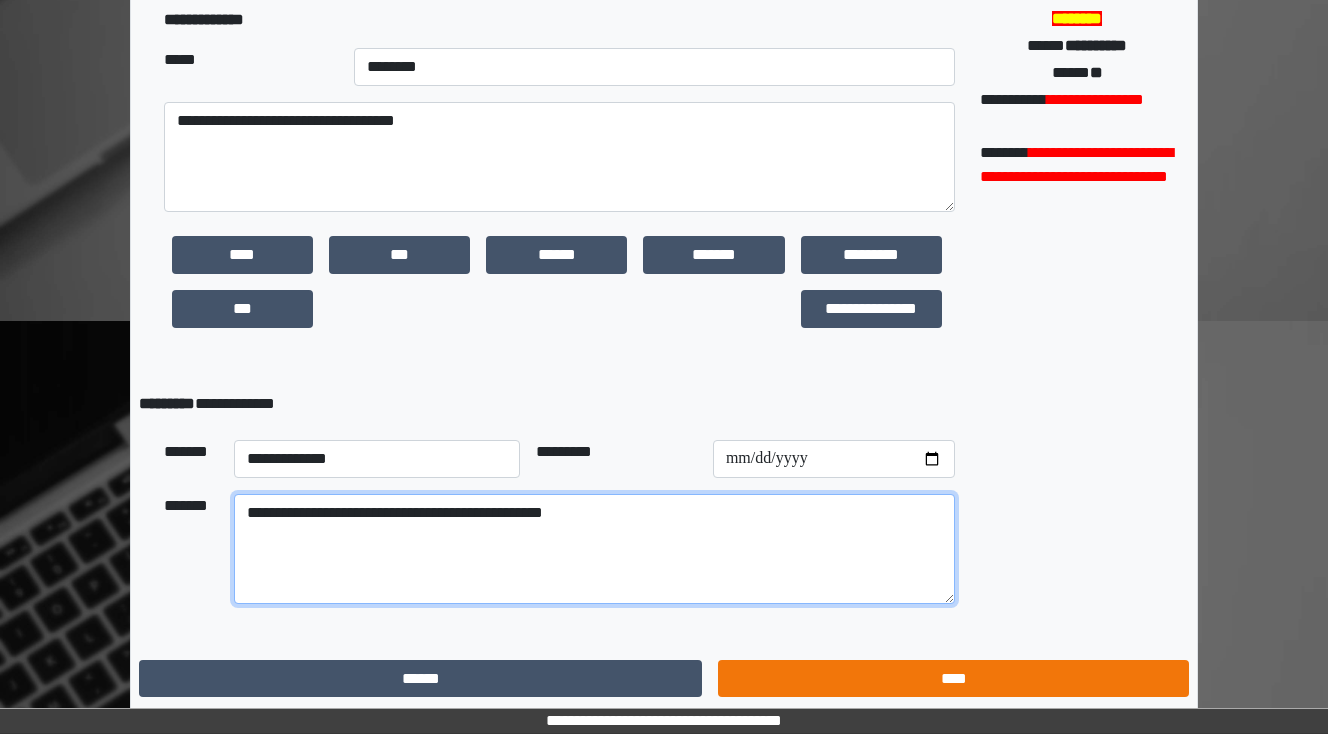 type on "**********" 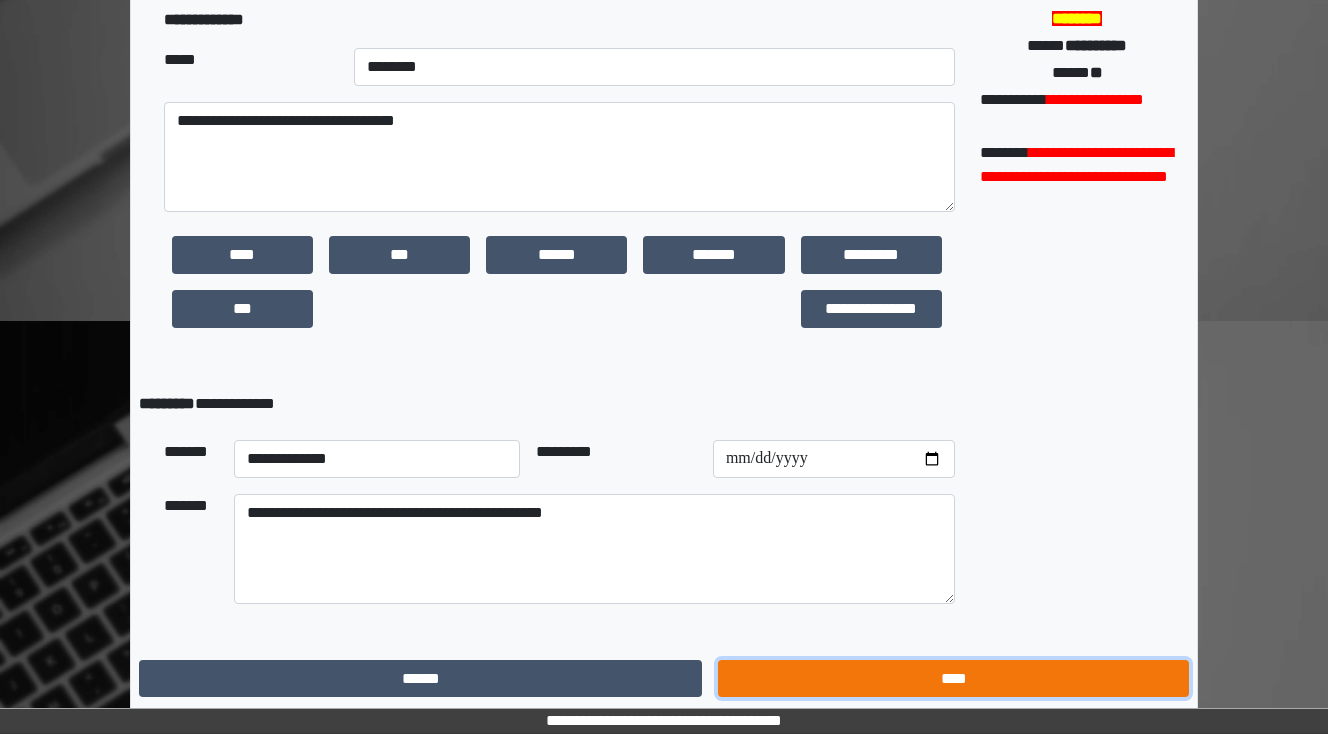 click on "****" at bounding box center (953, 679) 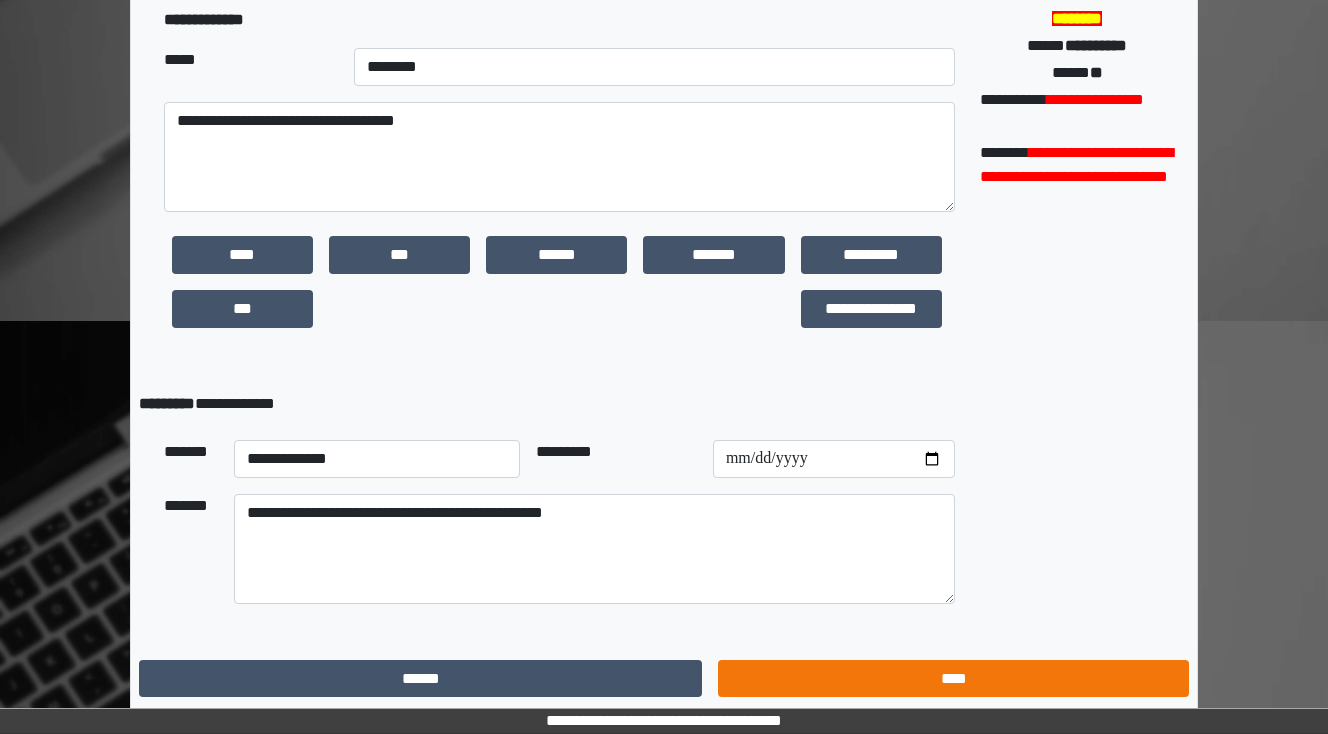 scroll, scrollTop: 0, scrollLeft: 0, axis: both 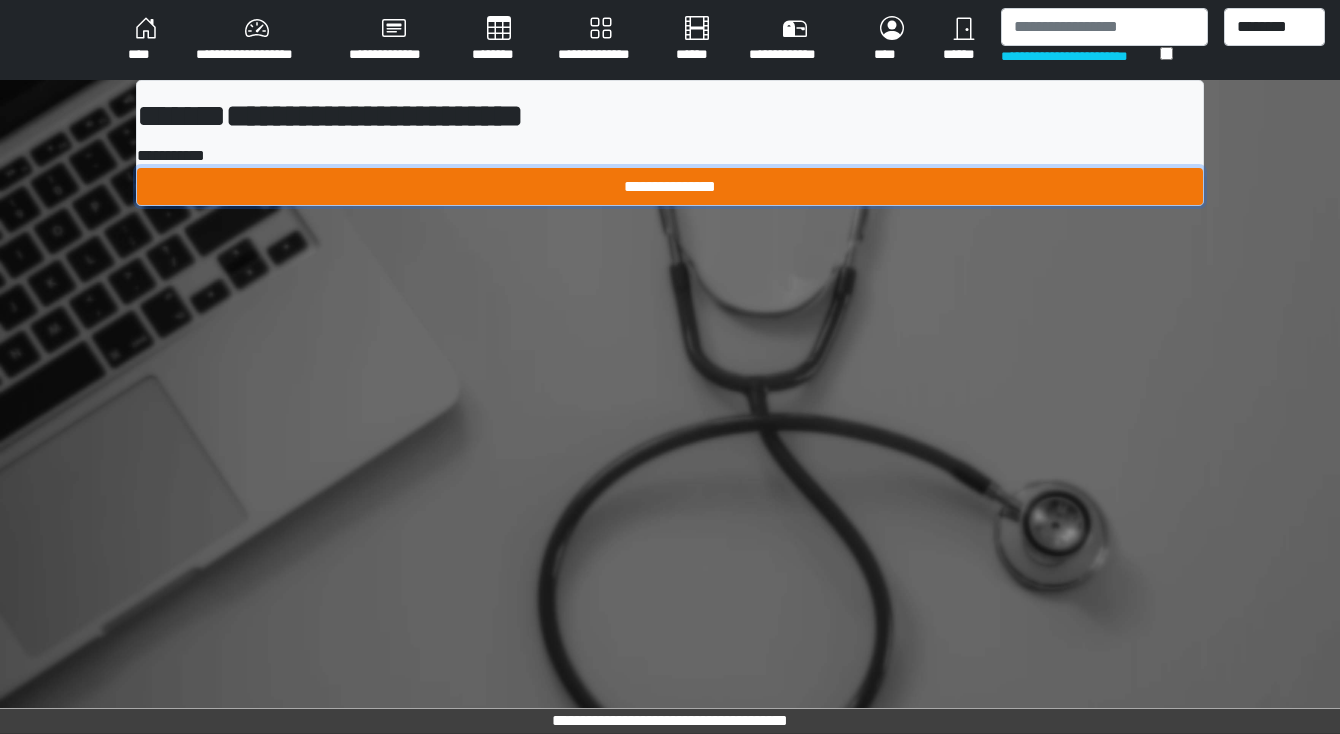 click on "**********" at bounding box center (670, 187) 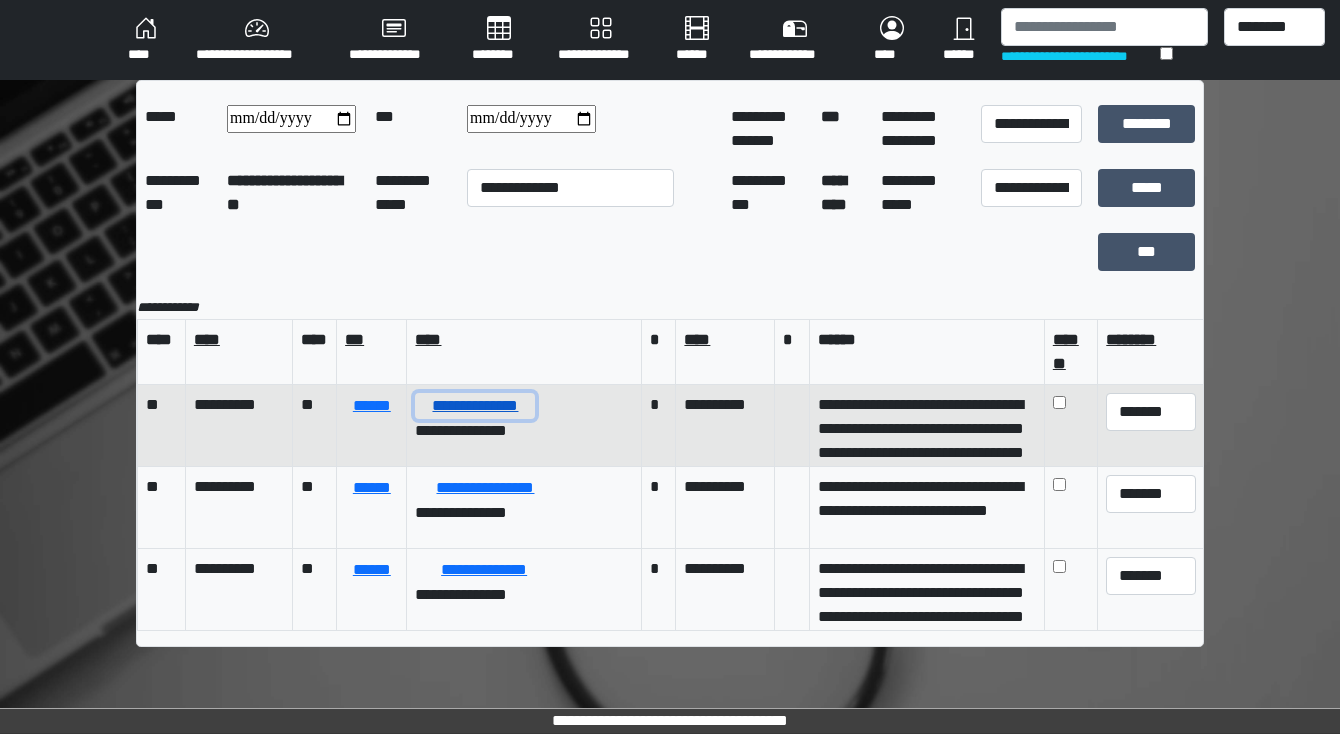 click on "**********" at bounding box center (475, 406) 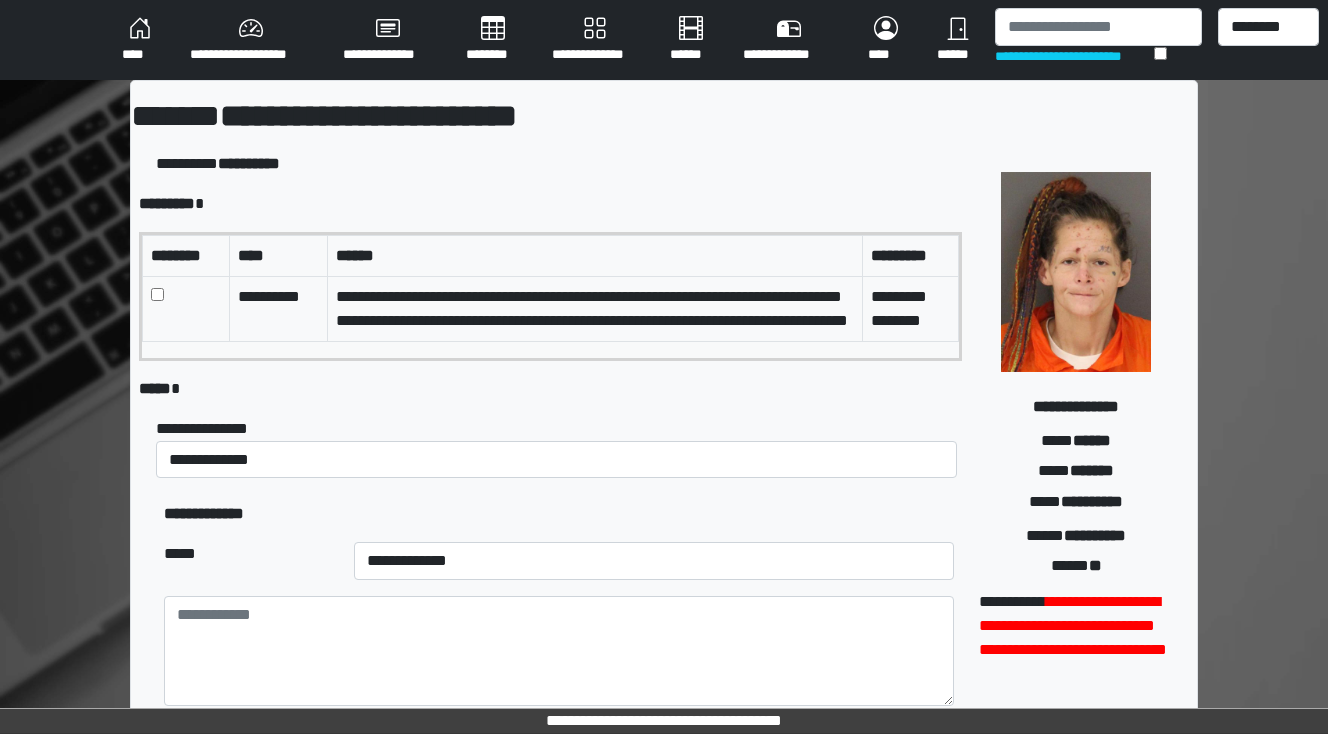 click on "********" at bounding box center [493, 40] 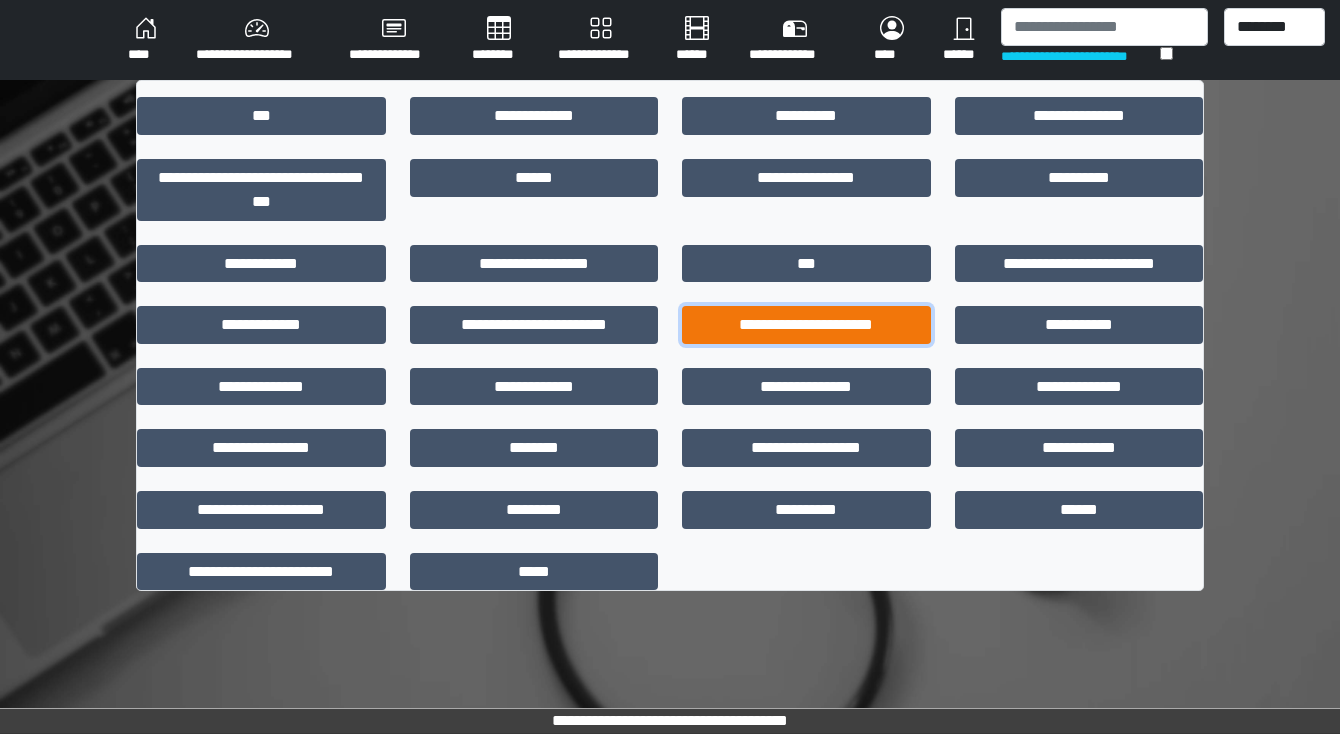 click on "**********" at bounding box center [806, 325] 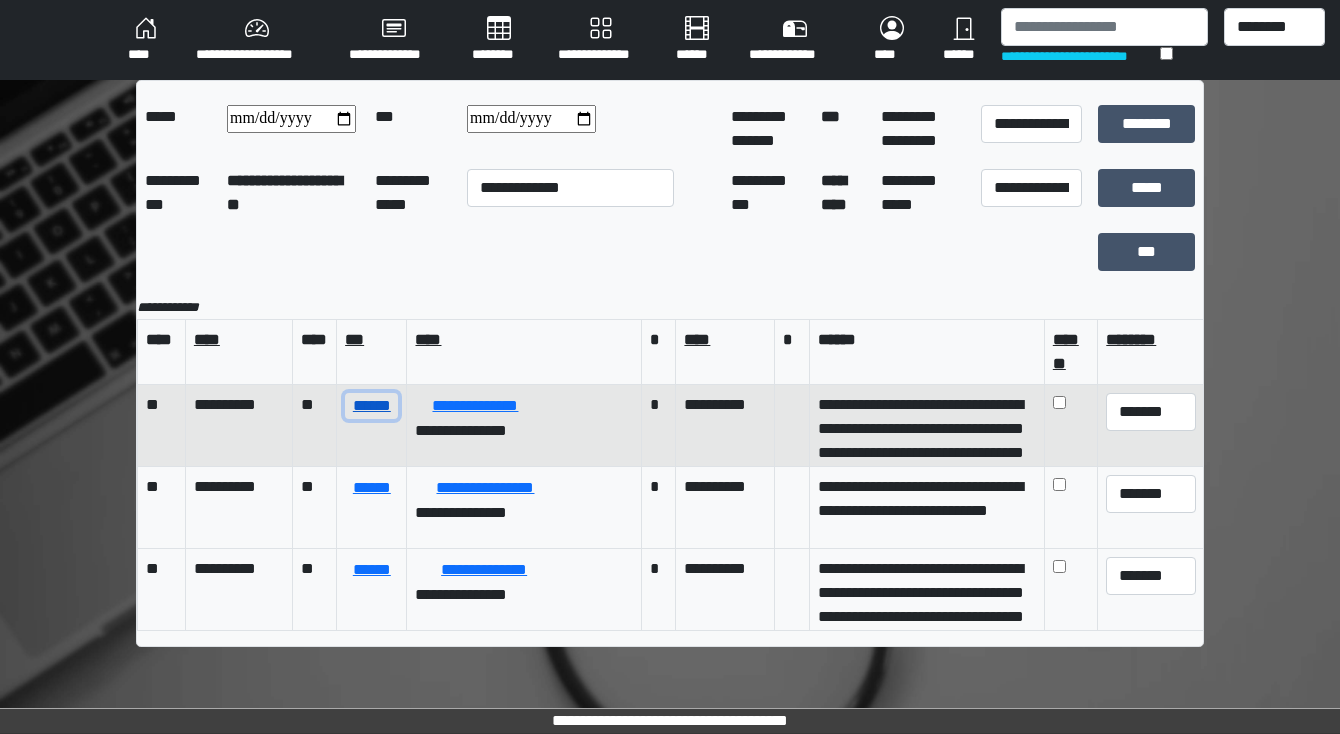 click on "******" at bounding box center [371, 406] 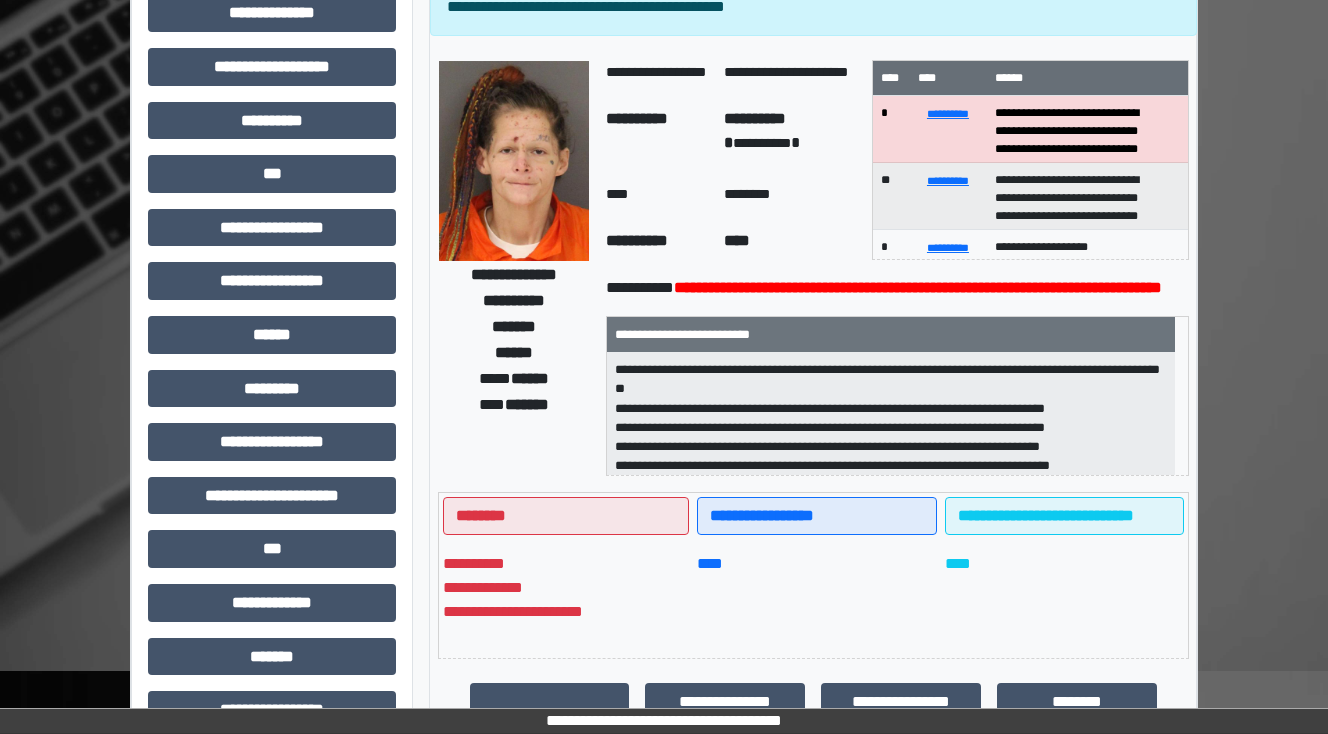 scroll, scrollTop: 160, scrollLeft: 0, axis: vertical 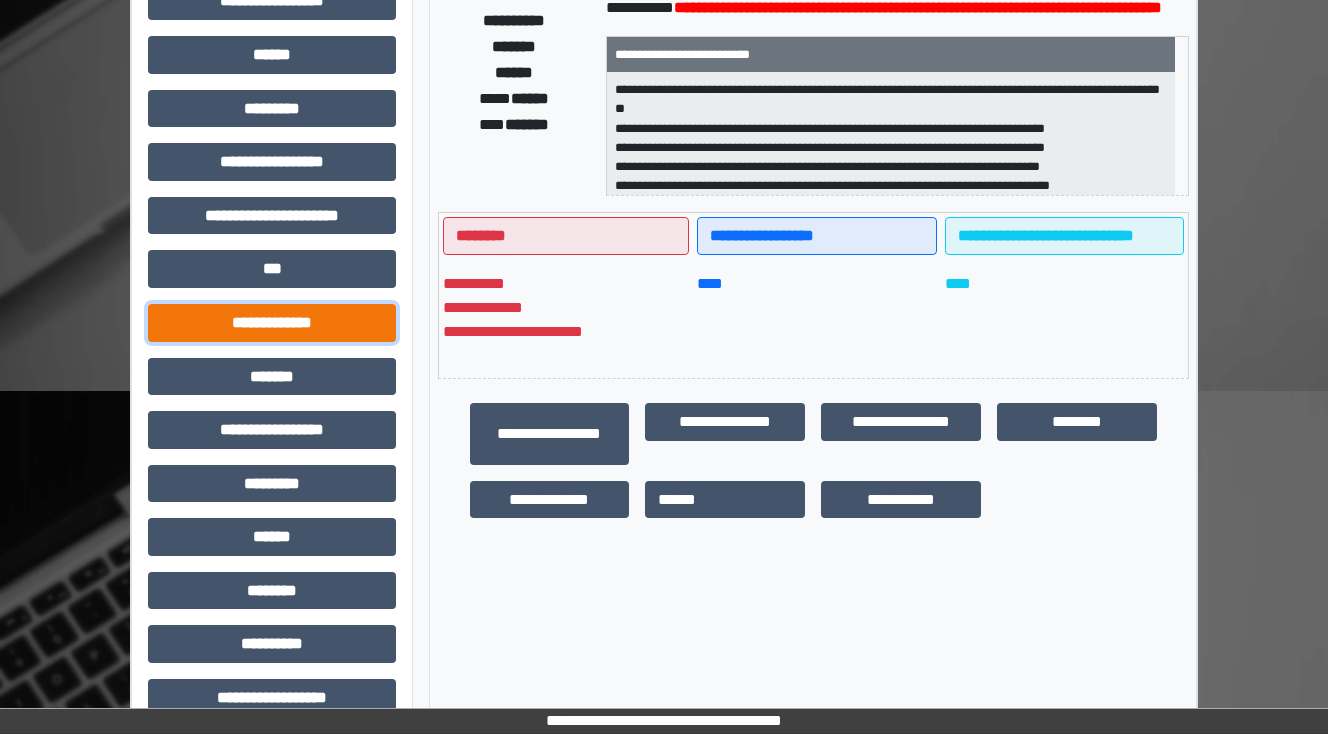 click on "**********" at bounding box center [272, 323] 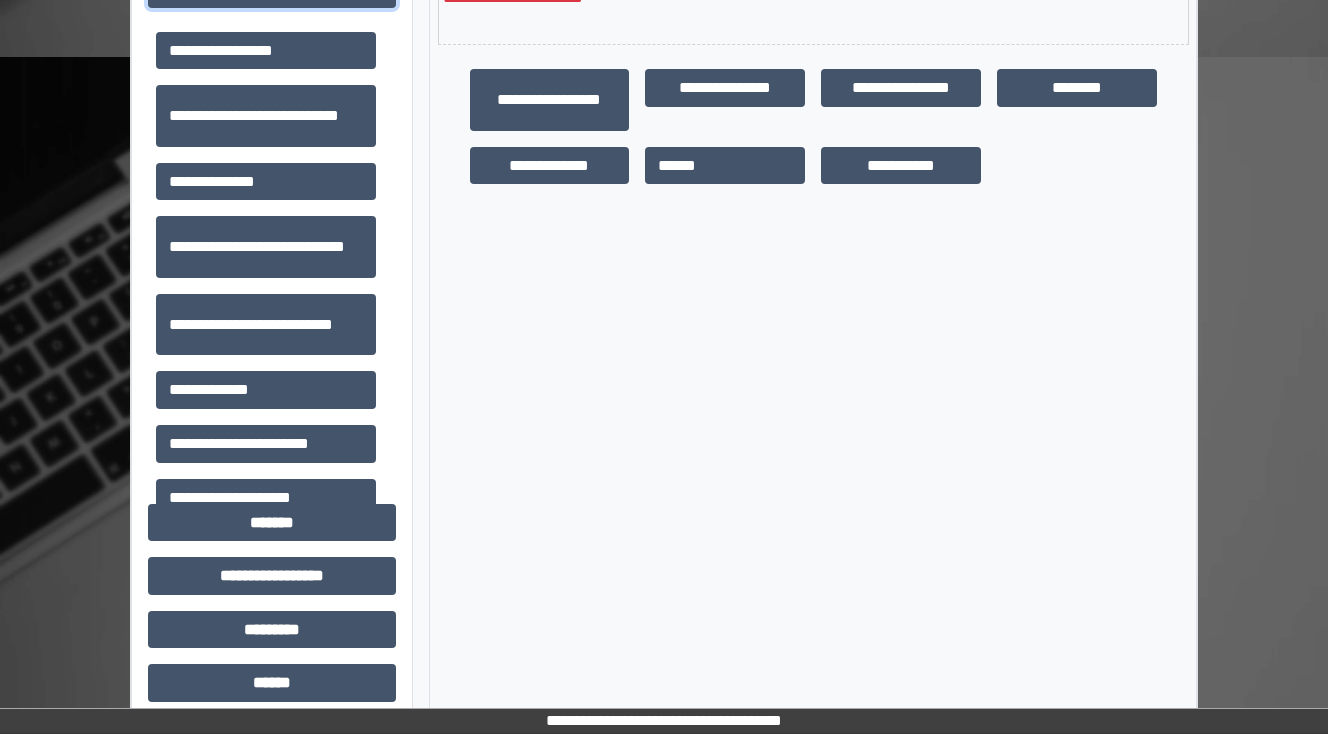 scroll, scrollTop: 800, scrollLeft: 0, axis: vertical 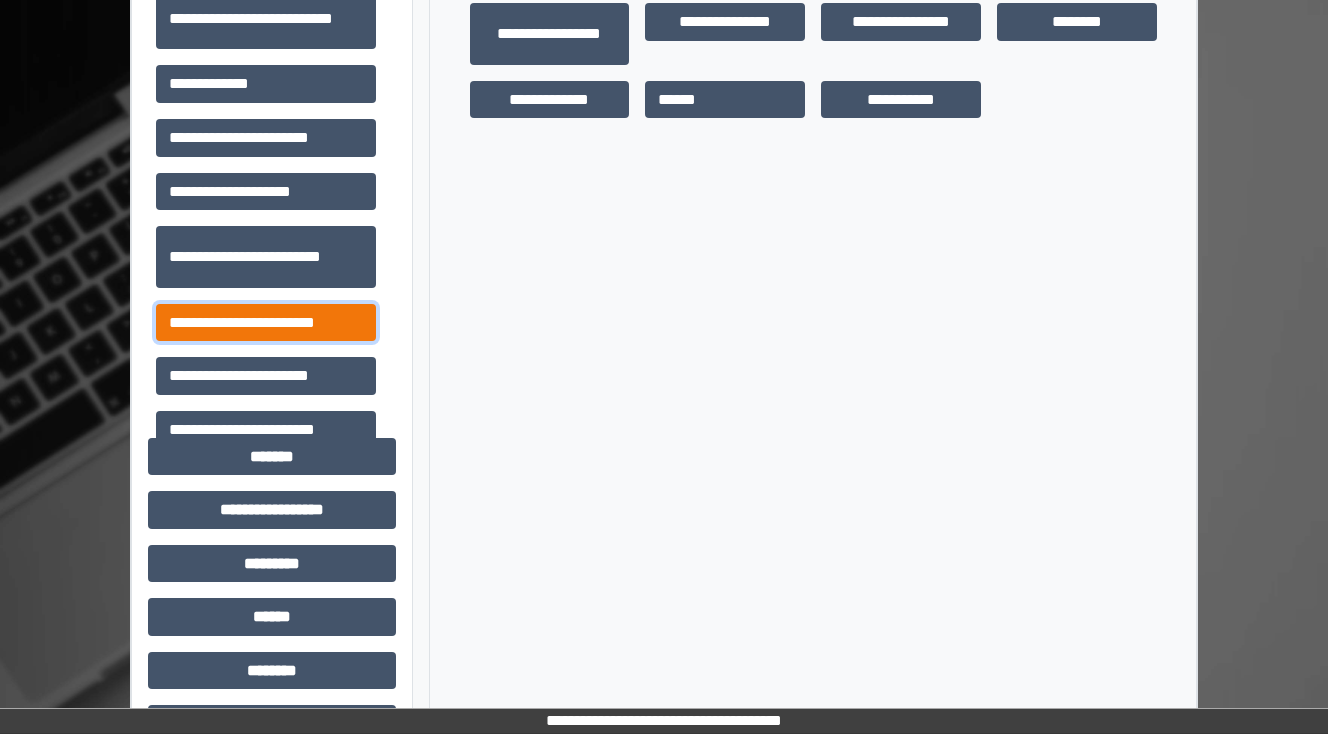 click on "**********" at bounding box center (266, 323) 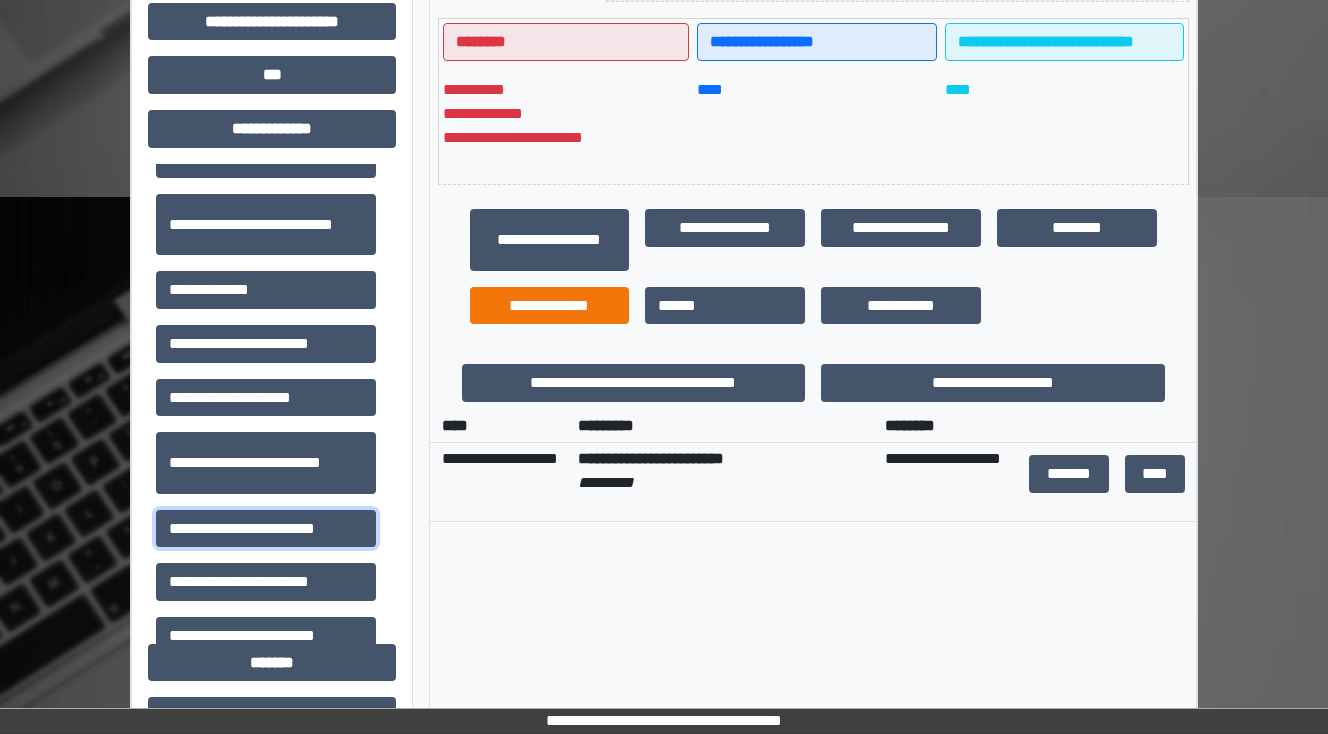 scroll, scrollTop: 560, scrollLeft: 0, axis: vertical 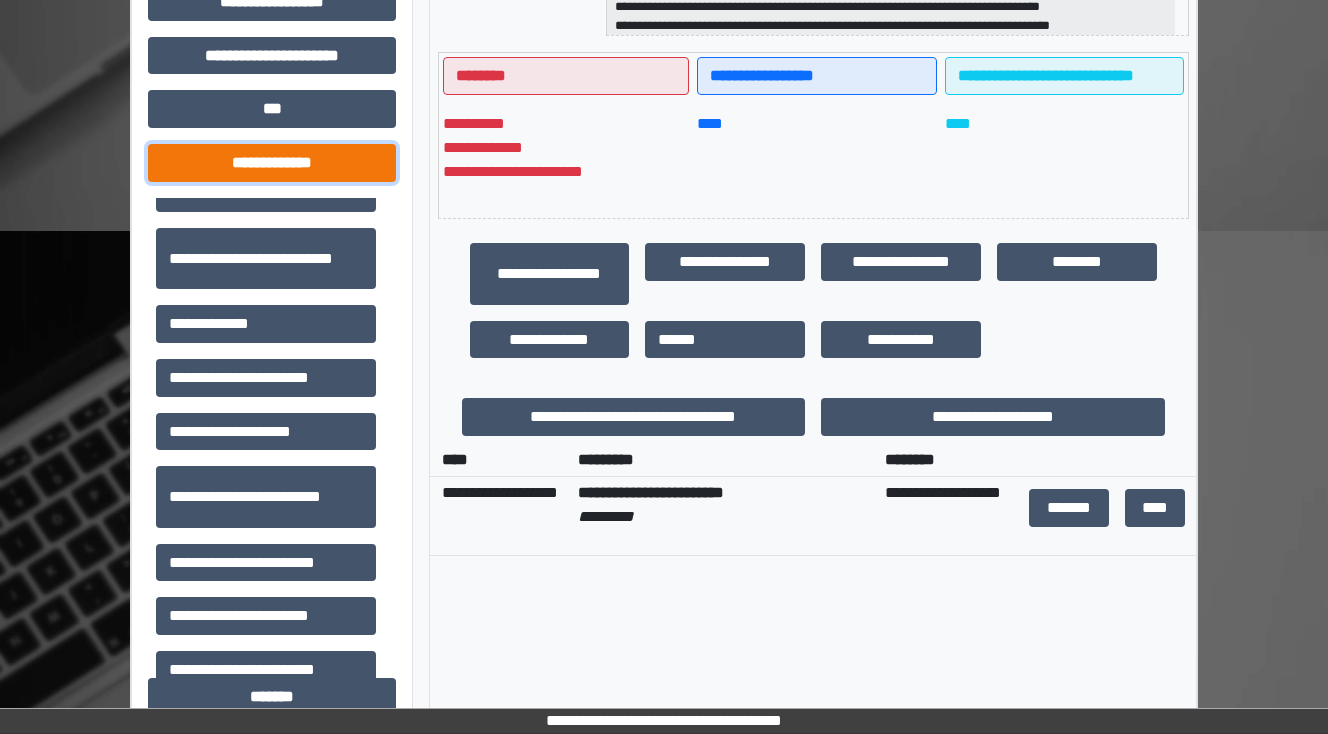 click on "**********" at bounding box center (272, 163) 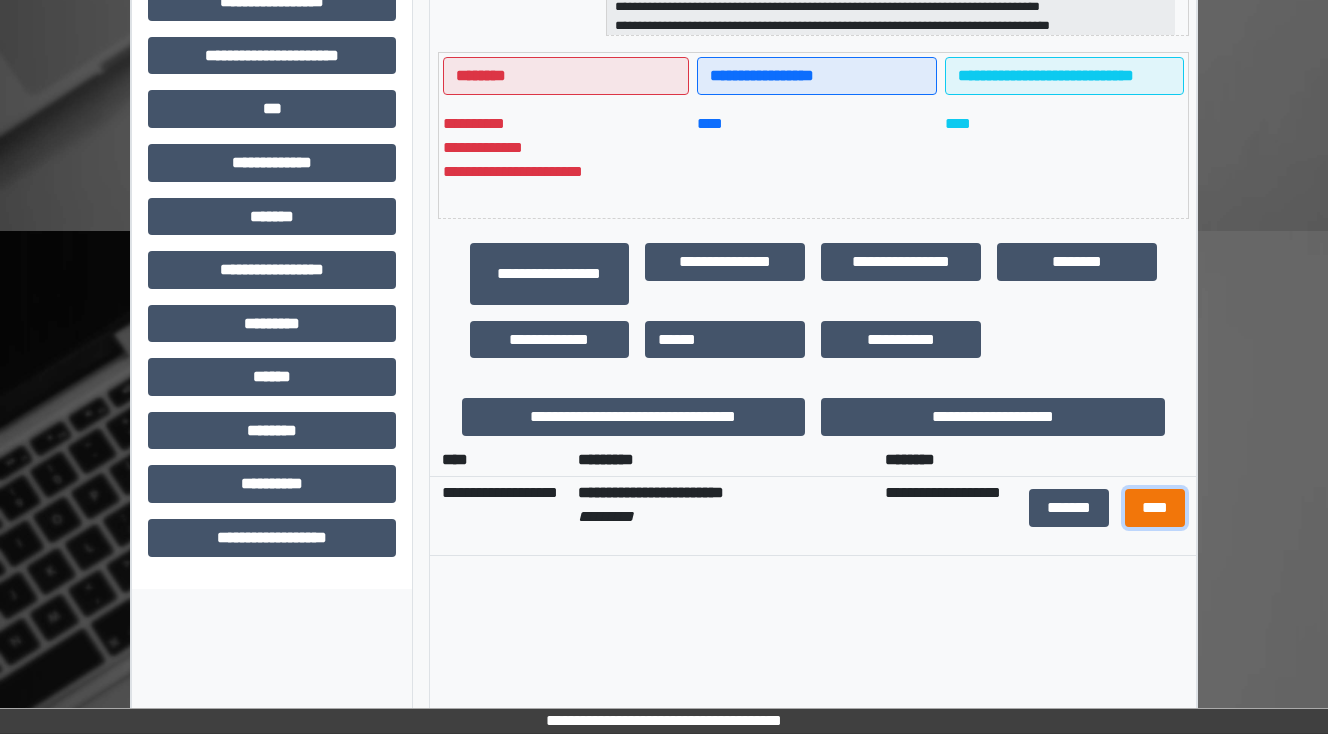 click on "****" at bounding box center [1154, 508] 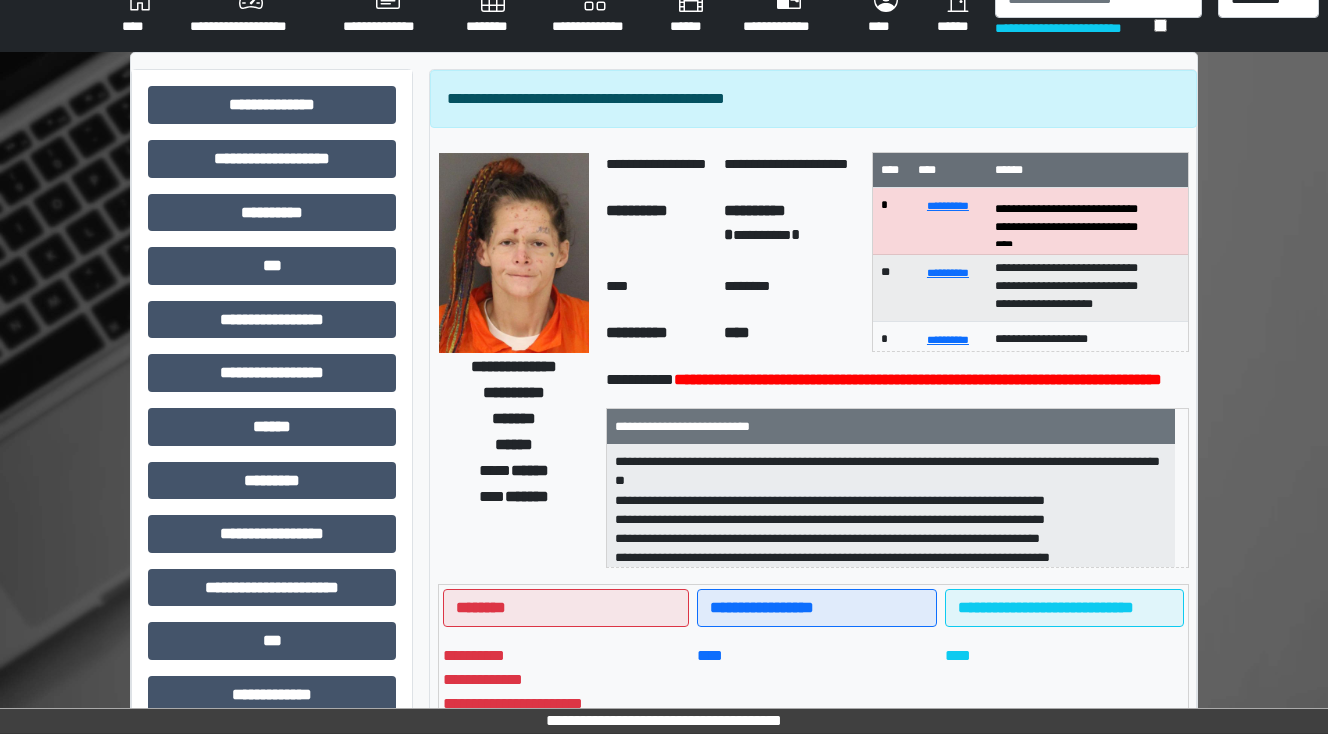 scroll, scrollTop: 0, scrollLeft: 0, axis: both 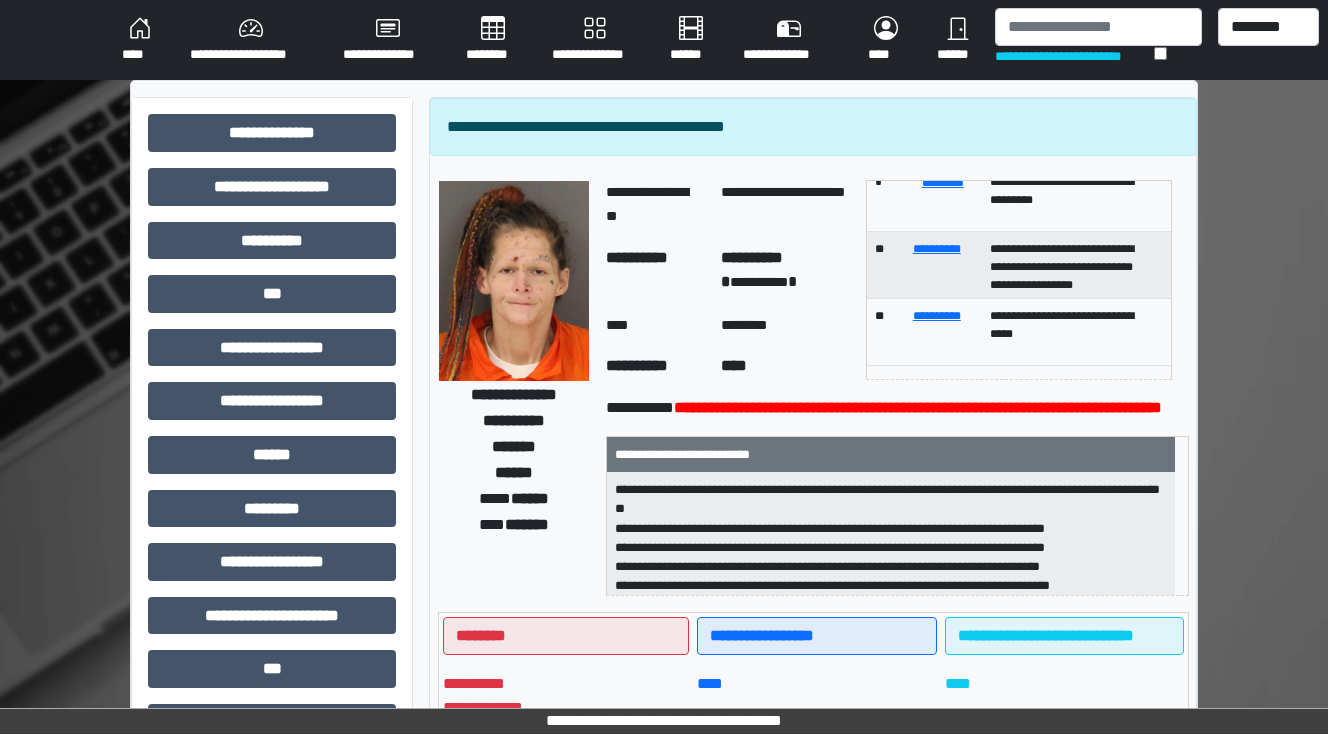 click on "********" at bounding box center (493, 40) 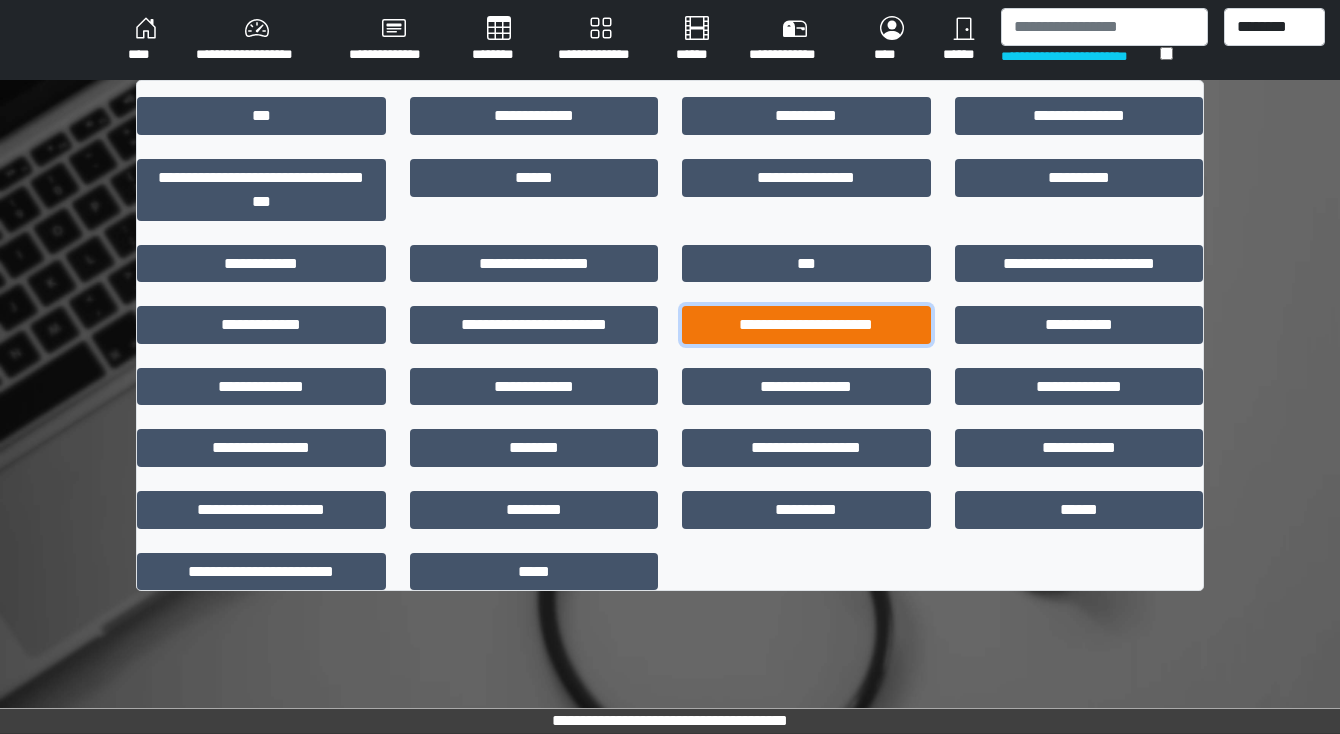 click on "**********" at bounding box center (806, 325) 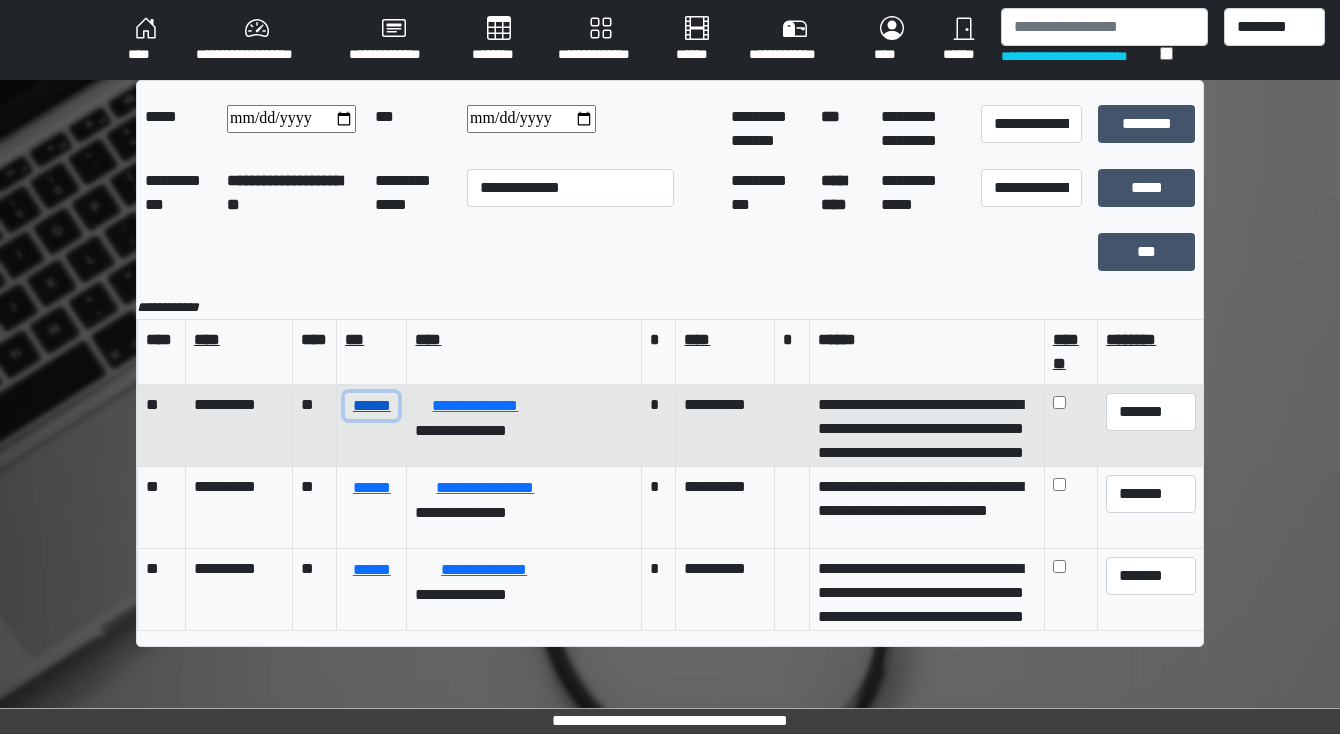click on "******" at bounding box center [371, 406] 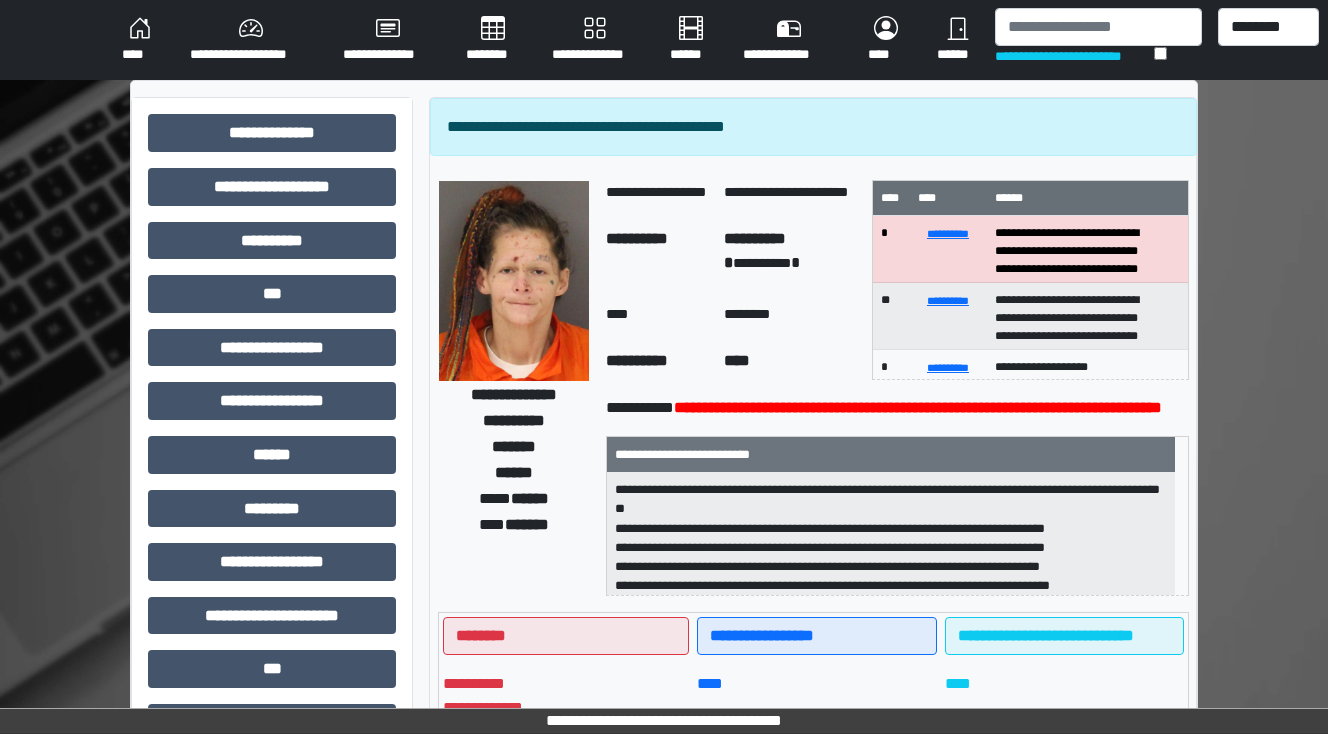 click on "********" at bounding box center [493, 40] 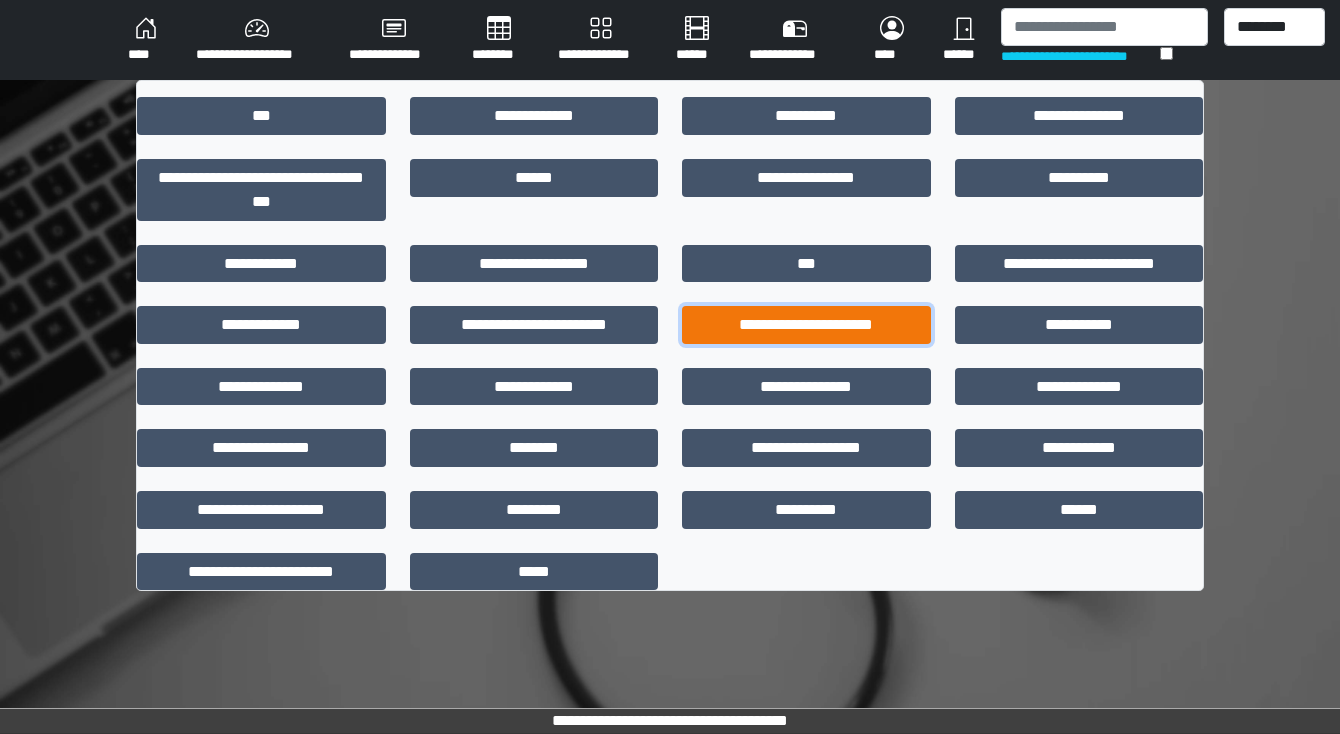 click on "**********" at bounding box center (806, 325) 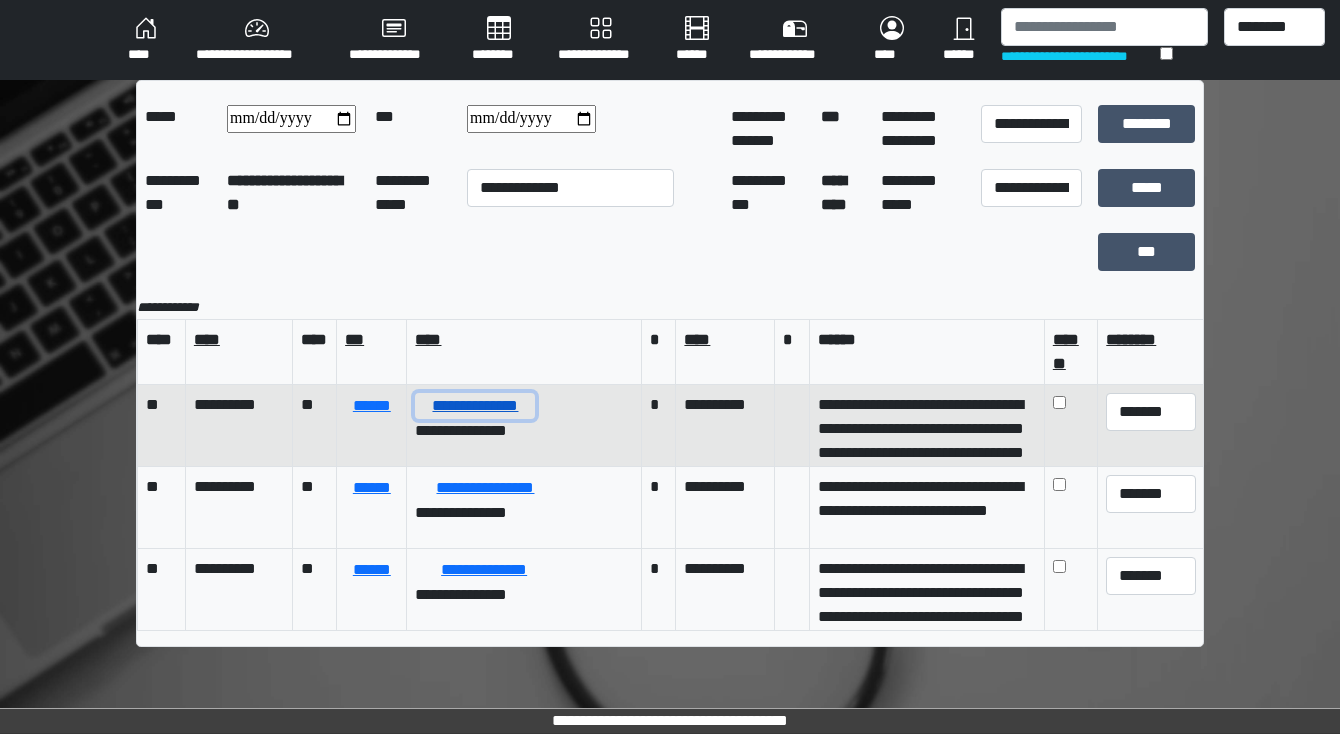 click on "**********" at bounding box center (475, 406) 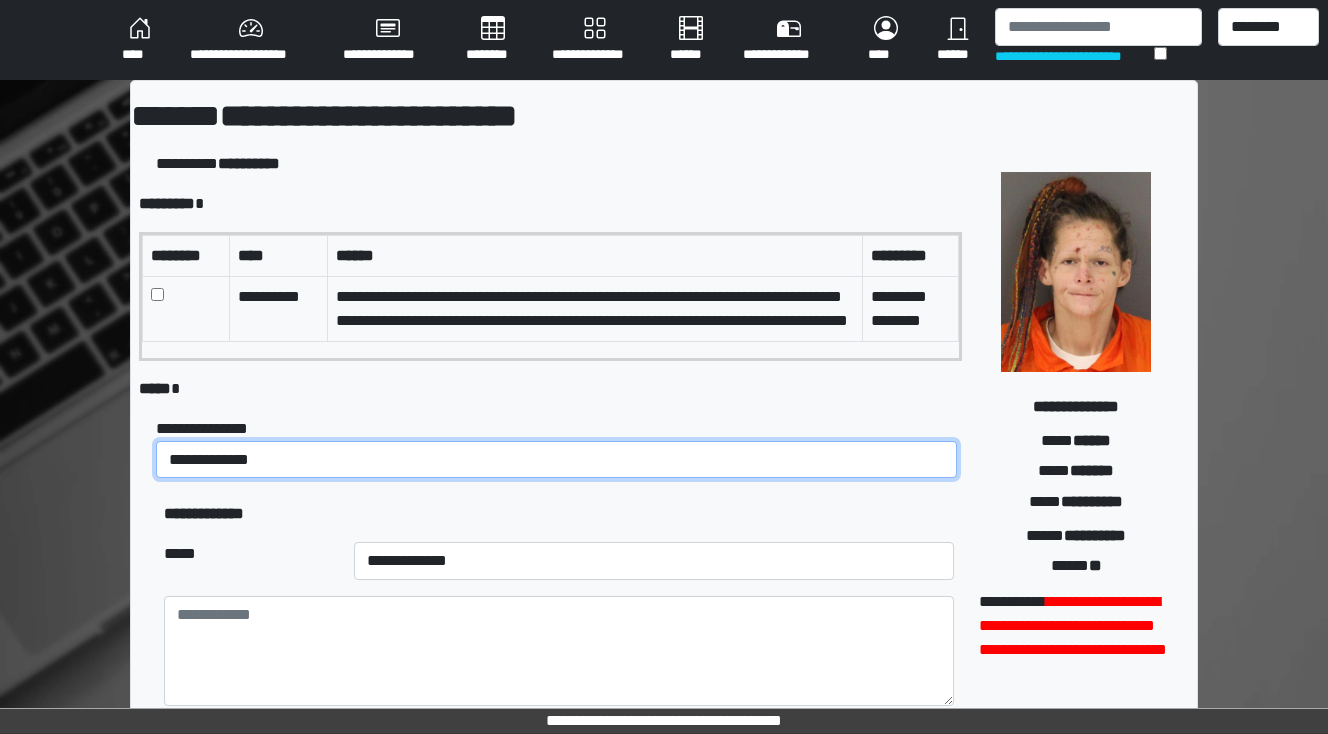 click on "**********" at bounding box center [556, 460] 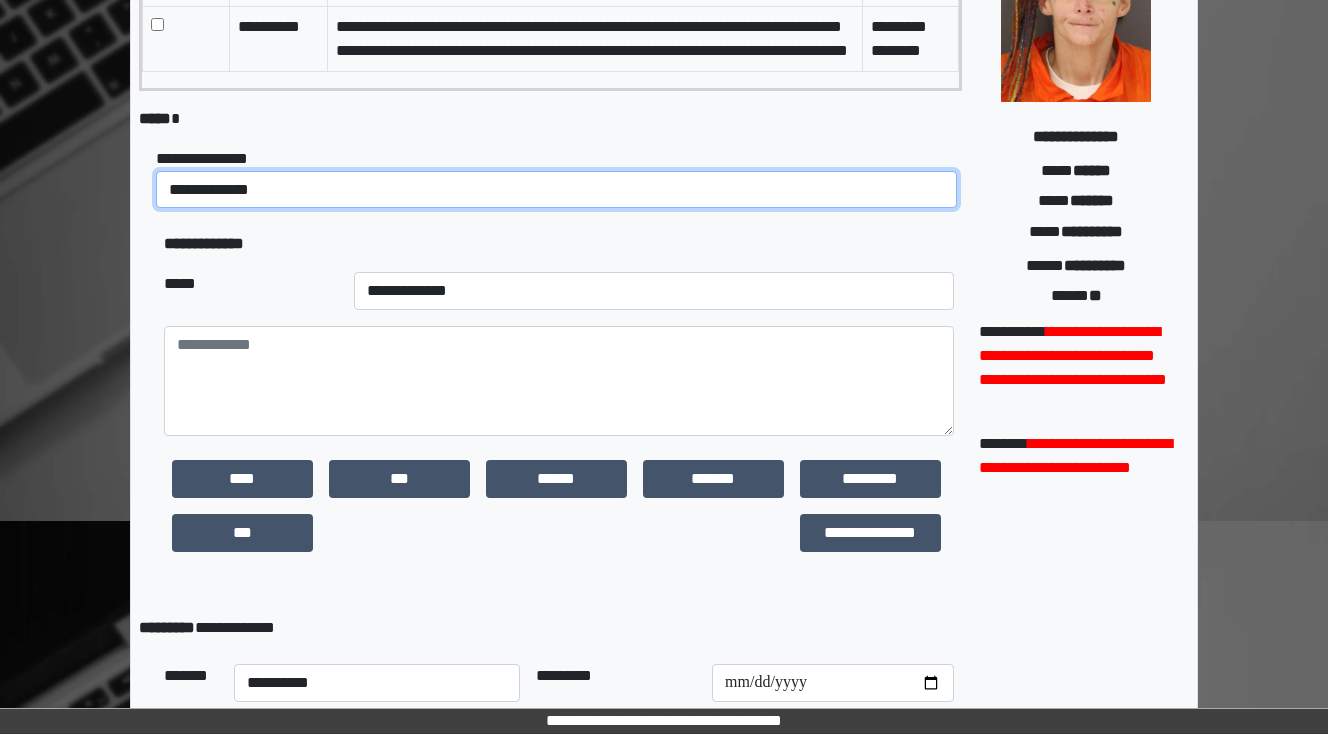 scroll, scrollTop: 320, scrollLeft: 0, axis: vertical 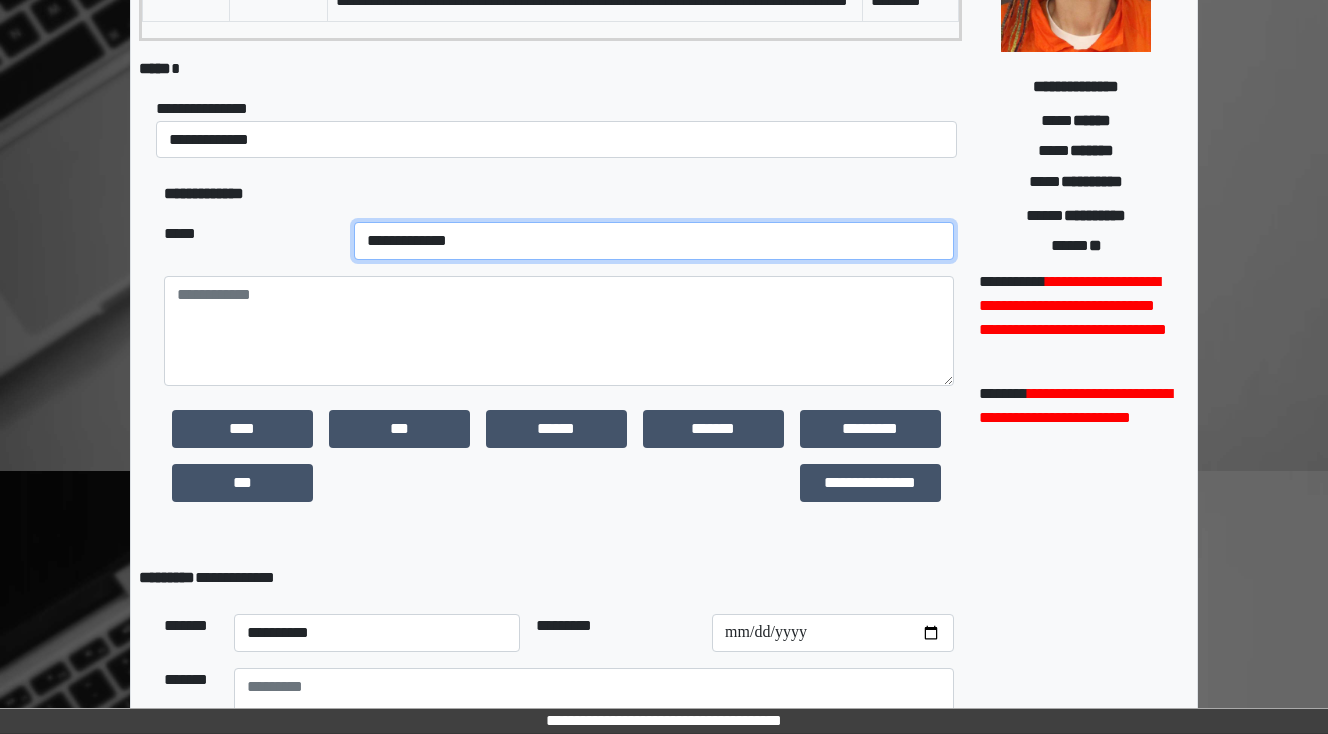 click on "**********" at bounding box center [654, 241] 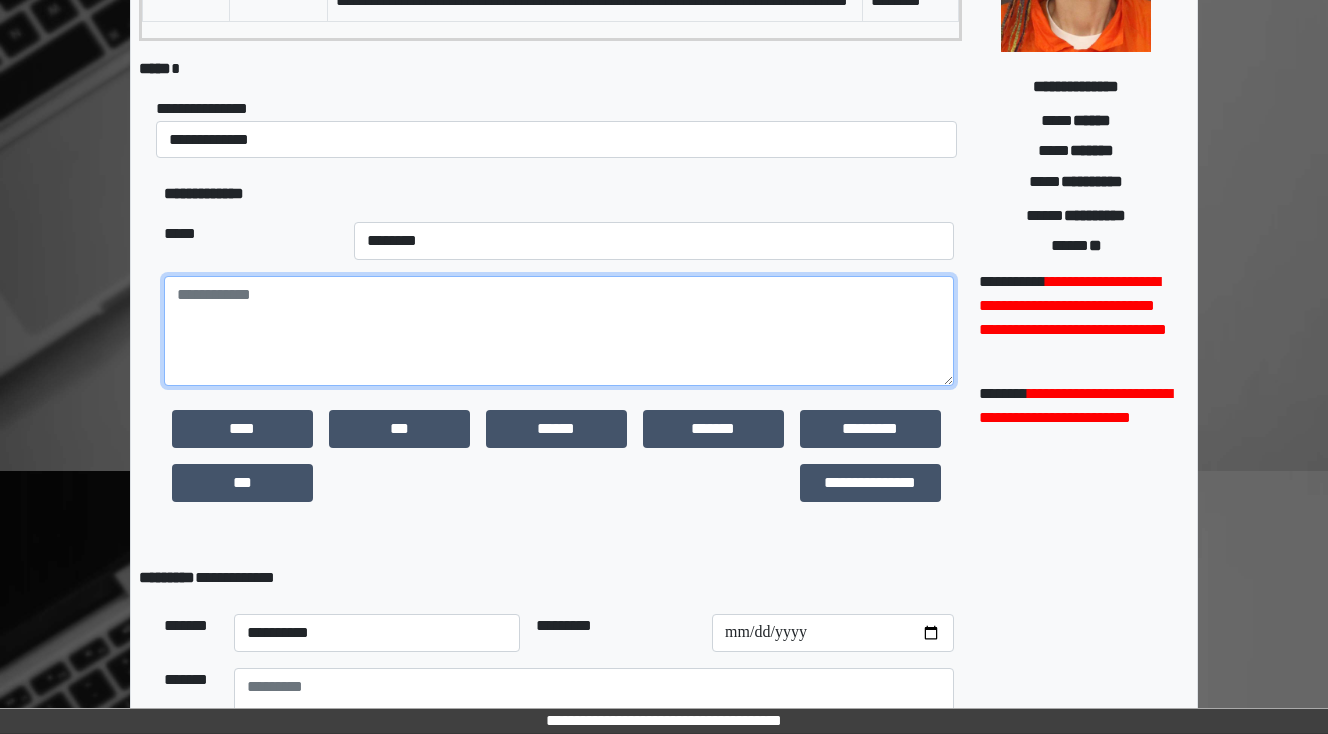 click at bounding box center (559, 331) 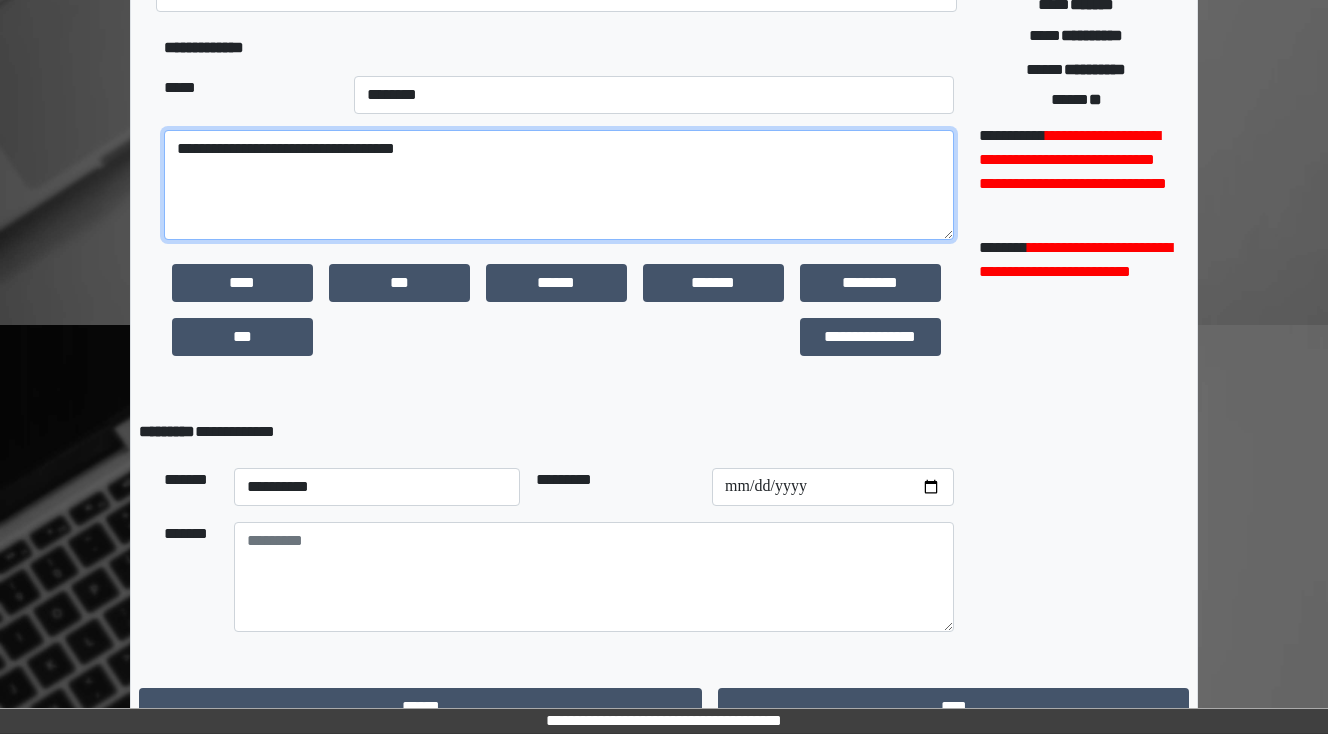 scroll, scrollTop: 518, scrollLeft: 0, axis: vertical 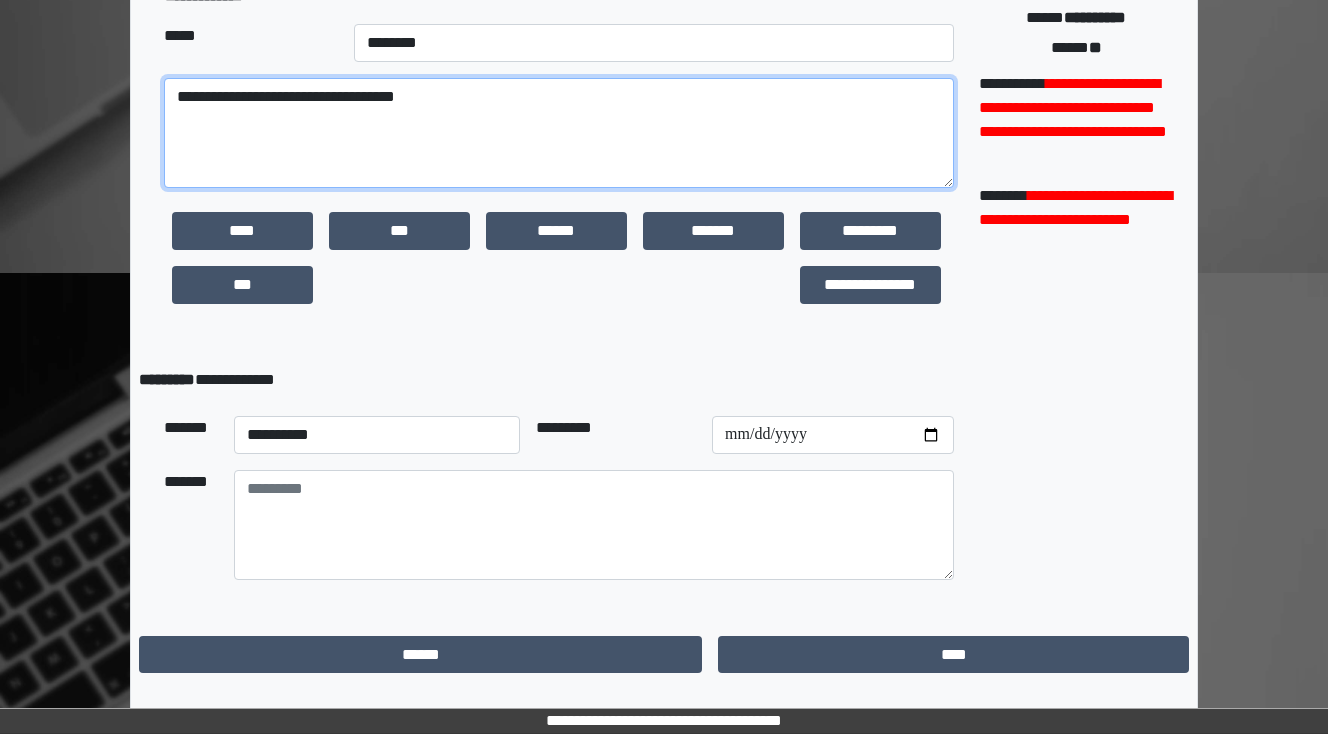 type on "**********" 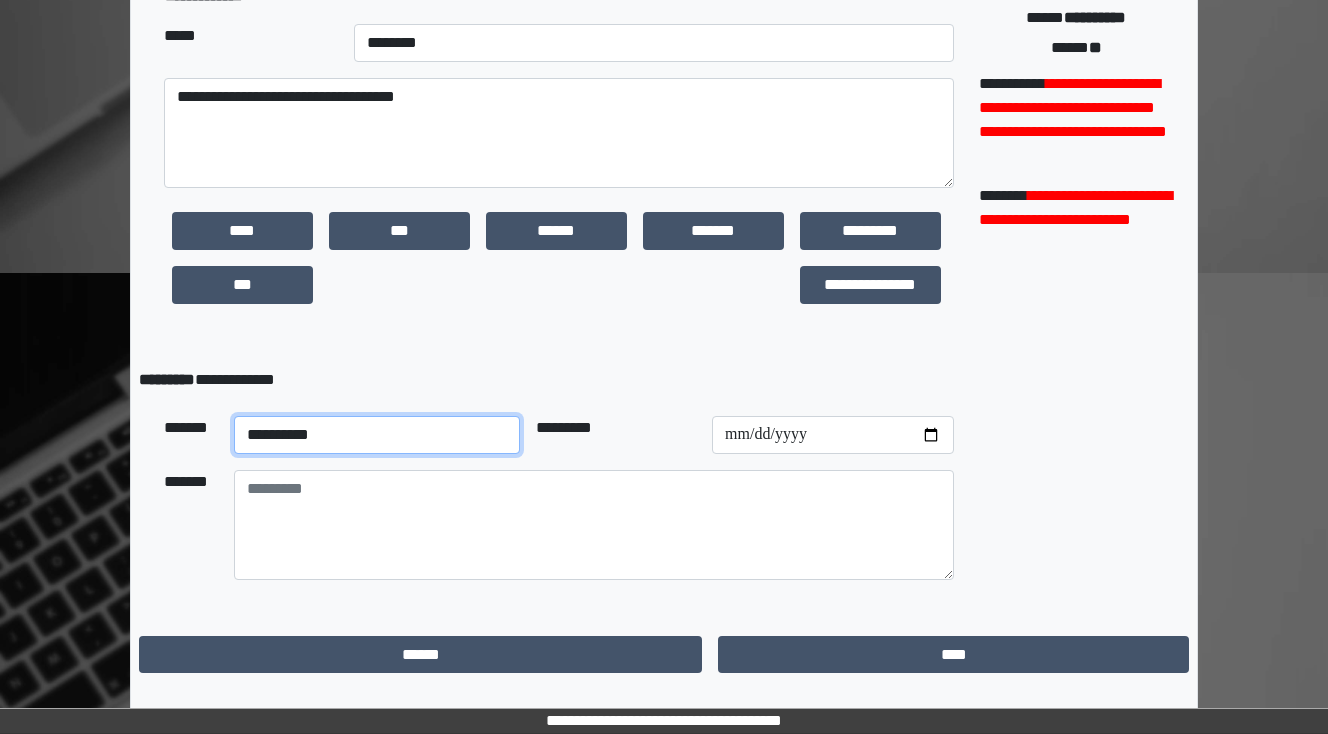 click on "**********" at bounding box center [377, 435] 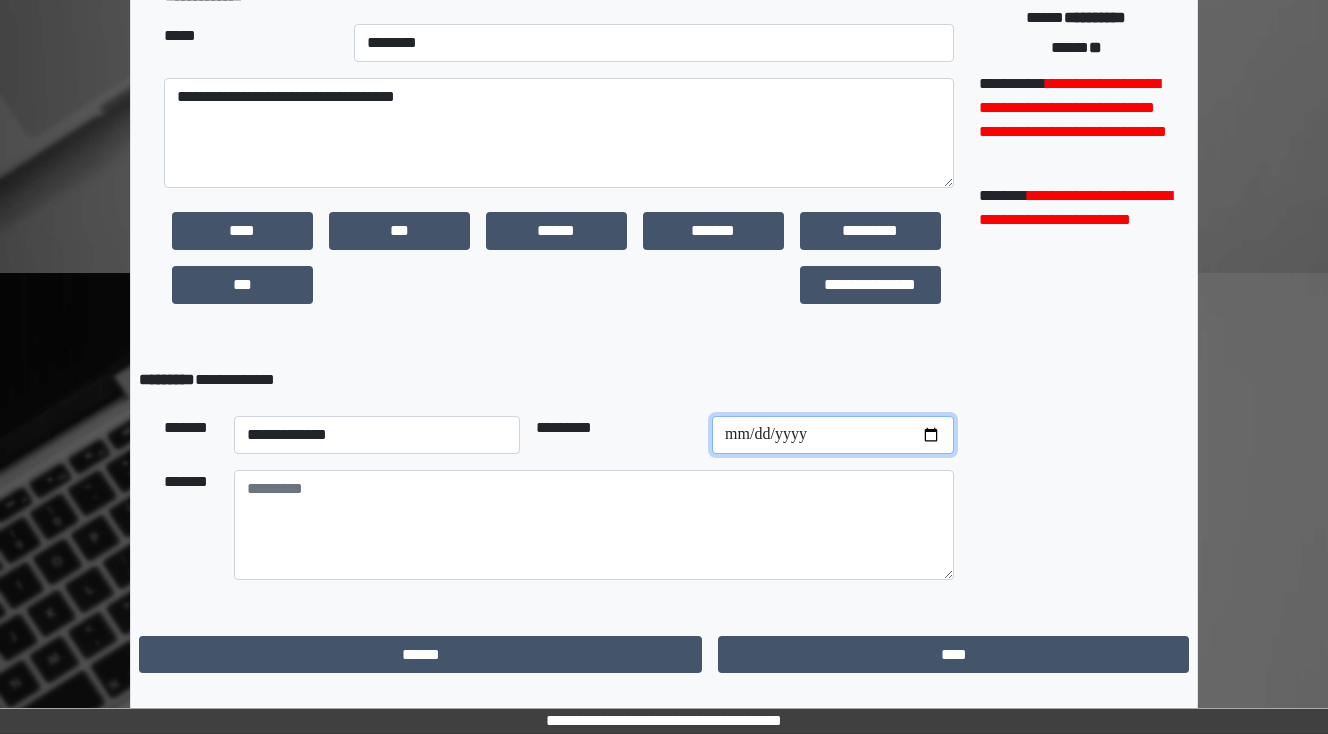 click at bounding box center (833, 435) 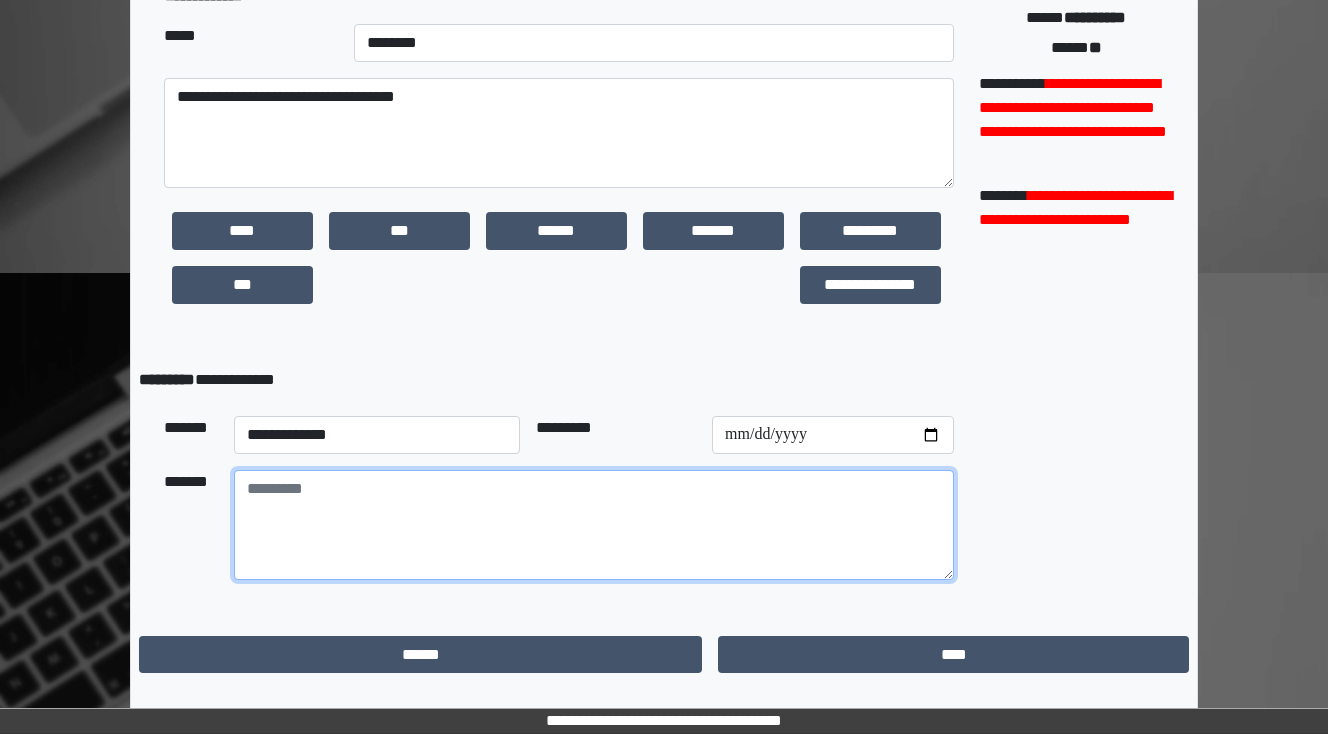 click at bounding box center (594, 525) 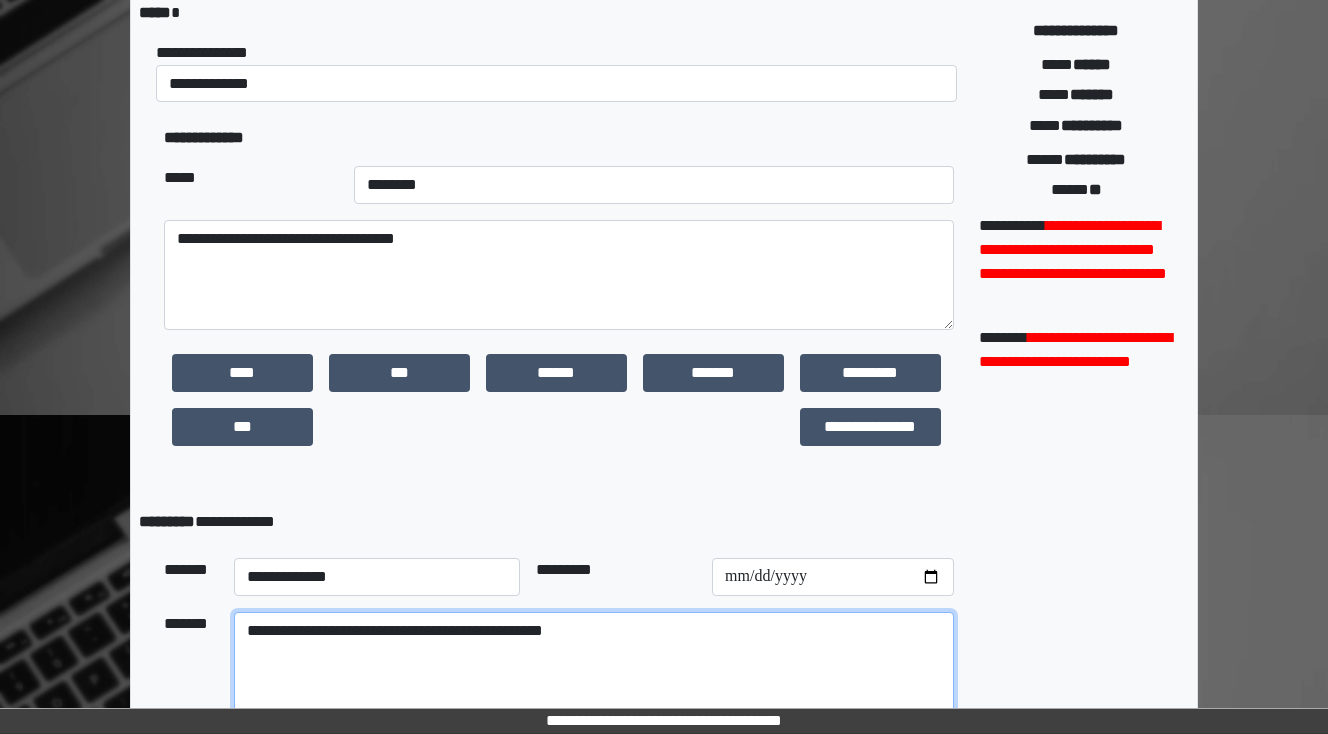 scroll, scrollTop: 518, scrollLeft: 0, axis: vertical 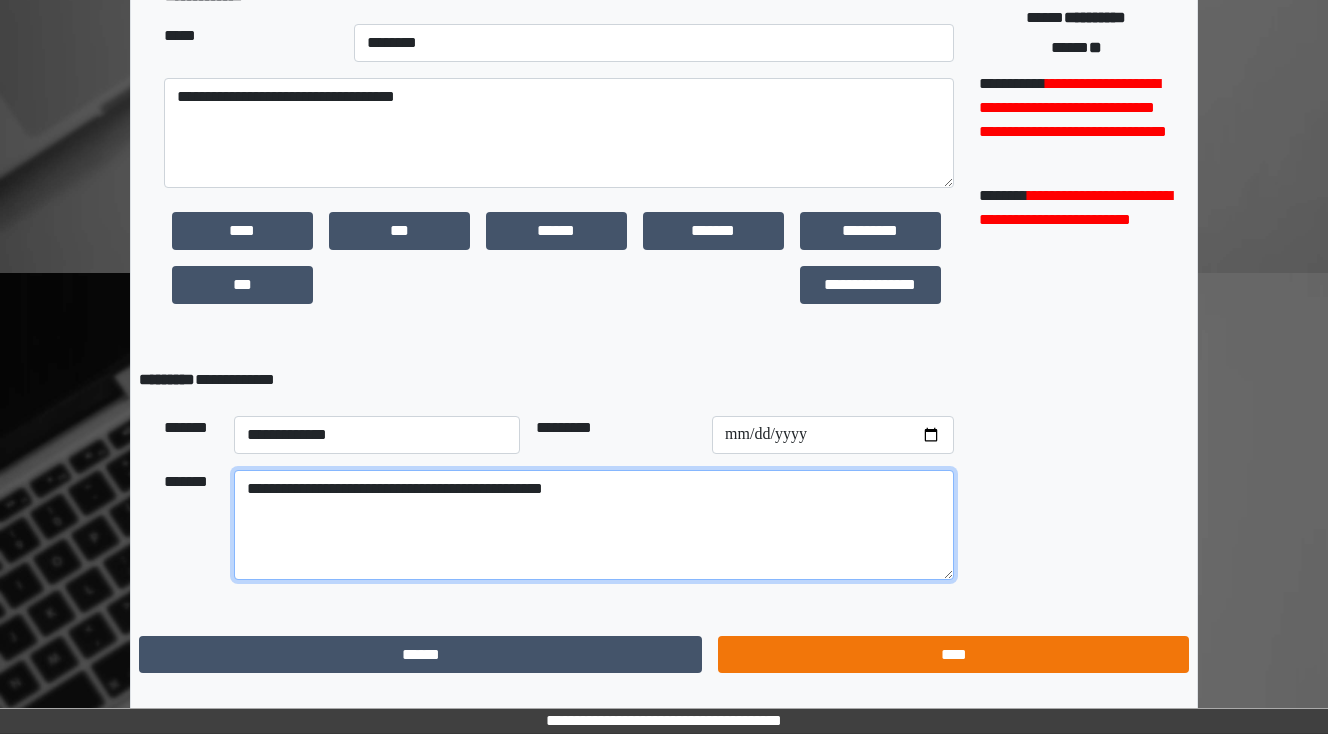 type on "**********" 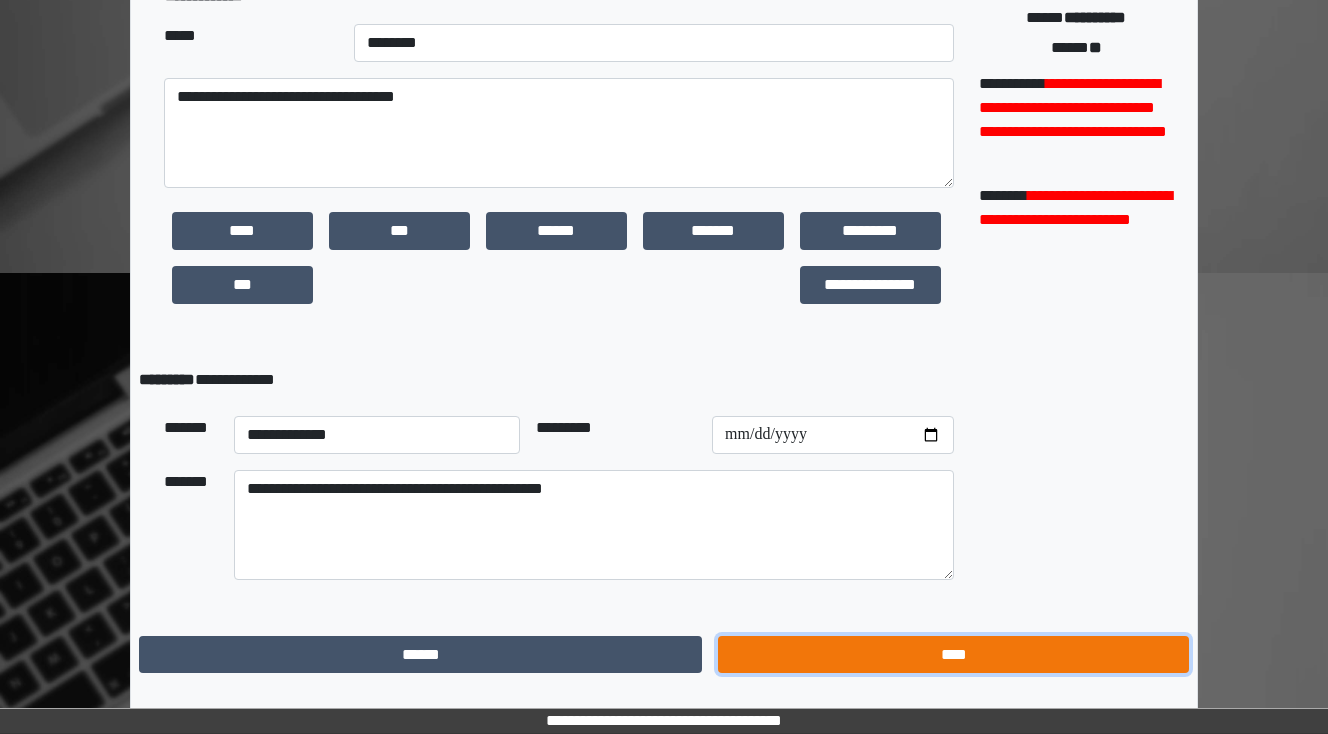 click on "****" at bounding box center [953, 655] 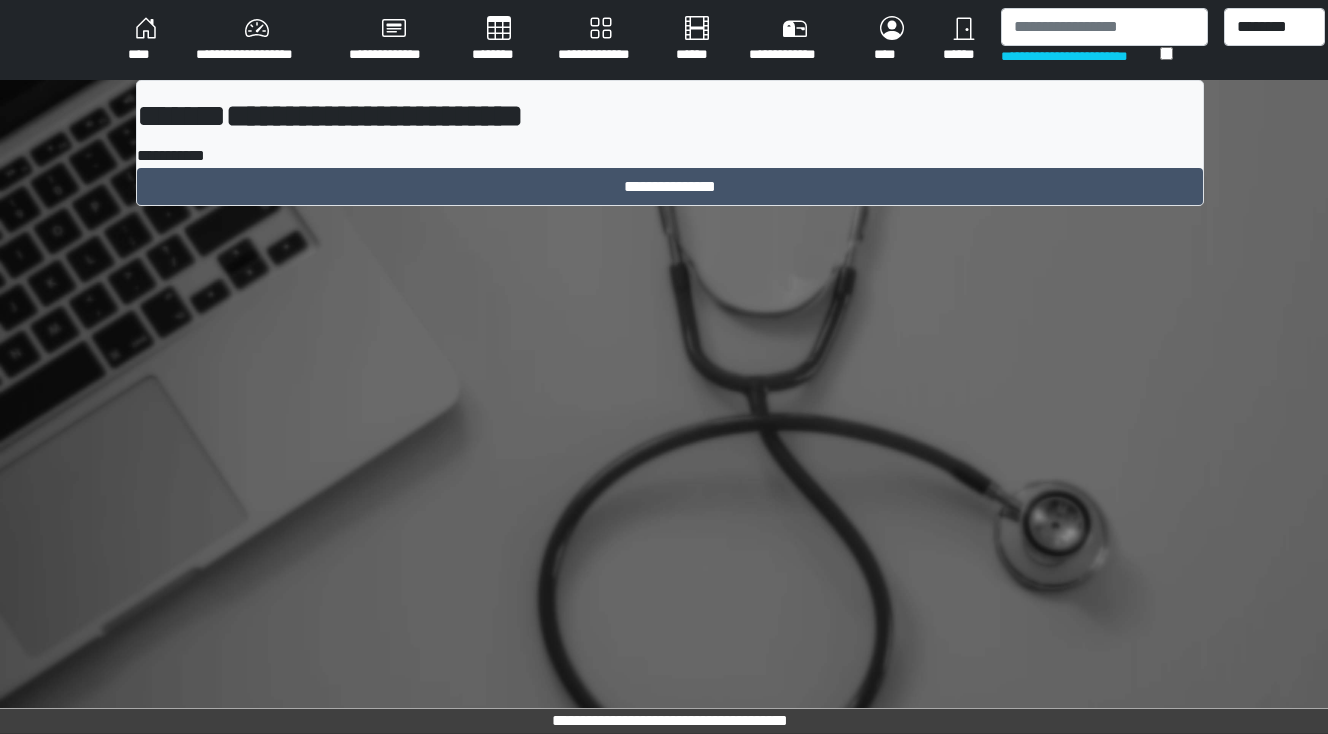 scroll, scrollTop: 0, scrollLeft: 0, axis: both 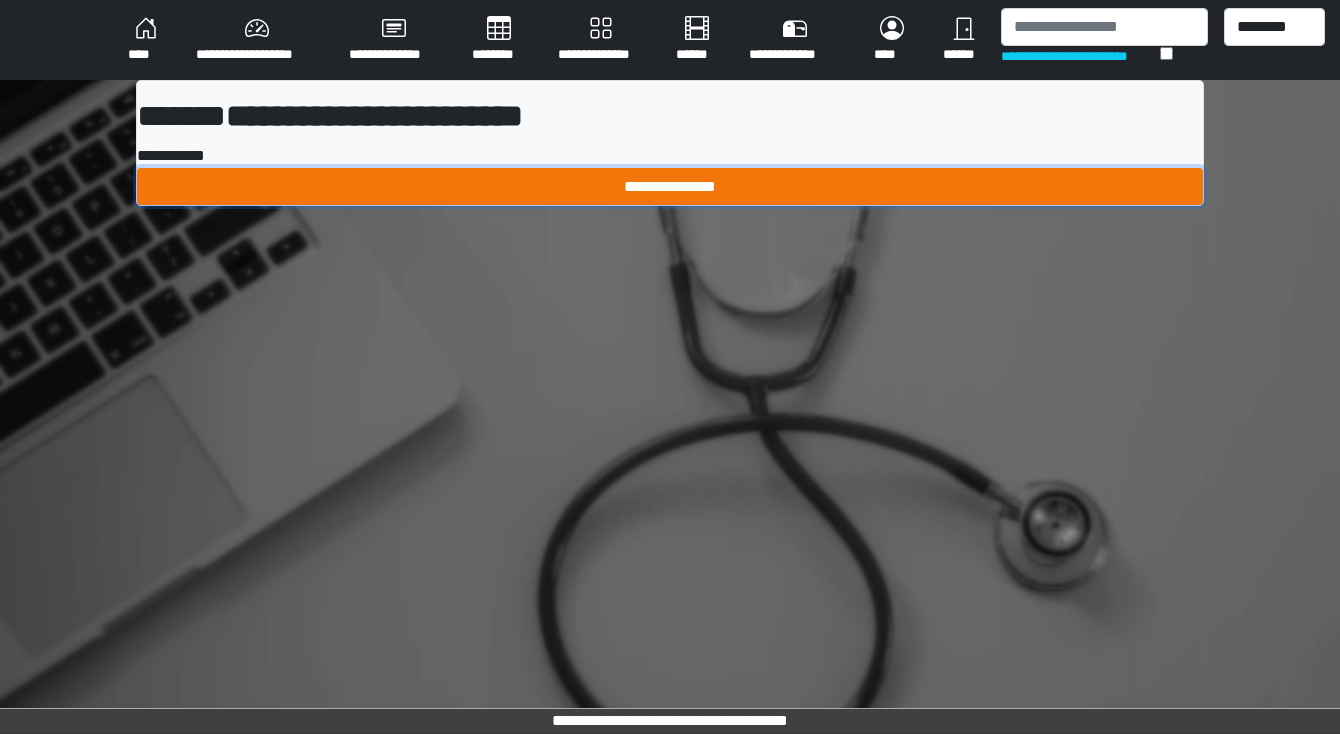 click on "**********" at bounding box center [670, 187] 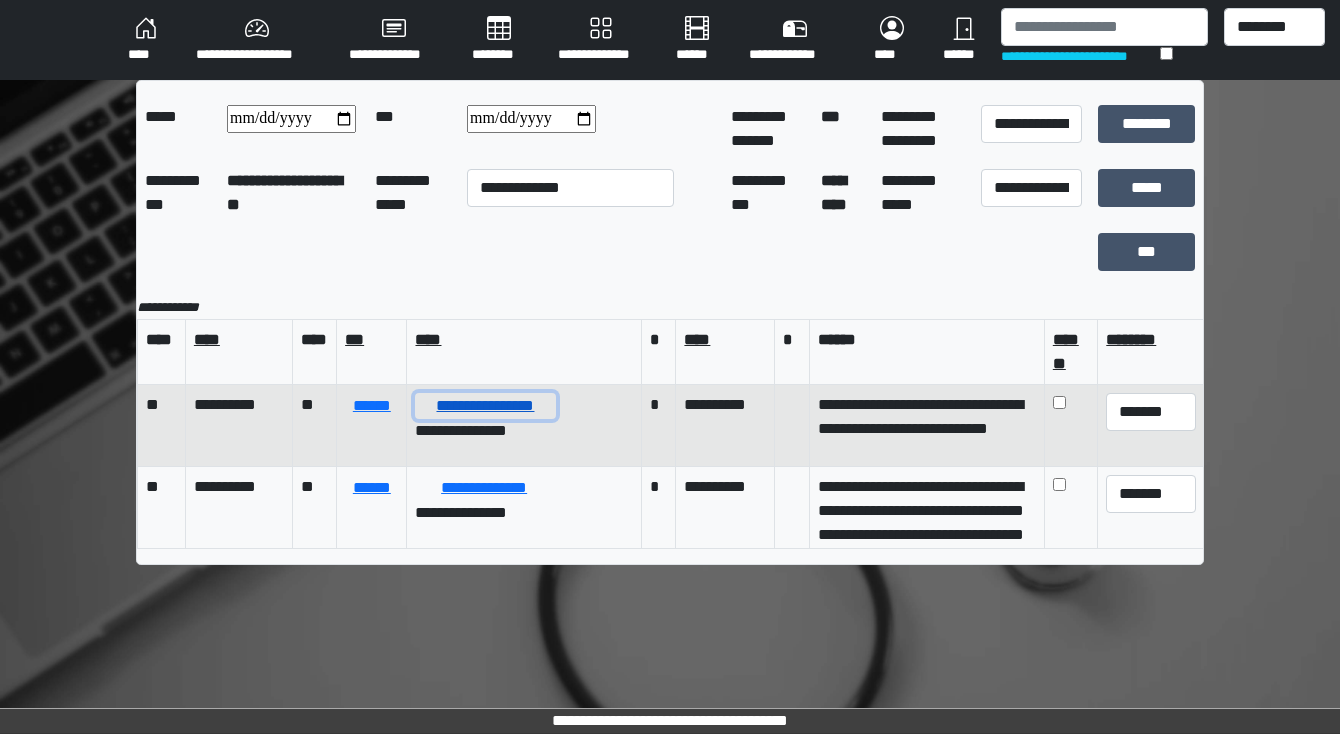 click on "**********" at bounding box center [485, 406] 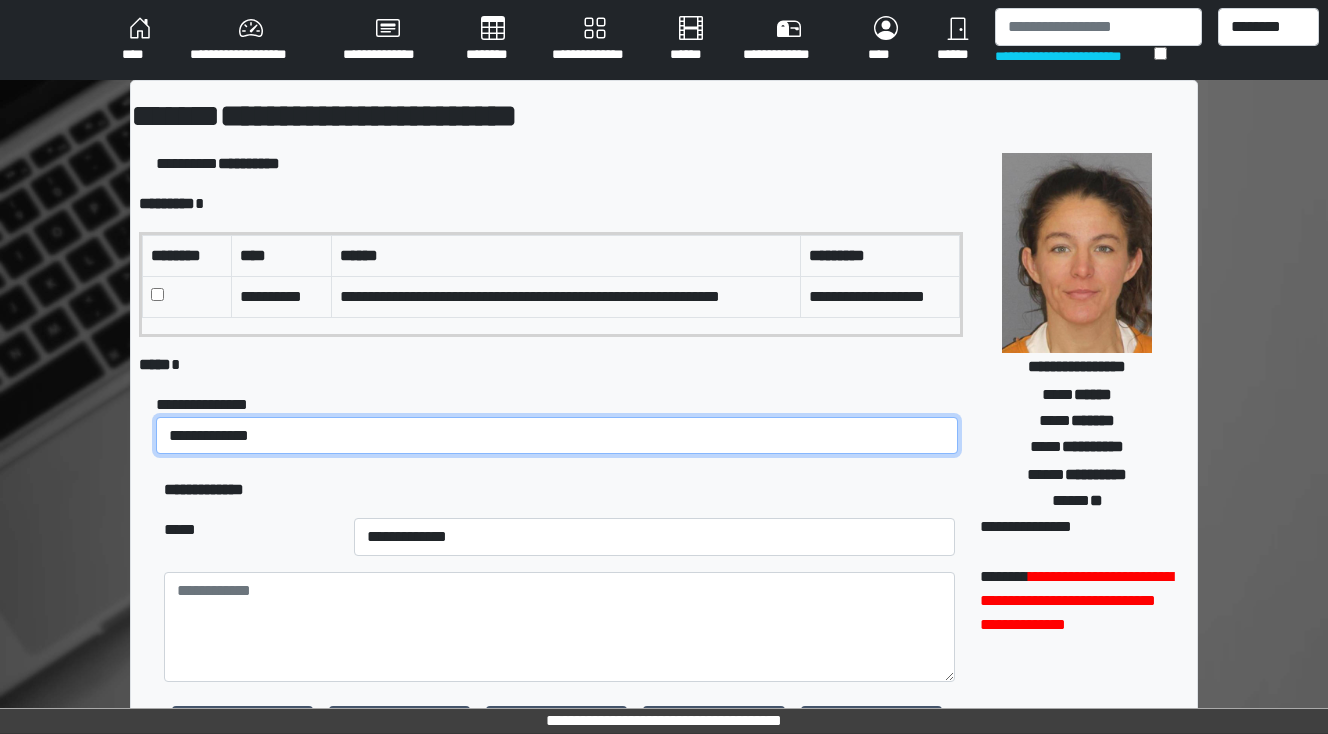 click on "**********" at bounding box center [557, 436] 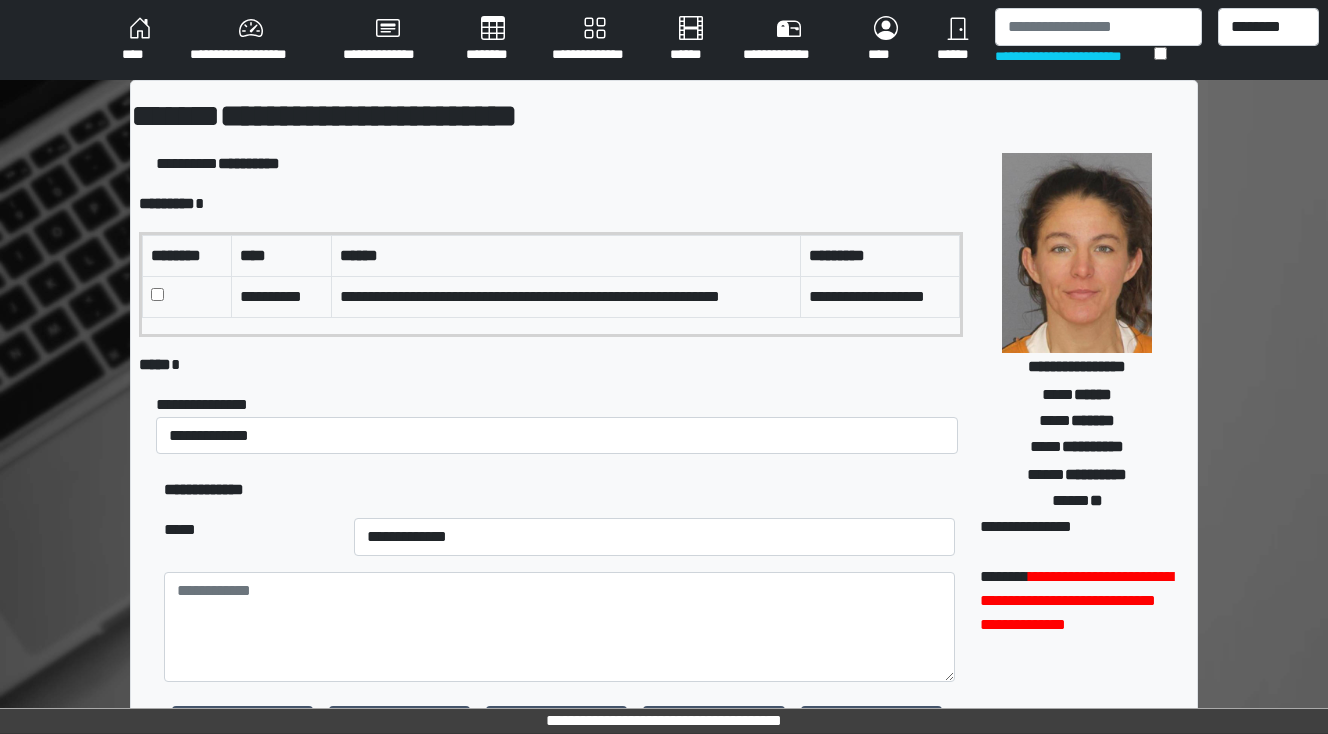 click on "**********" at bounding box center [559, 490] 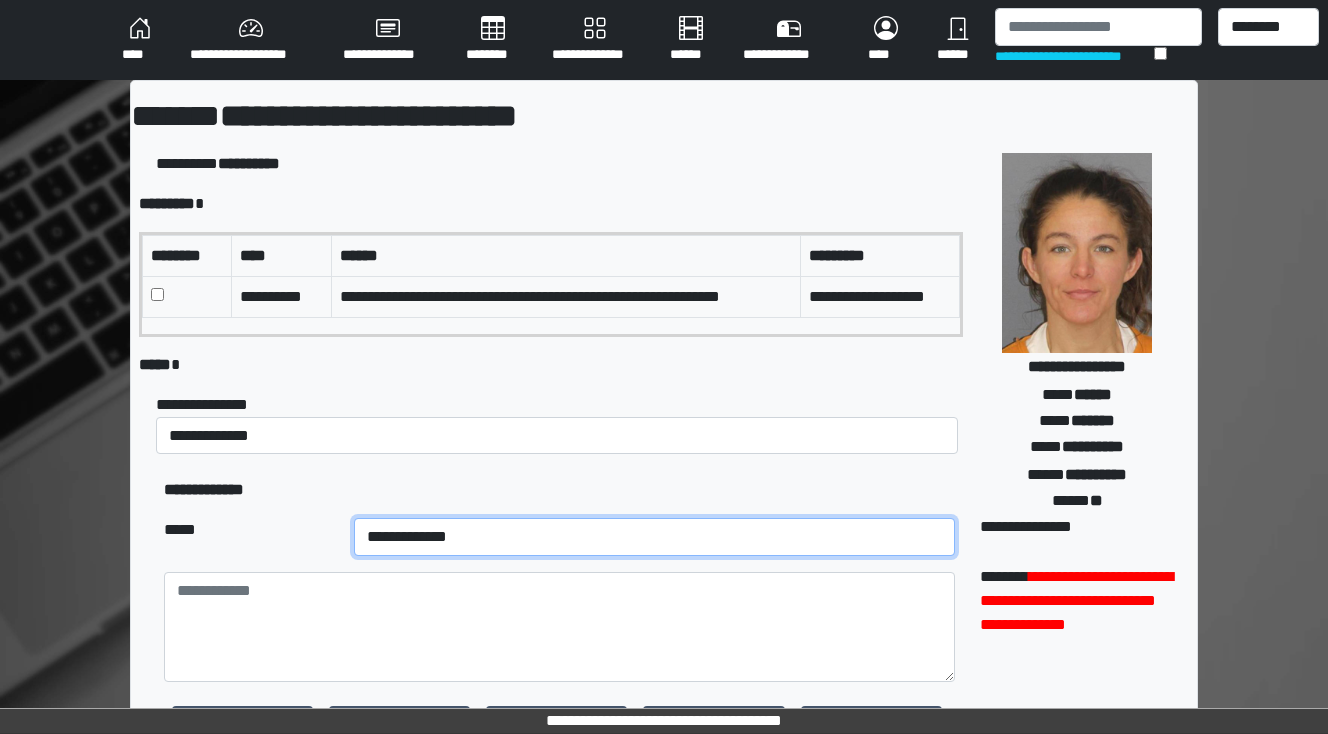 click on "**********" at bounding box center [654, 537] 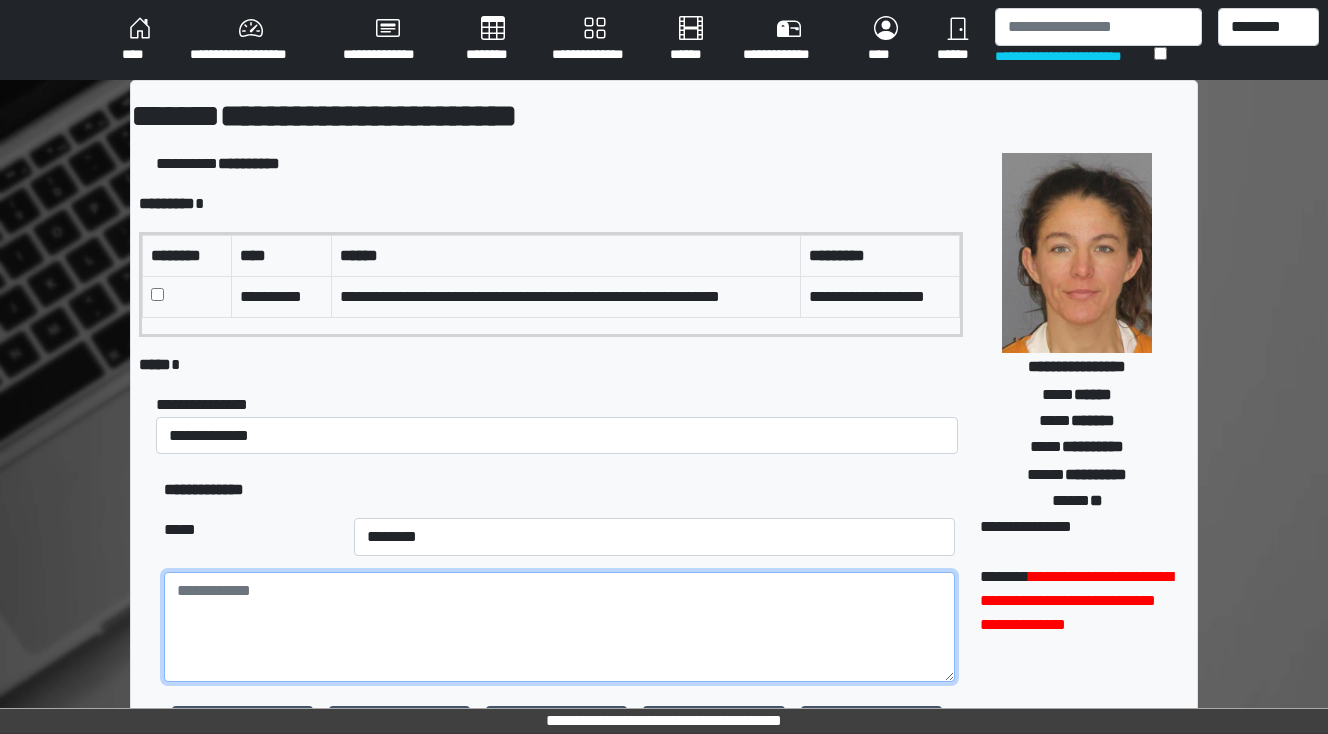 click at bounding box center (559, 627) 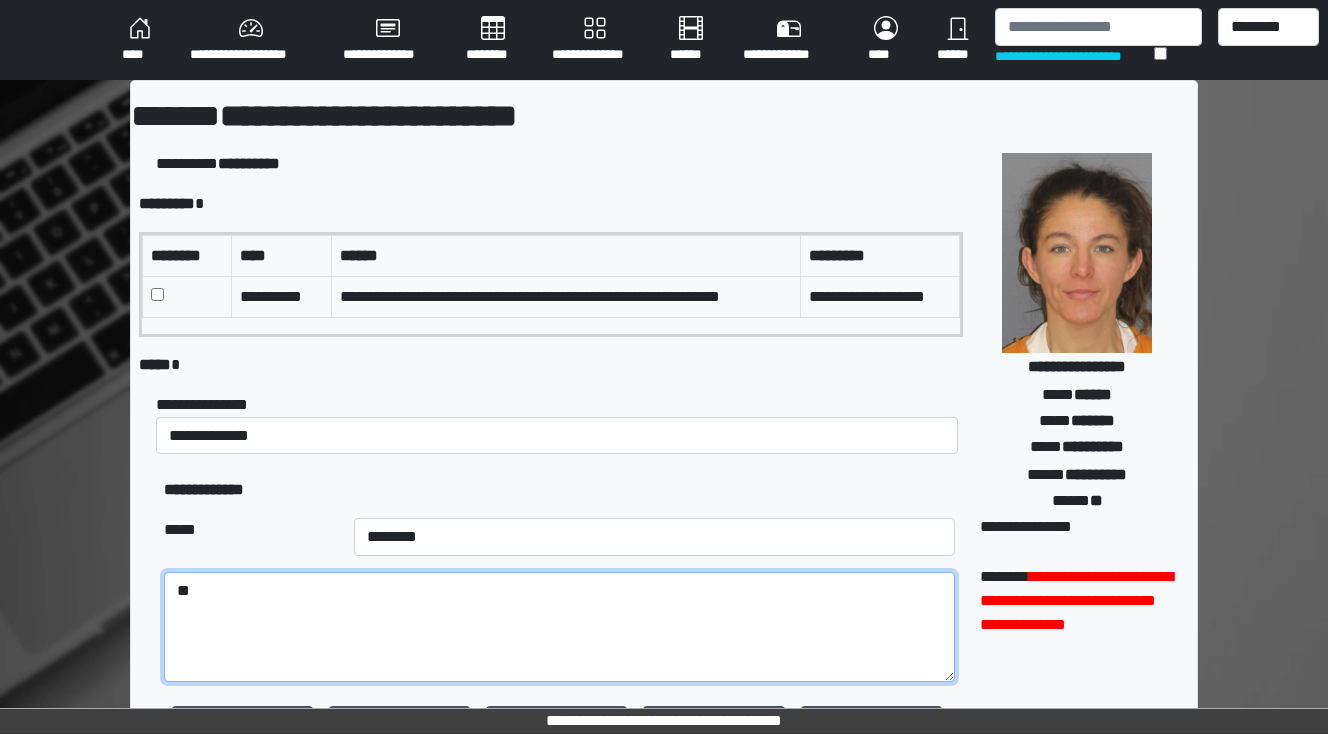 type on "*" 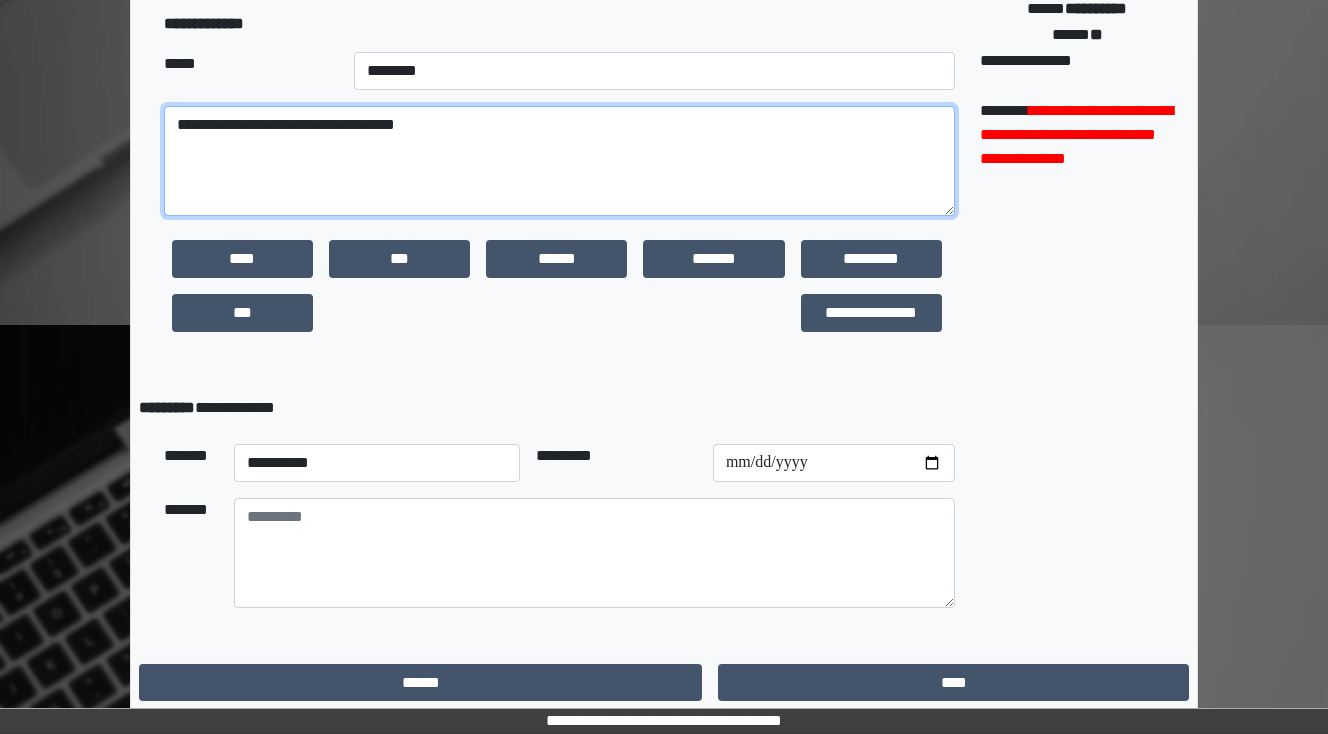 scroll, scrollTop: 470, scrollLeft: 0, axis: vertical 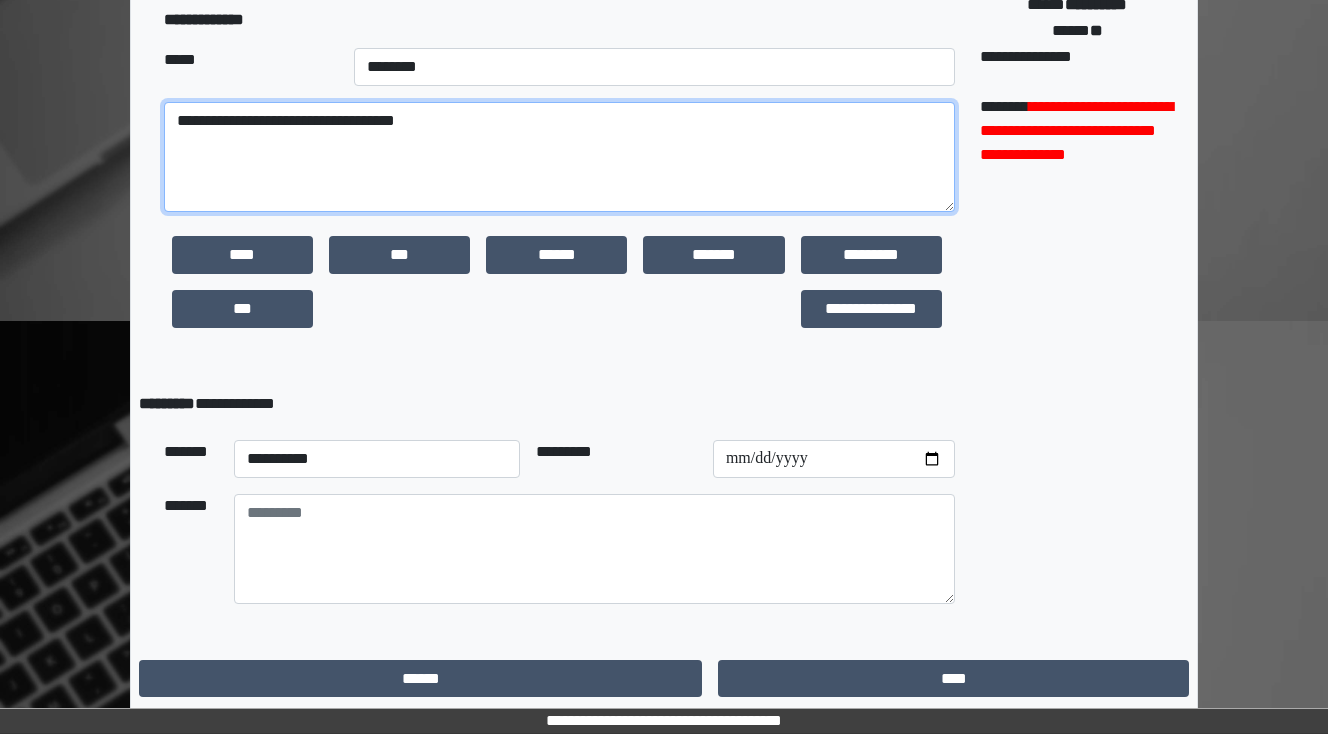 type on "**********" 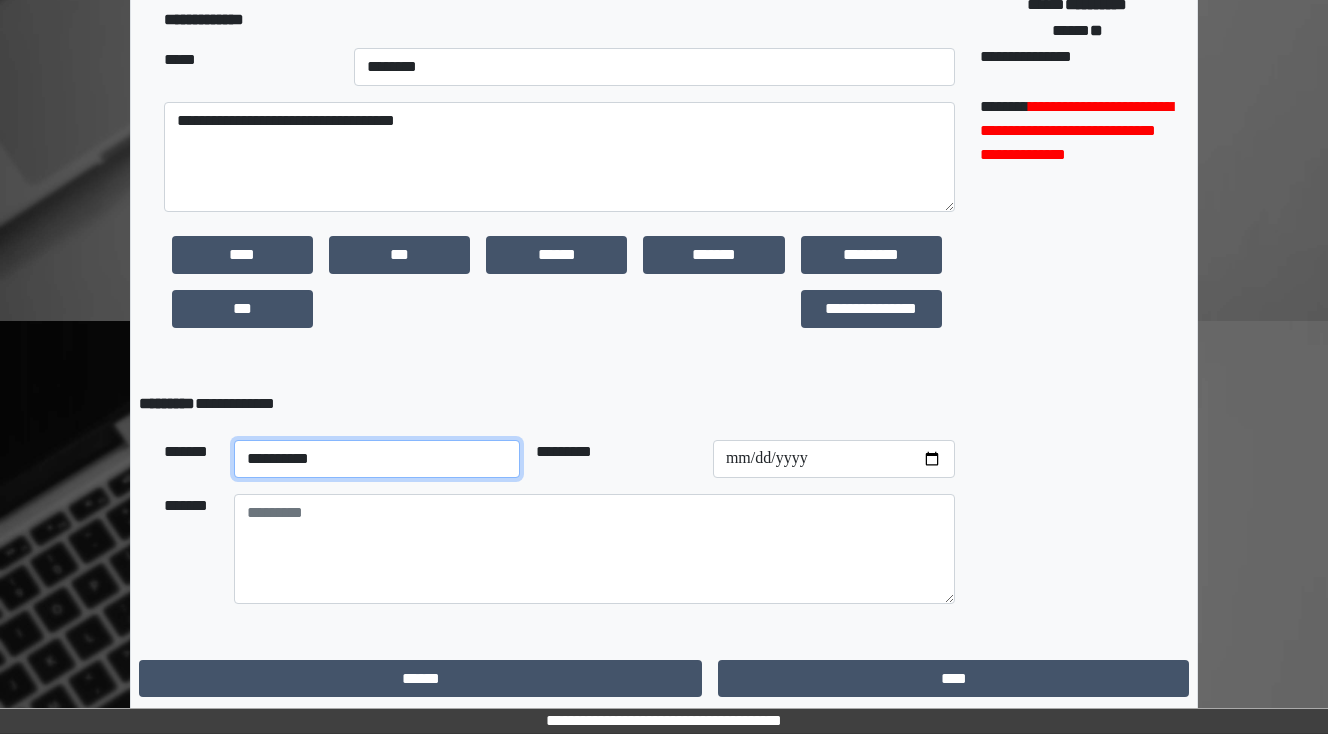 click on "**********" at bounding box center [377, 459] 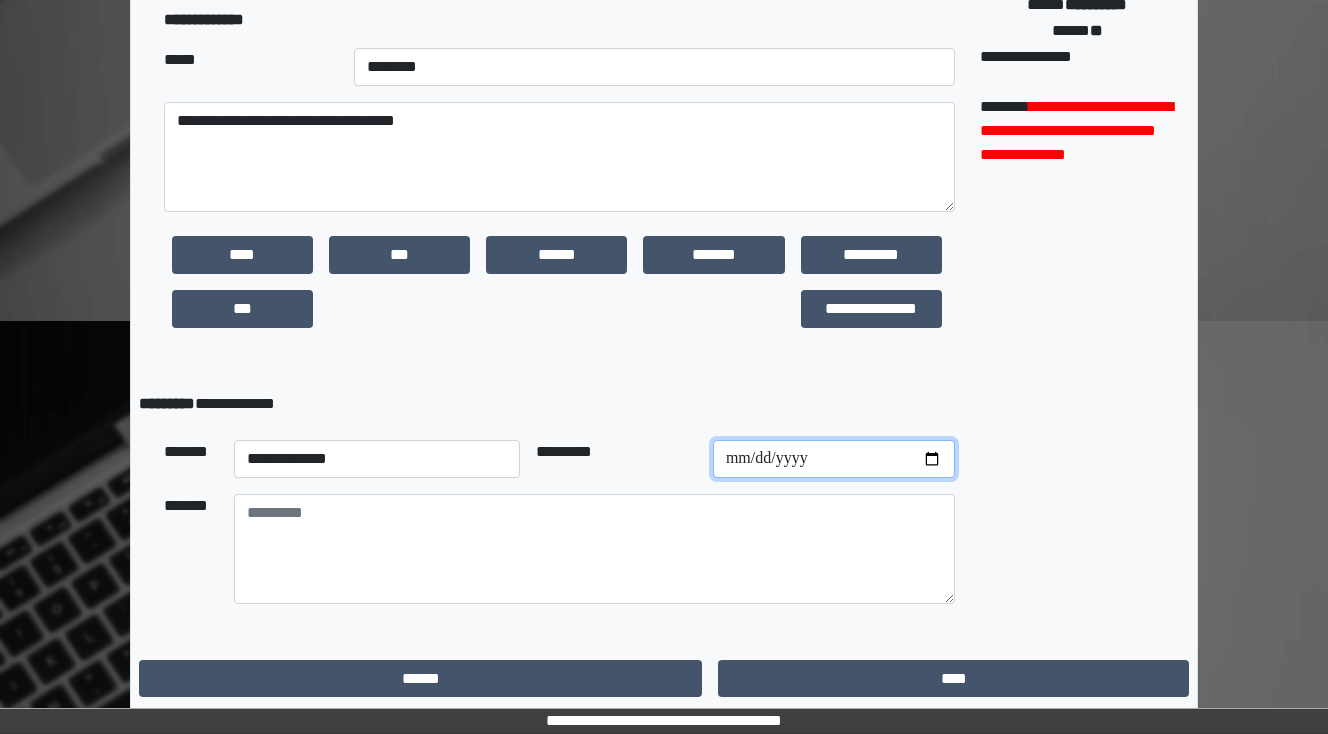 click at bounding box center (834, 459) 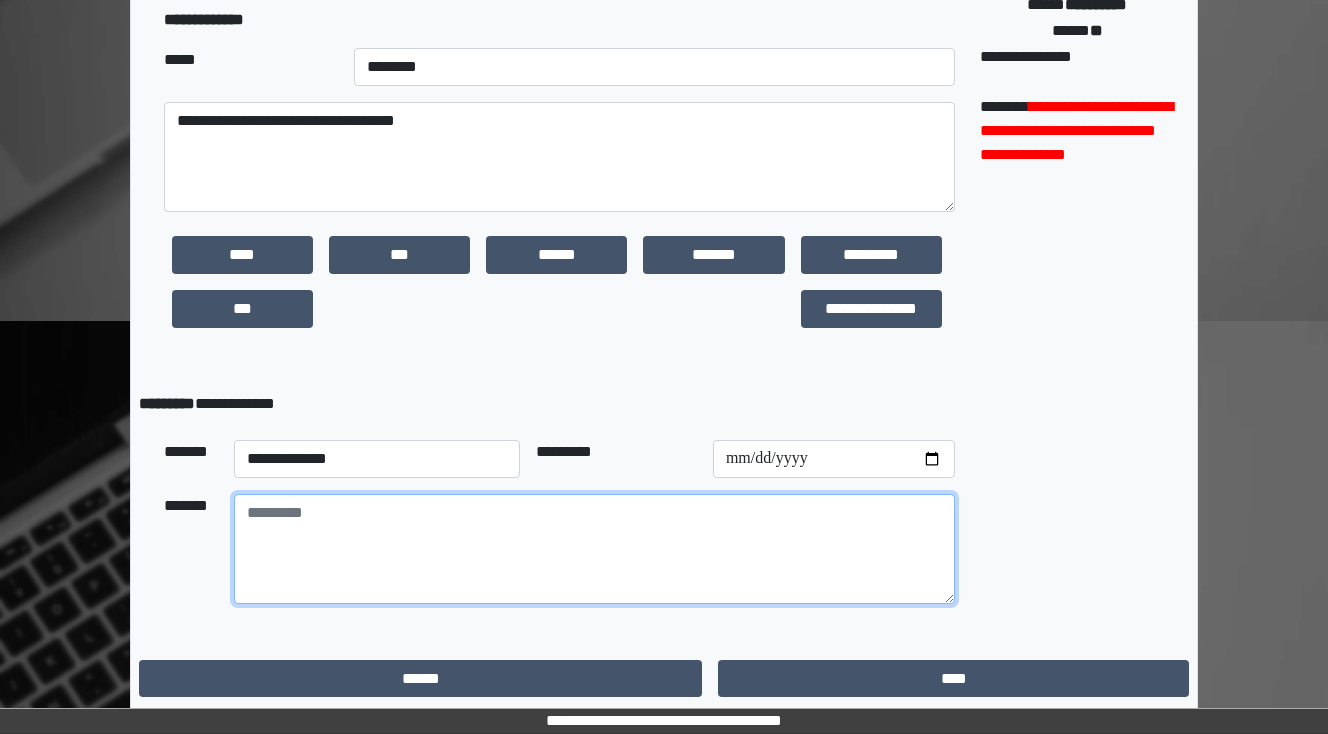 click at bounding box center [594, 549] 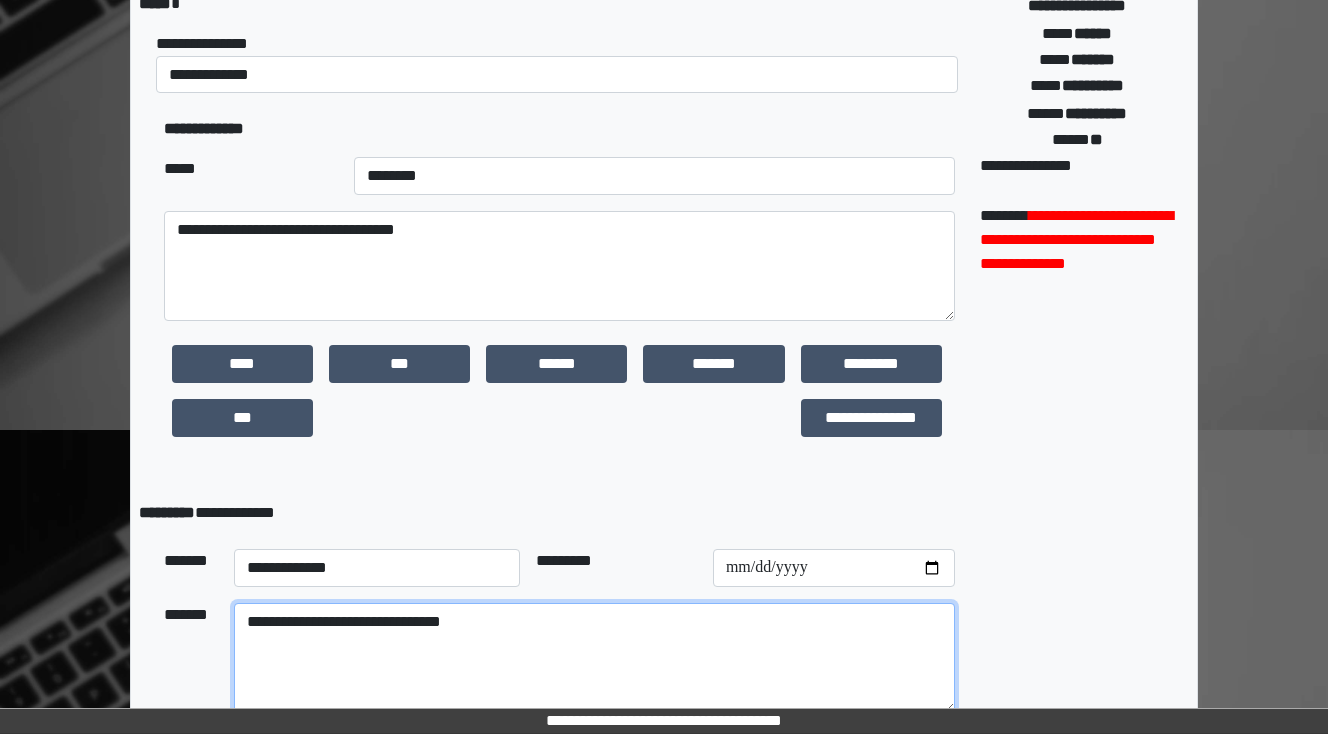 scroll, scrollTop: 470, scrollLeft: 0, axis: vertical 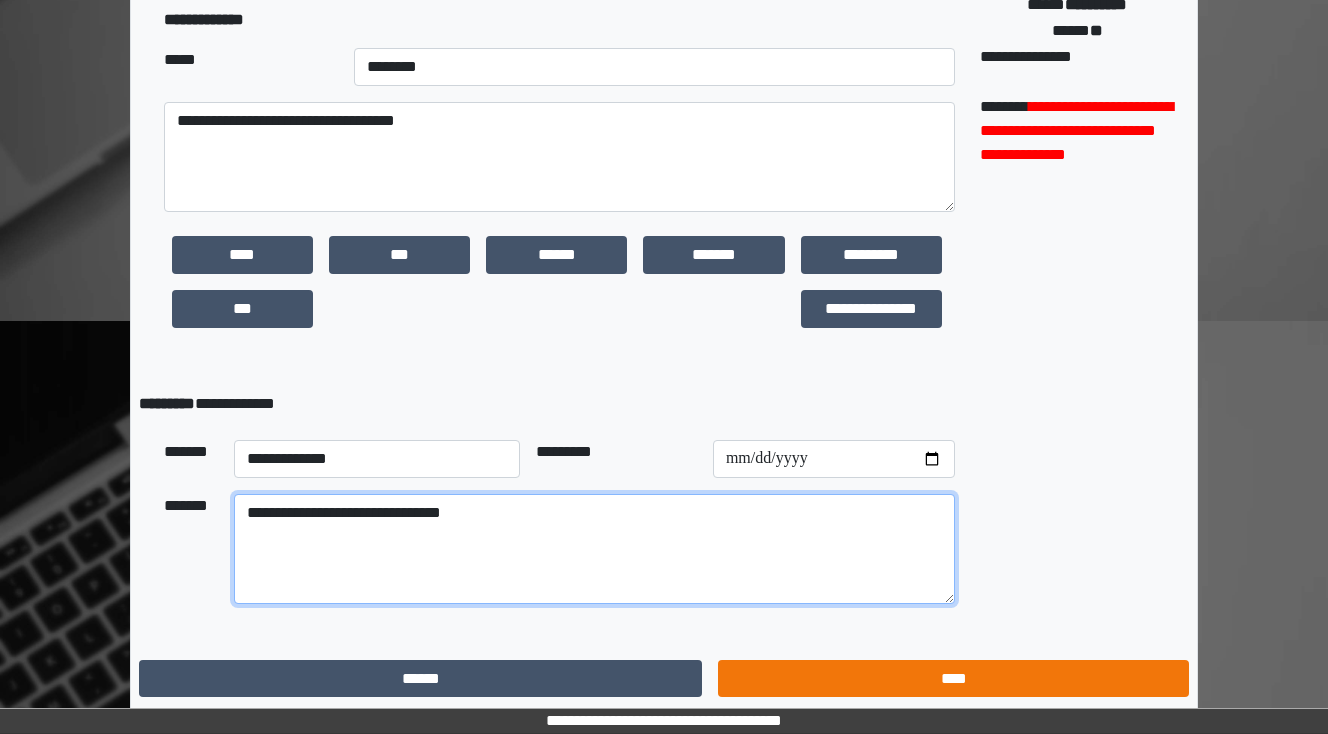 type on "**********" 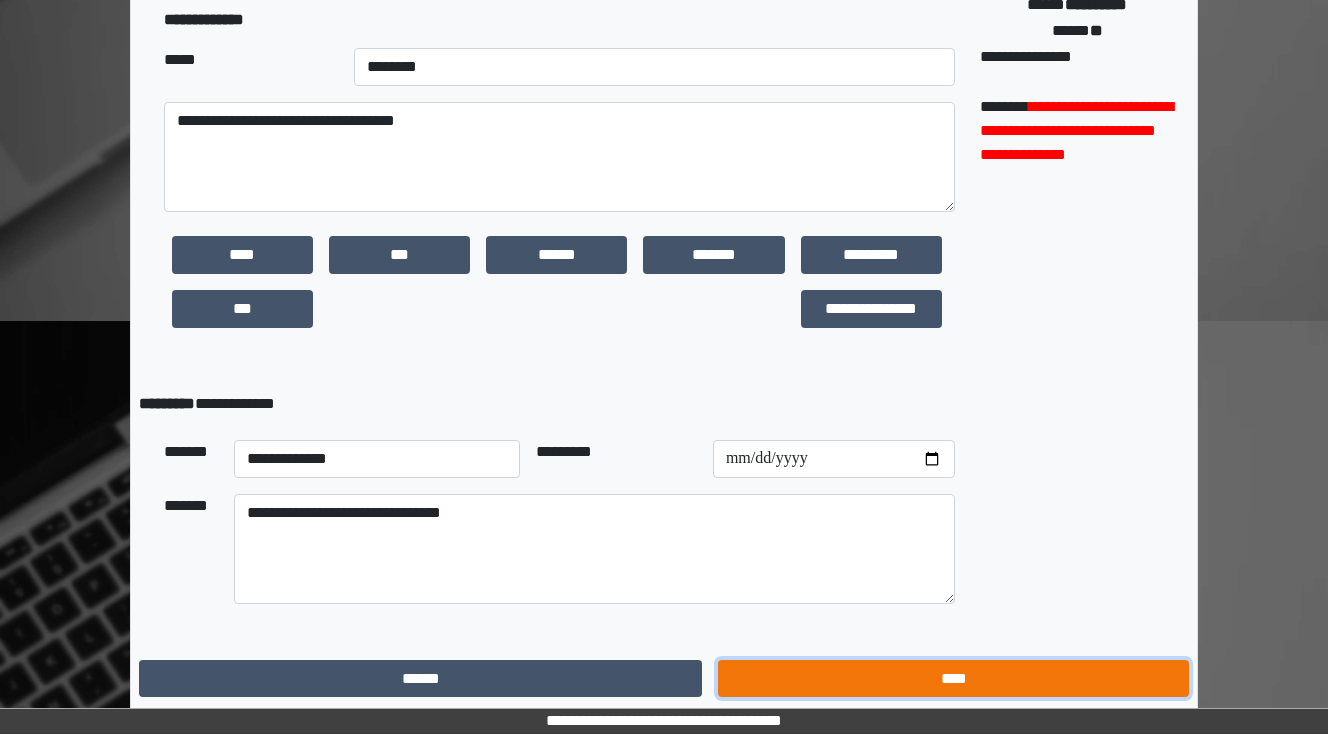 click on "****" at bounding box center [953, 679] 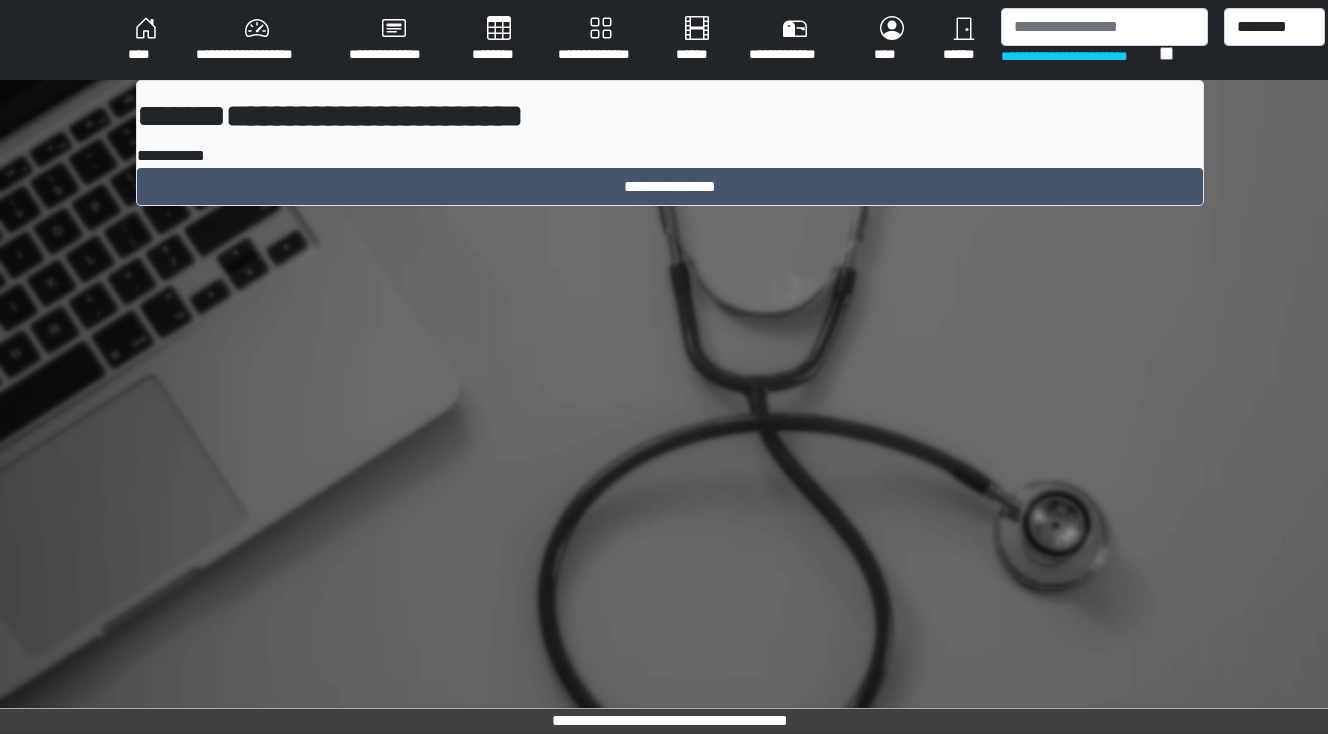 scroll, scrollTop: 0, scrollLeft: 0, axis: both 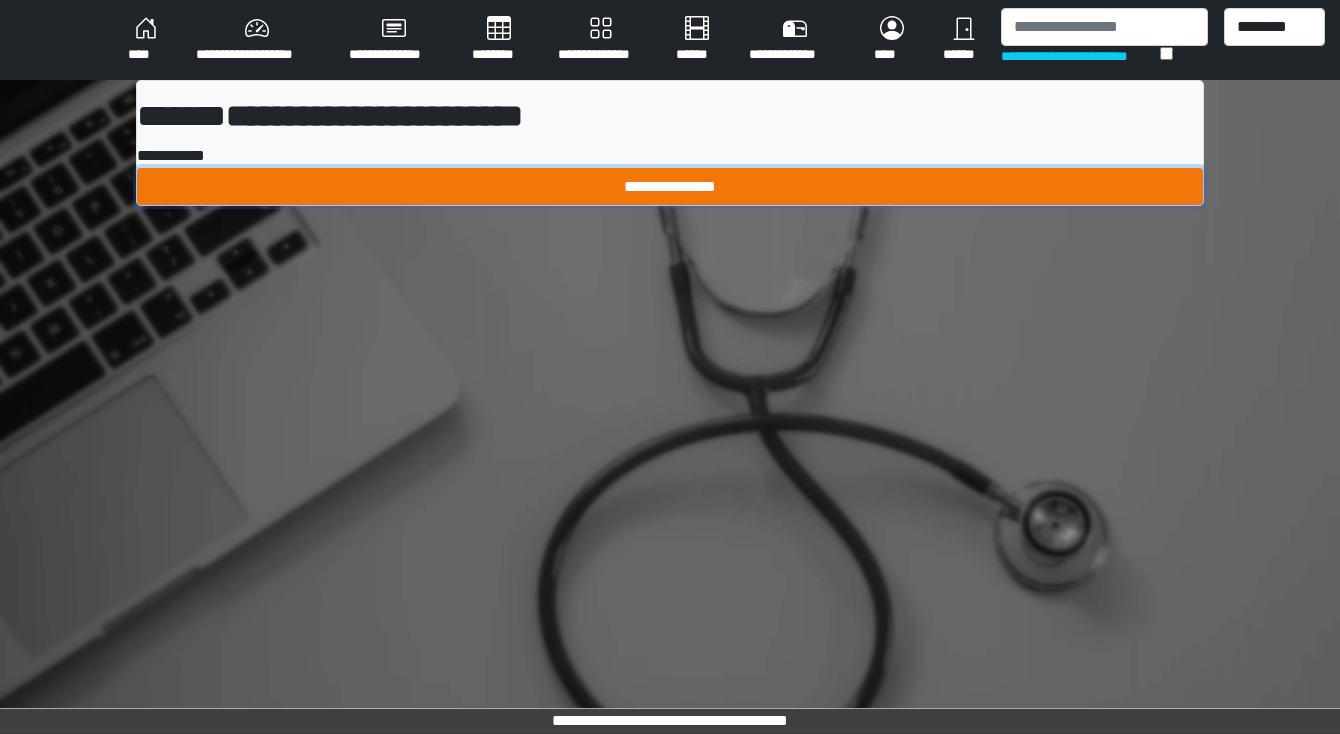 click on "**********" at bounding box center [670, 187] 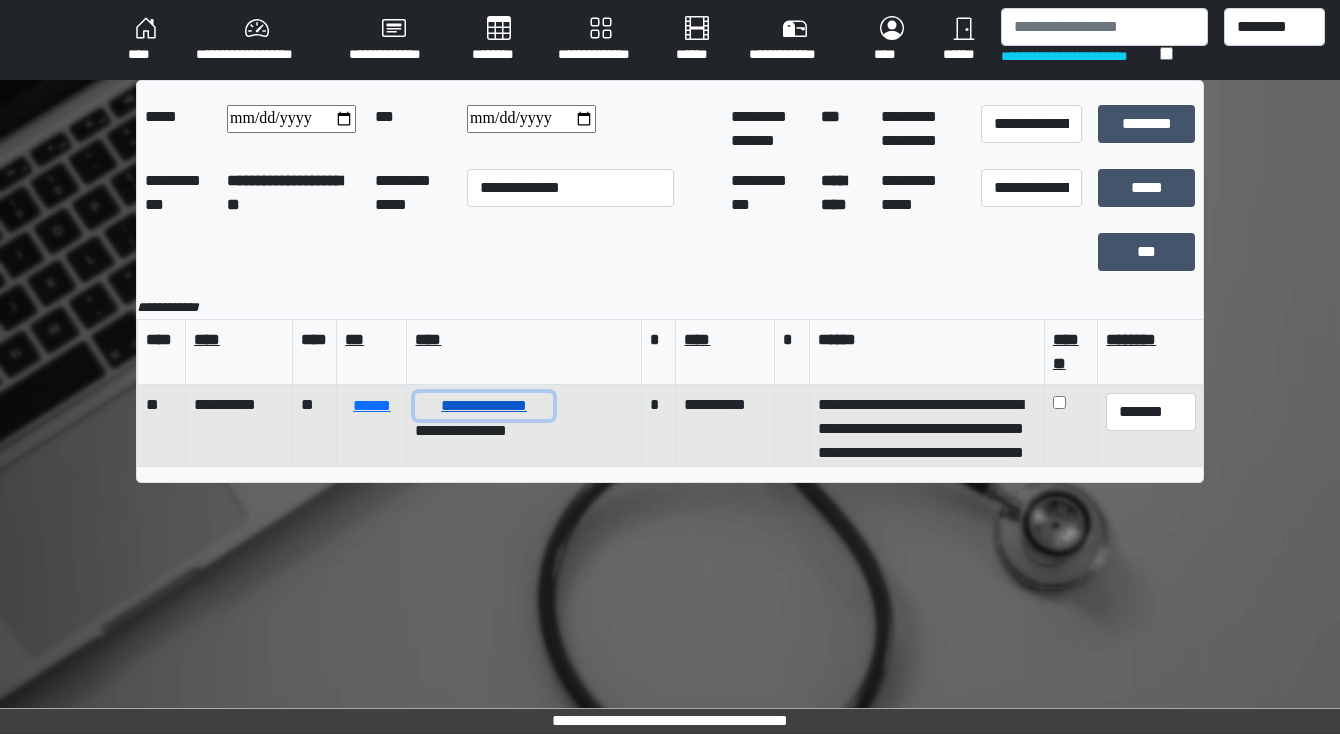 click on "**********" at bounding box center [483, 406] 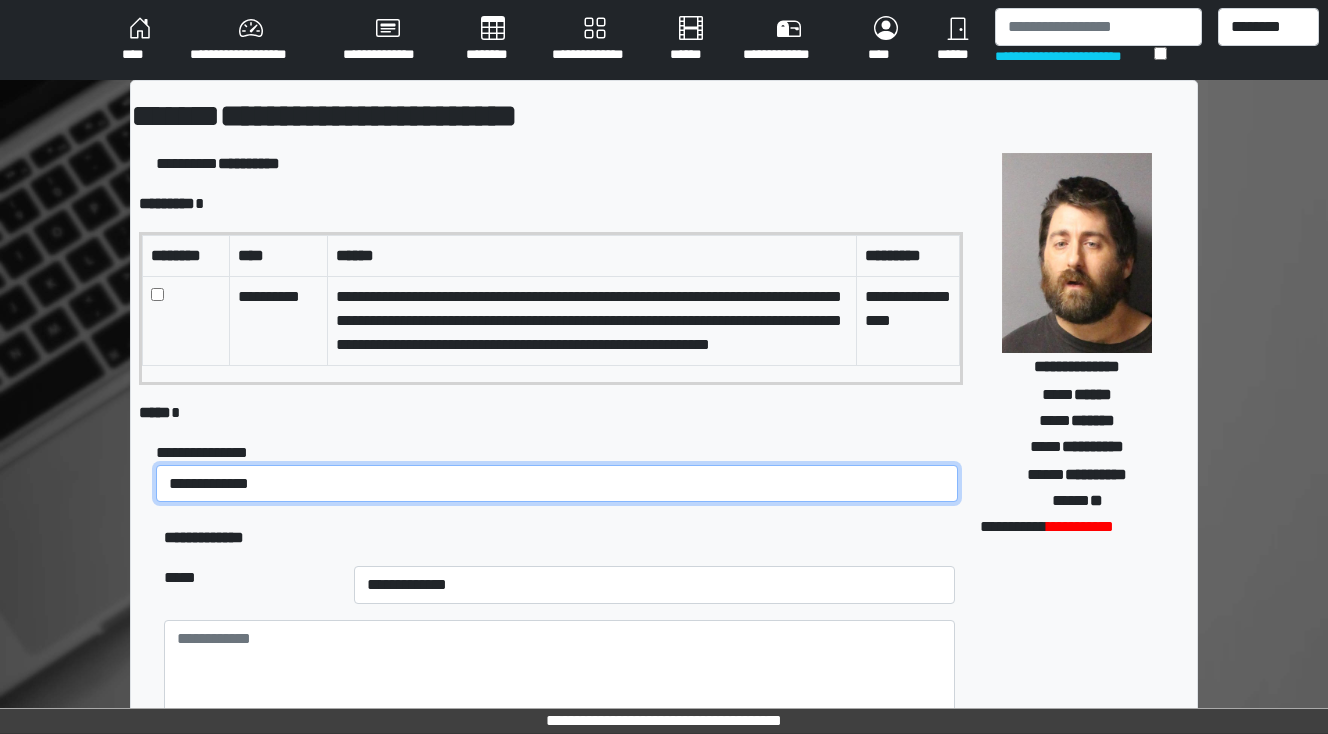 drag, startPoint x: 372, startPoint y: 519, endPoint x: 359, endPoint y: 513, distance: 14.3178215 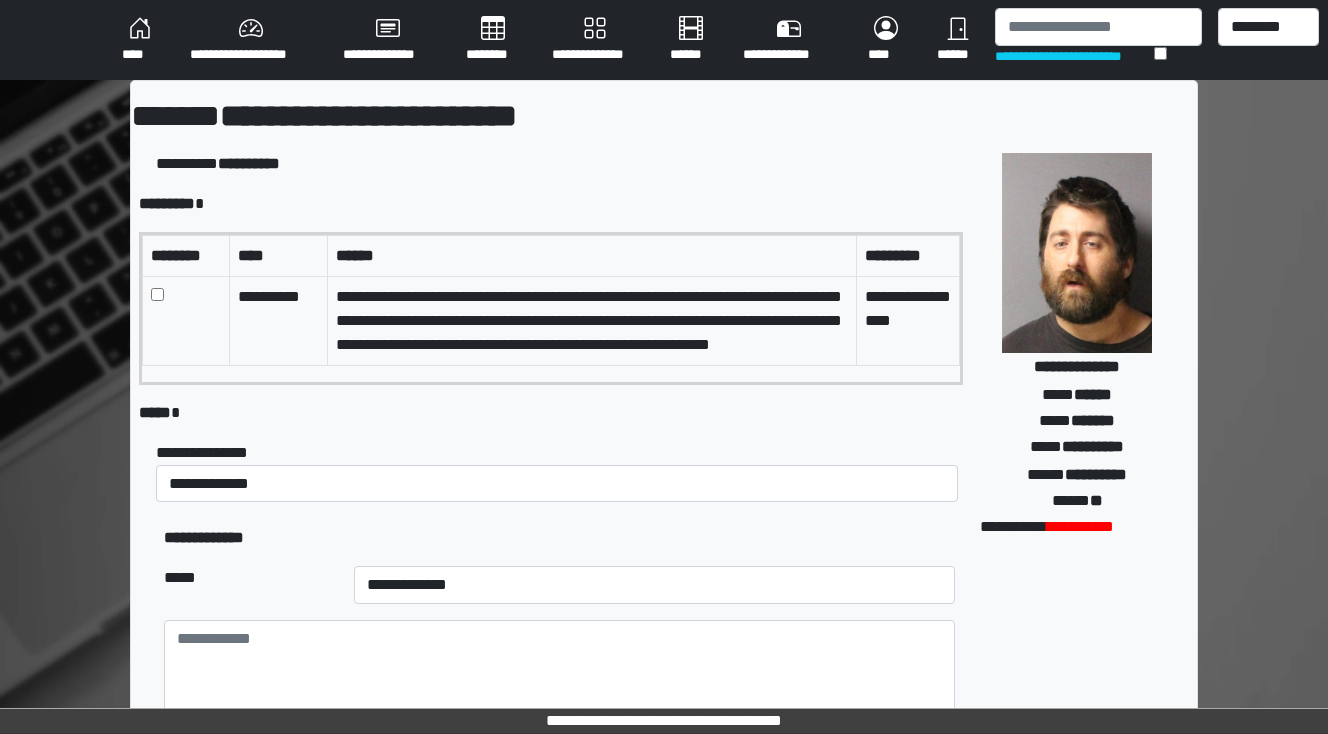 click on "**********" at bounding box center [559, 472] 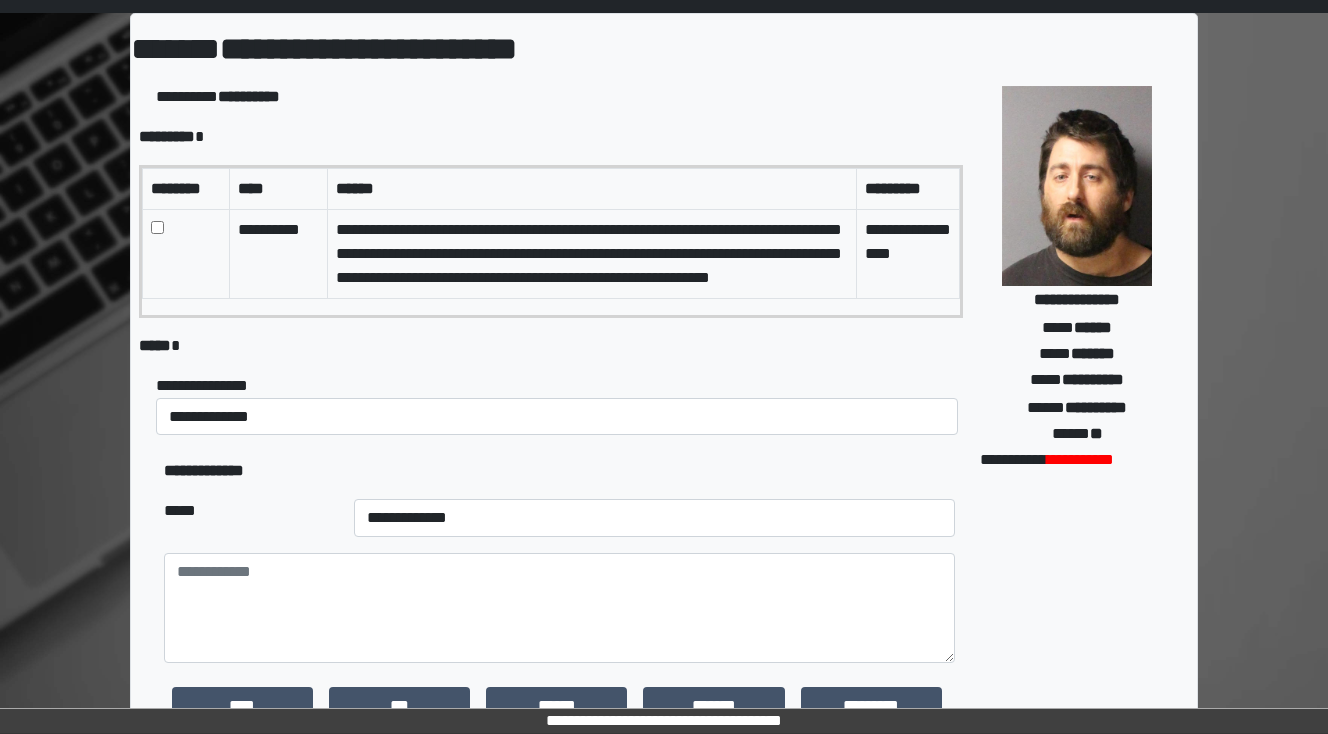 scroll, scrollTop: 160, scrollLeft: 0, axis: vertical 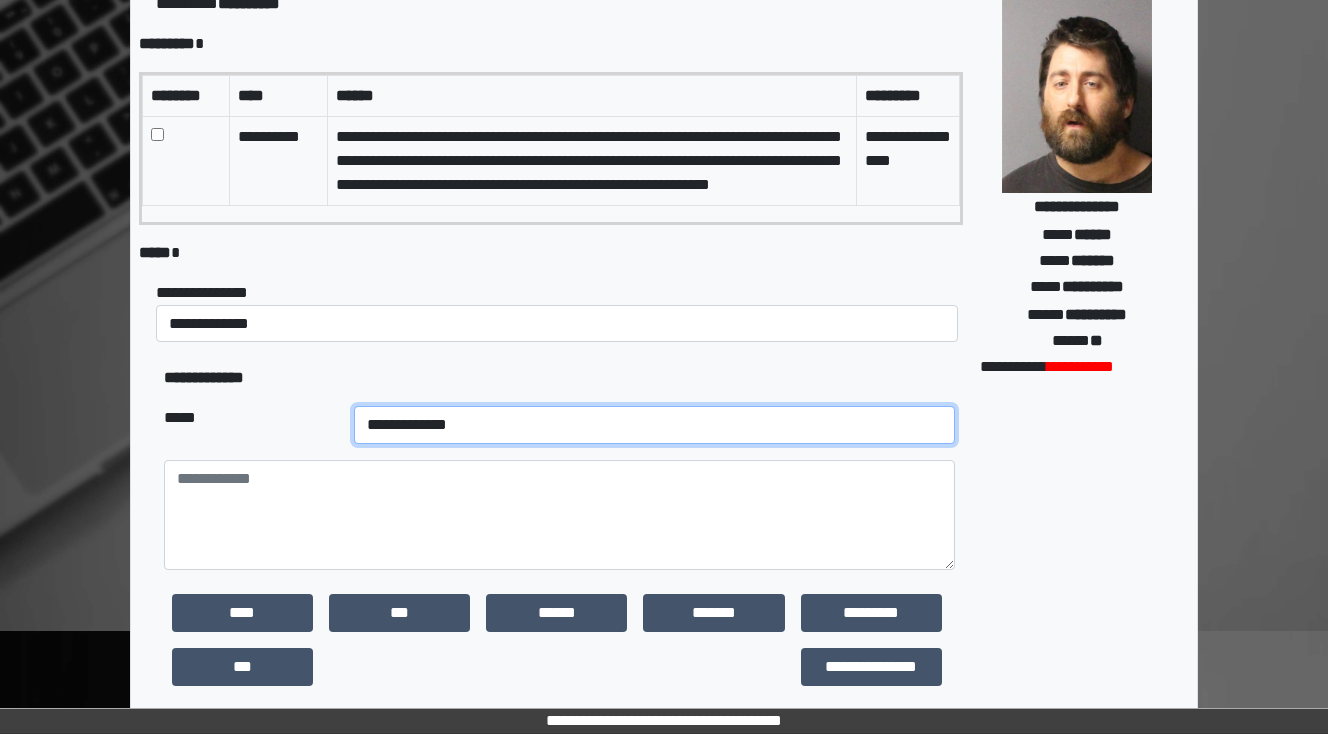 click on "**********" at bounding box center [654, 425] 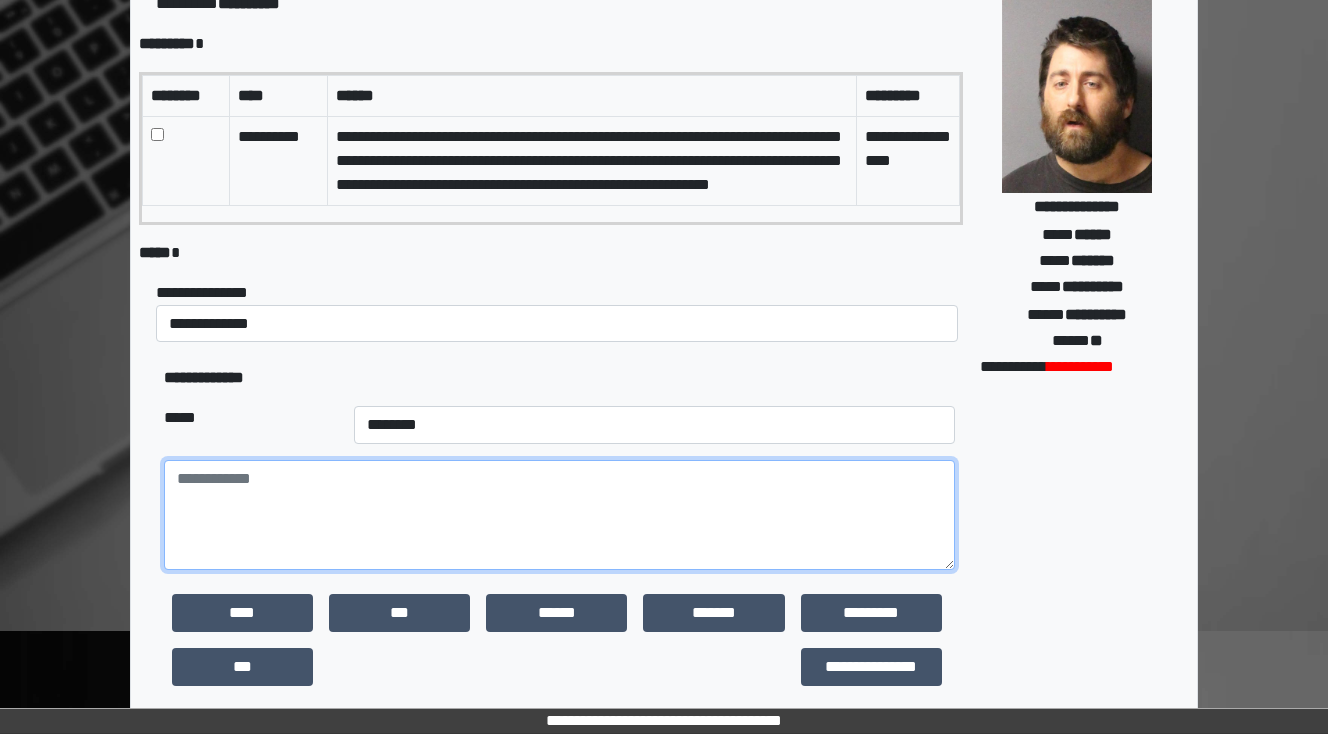 click at bounding box center (559, 515) 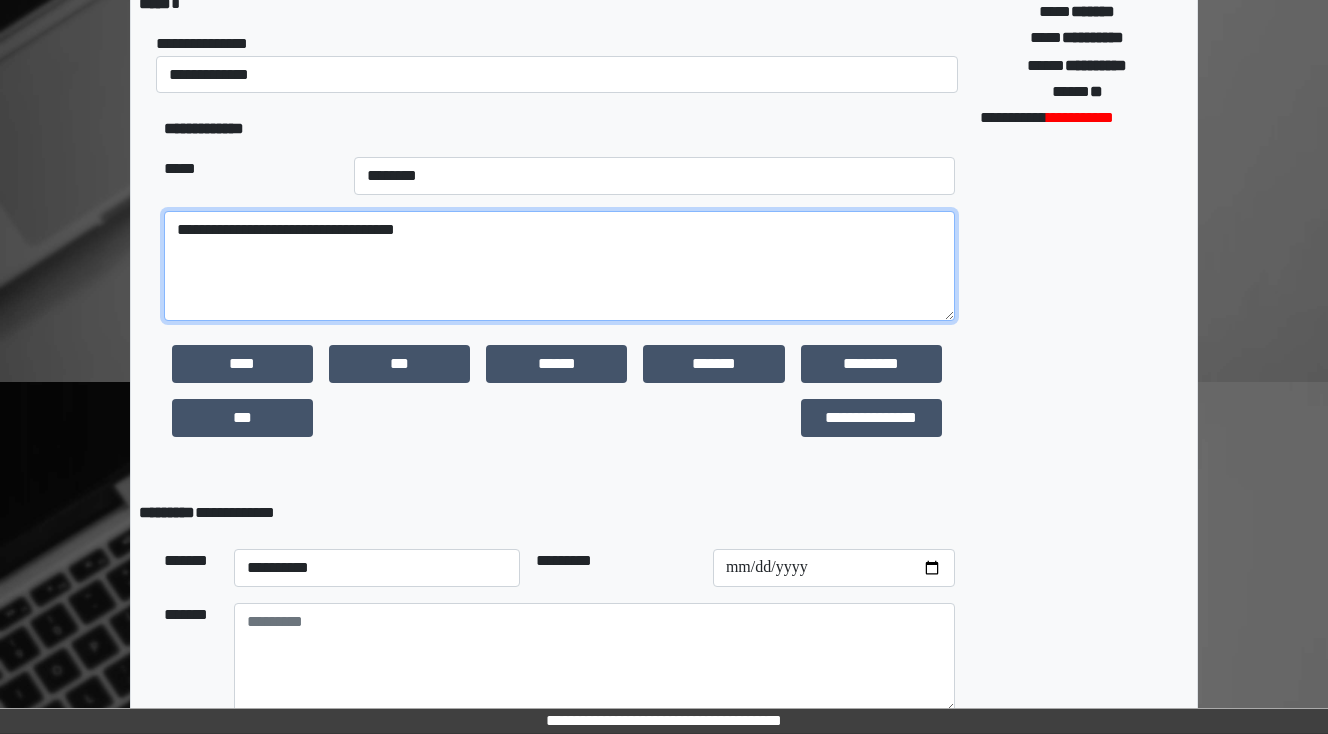 scroll, scrollTop: 542, scrollLeft: 0, axis: vertical 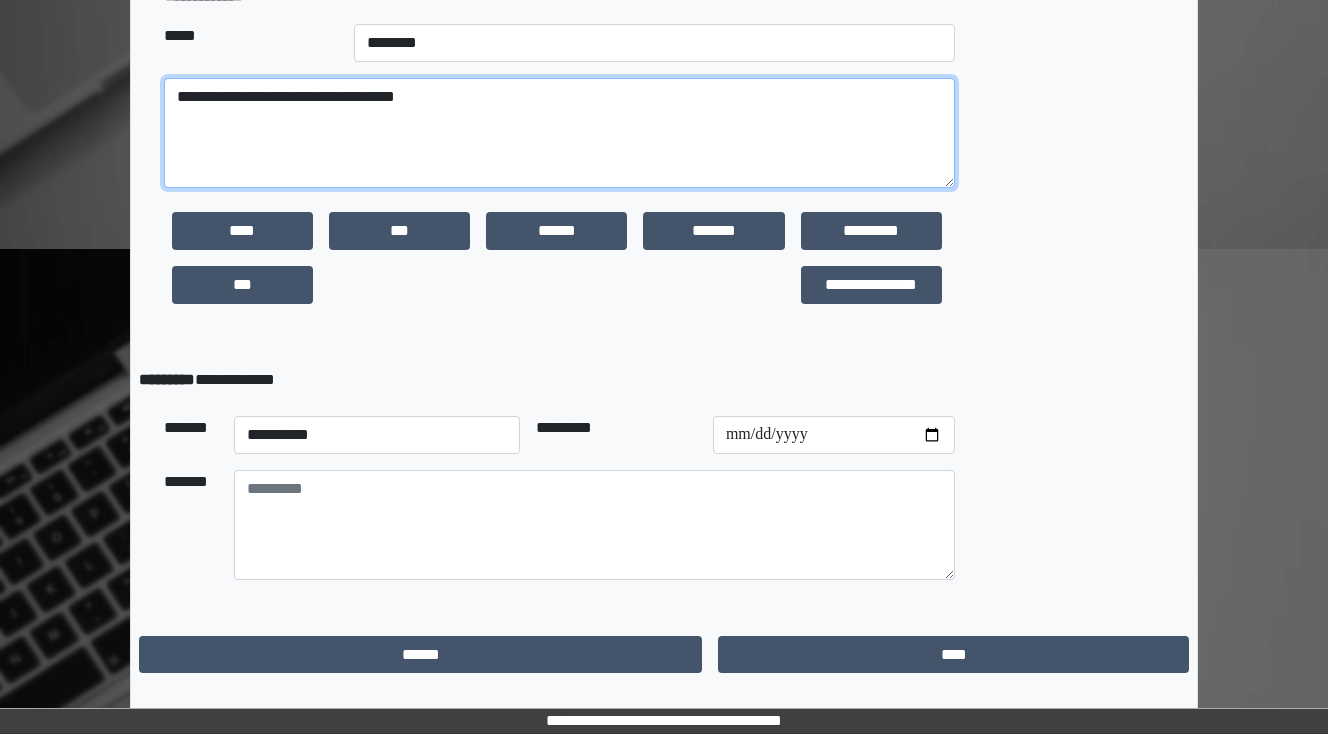 type on "**********" 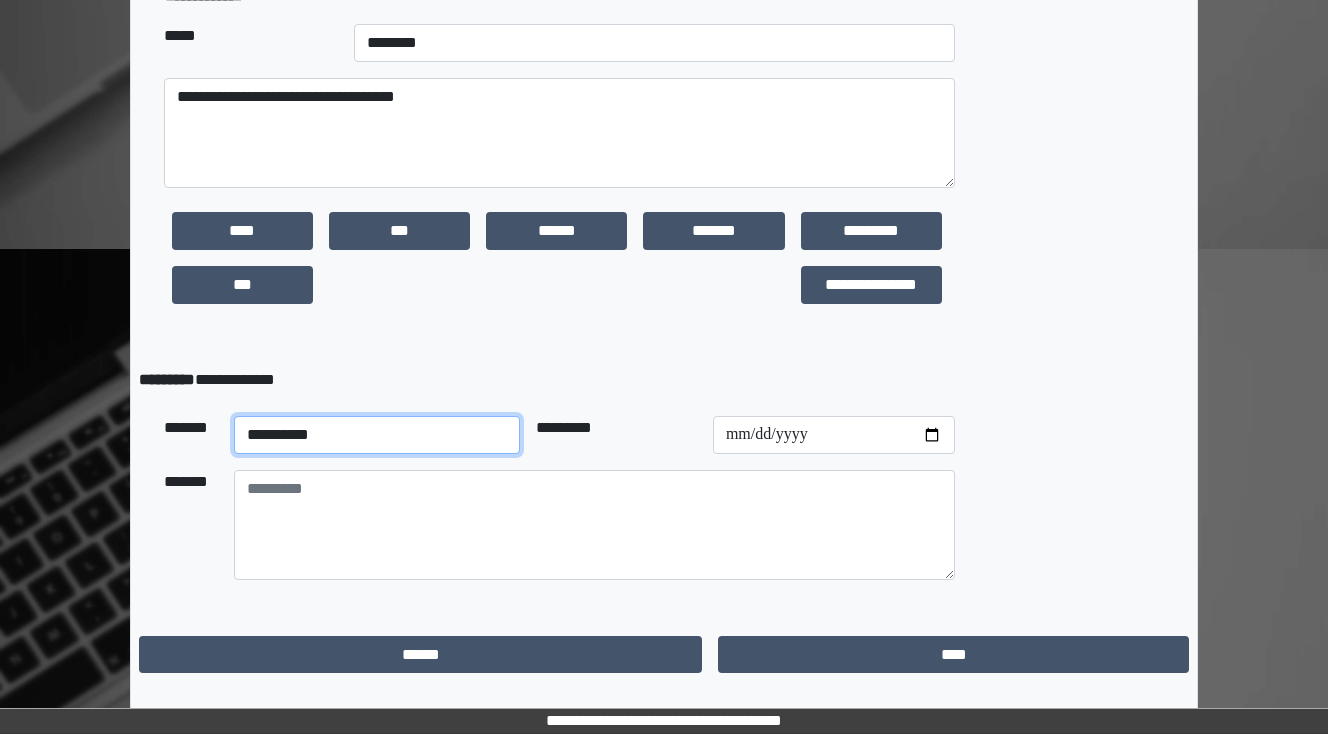 click on "**********" at bounding box center (377, 435) 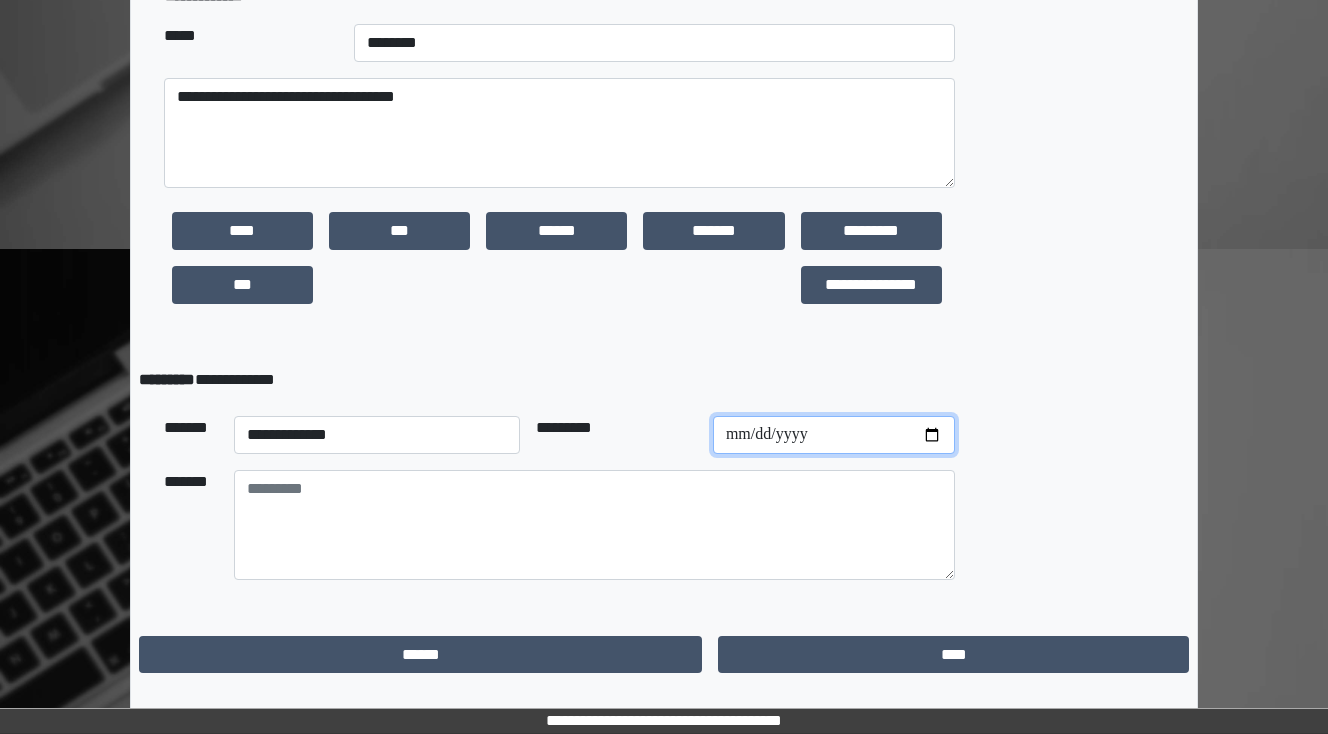 click at bounding box center (834, 435) 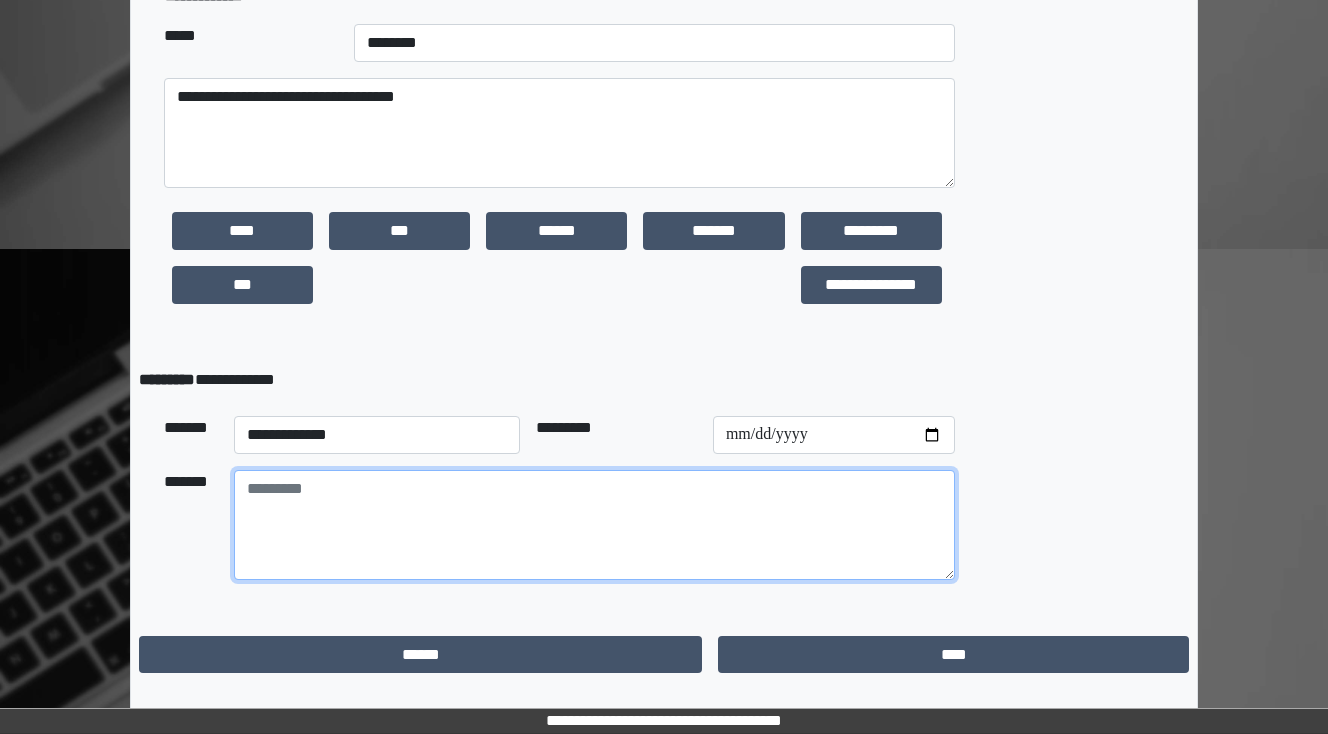 click at bounding box center [594, 525] 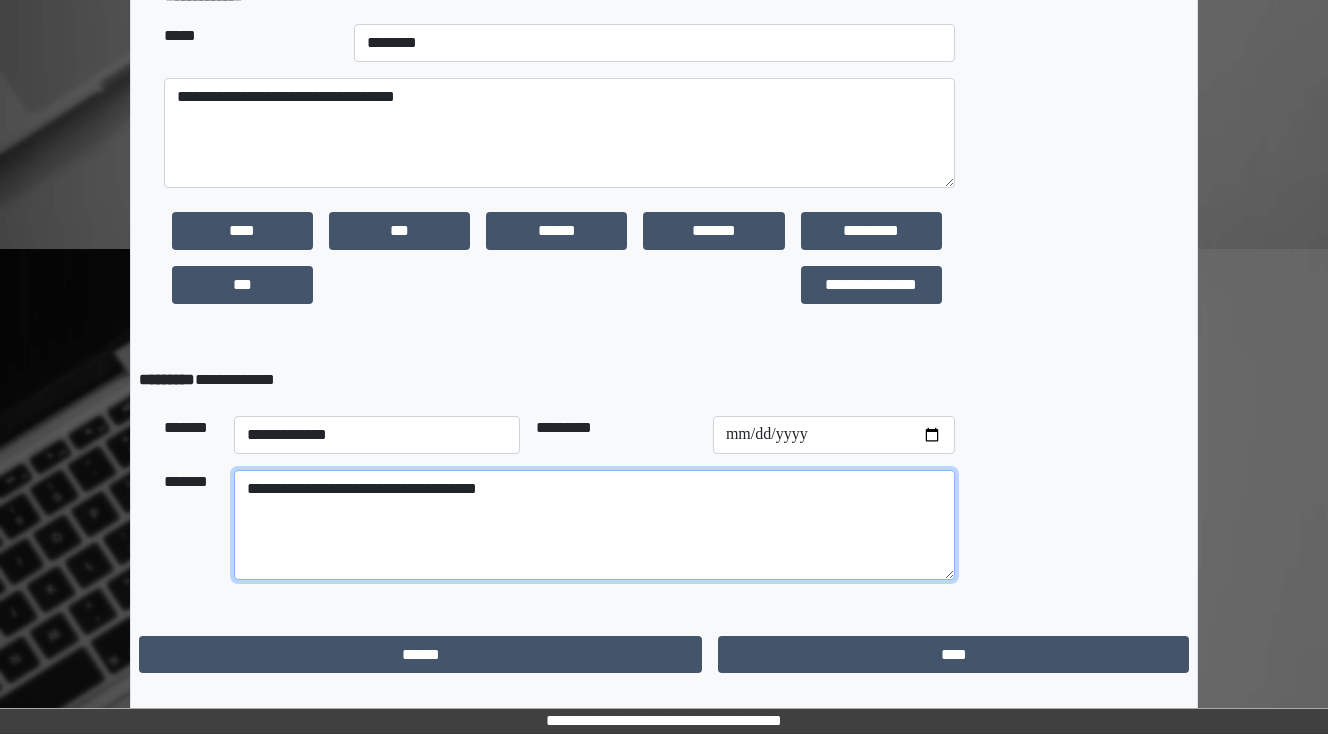 click on "**********" at bounding box center [594, 525] 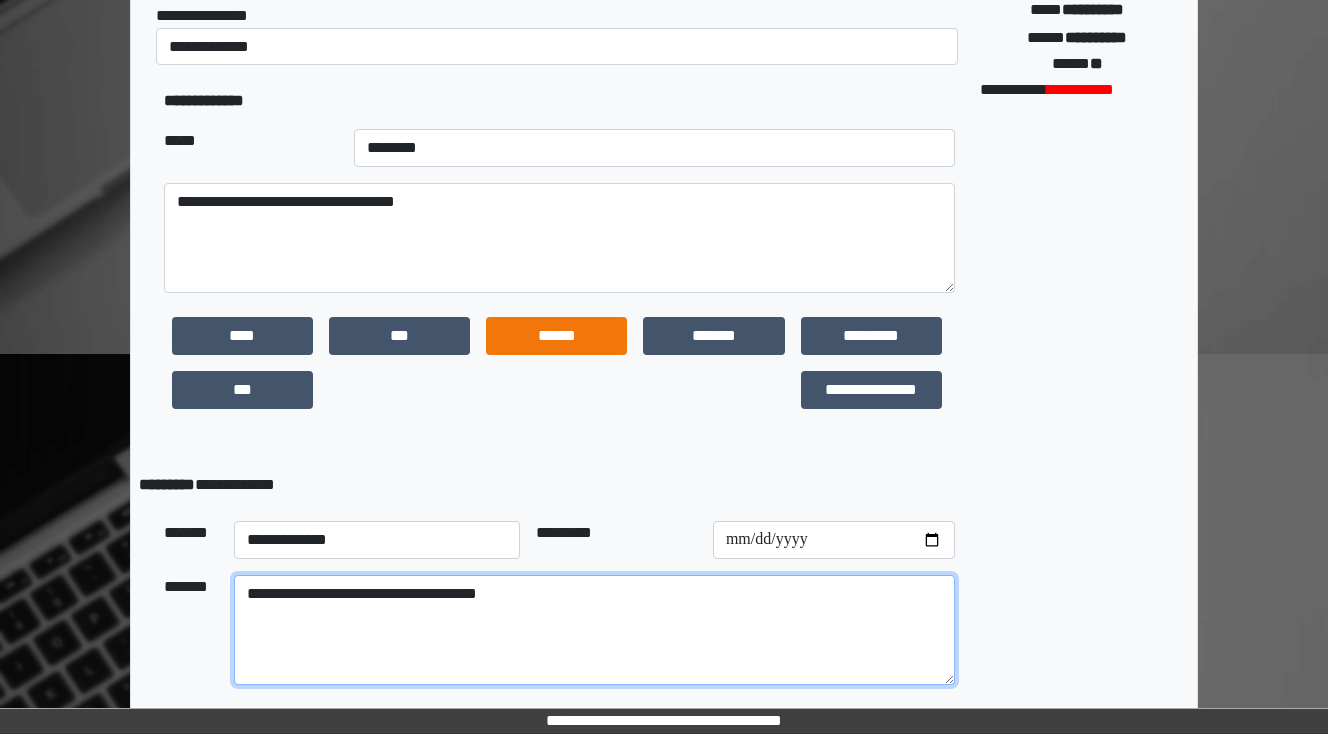 scroll, scrollTop: 462, scrollLeft: 0, axis: vertical 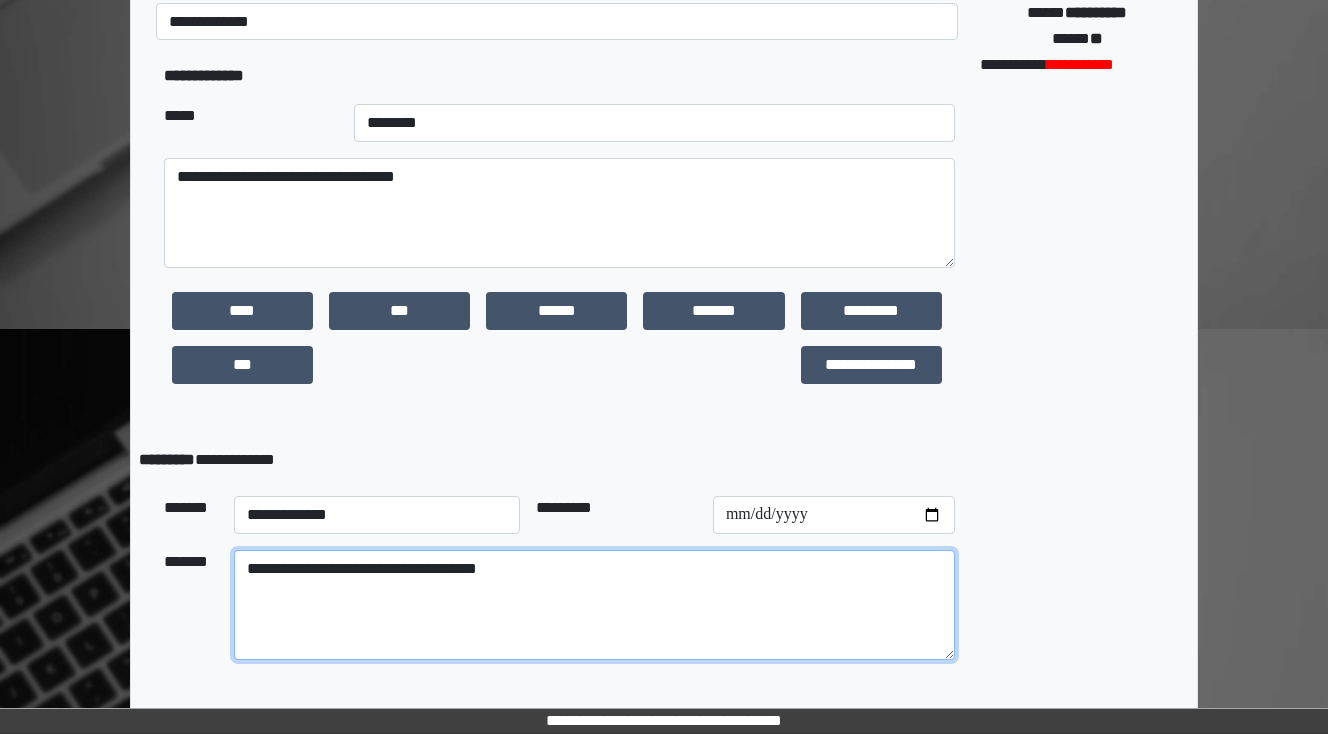 click on "**********" at bounding box center [594, 605] 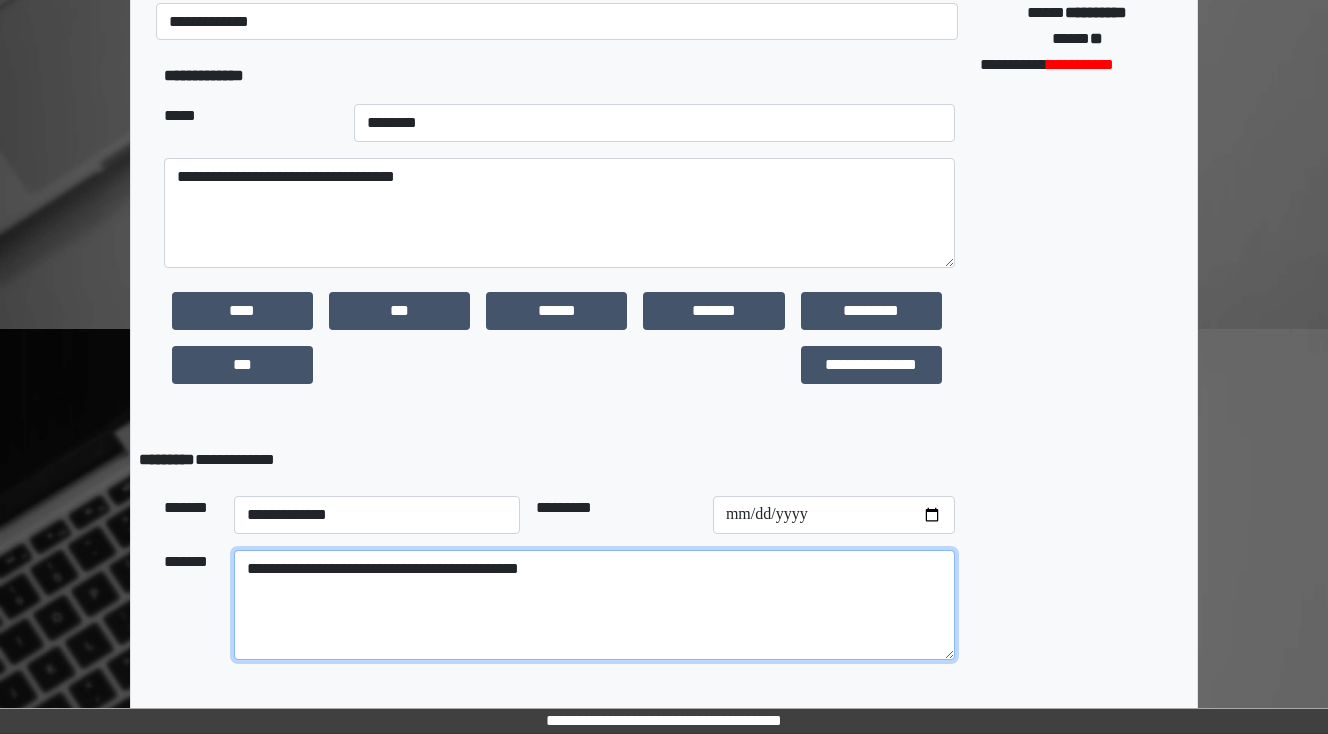 click on "**********" at bounding box center [594, 605] 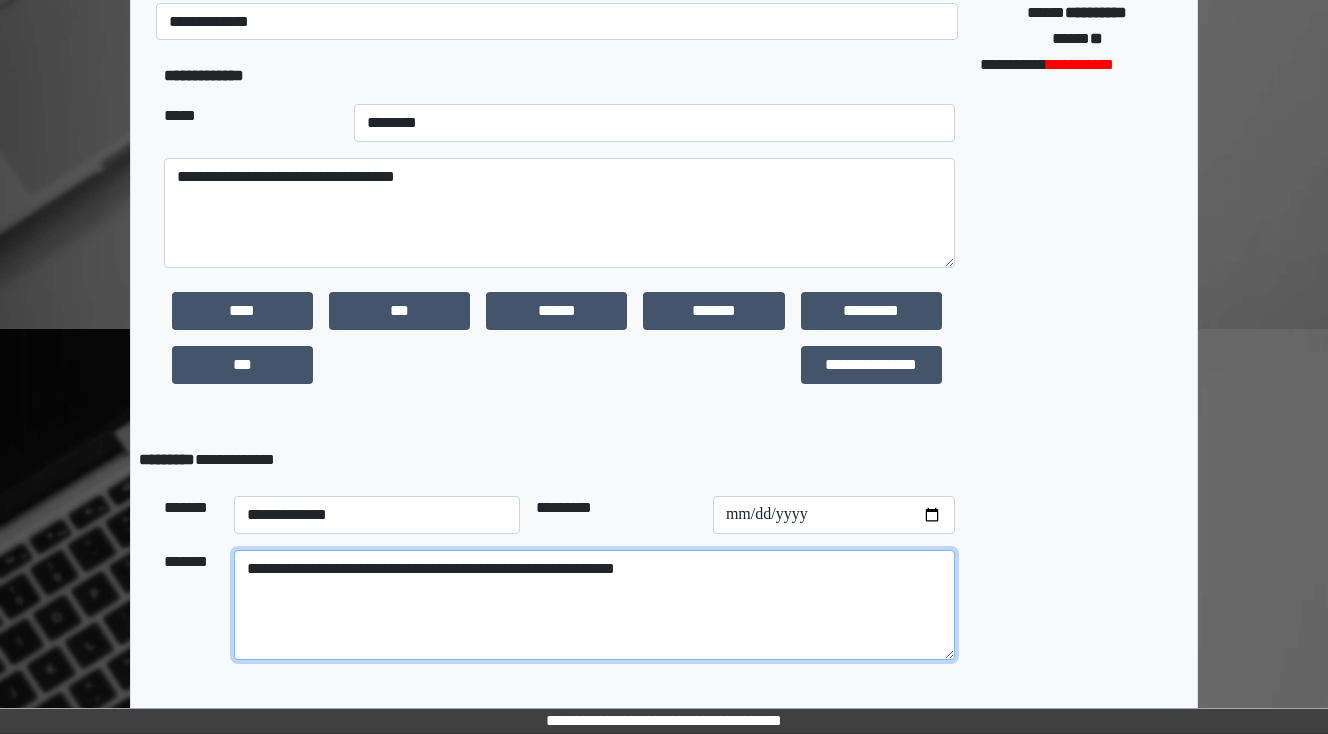 scroll, scrollTop: 542, scrollLeft: 0, axis: vertical 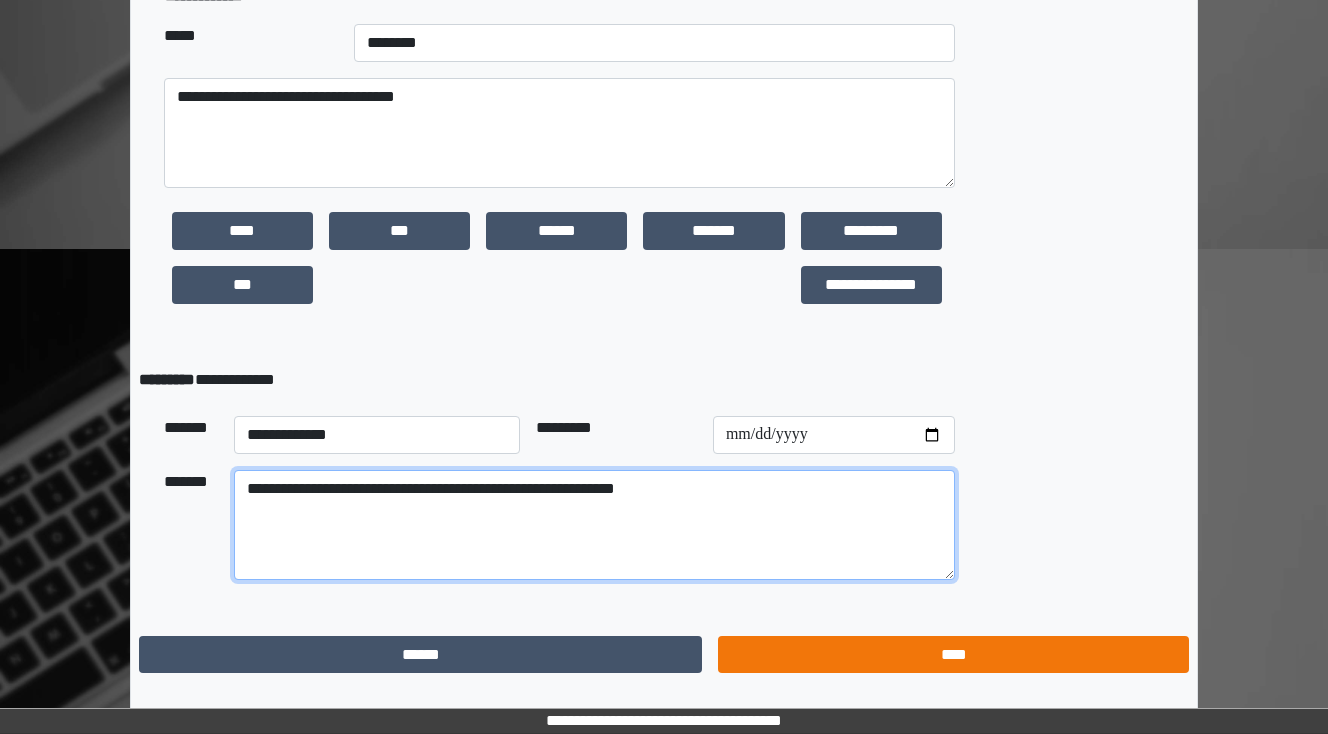 type on "**********" 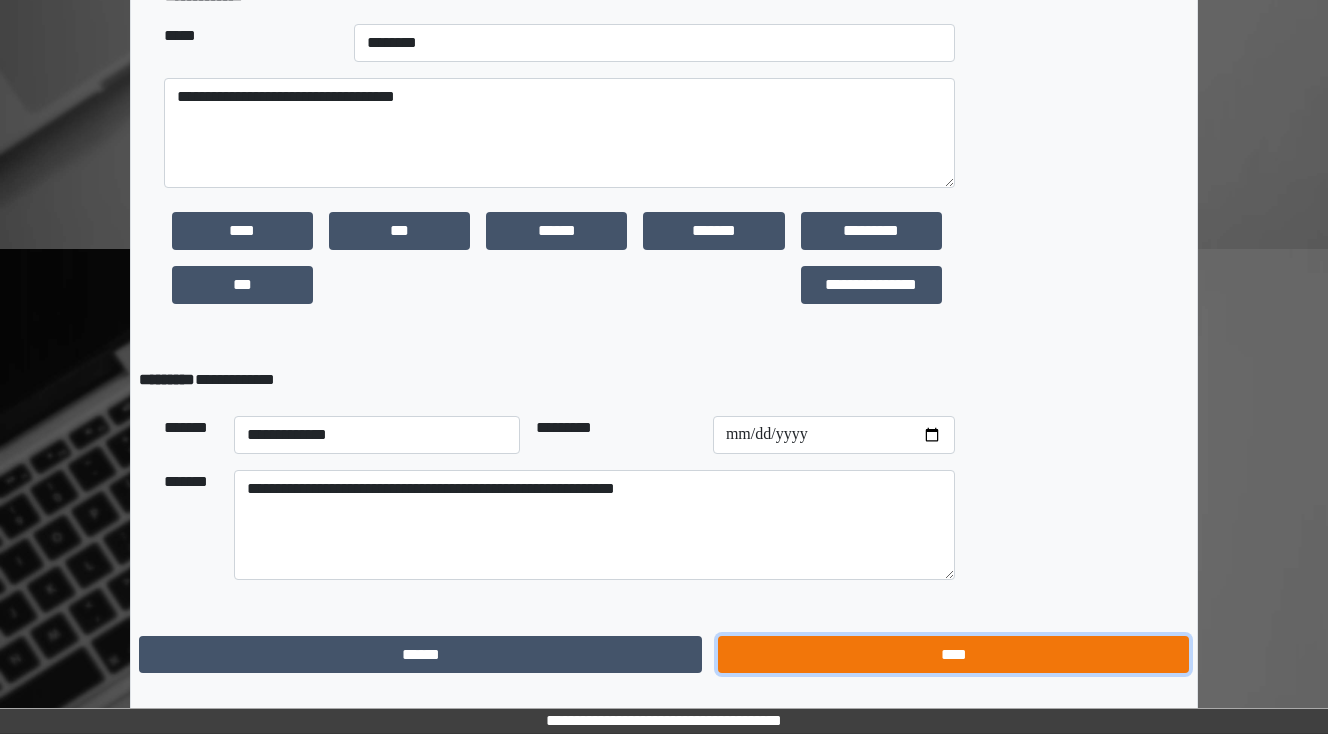 click on "****" at bounding box center [953, 655] 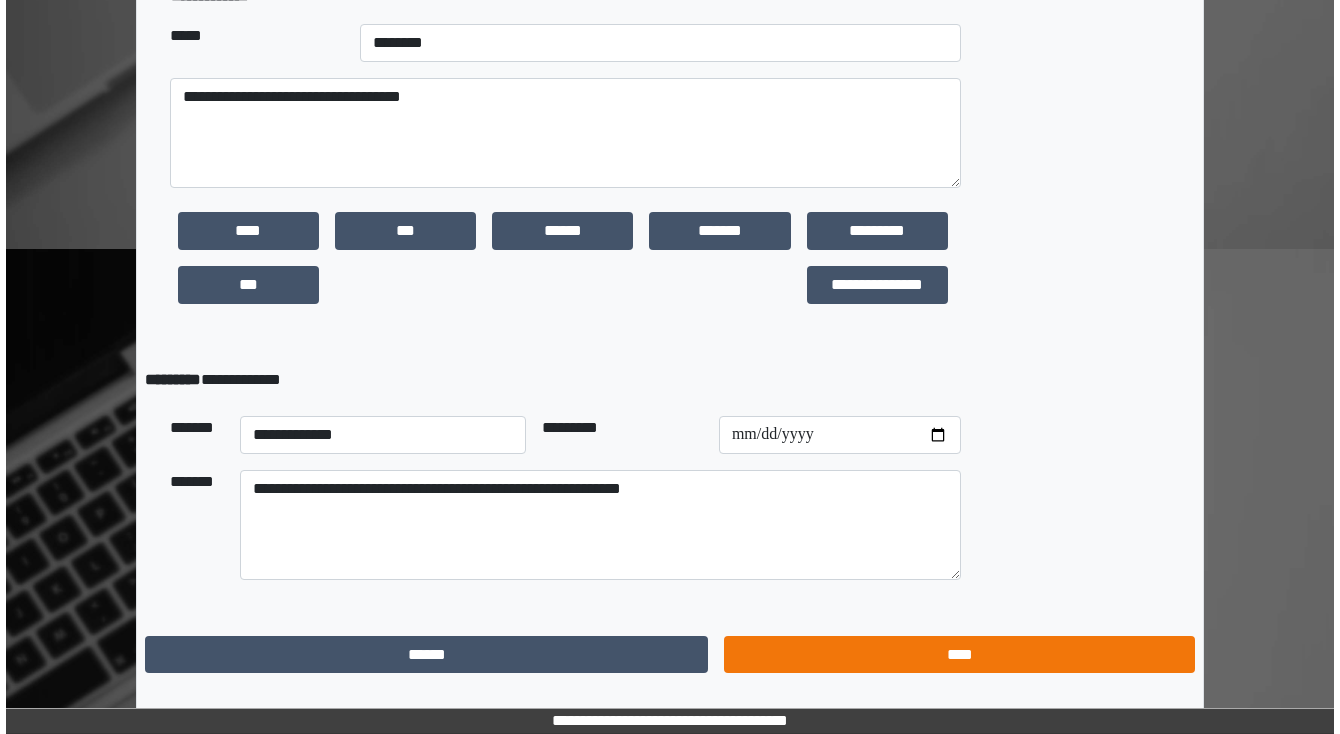 scroll, scrollTop: 0, scrollLeft: 0, axis: both 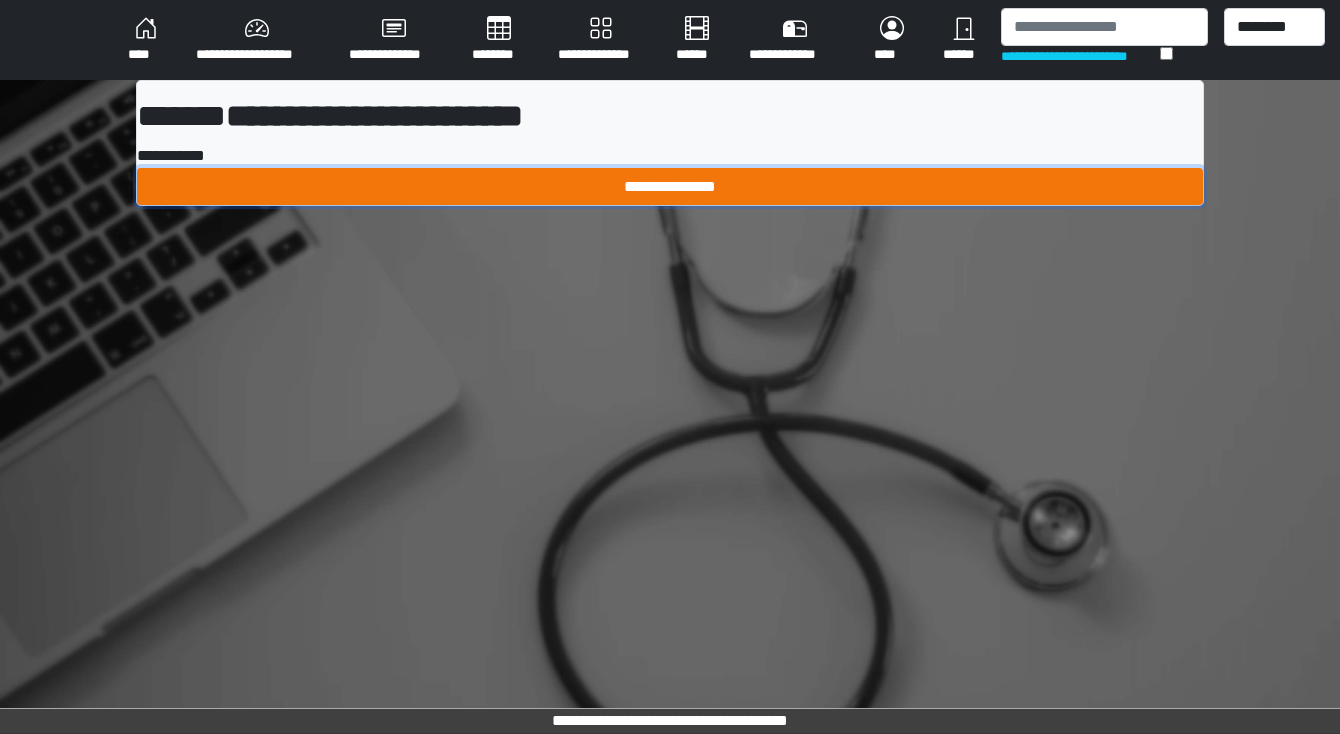 click on "**********" at bounding box center [670, 187] 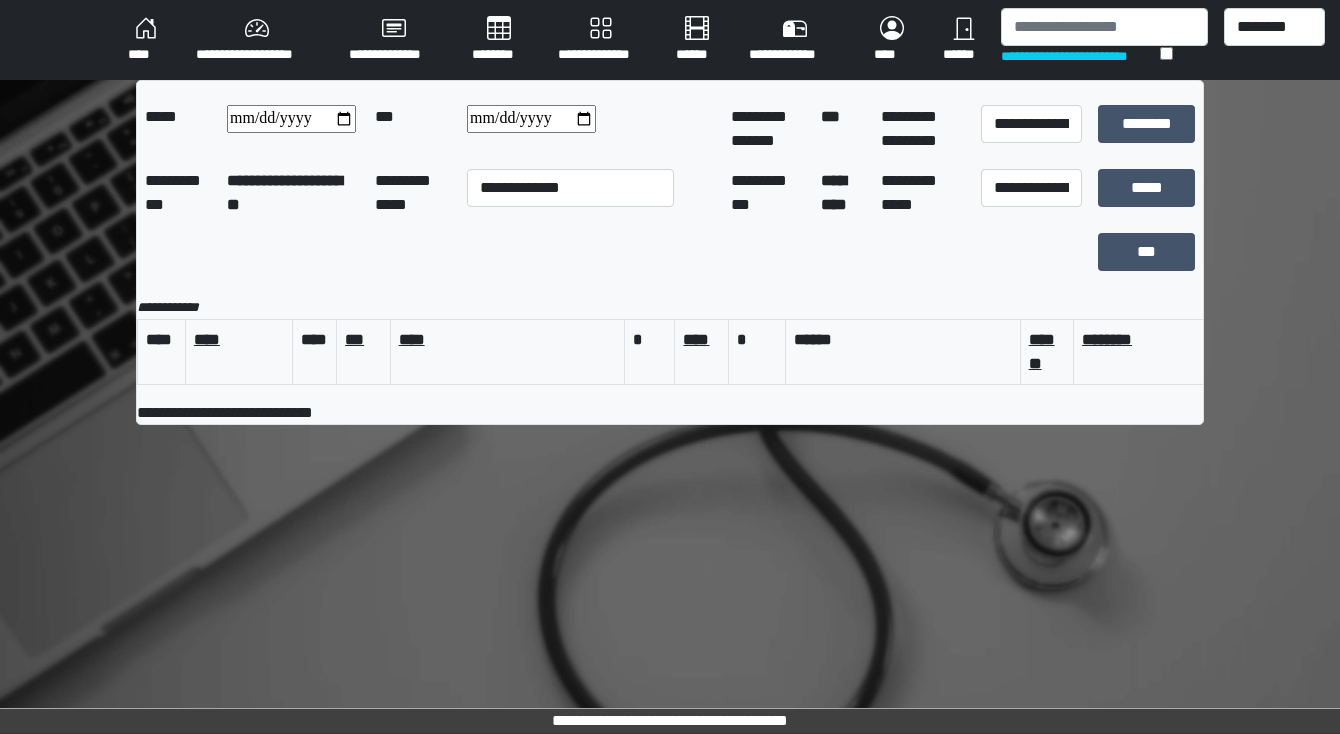 click on "****" at bounding box center [146, 40] 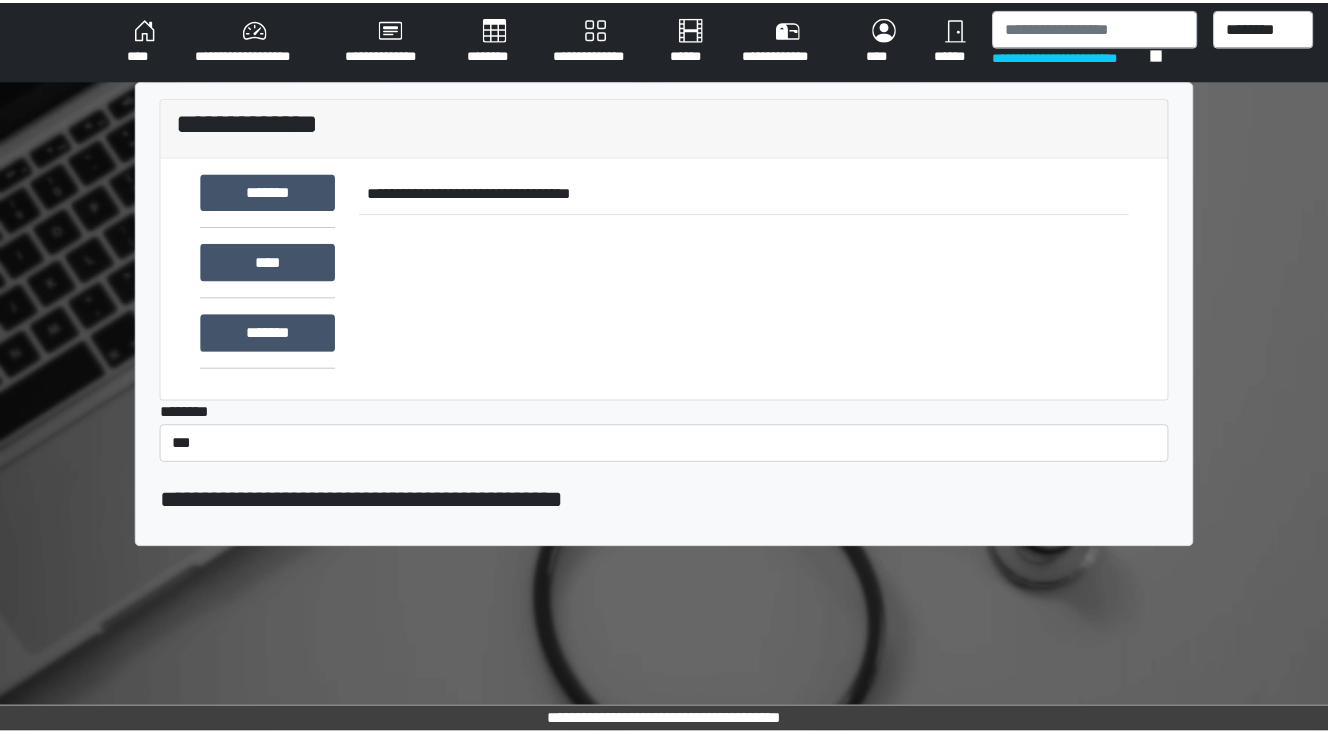 scroll, scrollTop: 0, scrollLeft: 0, axis: both 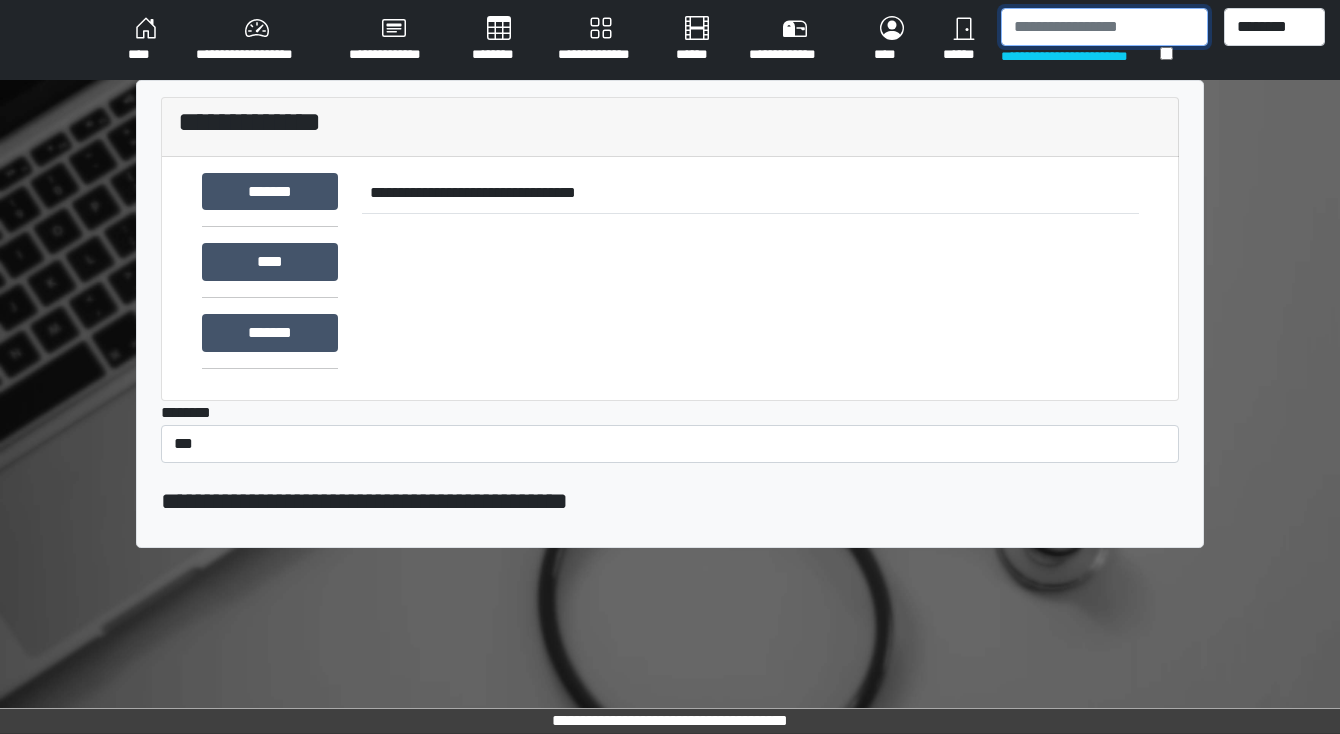 click at bounding box center [1104, 27] 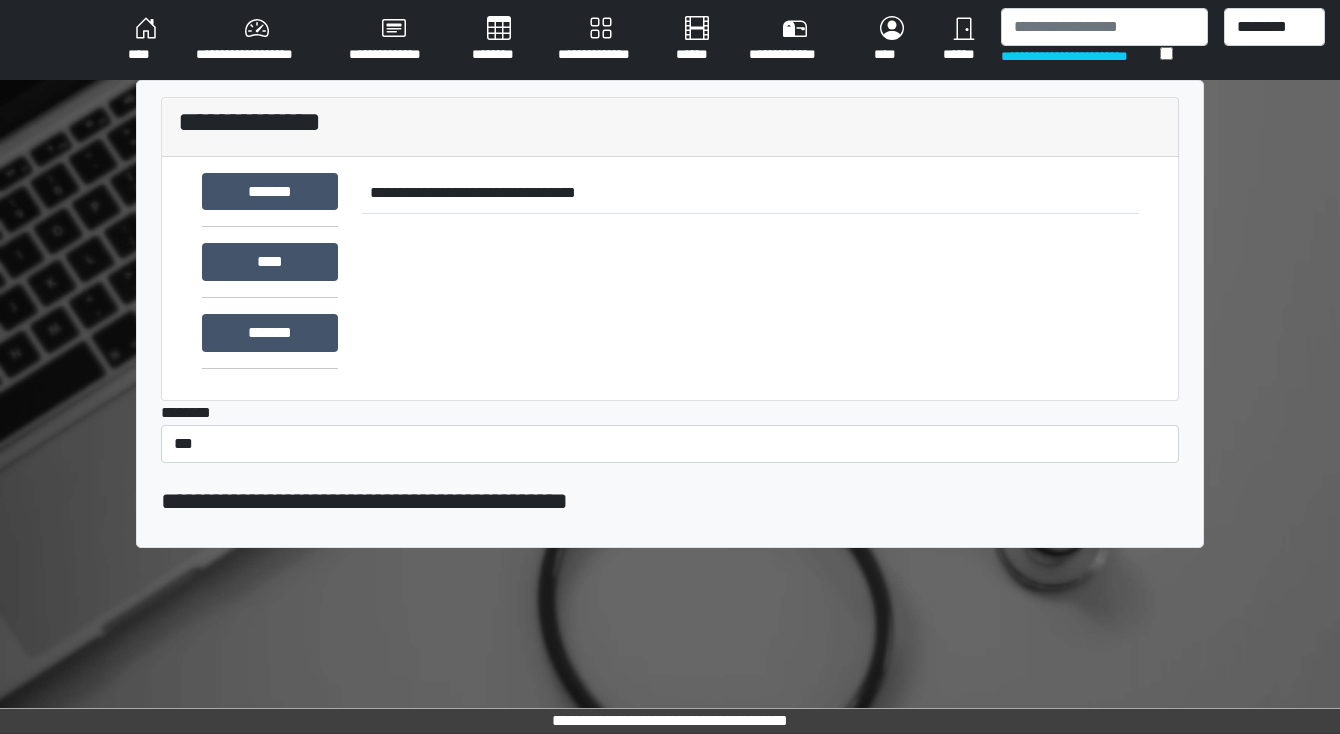 click on "********" at bounding box center (499, 40) 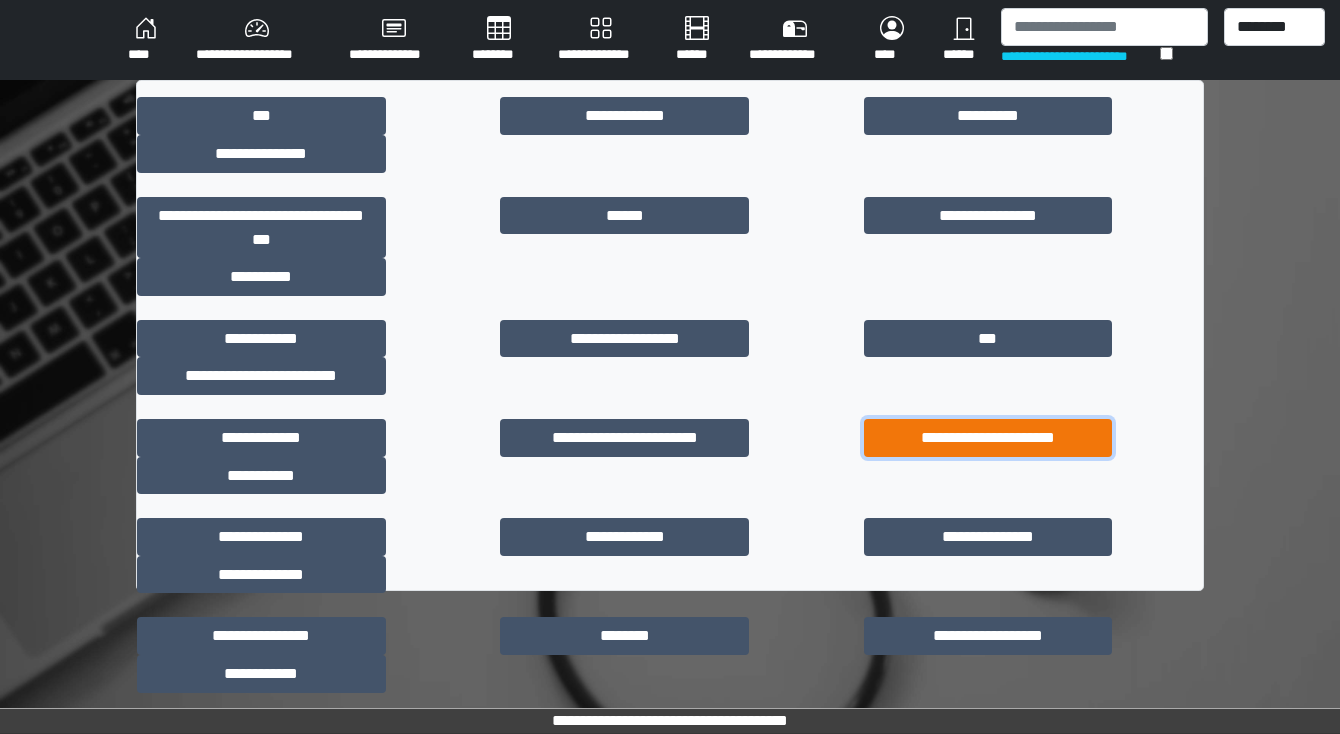 click on "**********" at bounding box center [988, 438] 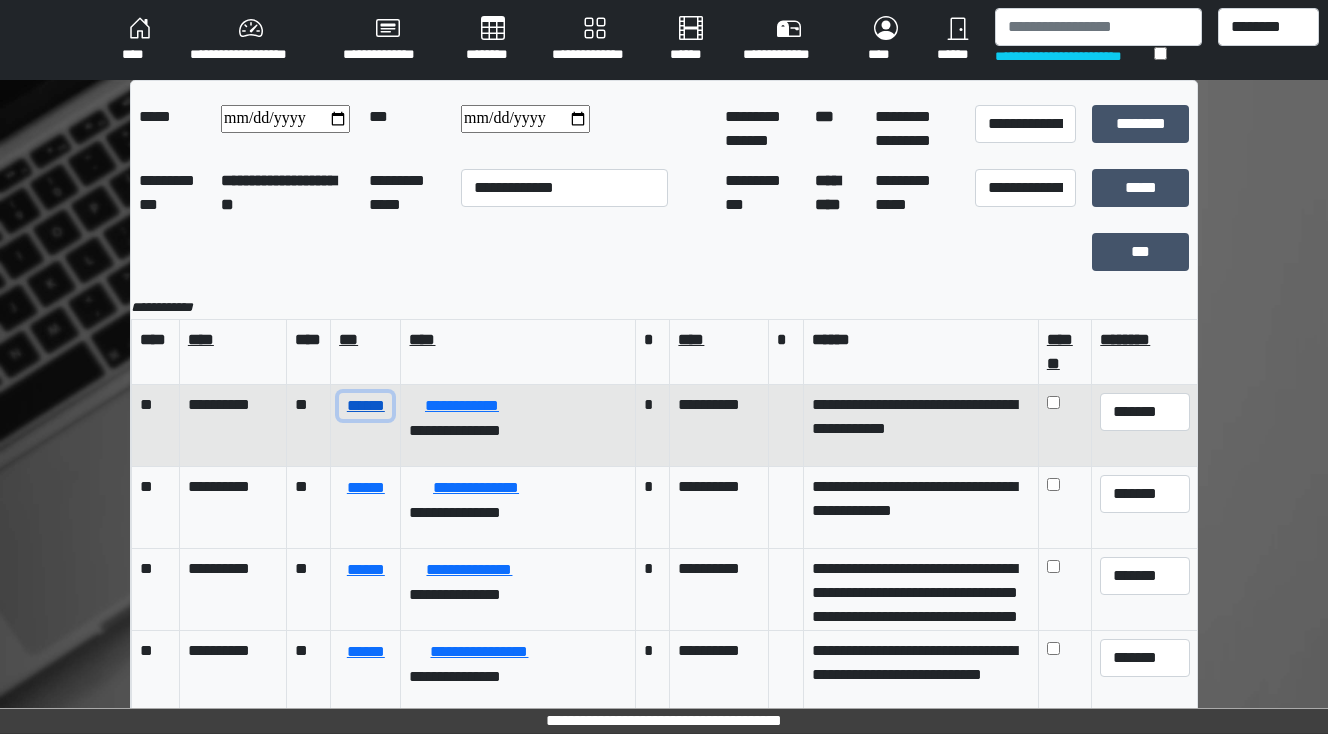 click on "******" at bounding box center [365, 406] 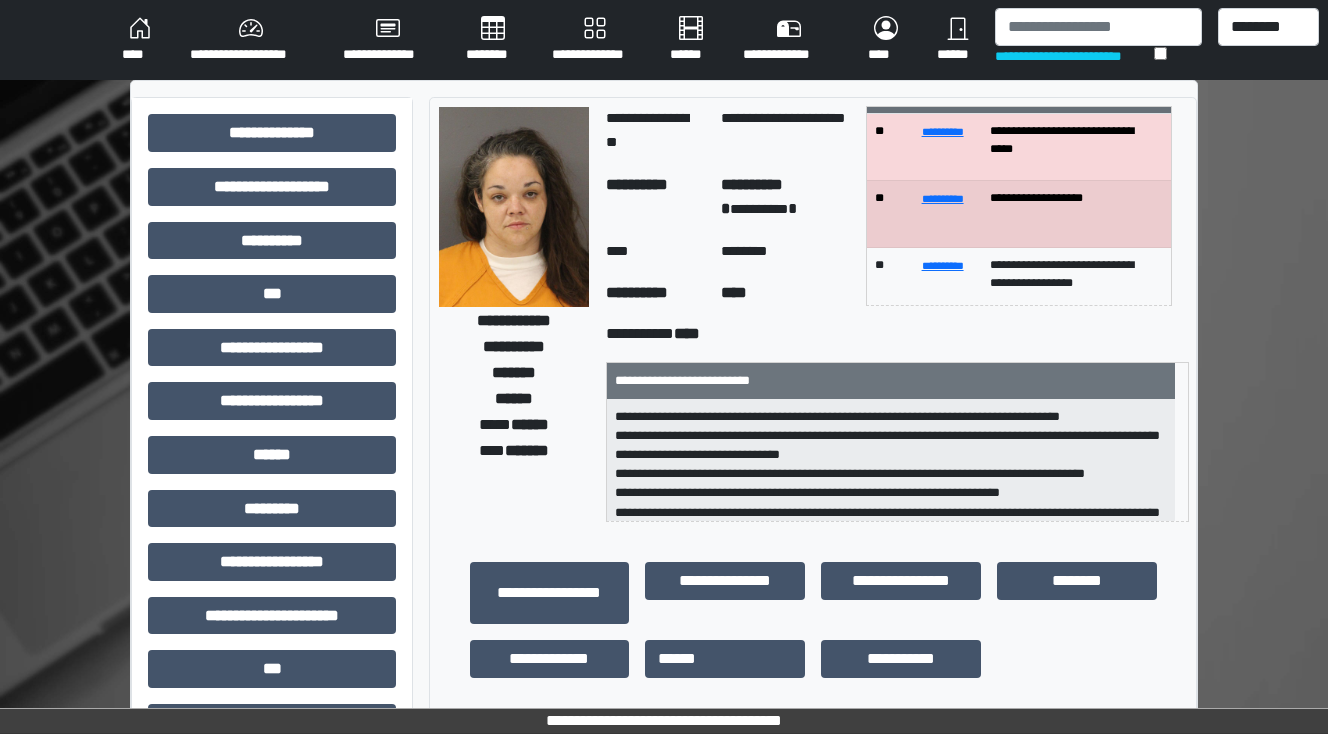 scroll, scrollTop: 0, scrollLeft: 0, axis: both 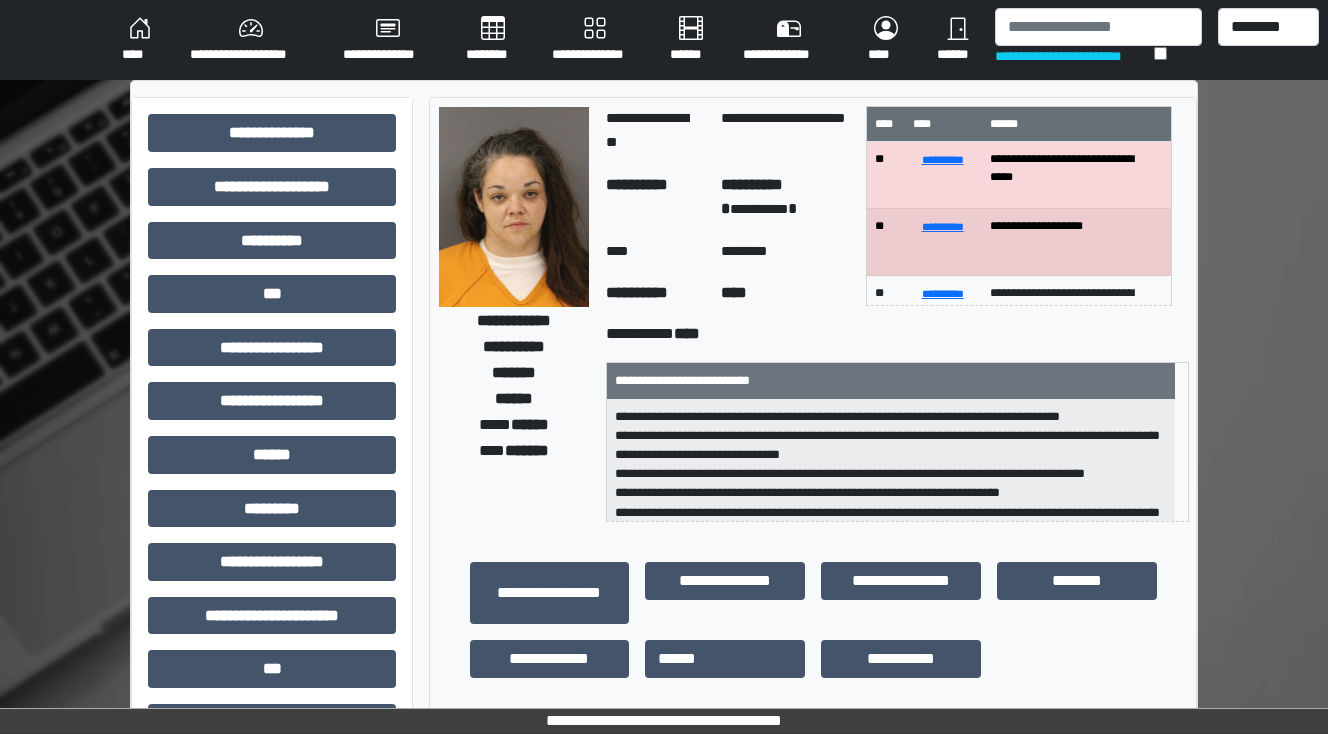 click on "**** ******" at bounding box center [514, 425] 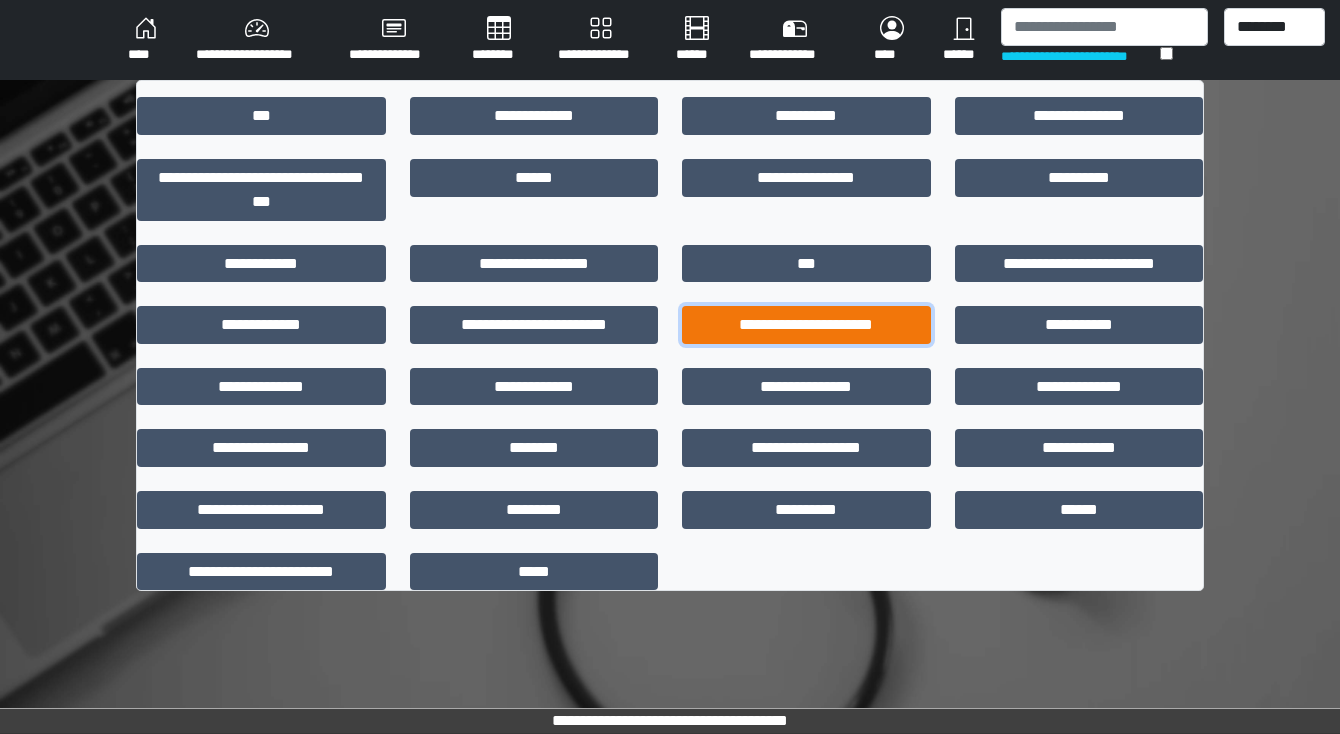 click on "**********" at bounding box center (806, 325) 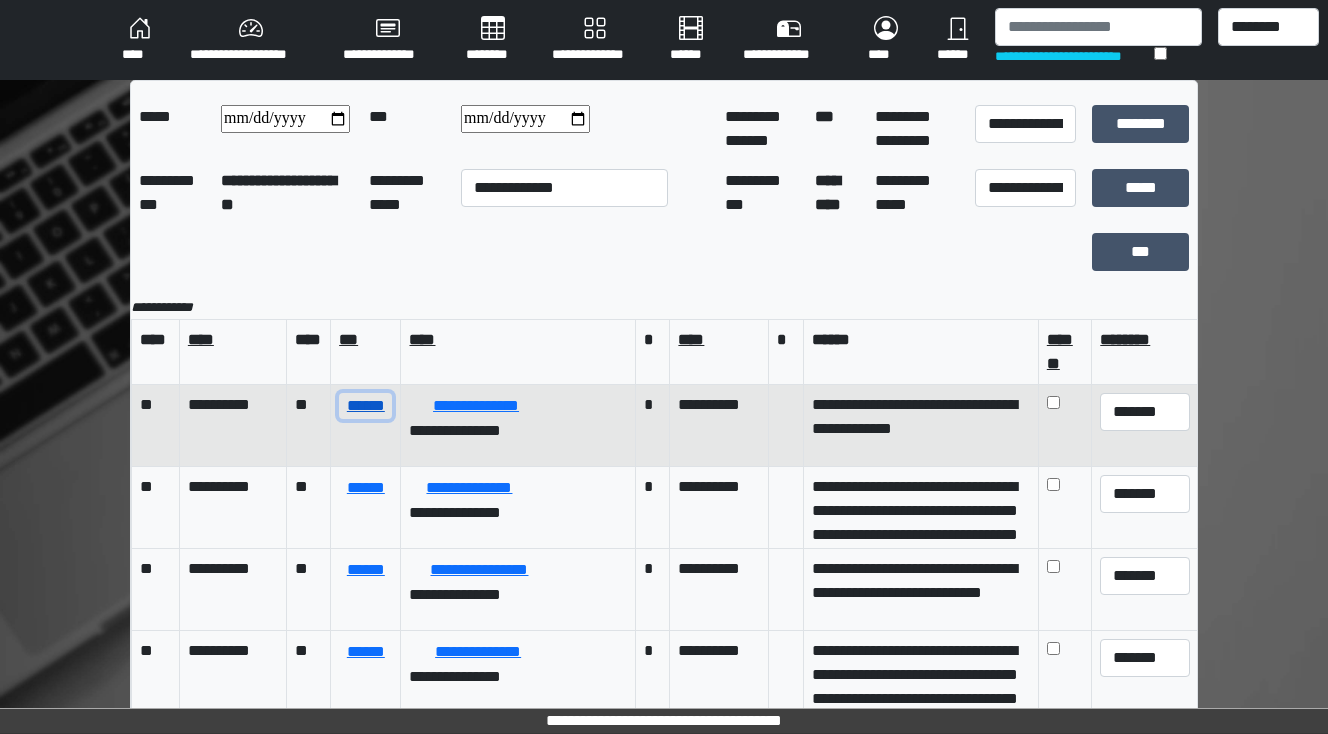 click on "******" at bounding box center (365, 406) 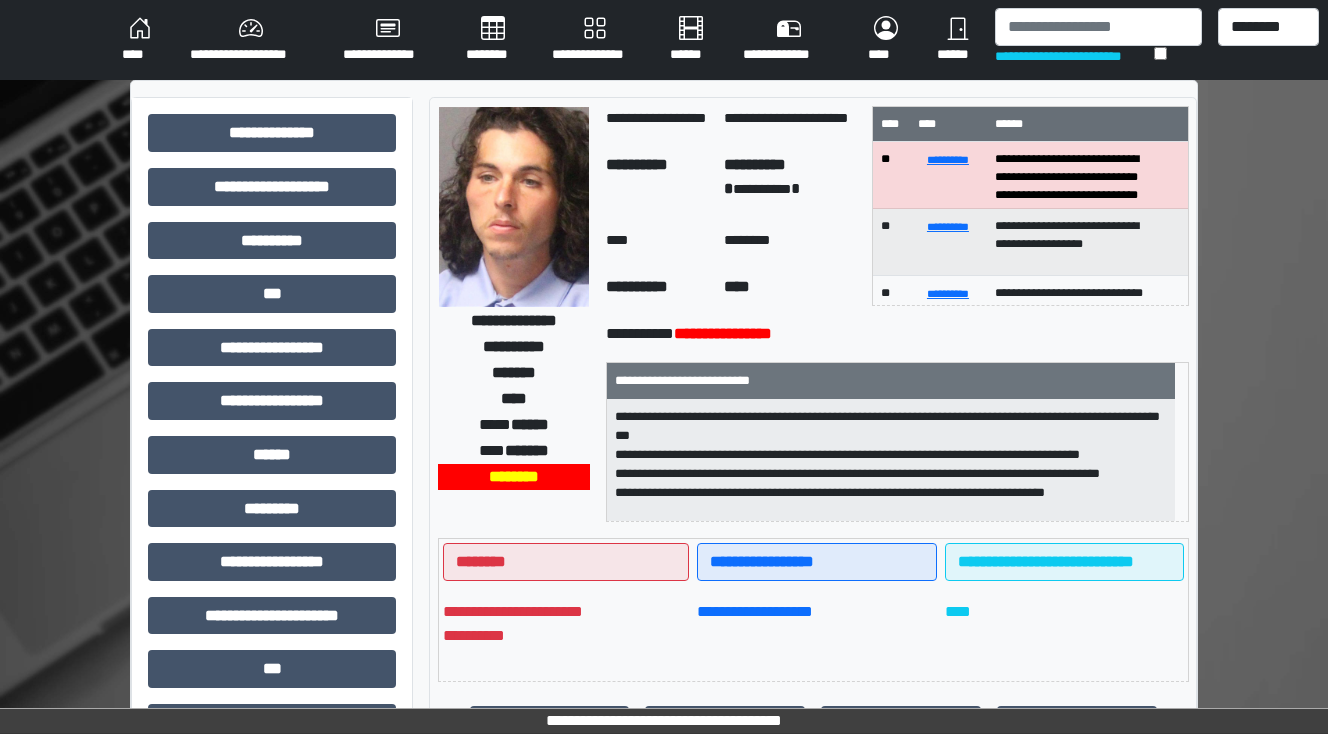 scroll, scrollTop: 80, scrollLeft: 0, axis: vertical 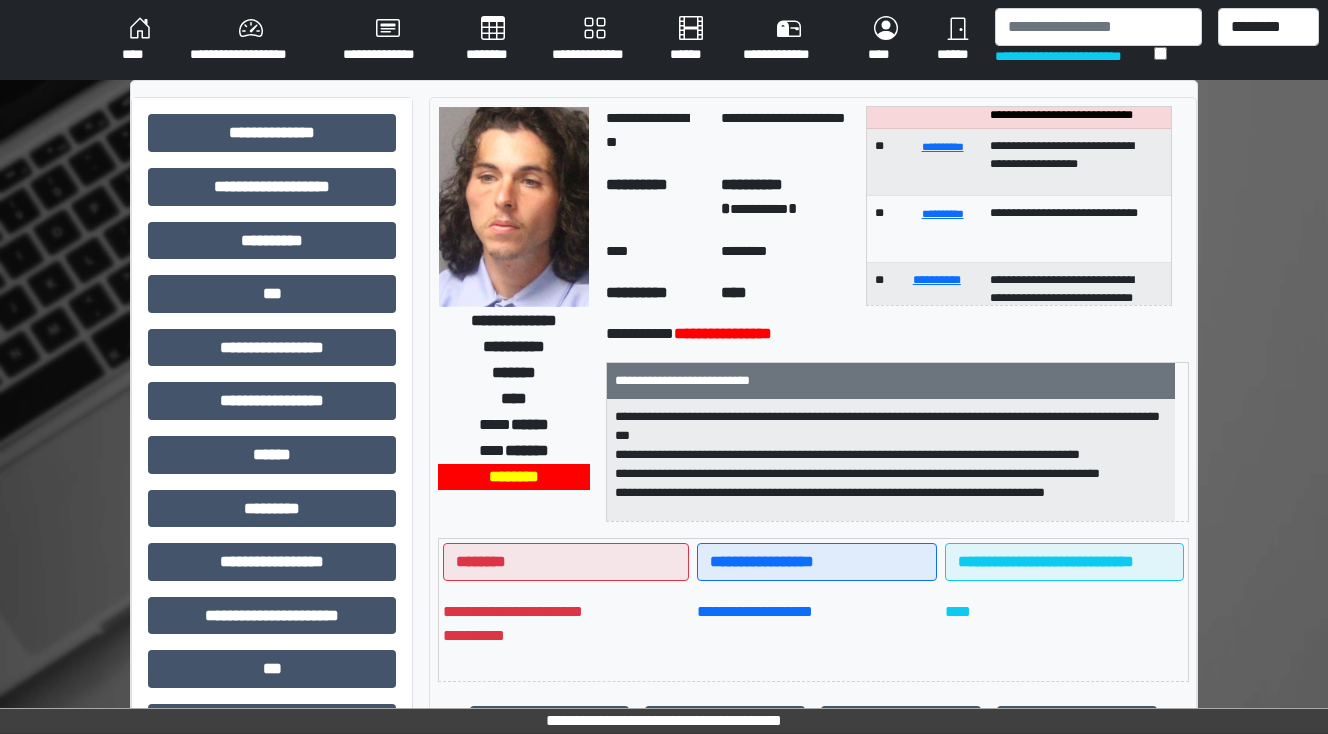 click on "********" at bounding box center [493, 40] 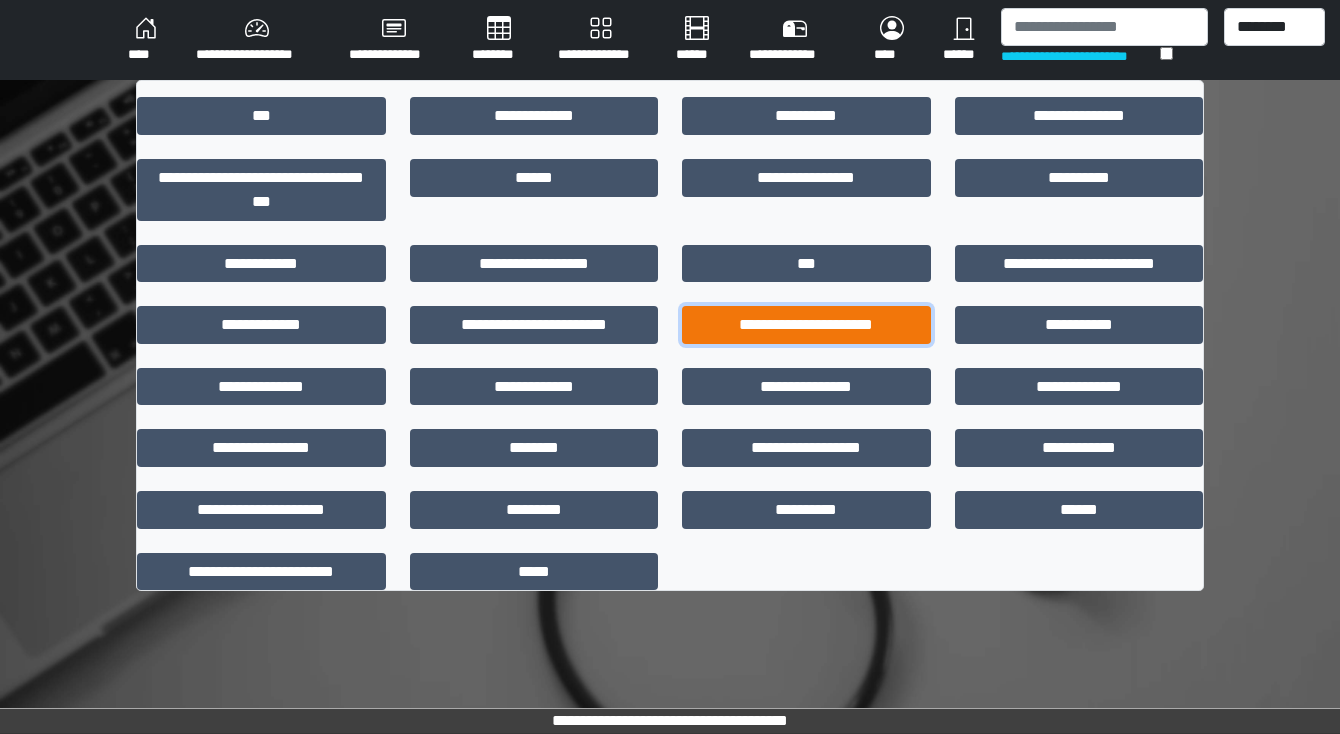 click on "**********" at bounding box center (806, 325) 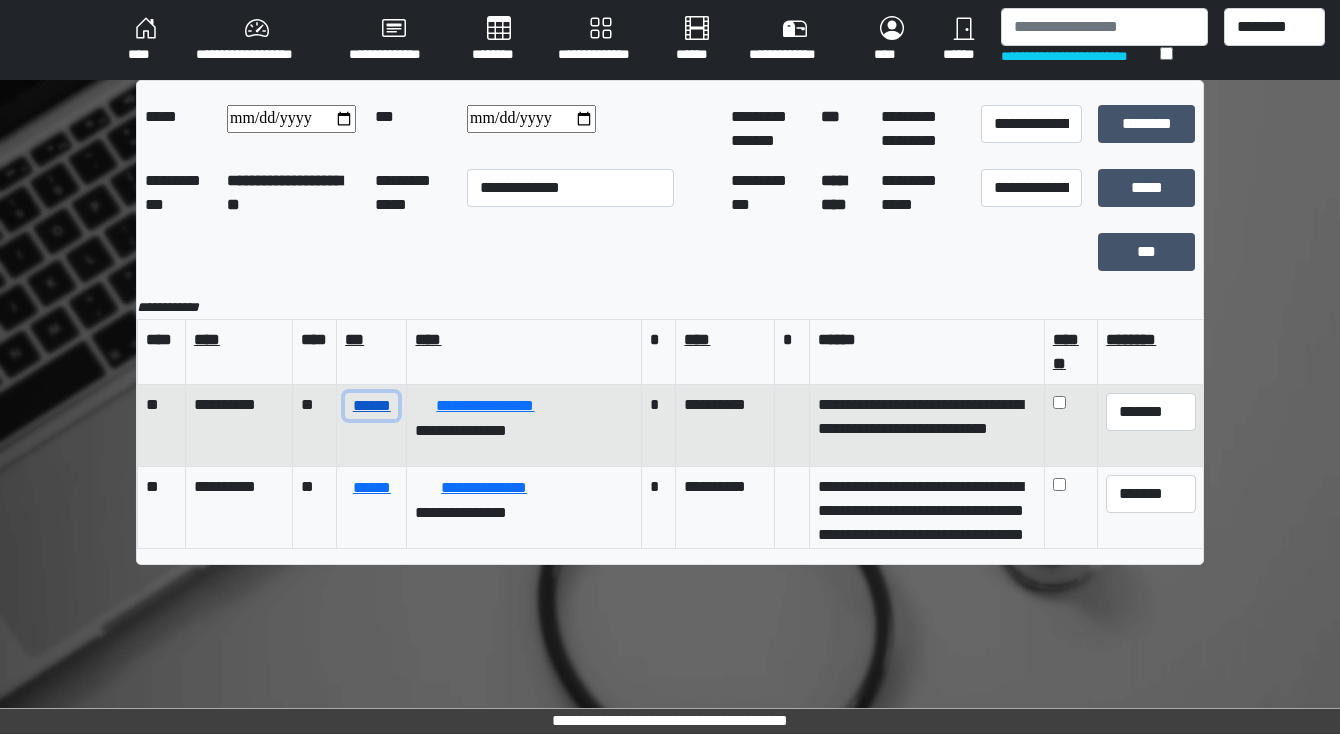 click on "******" at bounding box center (371, 406) 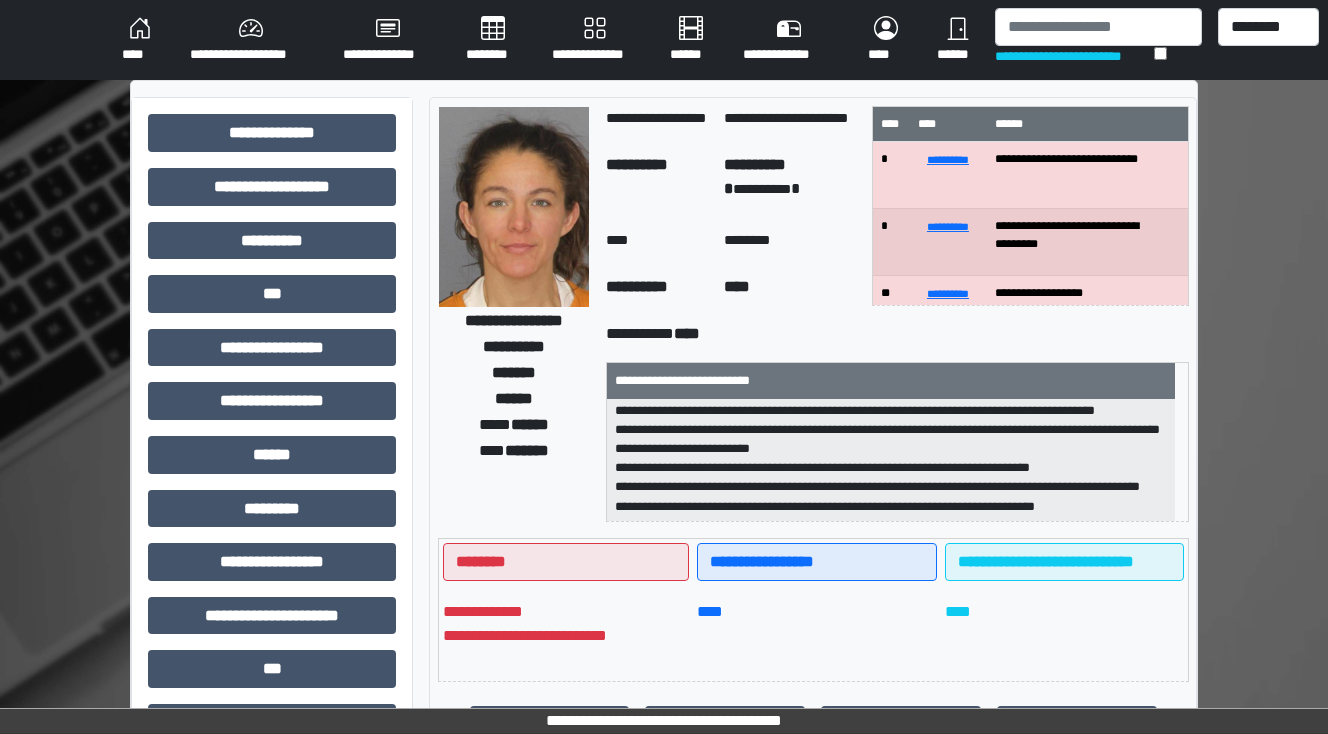 scroll, scrollTop: 198, scrollLeft: 0, axis: vertical 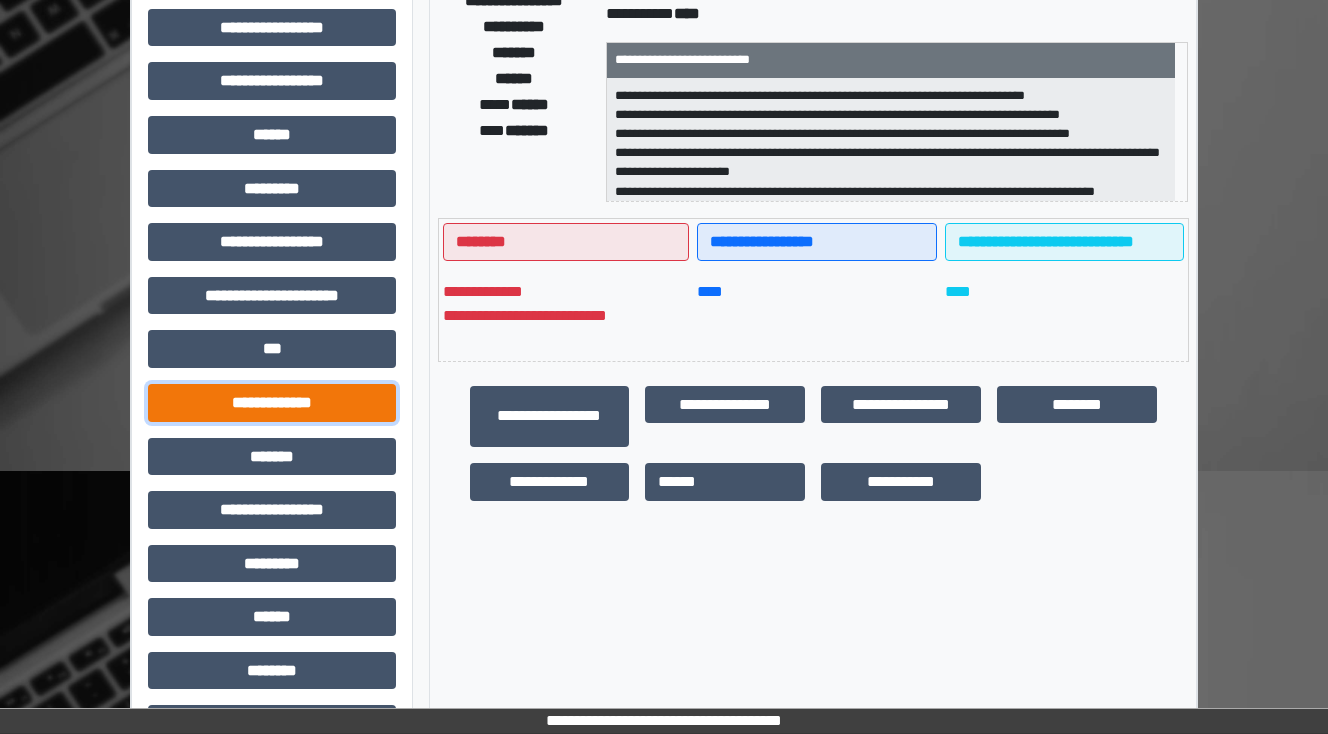 click on "**********" at bounding box center (272, 403) 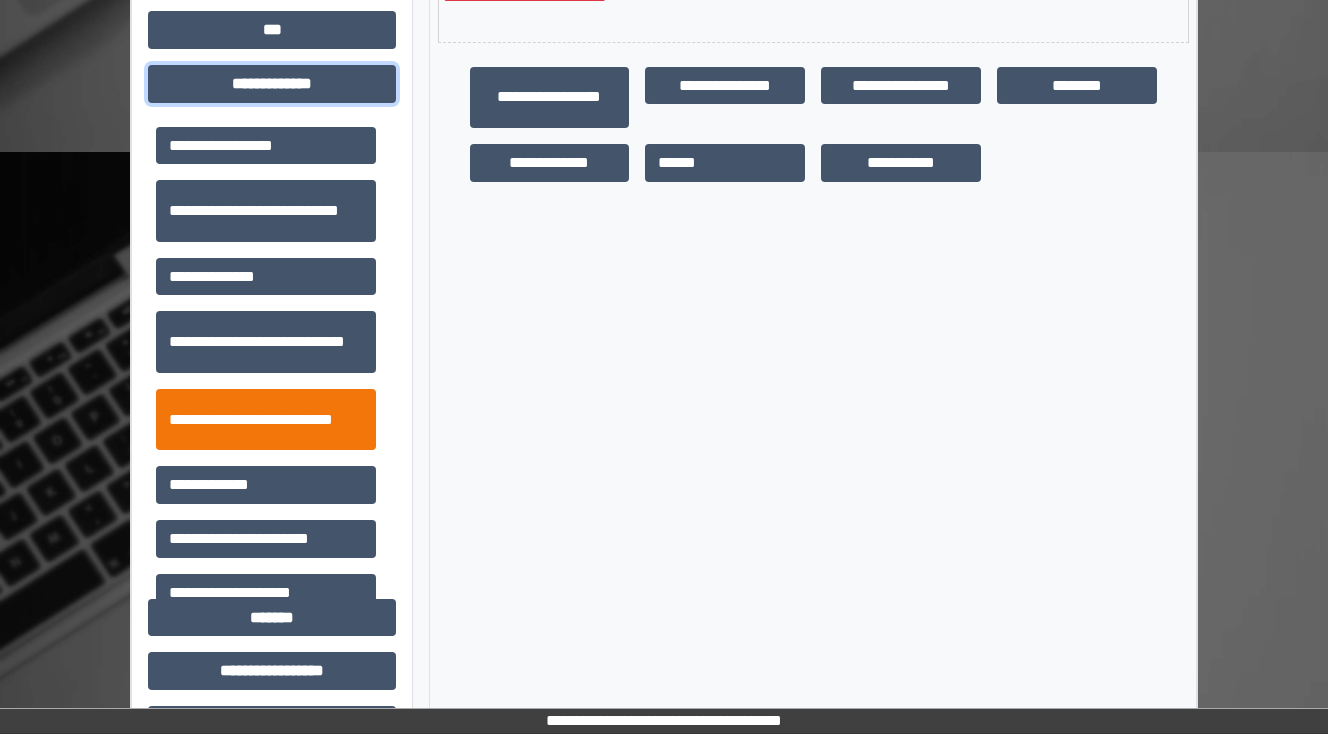scroll, scrollTop: 640, scrollLeft: 0, axis: vertical 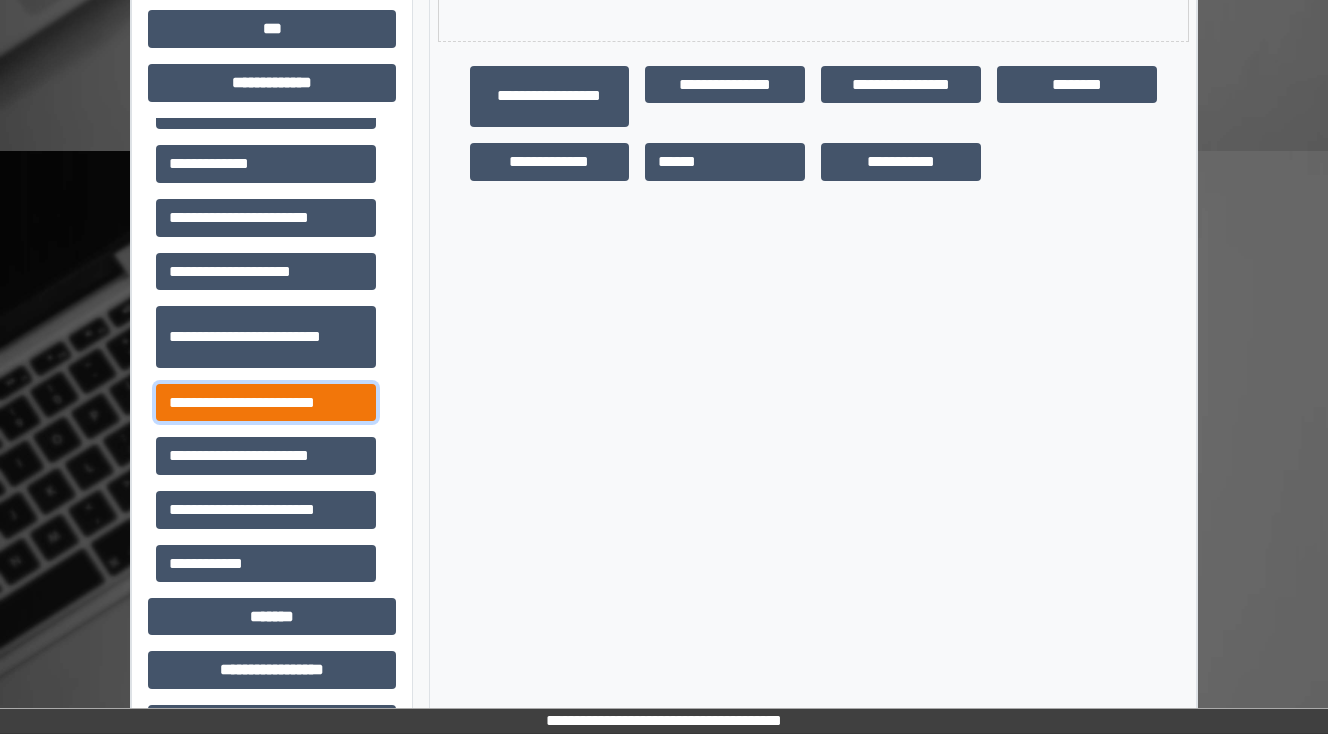 click on "**********" at bounding box center [266, 403] 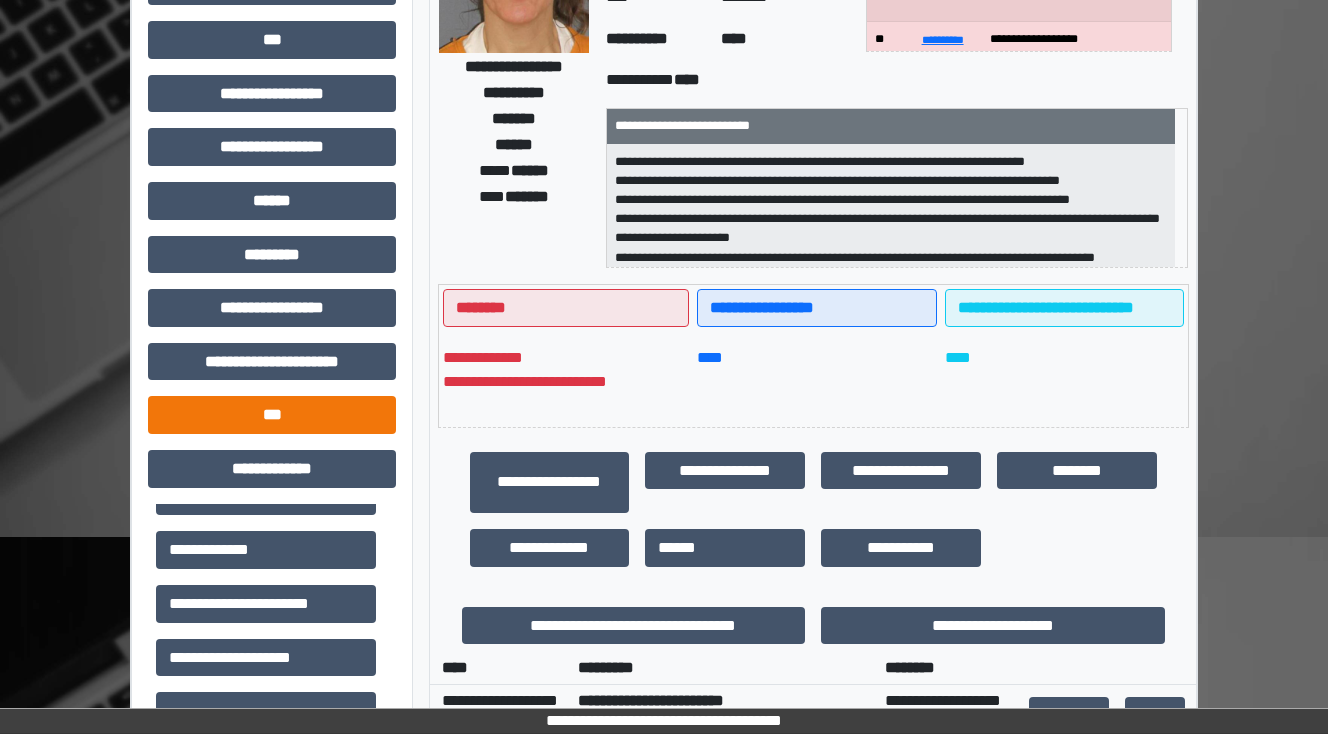 scroll, scrollTop: 240, scrollLeft: 0, axis: vertical 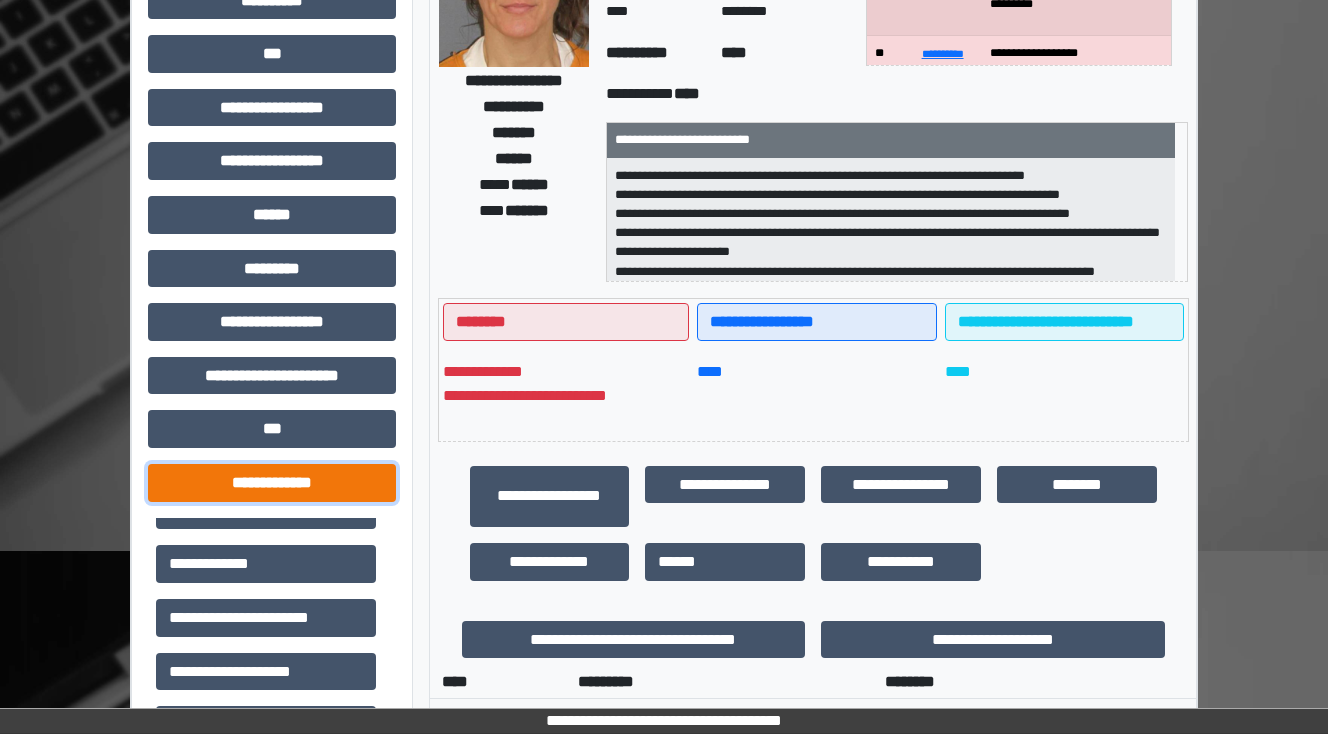 click on "**********" at bounding box center [272, 483] 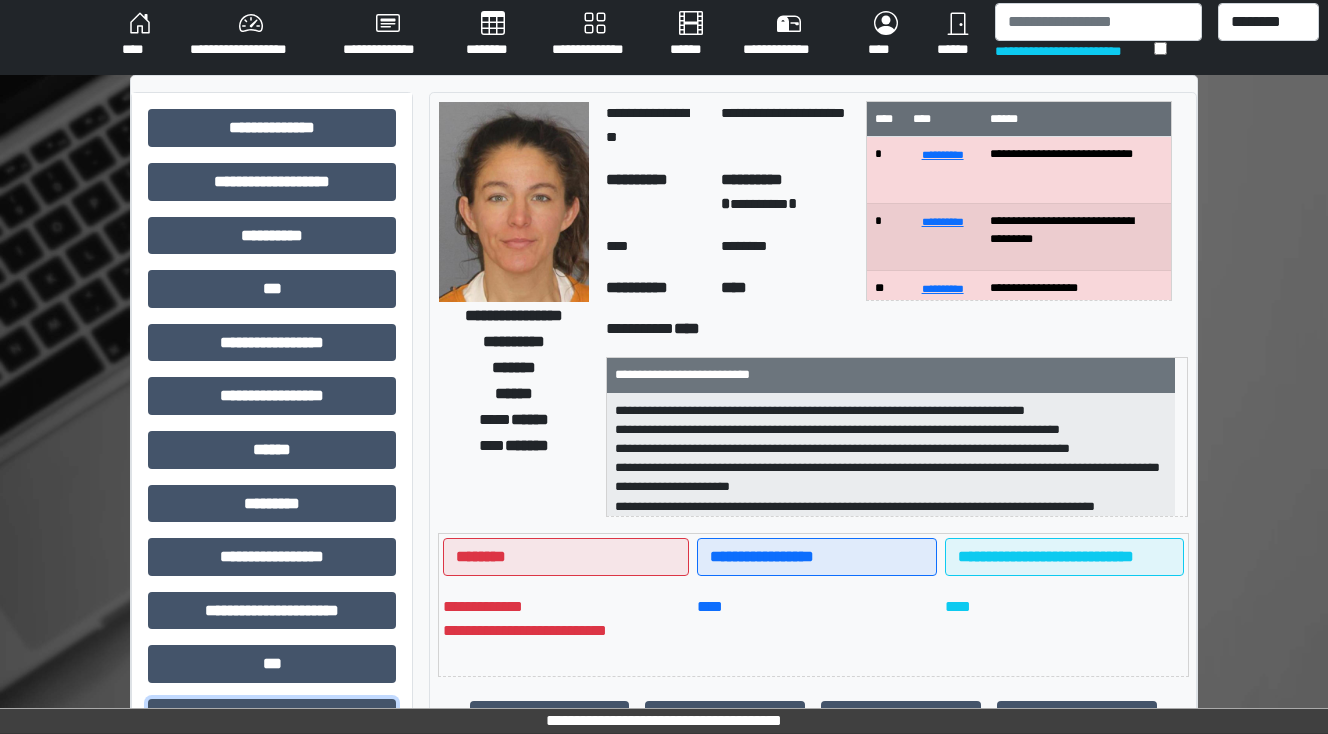 scroll, scrollTop: 0, scrollLeft: 0, axis: both 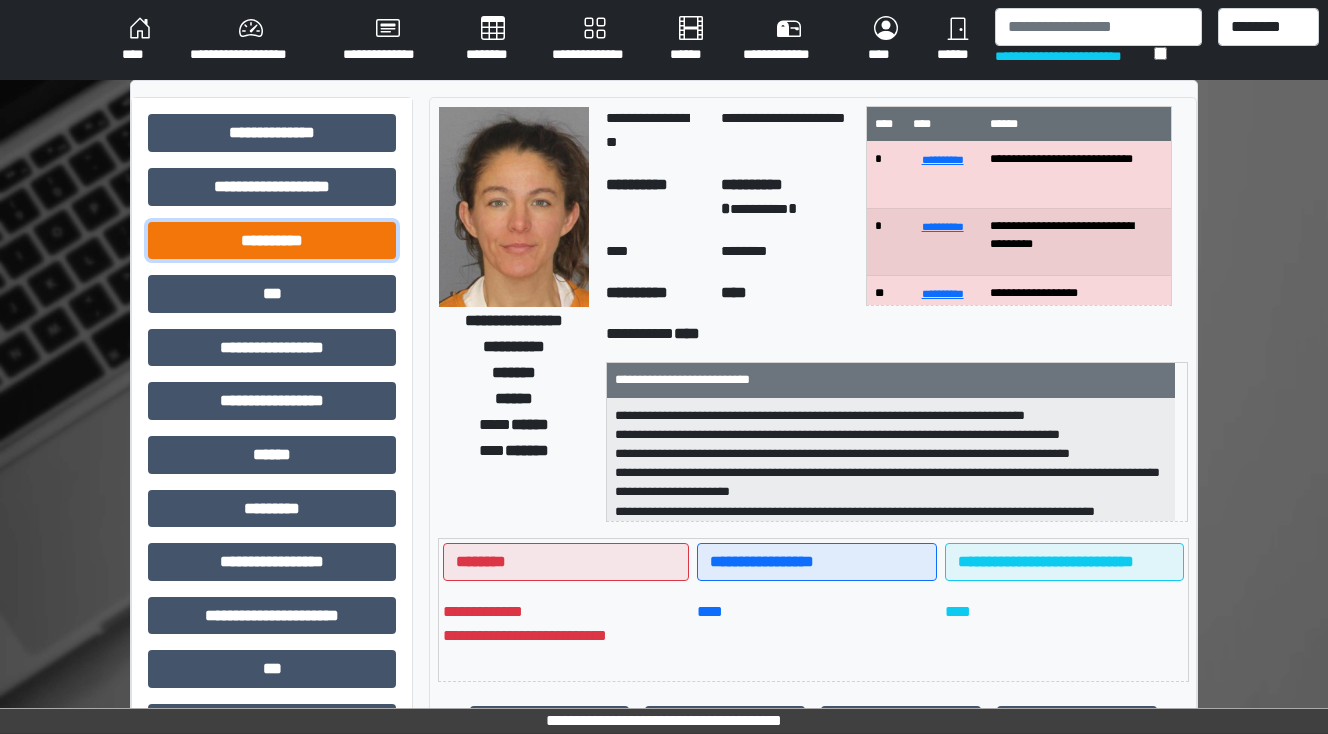 click on "**********" at bounding box center (272, 241) 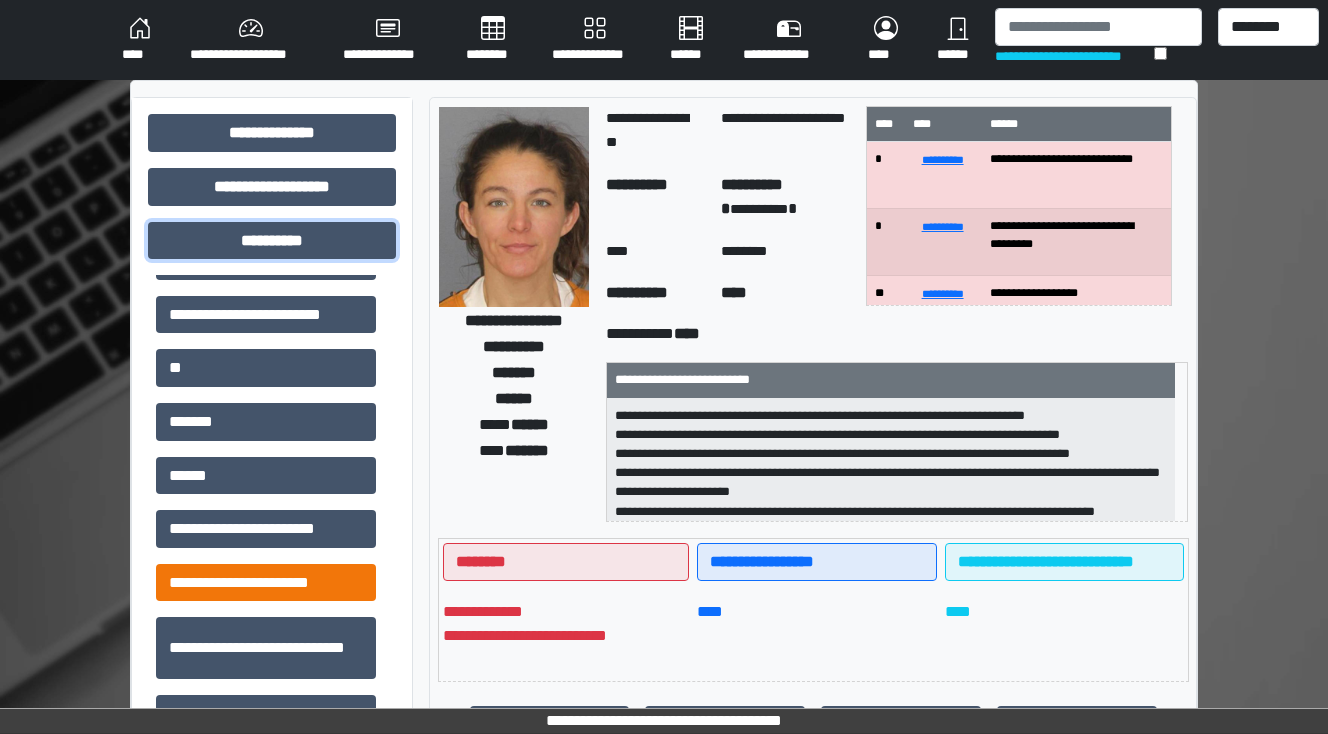 scroll, scrollTop: 80, scrollLeft: 0, axis: vertical 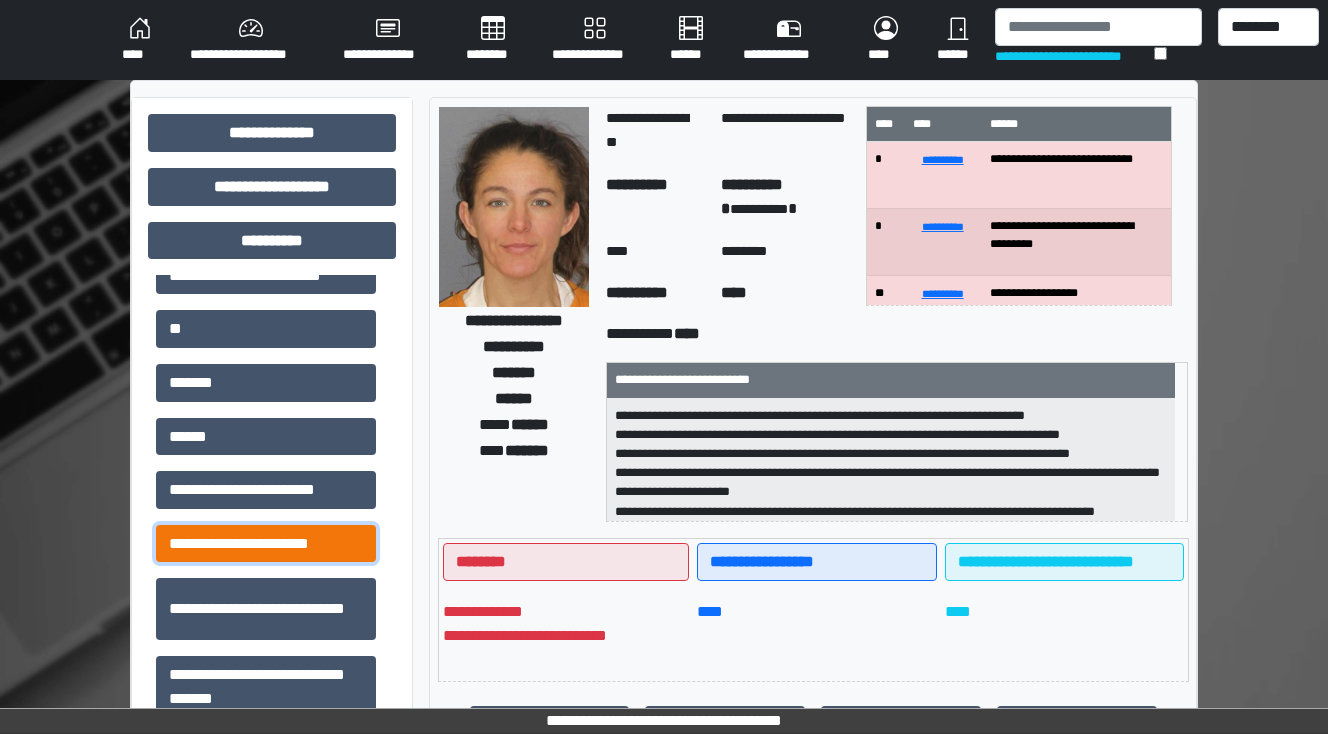 click on "**********" at bounding box center [266, 544] 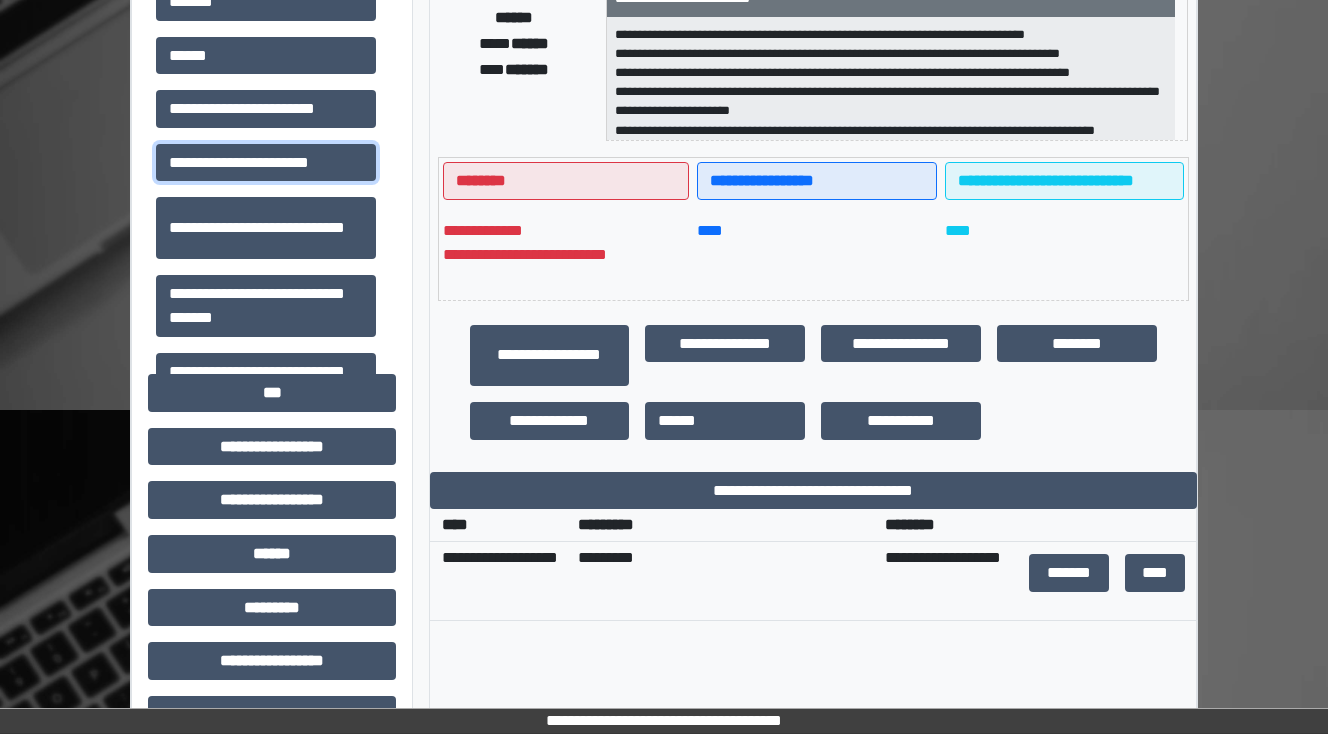 scroll, scrollTop: 400, scrollLeft: 0, axis: vertical 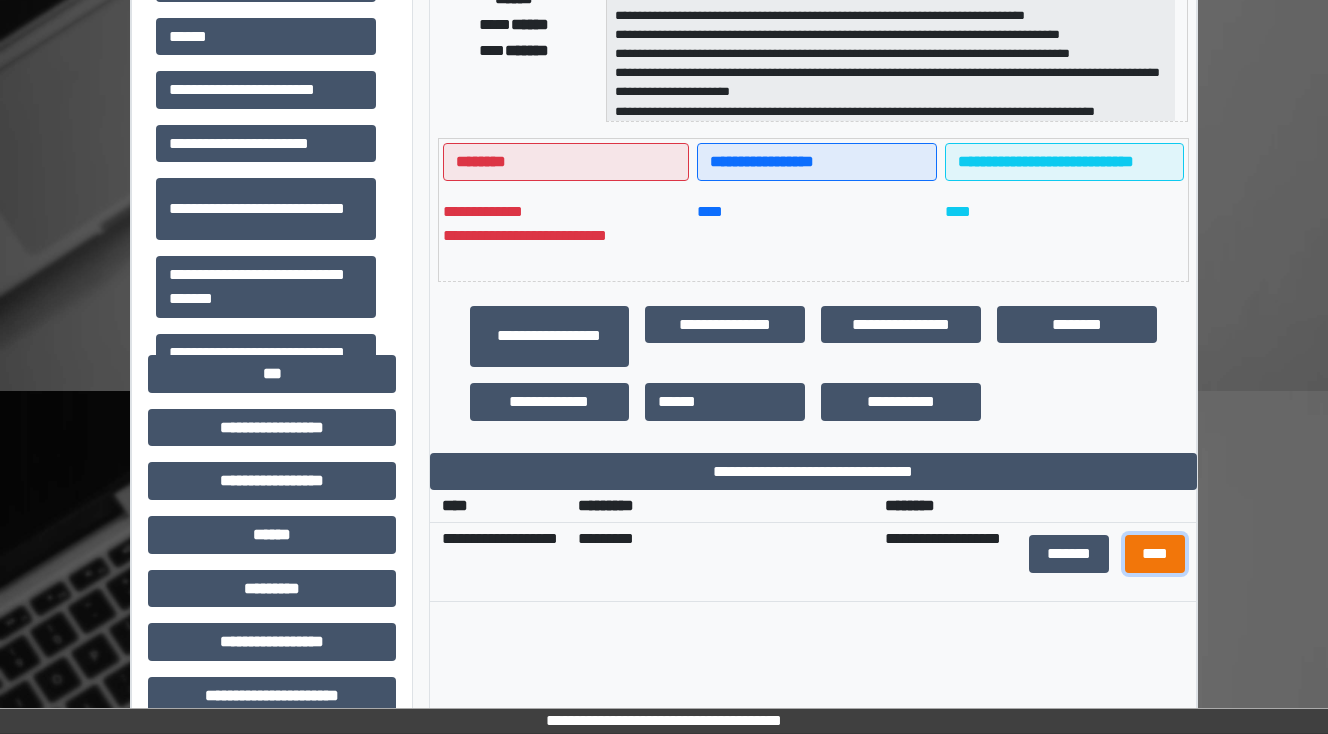 click on "****" at bounding box center [1154, 554] 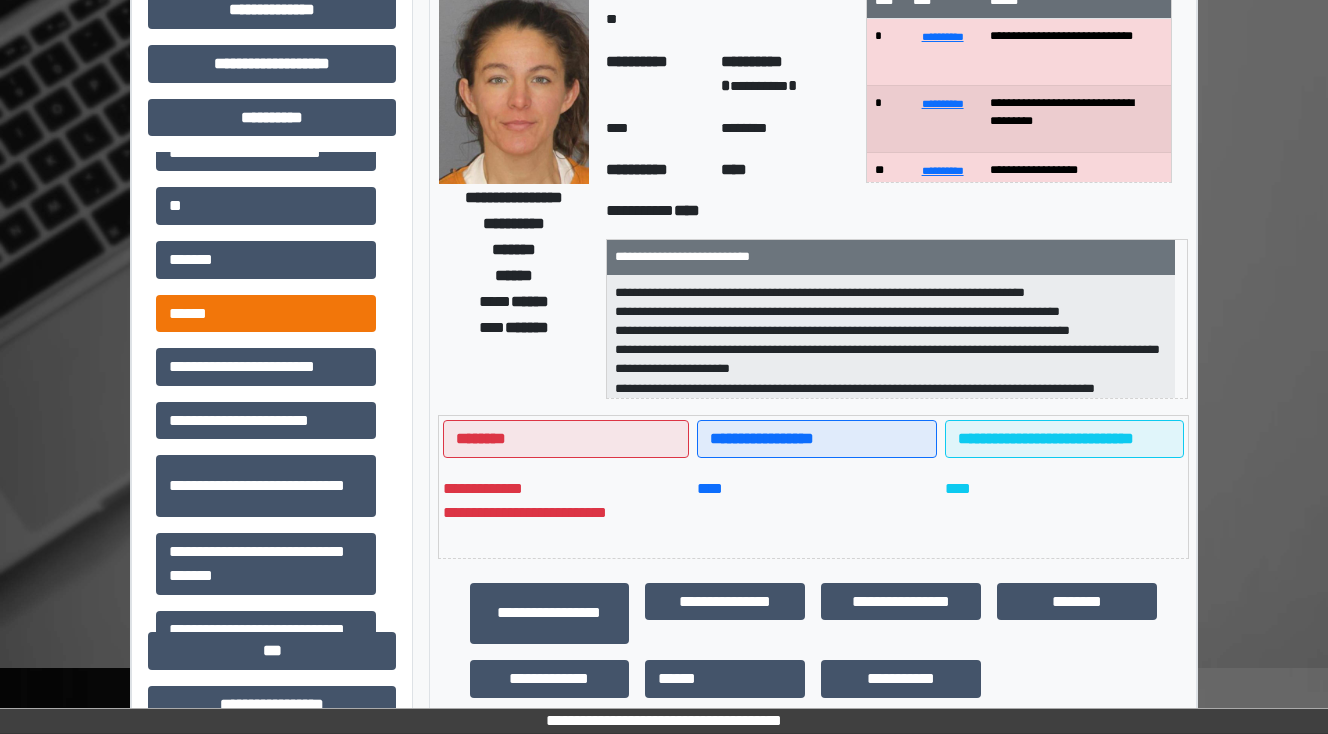 scroll, scrollTop: 80, scrollLeft: 0, axis: vertical 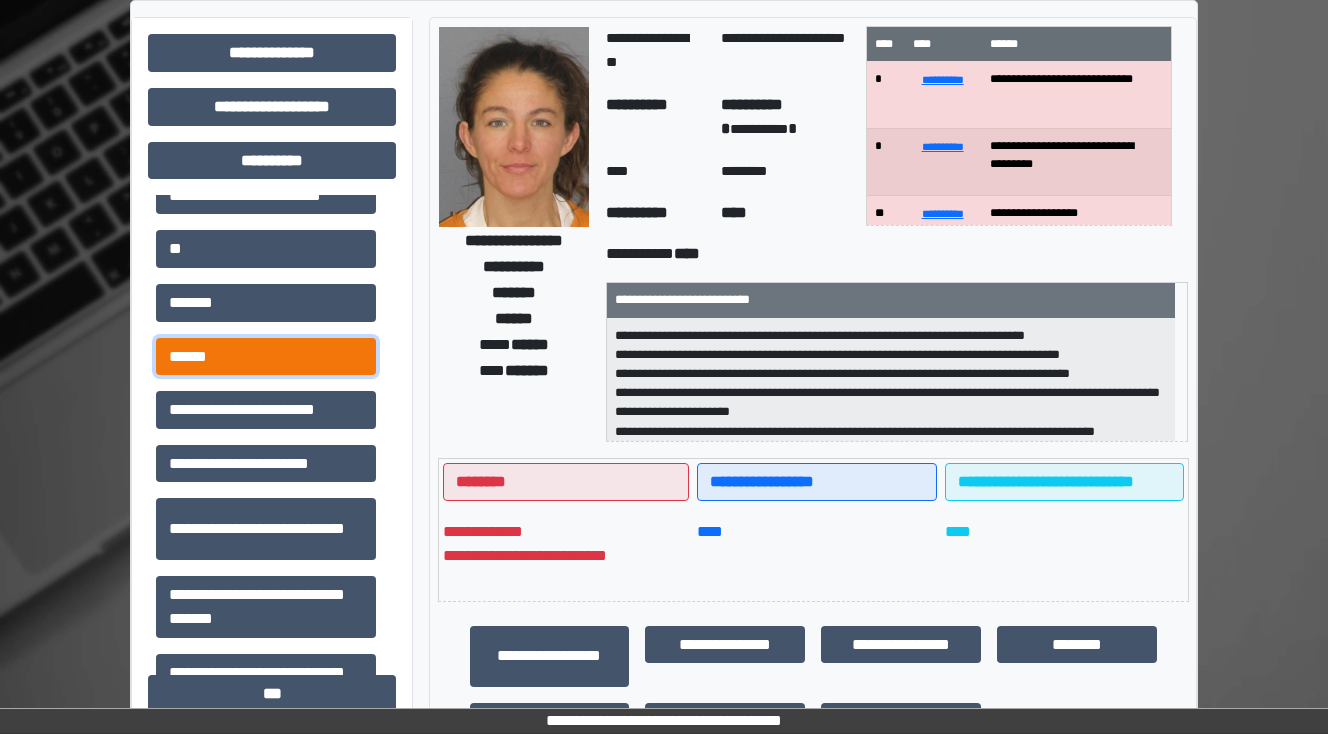 click on "******" at bounding box center (266, 357) 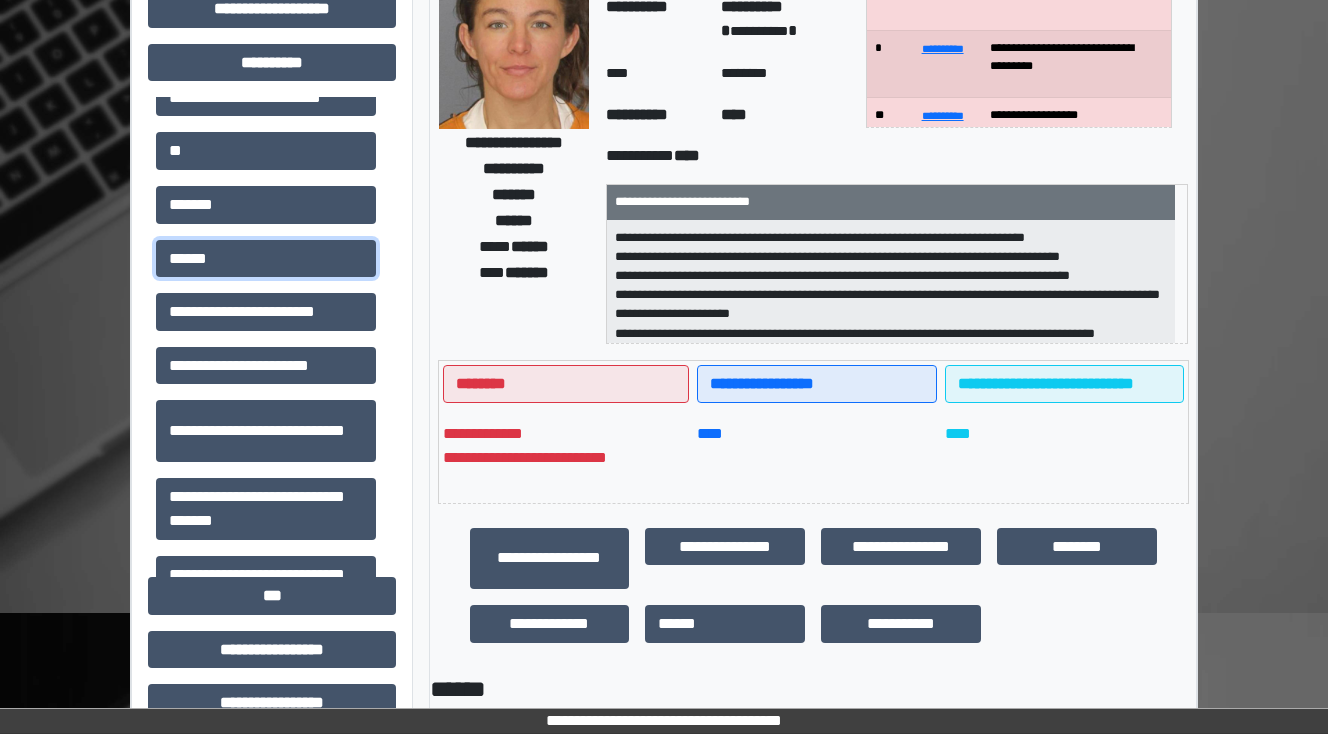 scroll 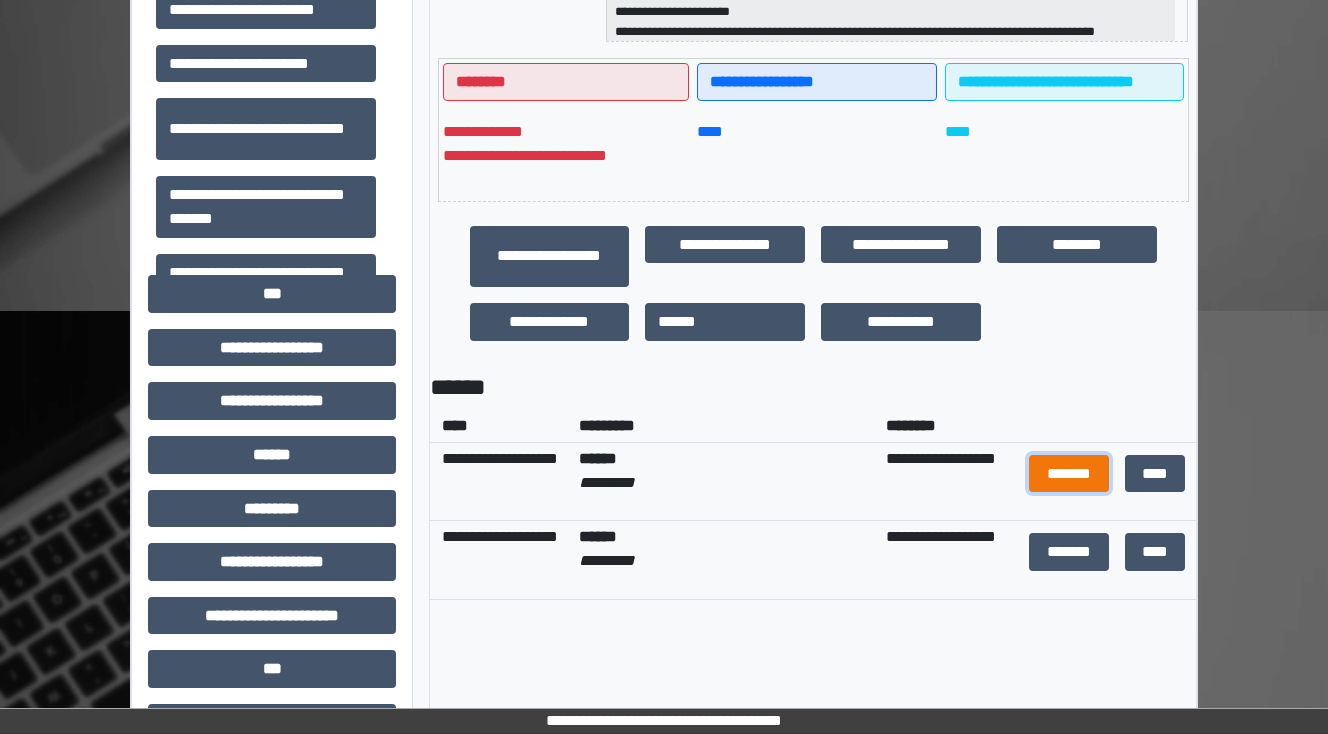 click on "*******" at bounding box center (1069, 474) 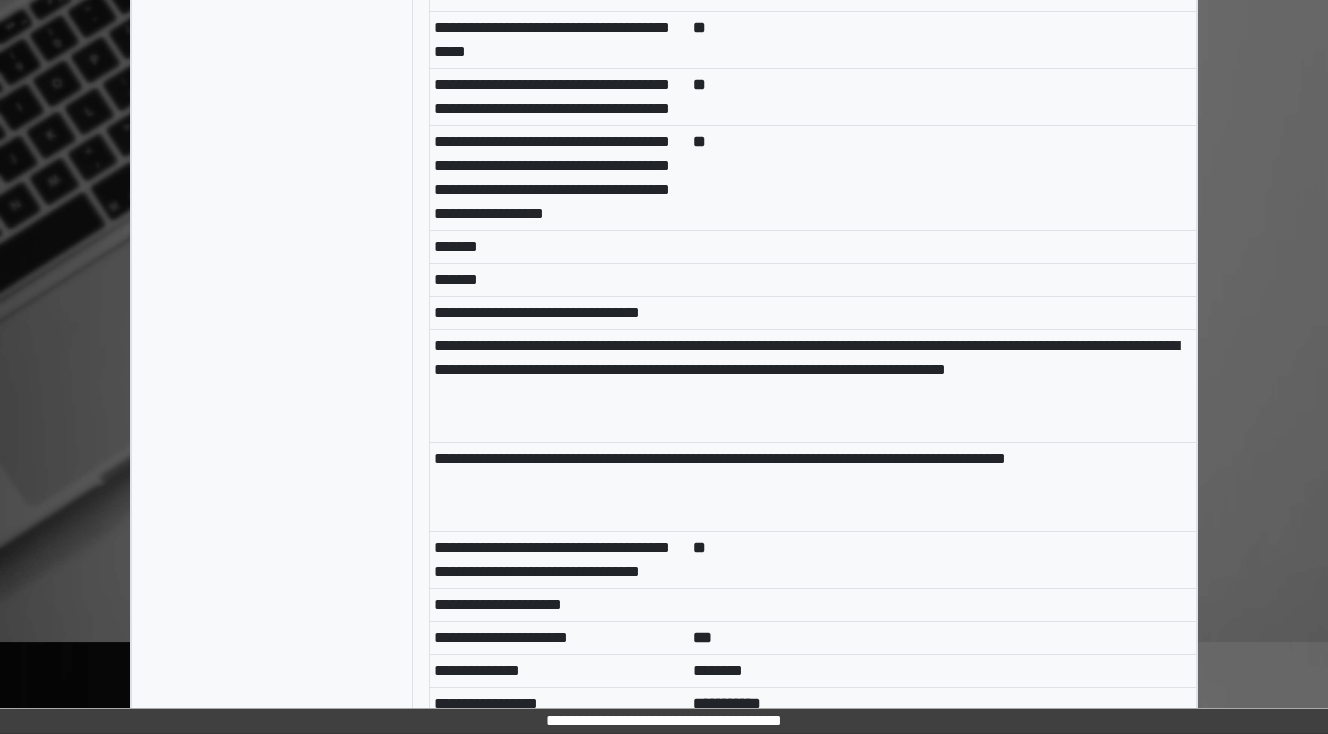 scroll, scrollTop: 11280, scrollLeft: 0, axis: vertical 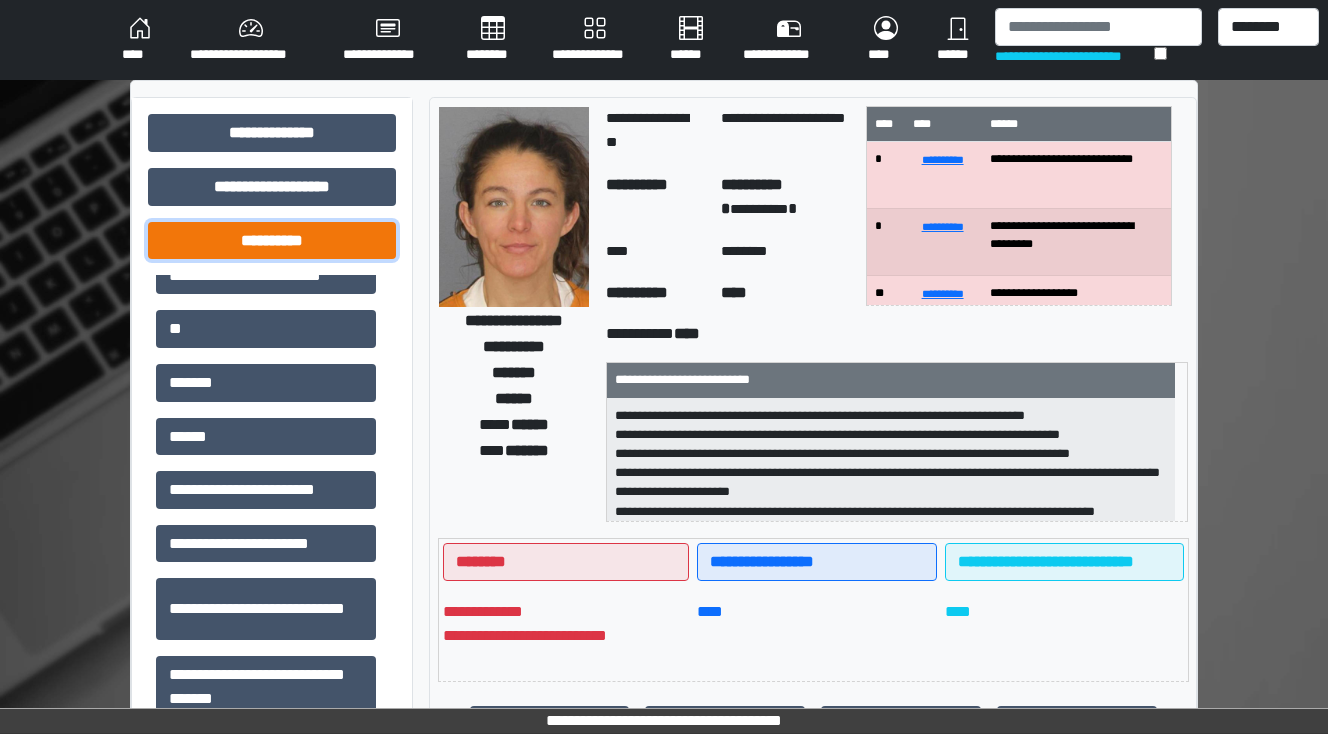 click on "**********" at bounding box center (272, 241) 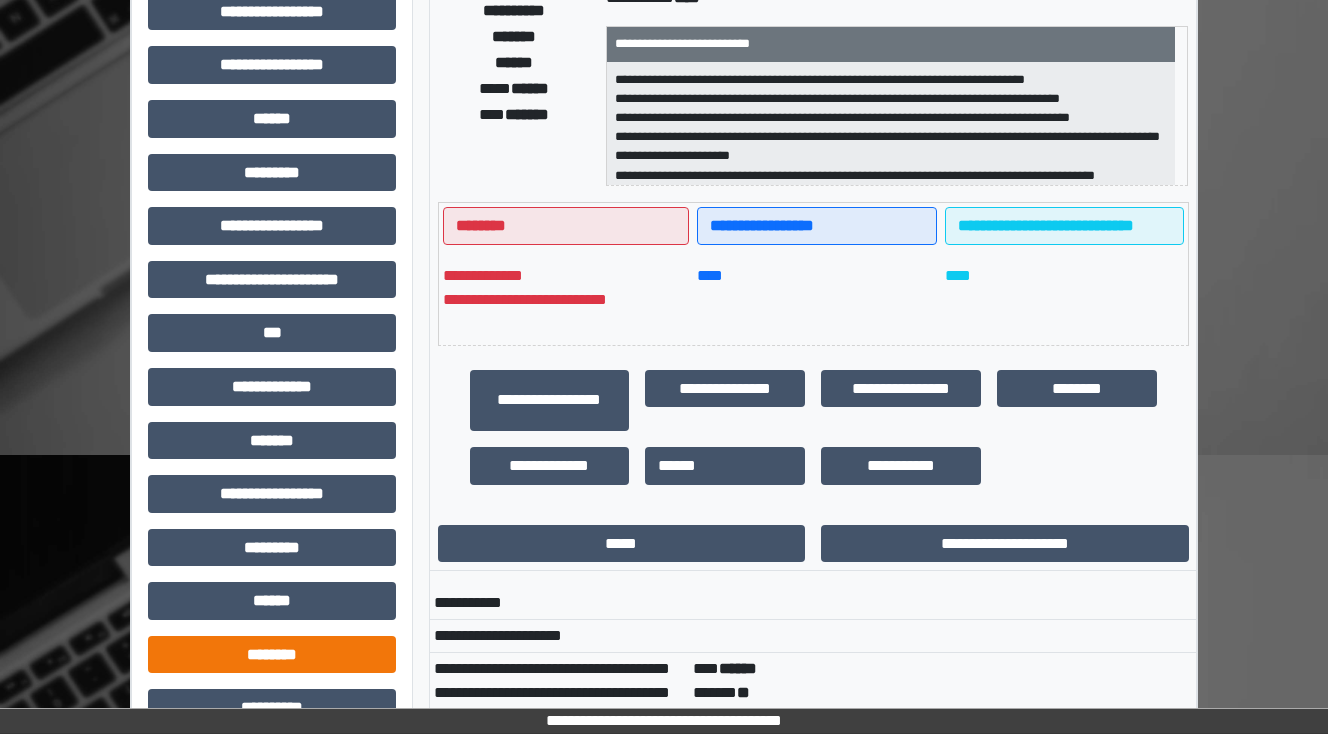 scroll, scrollTop: 480, scrollLeft: 0, axis: vertical 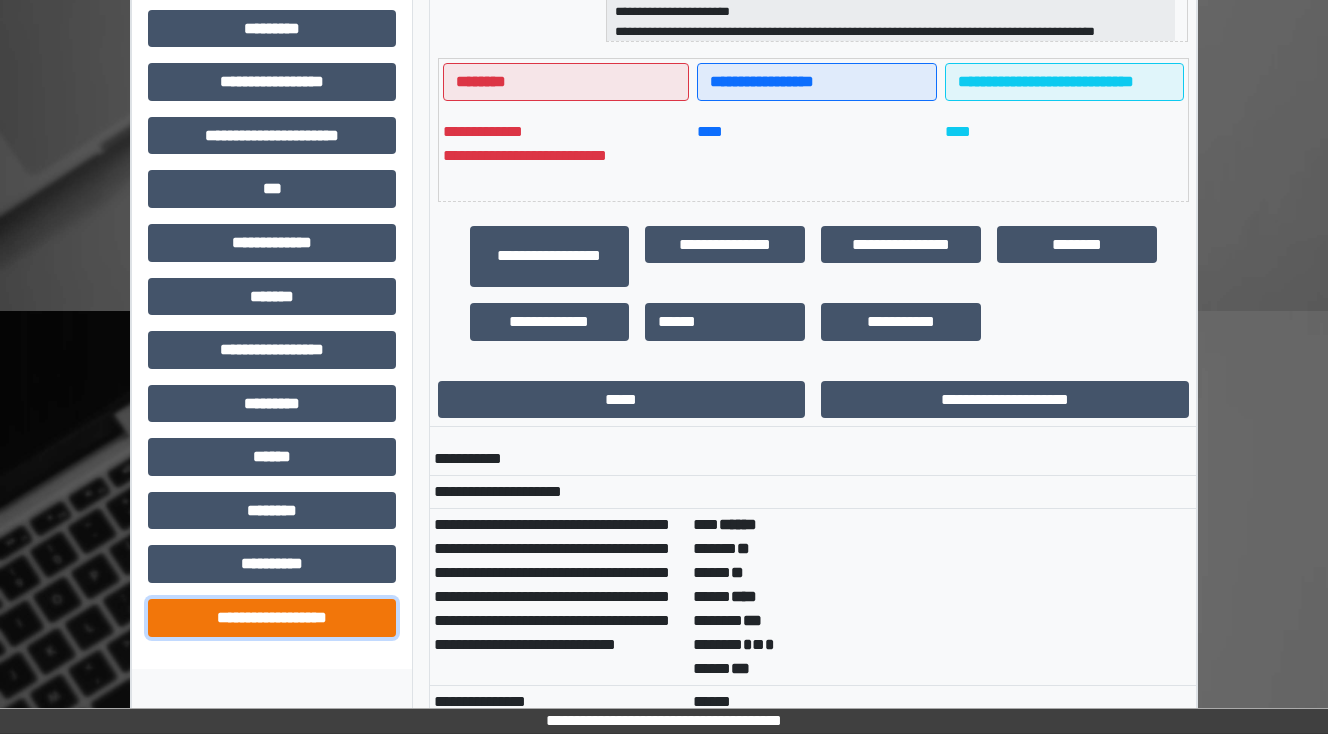 click on "**********" at bounding box center [272, 618] 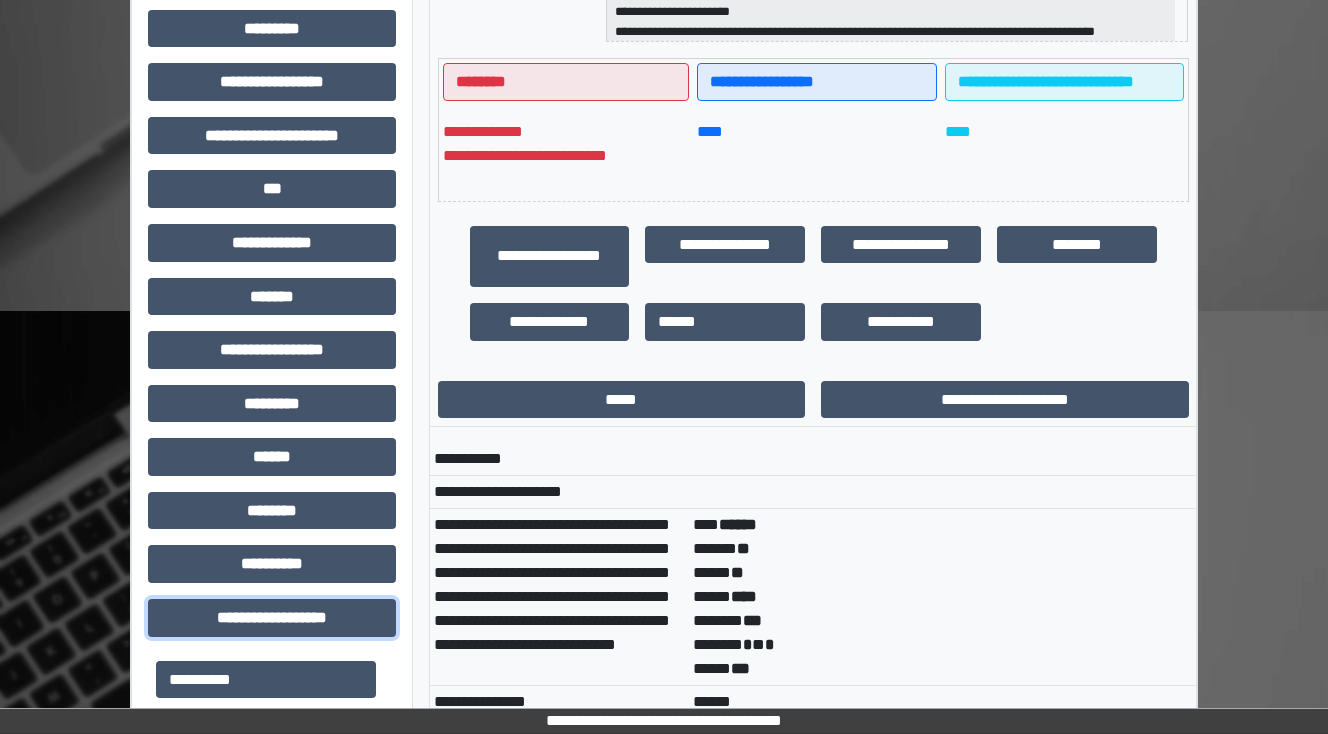 scroll, scrollTop: 880, scrollLeft: 0, axis: vertical 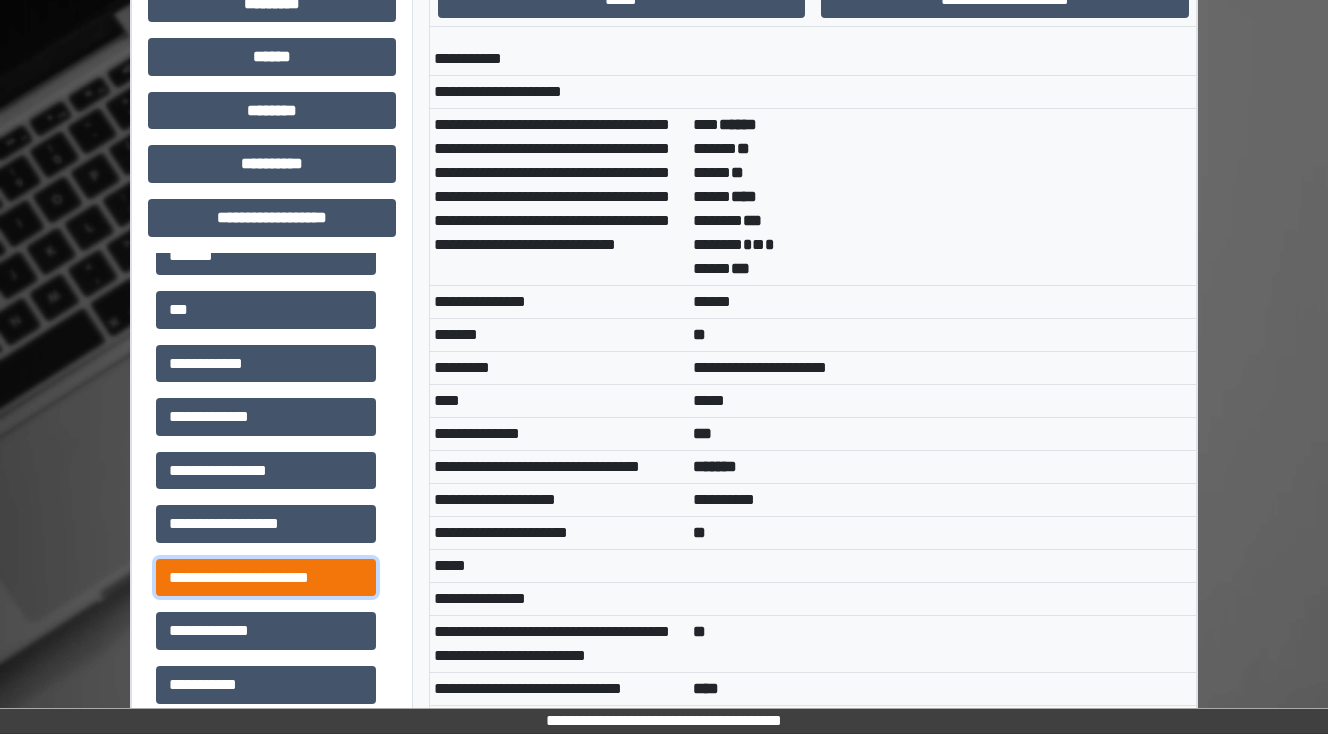 click on "**********" at bounding box center [266, 578] 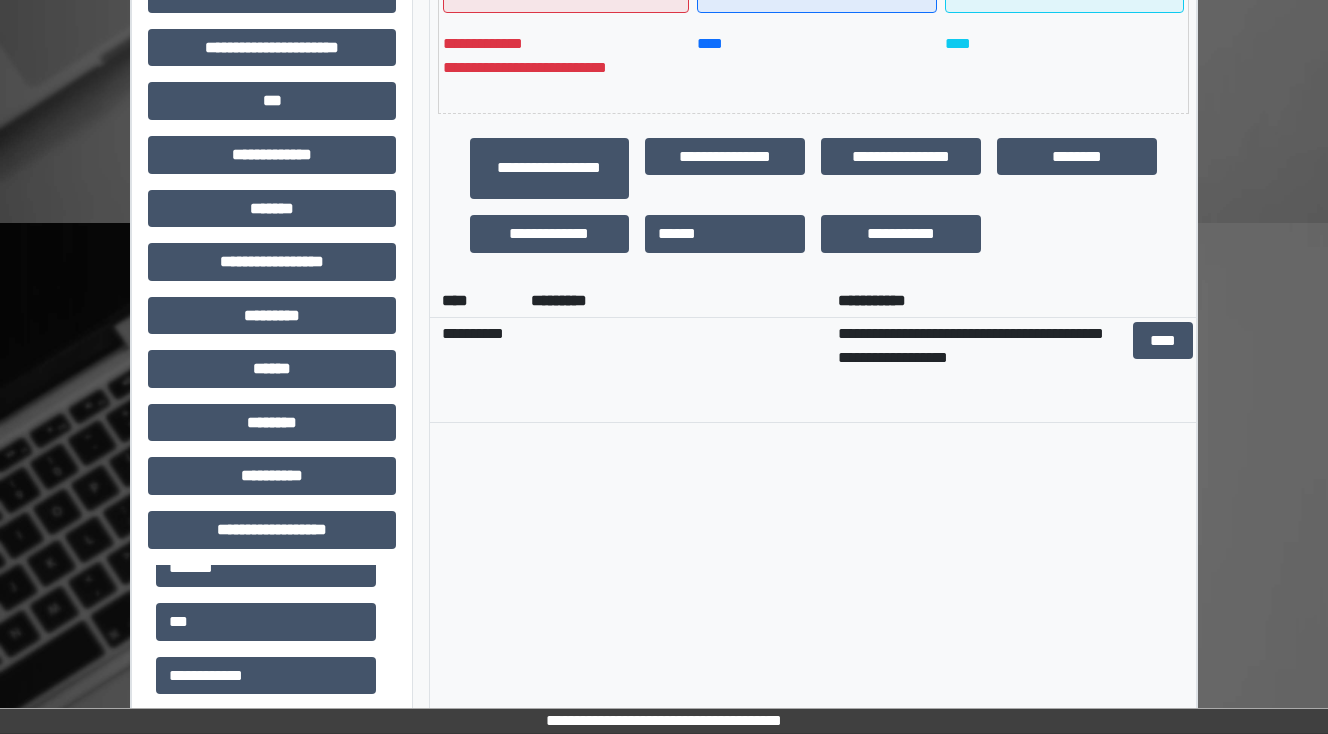 scroll, scrollTop: 560, scrollLeft: 0, axis: vertical 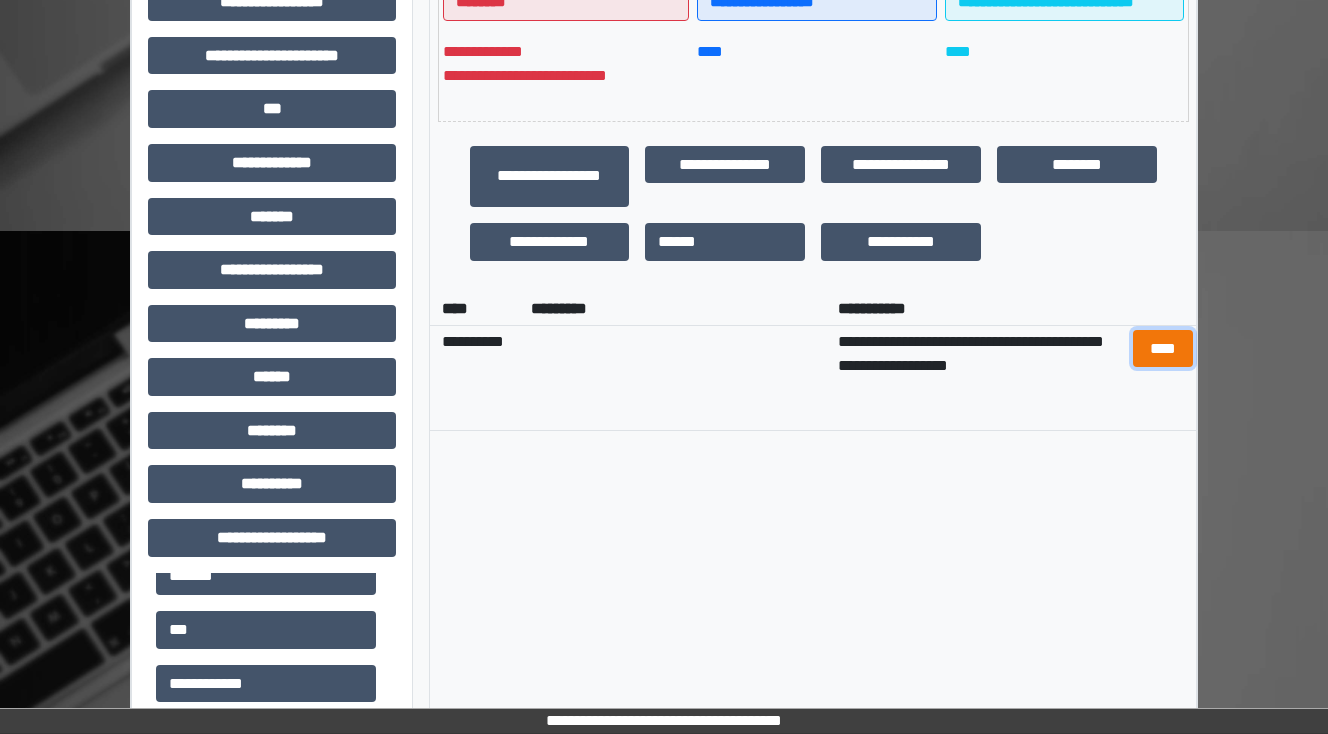 click on "****" at bounding box center (1162, 349) 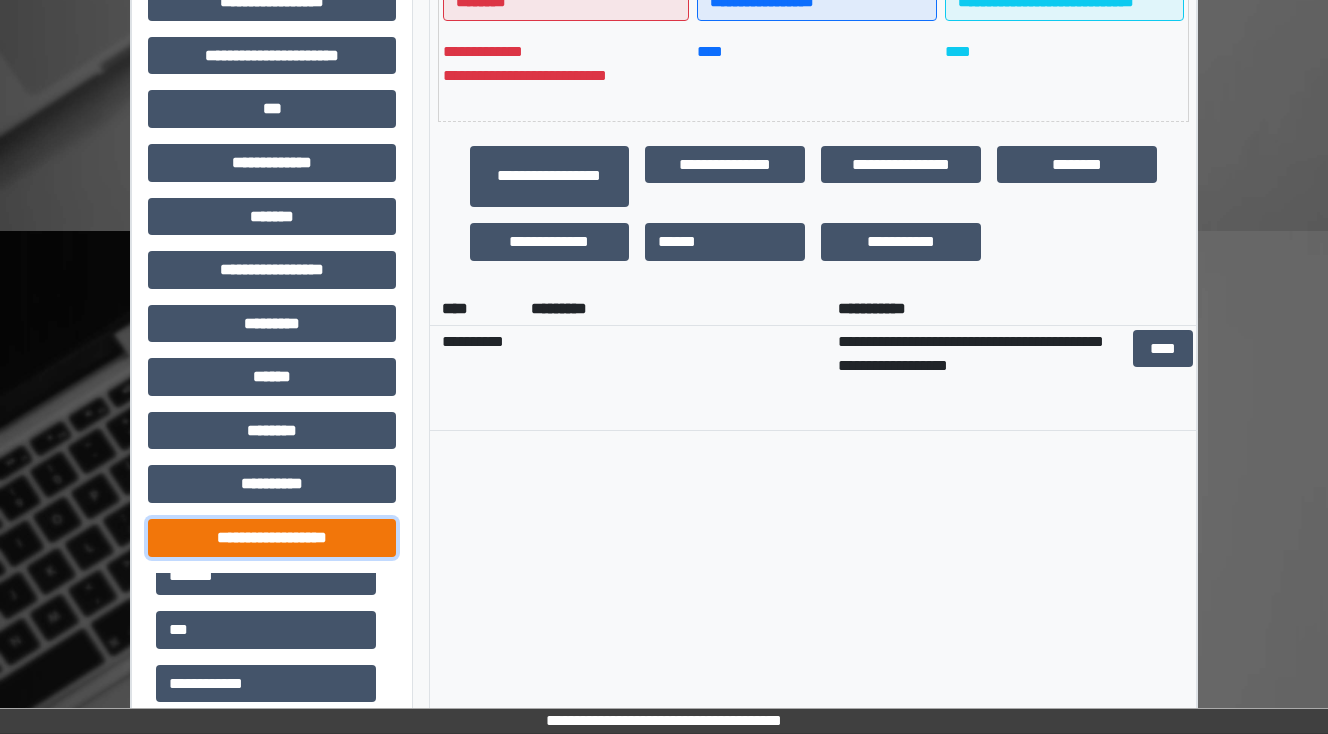 click on "**********" at bounding box center (272, 538) 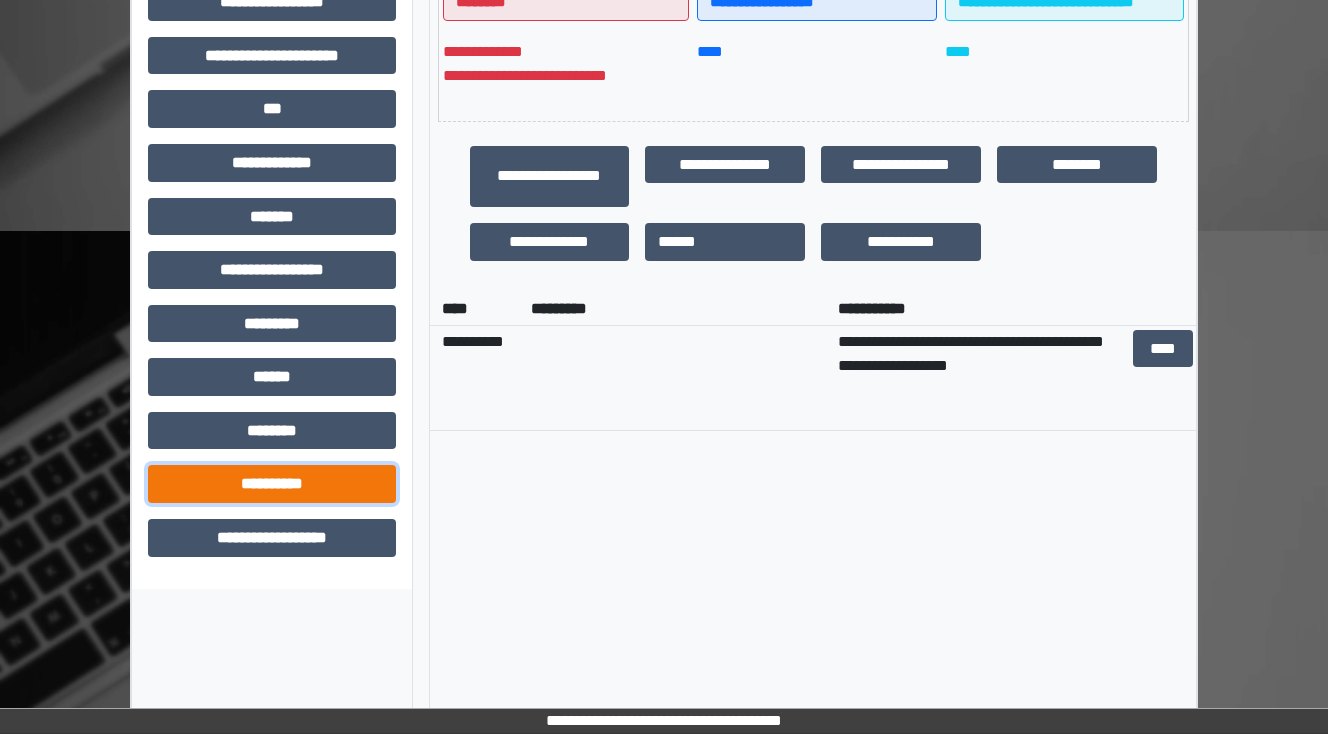 click on "**********" at bounding box center (272, 484) 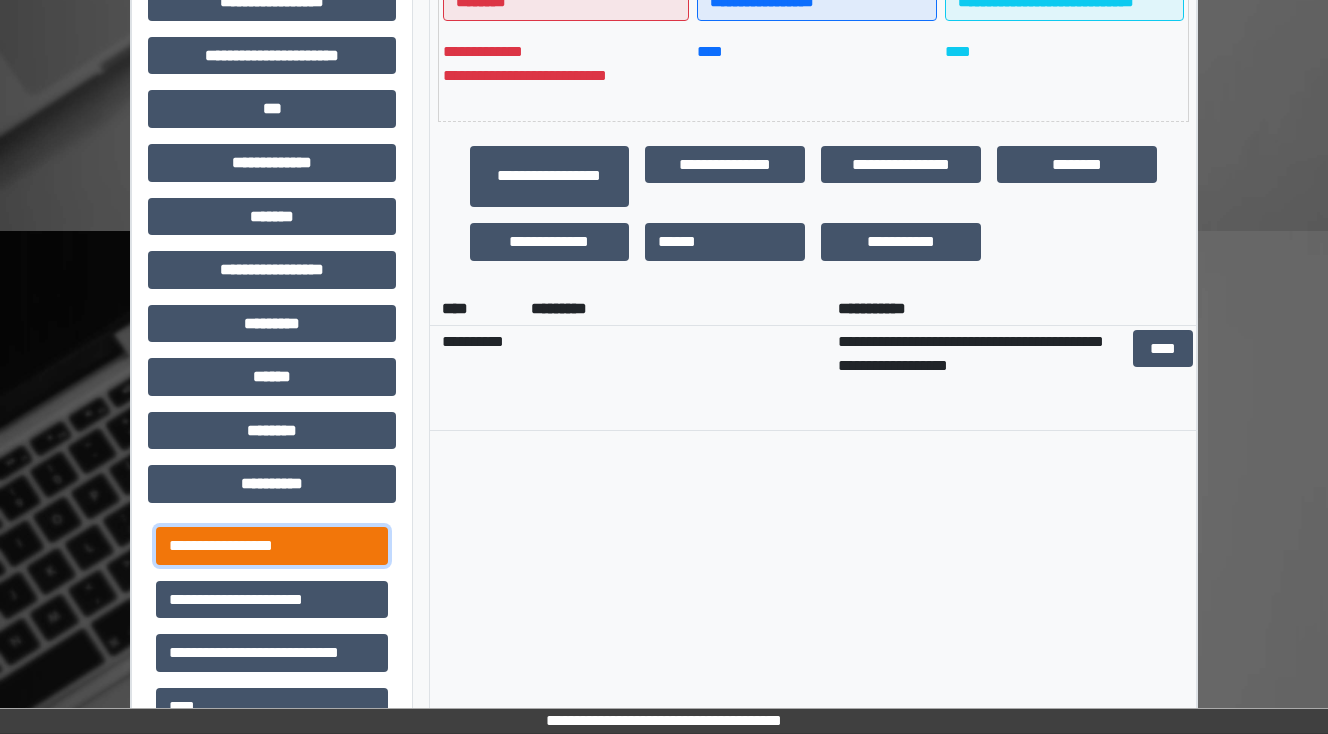 click on "**********" at bounding box center [272, 546] 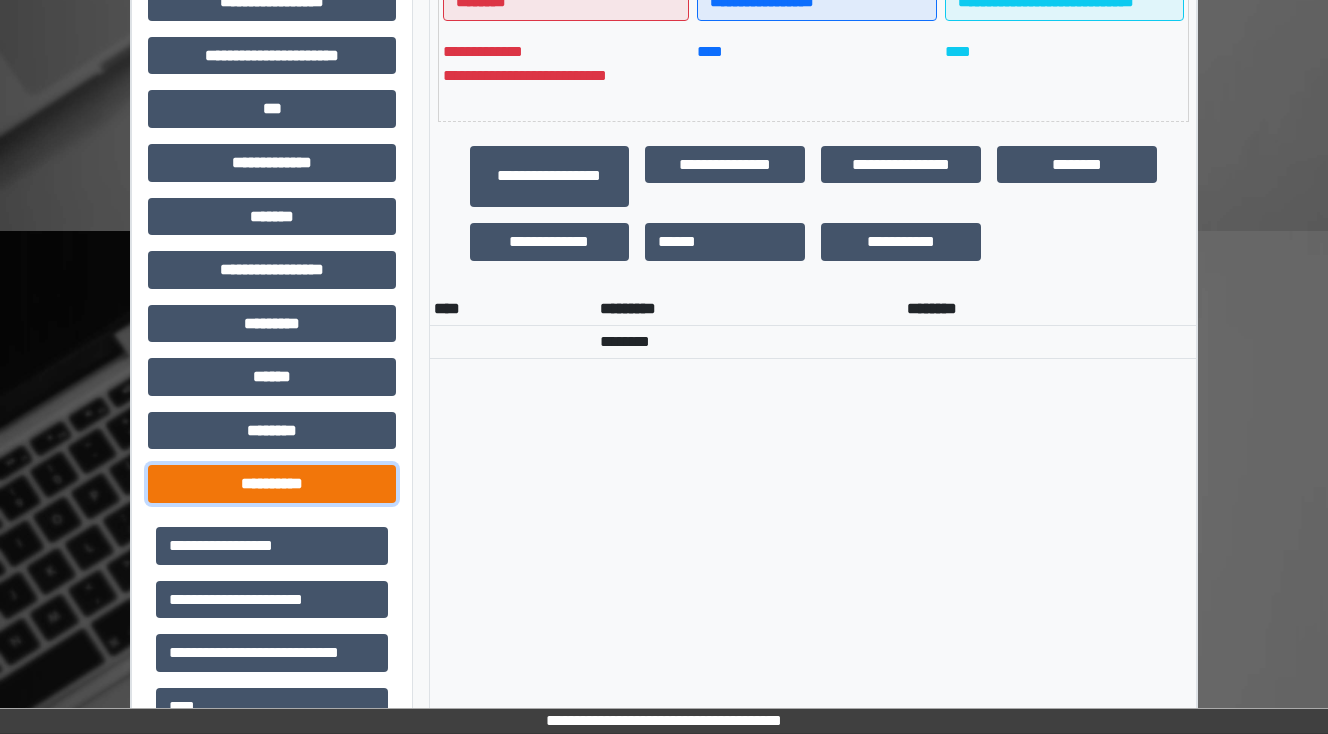 click on "**********" at bounding box center (272, 484) 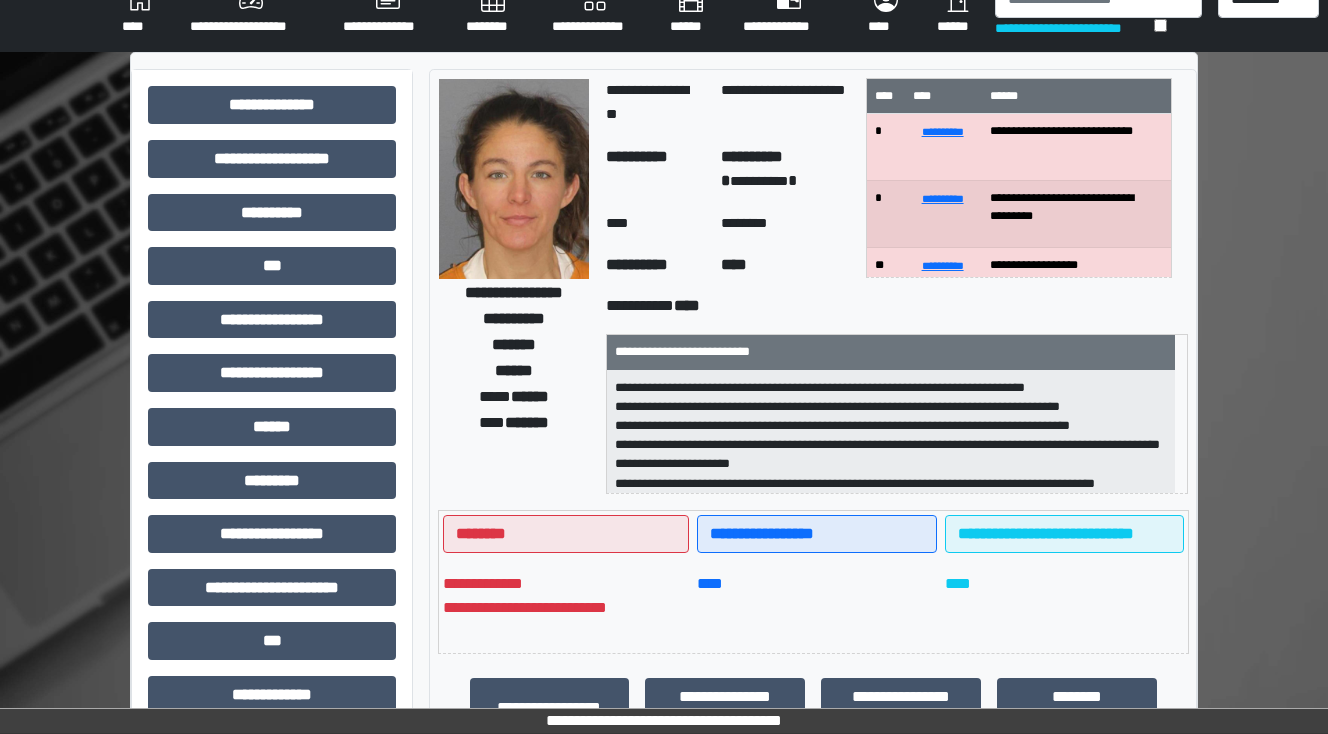 scroll, scrollTop: 0, scrollLeft: 0, axis: both 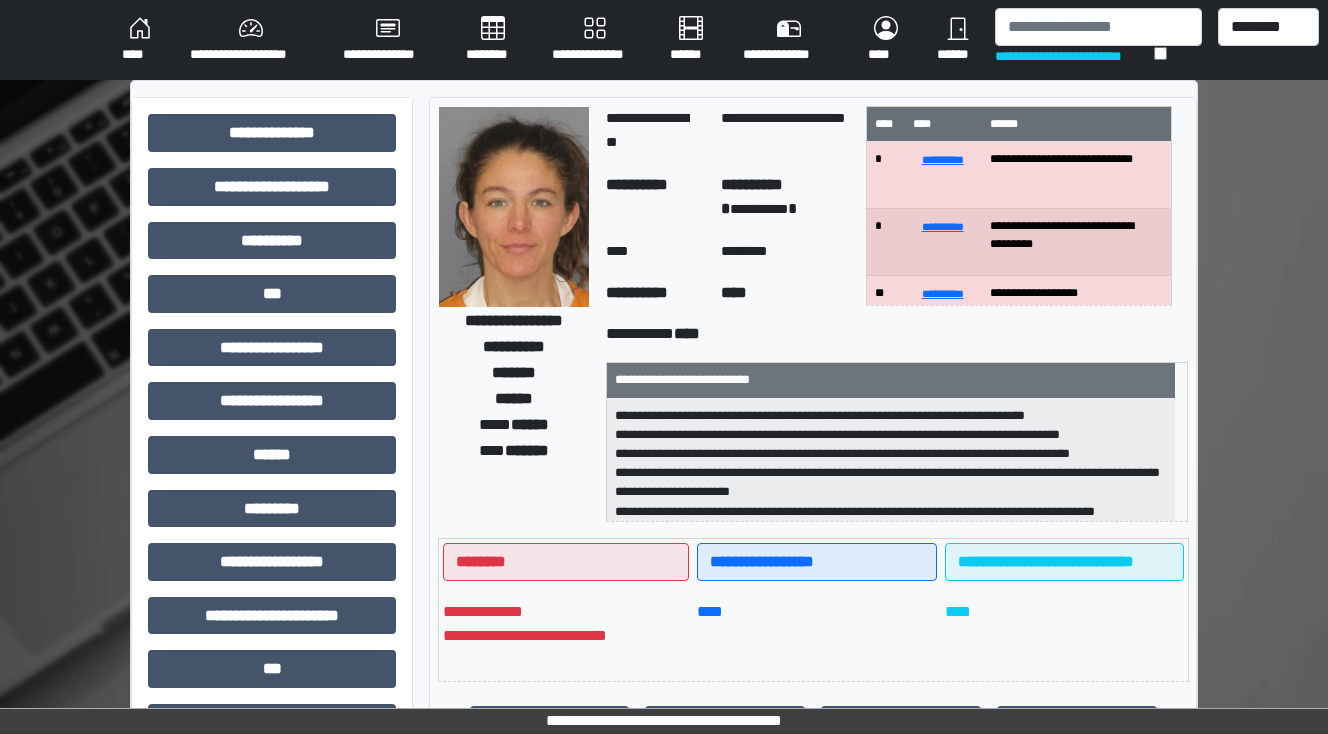 click on "********" at bounding box center (493, 40) 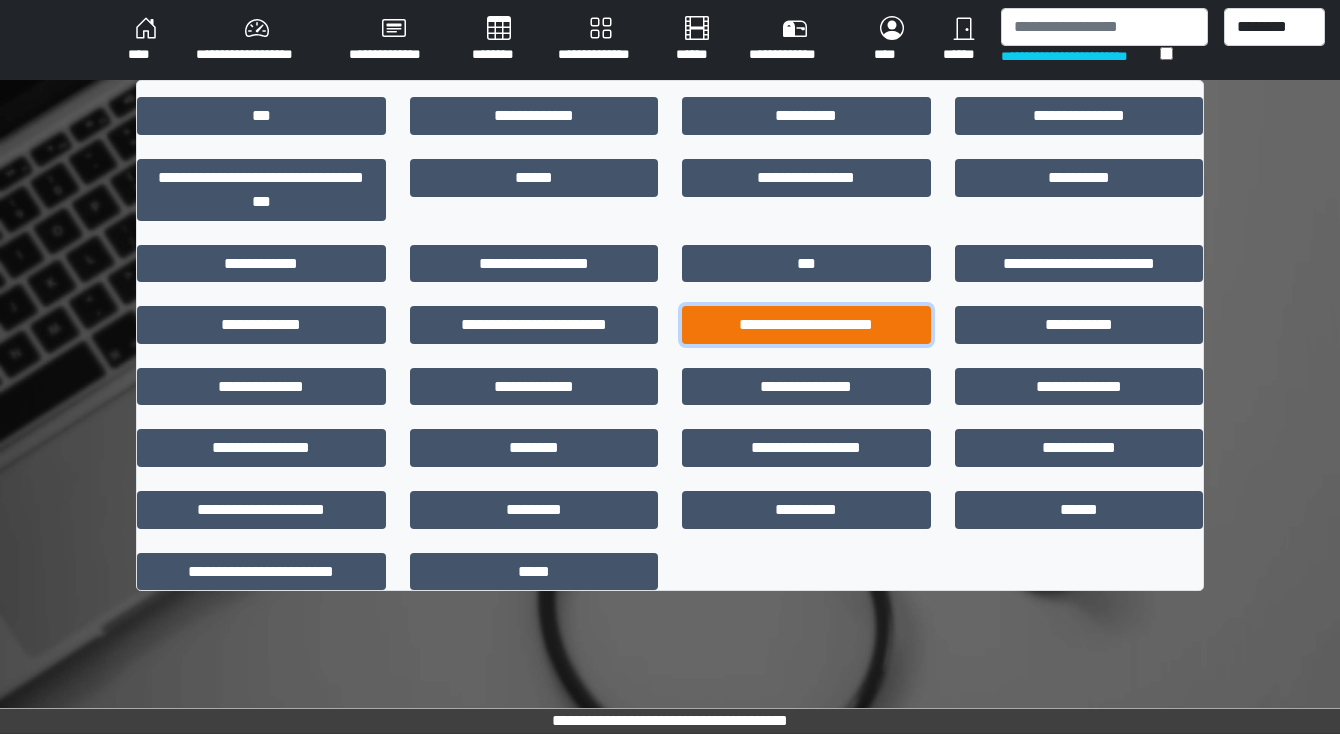 click on "**********" at bounding box center [806, 325] 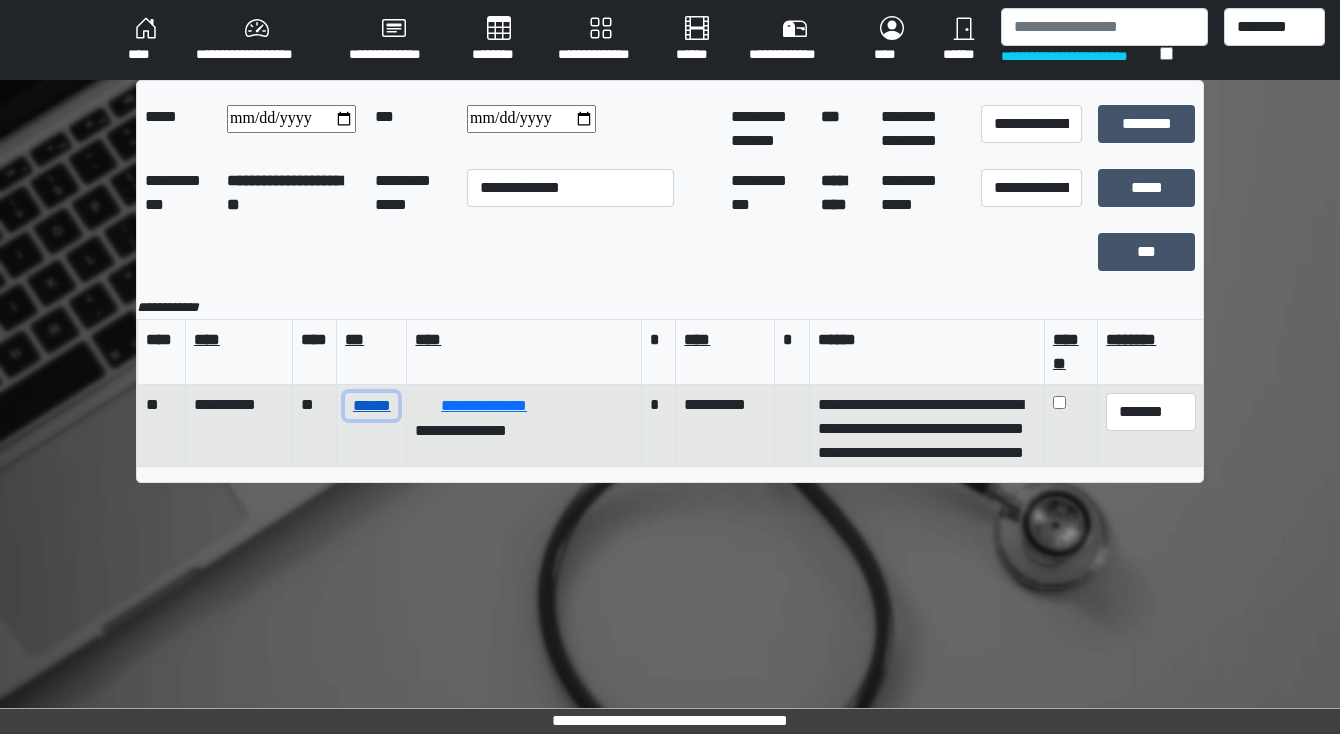 click on "******" at bounding box center [371, 406] 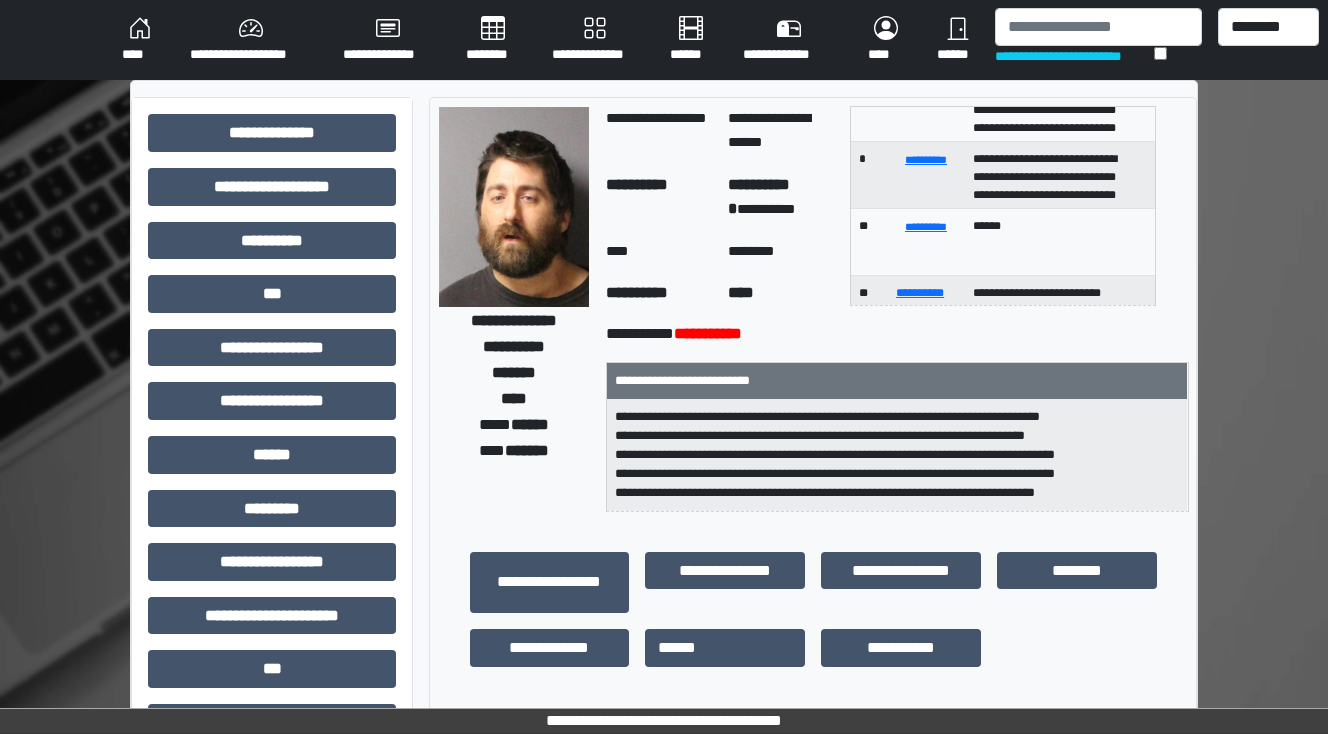 scroll, scrollTop: 172, scrollLeft: 0, axis: vertical 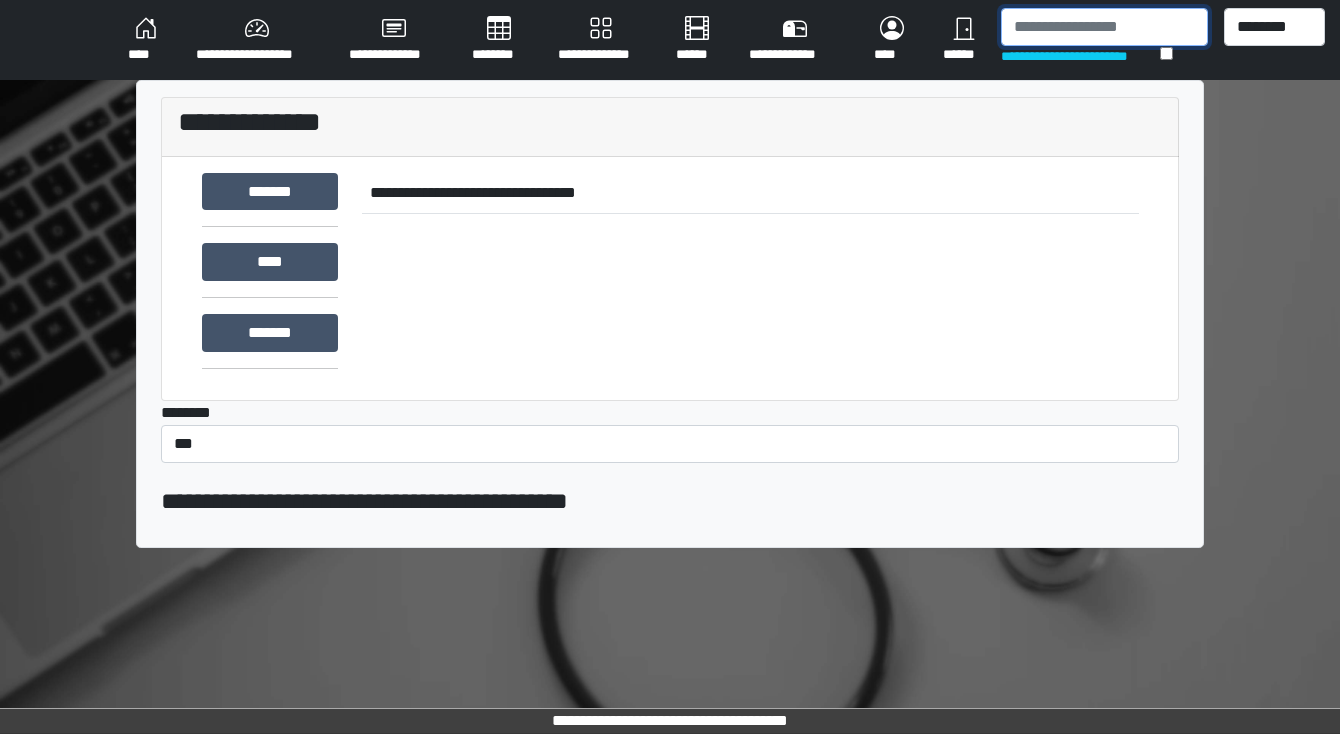 click at bounding box center (1104, 27) 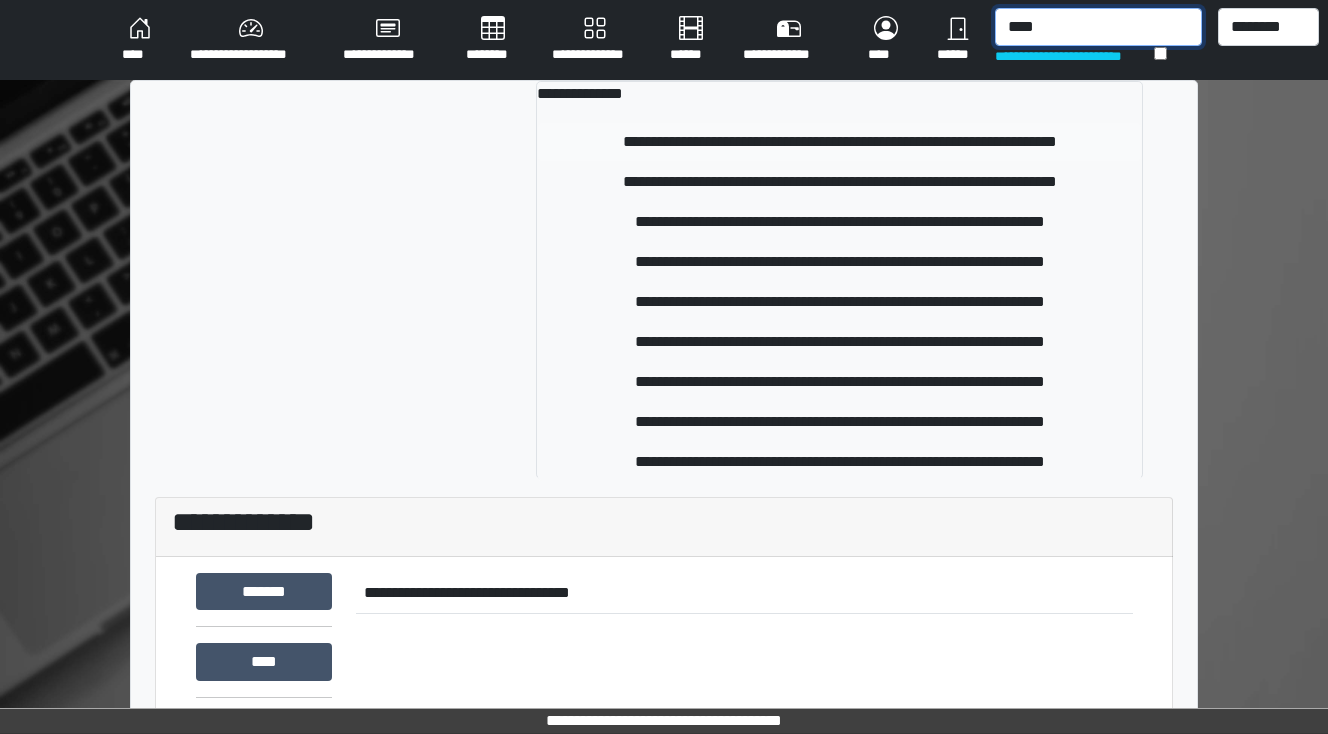 type on "****" 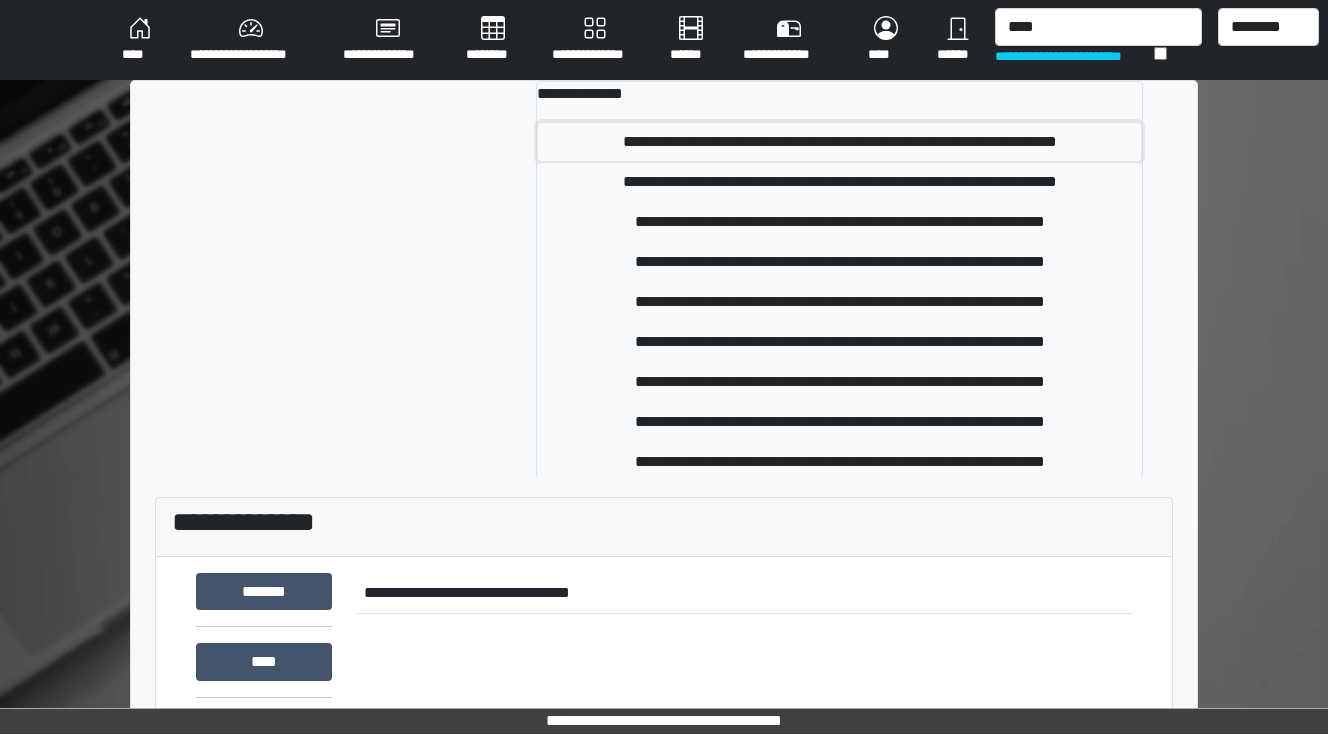 click on "**********" at bounding box center (839, 142) 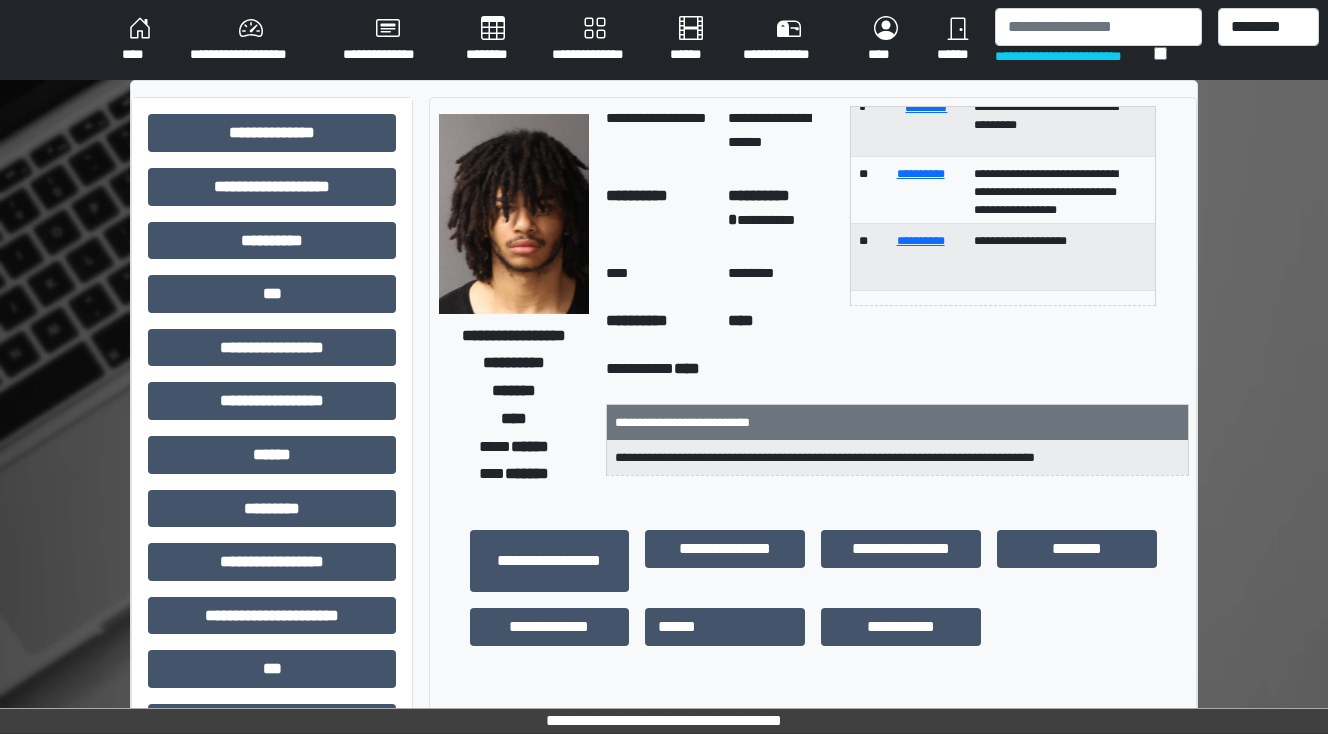 scroll, scrollTop: 0, scrollLeft: 0, axis: both 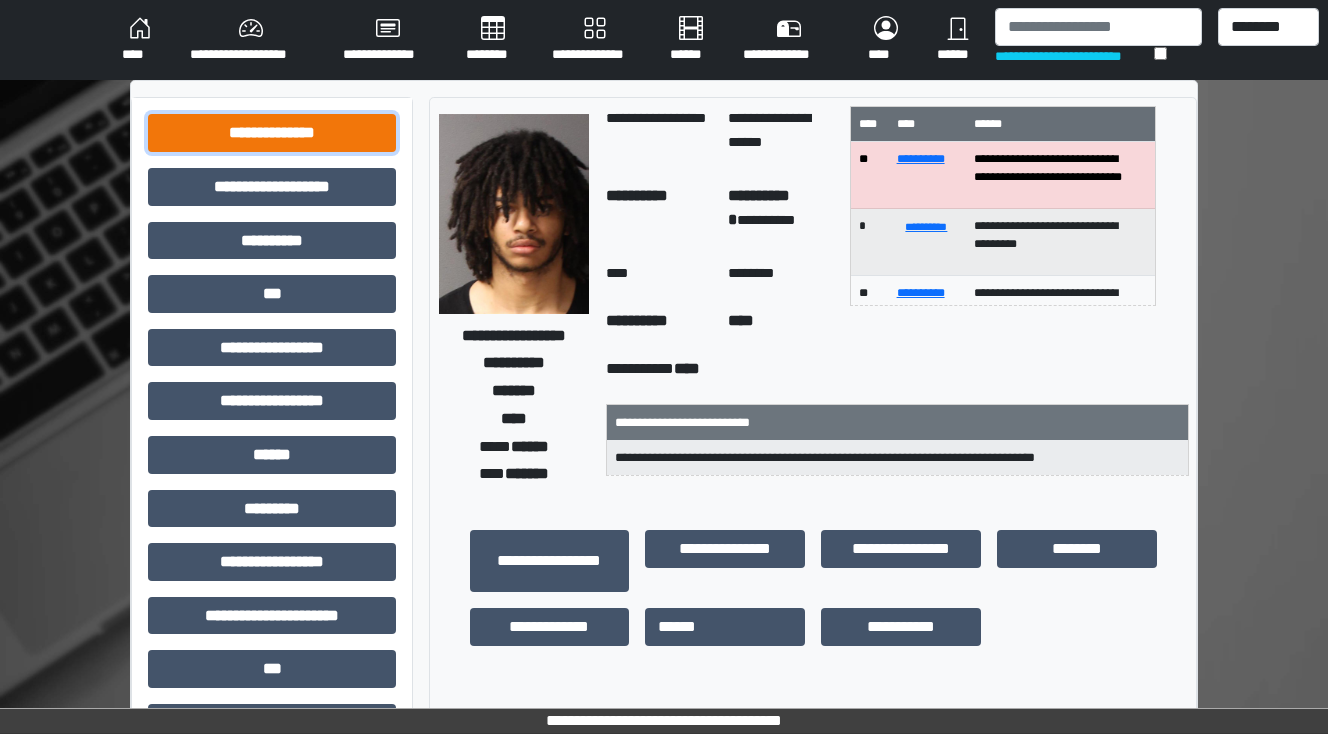 click on "**********" at bounding box center [272, 133] 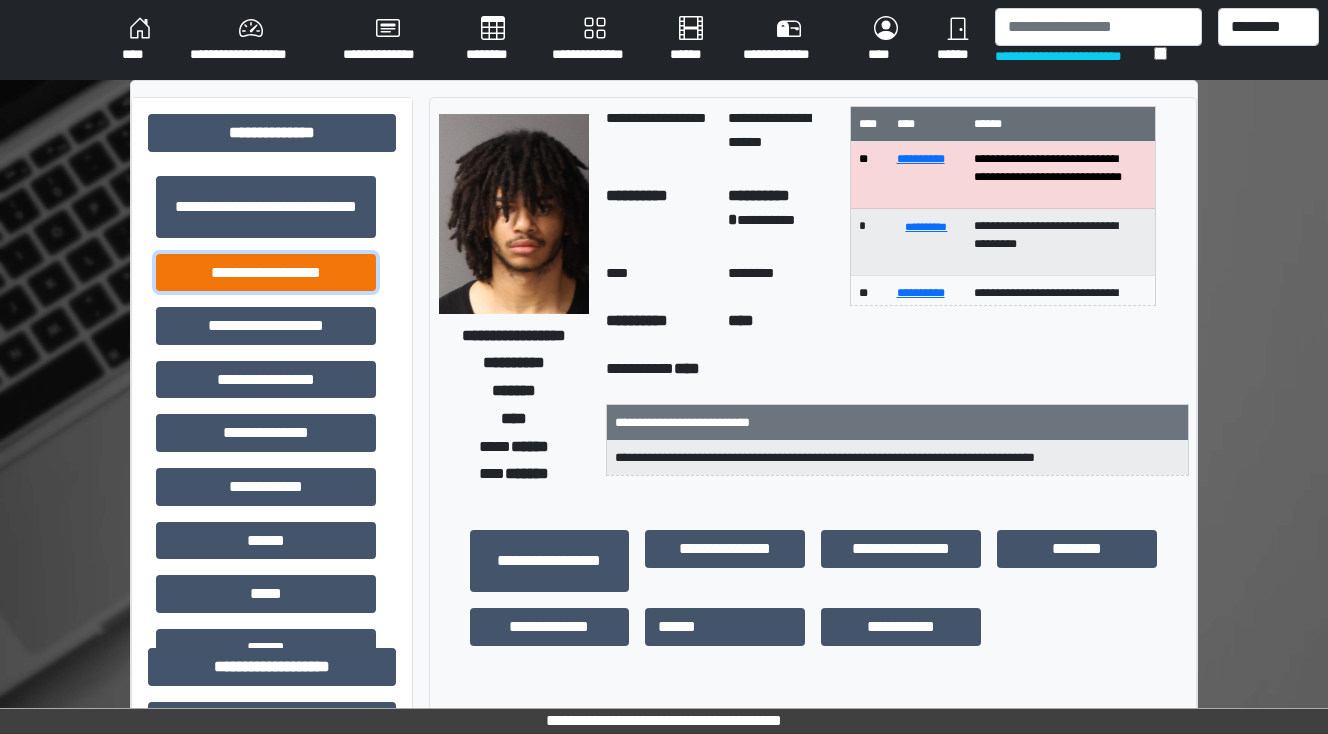 click on "**********" at bounding box center (266, 273) 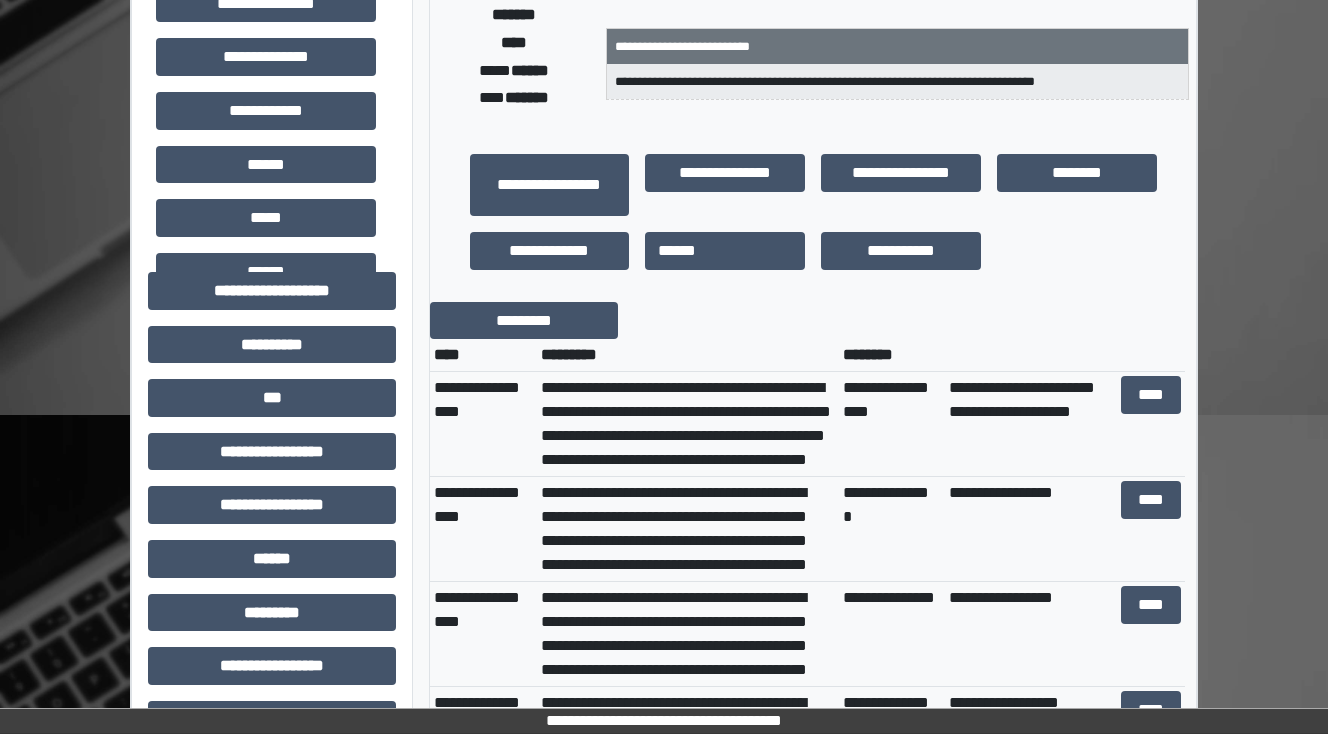 scroll, scrollTop: 400, scrollLeft: 0, axis: vertical 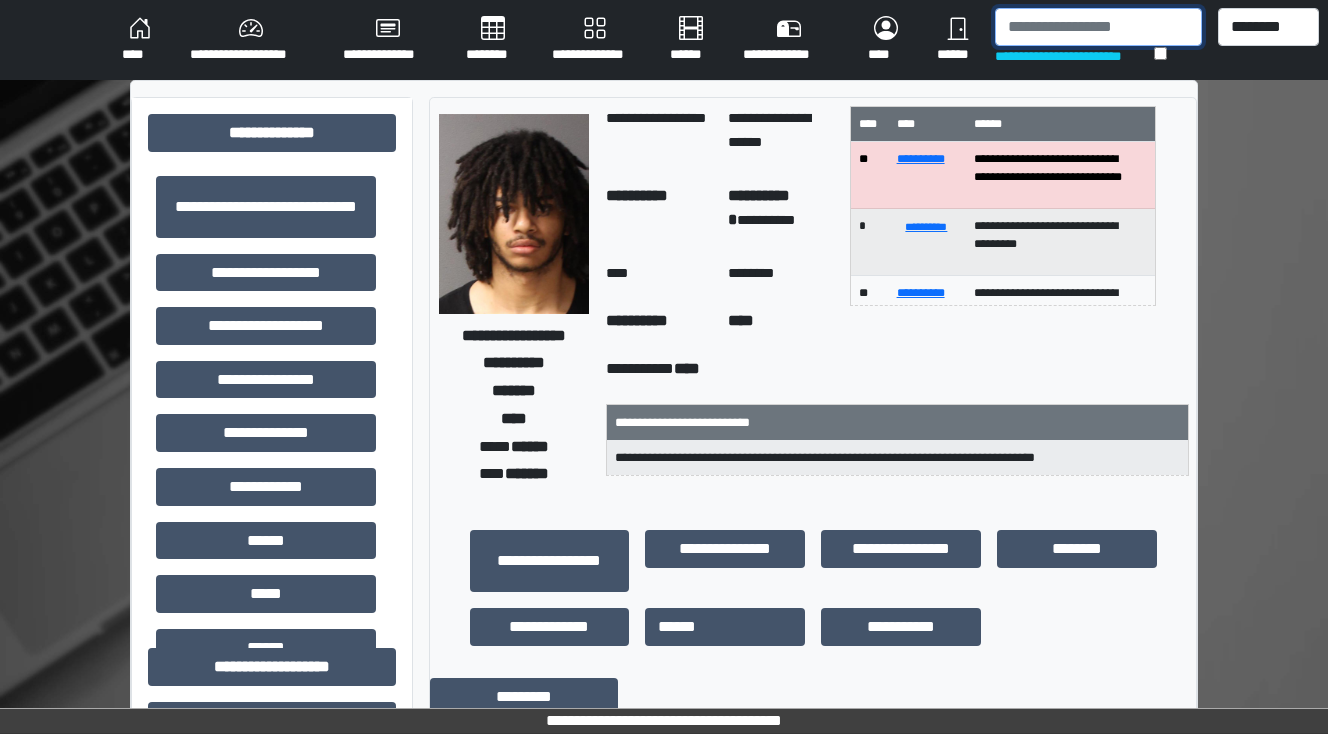 click at bounding box center [1098, 27] 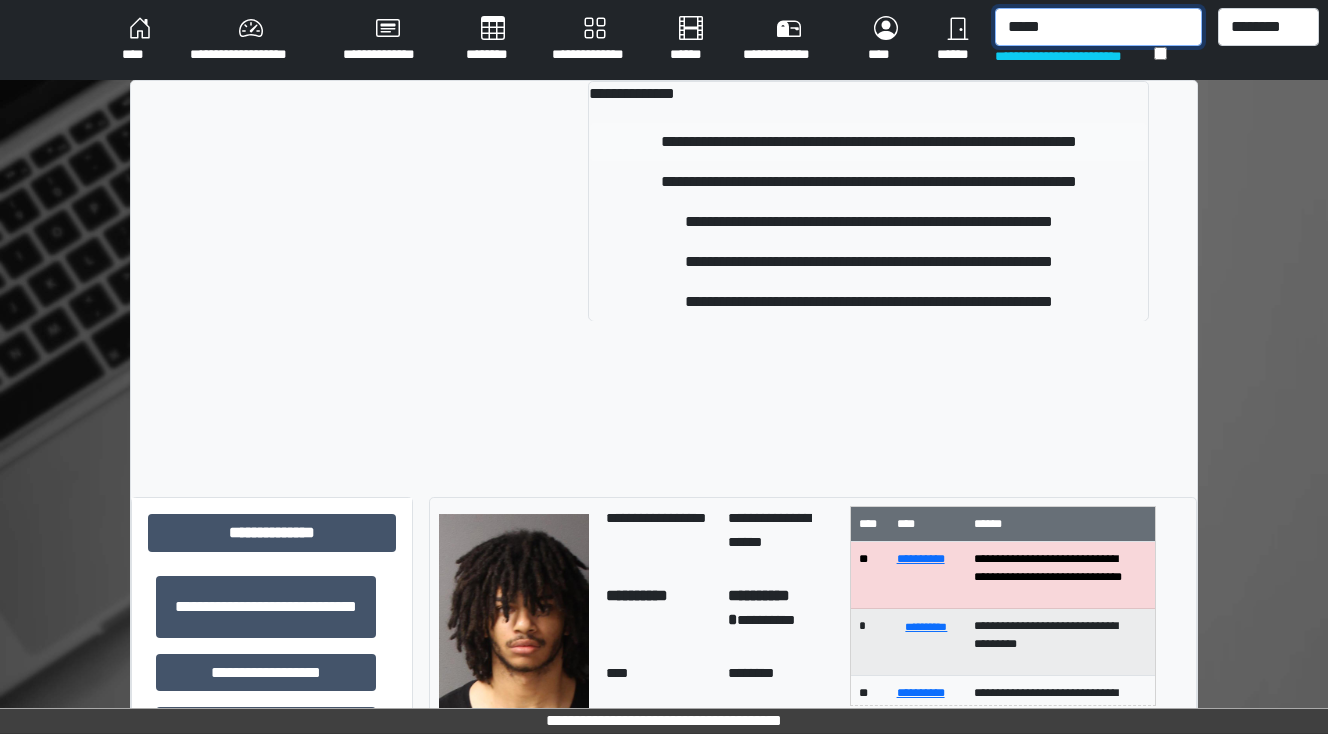 type on "*****" 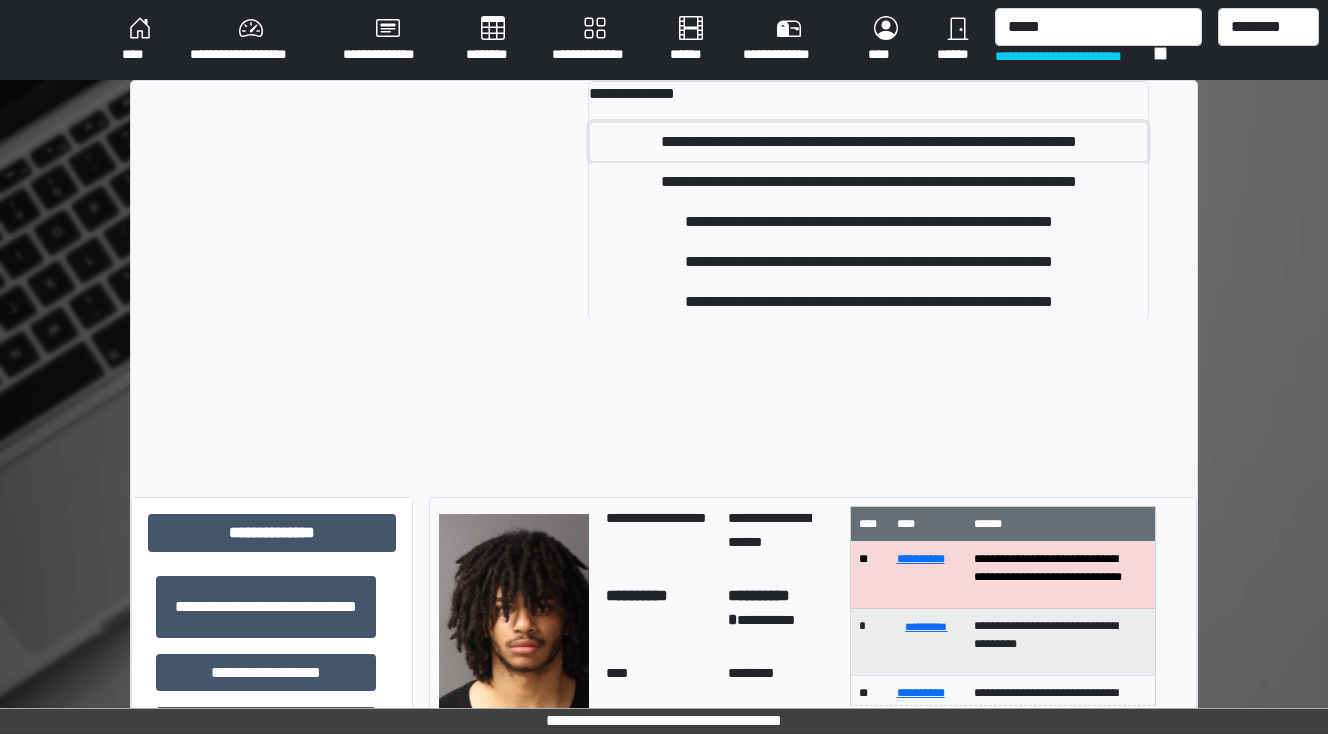 click on "**********" at bounding box center [868, 142] 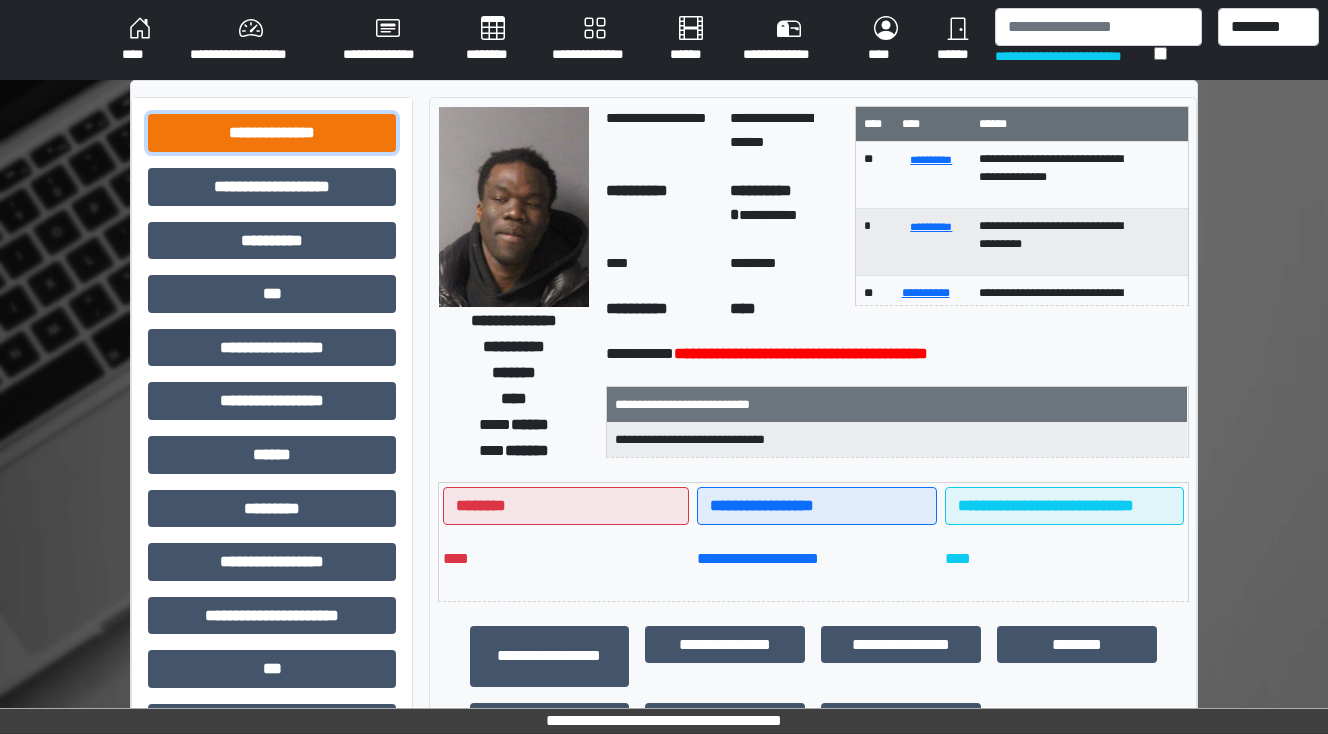 click on "**********" at bounding box center (272, 133) 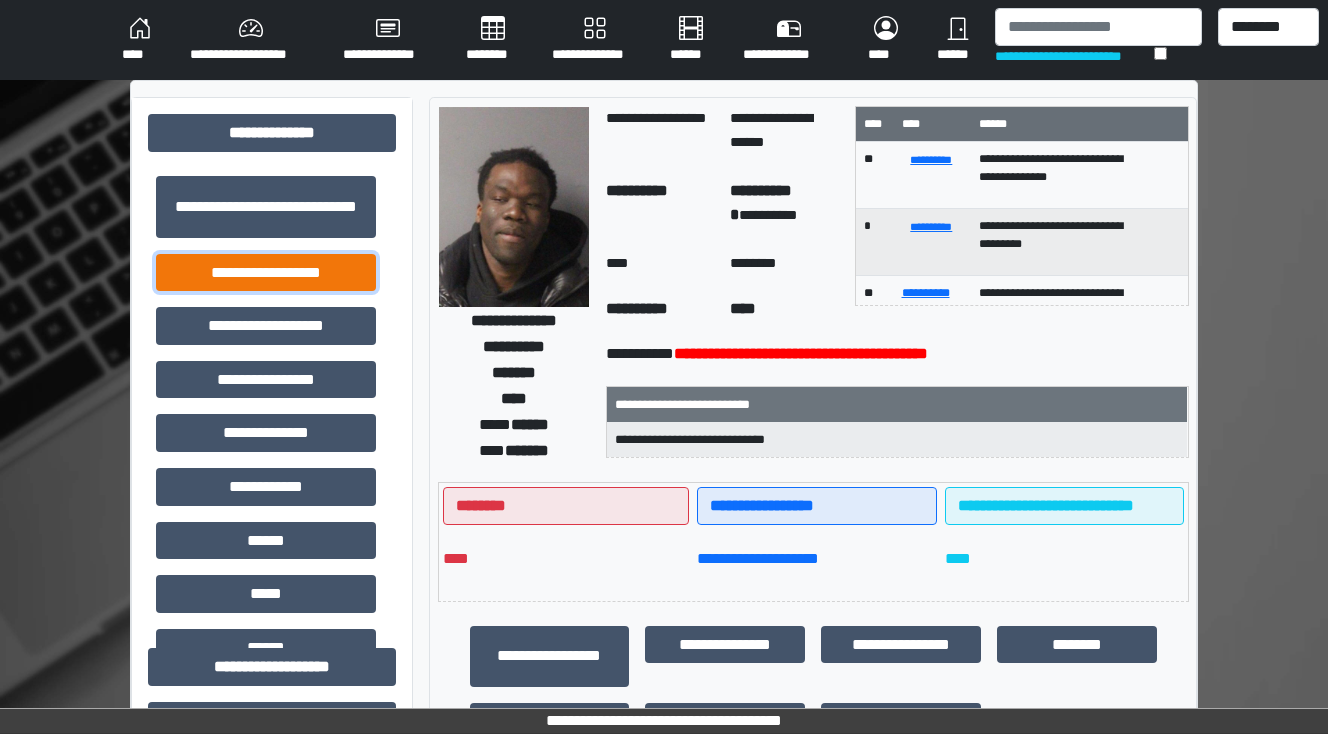 click on "**********" at bounding box center (266, 273) 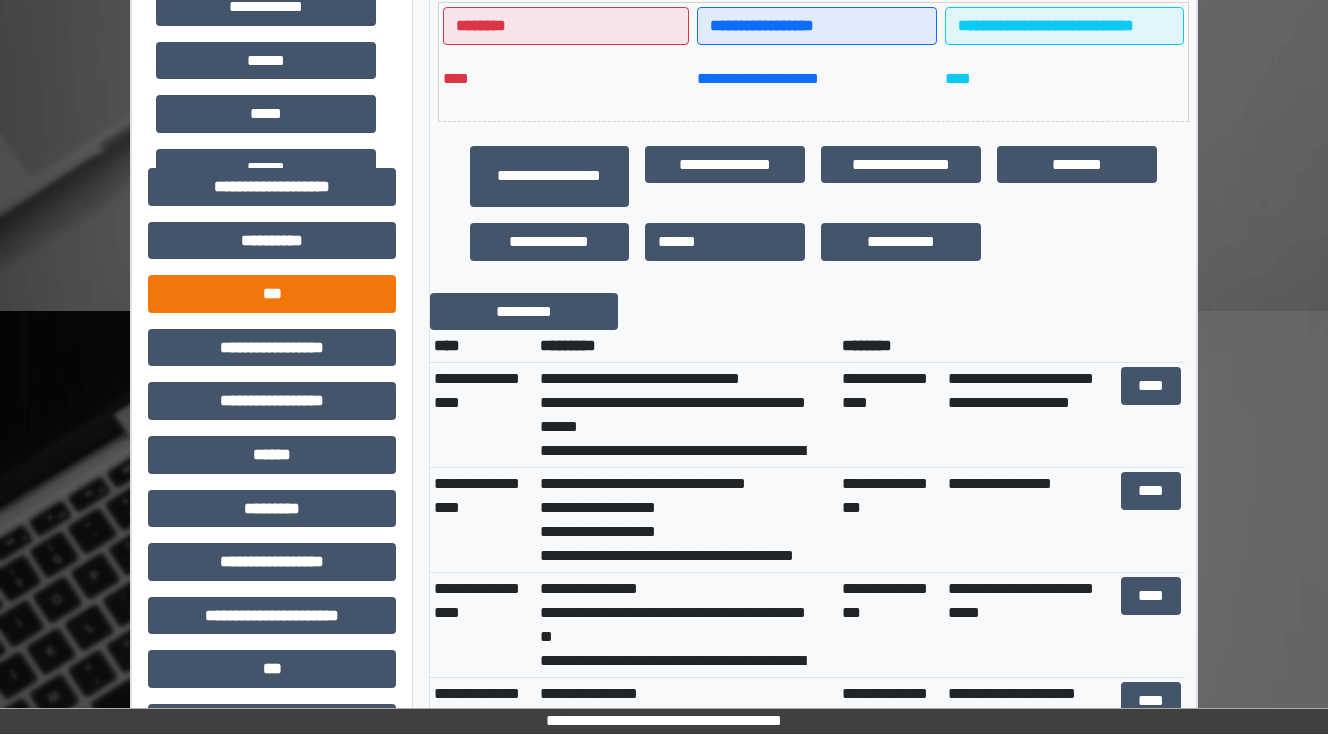 scroll, scrollTop: 240, scrollLeft: 0, axis: vertical 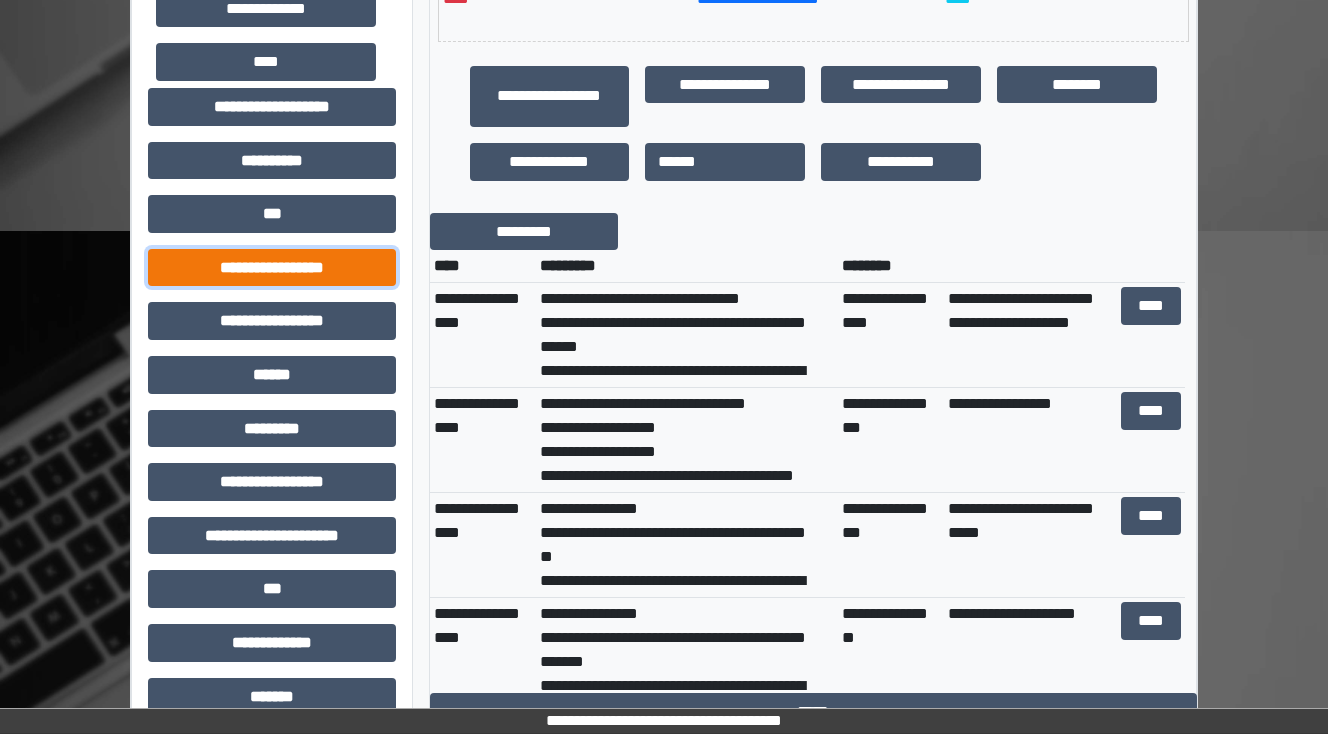 click on "**********" at bounding box center [272, 268] 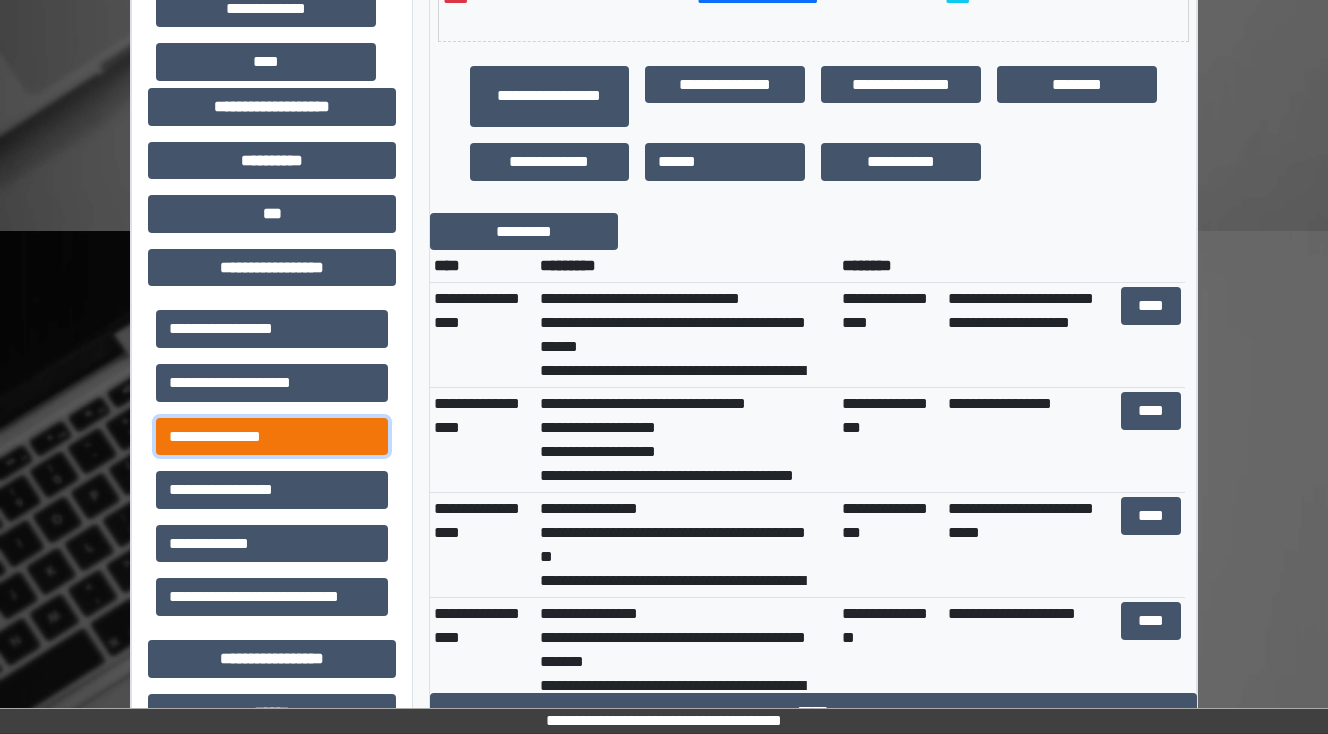 drag, startPoint x: 264, startPoint y: 423, endPoint x: 277, endPoint y: 423, distance: 13 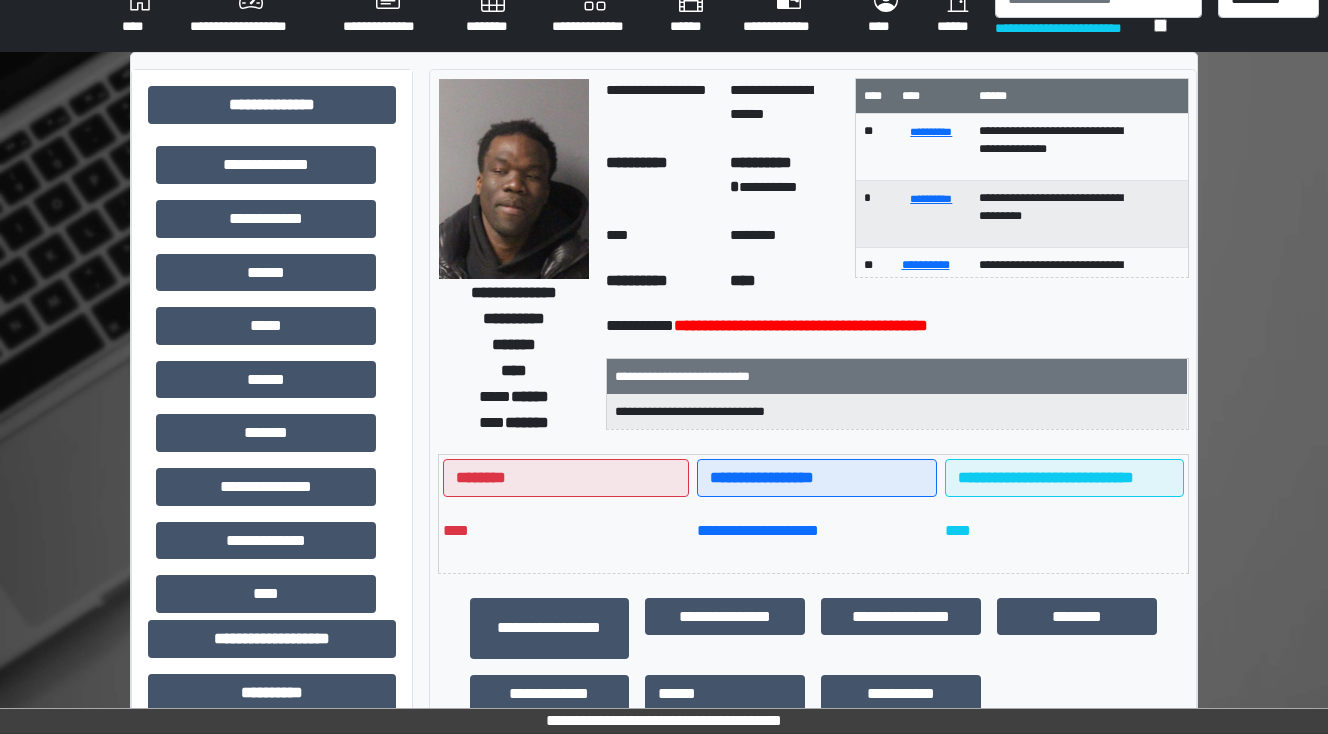 scroll, scrollTop: 0, scrollLeft: 0, axis: both 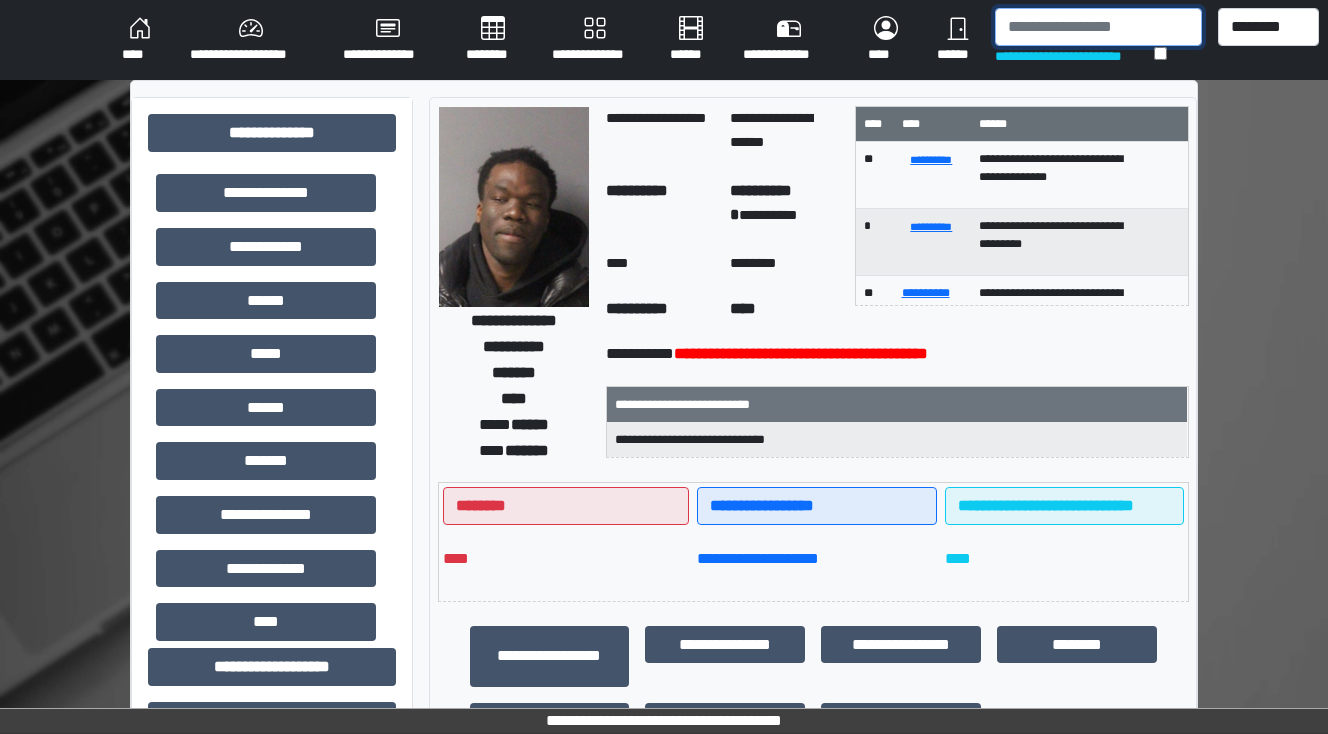 click at bounding box center [1098, 27] 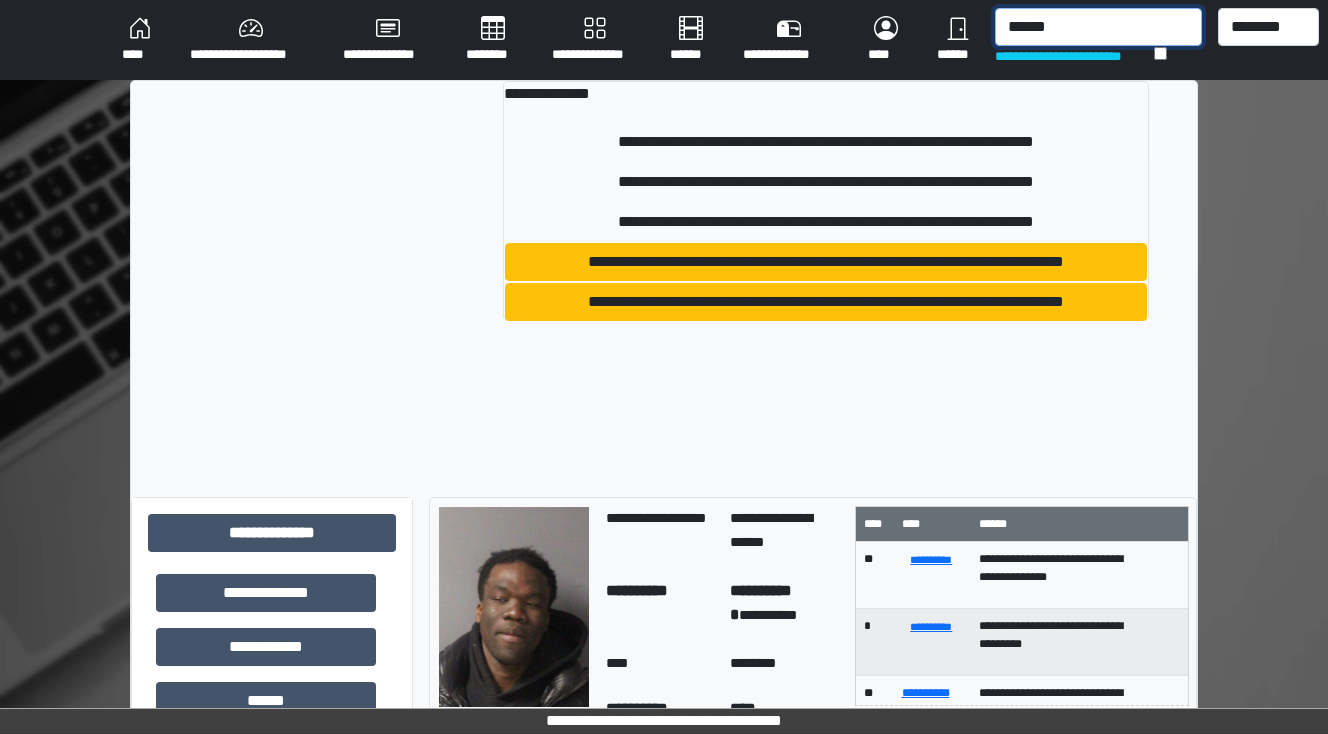 type on "******" 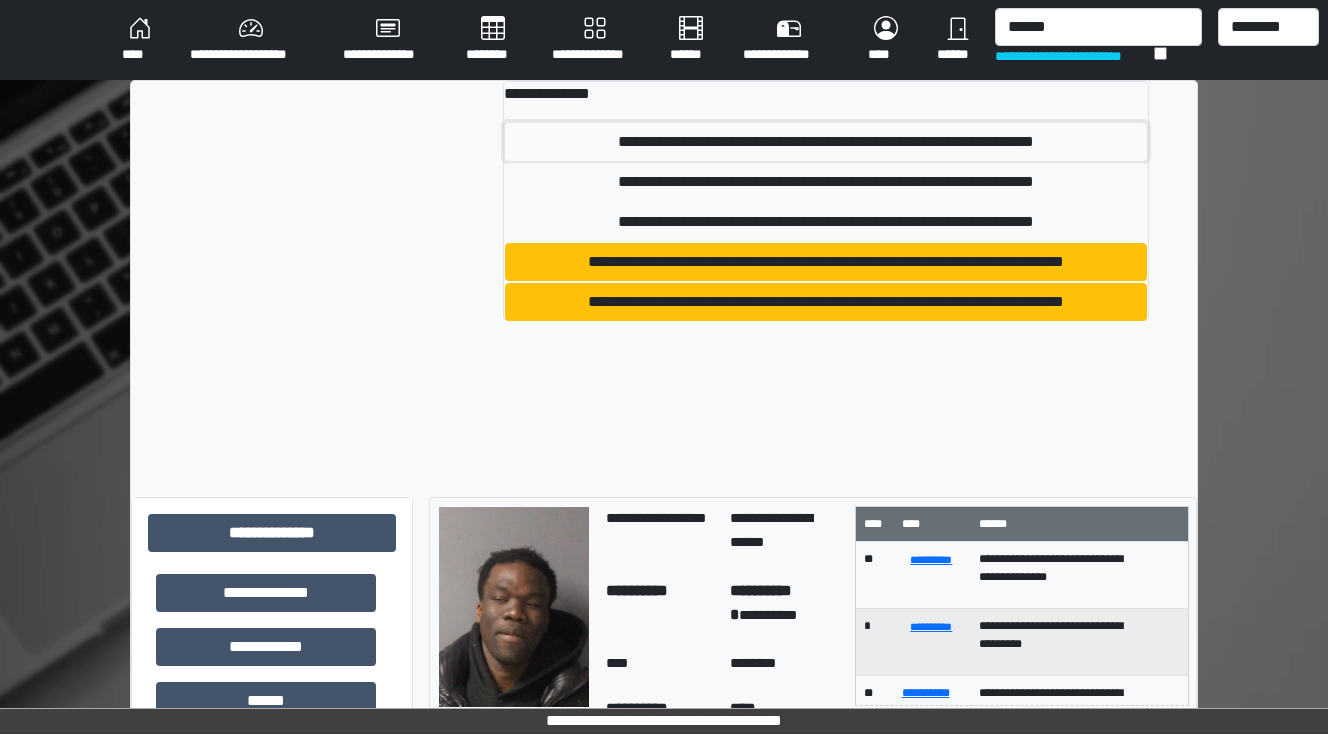 click on "**********" at bounding box center (826, 142) 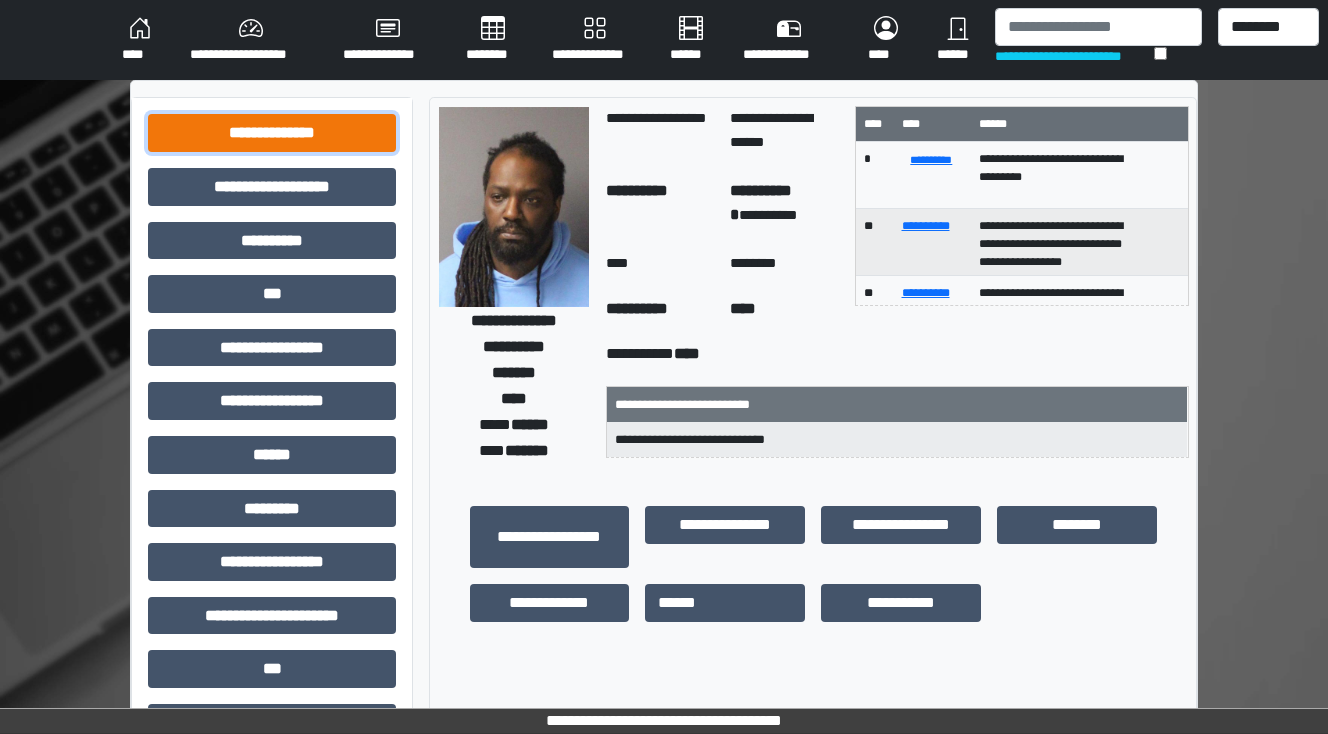 click on "**********" at bounding box center (272, 133) 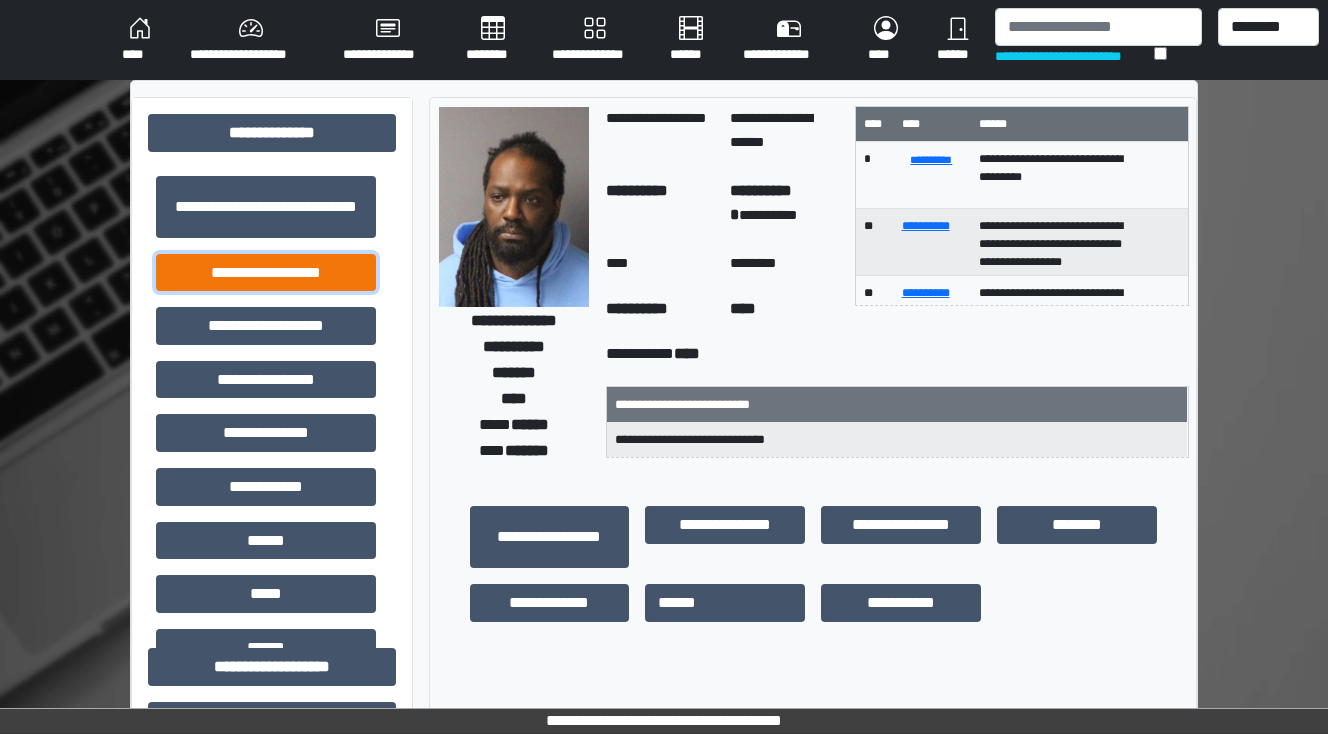 click on "**********" at bounding box center [266, 273] 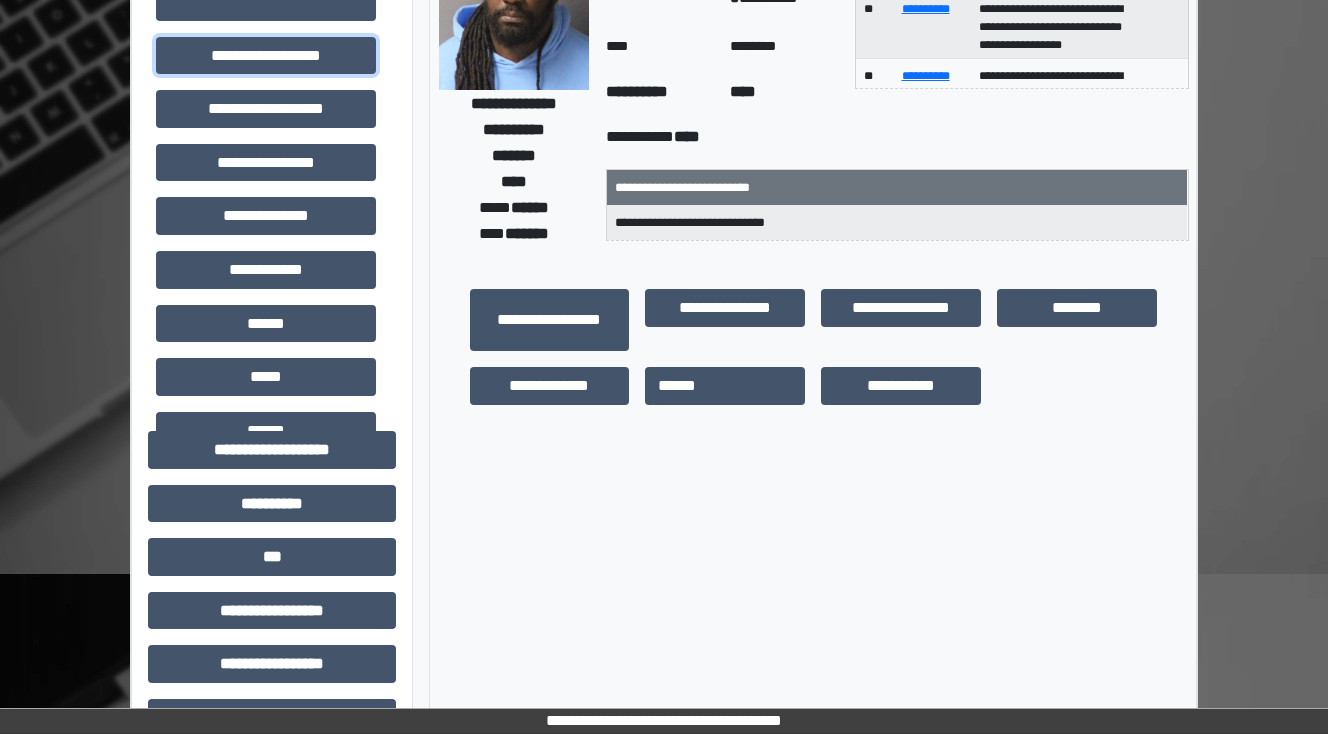 scroll, scrollTop: 240, scrollLeft: 0, axis: vertical 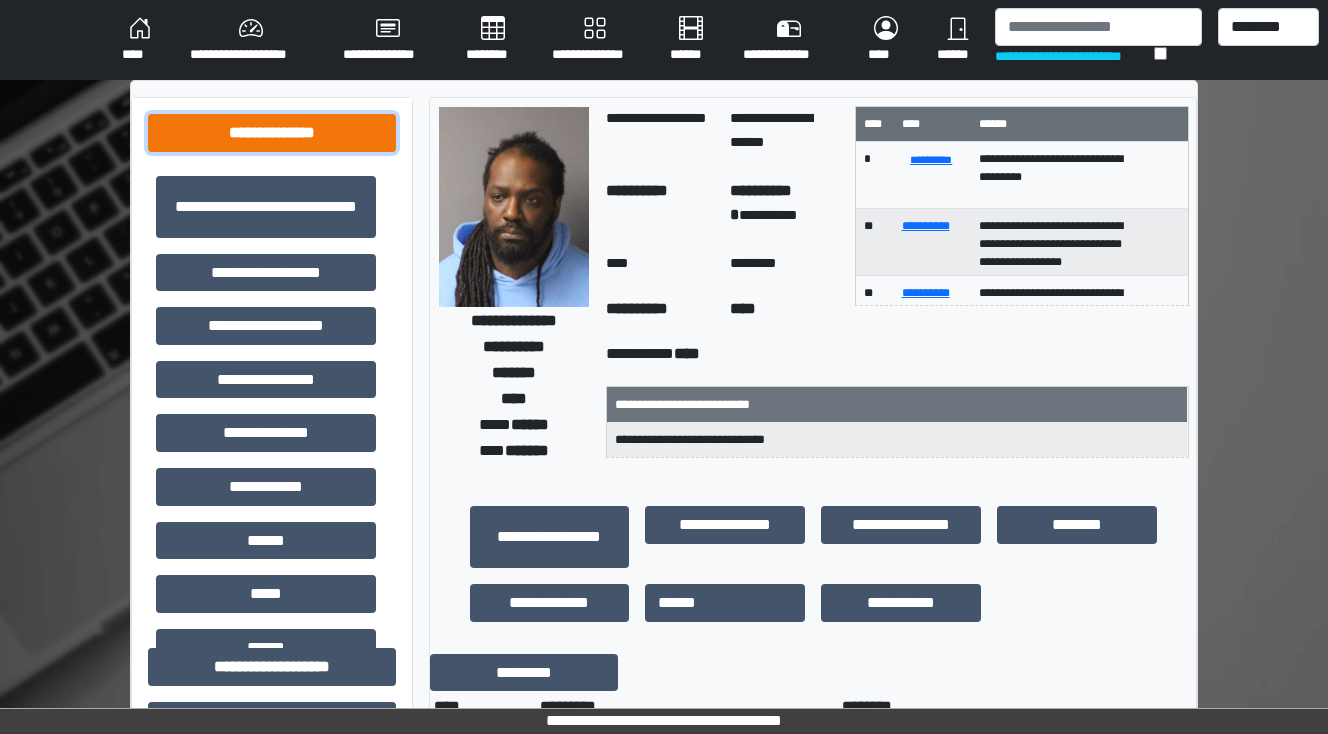 click on "**********" at bounding box center [272, 133] 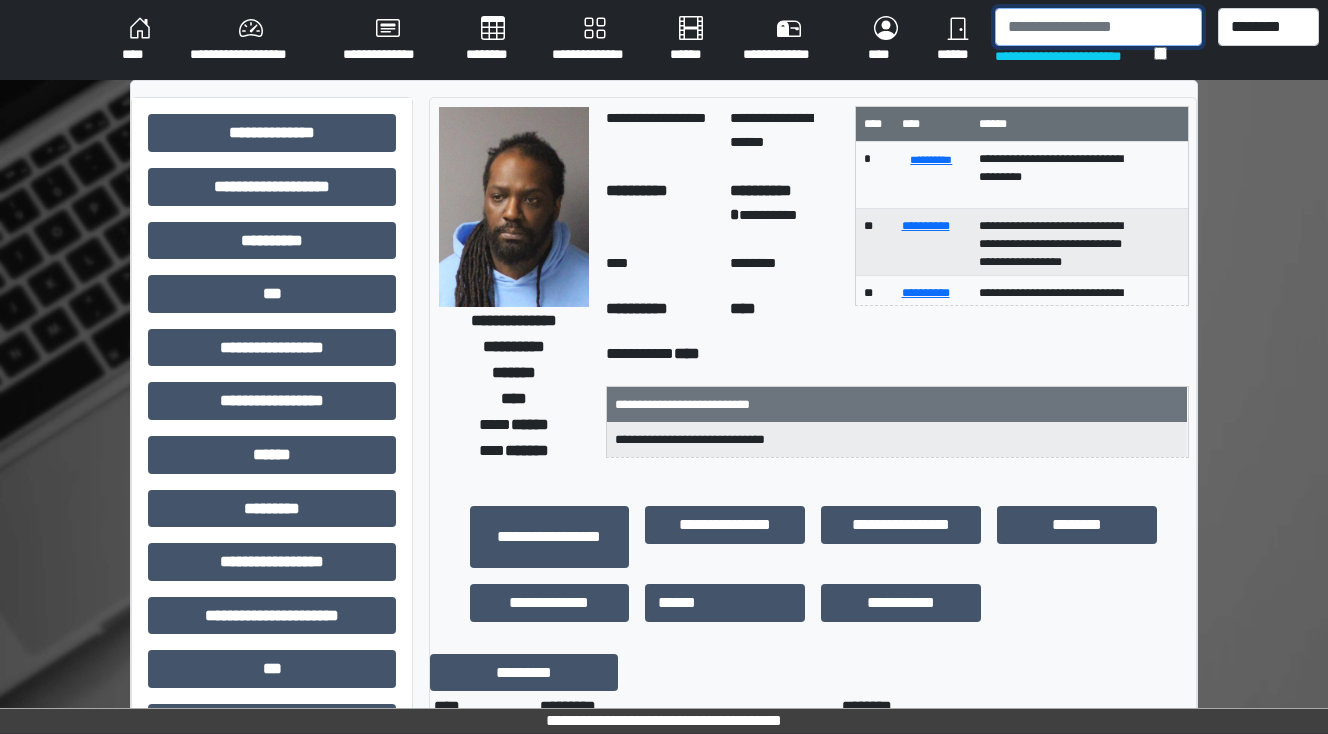click at bounding box center (1098, 27) 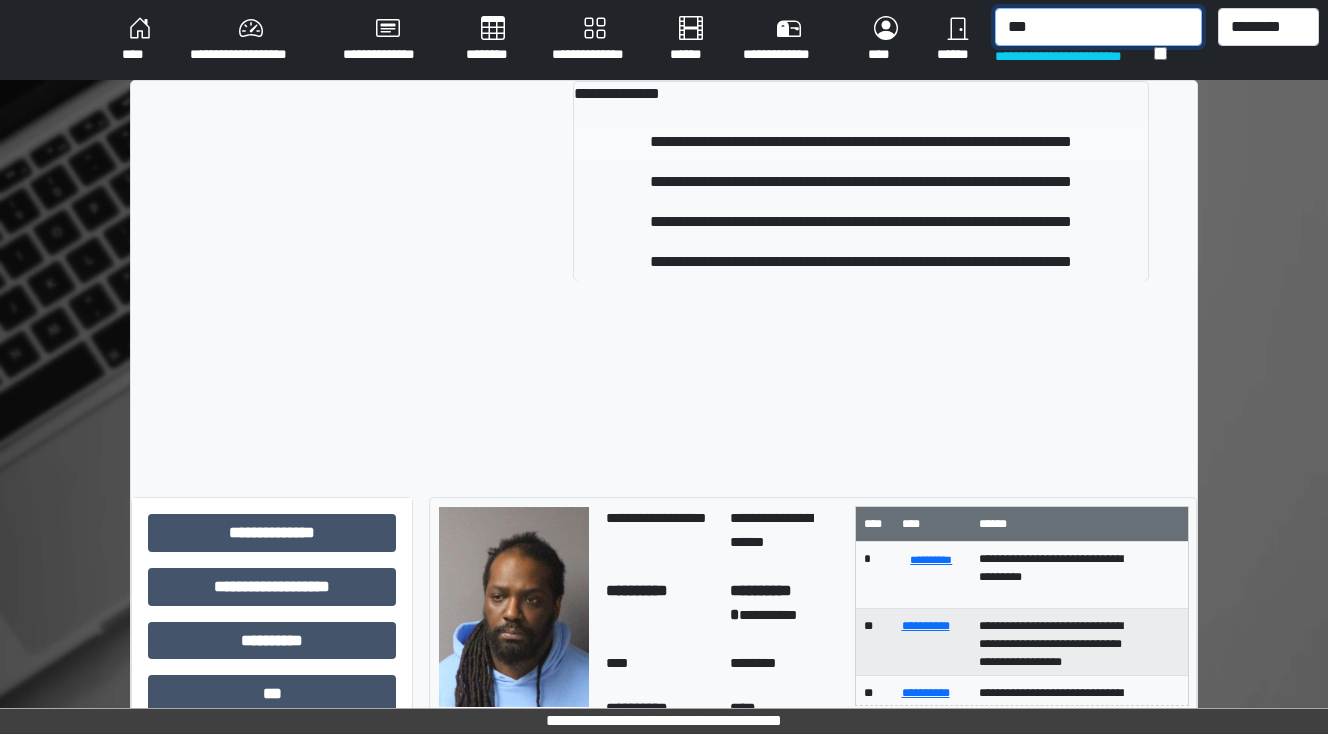 type on "***" 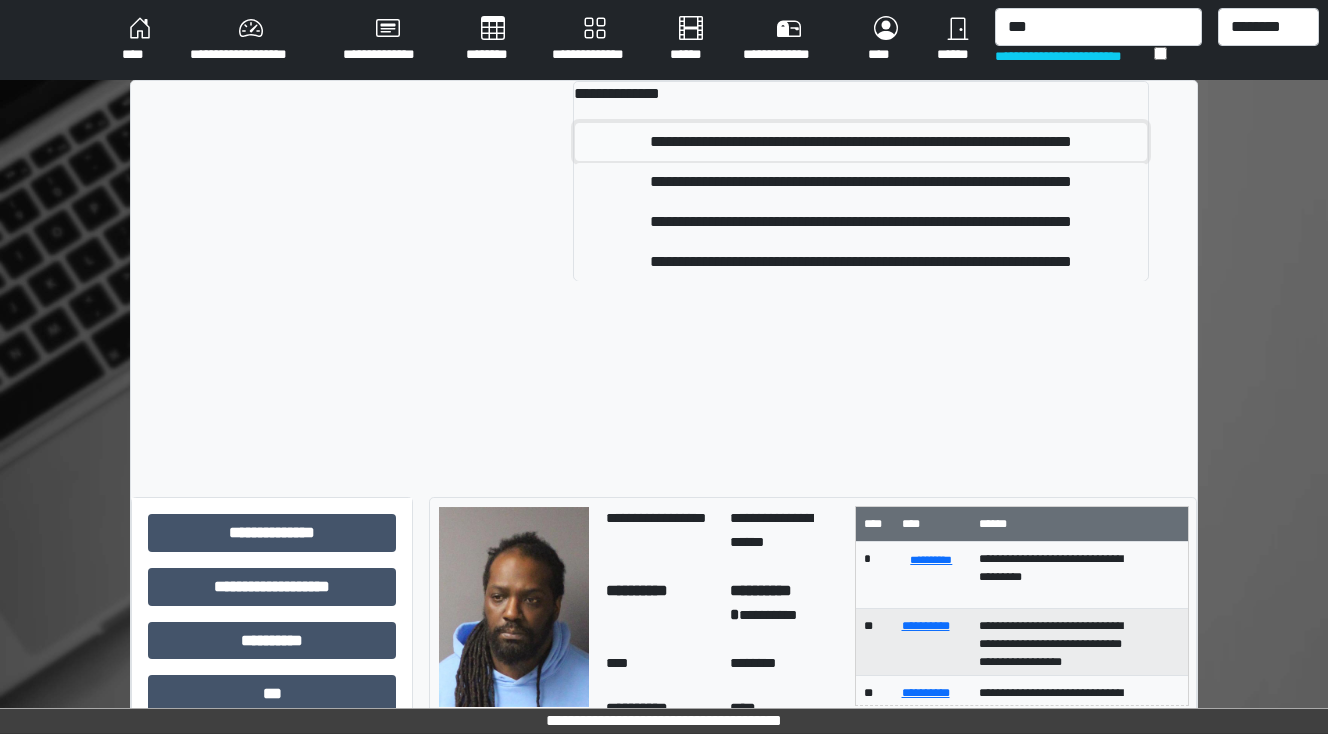 click on "**********" at bounding box center (861, 142) 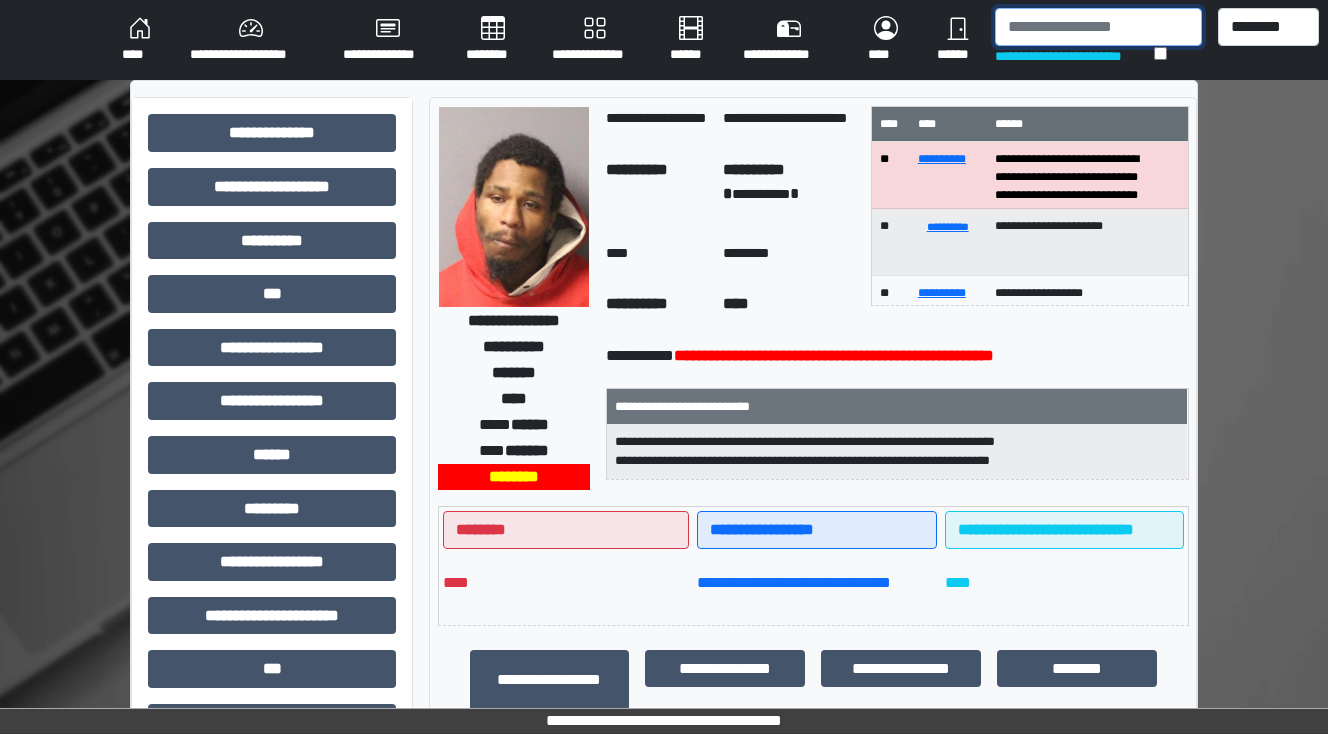 click at bounding box center [1098, 27] 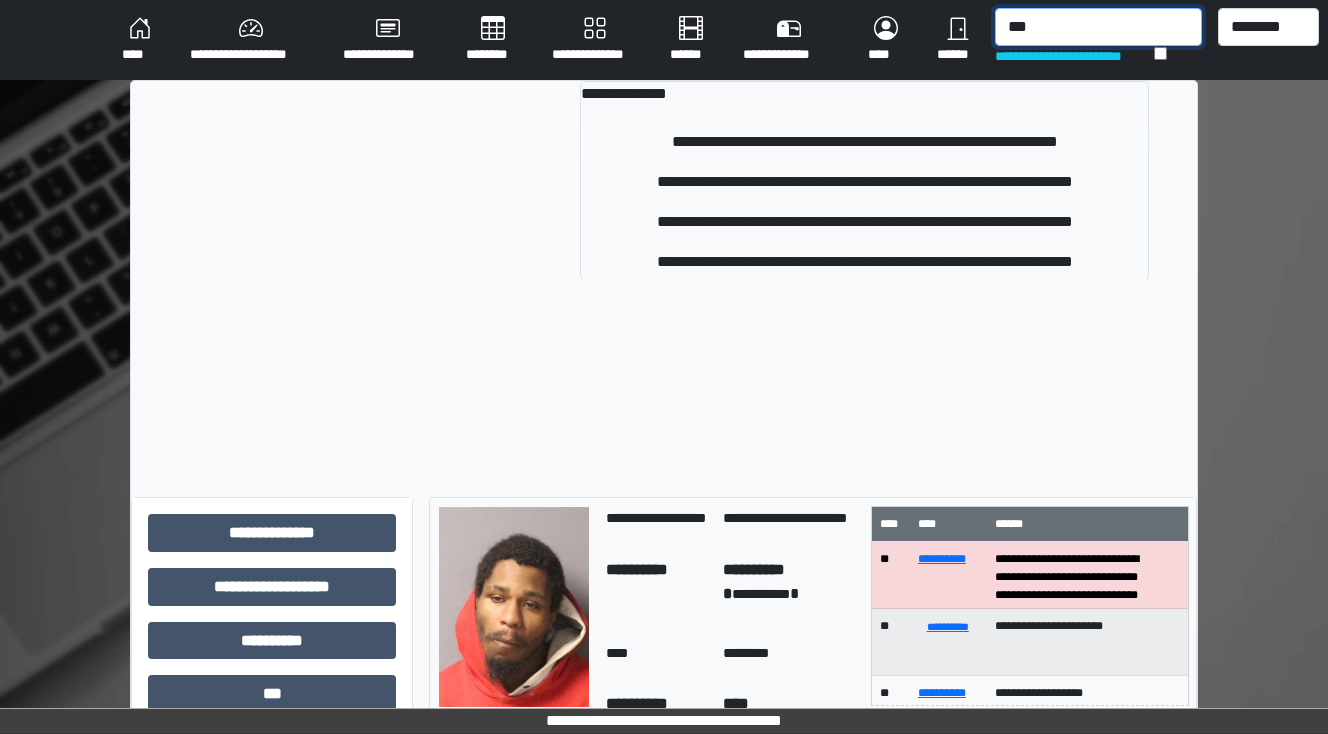 type on "***" 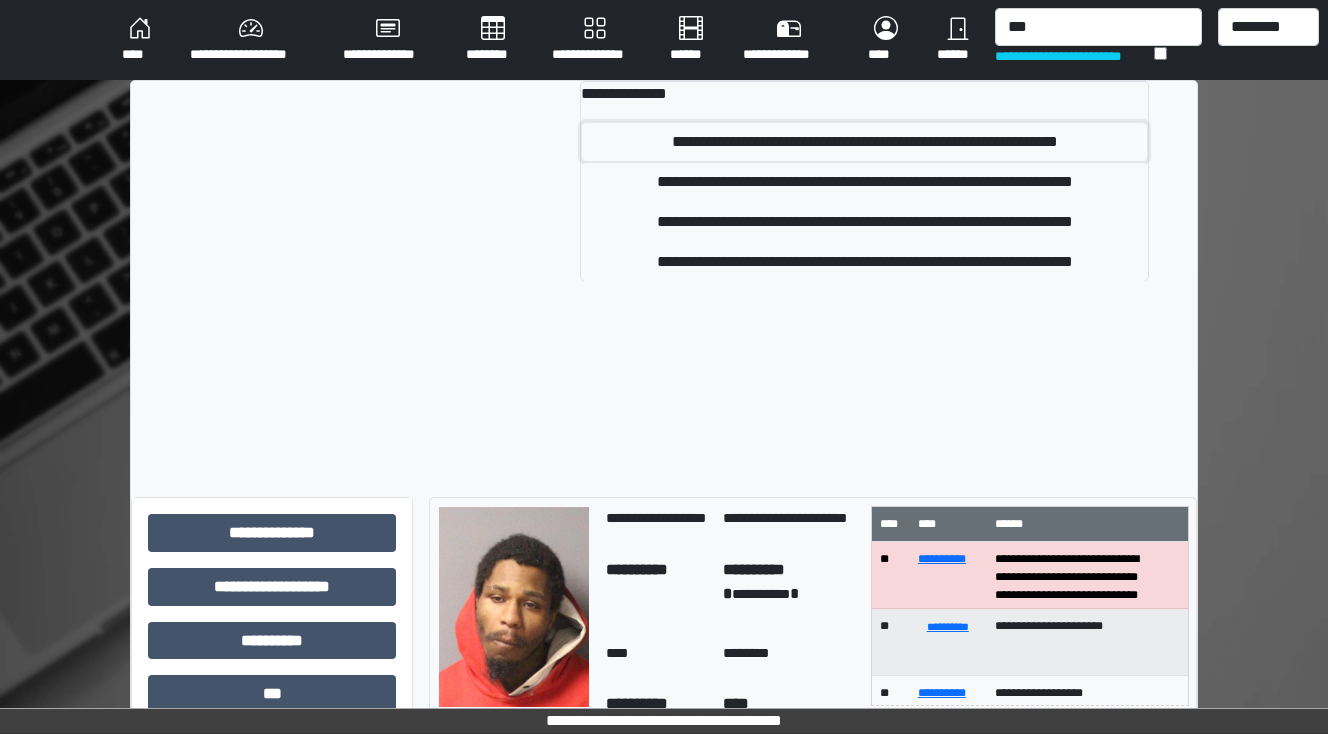click on "**********" at bounding box center (865, 142) 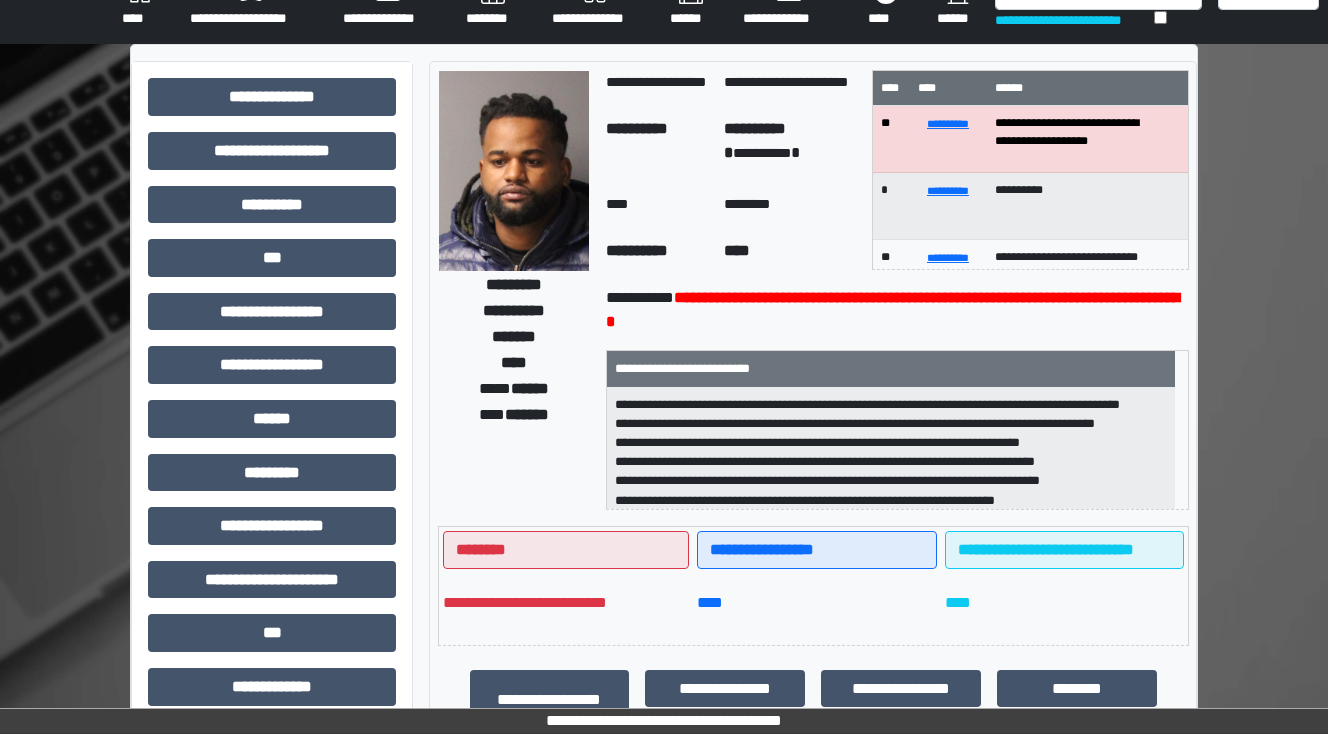 scroll, scrollTop: 0, scrollLeft: 0, axis: both 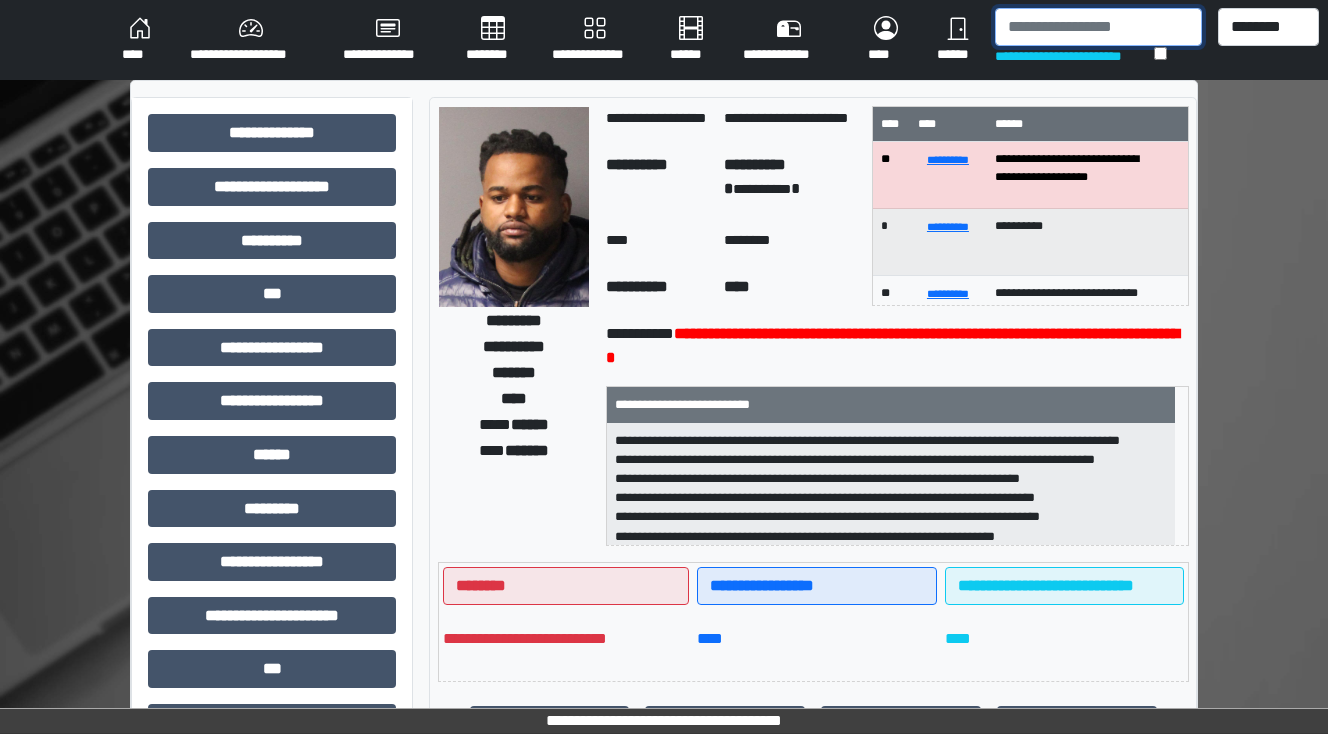 click at bounding box center (1098, 27) 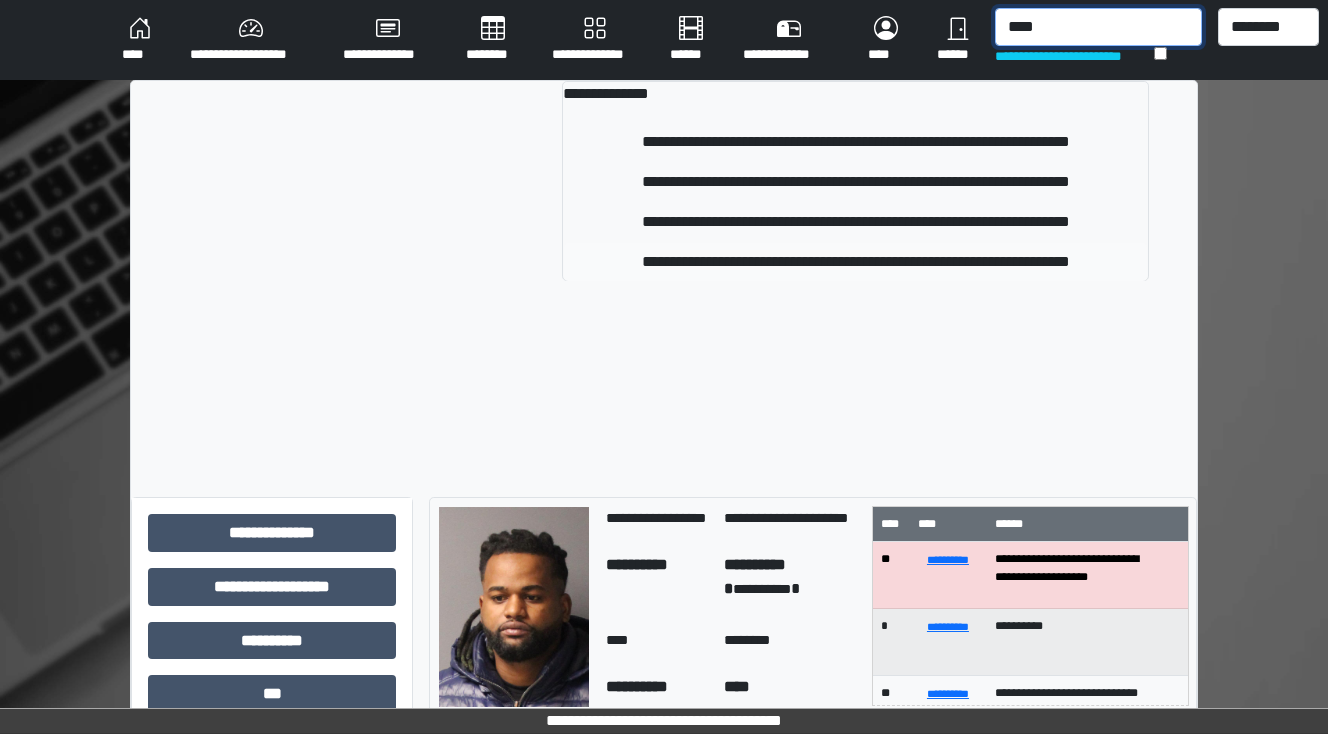 type on "****" 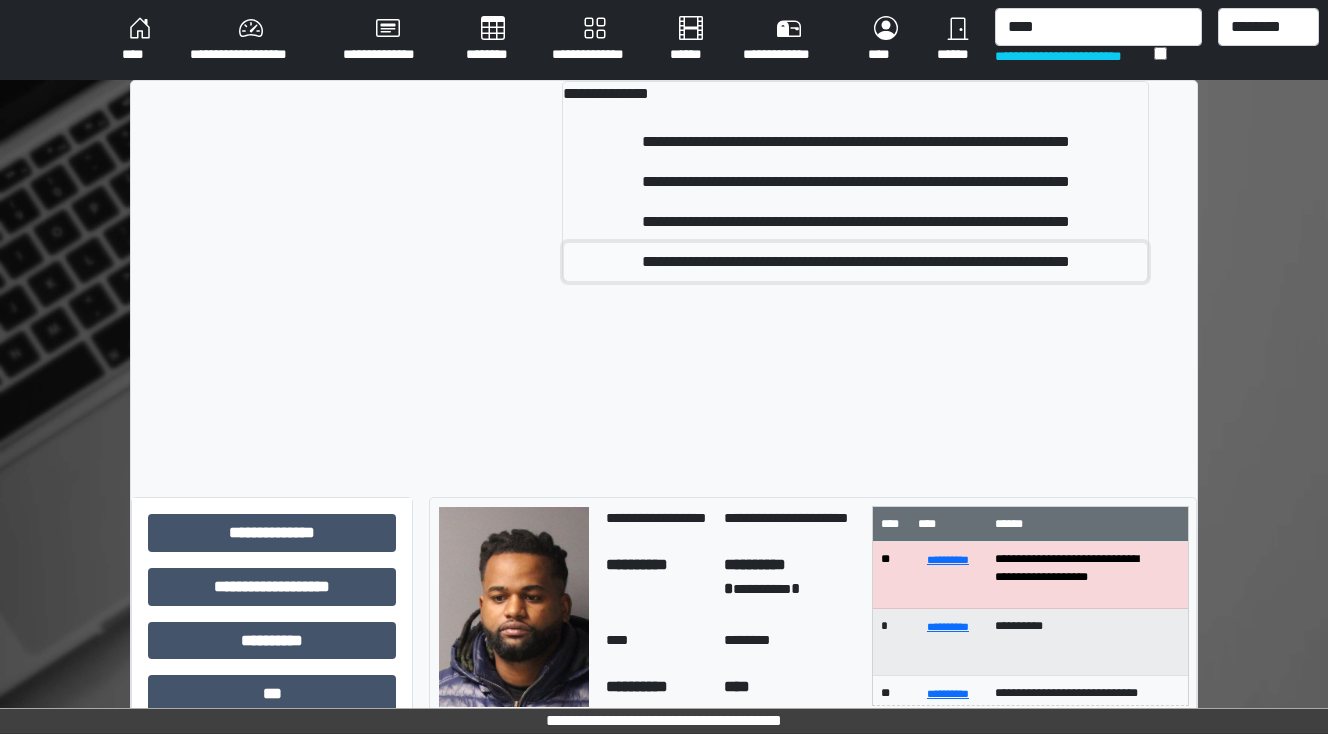 click on "**********" at bounding box center [856, 262] 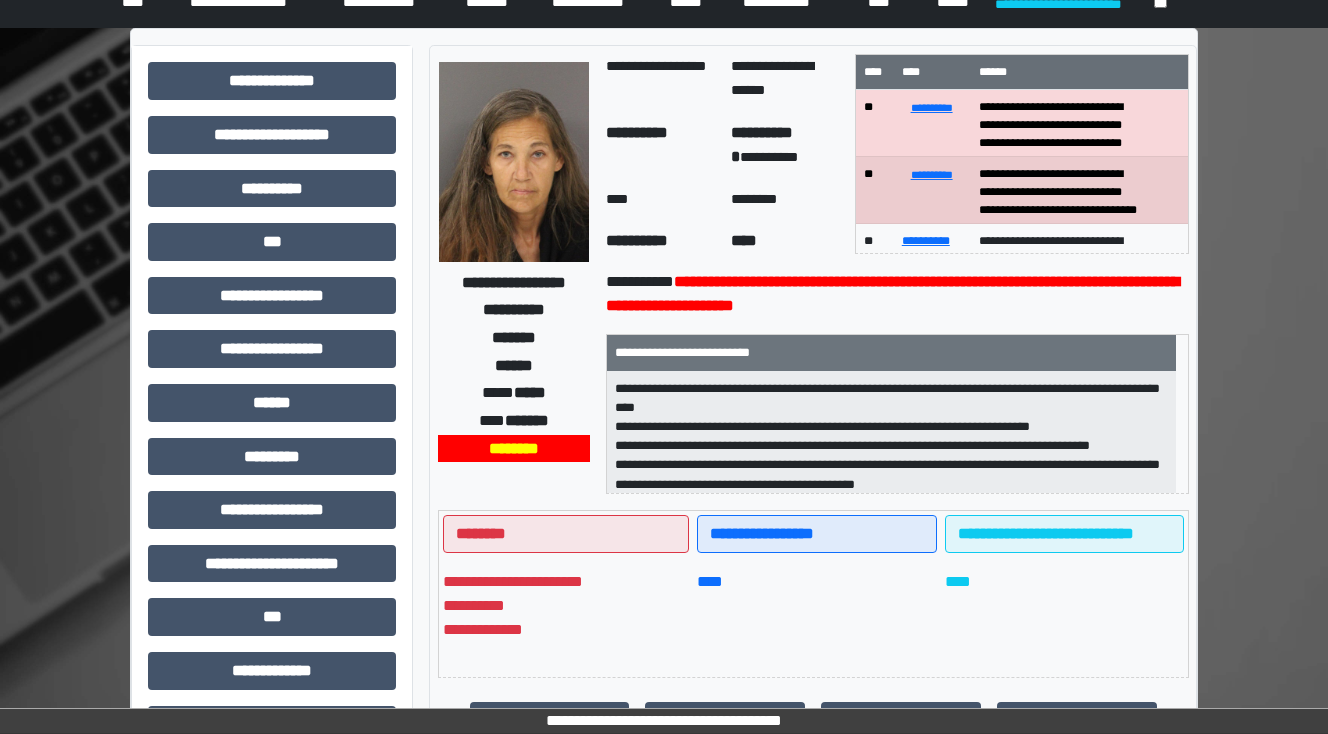 scroll, scrollTop: 80, scrollLeft: 0, axis: vertical 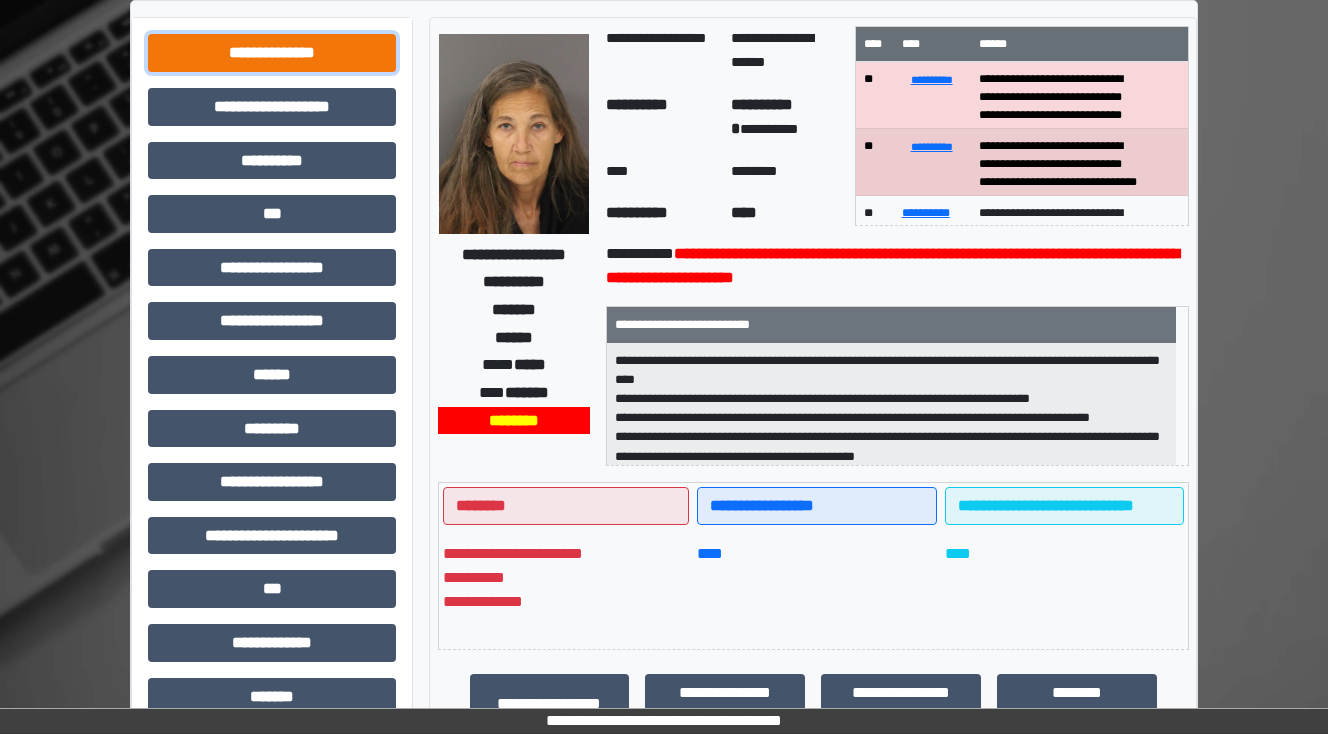 click on "**********" at bounding box center [272, 53] 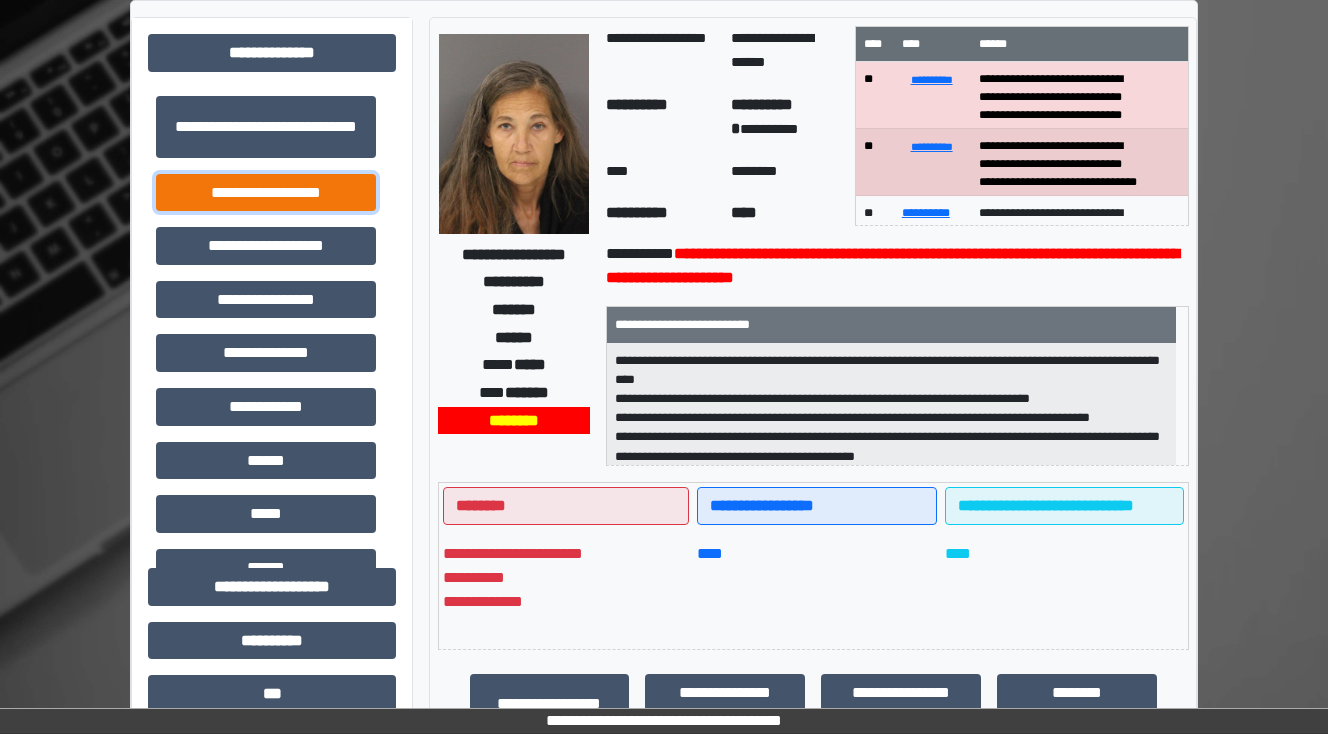 click on "**********" at bounding box center (266, 193) 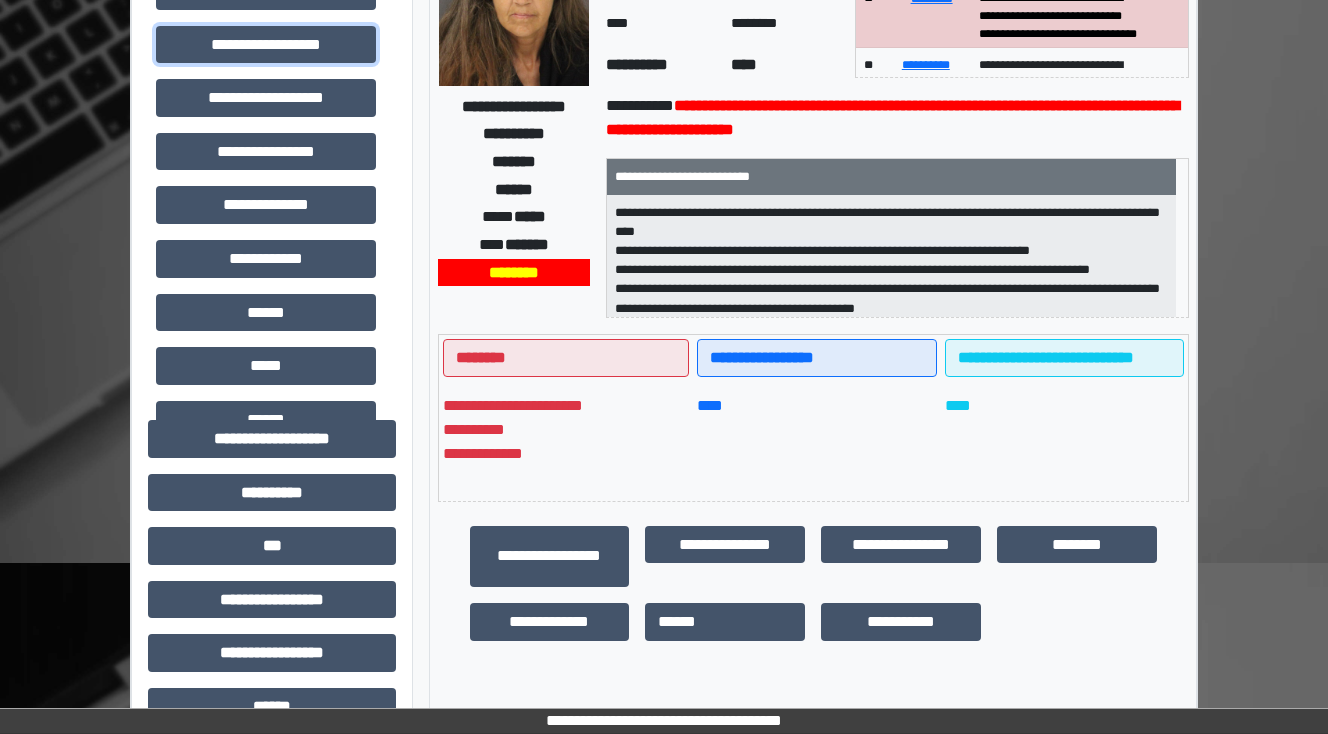 scroll, scrollTop: 400, scrollLeft: 0, axis: vertical 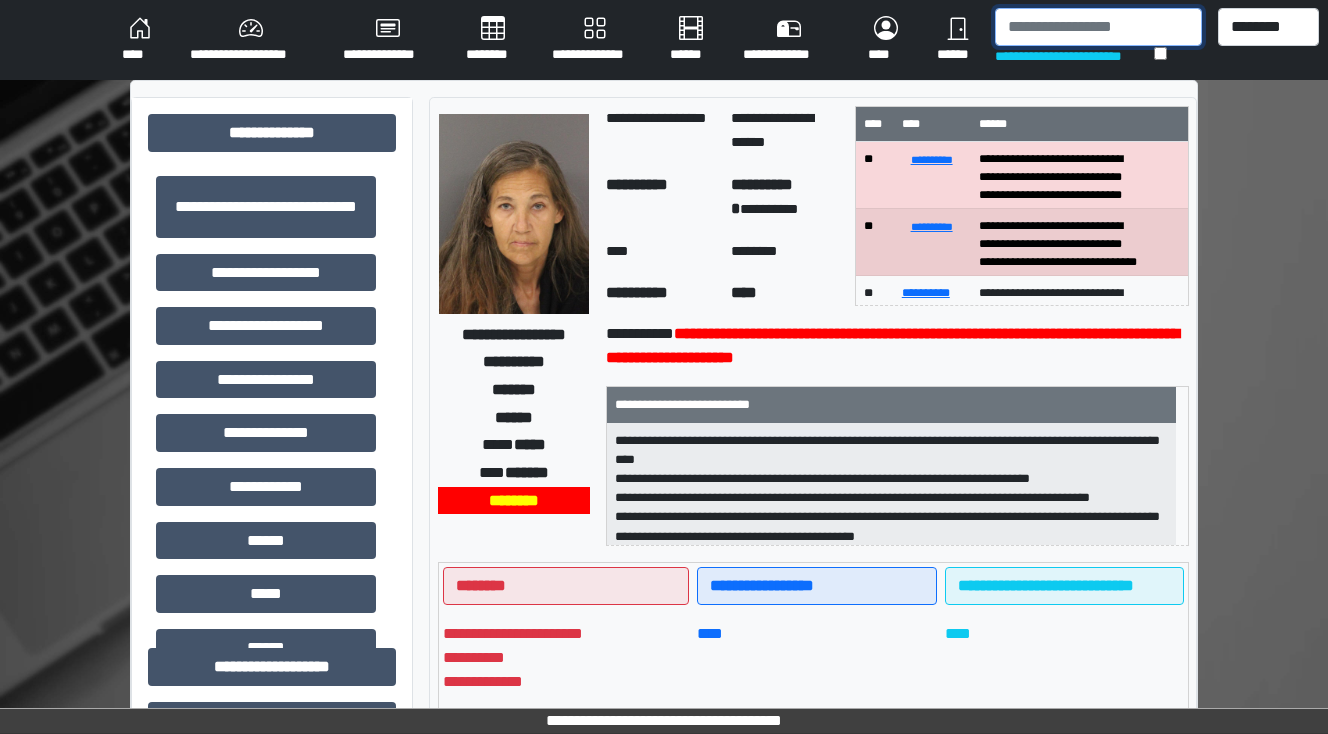 click at bounding box center [1098, 27] 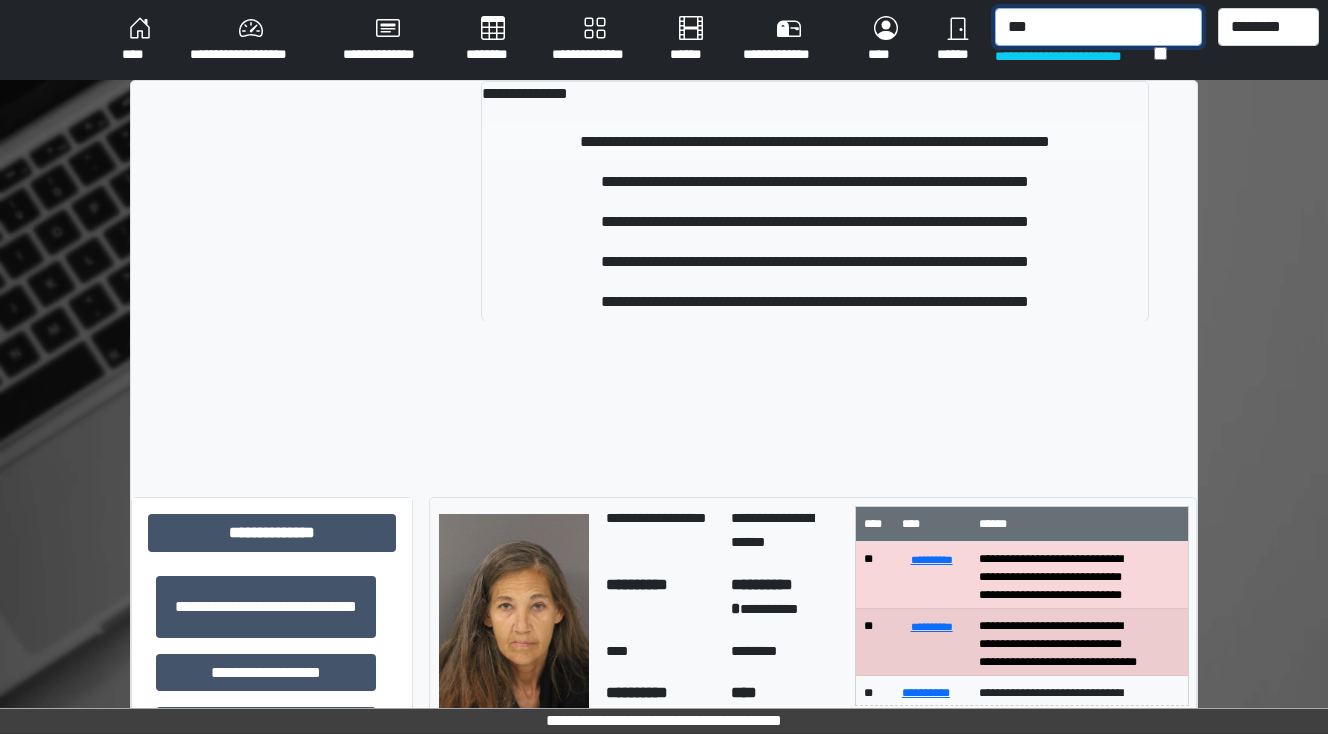 type on "***" 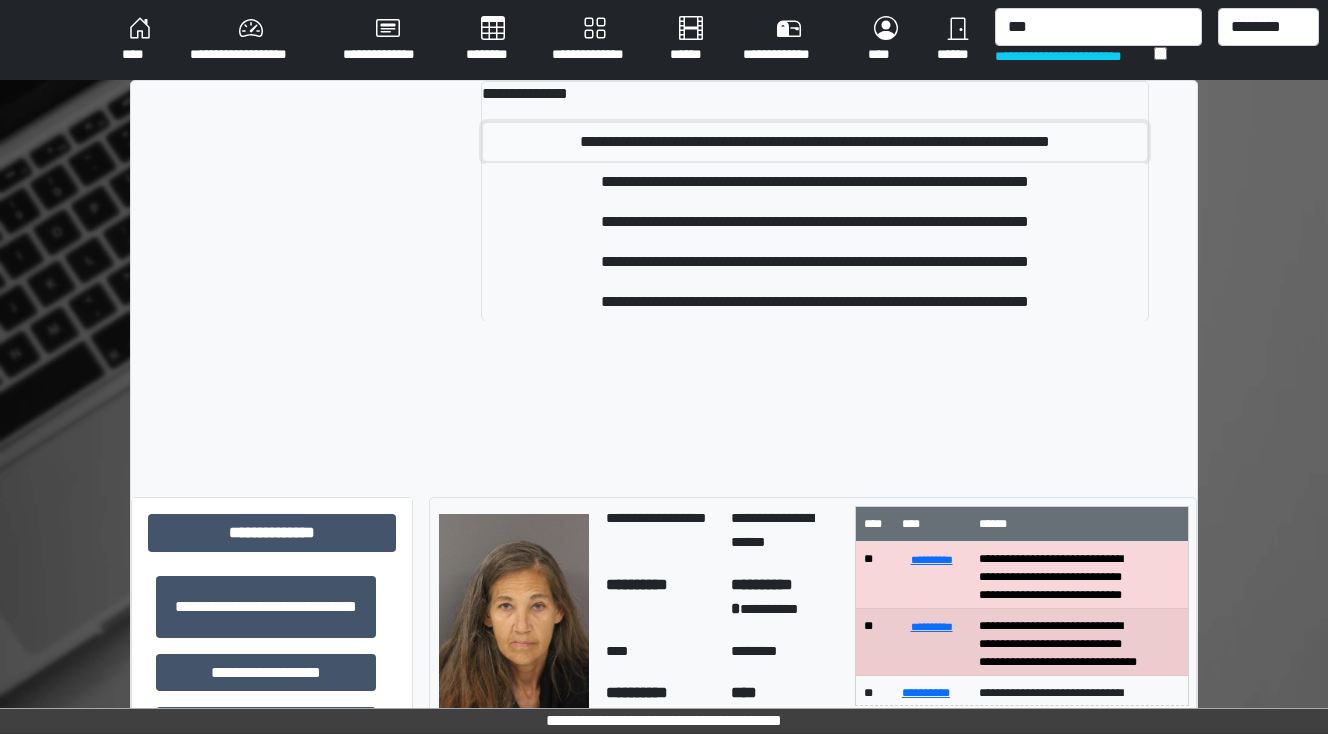 click on "**********" at bounding box center (815, 142) 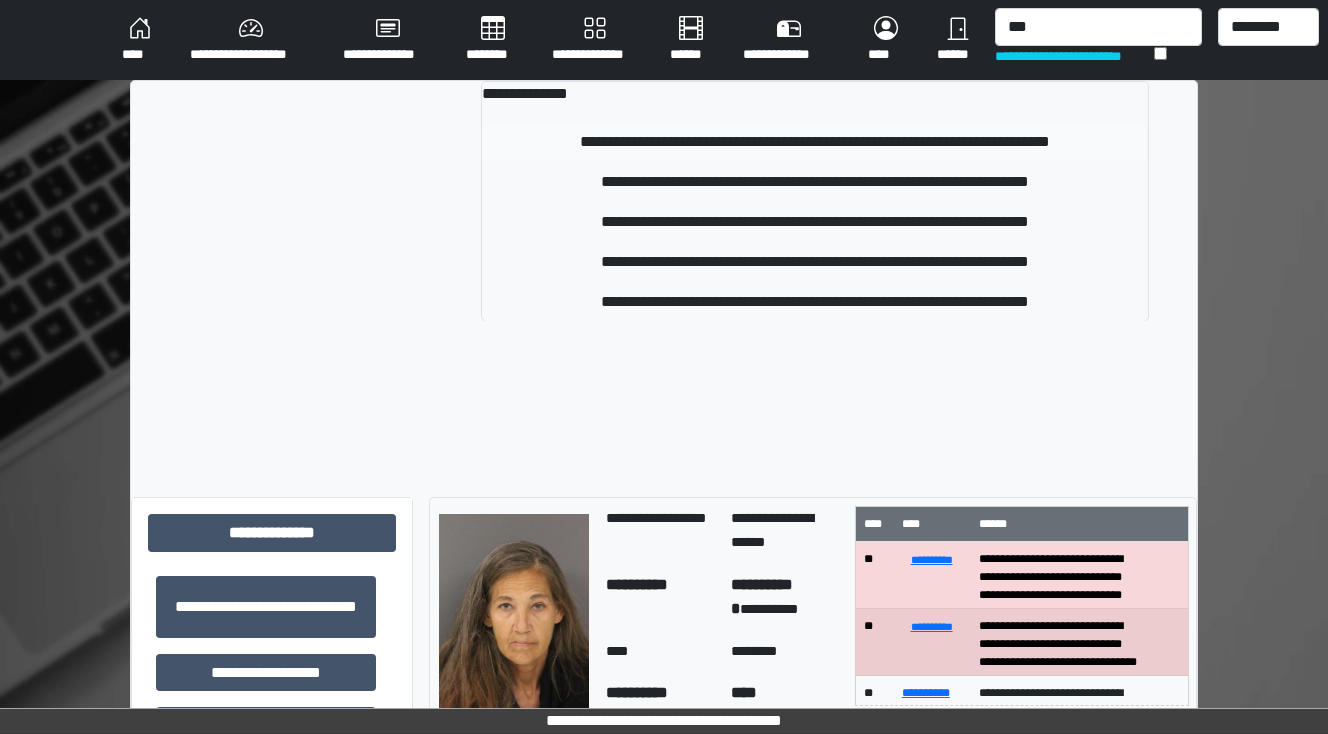 type 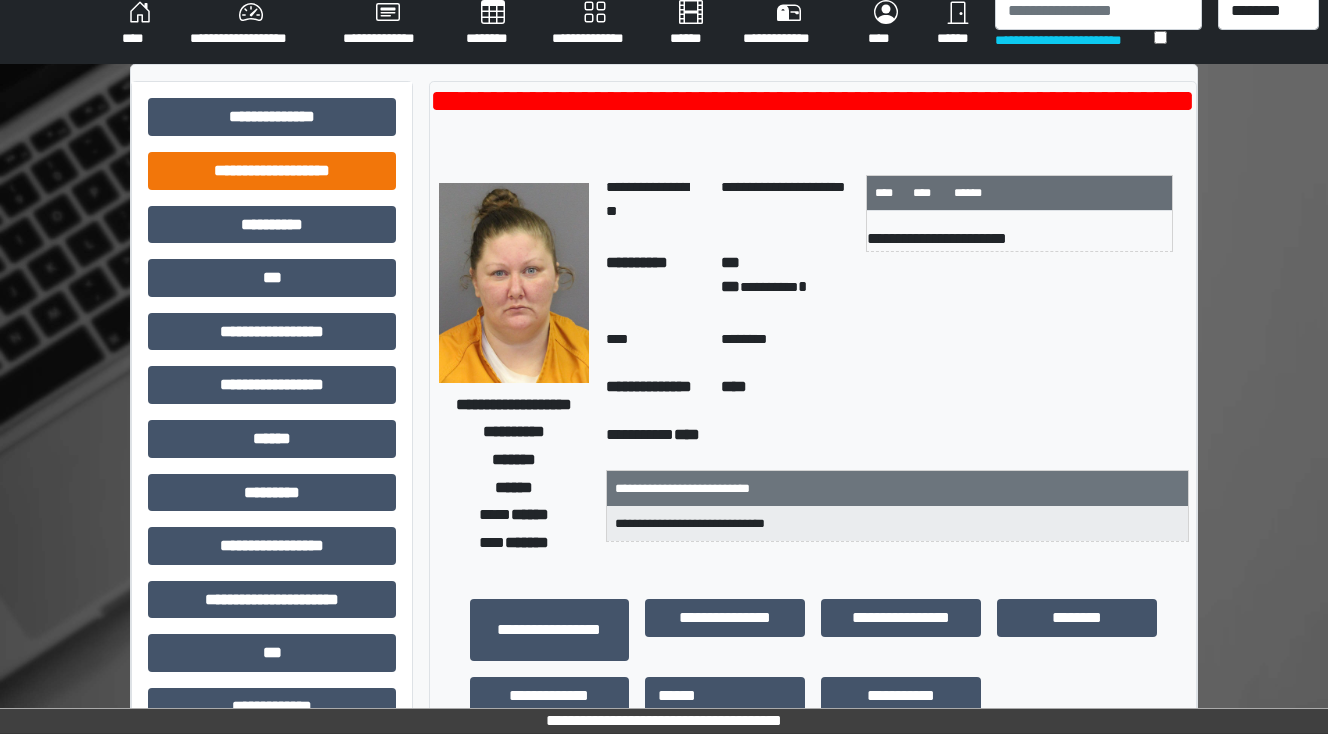 scroll, scrollTop: 0, scrollLeft: 0, axis: both 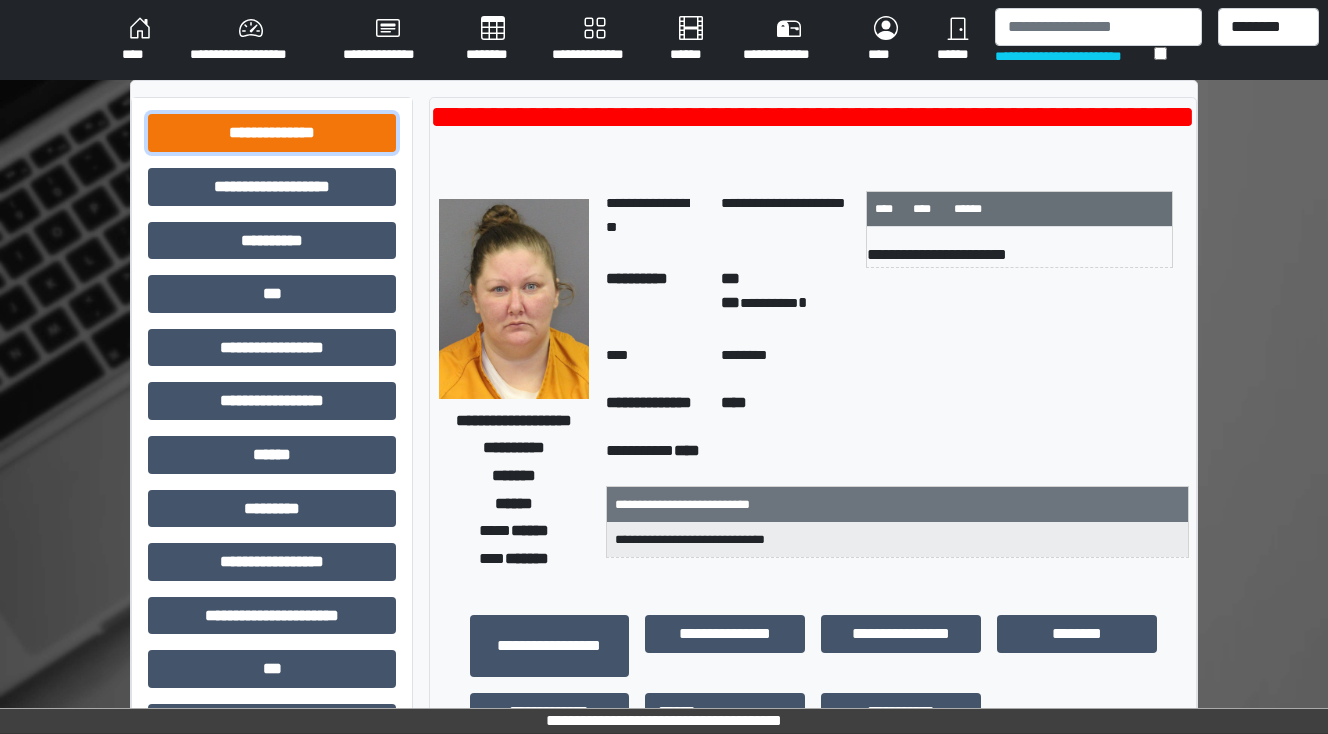 click on "**********" at bounding box center [272, 133] 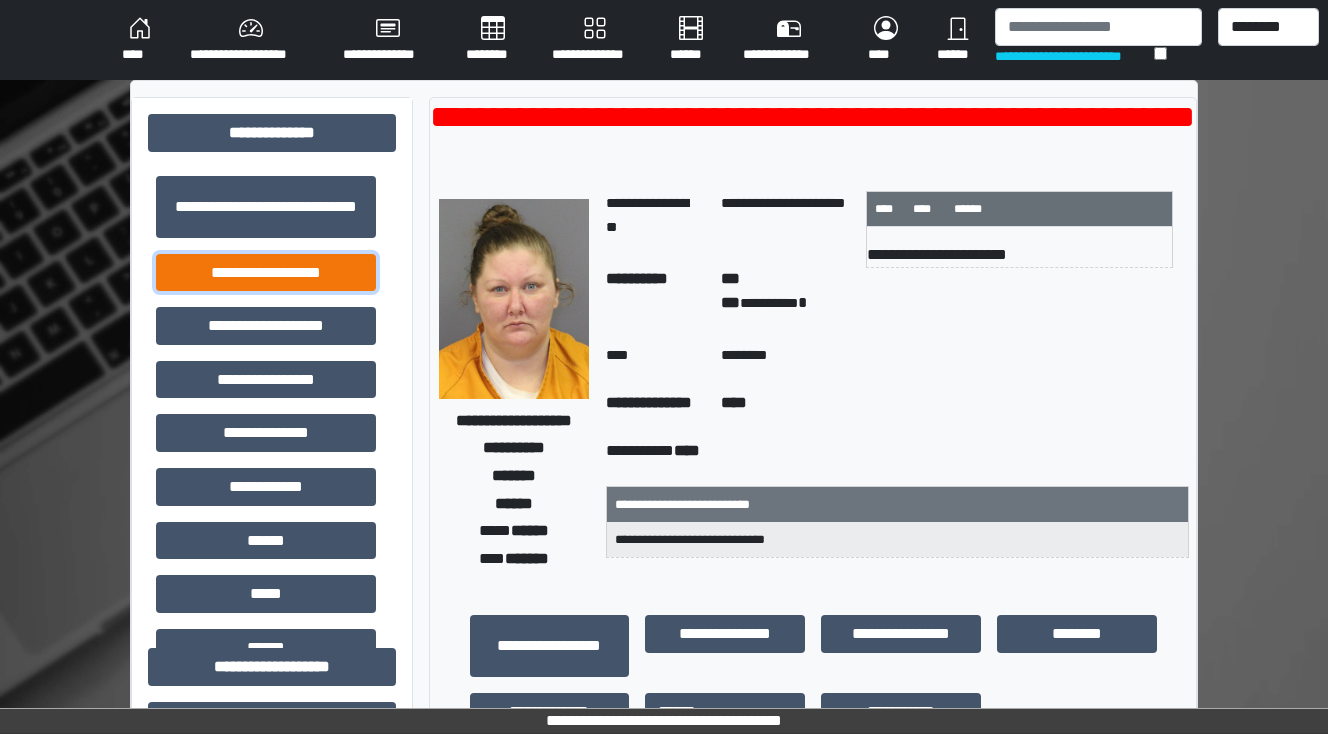 drag, startPoint x: 308, startPoint y: 268, endPoint x: 396, endPoint y: 311, distance: 97.94386 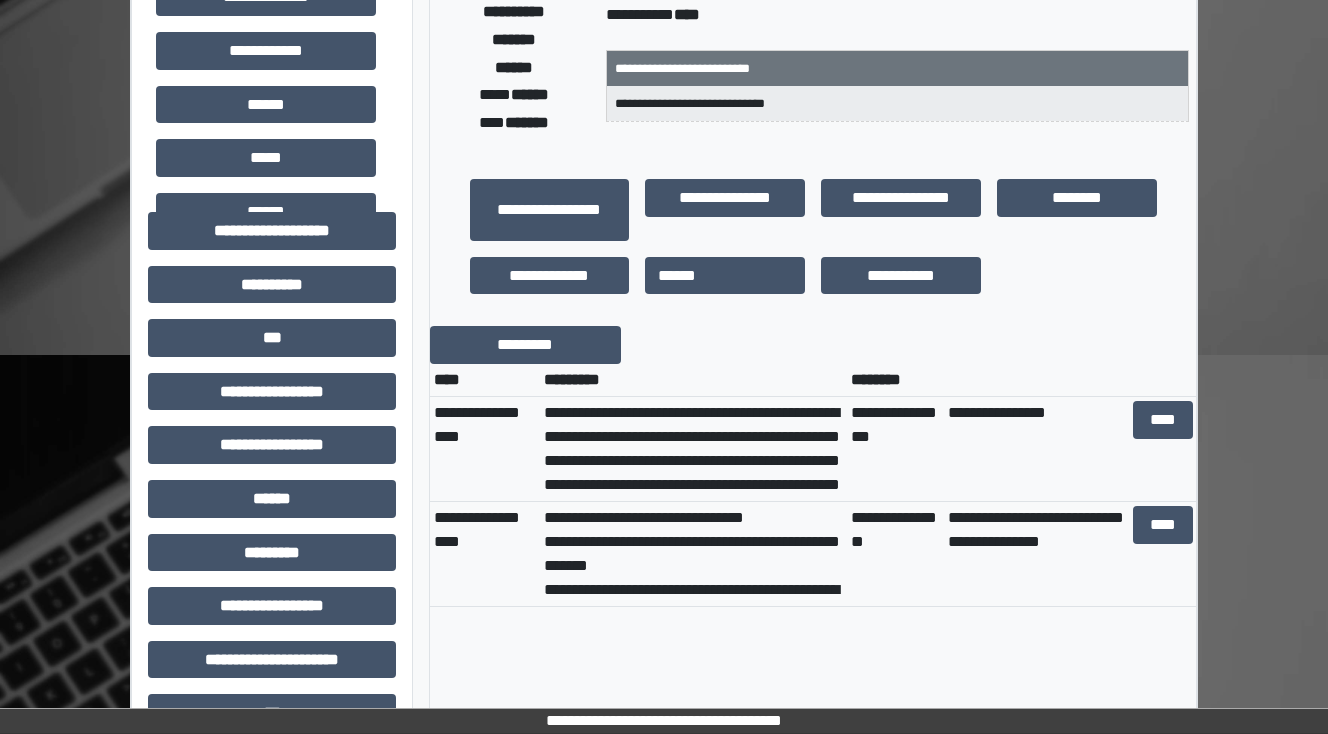 scroll, scrollTop: 480, scrollLeft: 0, axis: vertical 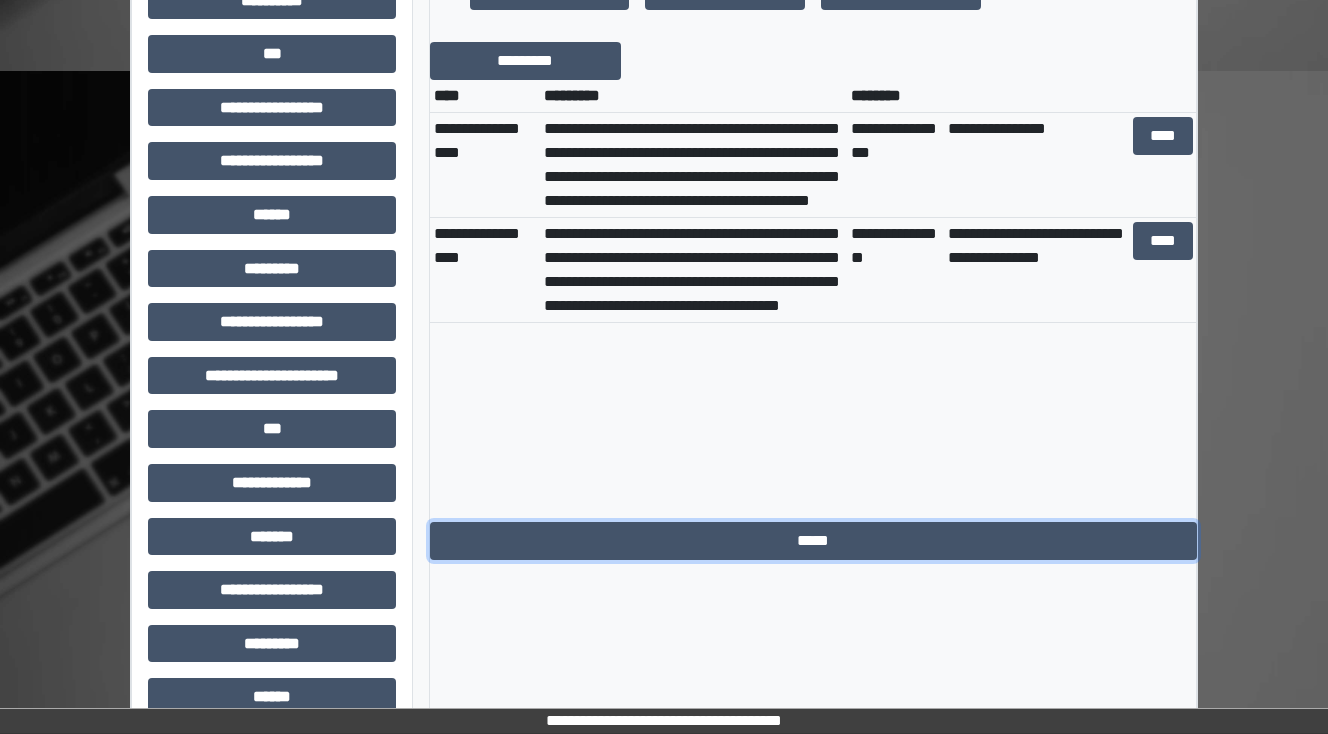 click on "*****" at bounding box center (813, 541) 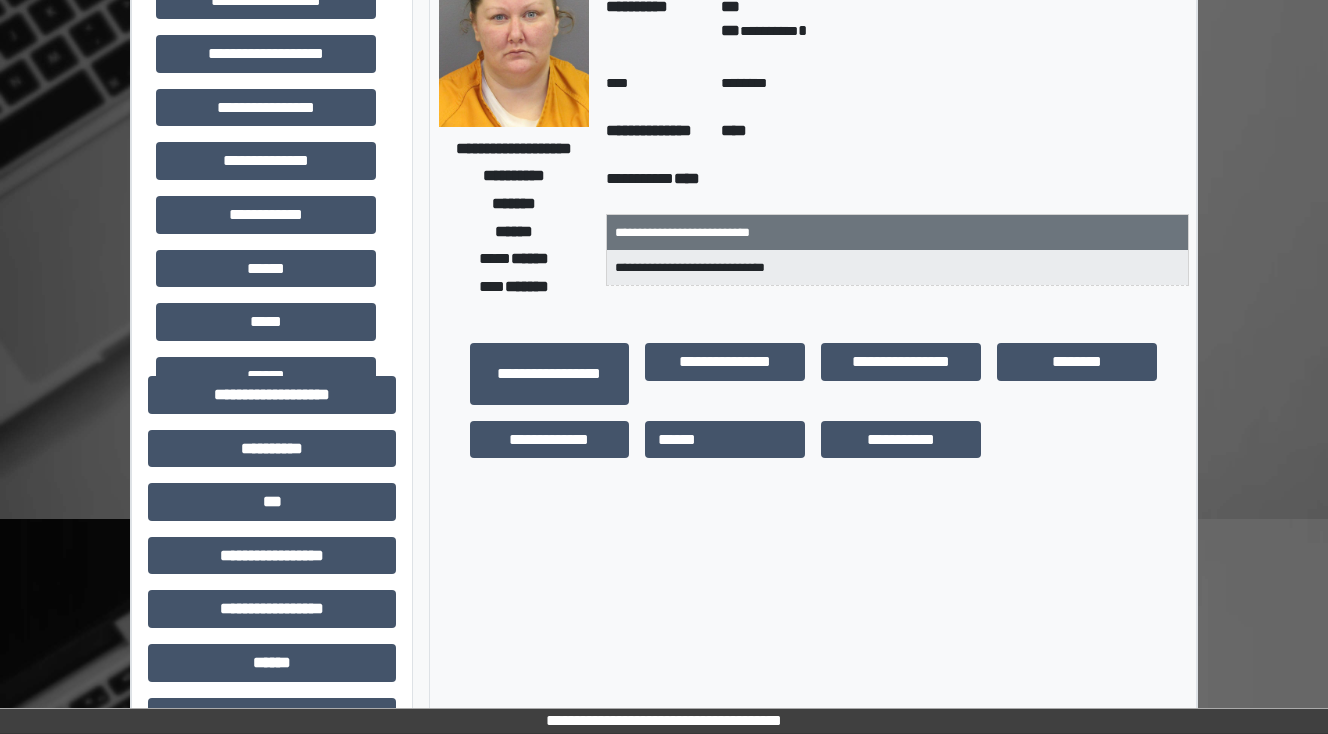 scroll, scrollTop: 0, scrollLeft: 0, axis: both 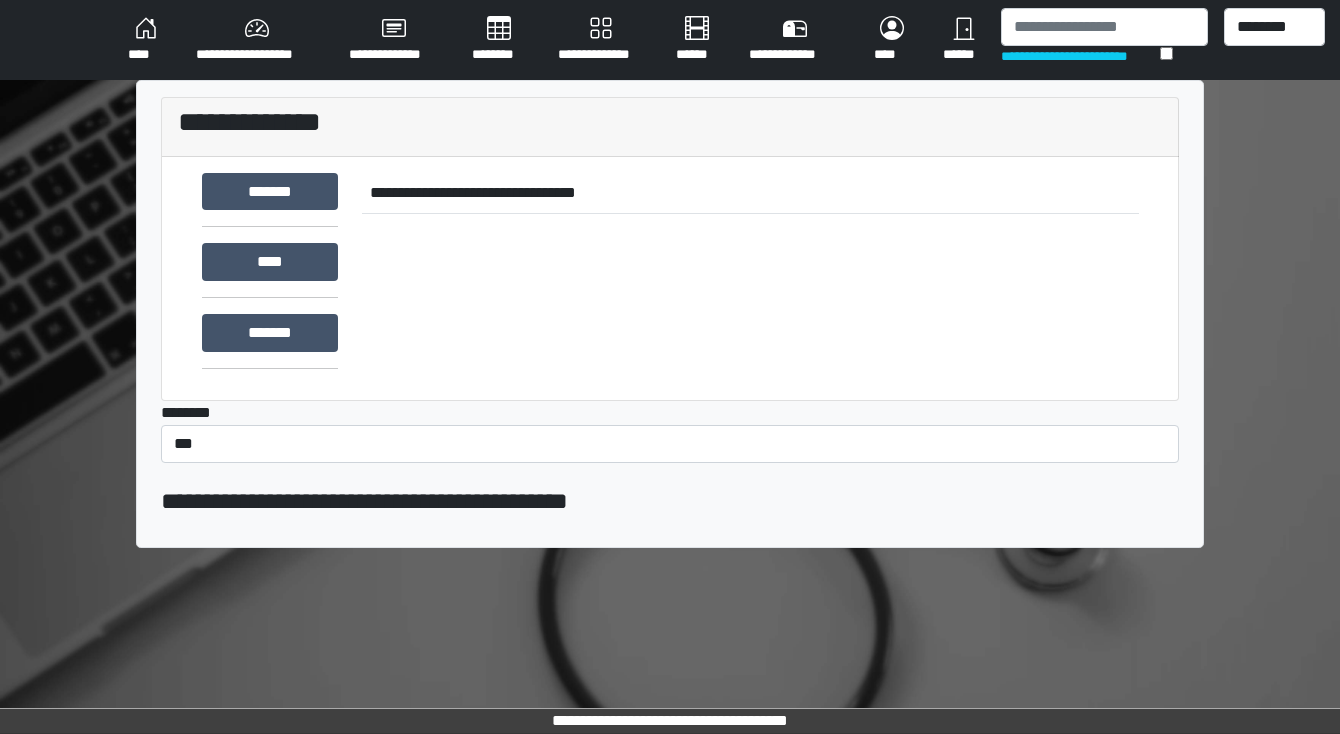 click on "********" at bounding box center (499, 40) 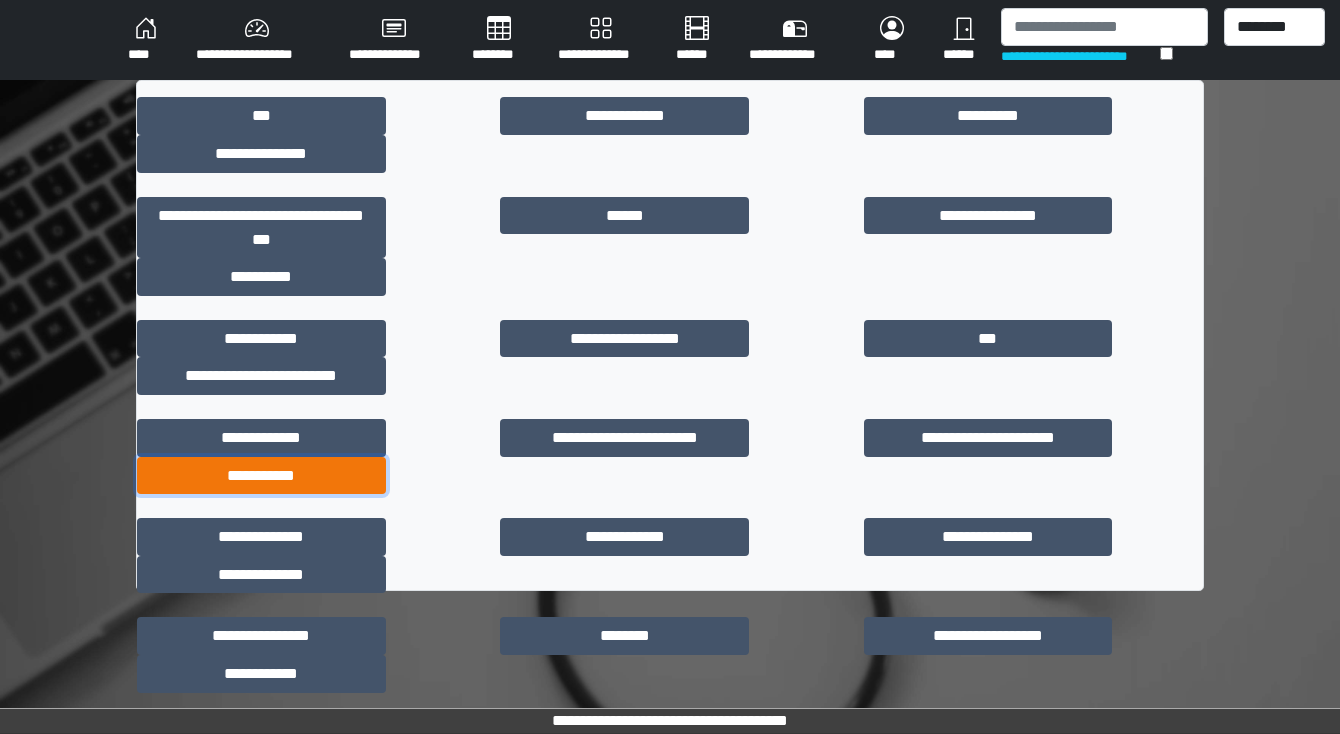 click on "**********" at bounding box center (261, 476) 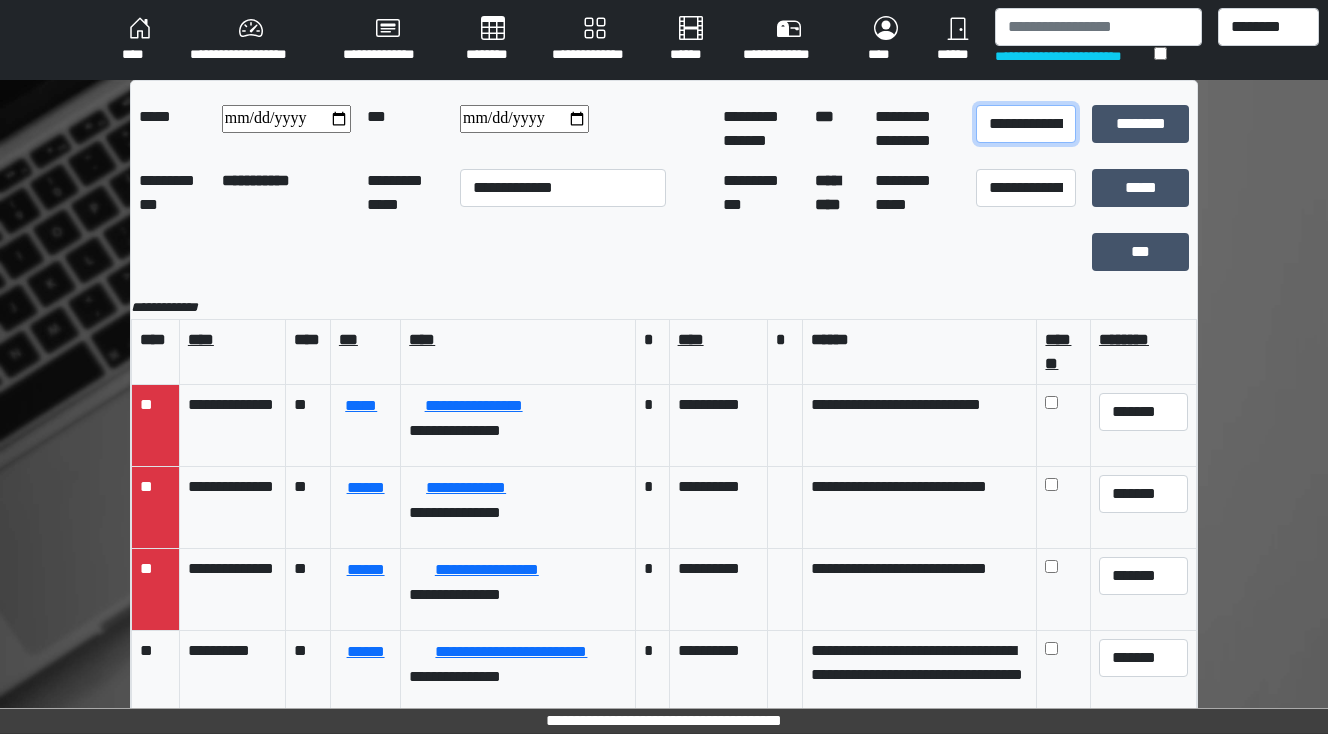 click on "**********" at bounding box center [1026, 124] 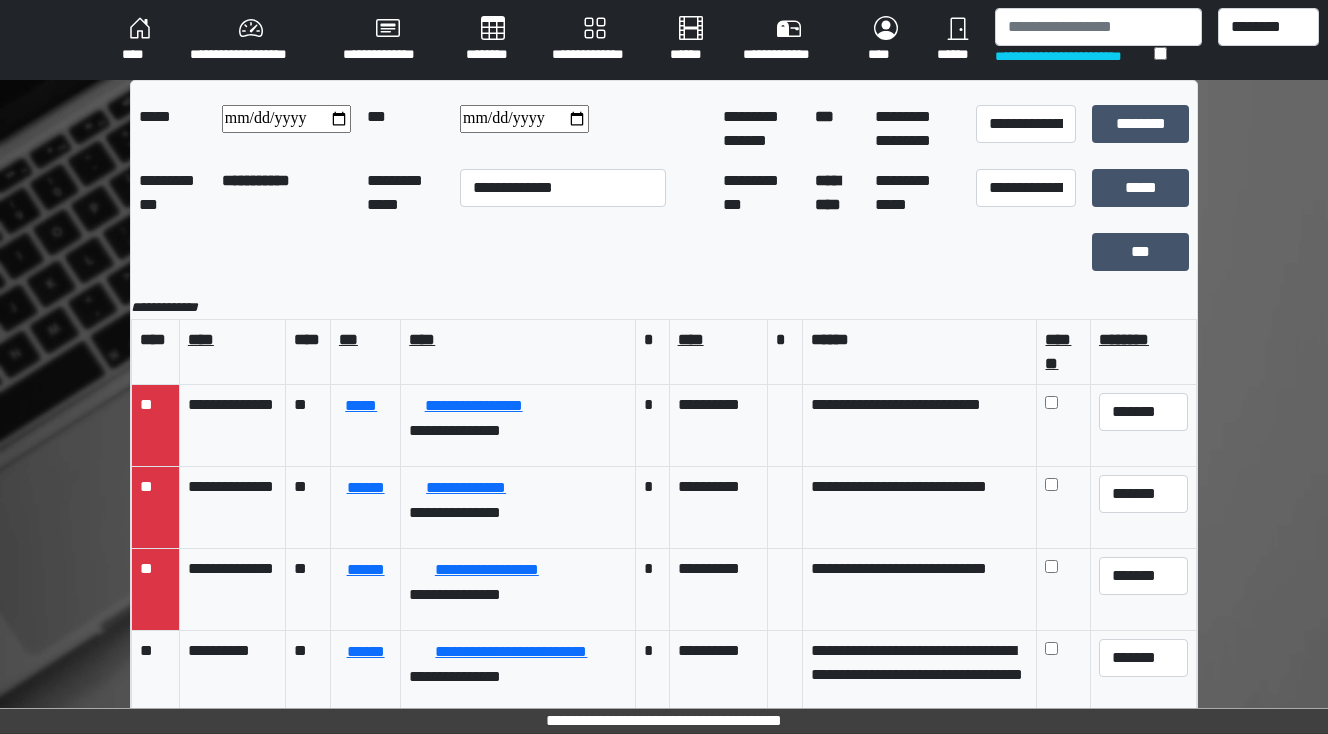 click at bounding box center (524, 119) 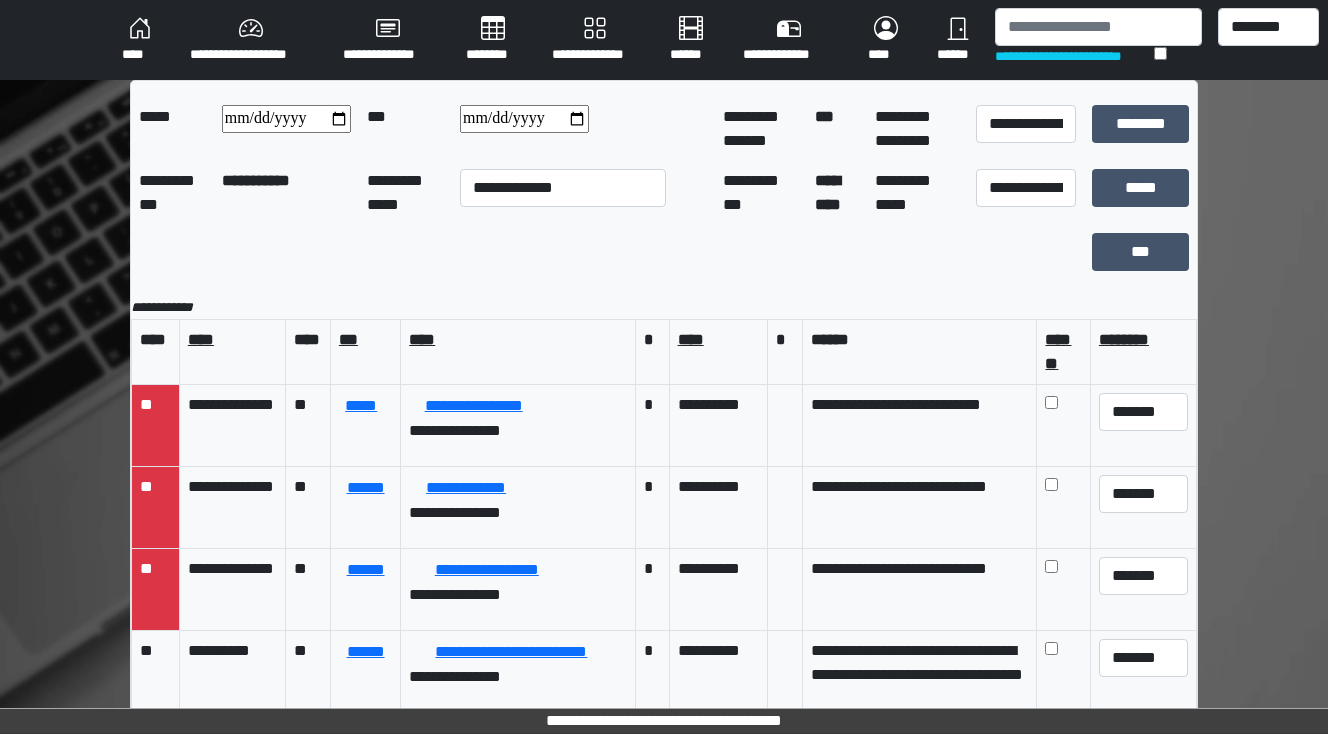 click at bounding box center [607, 252] 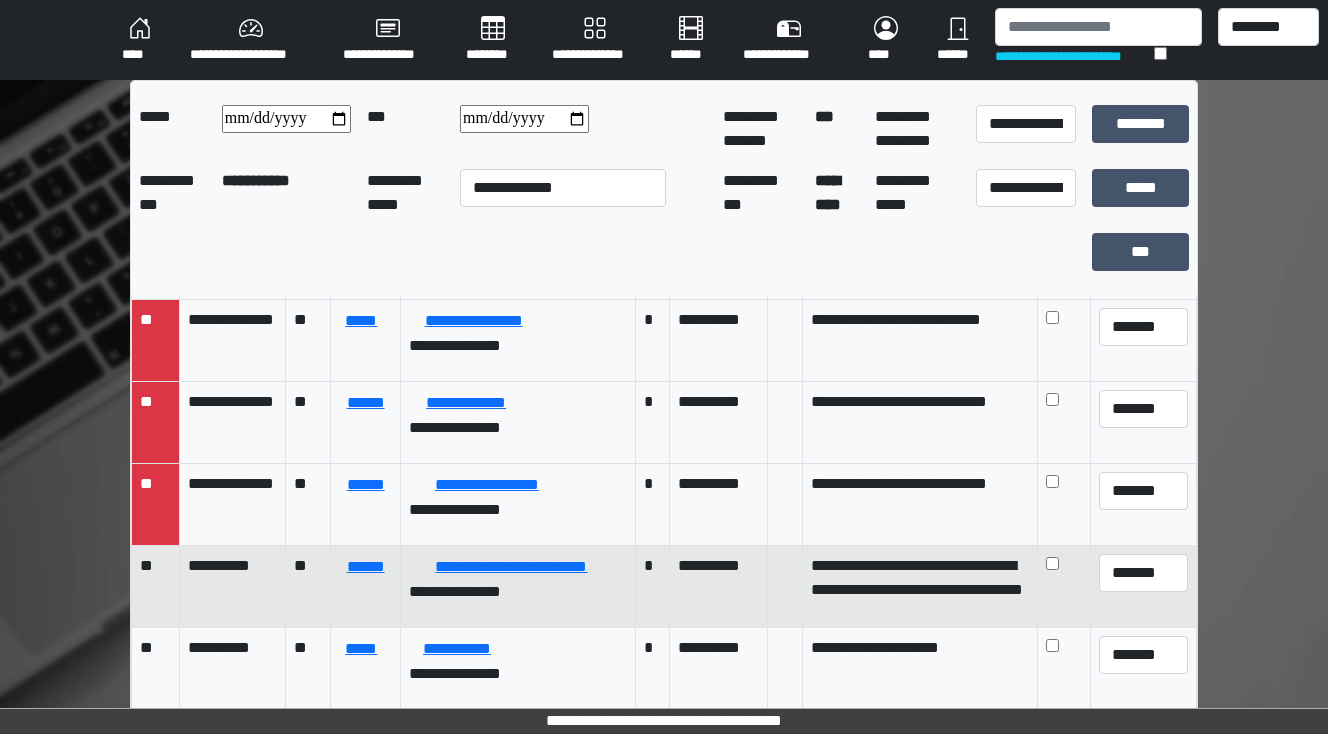 scroll, scrollTop: 86, scrollLeft: 0, axis: vertical 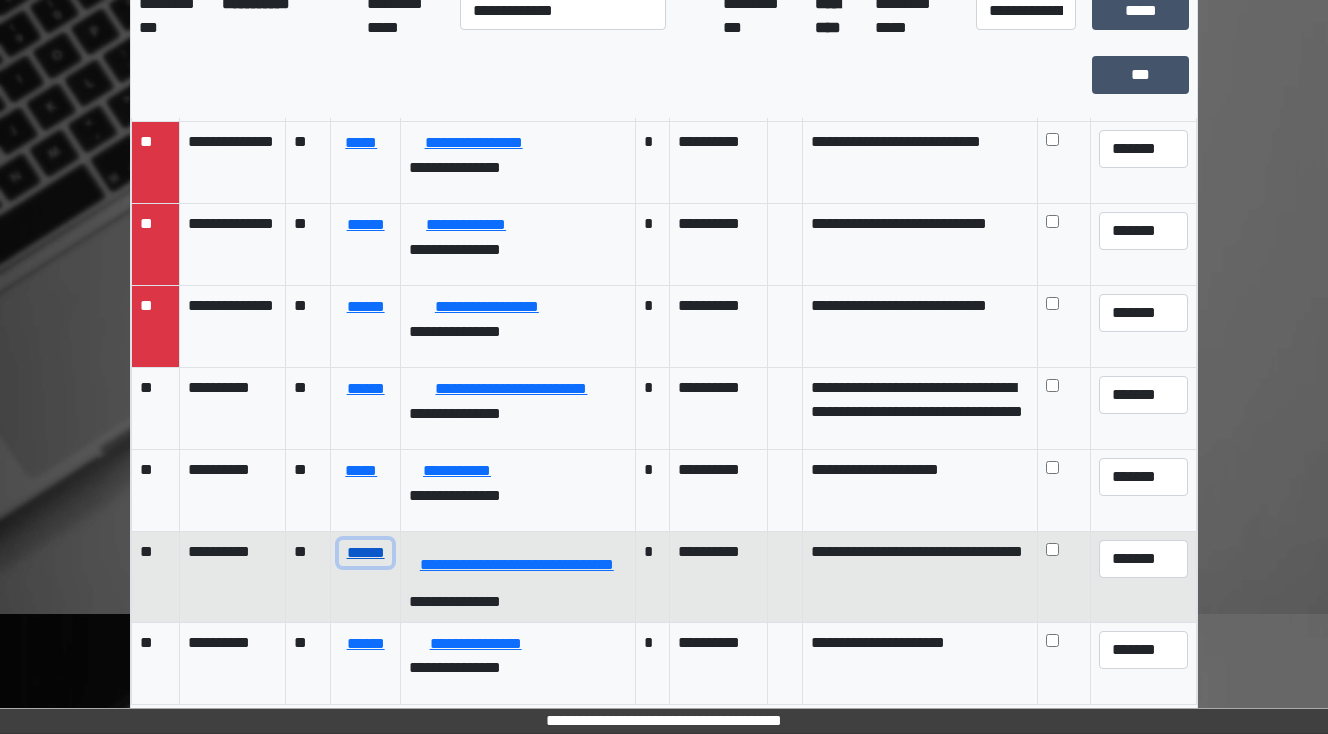 click on "******" at bounding box center [365, 553] 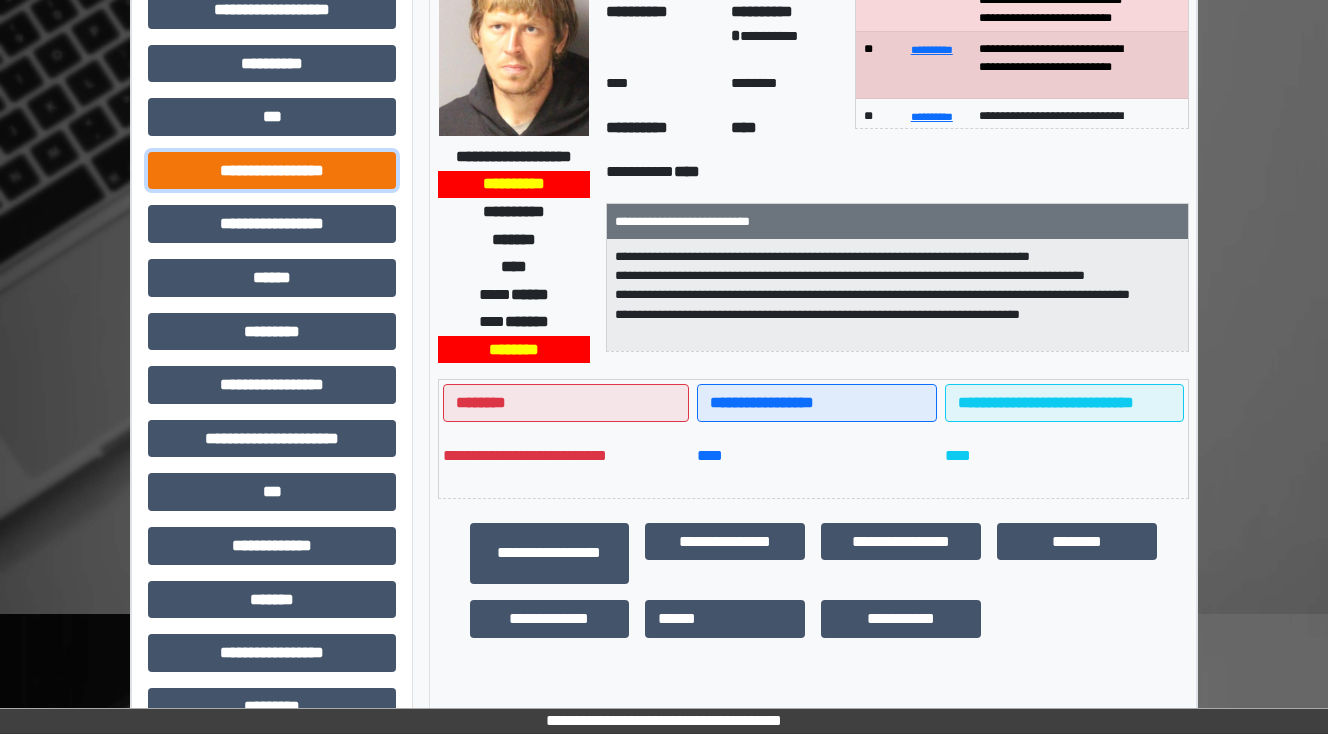 click on "**********" at bounding box center (272, 171) 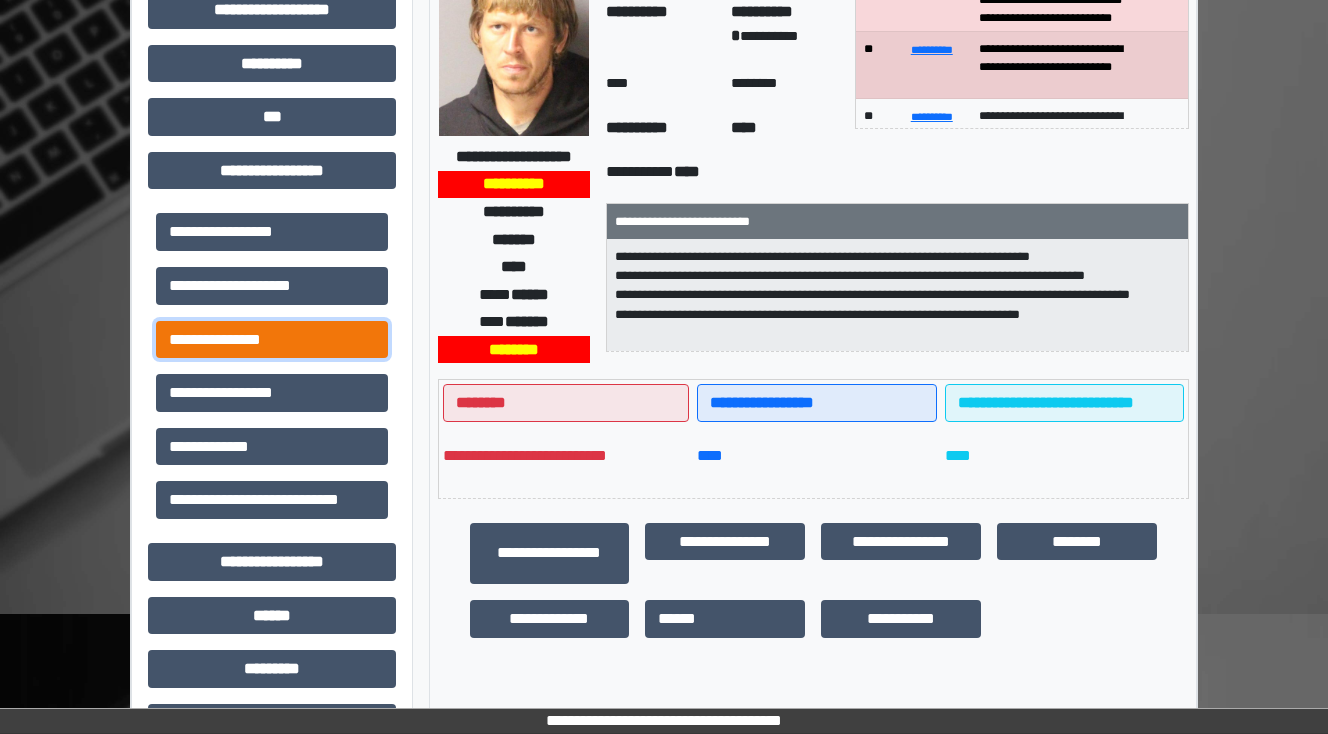click on "**********" at bounding box center (272, 340) 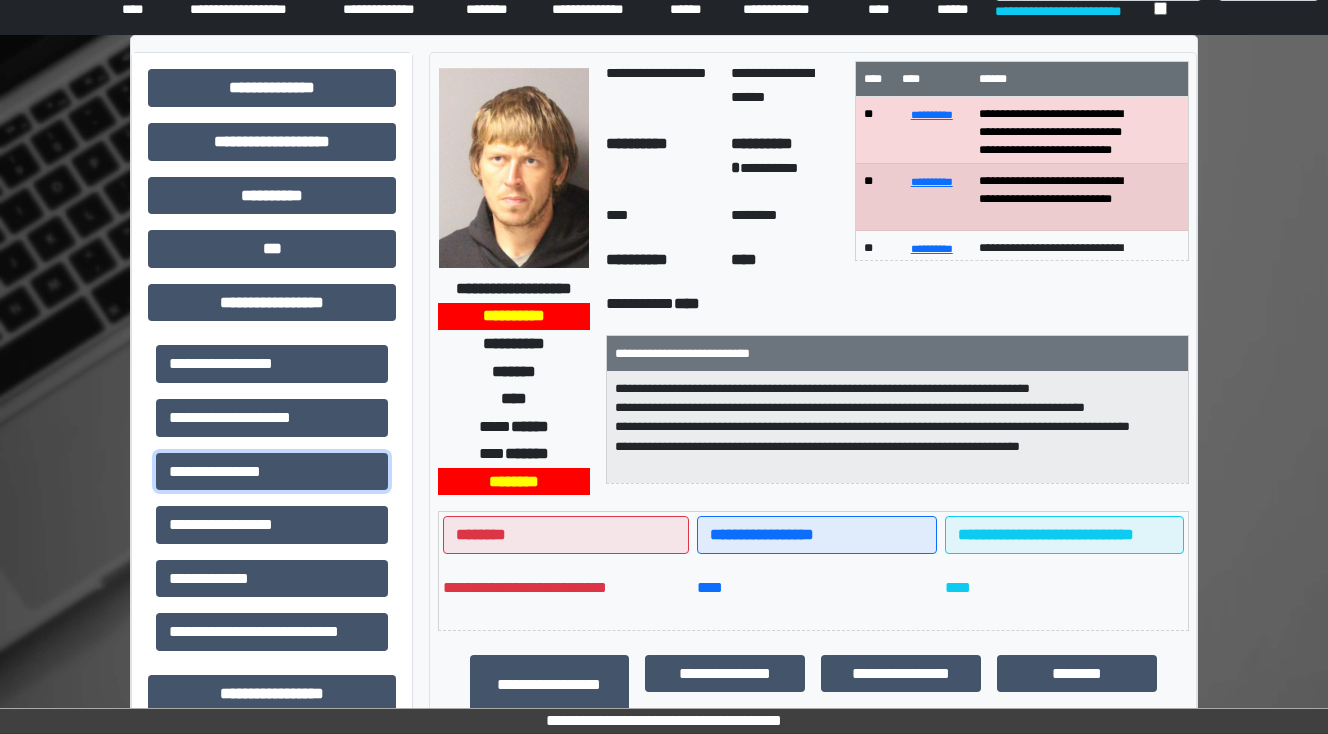 scroll, scrollTop: 17, scrollLeft: 0, axis: vertical 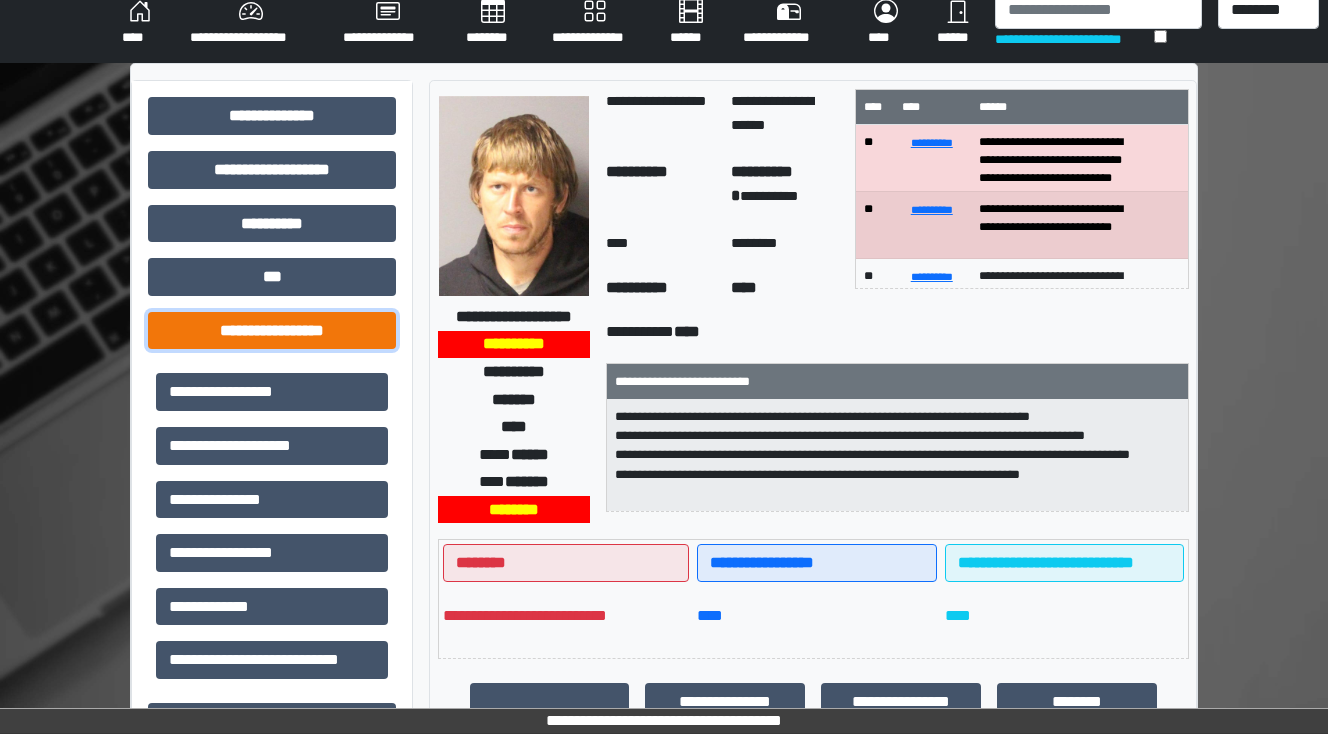 click on "**********" at bounding box center (272, 331) 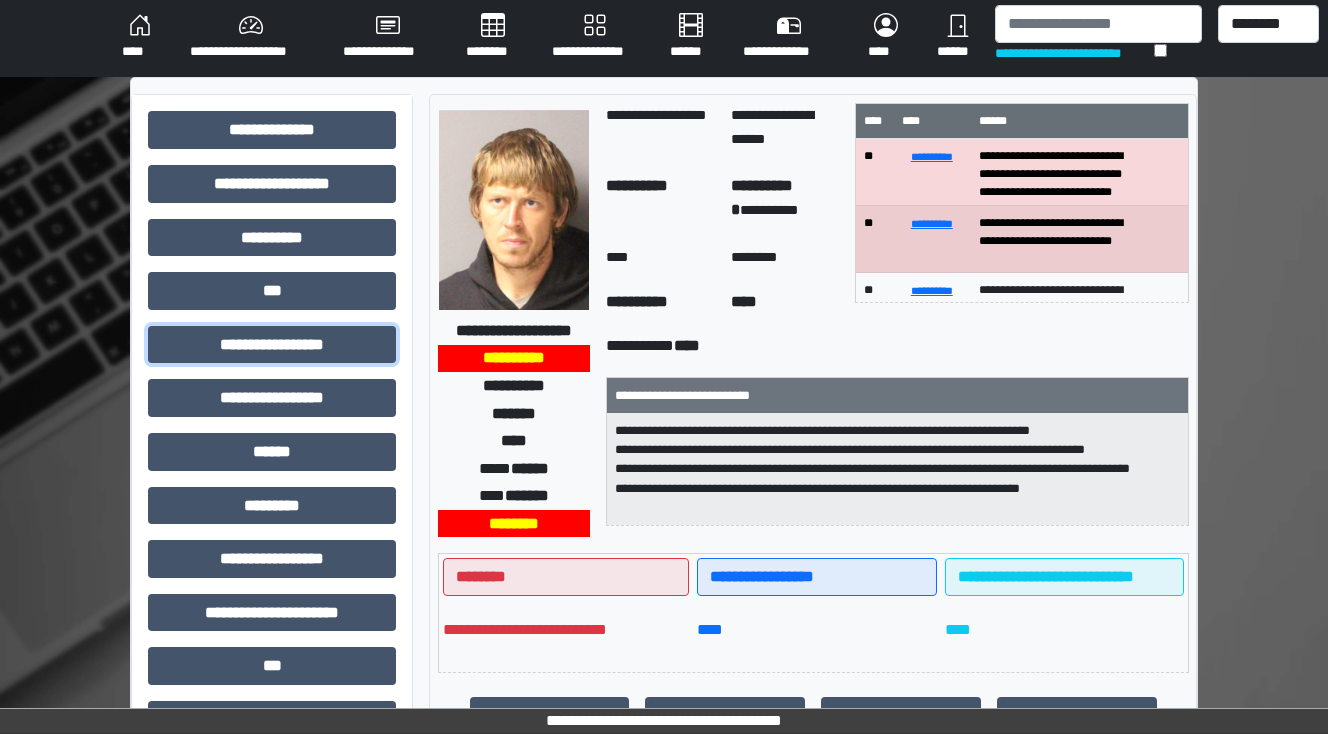 scroll, scrollTop: 0, scrollLeft: 0, axis: both 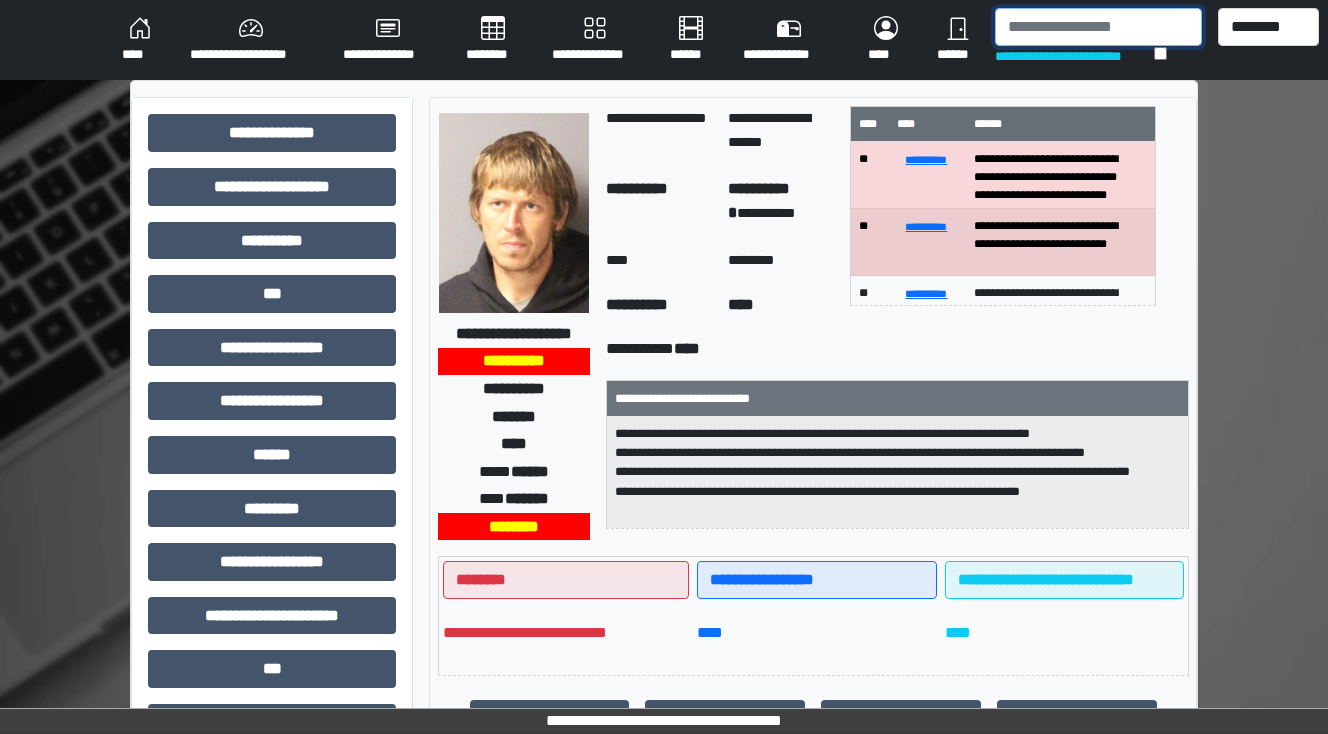 click at bounding box center (1098, 27) 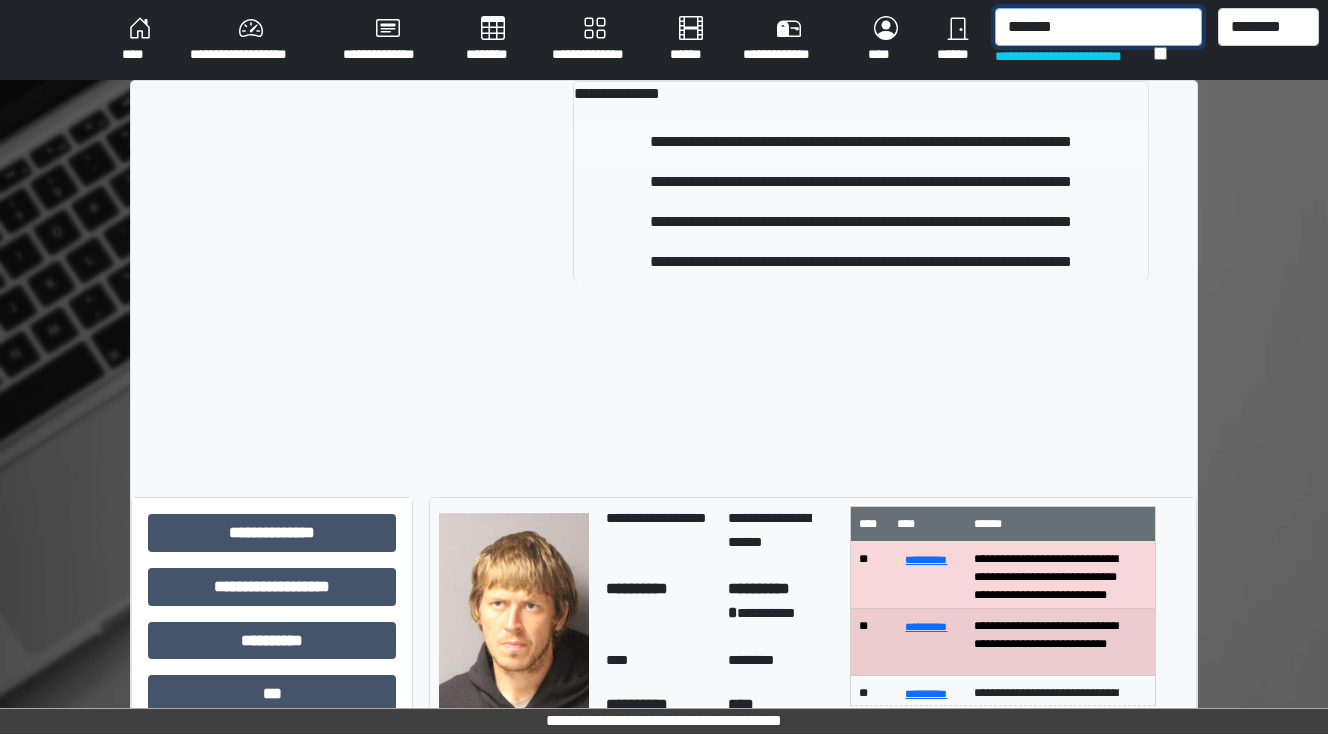 type on "*******" 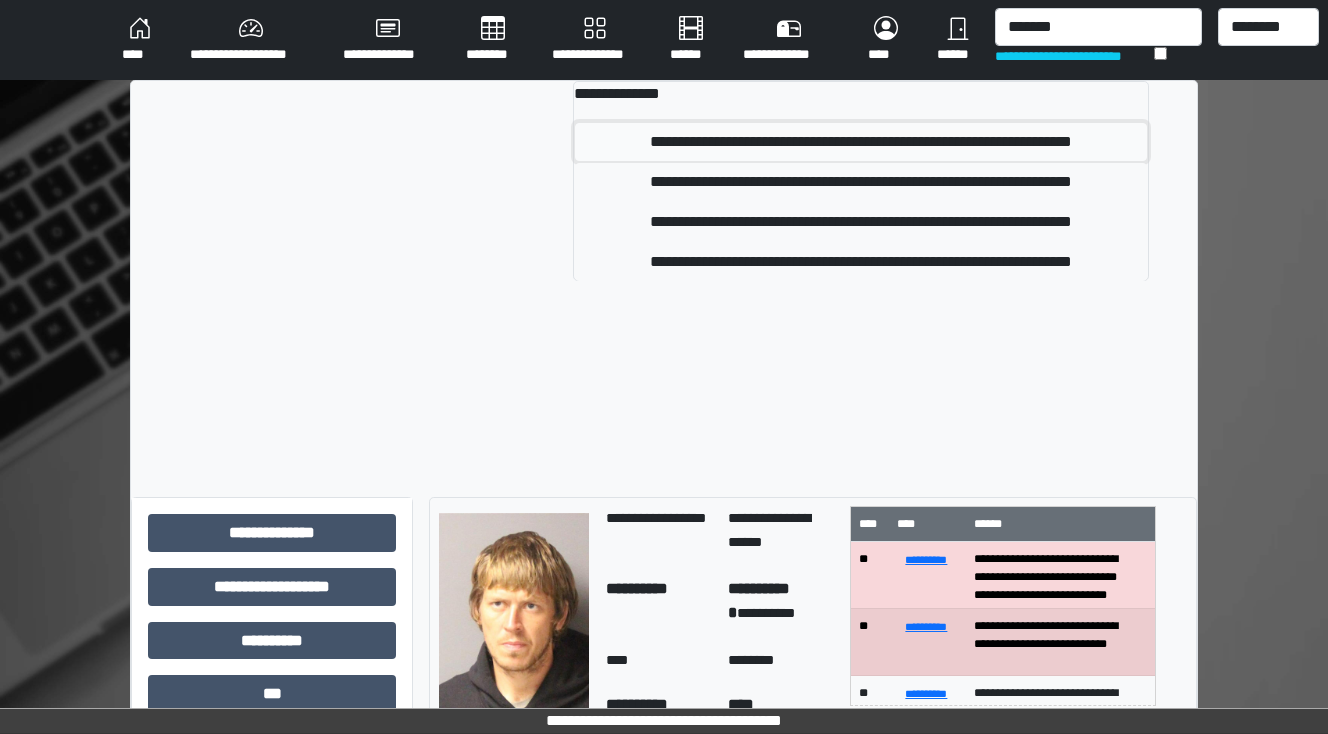 click on "**********" at bounding box center [861, 142] 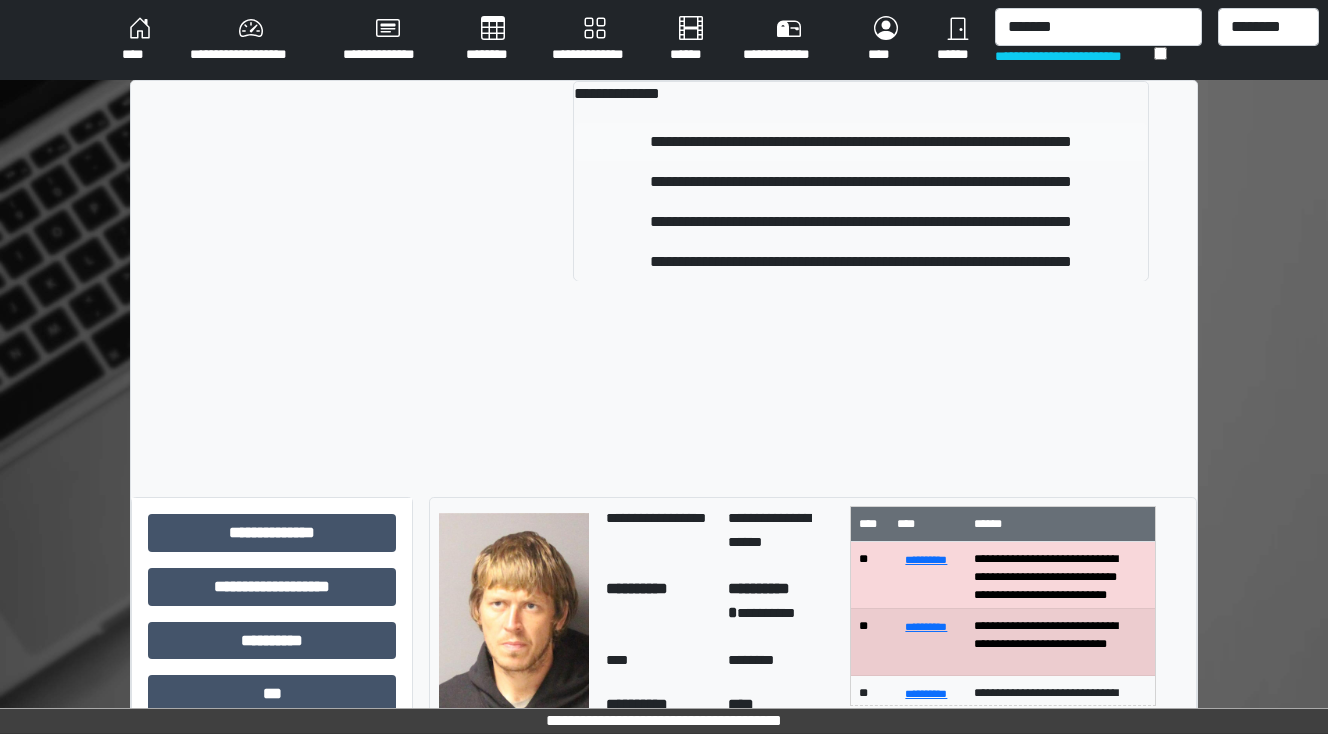 type 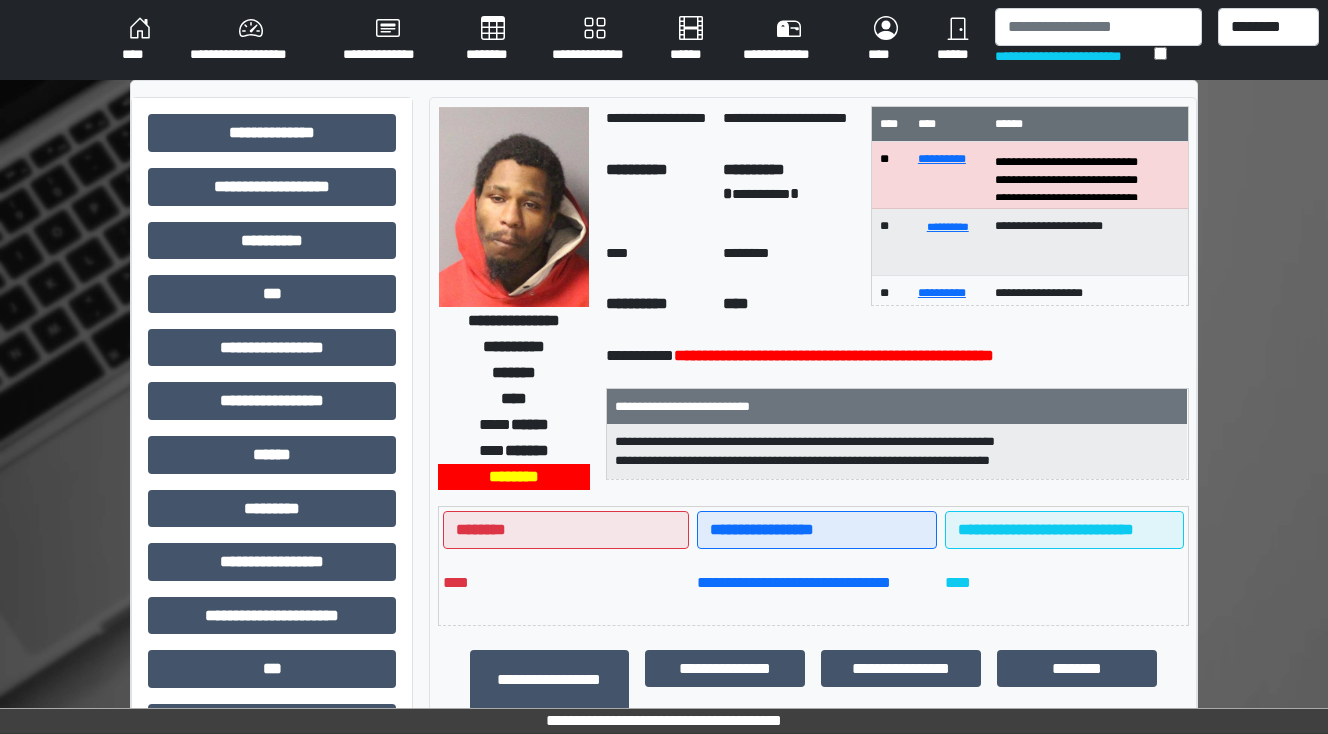 scroll, scrollTop: 93, scrollLeft: 0, axis: vertical 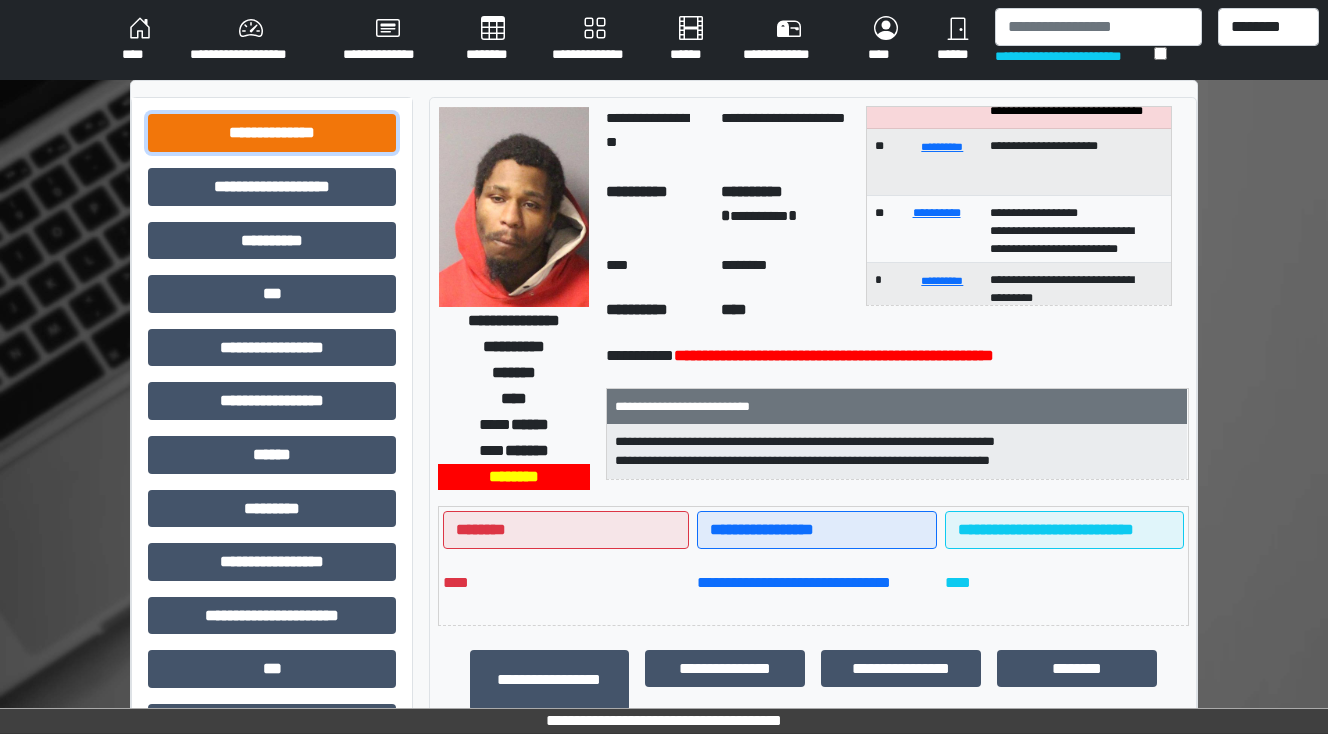 click on "**********" at bounding box center [272, 133] 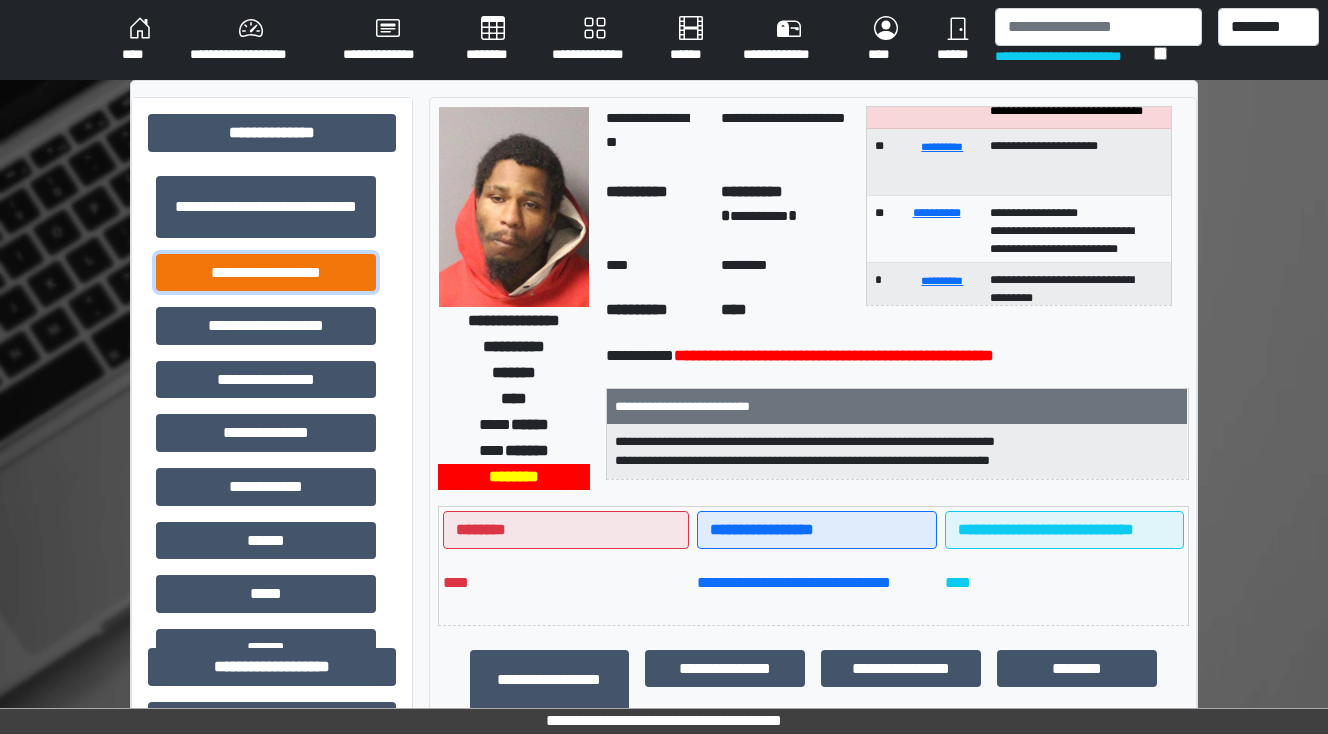 click on "**********" at bounding box center [266, 273] 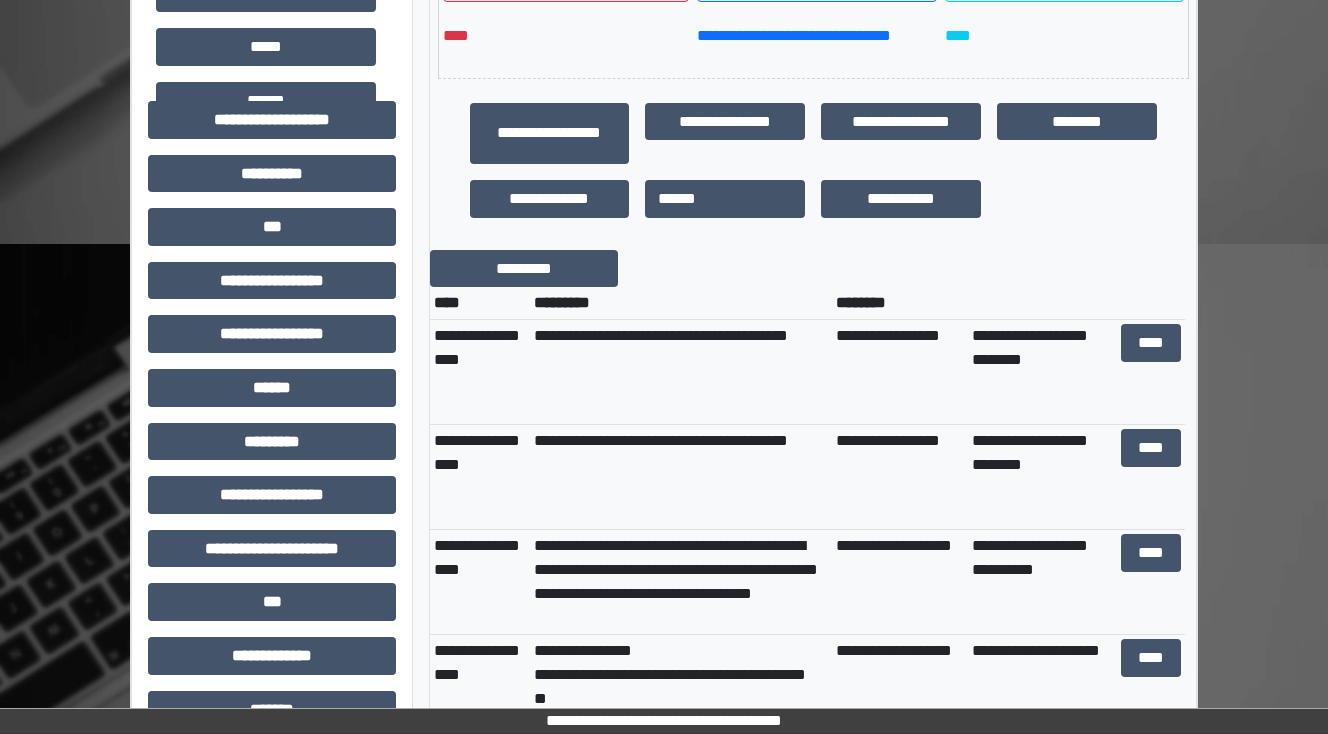 scroll, scrollTop: 560, scrollLeft: 0, axis: vertical 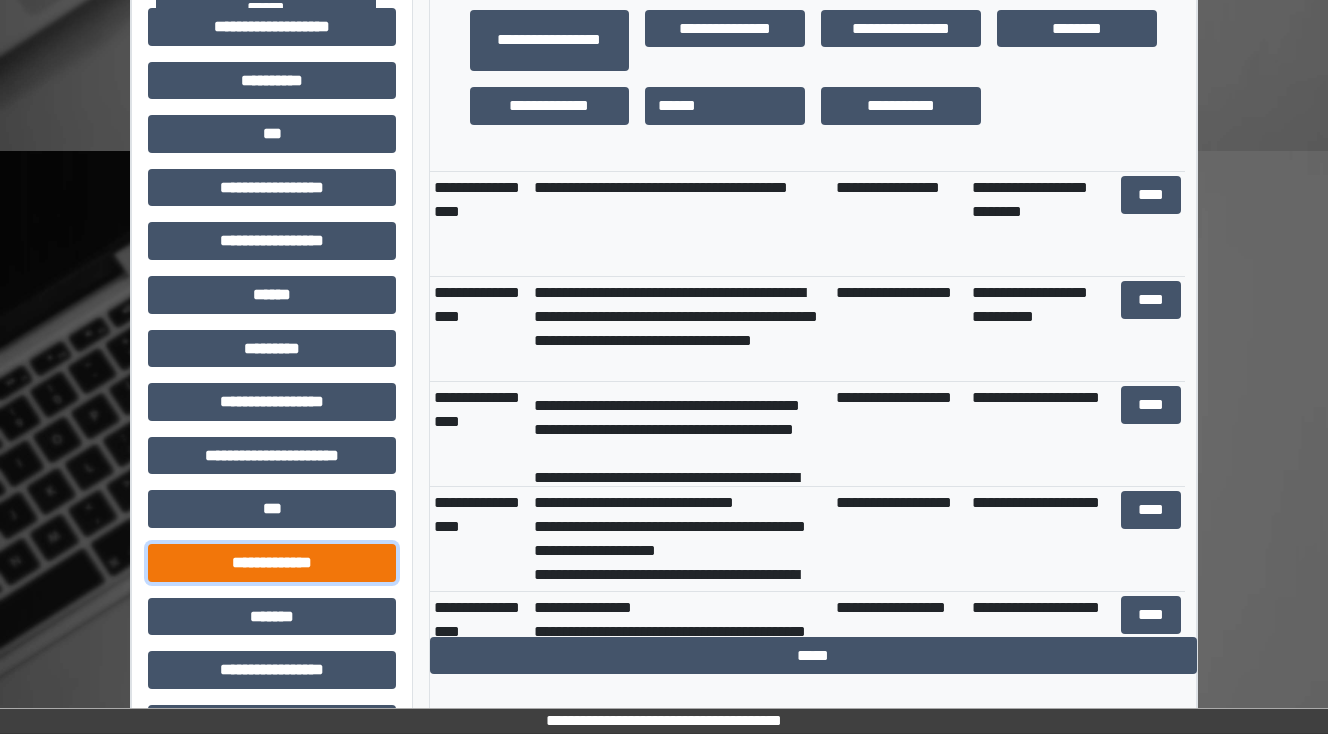 click on "**********" at bounding box center (272, 563) 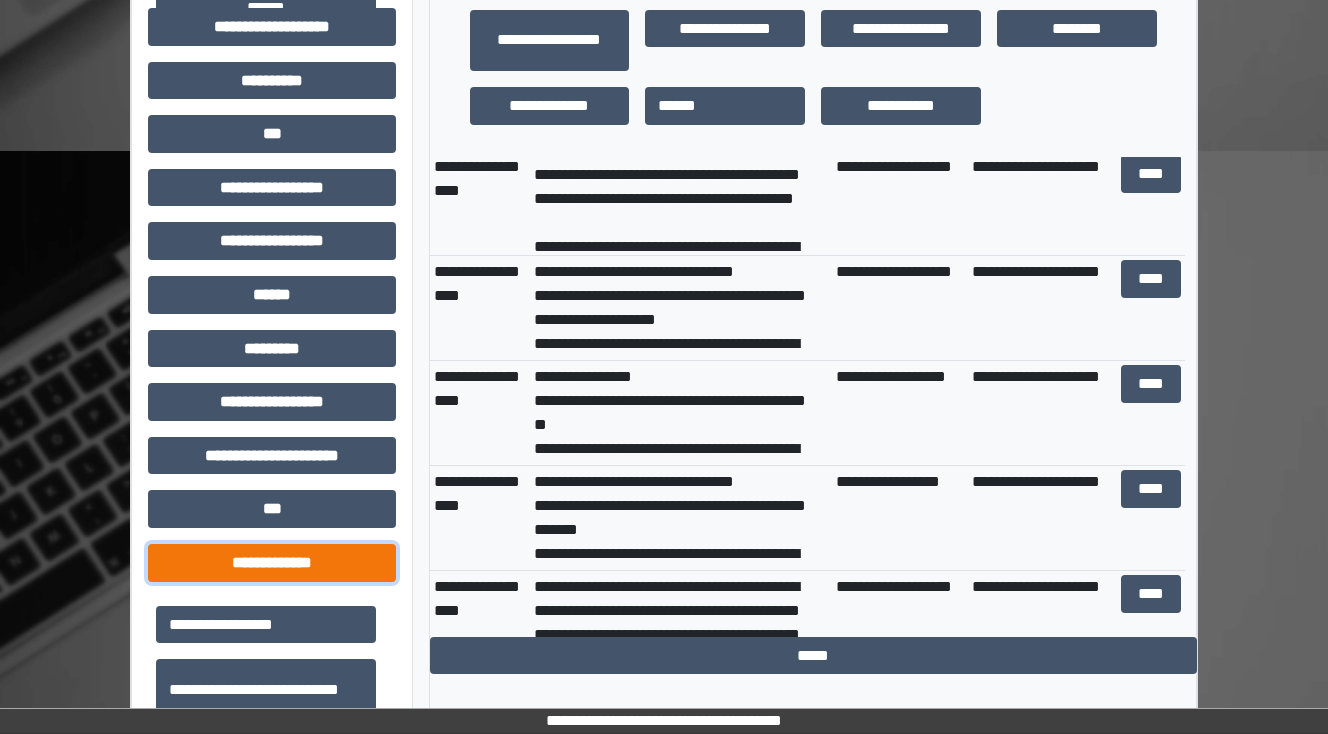 scroll, scrollTop: 400, scrollLeft: 0, axis: vertical 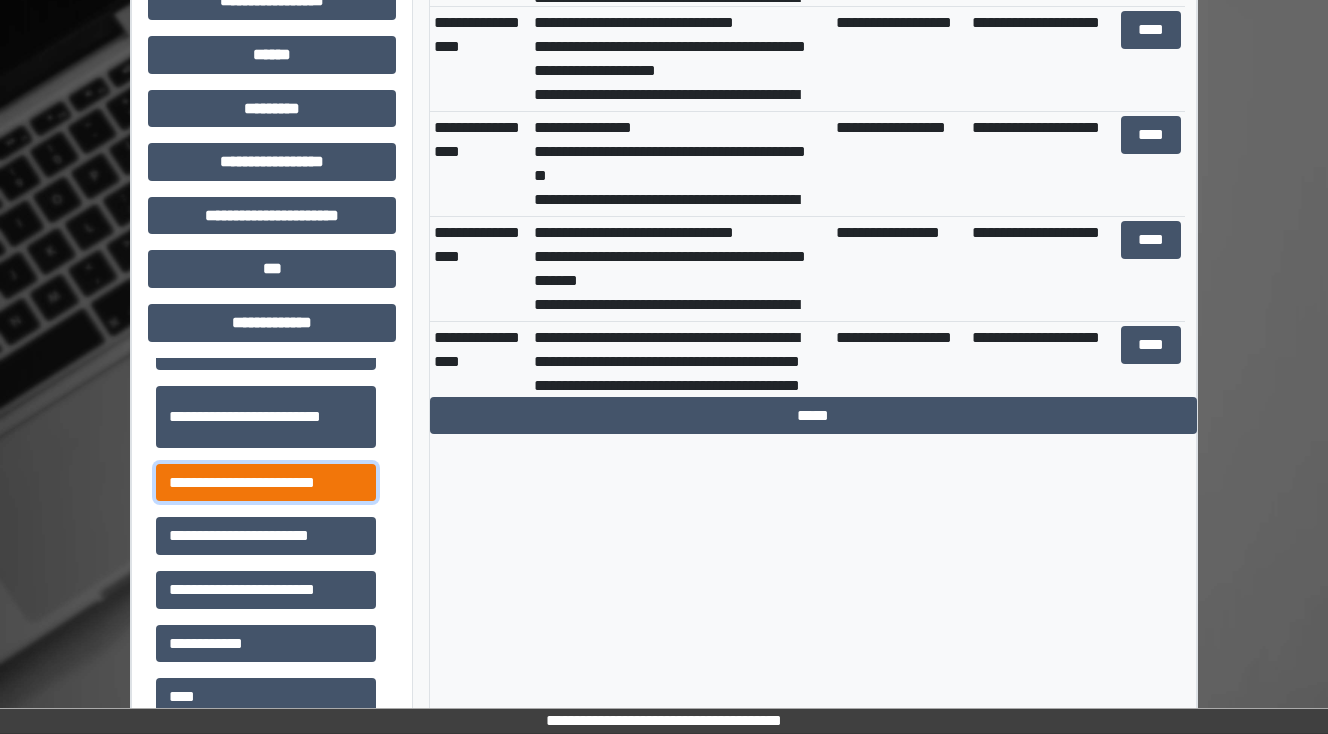 click on "**********" at bounding box center [266, 483] 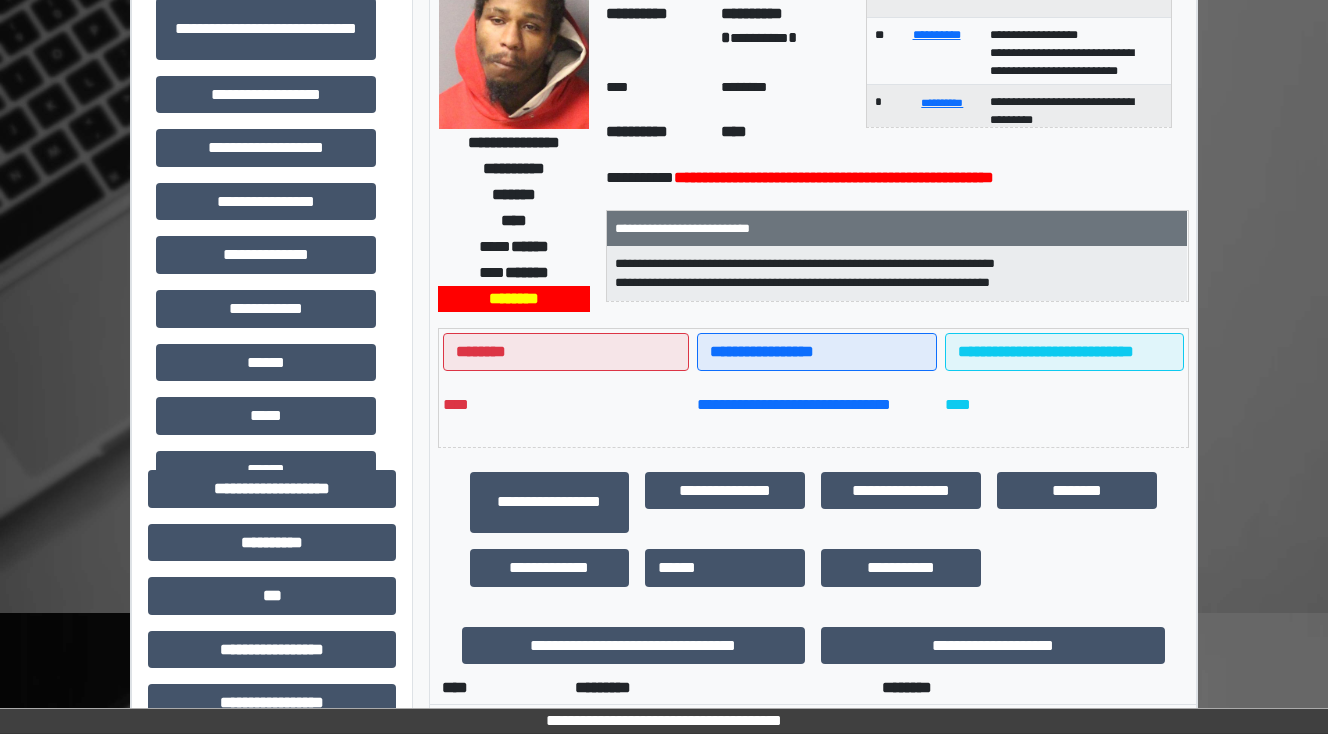 scroll, scrollTop: 0, scrollLeft: 0, axis: both 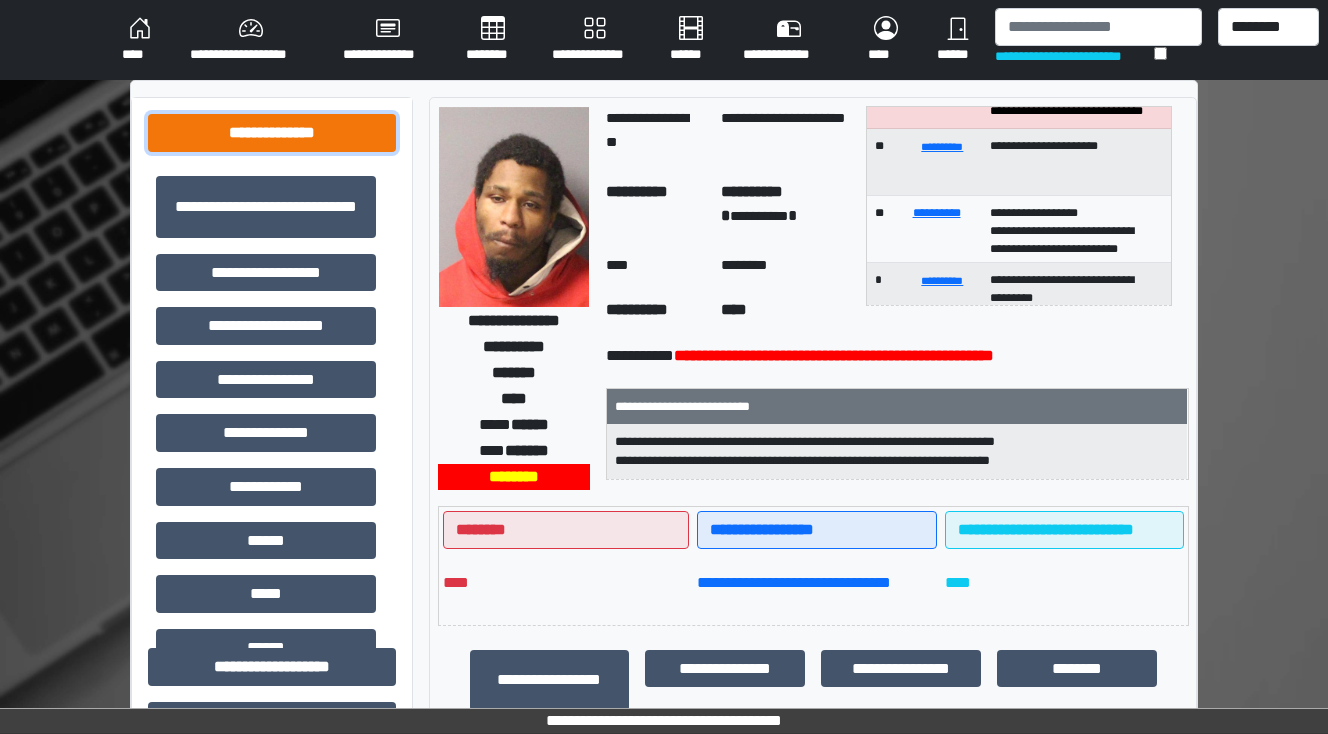 click on "**********" at bounding box center [272, 133] 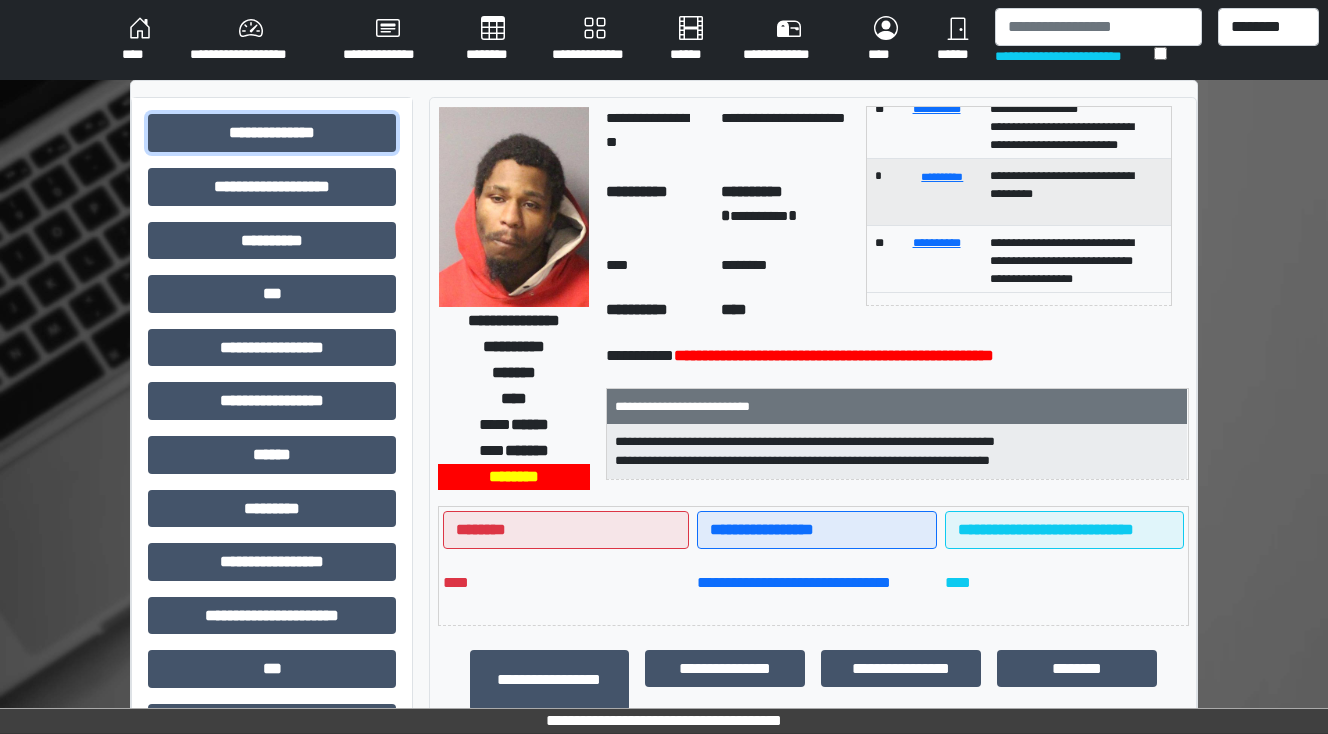 scroll, scrollTop: 186, scrollLeft: 0, axis: vertical 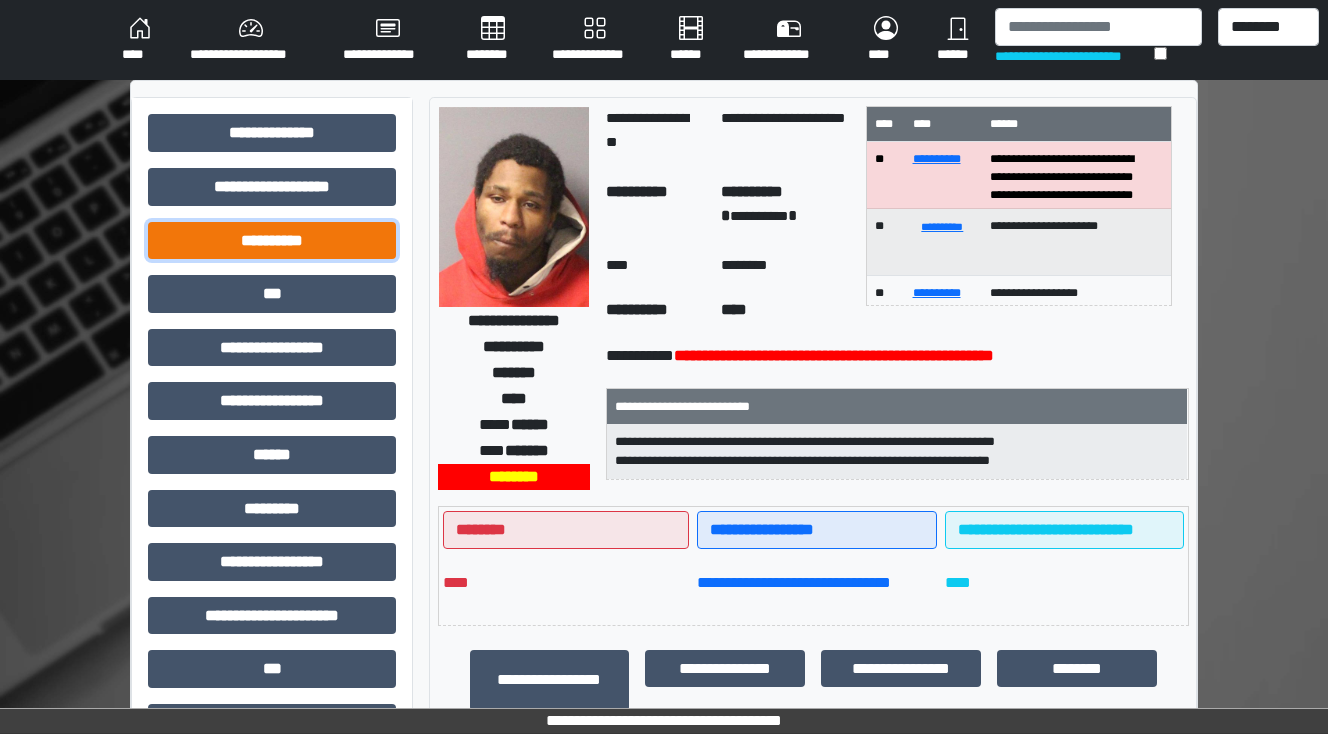 click on "**********" at bounding box center (272, 241) 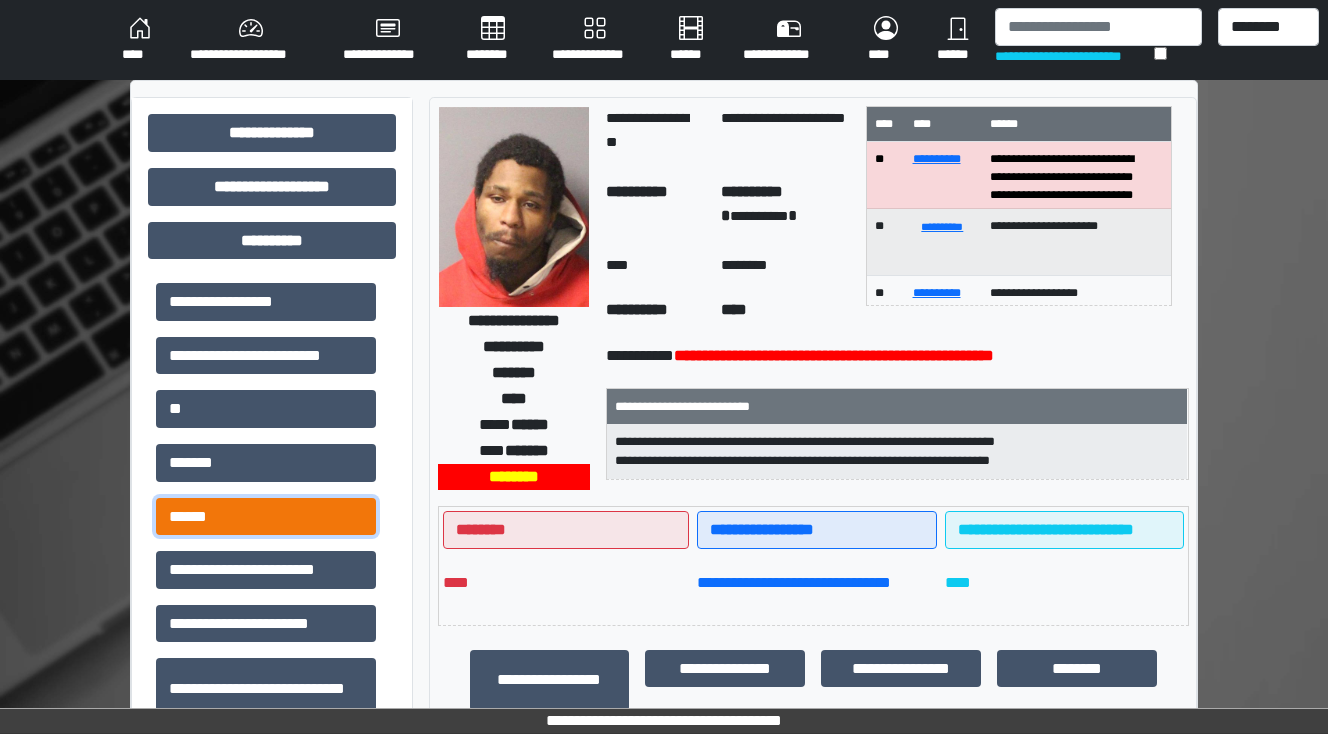 click on "******" at bounding box center [266, 517] 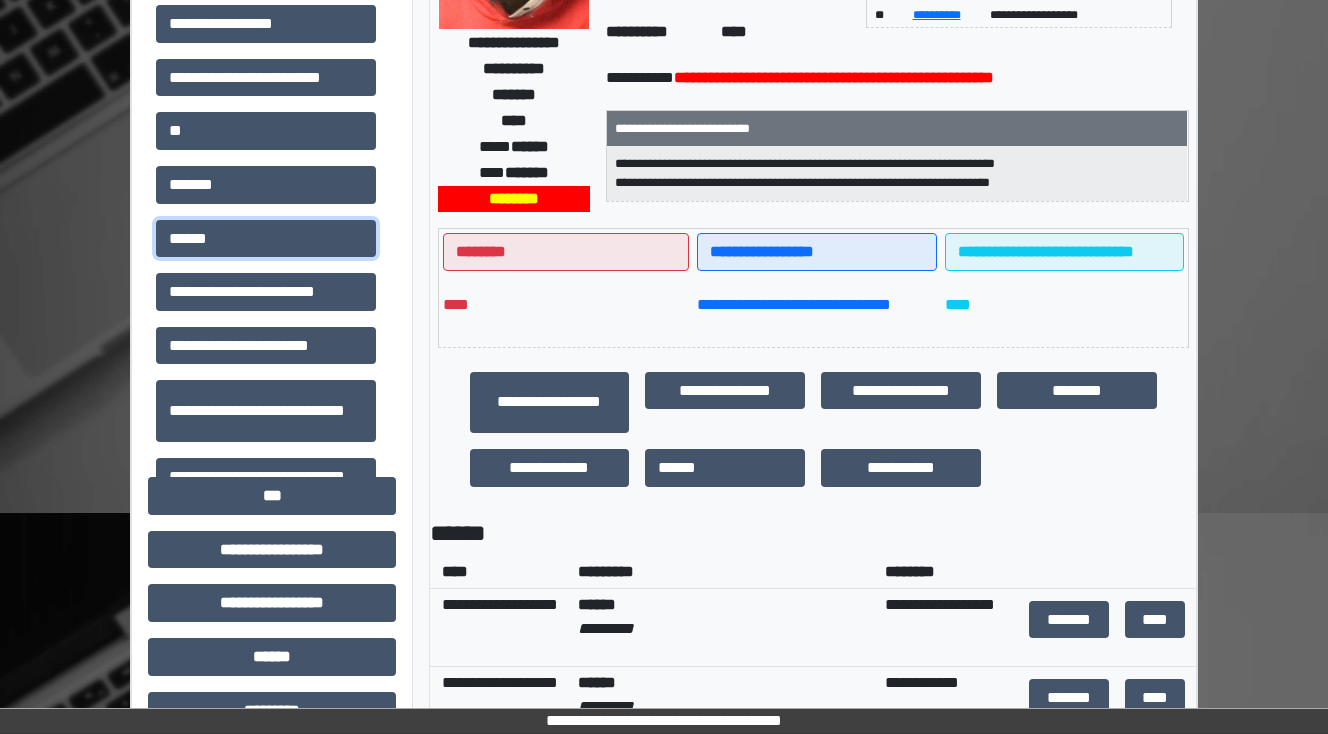 scroll, scrollTop: 320, scrollLeft: 0, axis: vertical 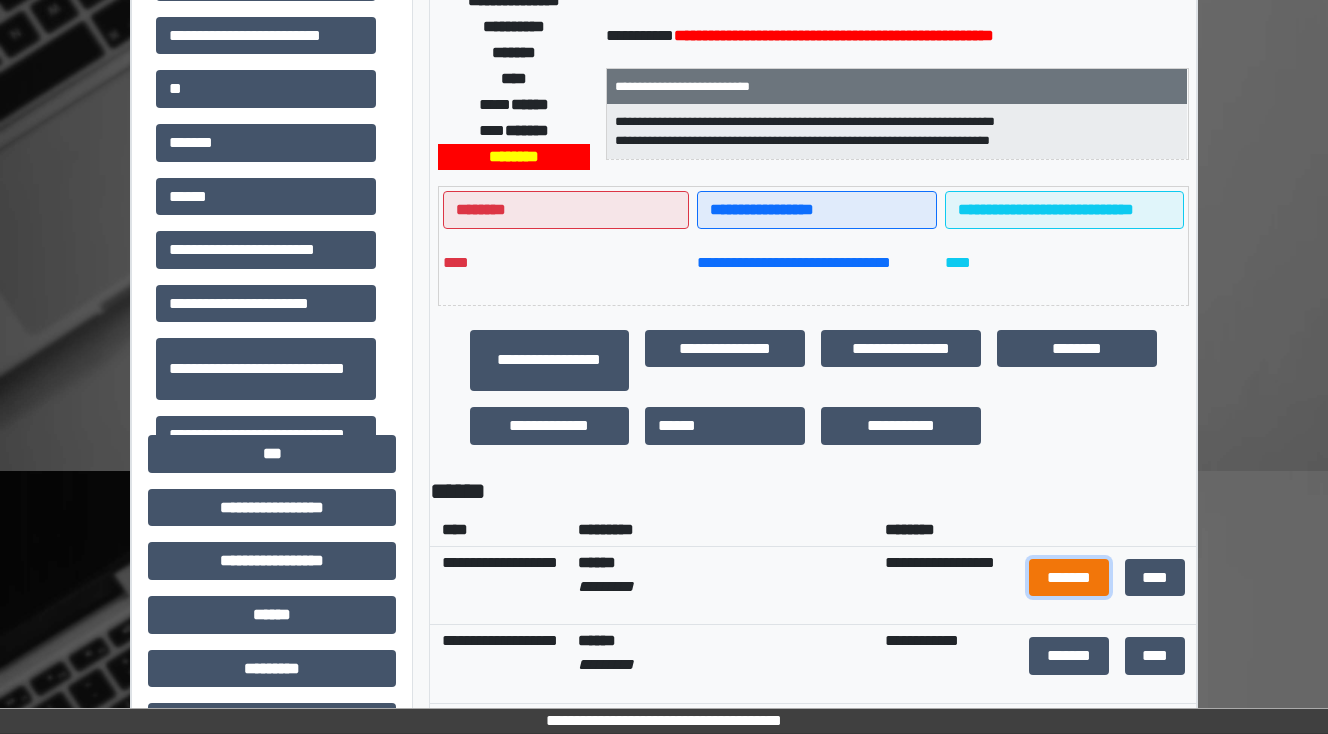 click on "*******" at bounding box center (1069, 578) 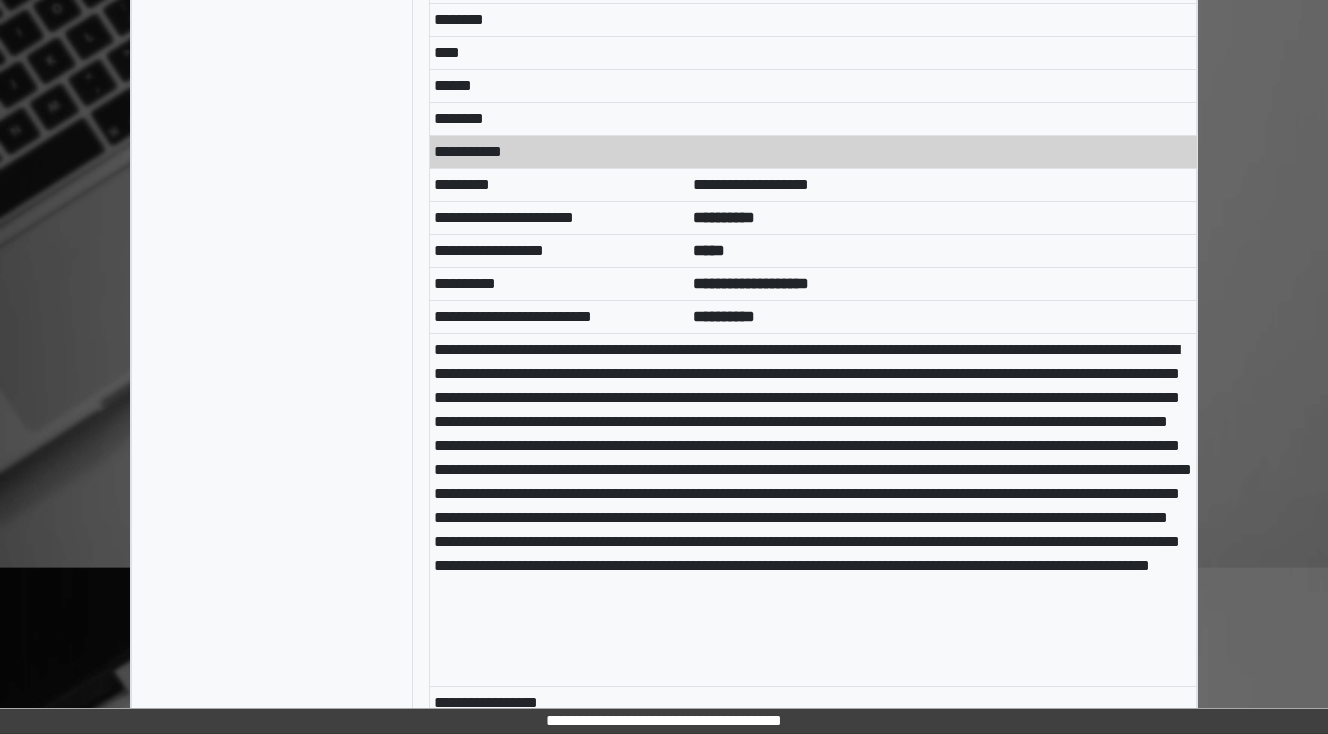 scroll, scrollTop: 11920, scrollLeft: 0, axis: vertical 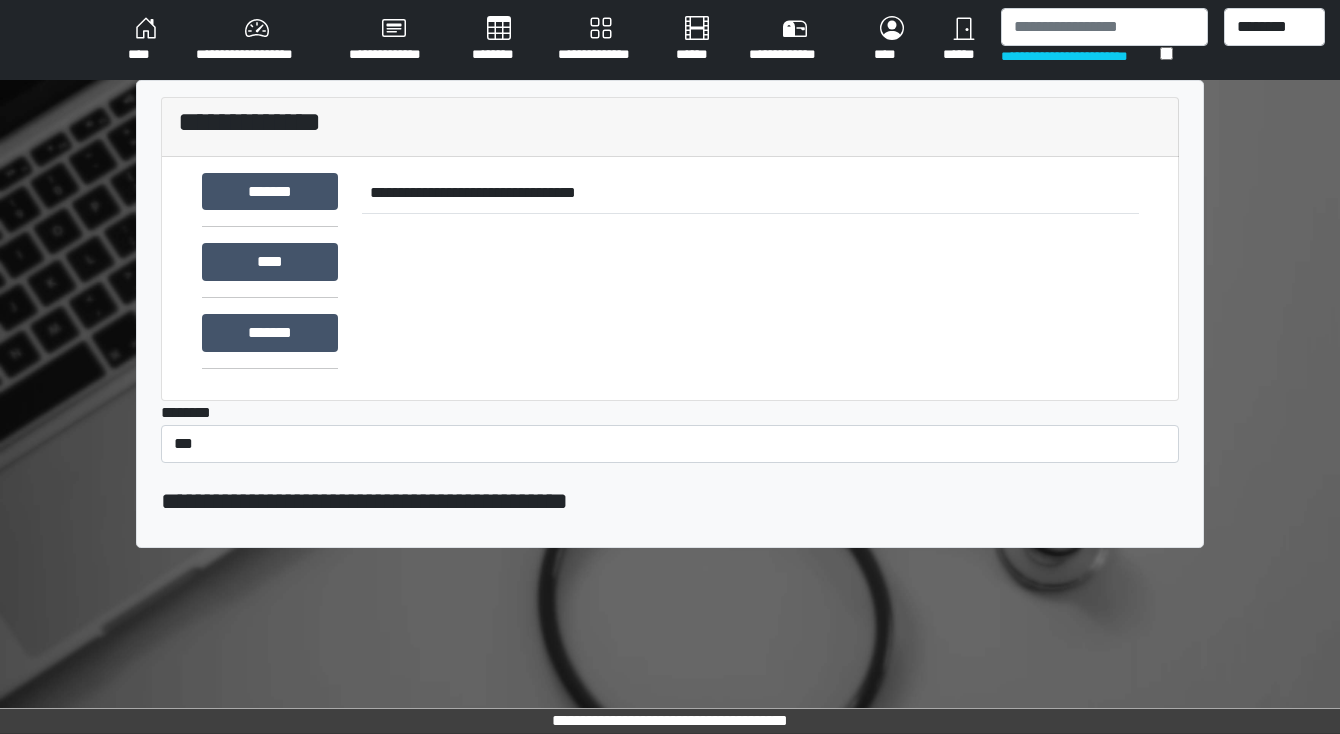 click on "********" at bounding box center [499, 40] 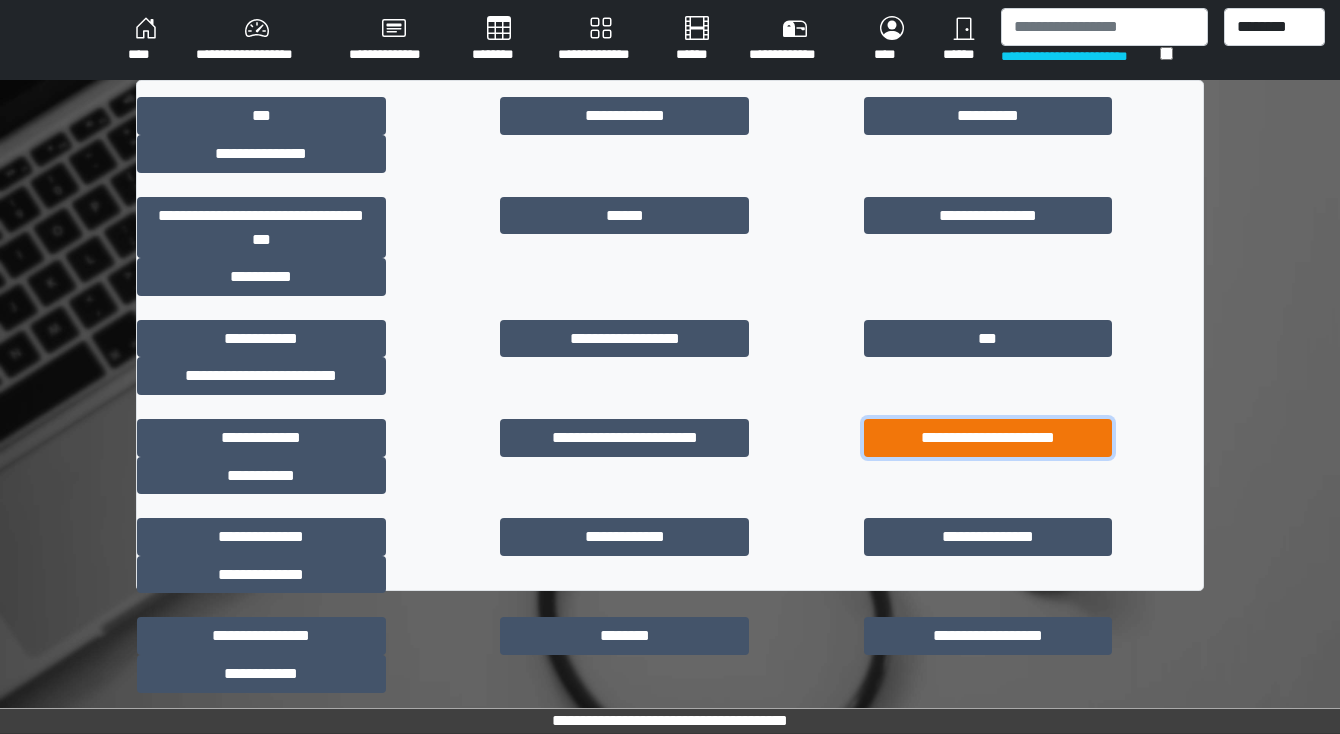 click on "**********" at bounding box center (988, 438) 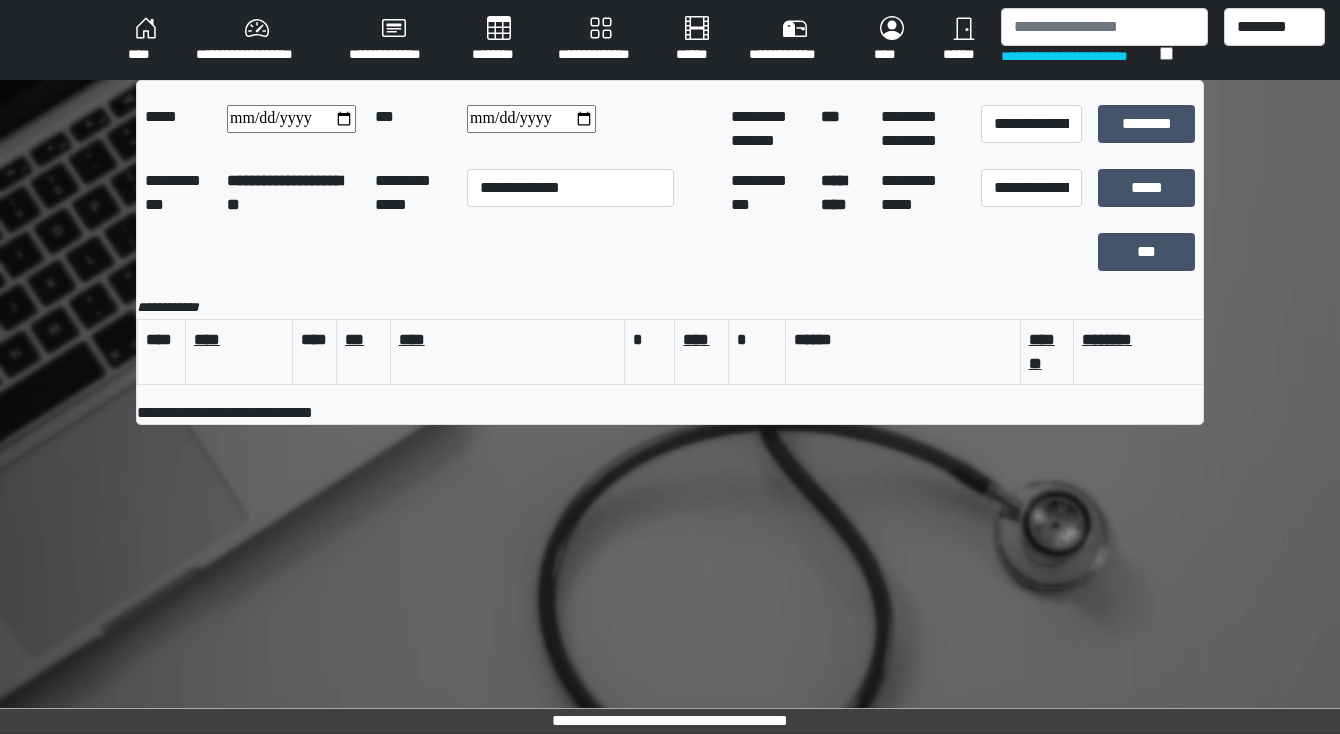 click on "**********" at bounding box center (531, 119) 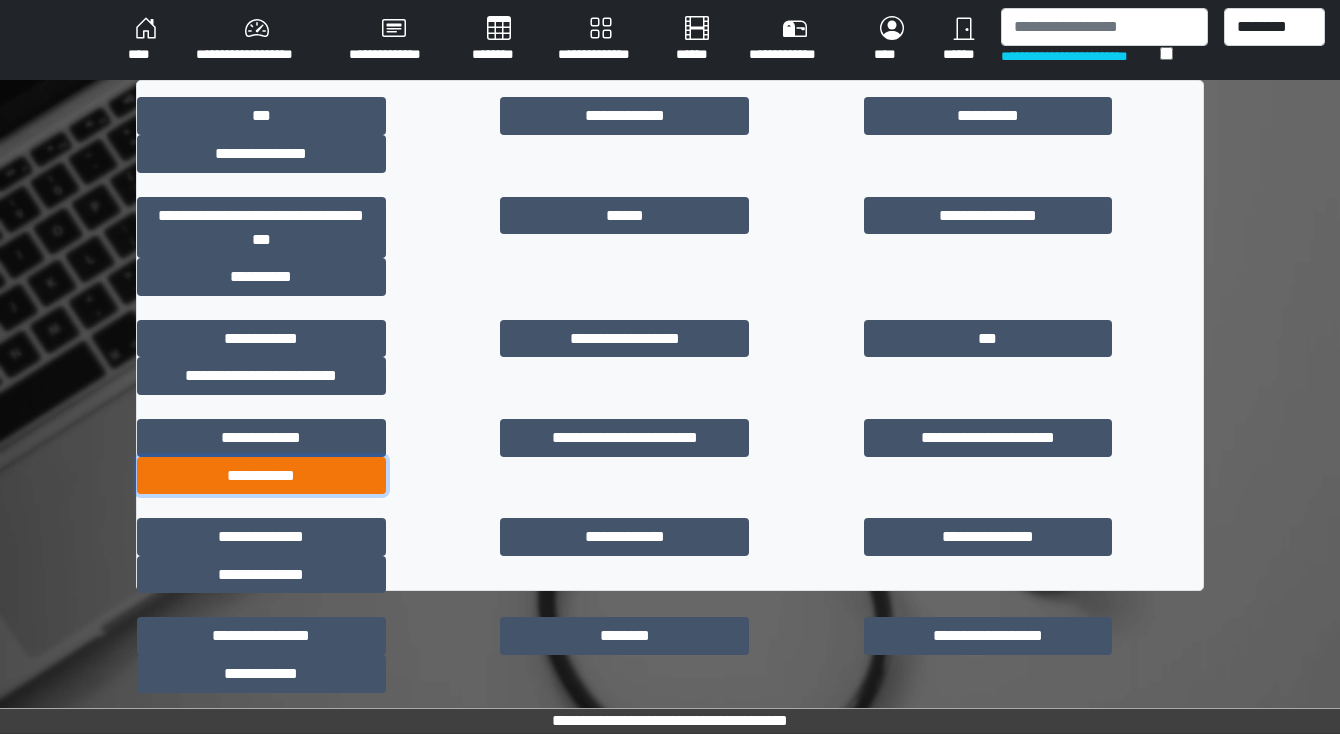 click on "**********" at bounding box center (261, 476) 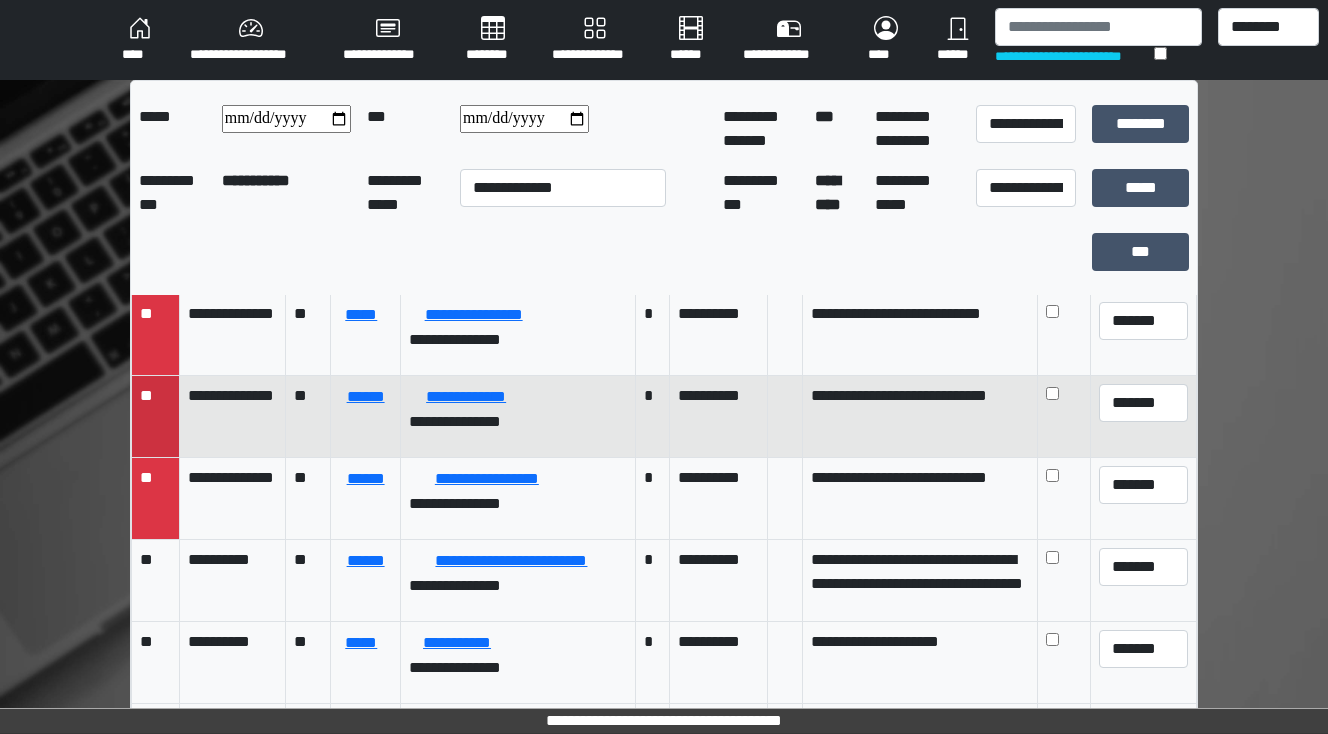 scroll, scrollTop: 0, scrollLeft: 0, axis: both 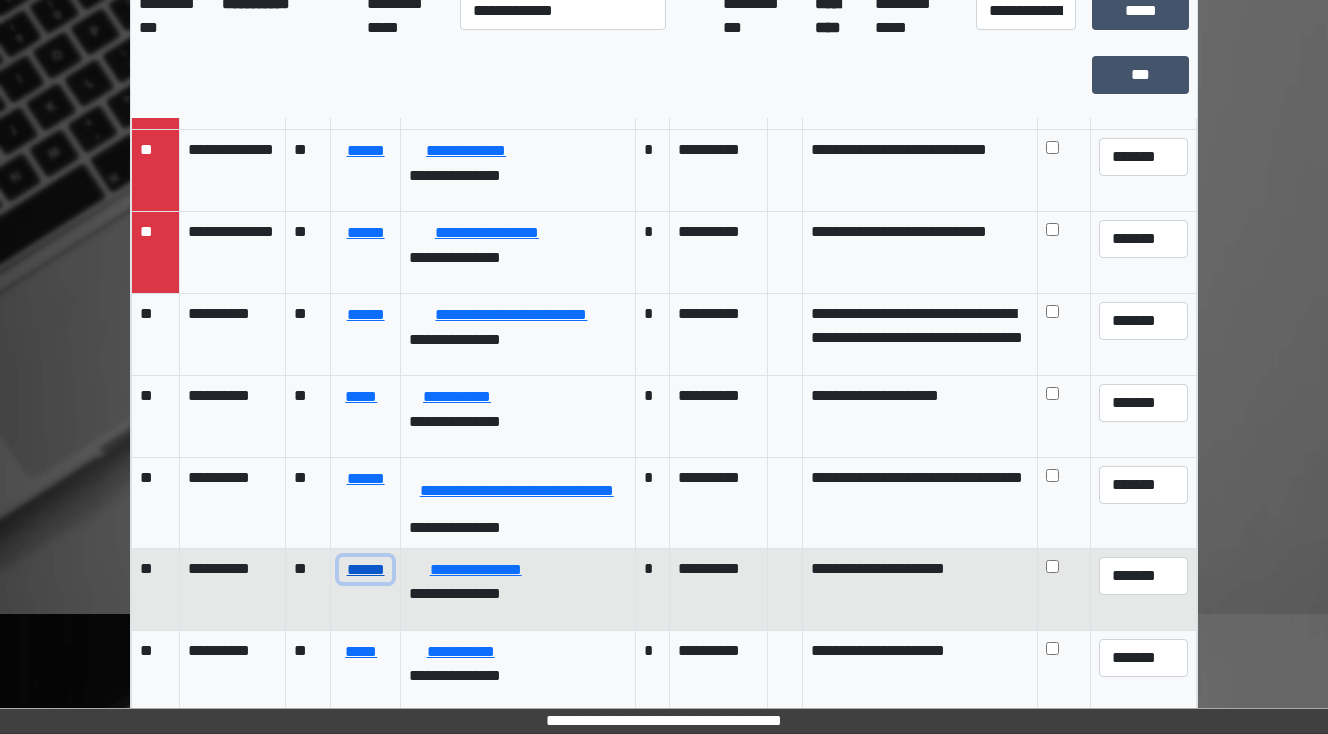 click on "******" at bounding box center (365, 570) 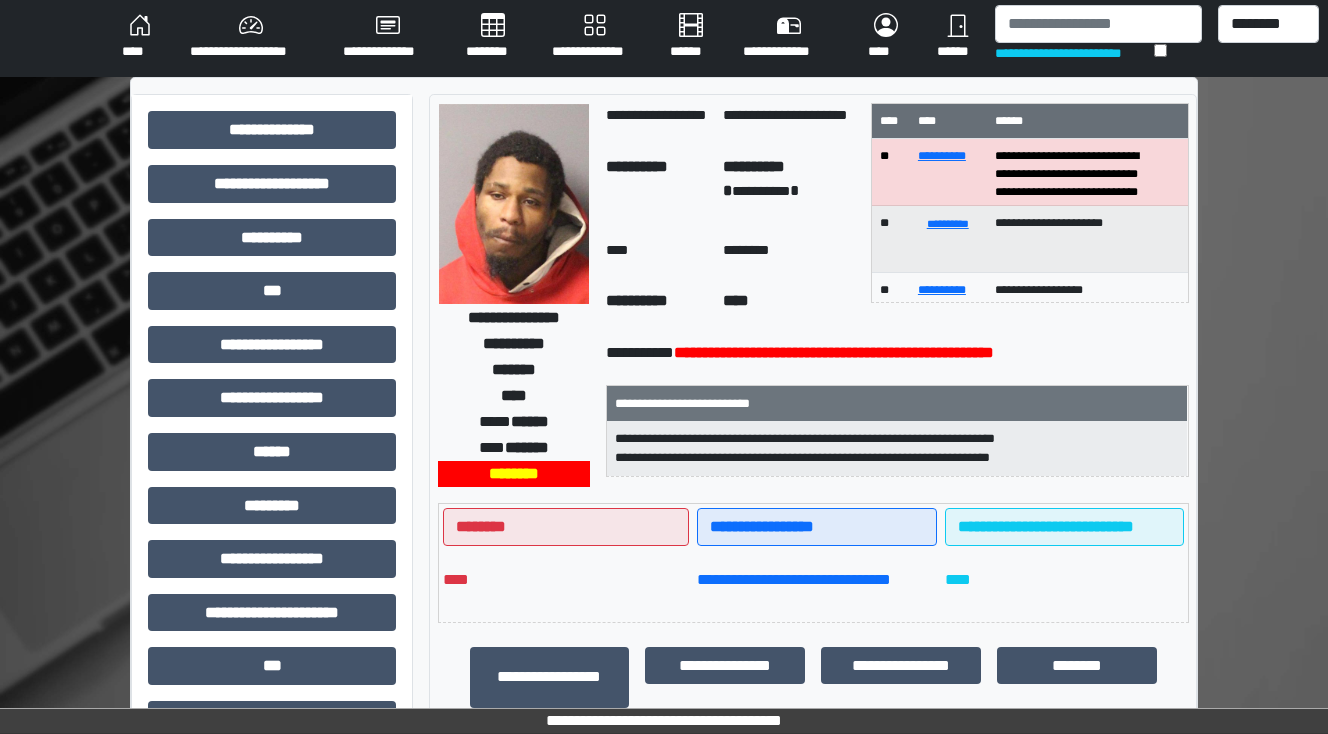 scroll, scrollTop: 0, scrollLeft: 0, axis: both 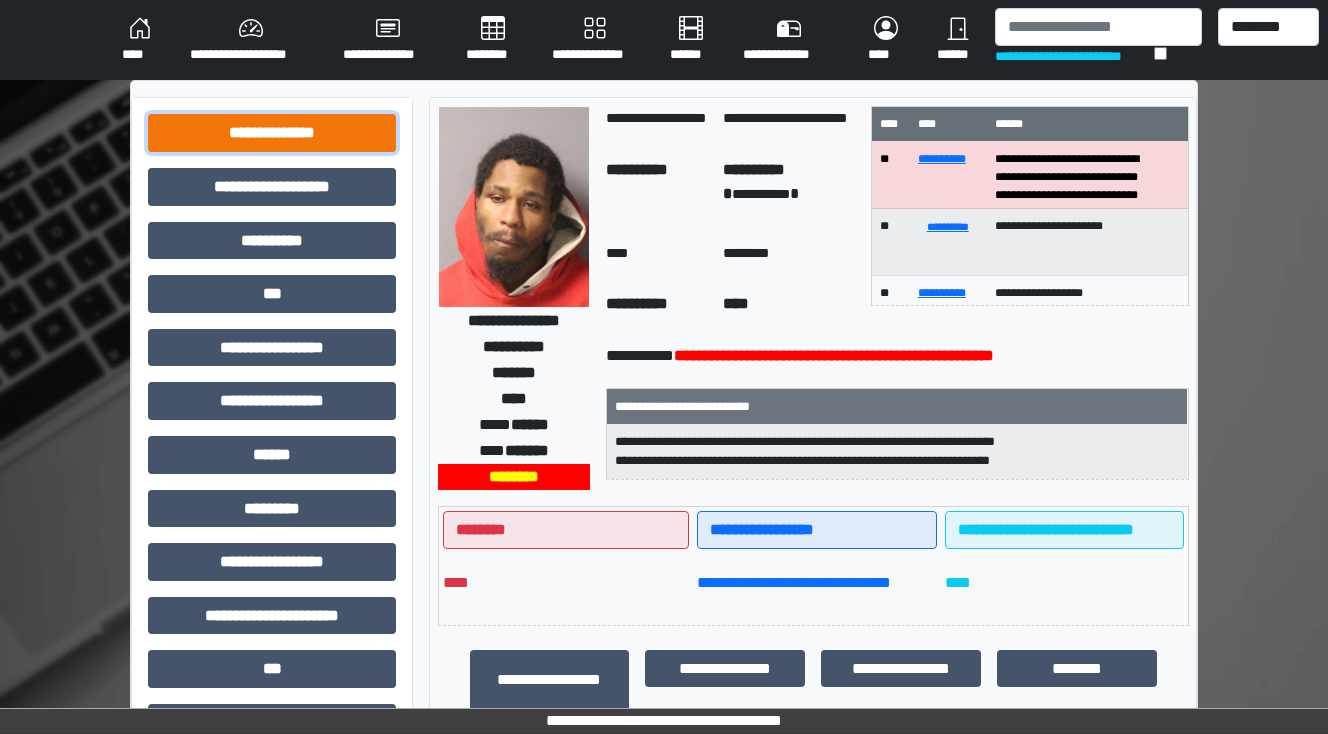 click on "**********" at bounding box center [272, 133] 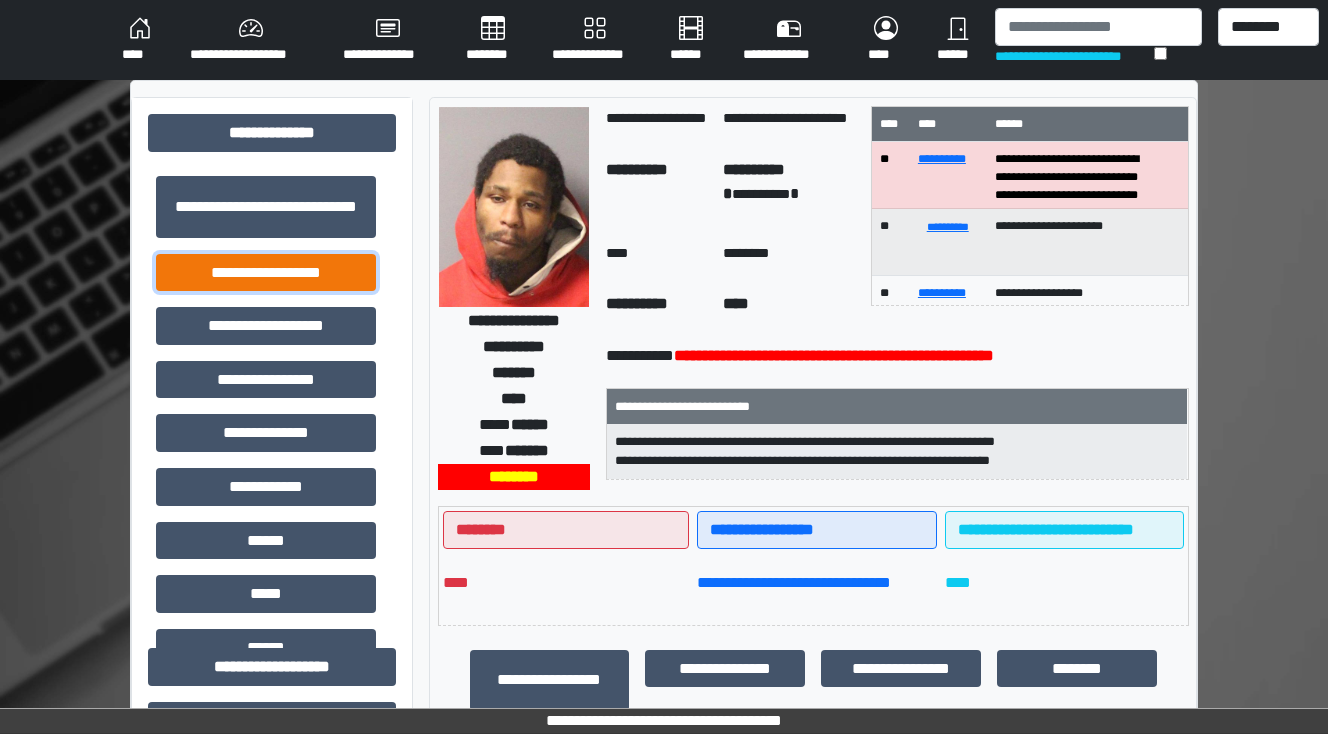click on "**********" at bounding box center [266, 273] 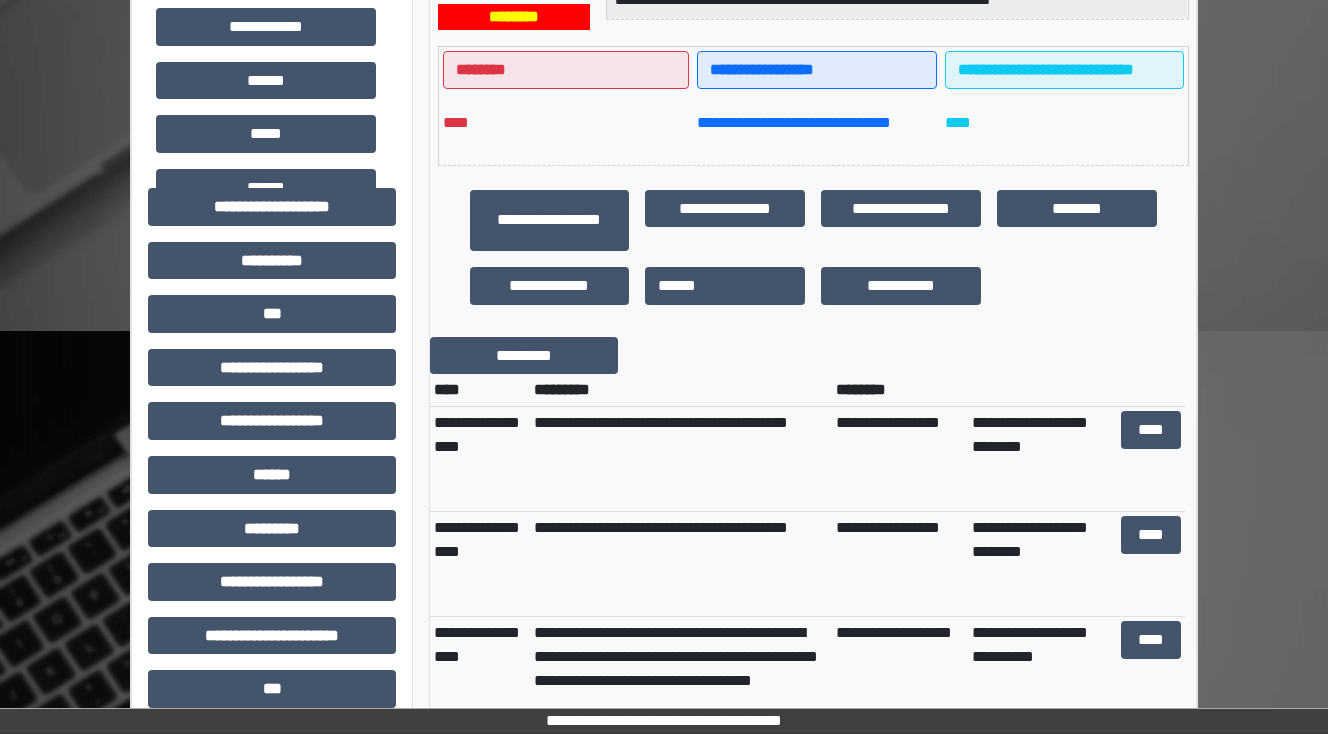 scroll, scrollTop: 480, scrollLeft: 0, axis: vertical 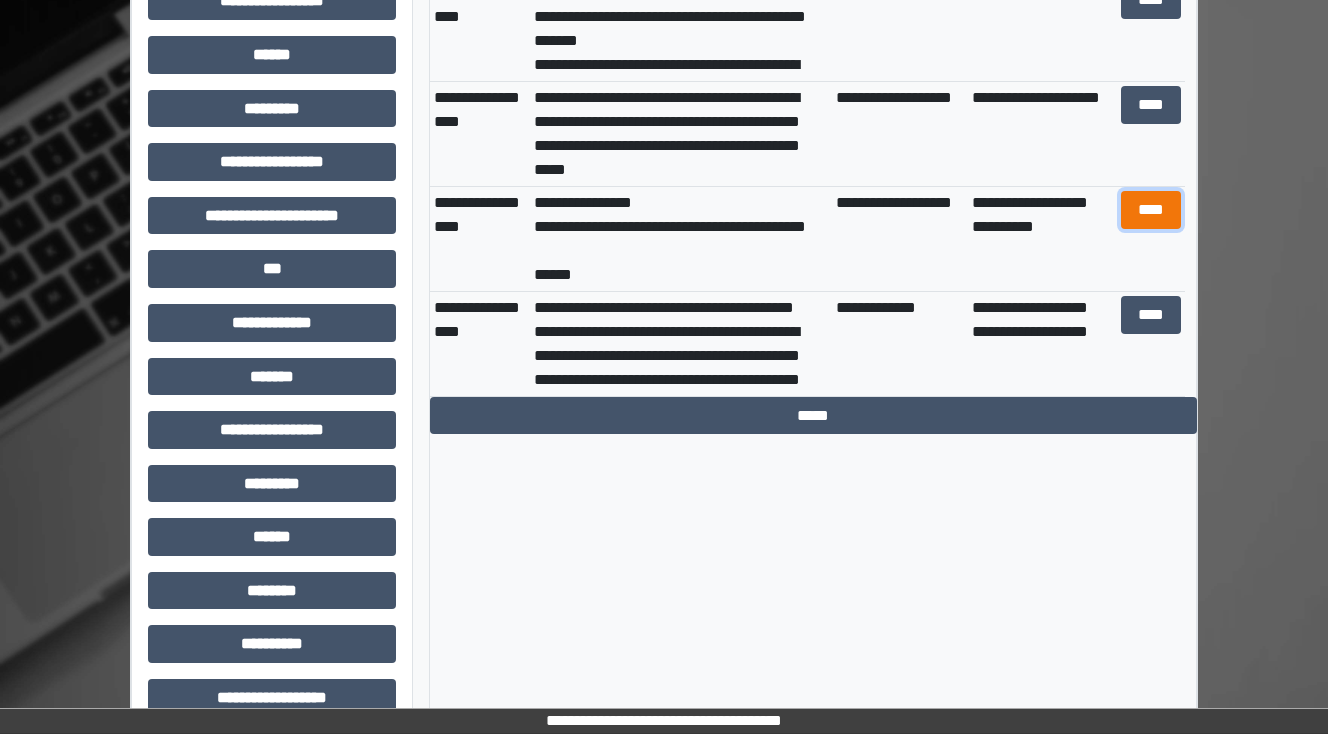 click on "****" at bounding box center (1150, 210) 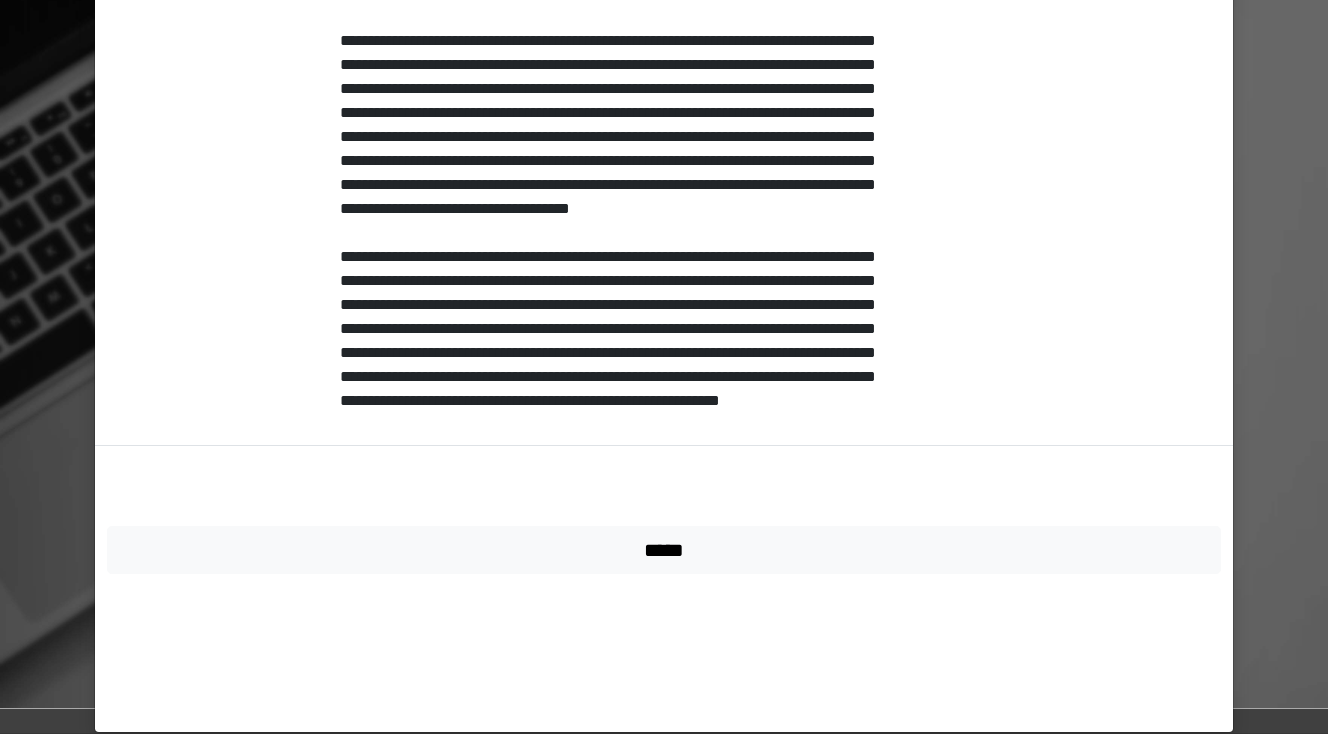scroll, scrollTop: 1035, scrollLeft: 0, axis: vertical 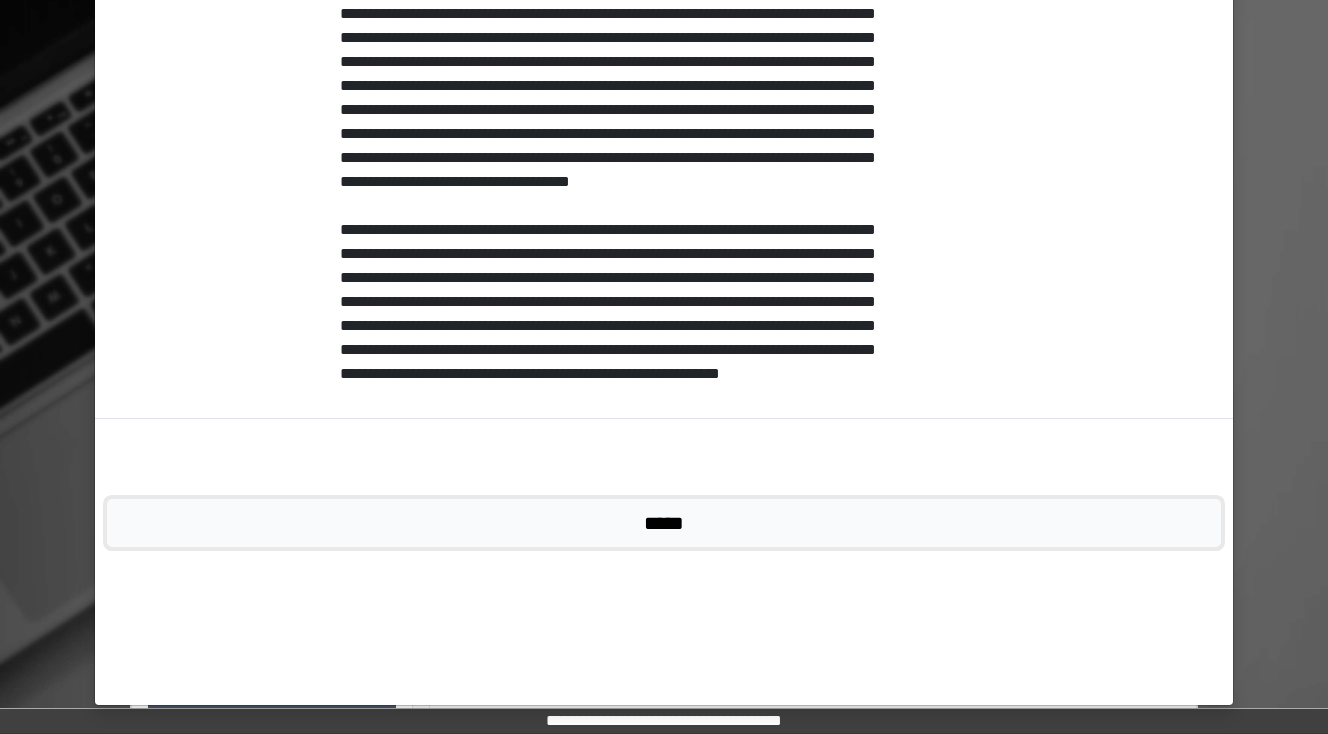 click on "*****" at bounding box center [664, 523] 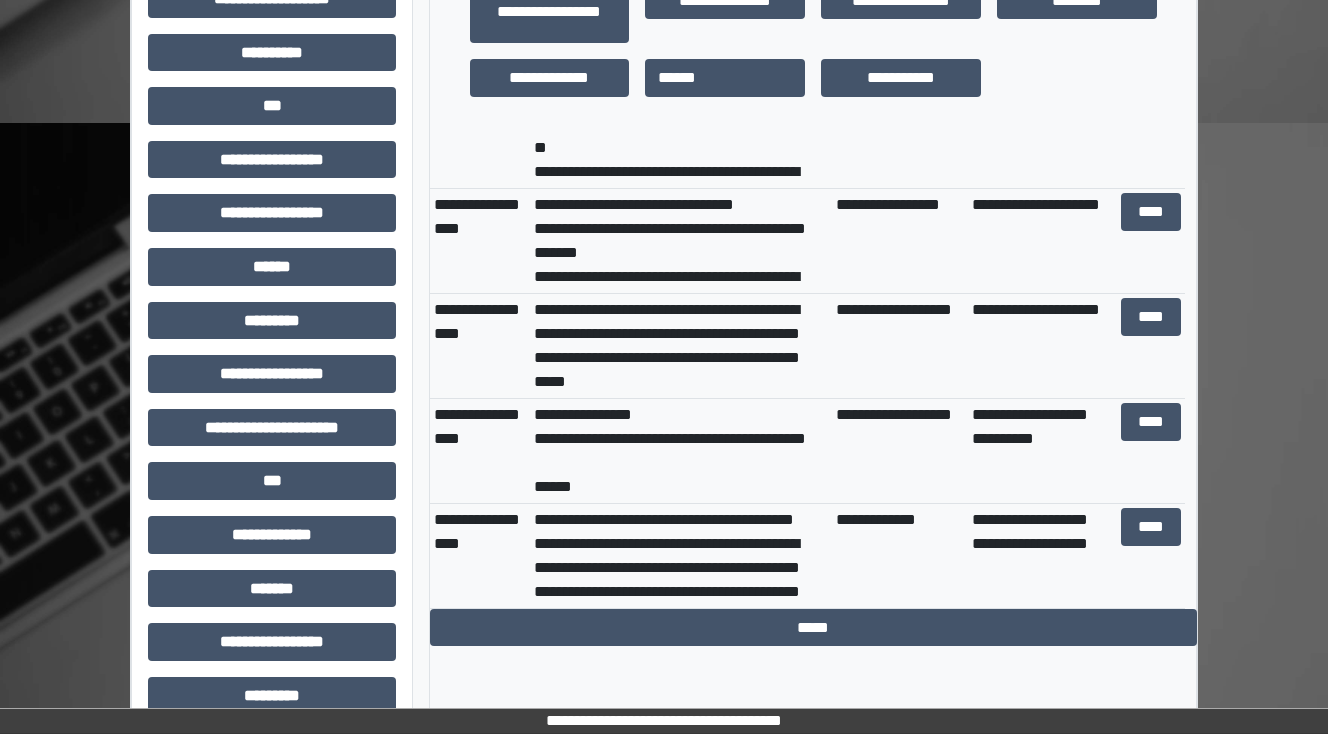 scroll, scrollTop: 640, scrollLeft: 0, axis: vertical 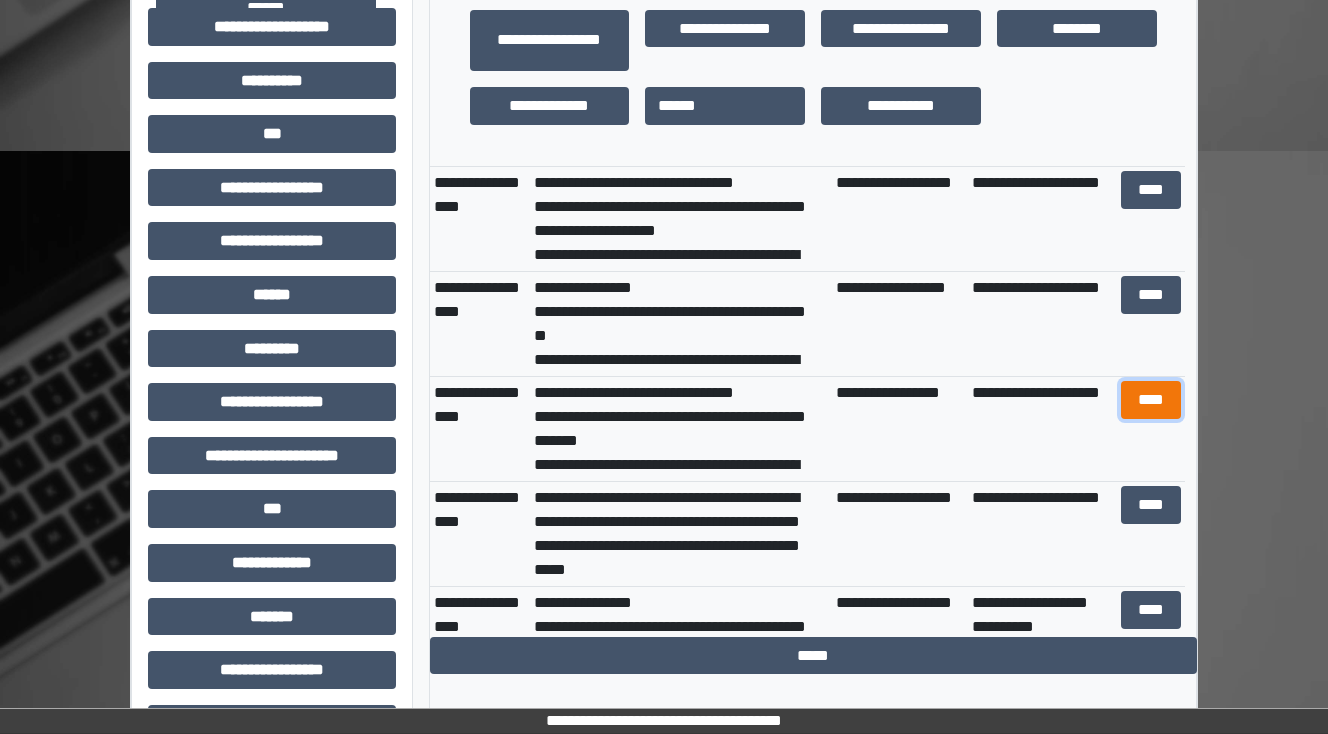 click on "****" at bounding box center [1150, 400] 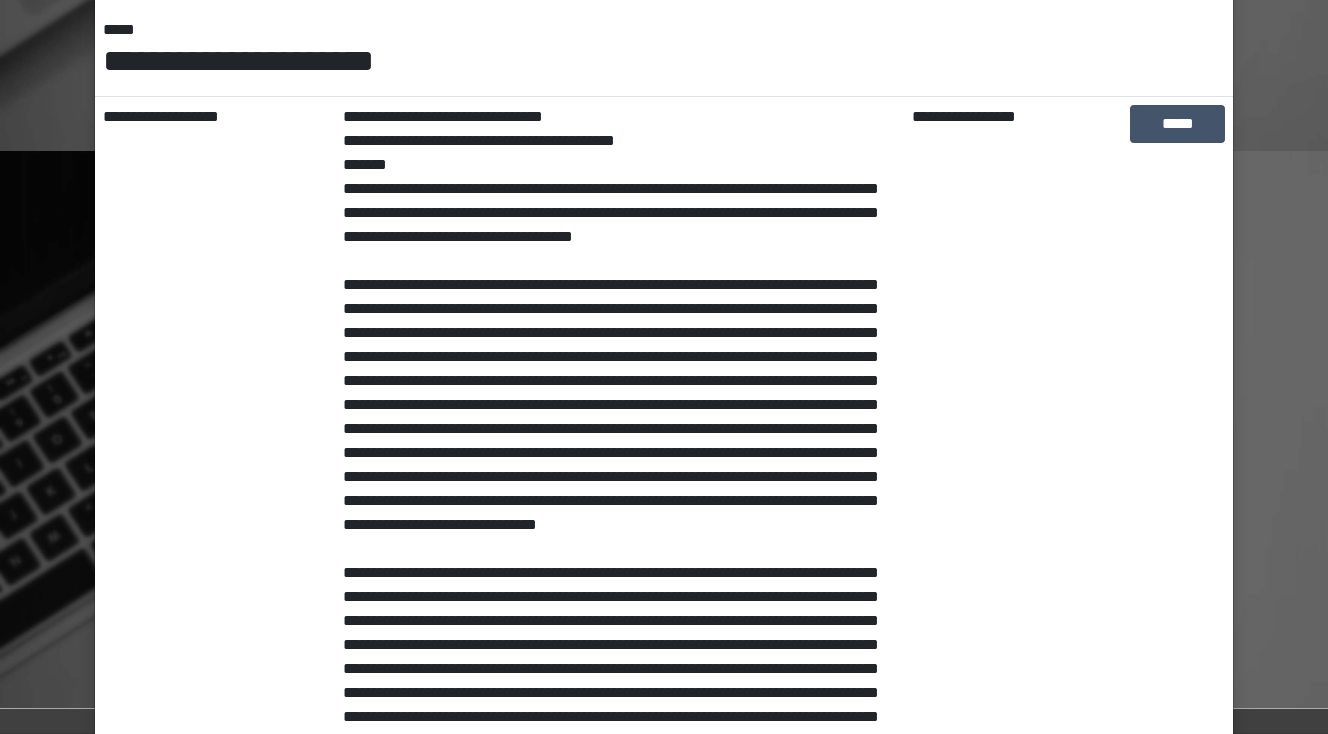 scroll, scrollTop: 283, scrollLeft: 0, axis: vertical 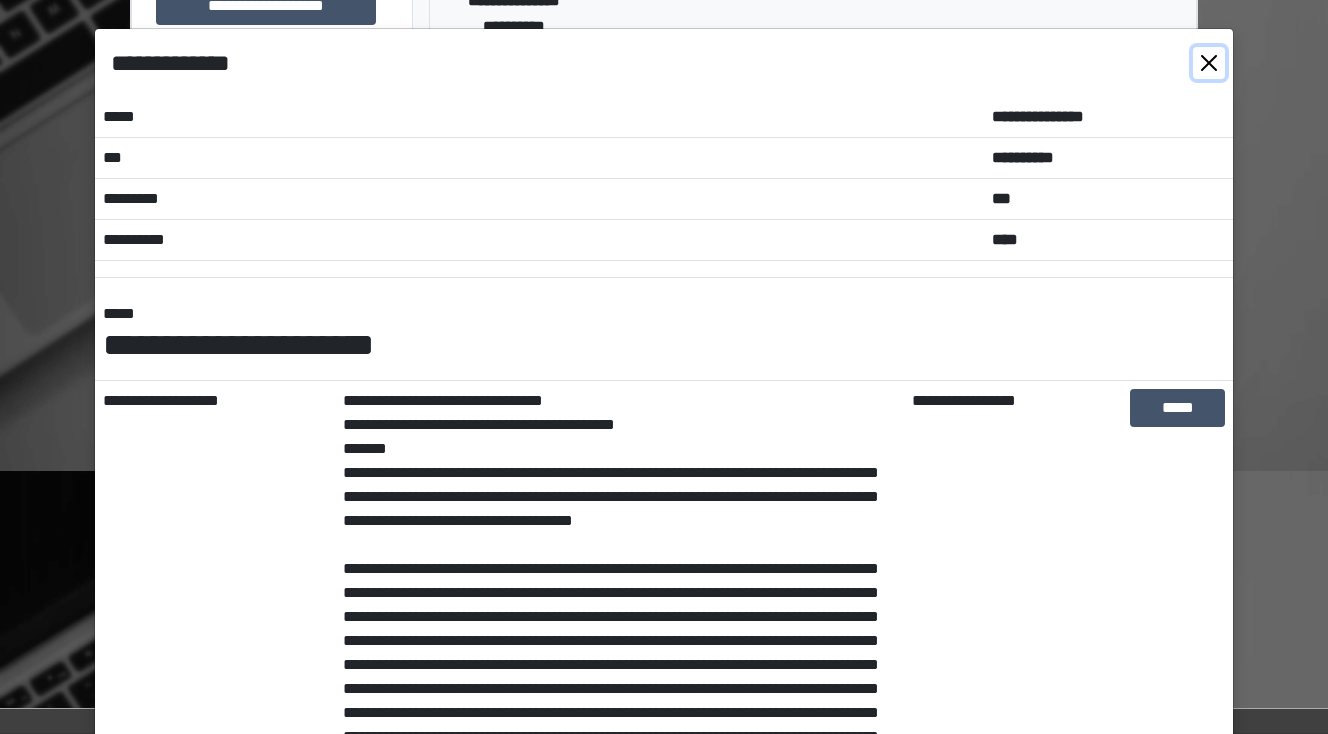 click at bounding box center (1209, 63) 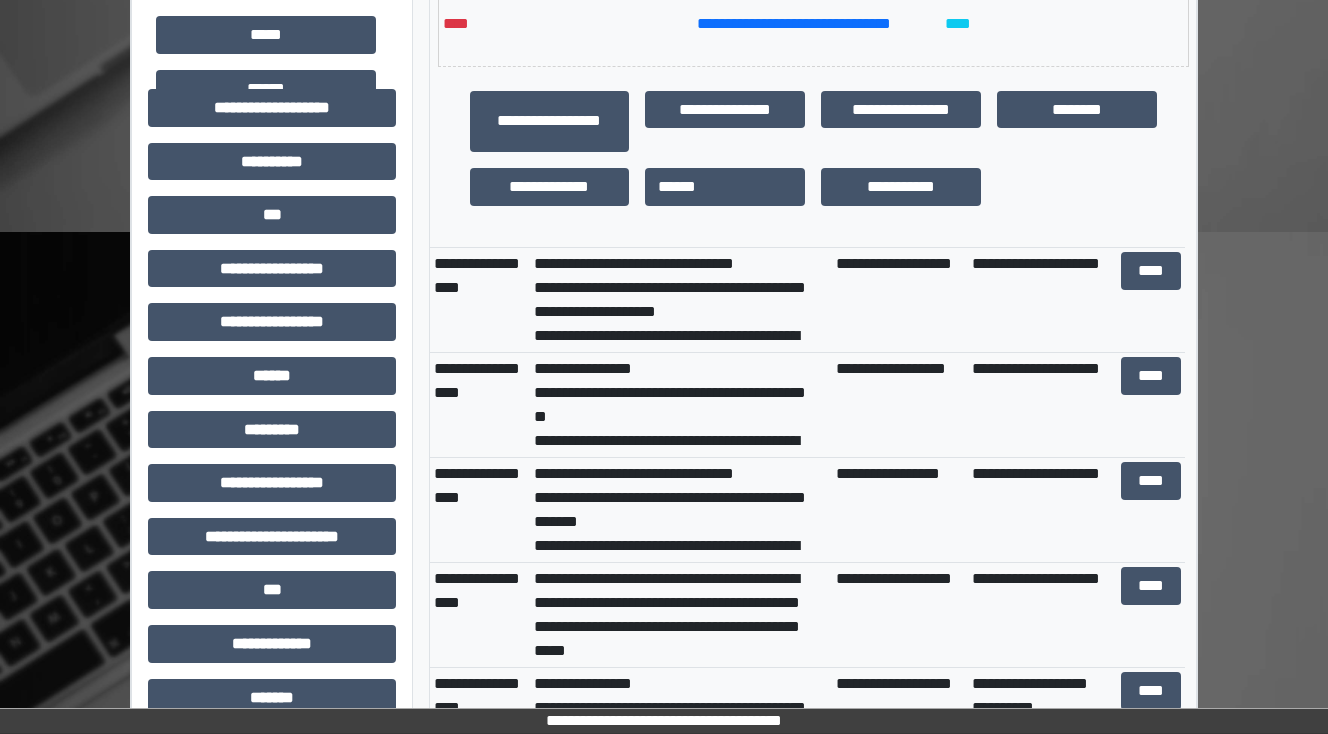scroll, scrollTop: 560, scrollLeft: 0, axis: vertical 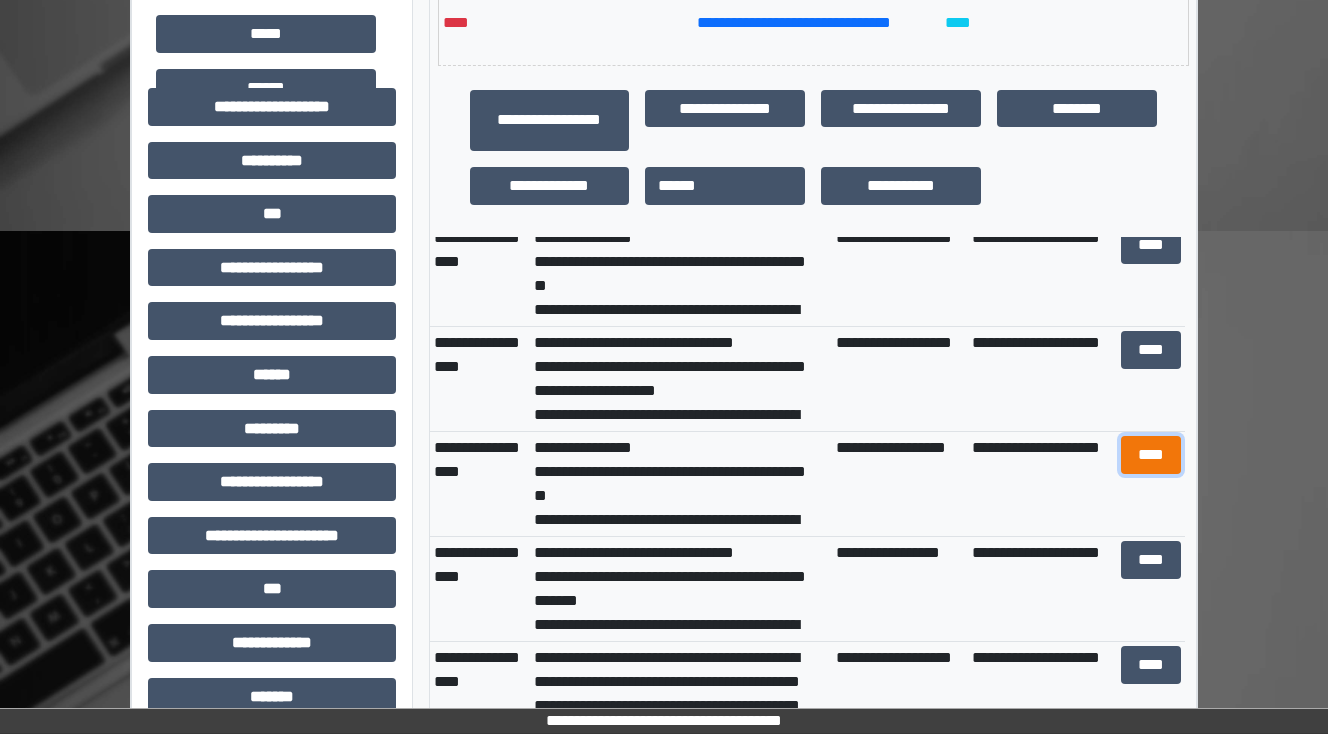 click on "****" at bounding box center (1150, 455) 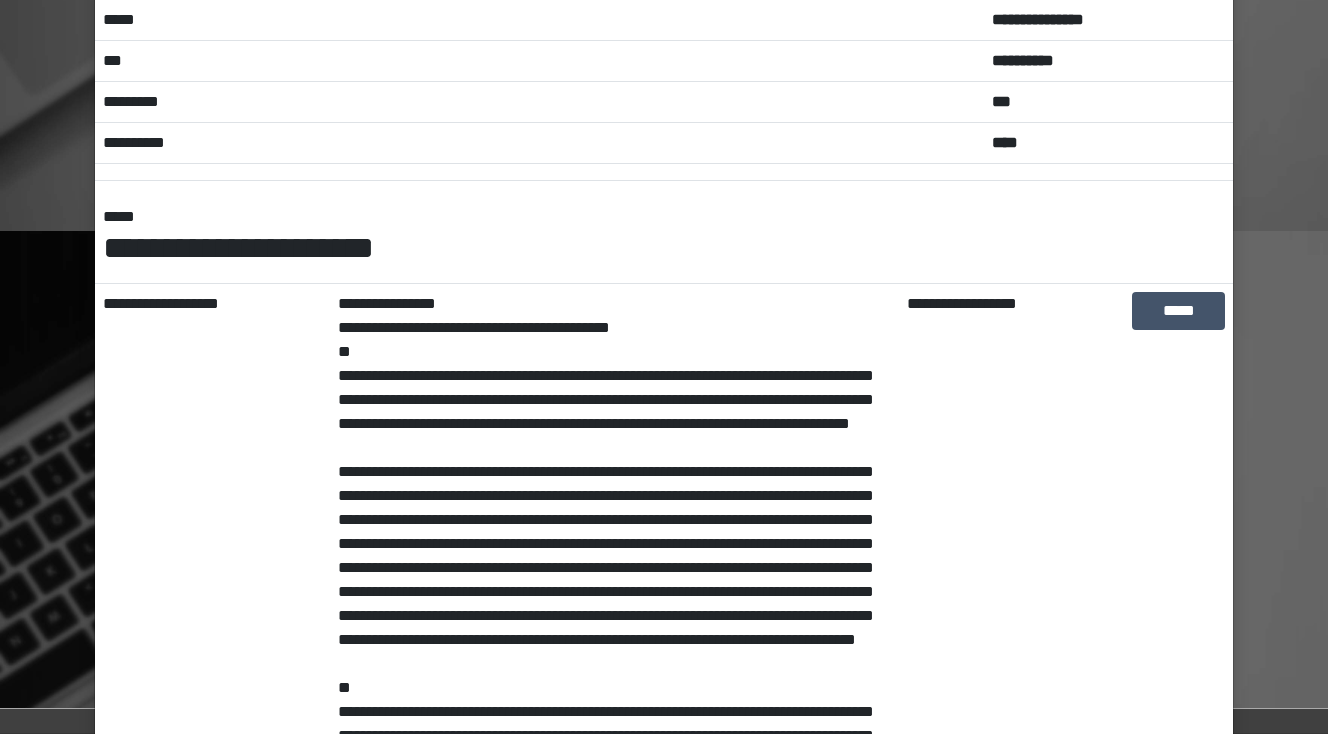 scroll, scrollTop: 0, scrollLeft: 0, axis: both 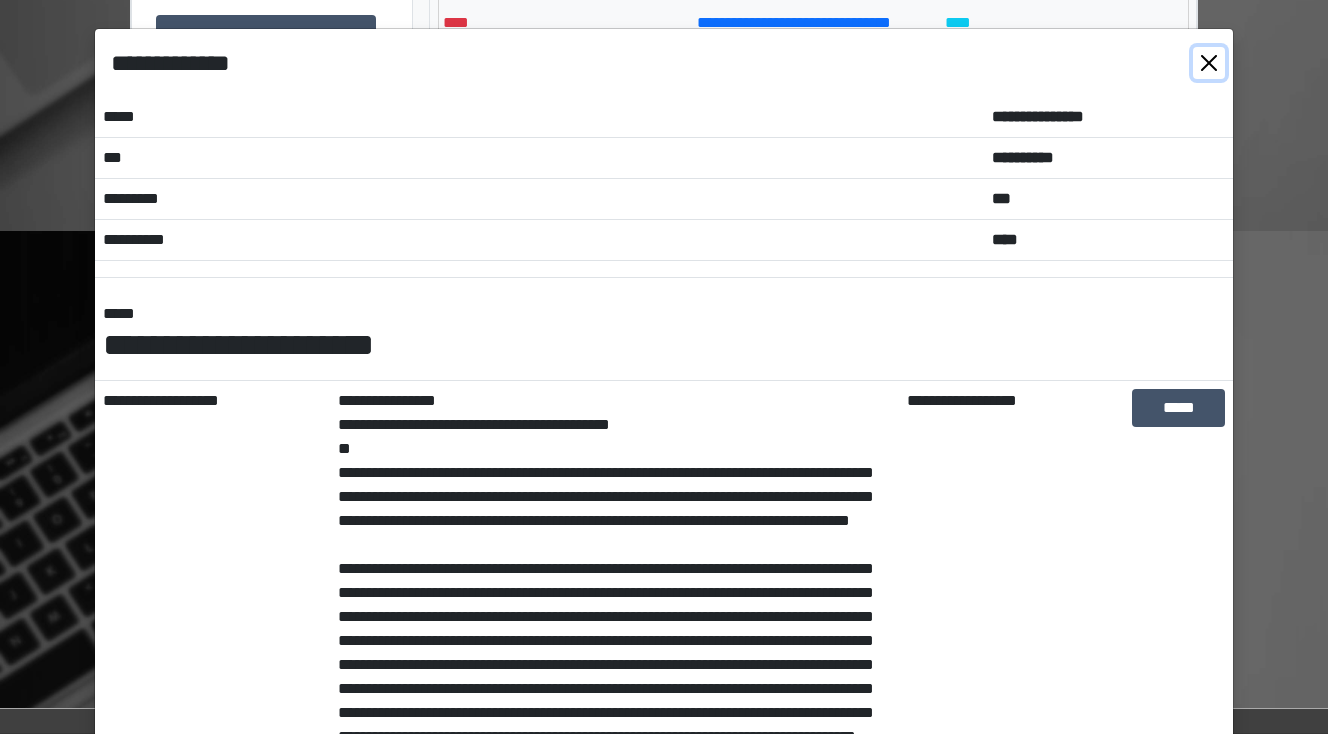 click at bounding box center [1209, 63] 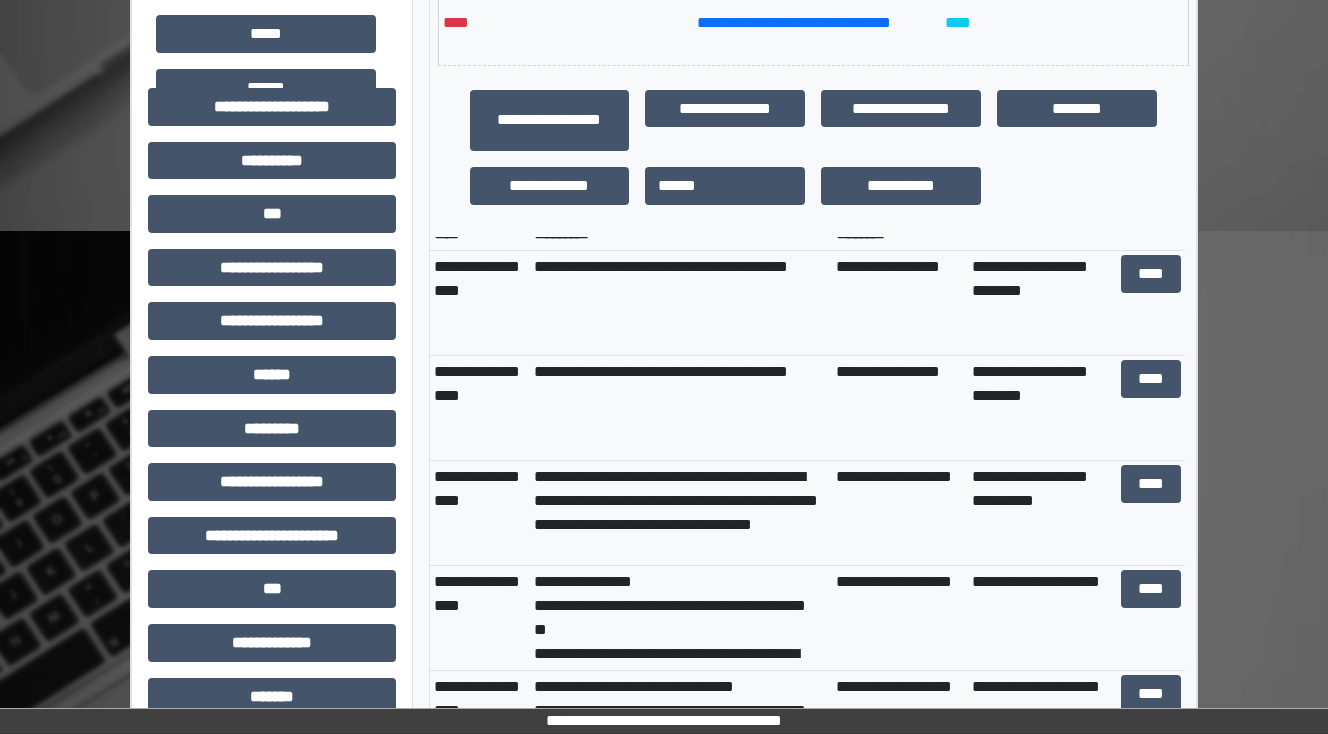 scroll, scrollTop: 80, scrollLeft: 0, axis: vertical 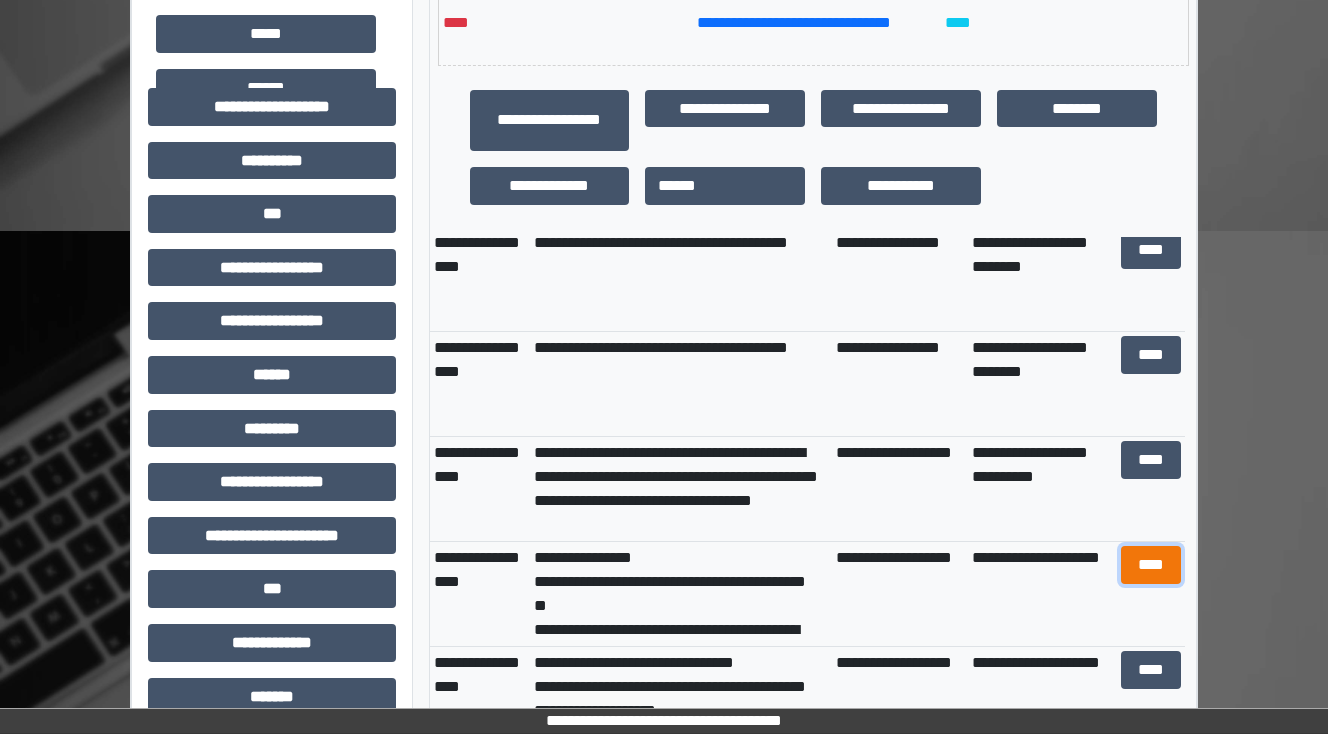 click on "****" at bounding box center [1150, 565] 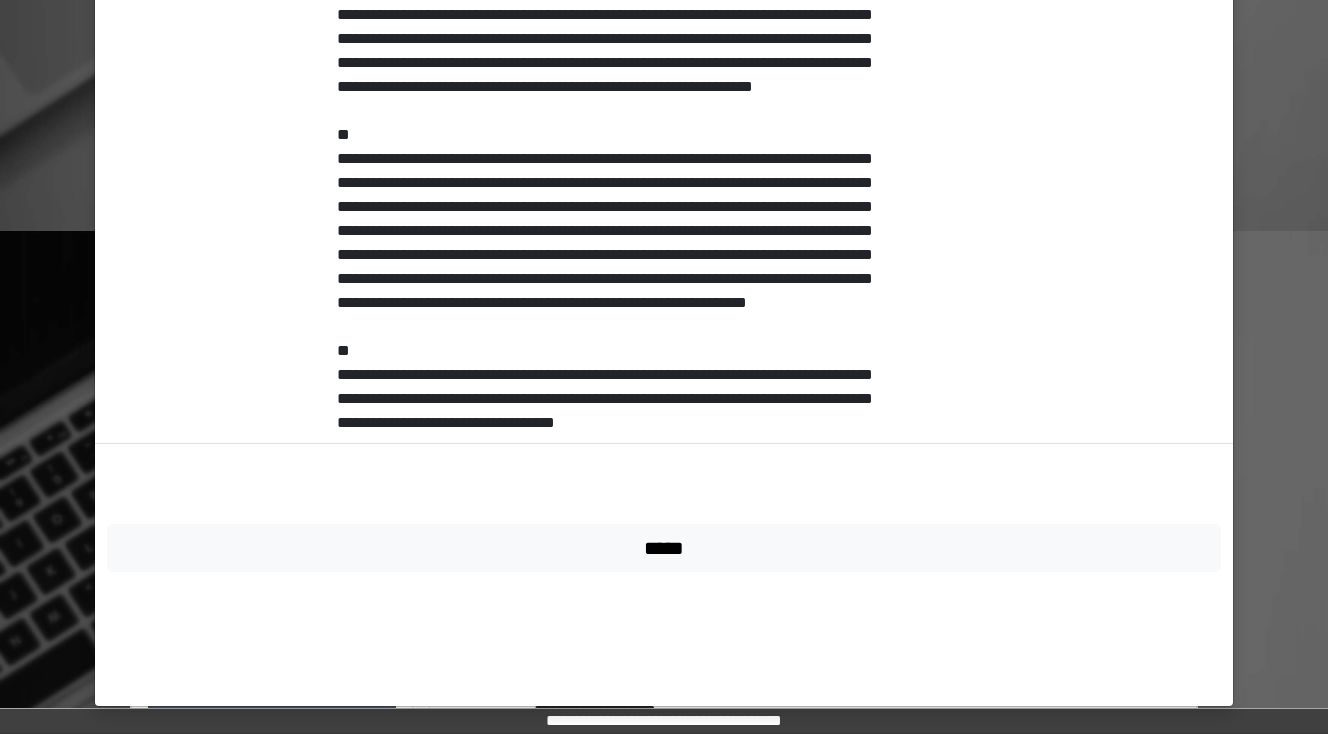 scroll, scrollTop: 723, scrollLeft: 0, axis: vertical 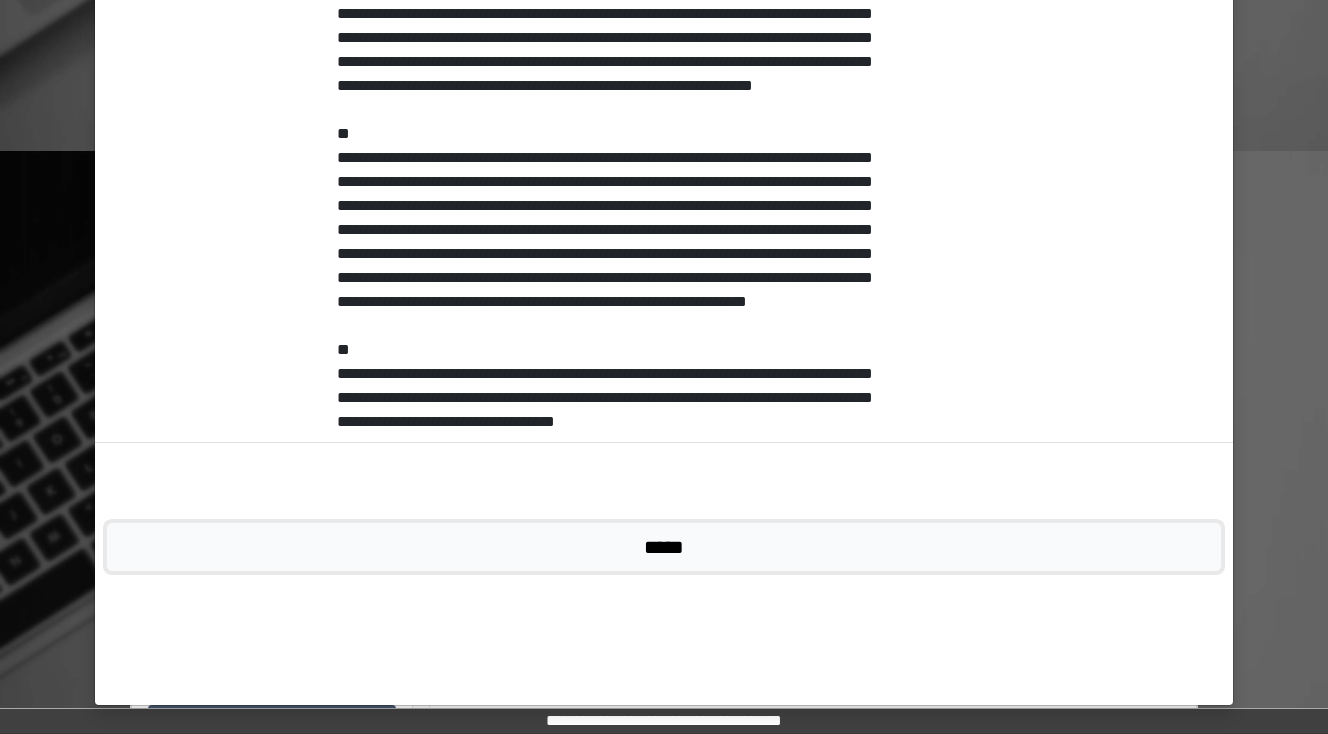 click on "*****" at bounding box center [664, 547] 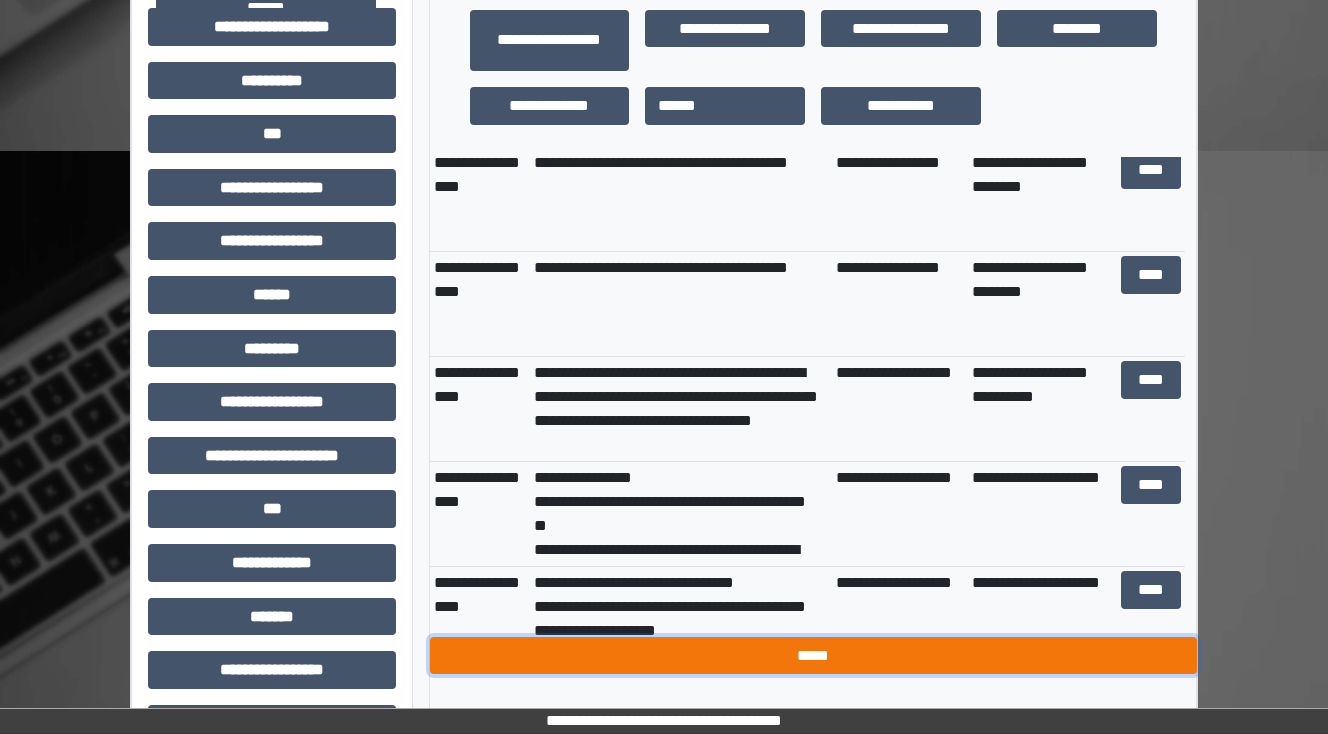 click on "*****" at bounding box center (813, 656) 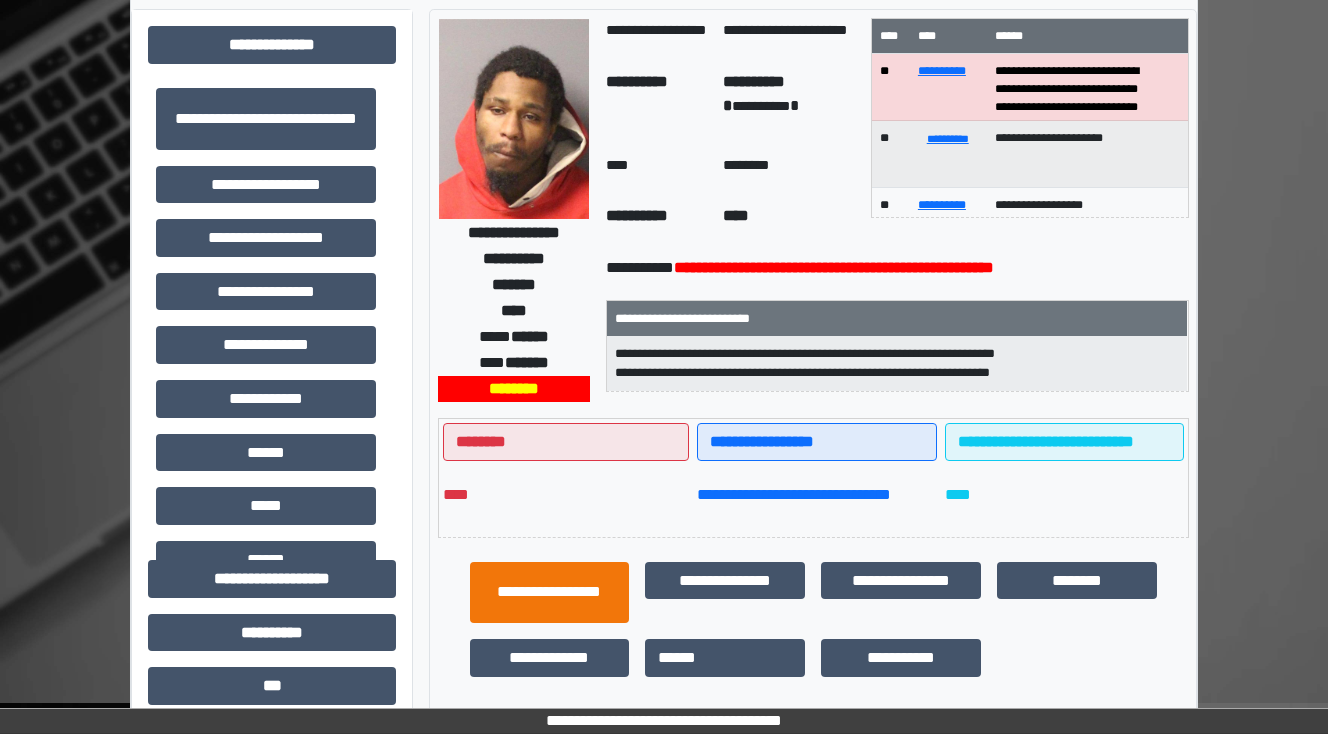 scroll, scrollTop: 0, scrollLeft: 0, axis: both 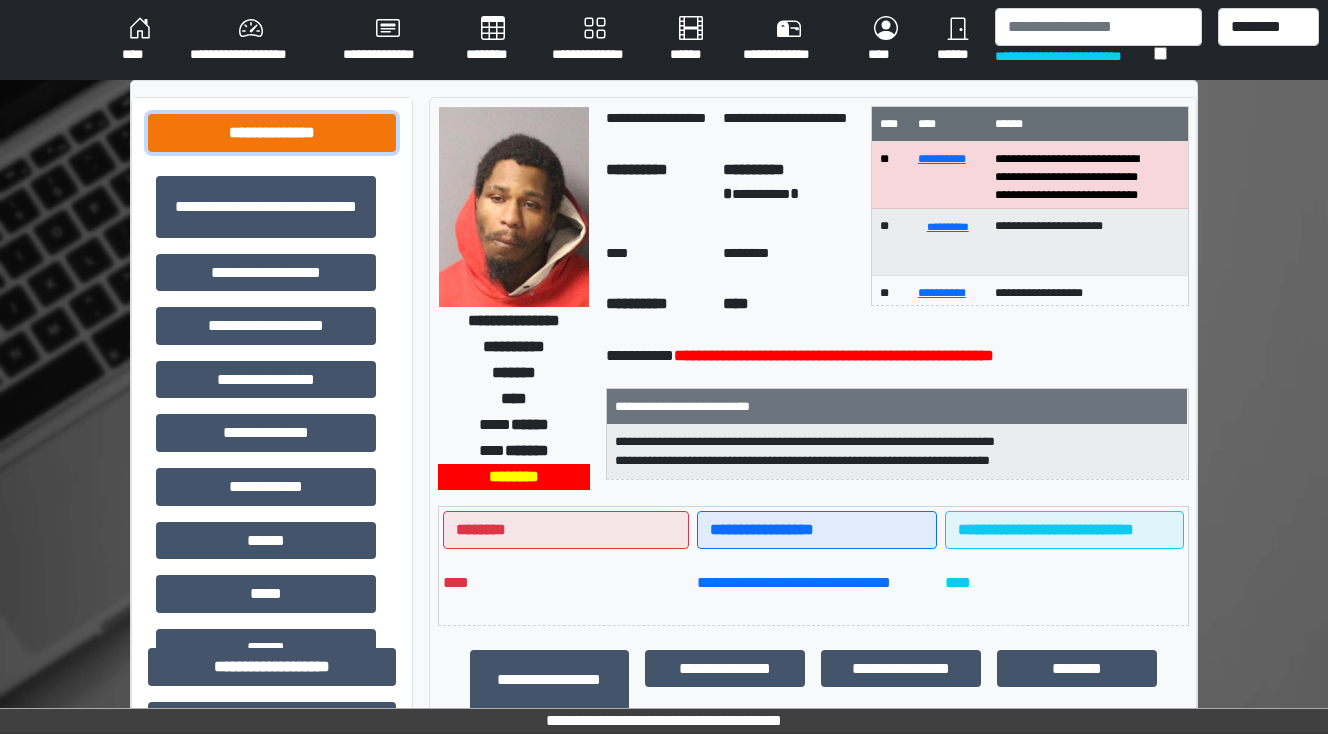 click on "**********" at bounding box center [272, 133] 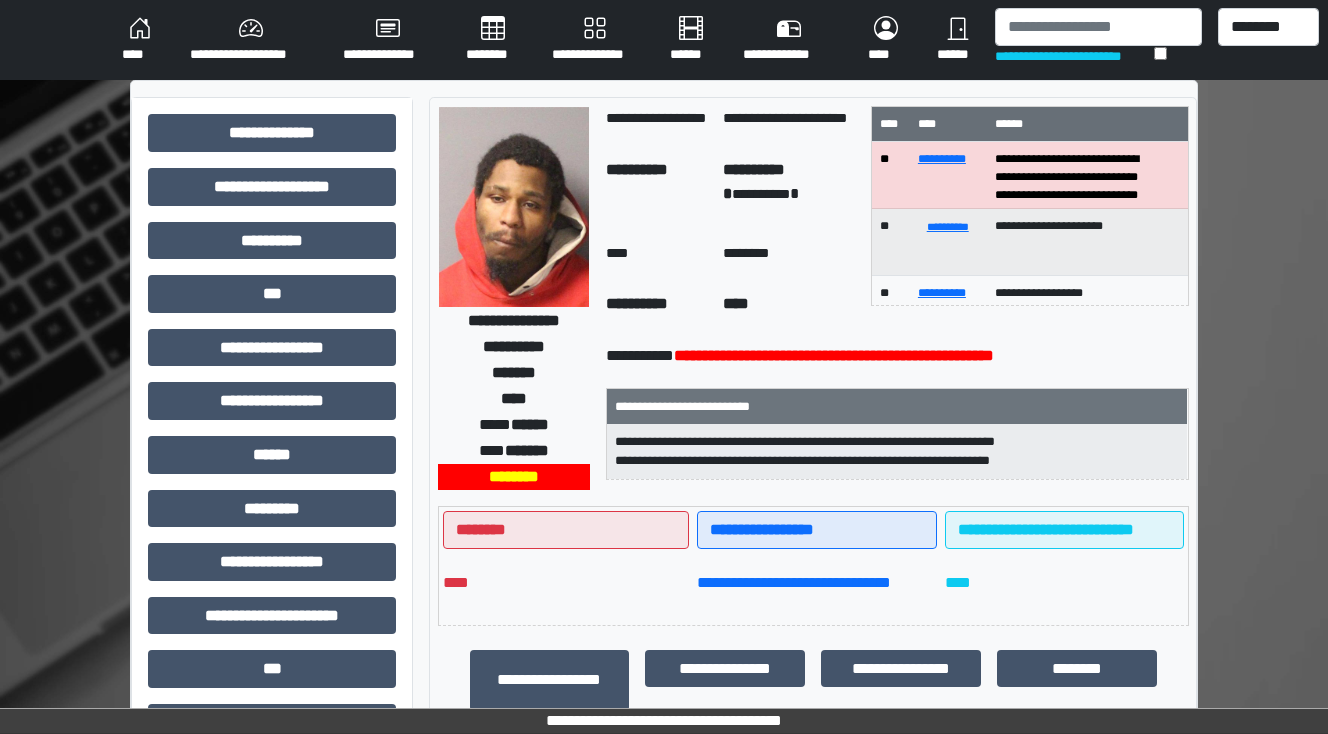click on "********" at bounding box center [493, 40] 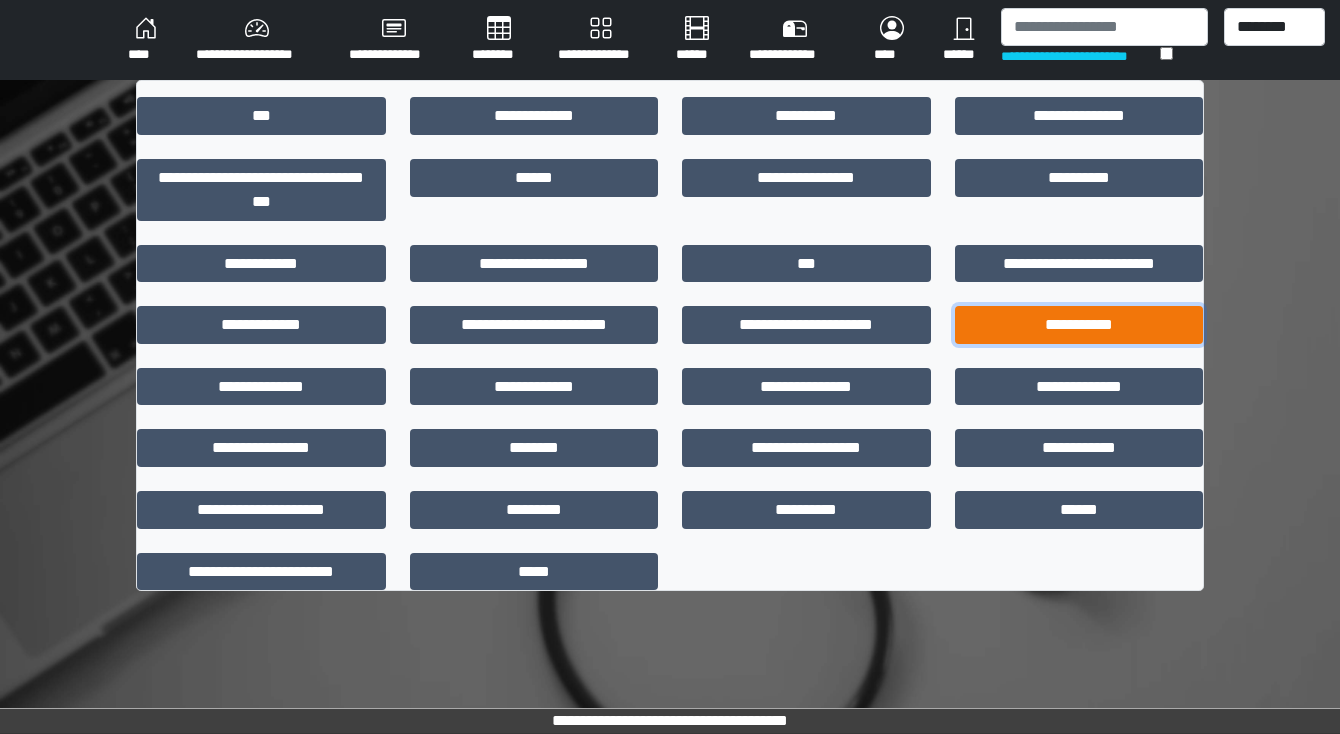 click on "**********" at bounding box center [1079, 325] 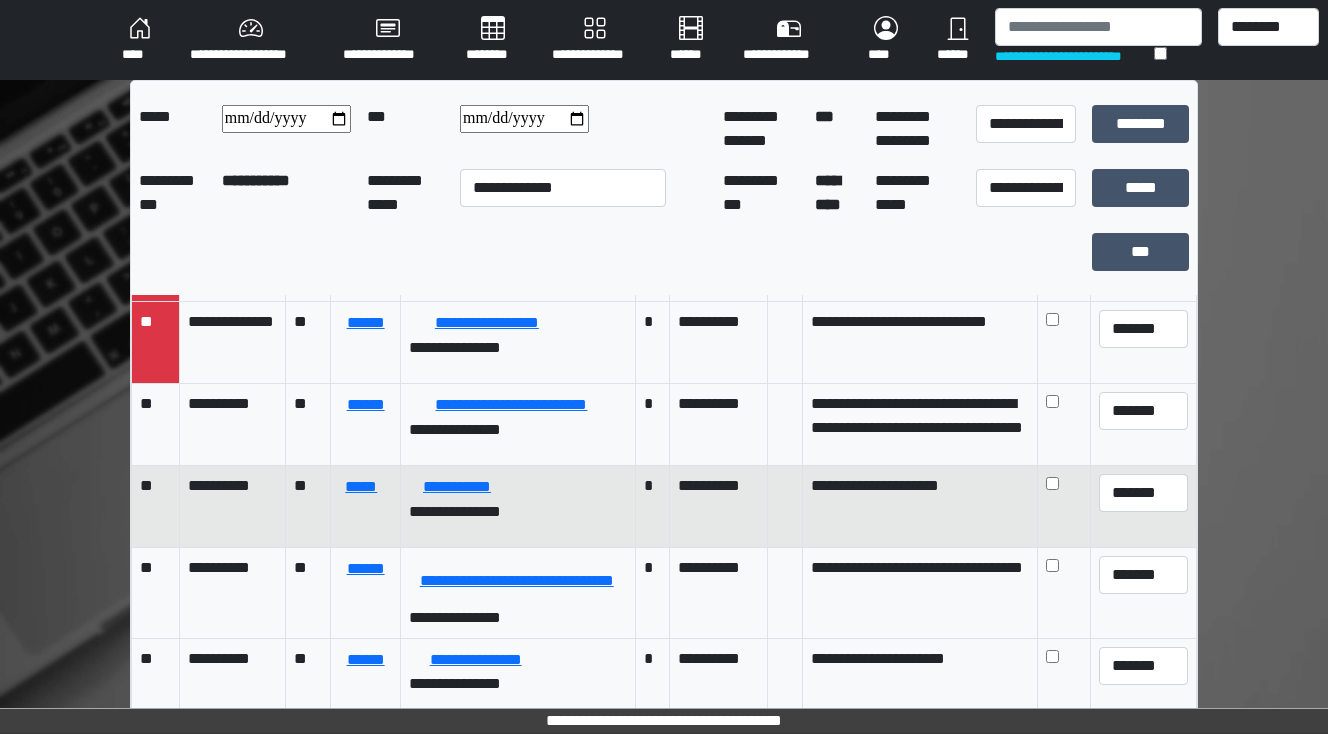 scroll, scrollTop: 320, scrollLeft: 0, axis: vertical 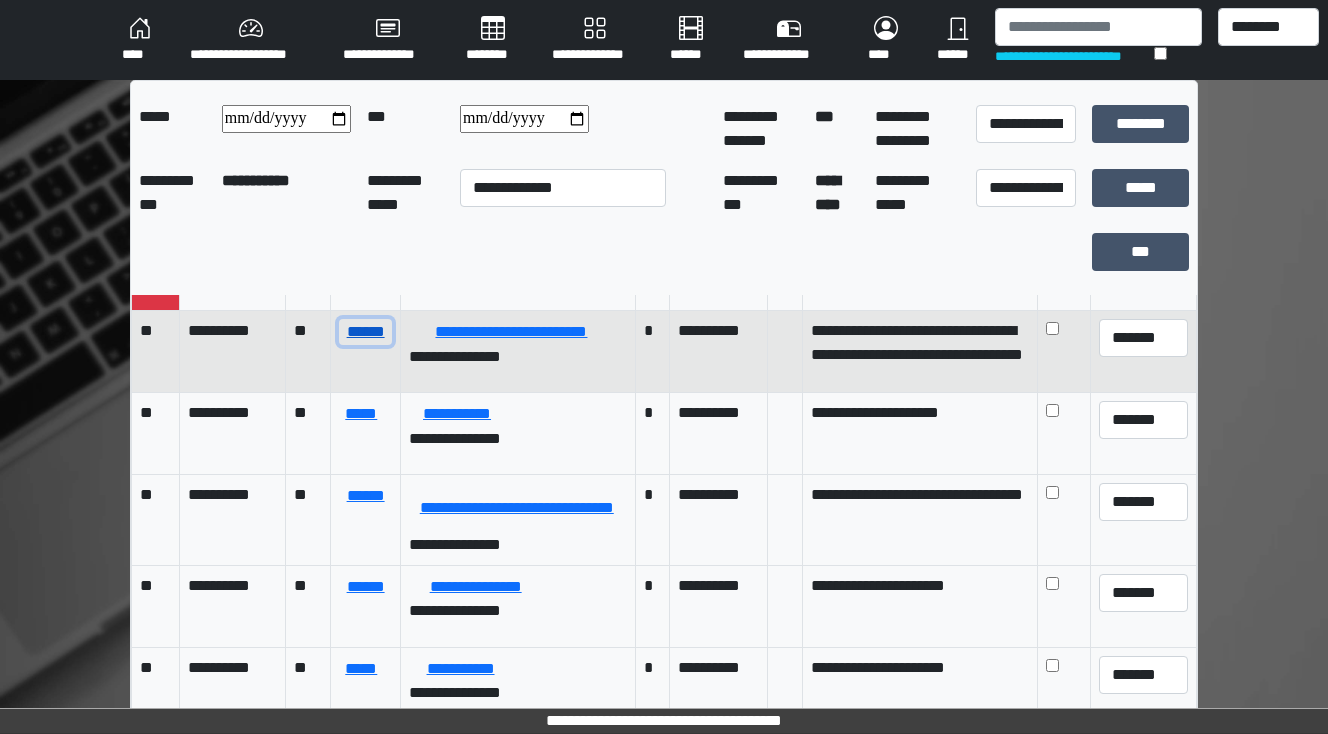 click on "******" at bounding box center (365, 332) 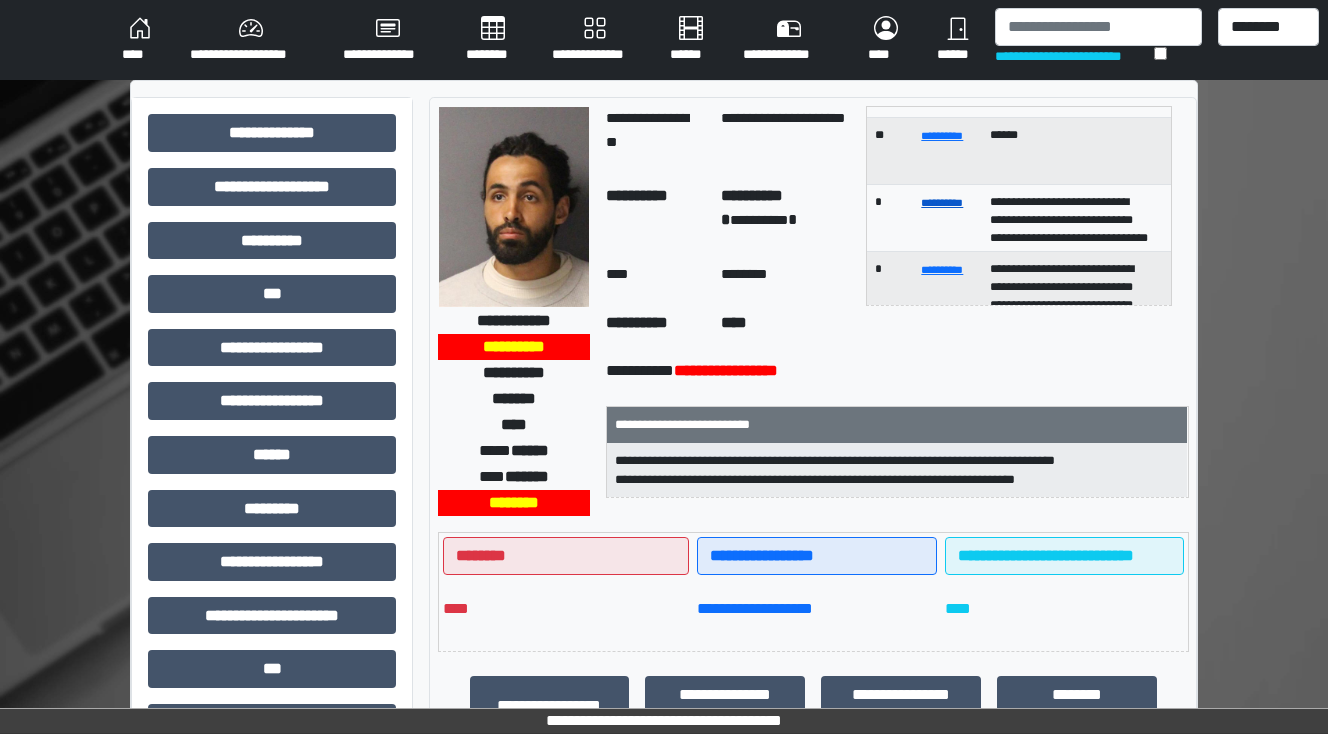 scroll, scrollTop: 0, scrollLeft: 0, axis: both 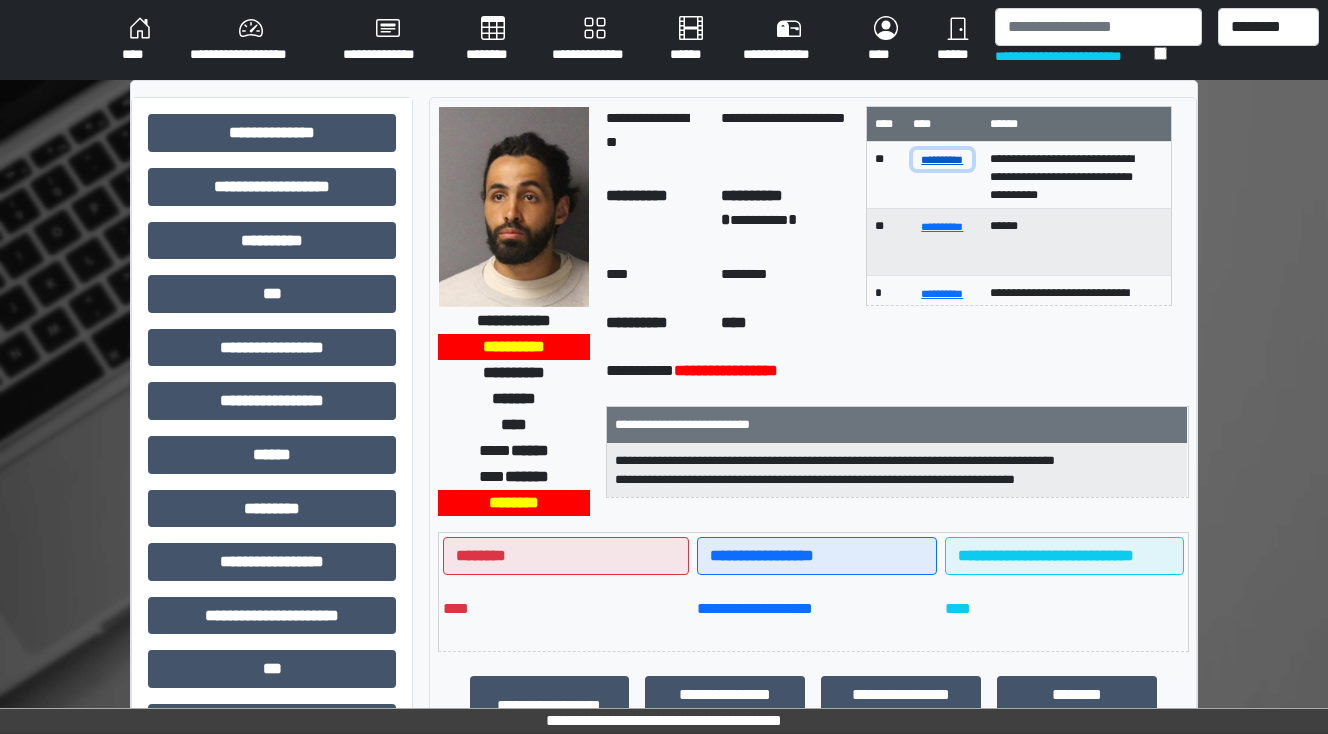 click on "**********" at bounding box center (943, 159) 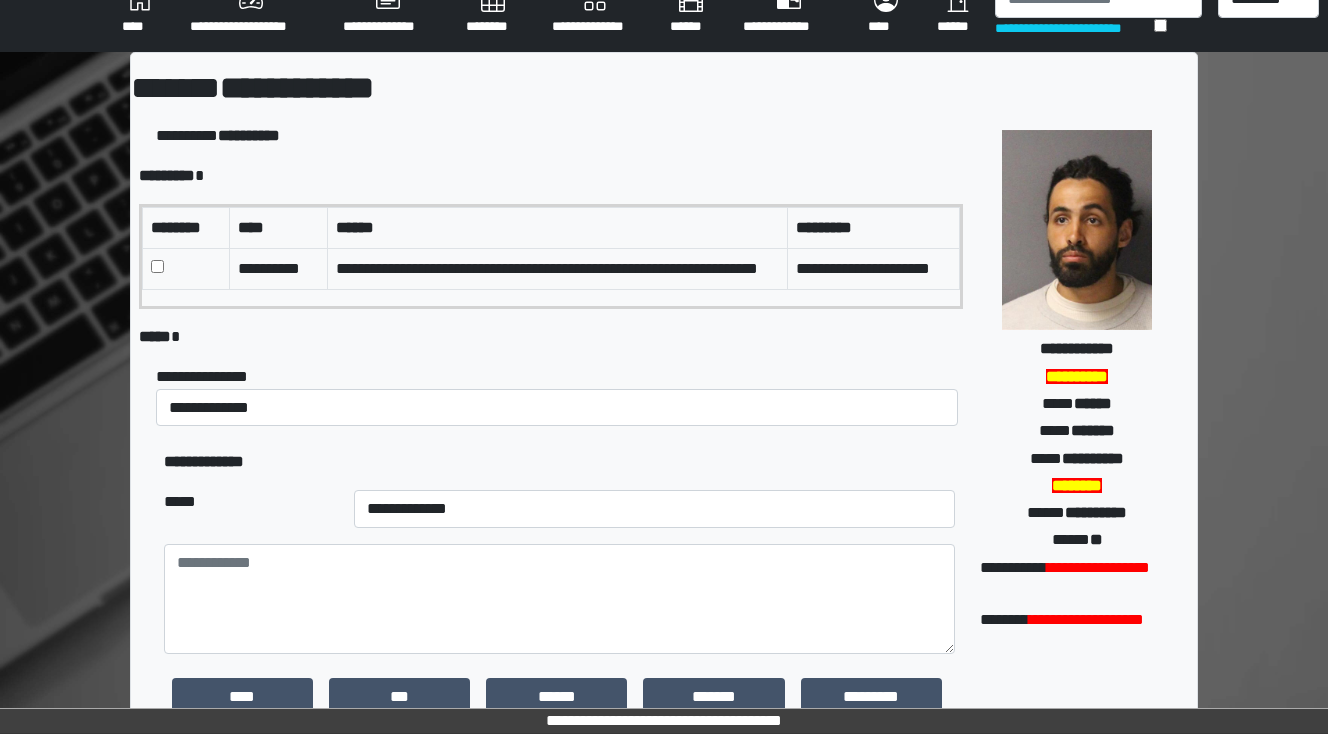 scroll, scrollTop: 0, scrollLeft: 0, axis: both 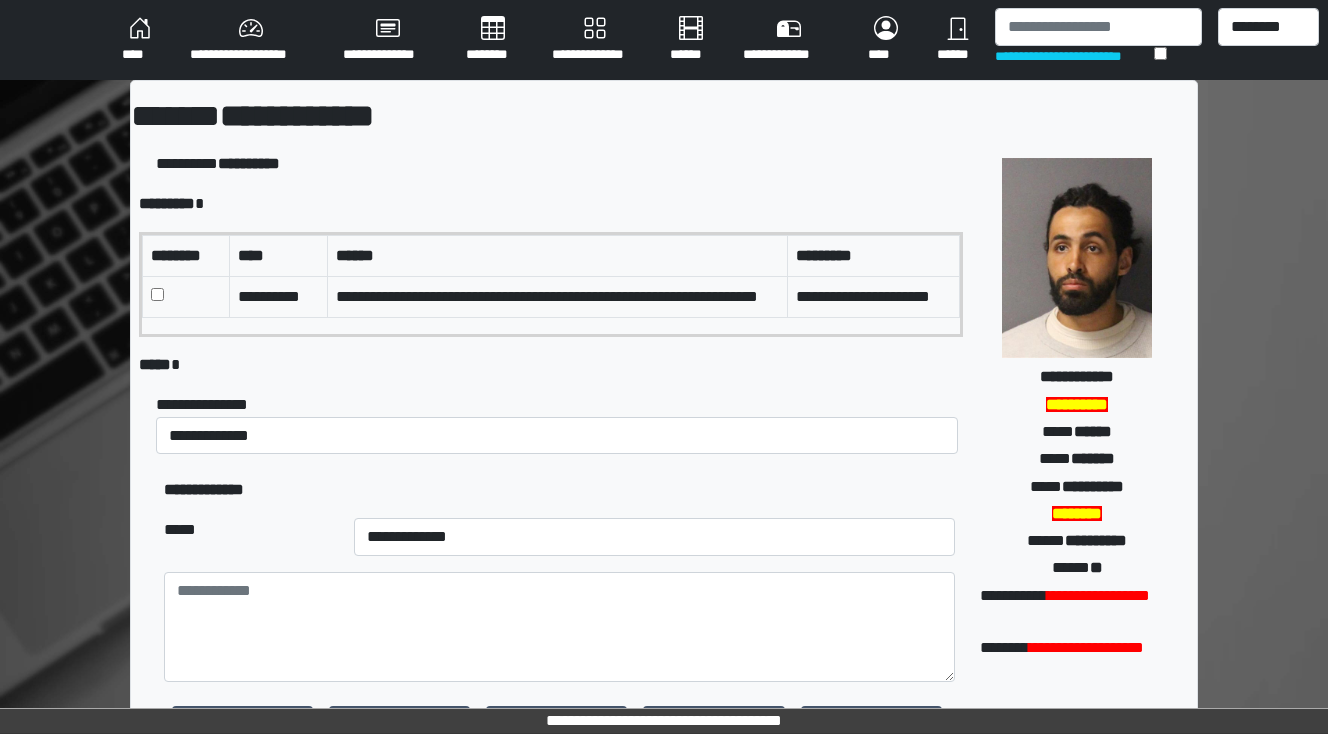 click on "********" at bounding box center (493, 40) 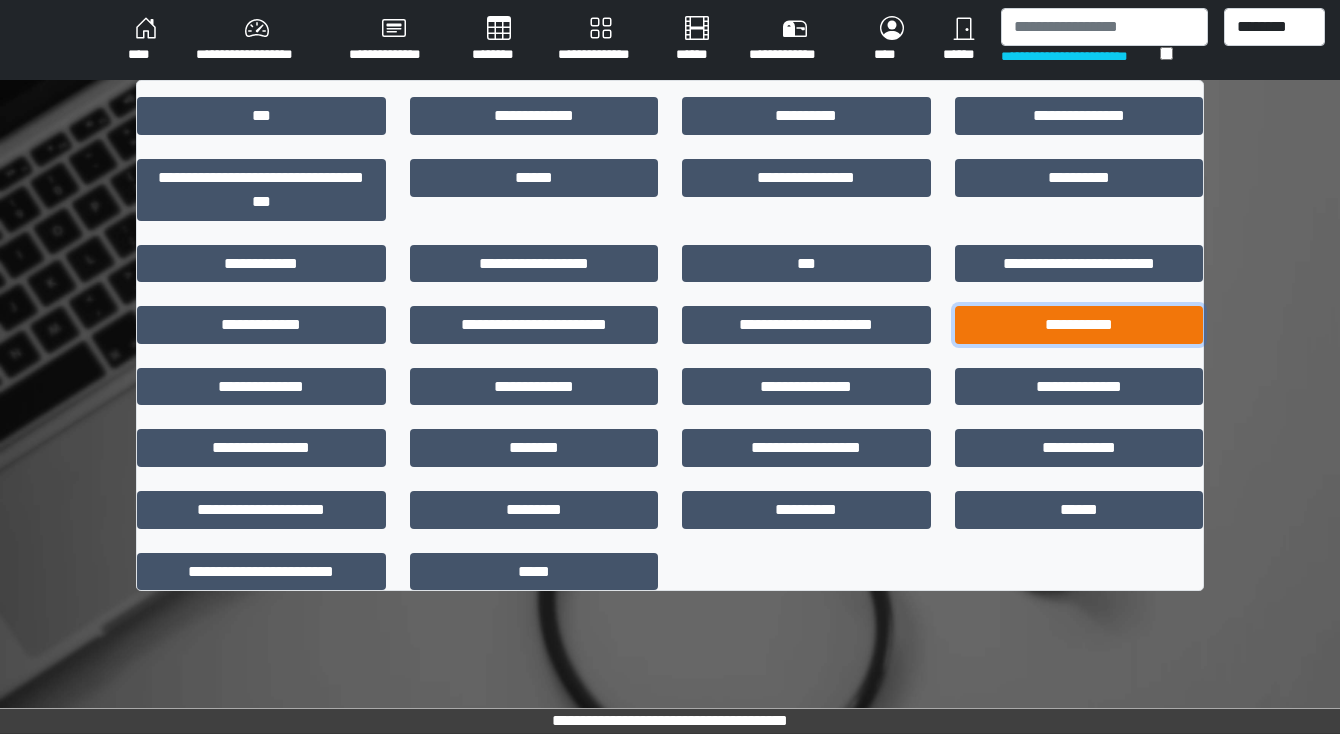 click on "**********" at bounding box center (1079, 325) 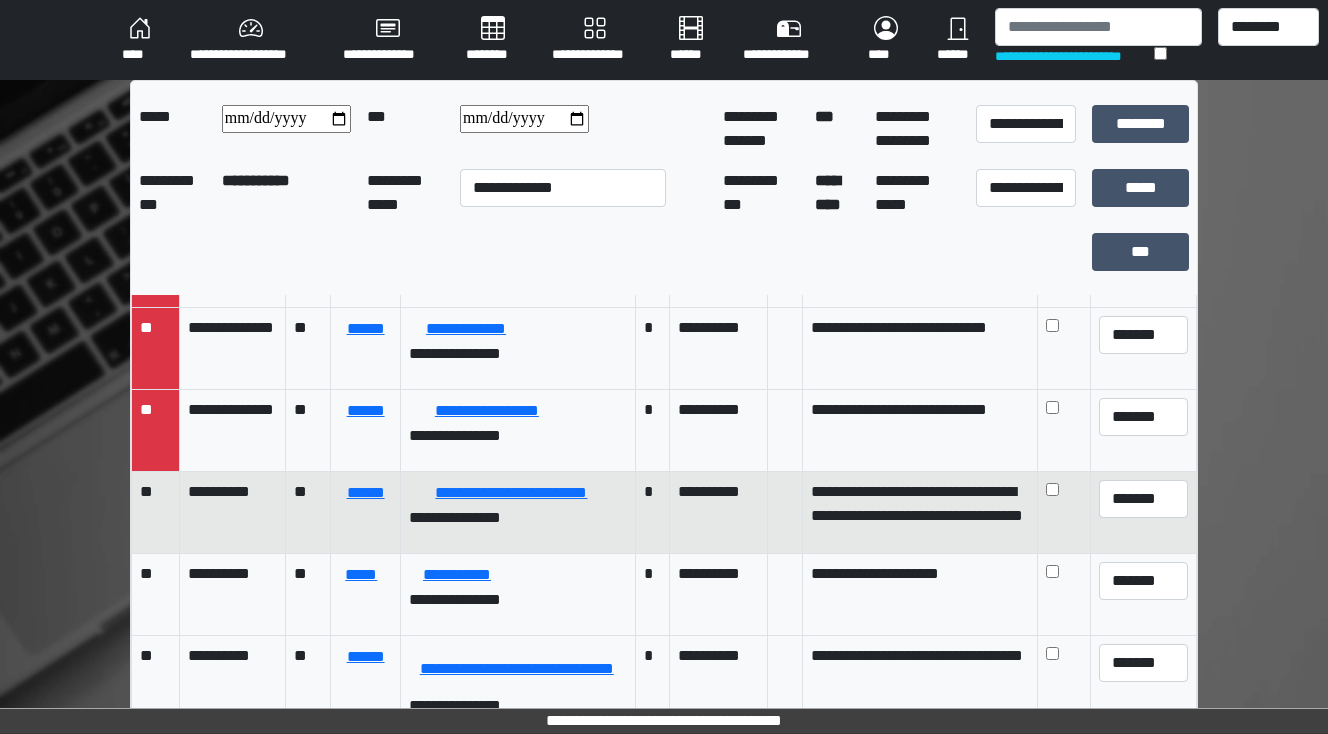 scroll, scrollTop: 160, scrollLeft: 0, axis: vertical 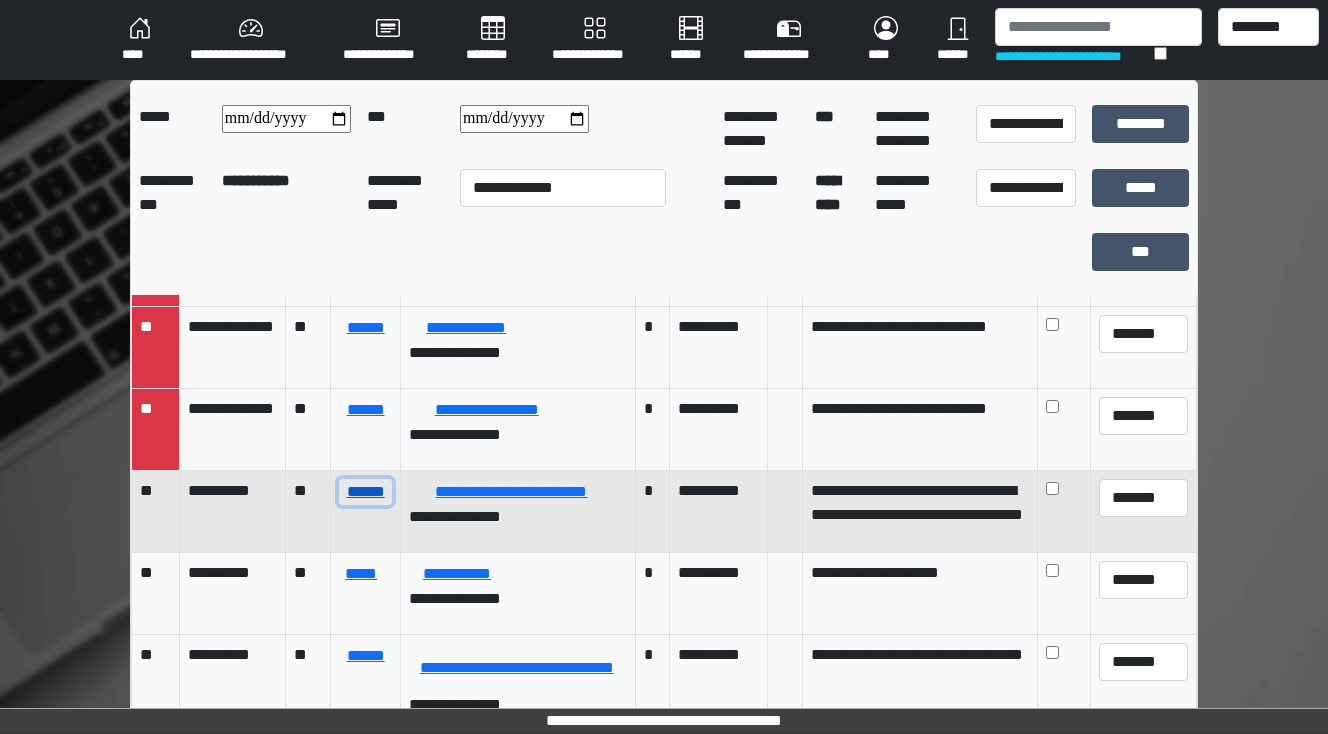click on "******" at bounding box center [365, 492] 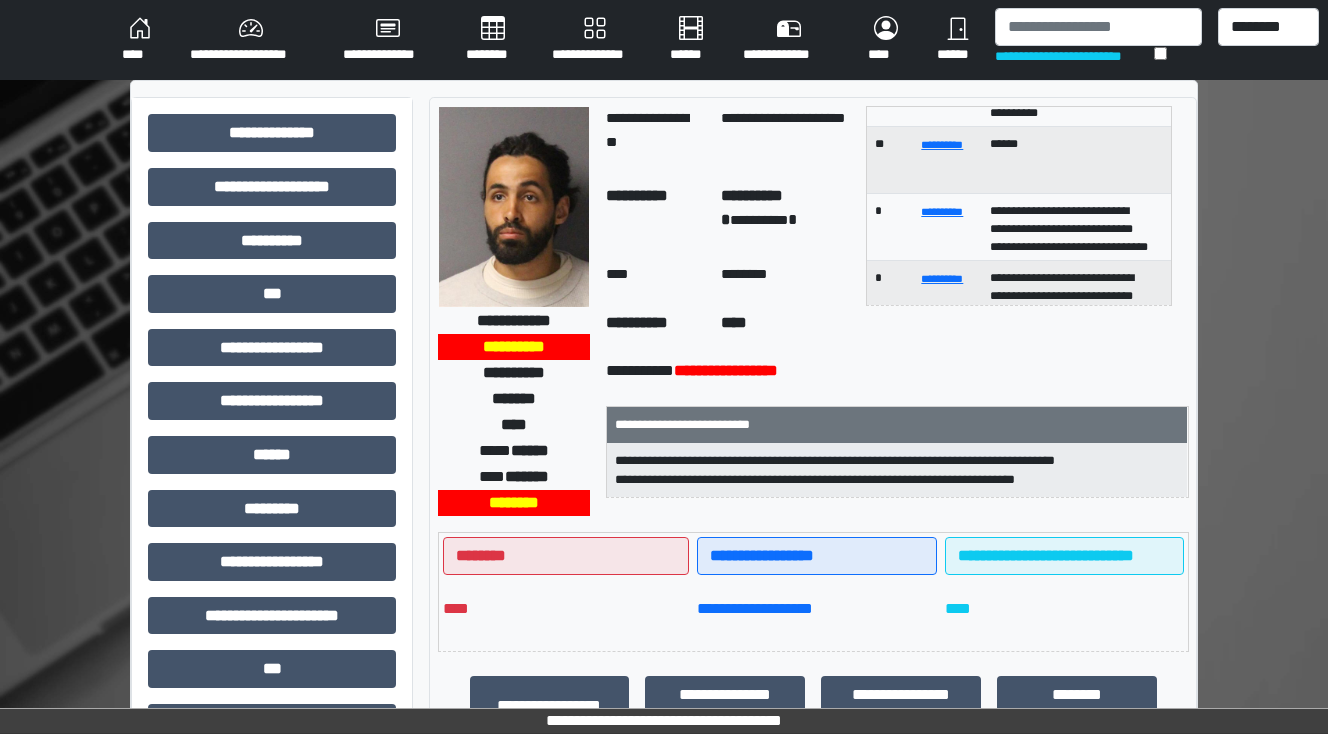 scroll, scrollTop: 0, scrollLeft: 0, axis: both 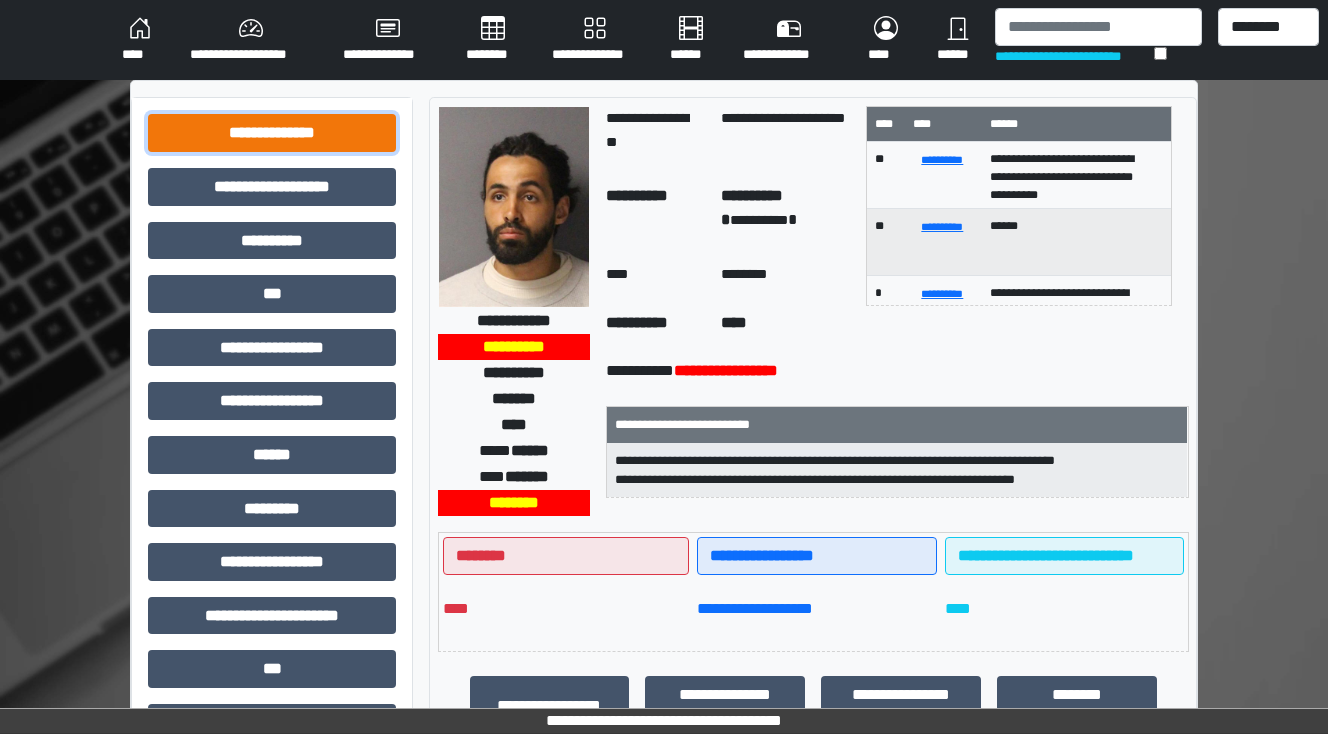 click on "**********" at bounding box center [272, 133] 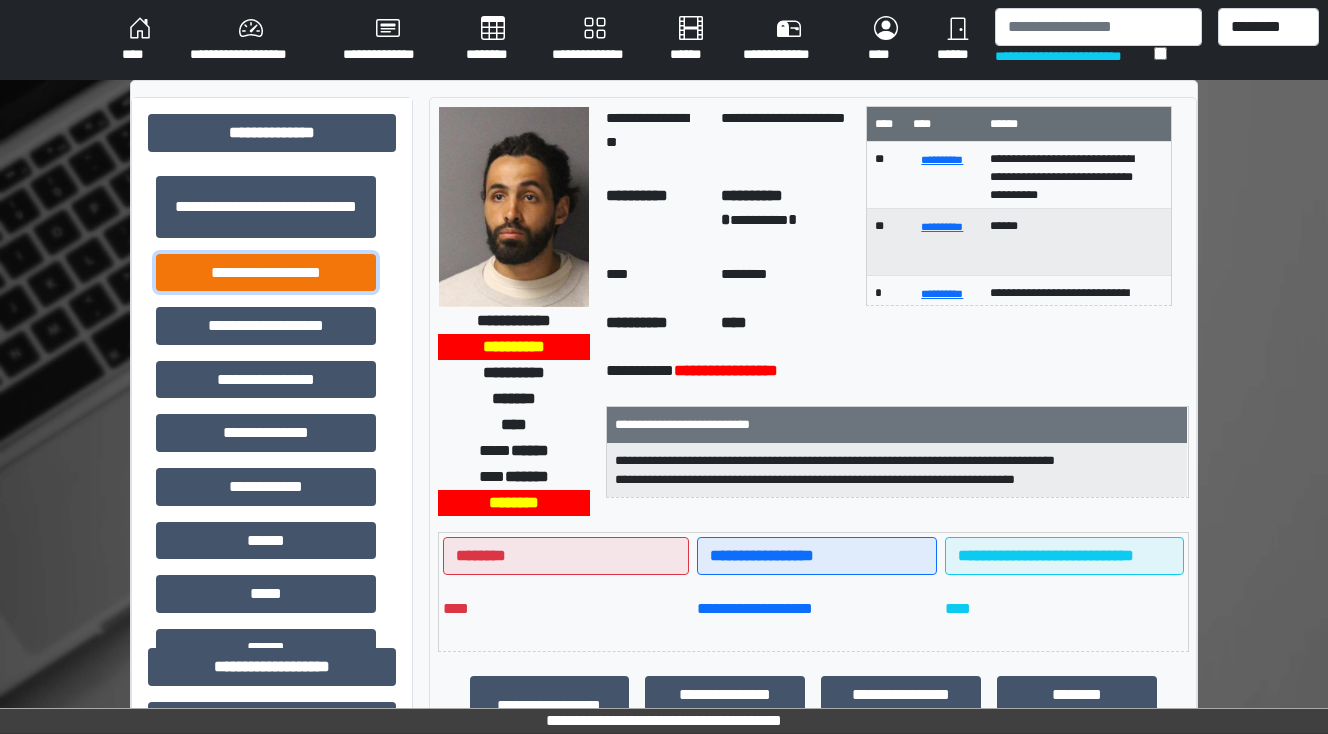 click on "**********" at bounding box center [266, 273] 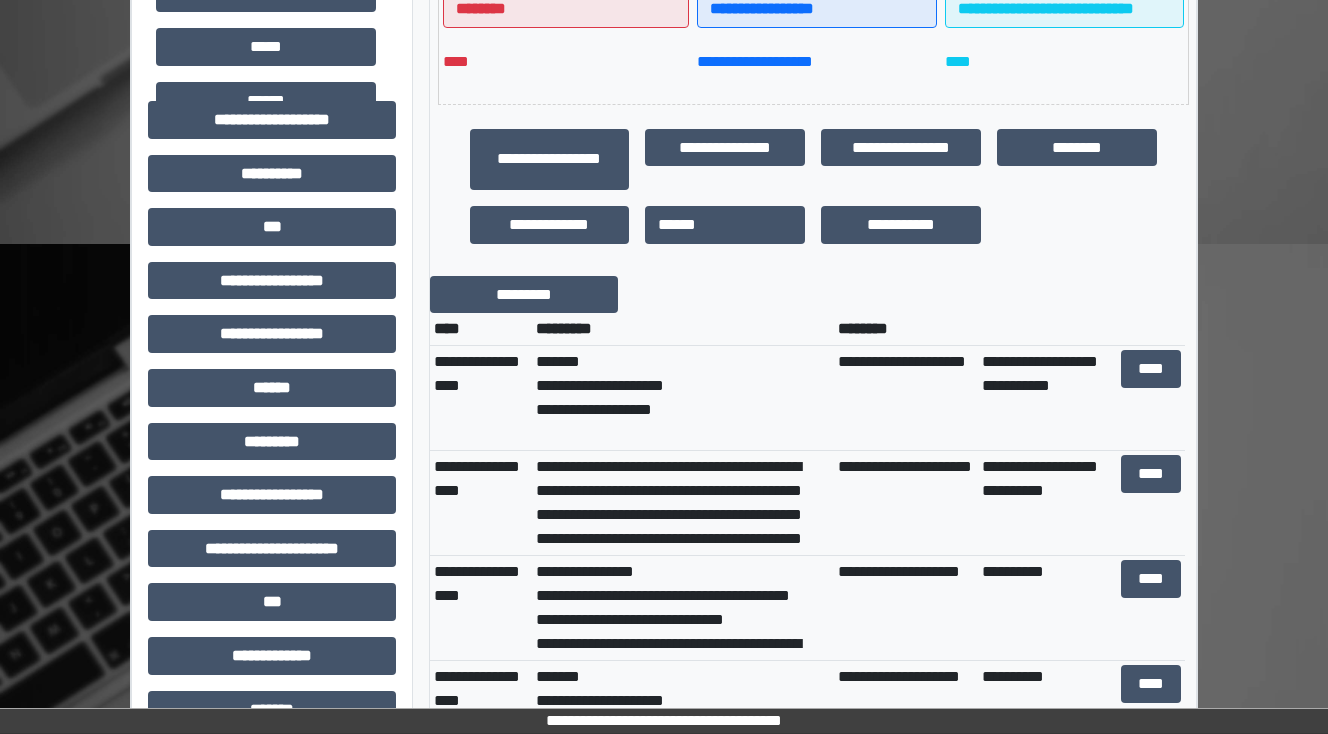 scroll, scrollTop: 560, scrollLeft: 0, axis: vertical 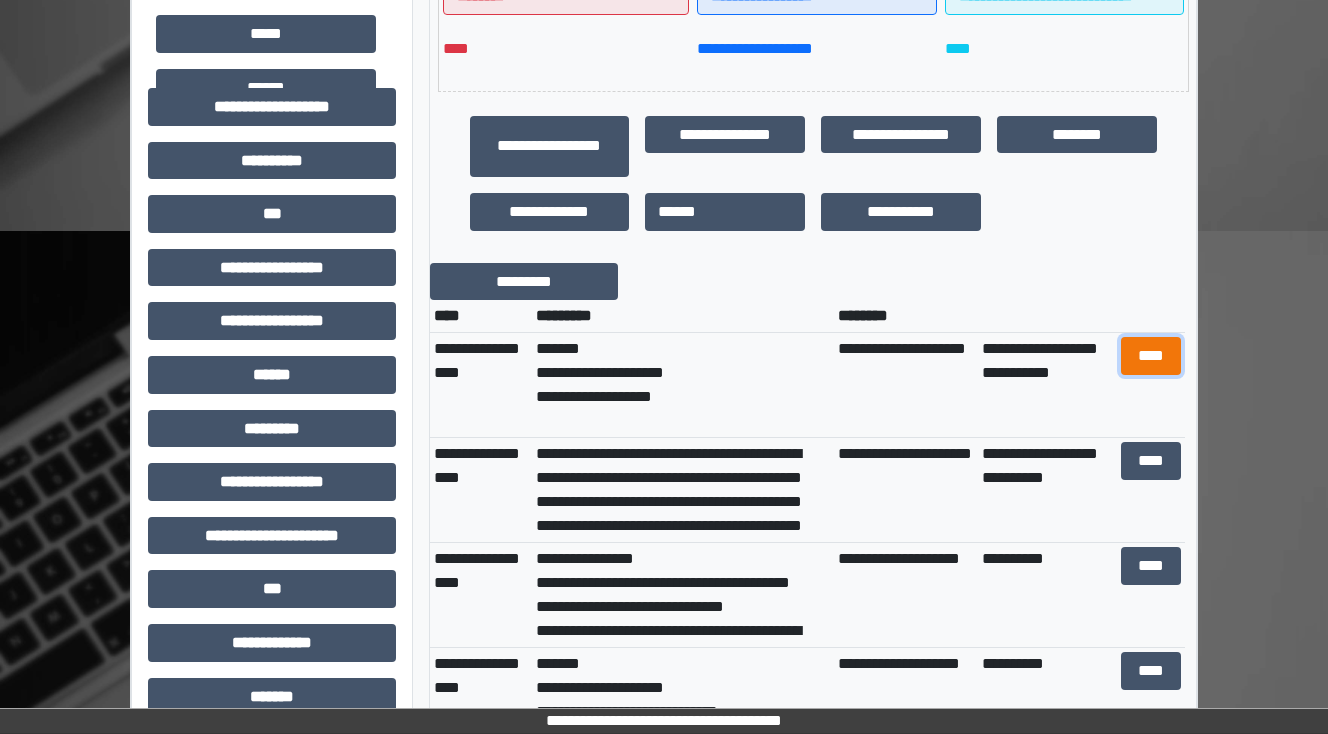 click on "****" at bounding box center (1150, 356) 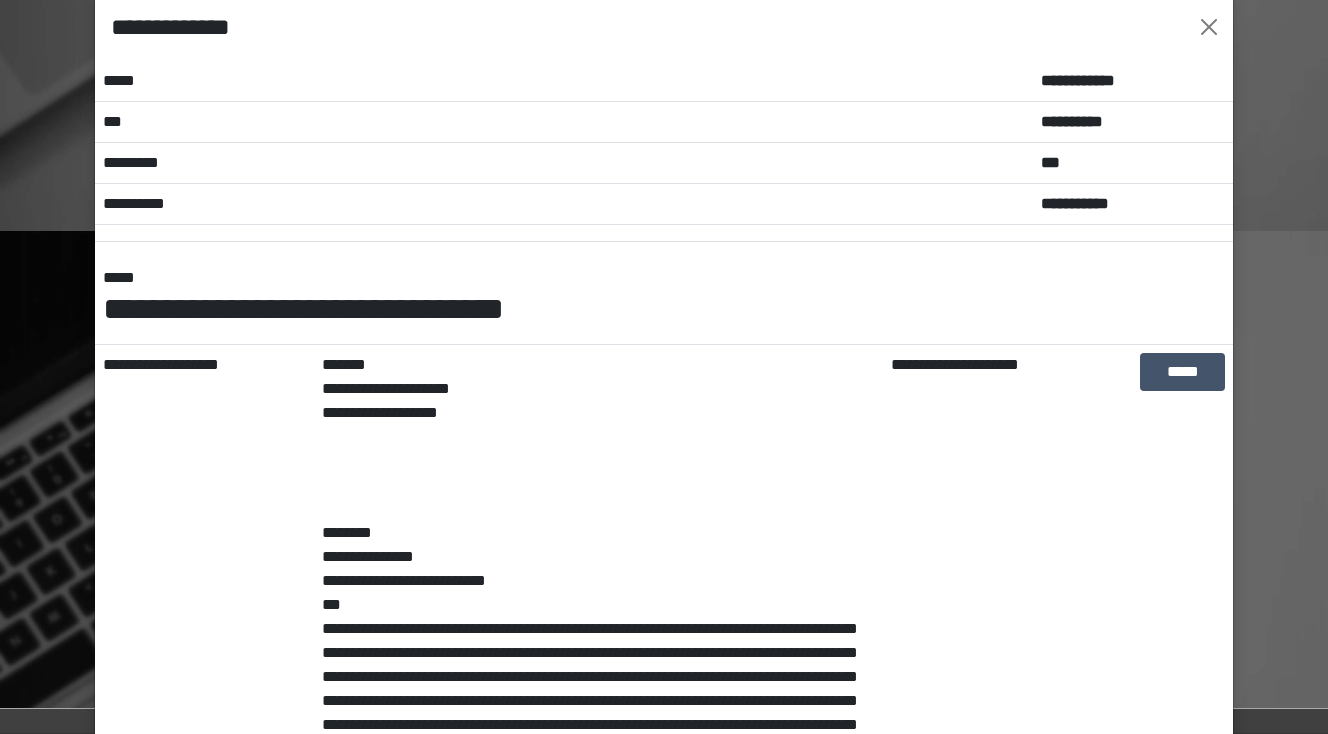 scroll, scrollTop: 0, scrollLeft: 0, axis: both 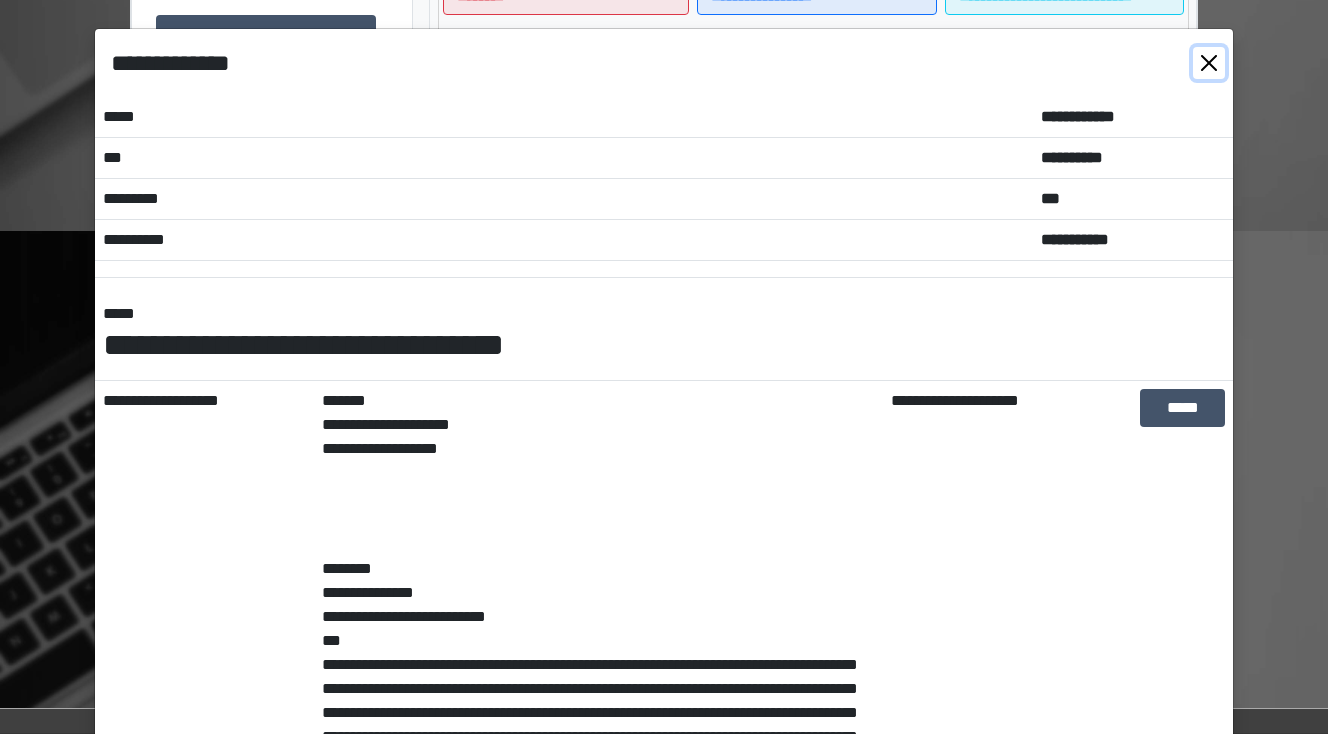 click at bounding box center [1209, 63] 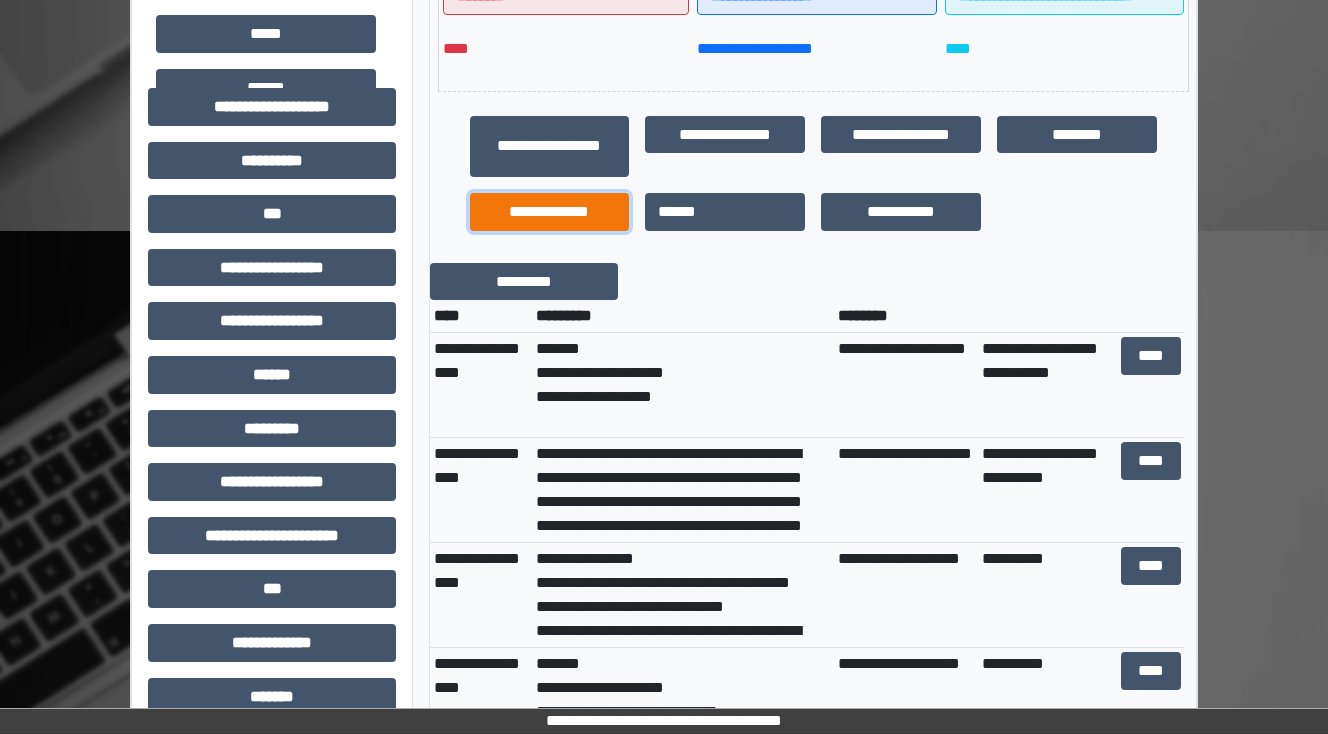 click on "**********" at bounding box center [550, 212] 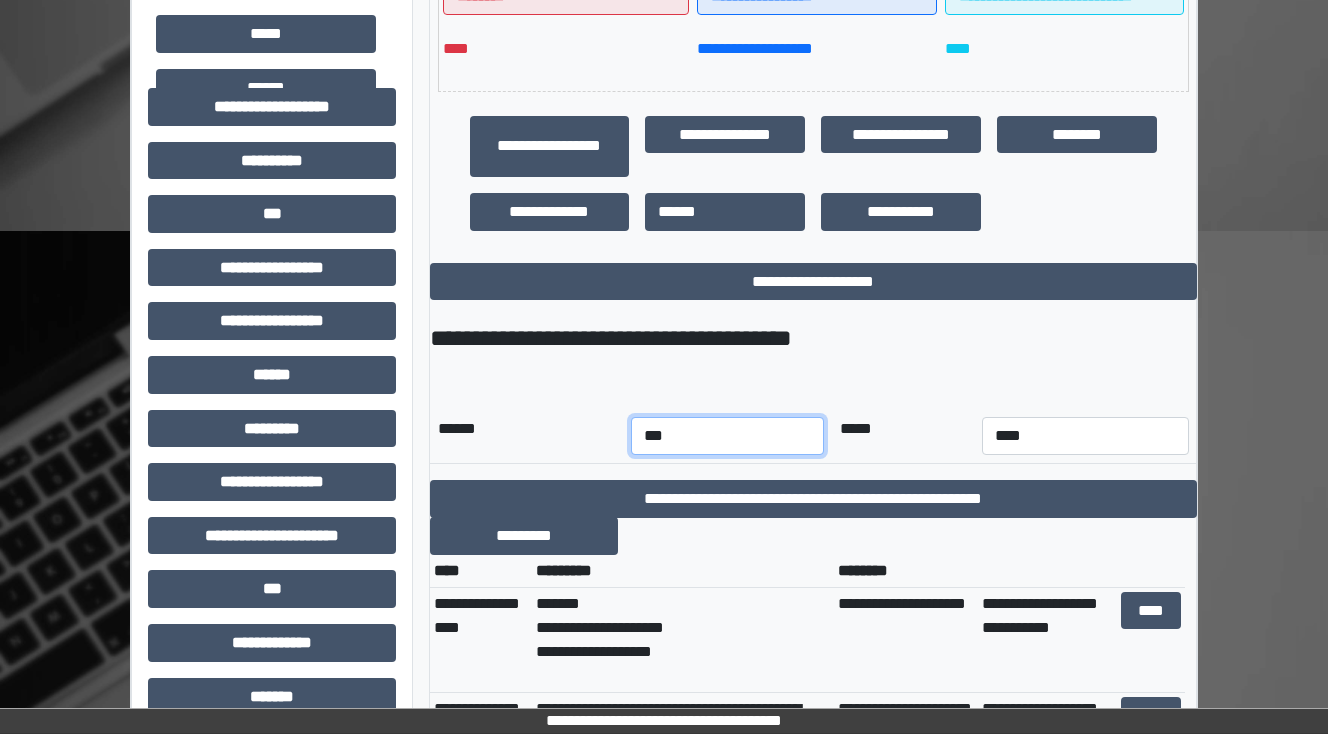 click on "***
***
***
***
***
***
***
***
***
***
***
***" at bounding box center [727, 436] 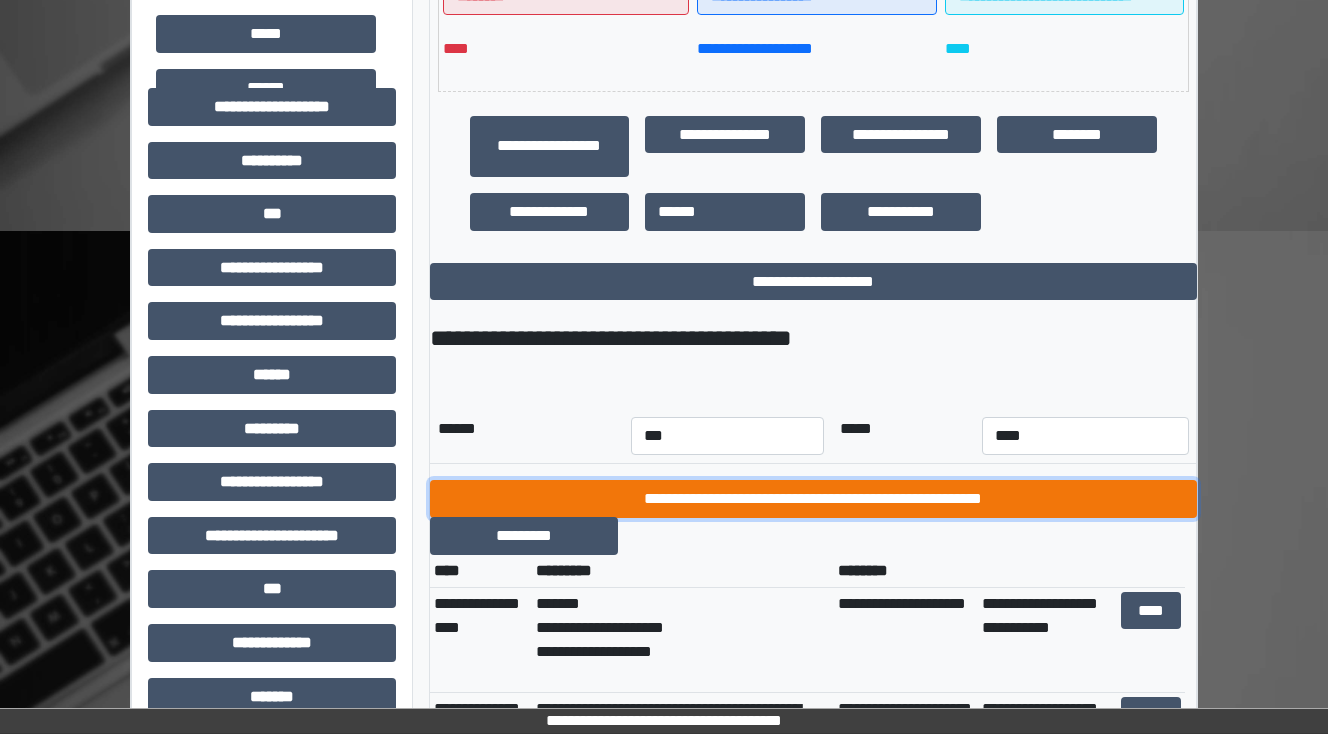 click on "**********" at bounding box center (813, 499) 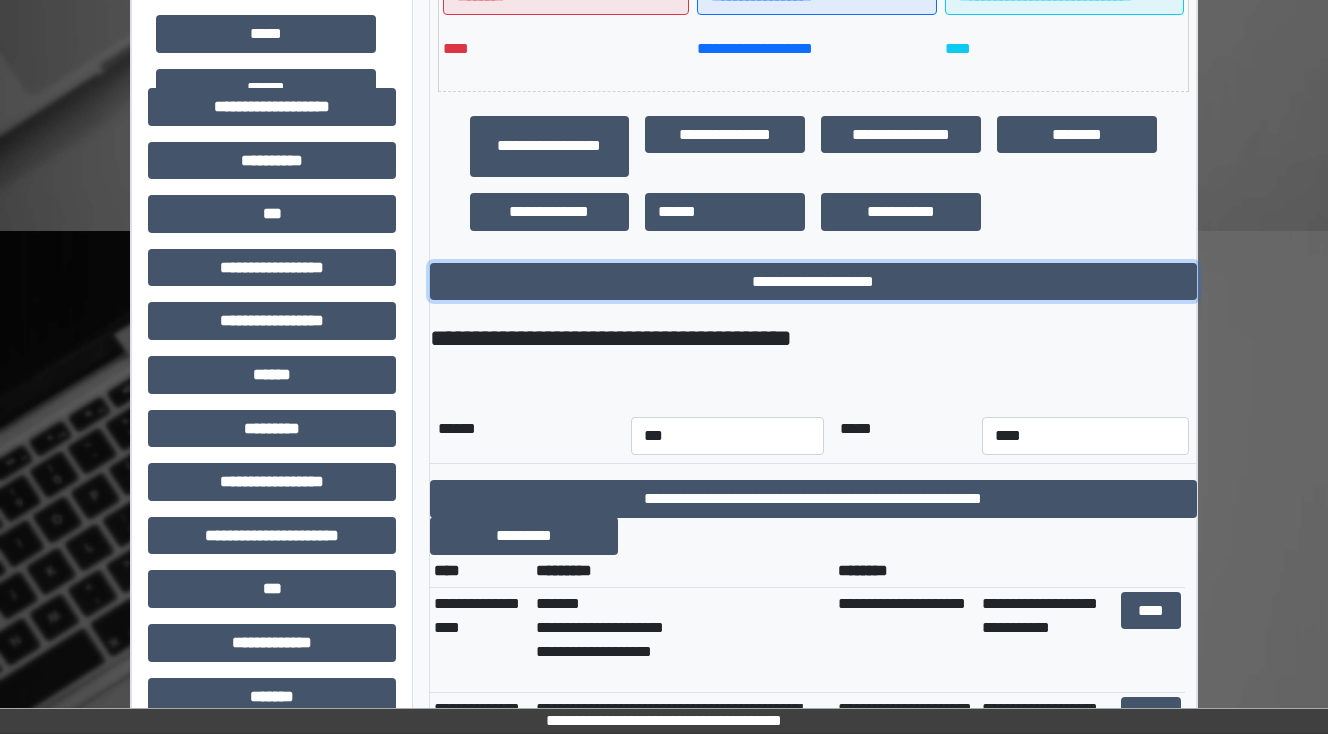 click on "**********" at bounding box center (813, 282) 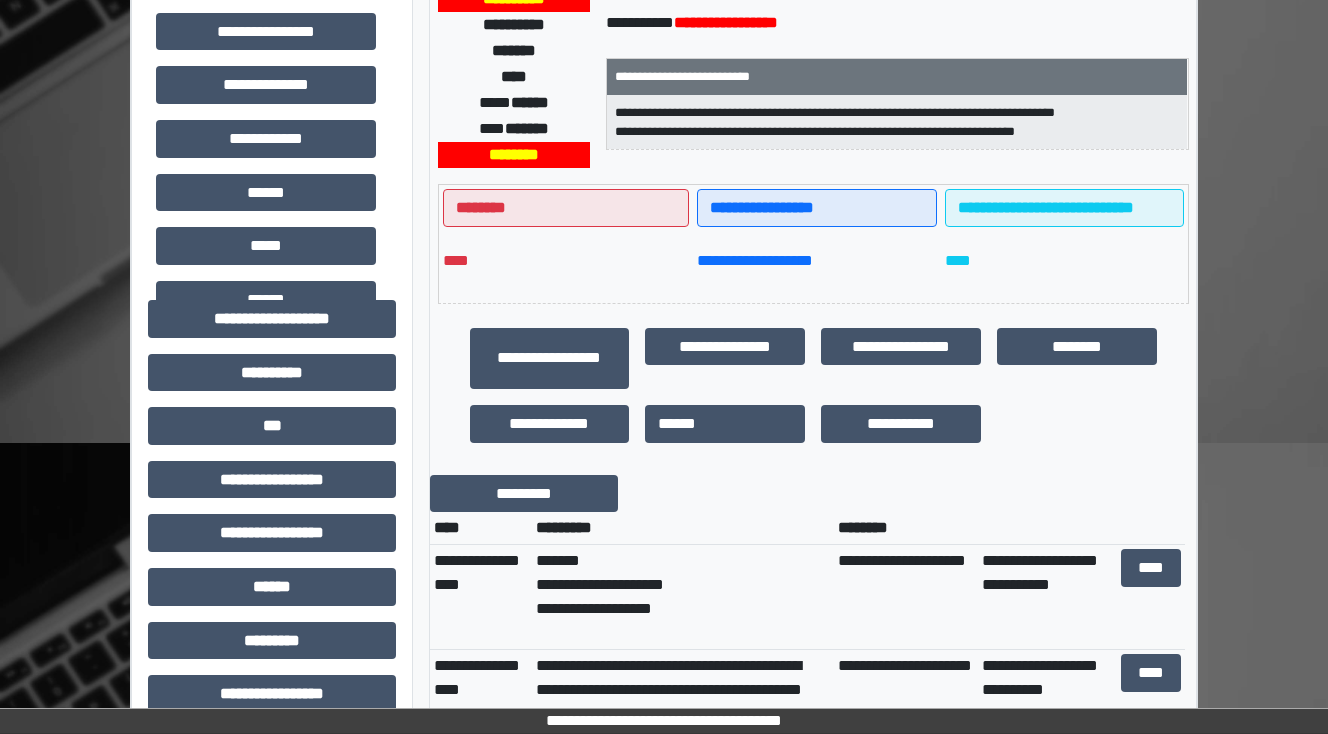 scroll, scrollTop: 80, scrollLeft: 0, axis: vertical 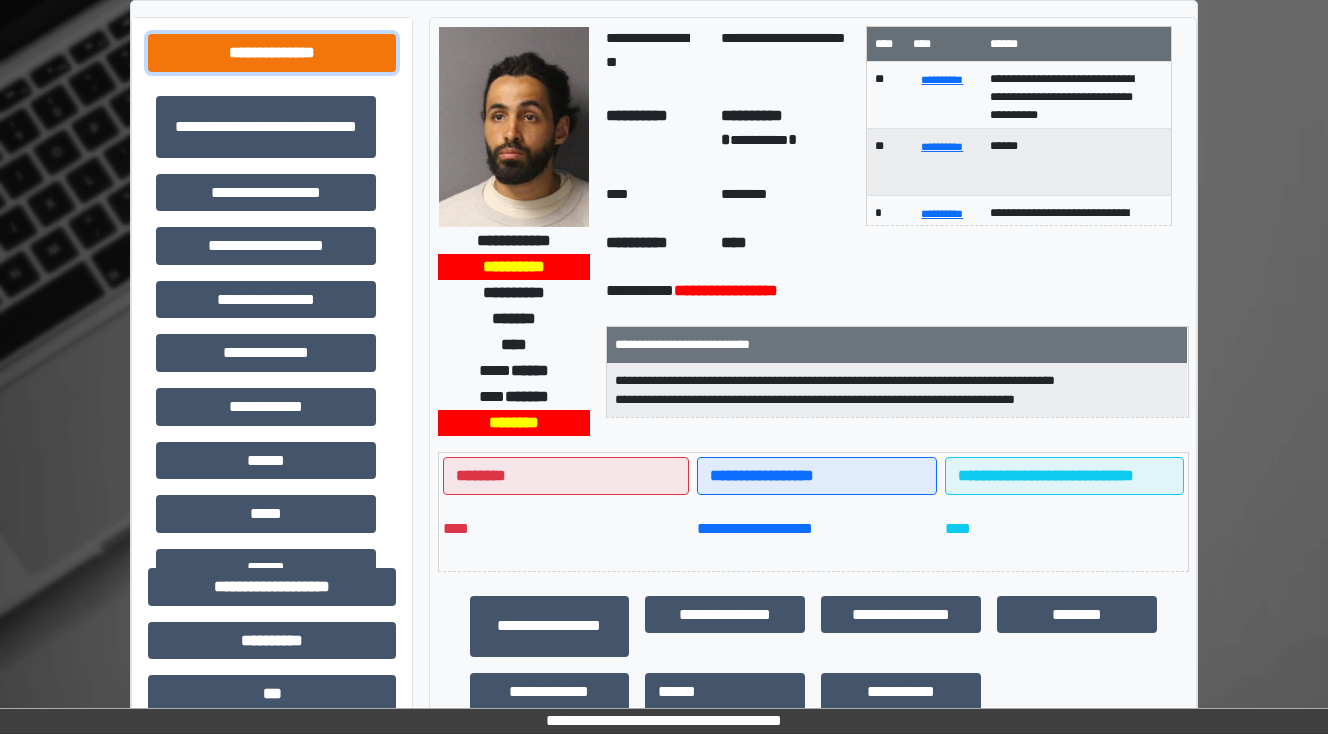 click on "**********" at bounding box center [272, 53] 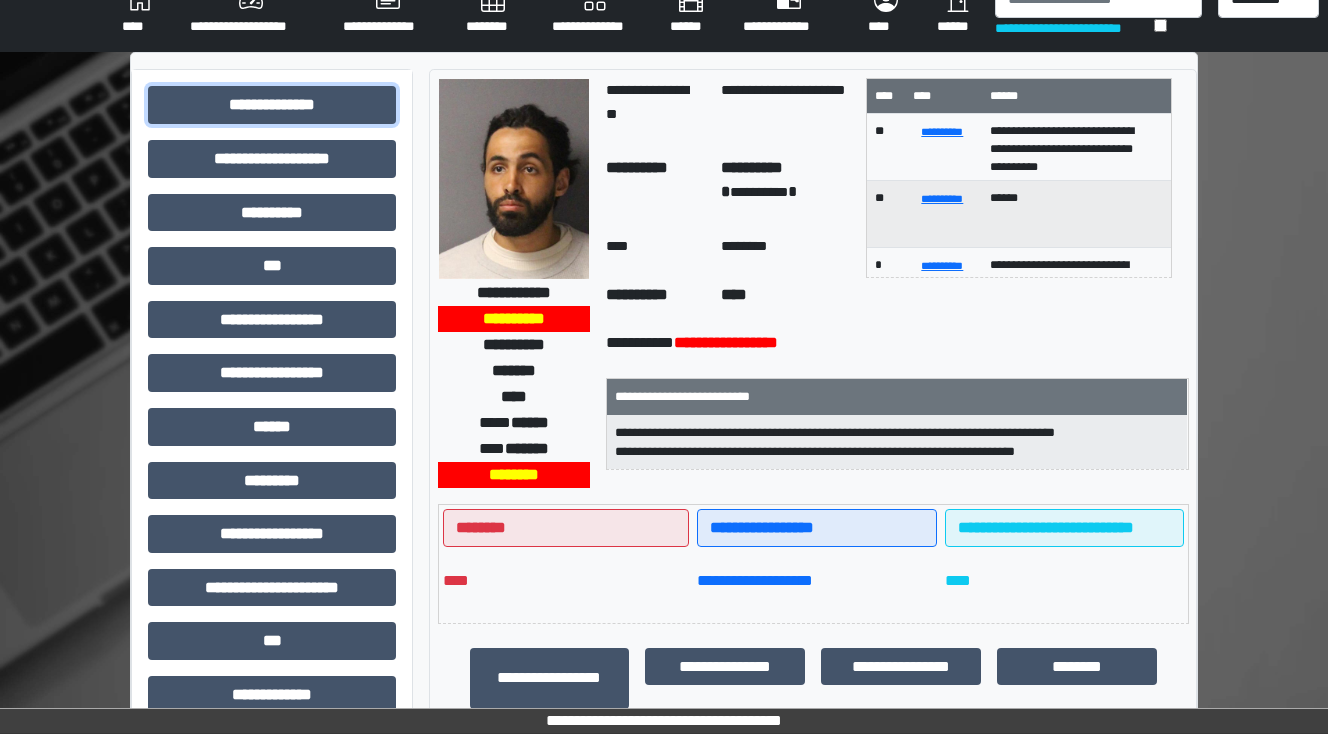 scroll, scrollTop: 0, scrollLeft: 0, axis: both 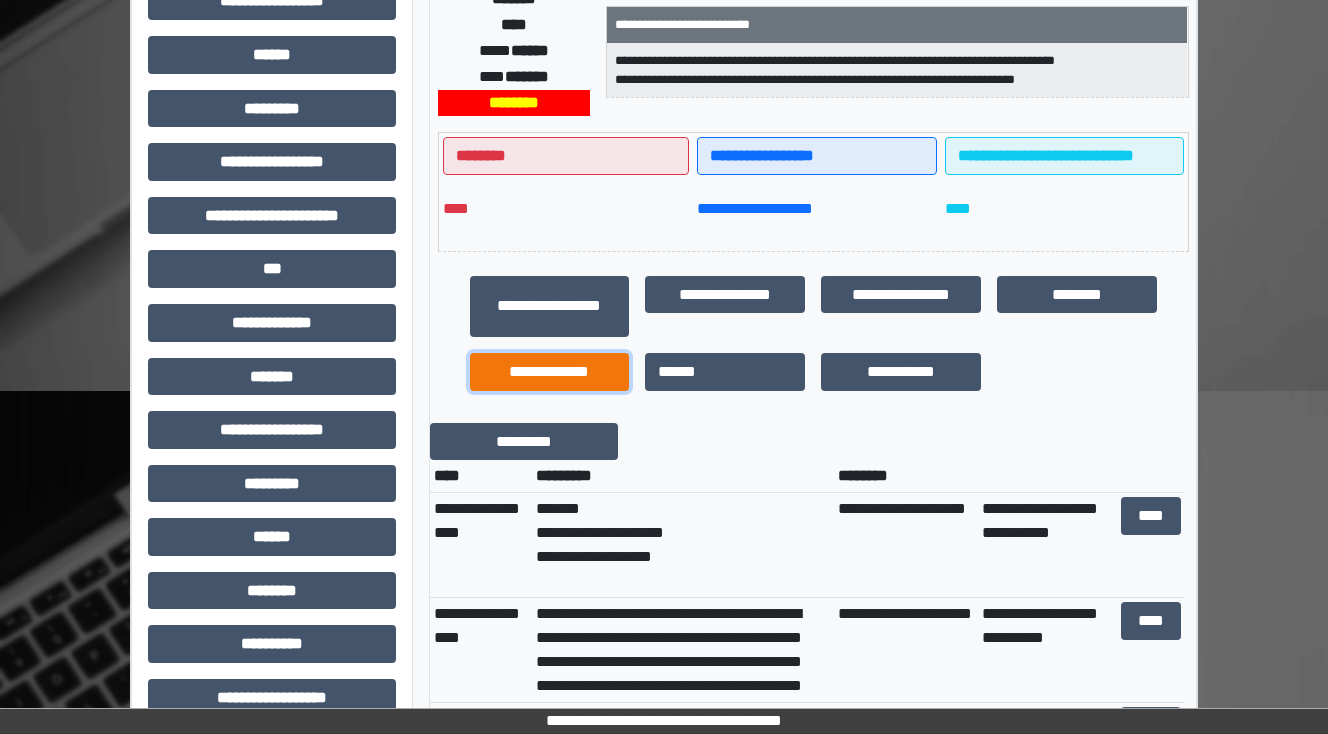 click on "**********" at bounding box center [550, 372] 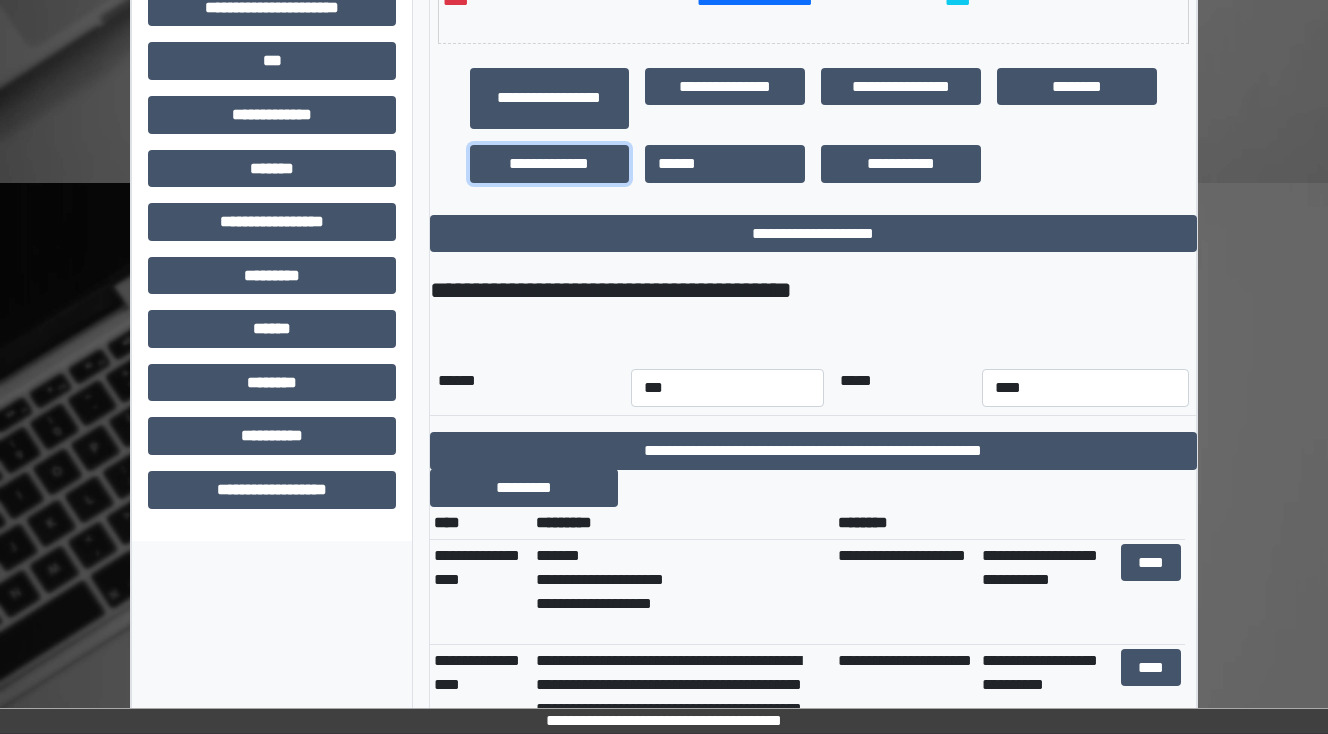 scroll, scrollTop: 640, scrollLeft: 0, axis: vertical 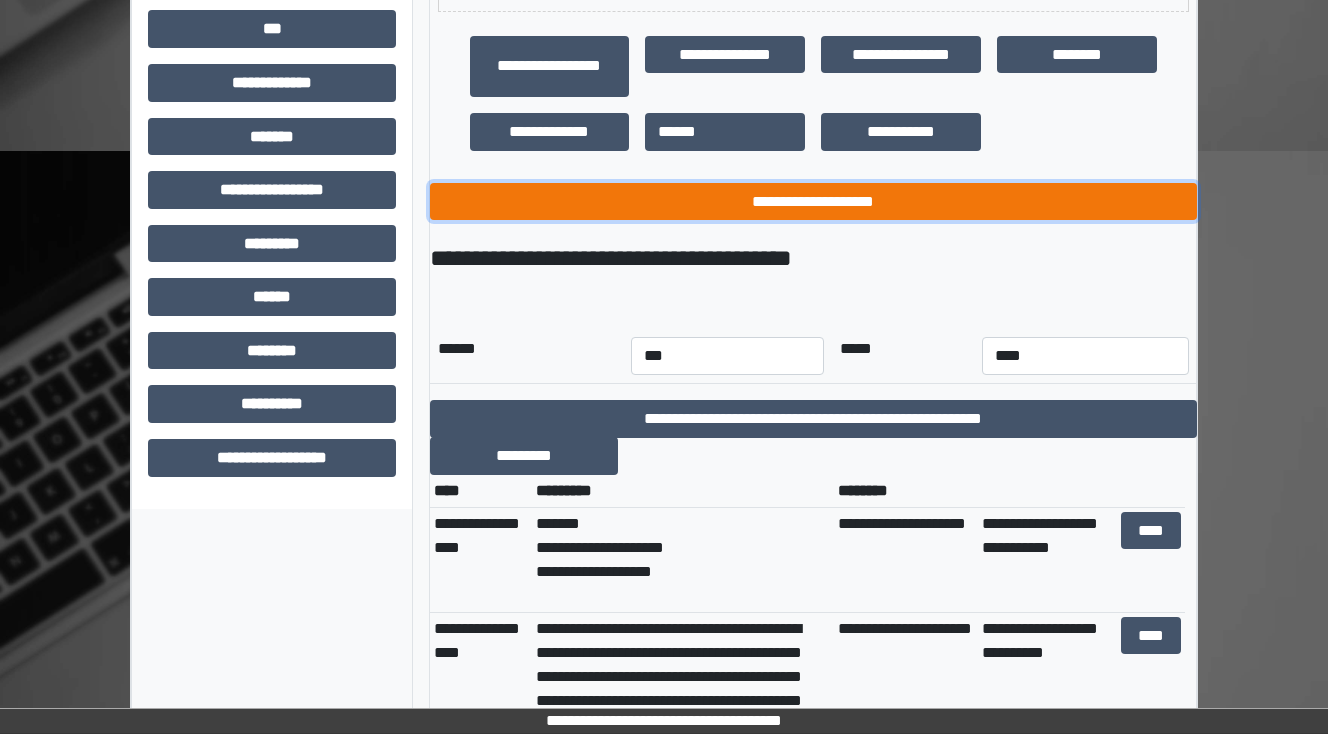 click on "**********" at bounding box center [813, 202] 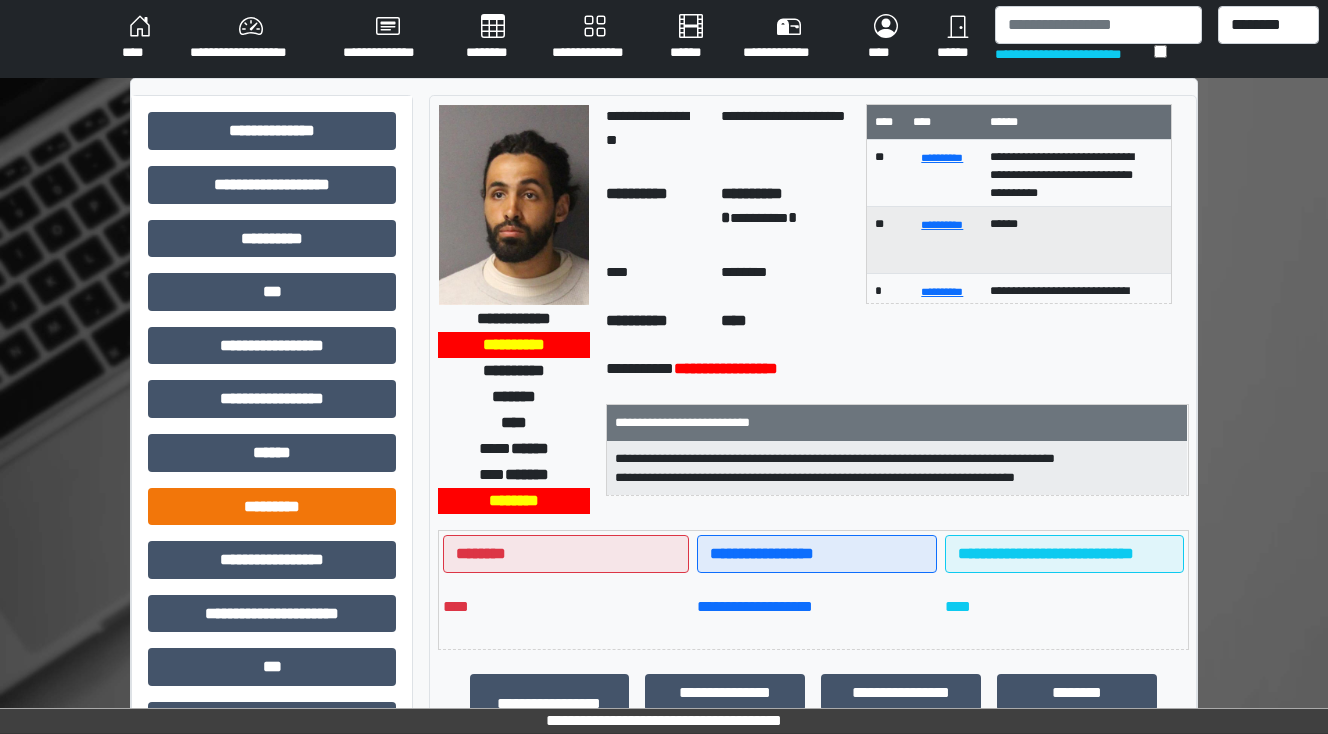 scroll, scrollTop: 0, scrollLeft: 0, axis: both 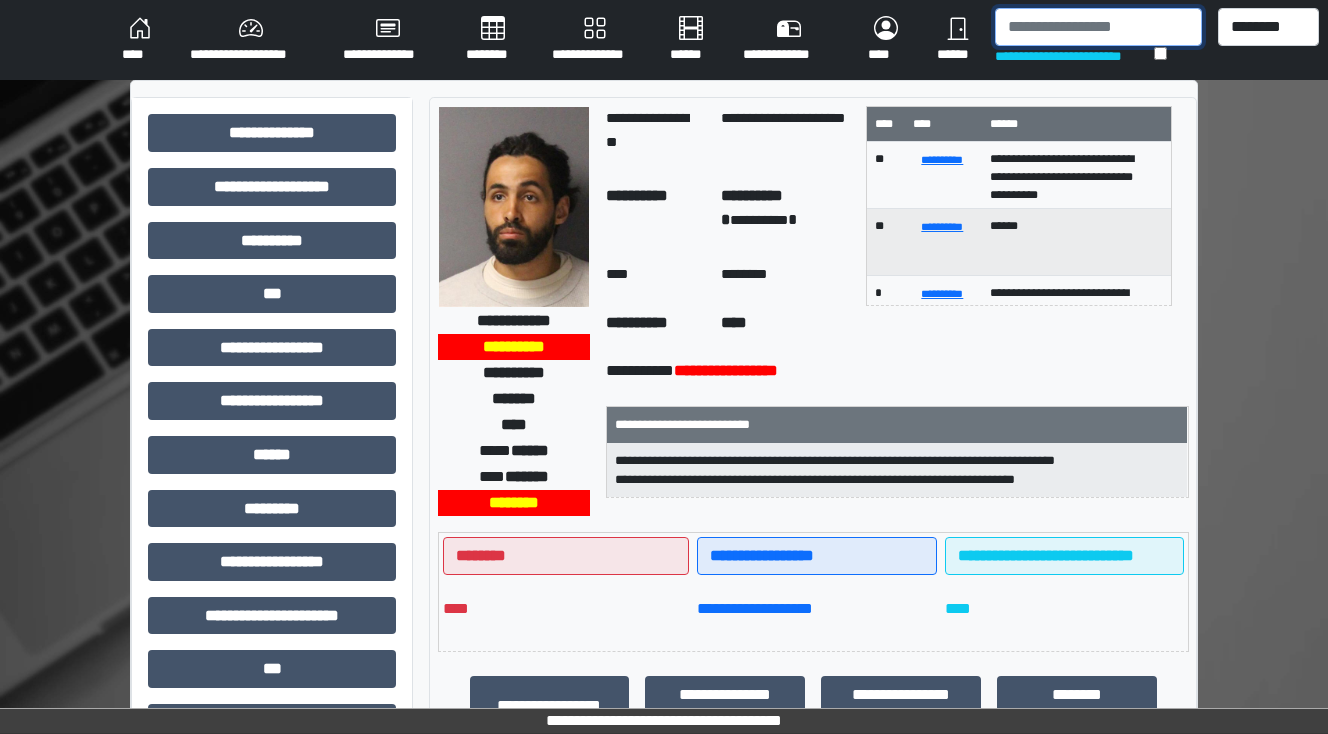 click at bounding box center [1098, 27] 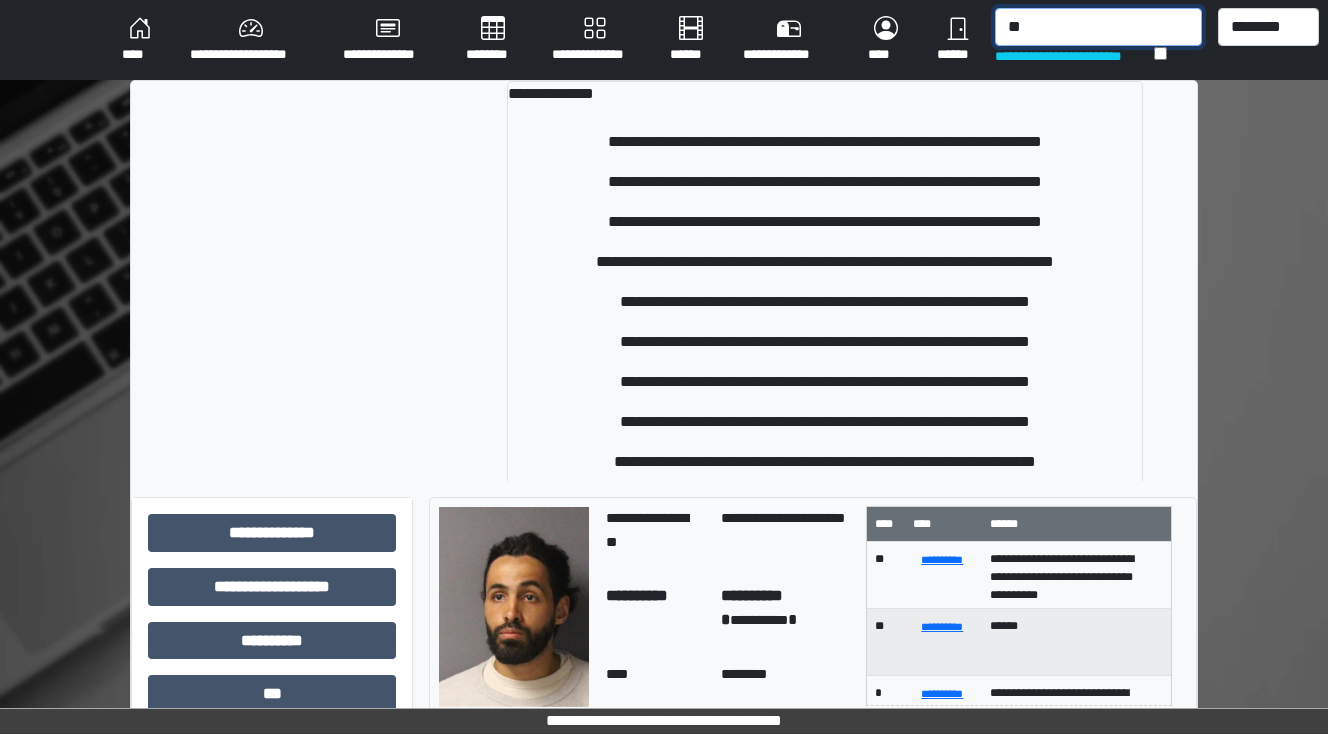 type on "*" 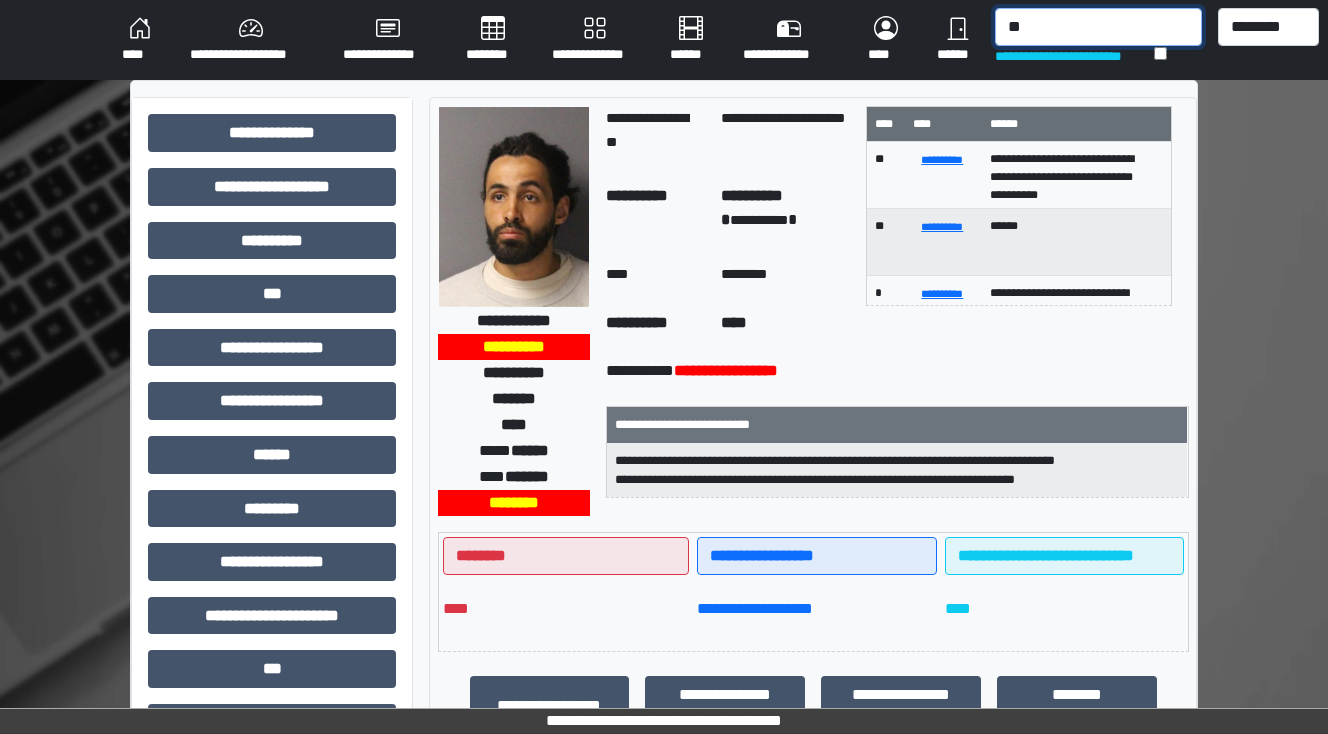 type on "*" 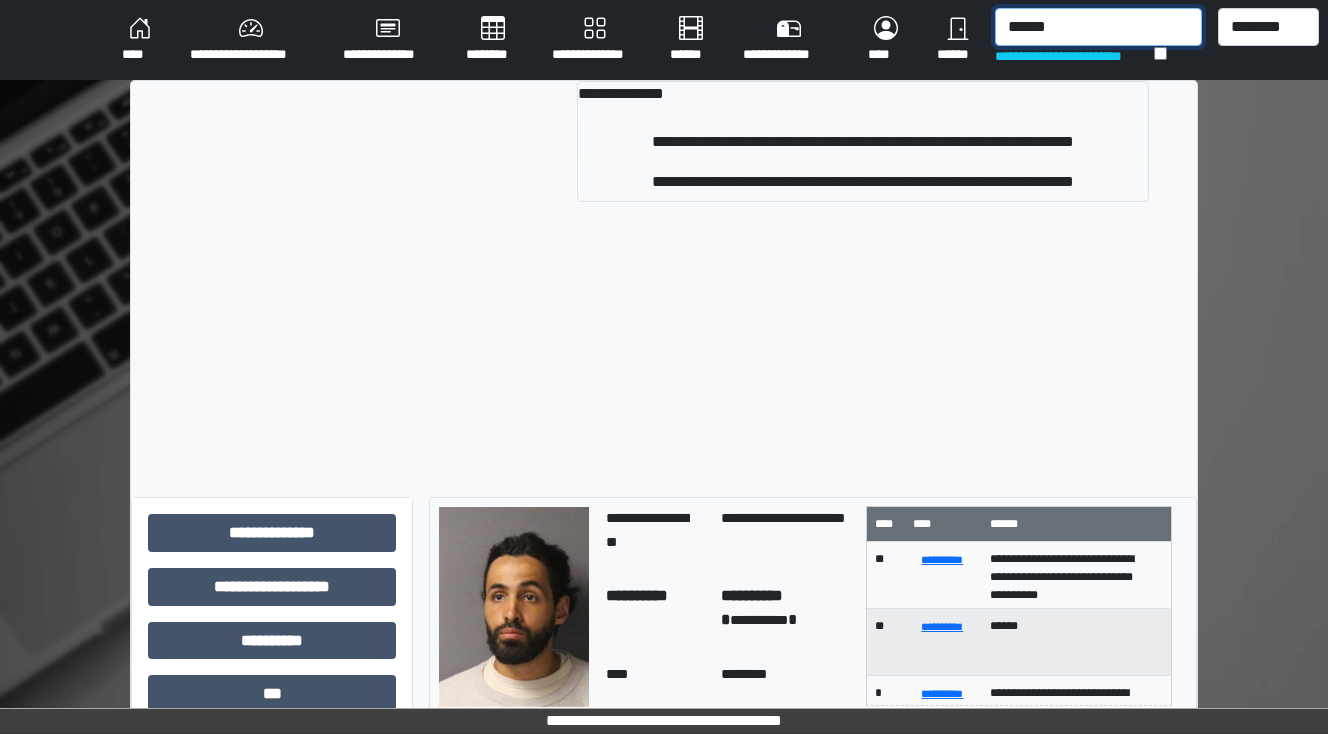 type on "******" 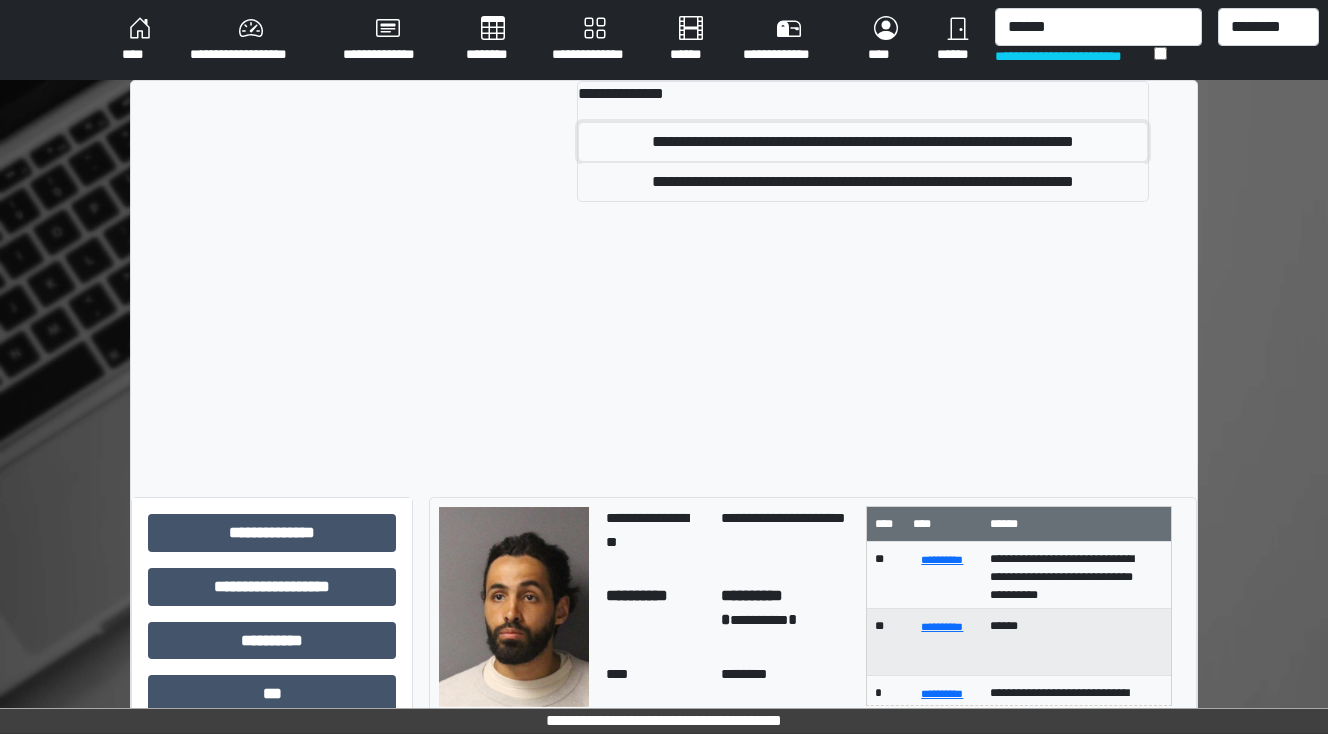 click on "**********" at bounding box center [863, 142] 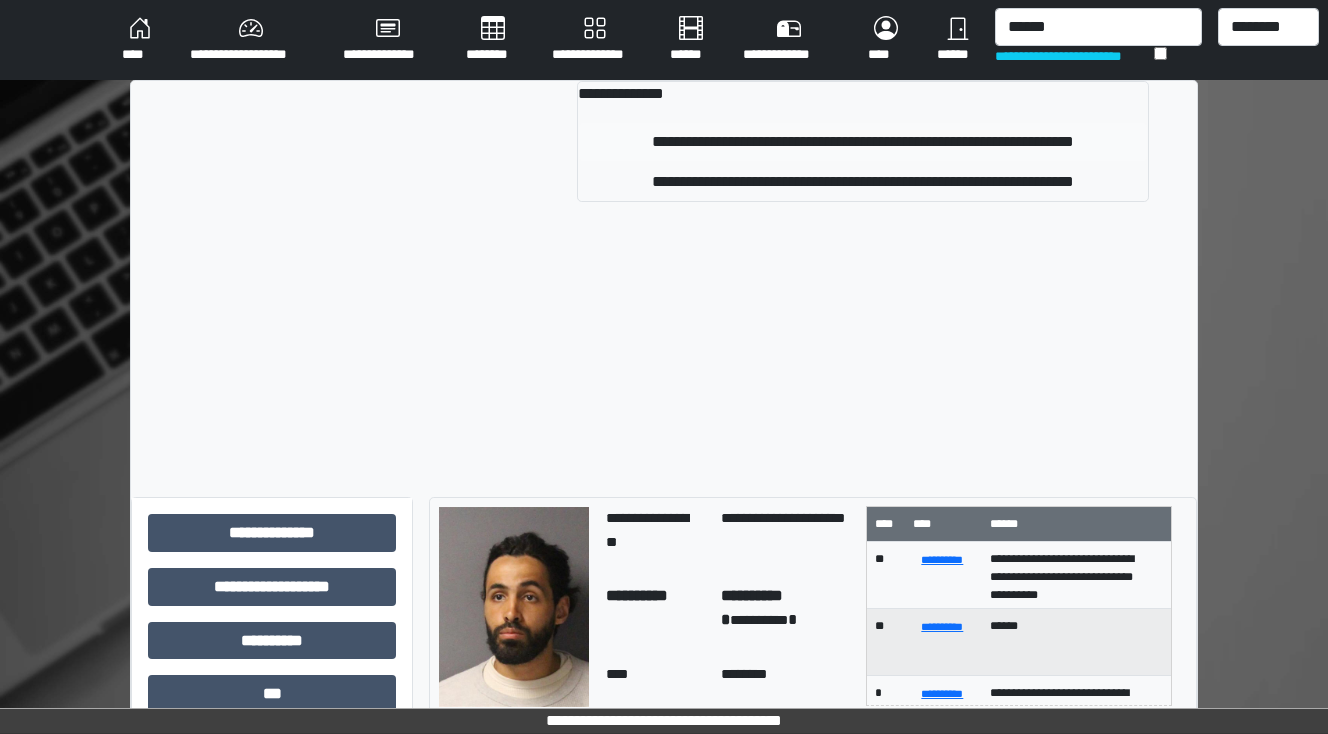type 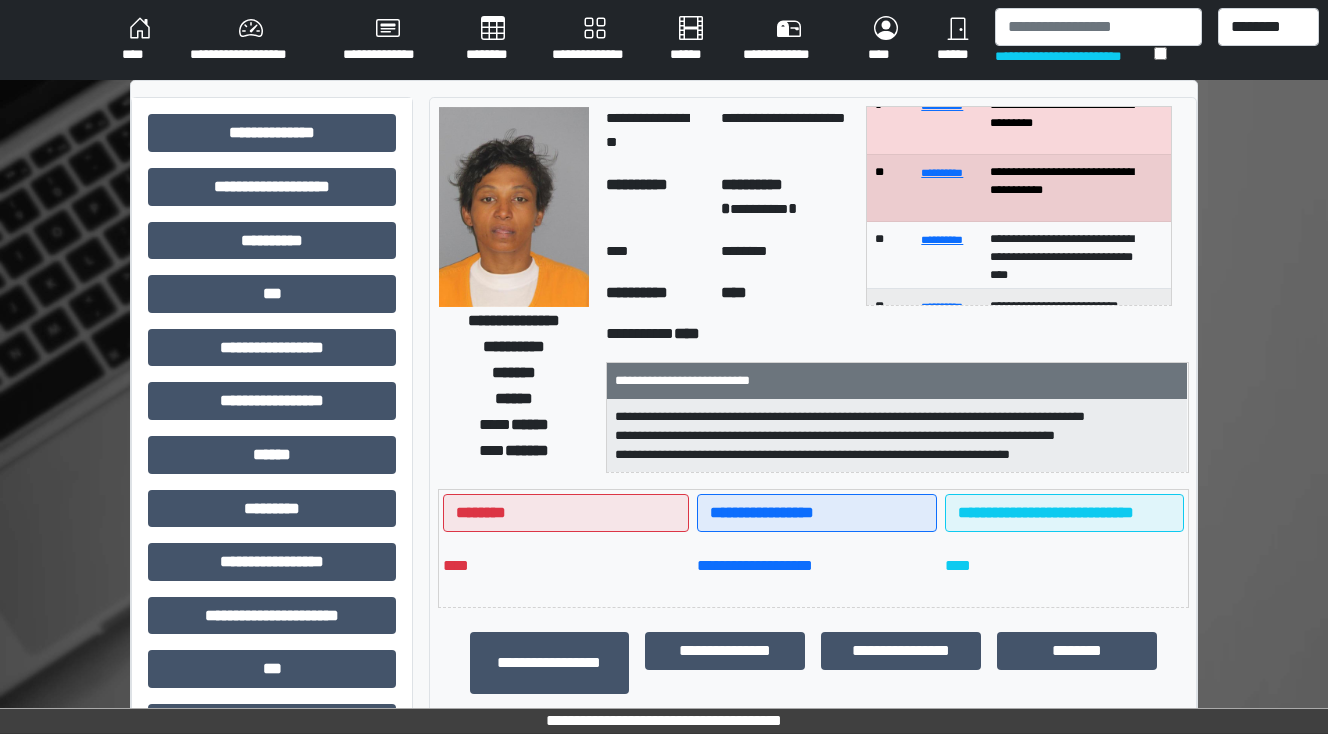 scroll, scrollTop: 80, scrollLeft: 0, axis: vertical 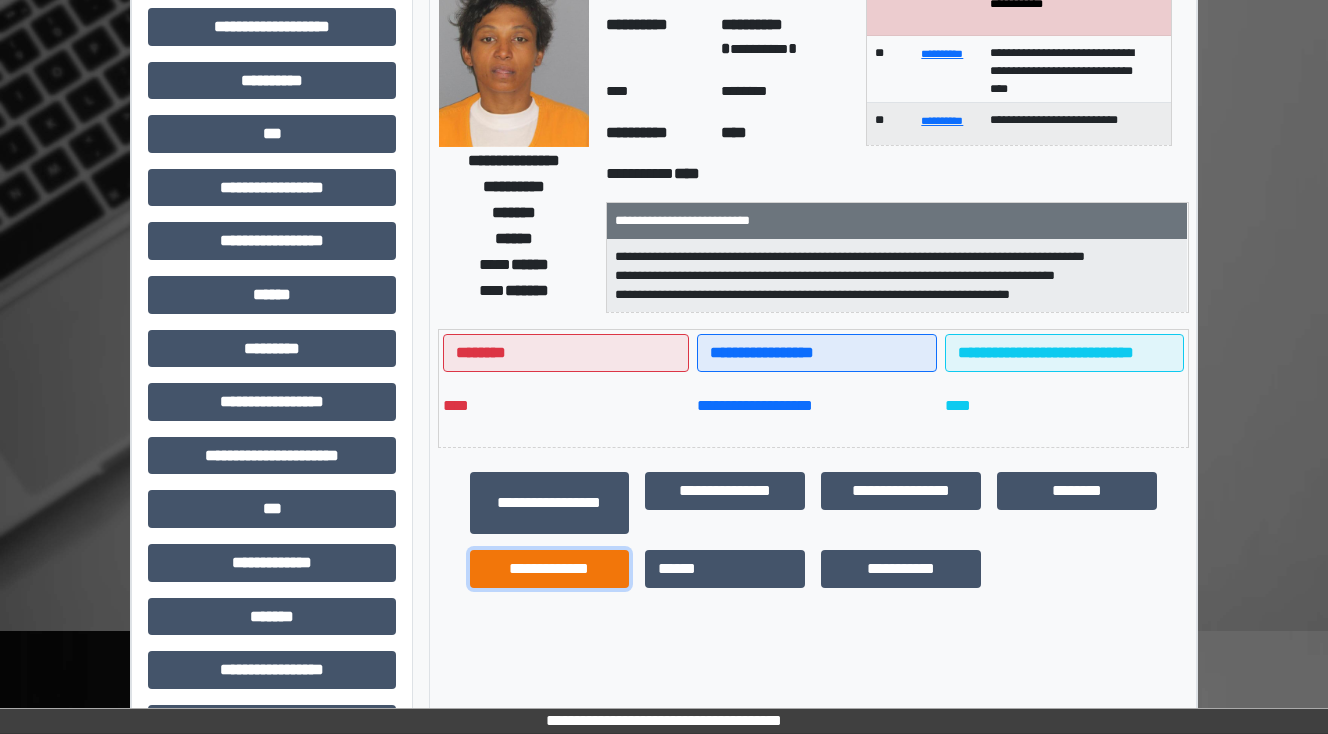 click on "**********" at bounding box center (550, 569) 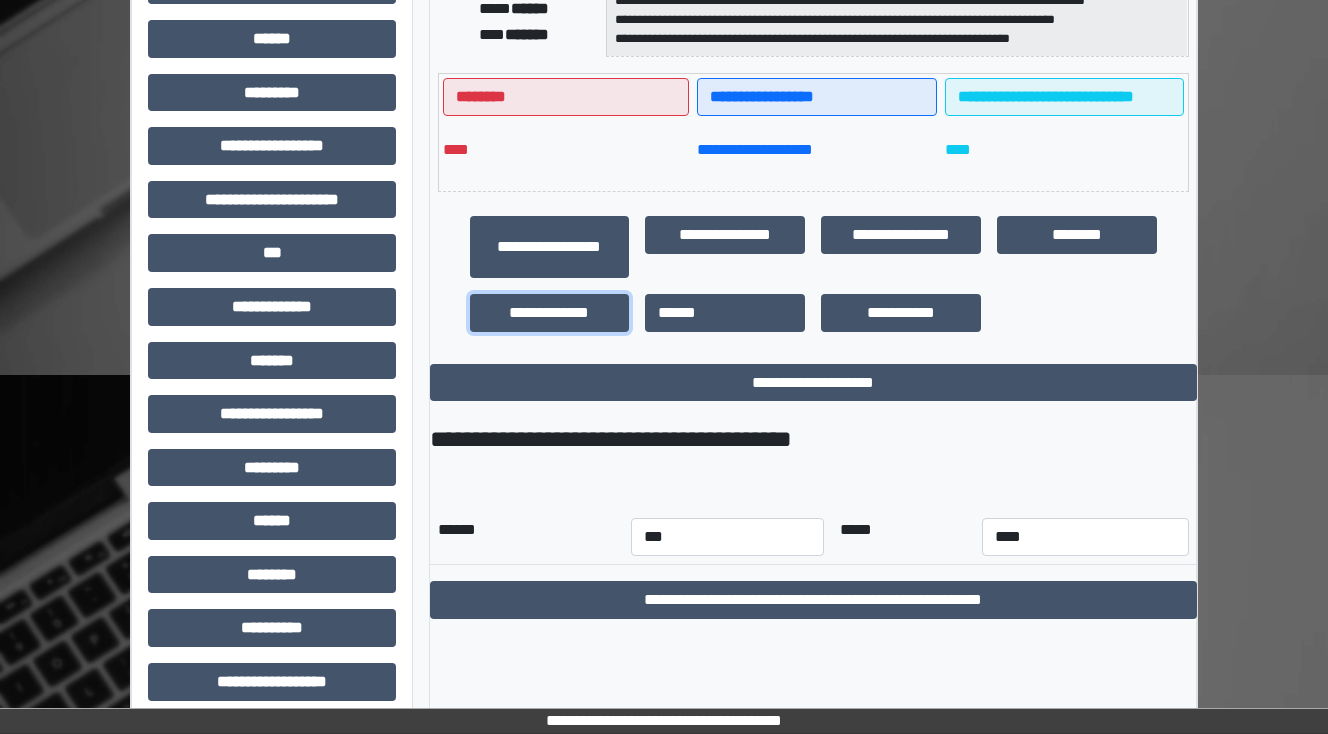 scroll, scrollTop: 432, scrollLeft: 0, axis: vertical 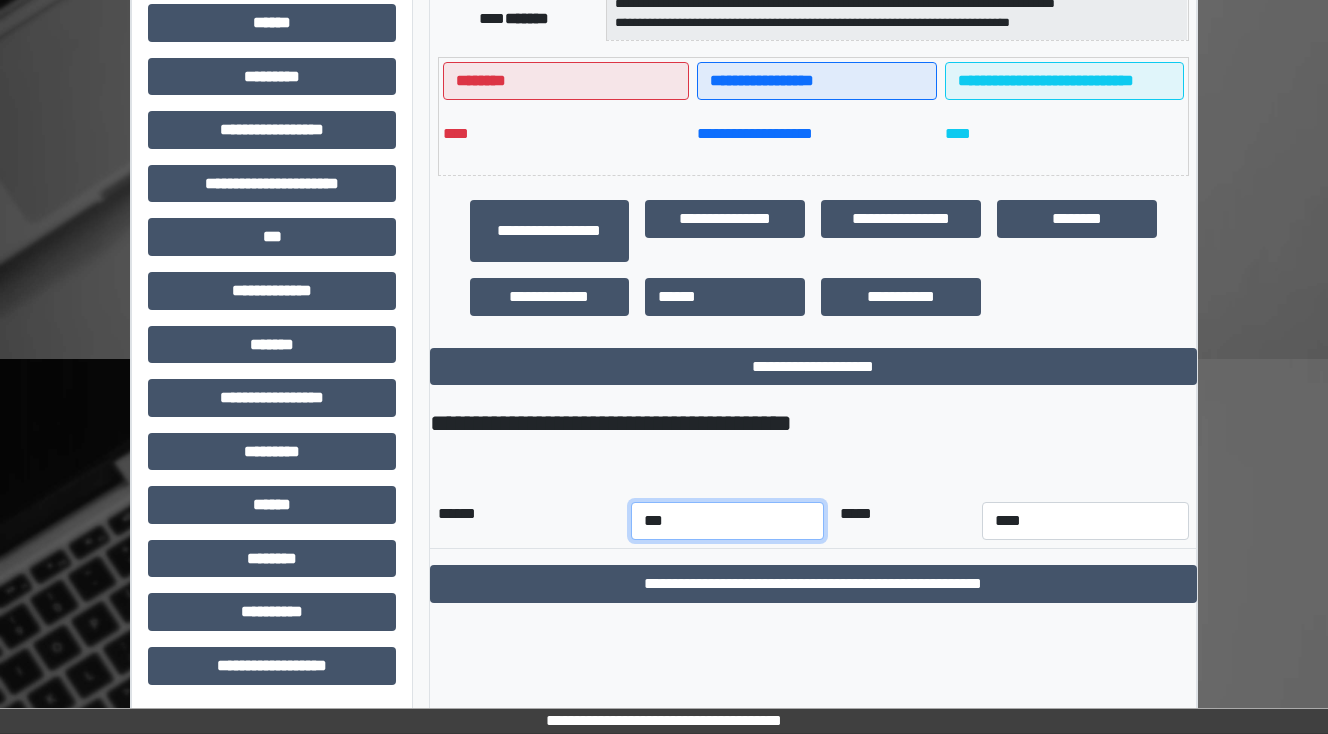 click on "***
***
***
***
***
***
***
***
***
***
***
***" at bounding box center (727, 521) 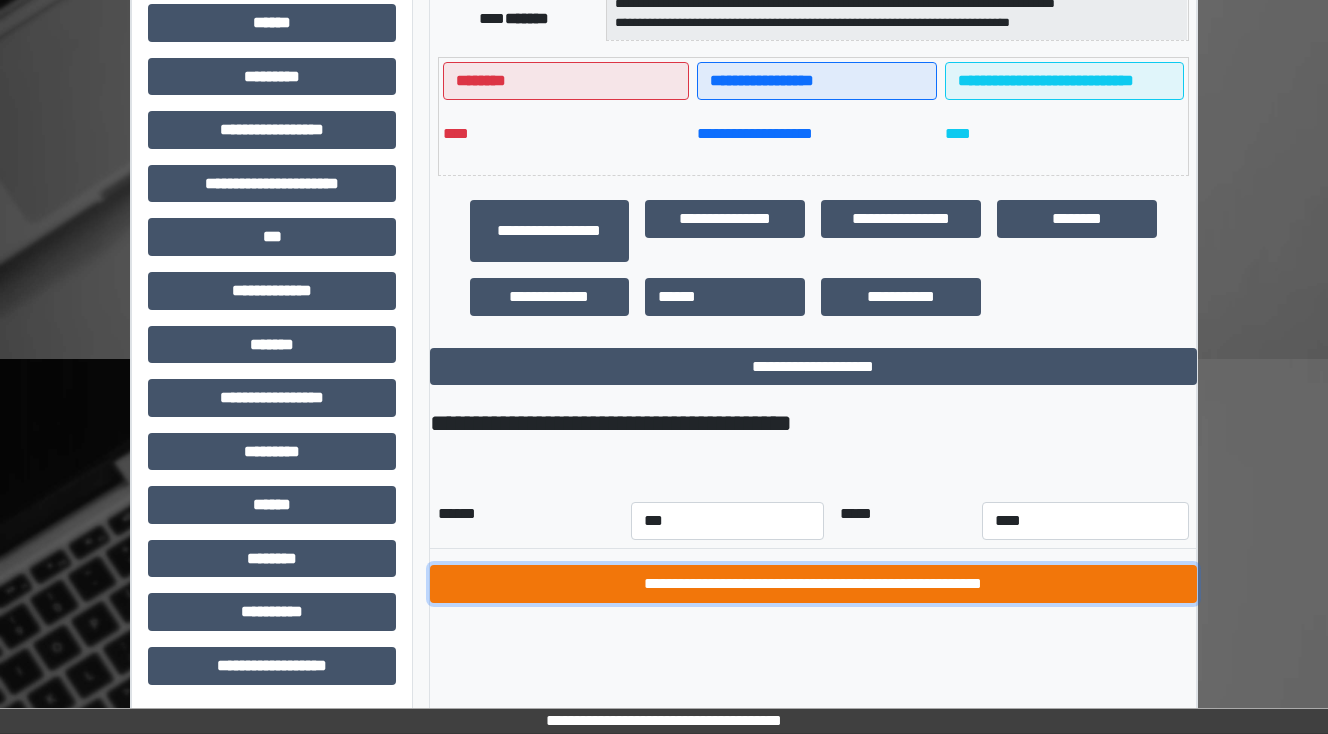 click on "**********" at bounding box center [813, 584] 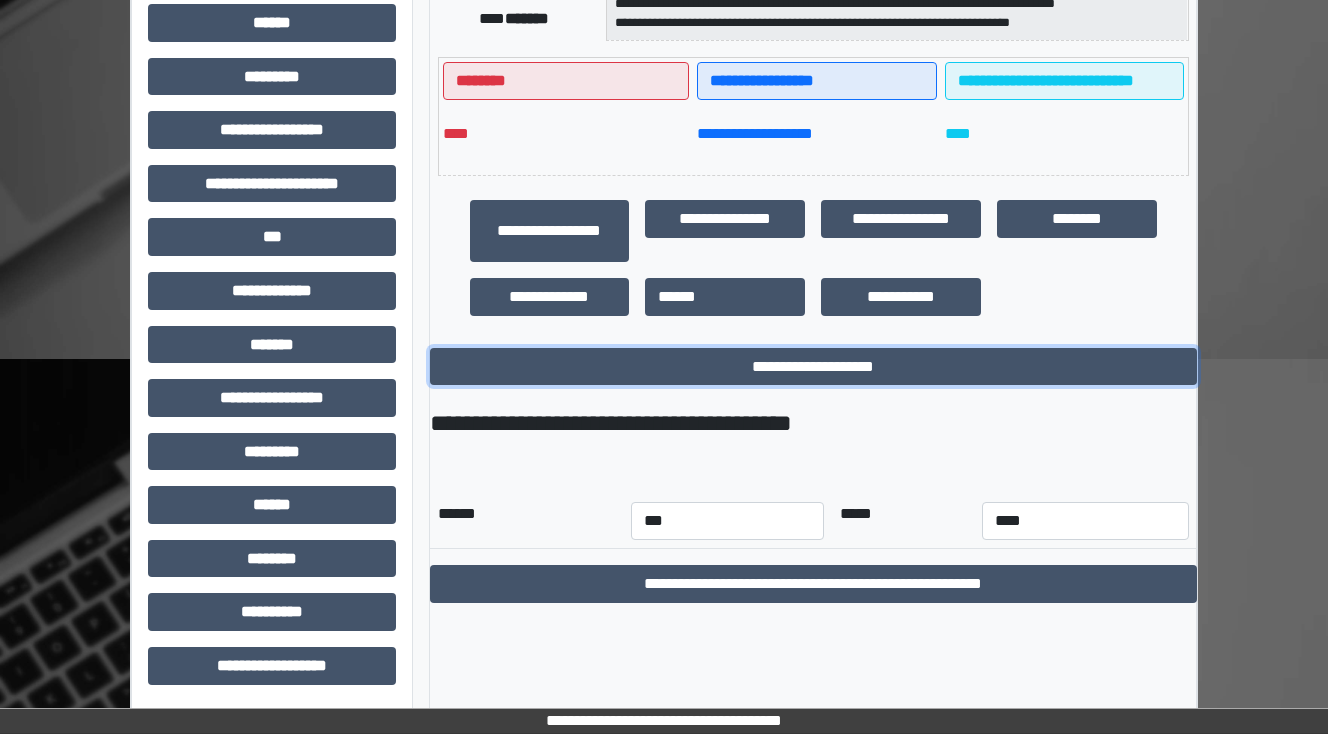 click on "**********" at bounding box center [813, 367] 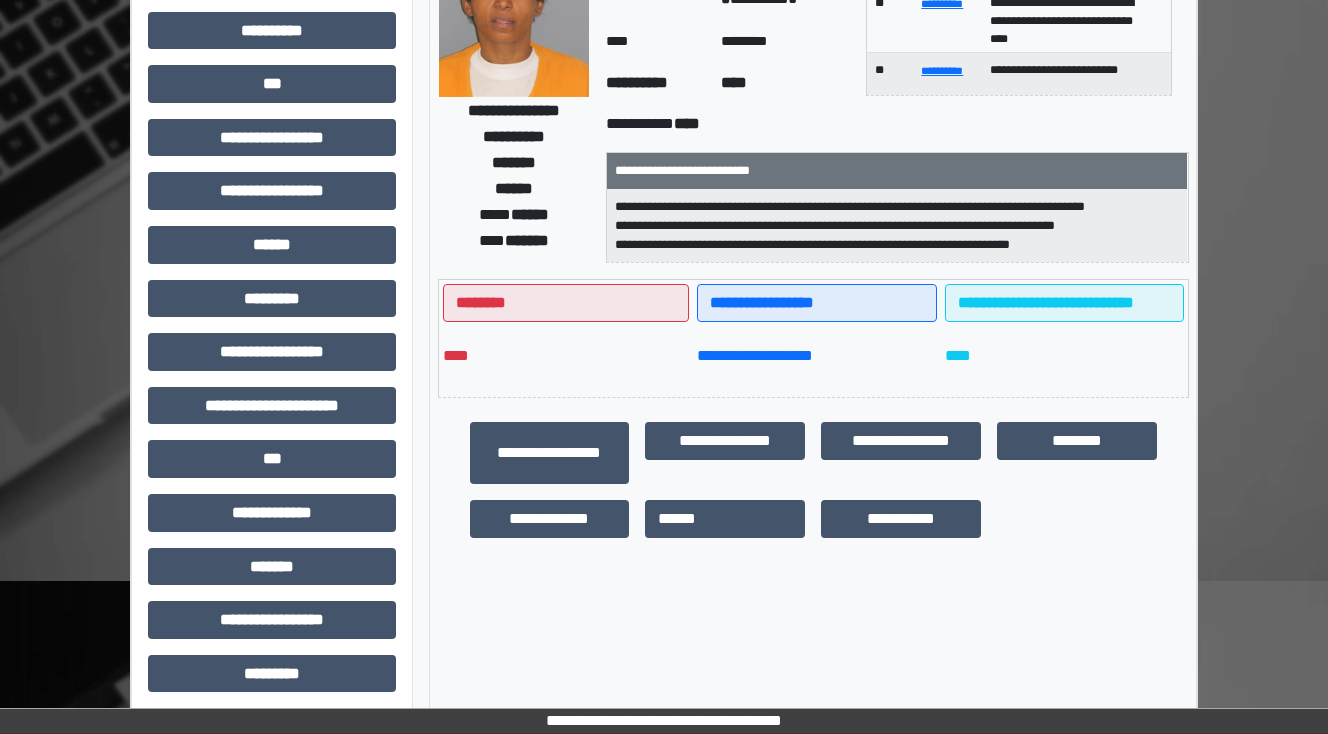 scroll, scrollTop: 0, scrollLeft: 0, axis: both 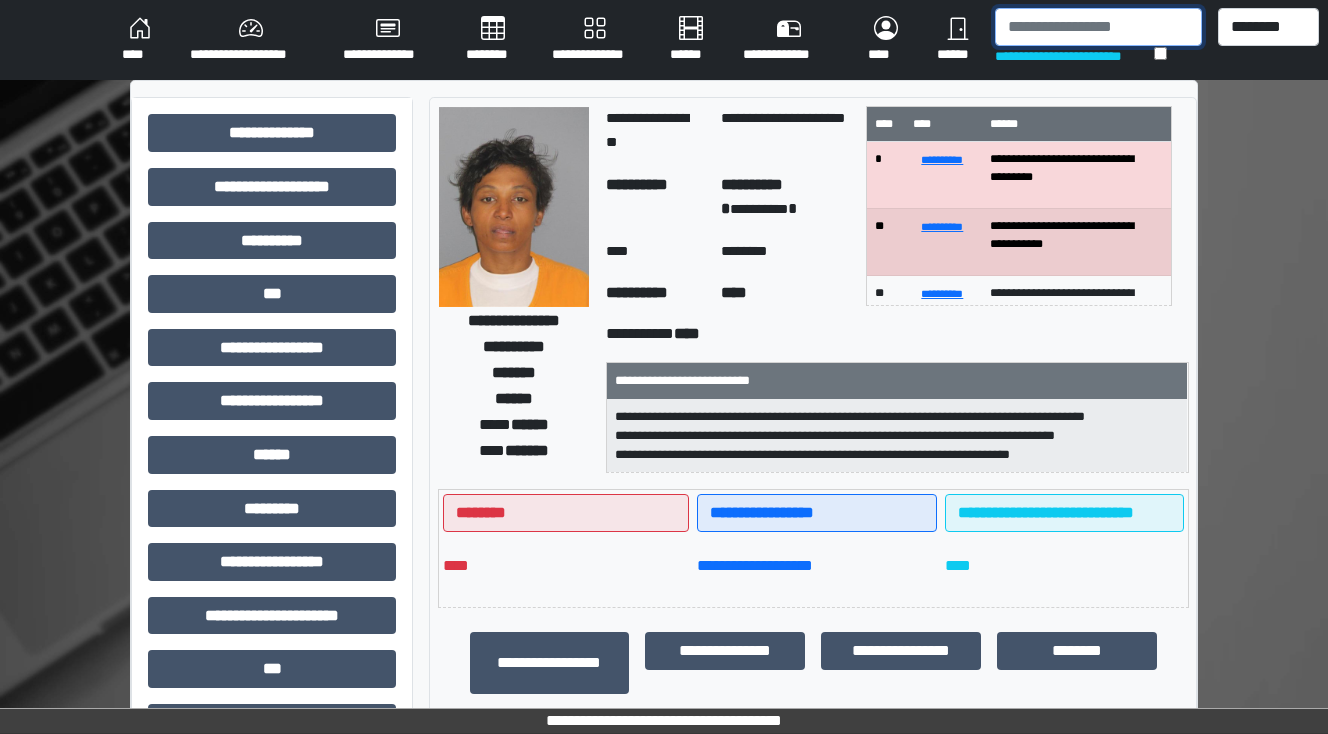 click at bounding box center (1098, 27) 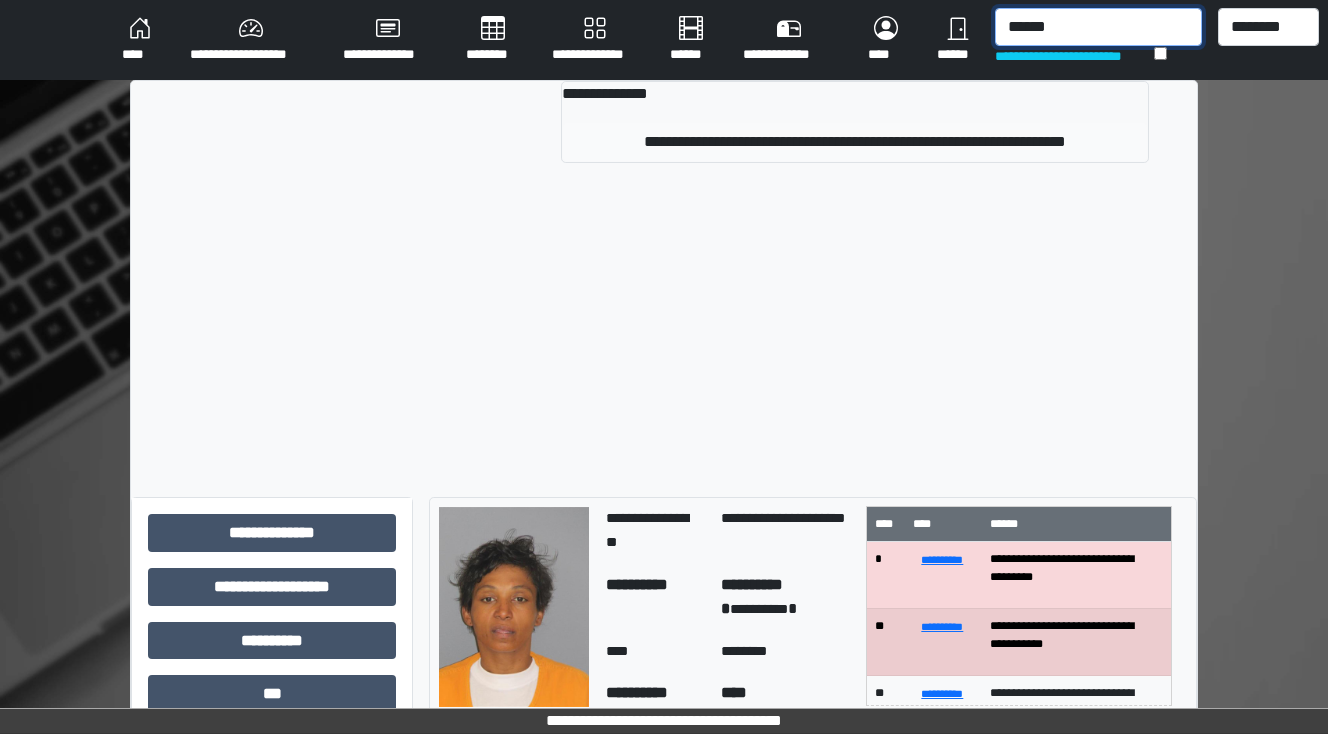 type on "******" 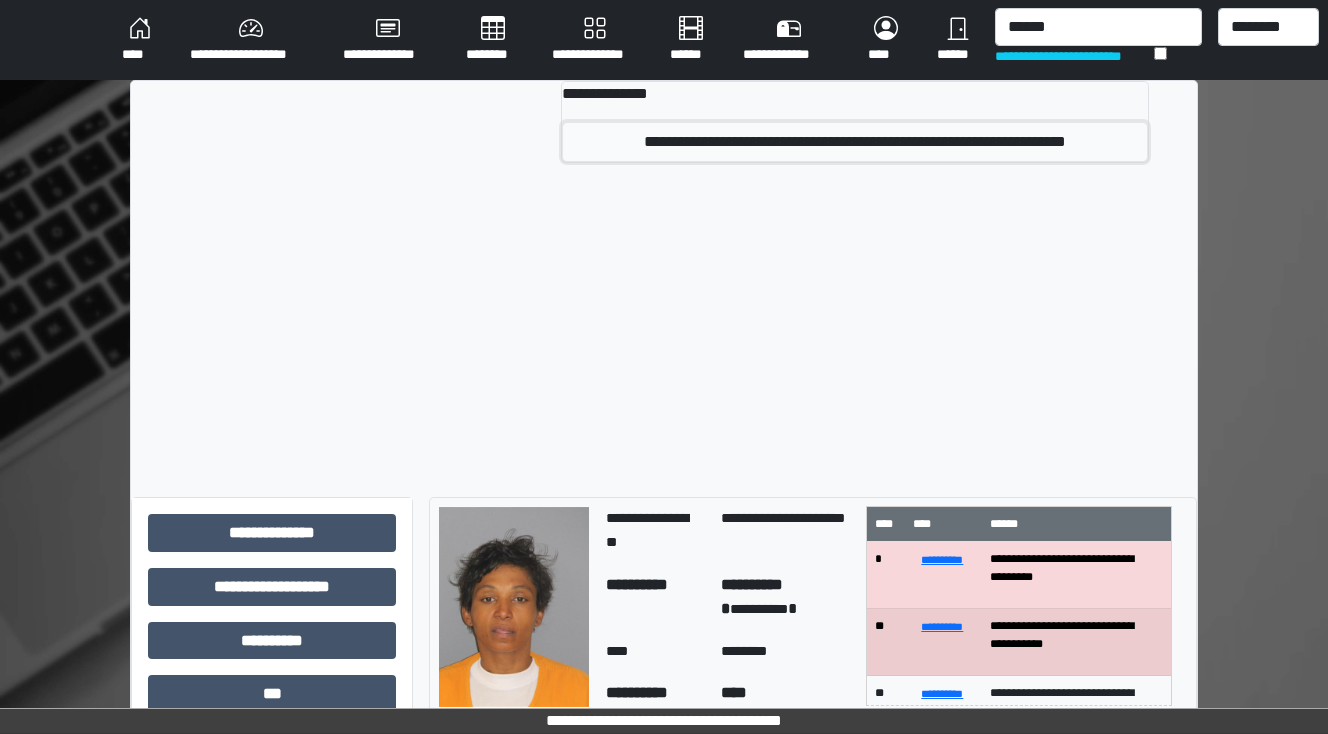 click on "**********" at bounding box center (855, 142) 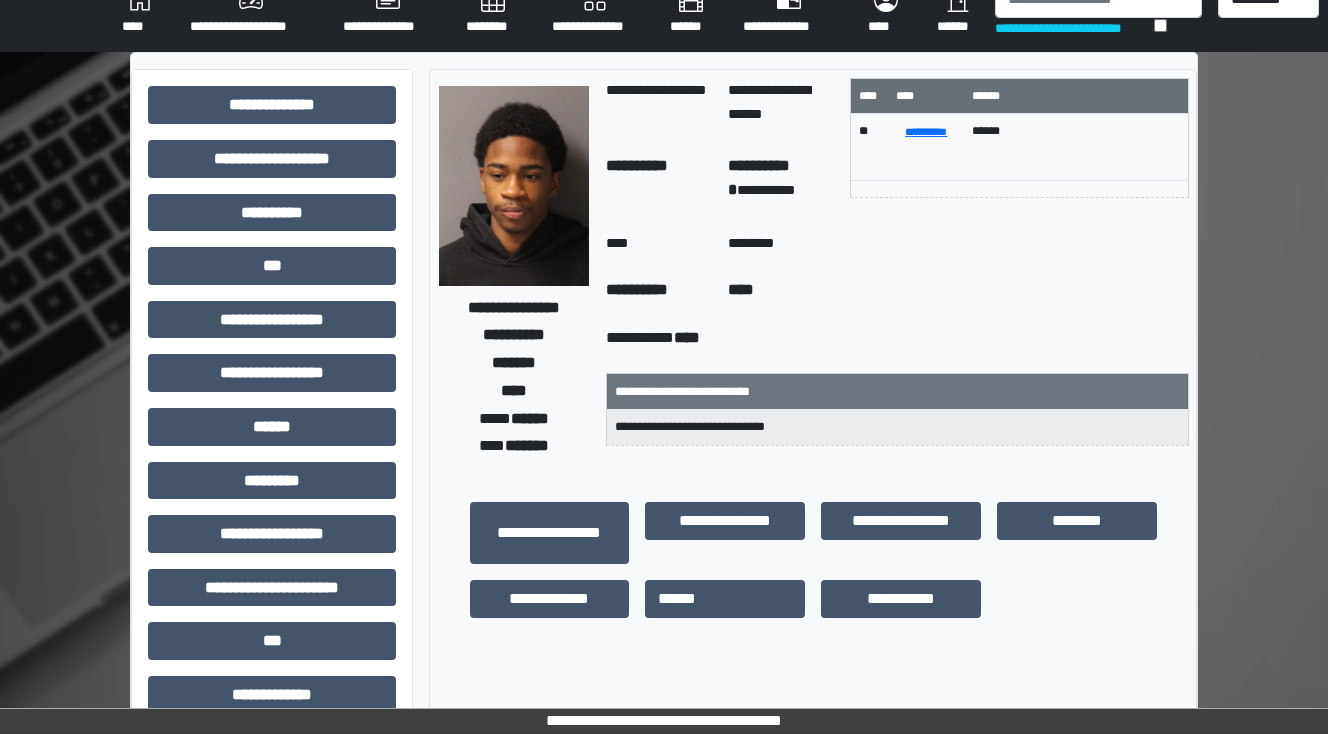 scroll, scrollTop: 0, scrollLeft: 0, axis: both 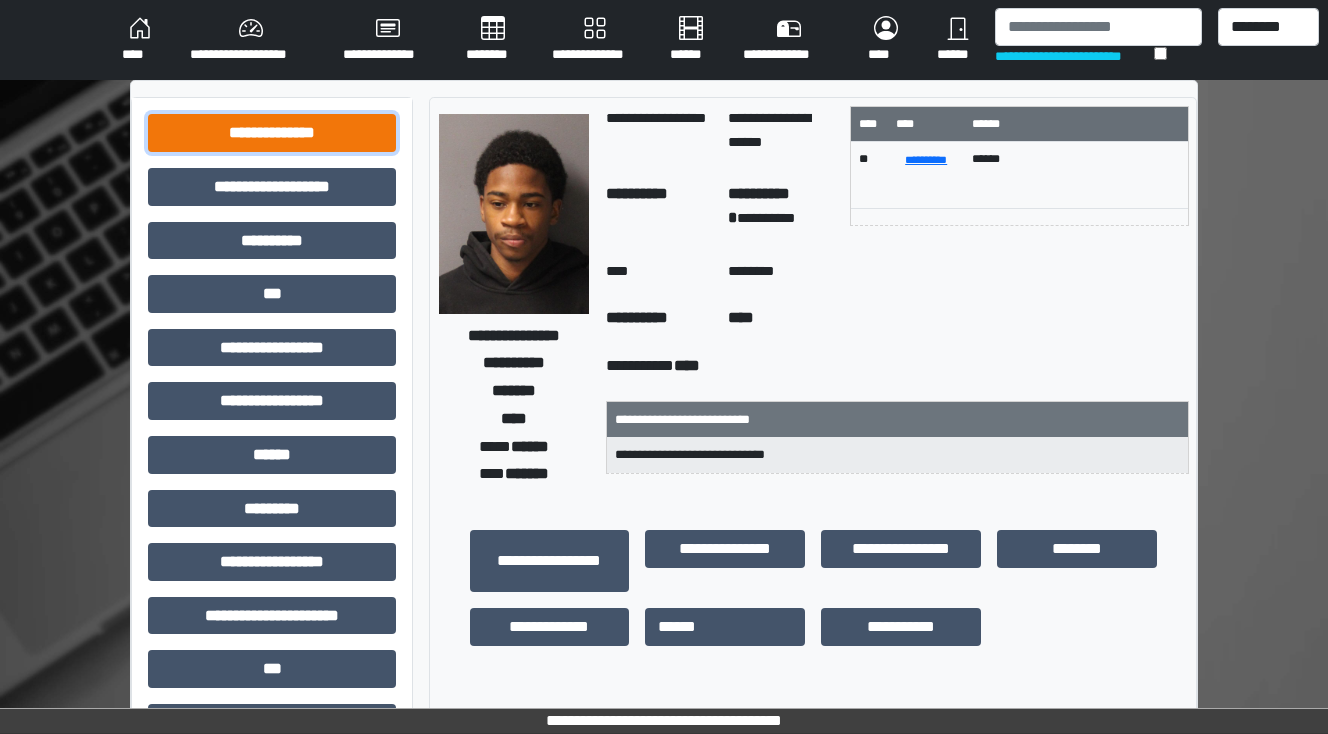 click on "**********" at bounding box center [272, 133] 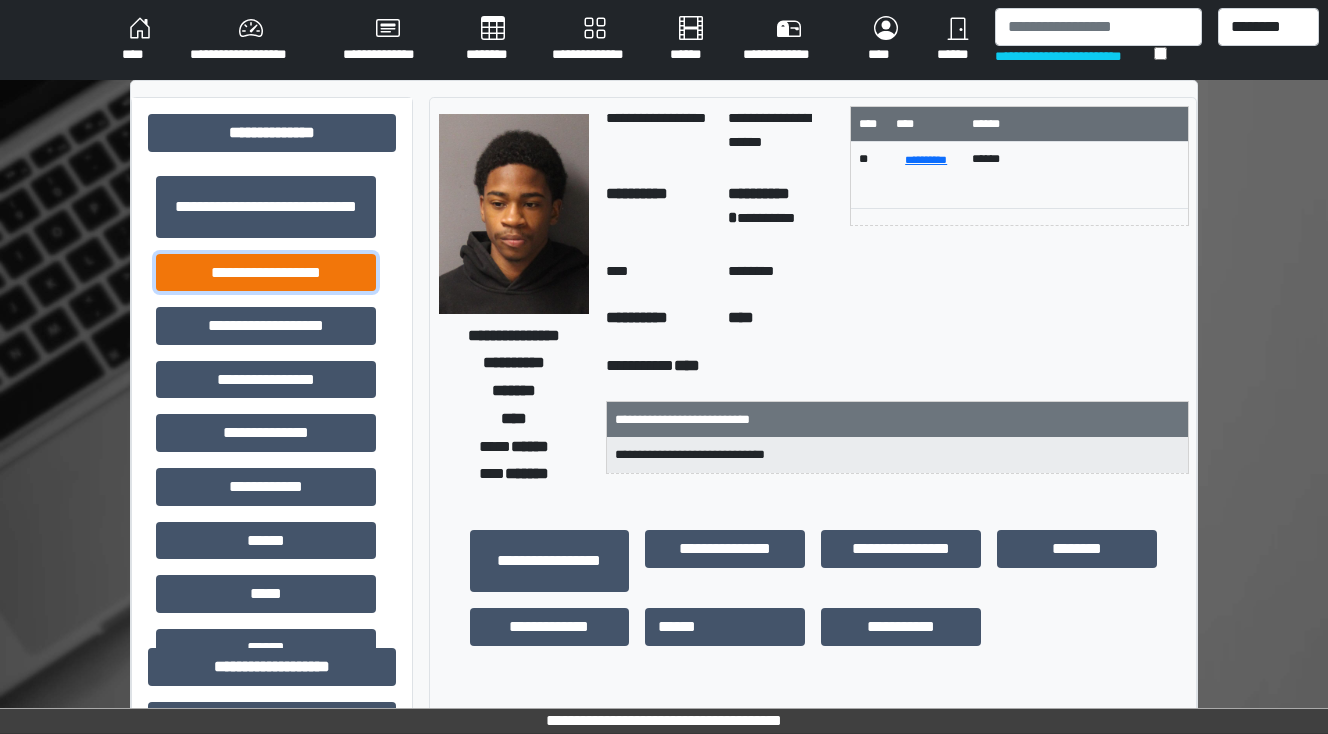 click on "**********" at bounding box center [266, 273] 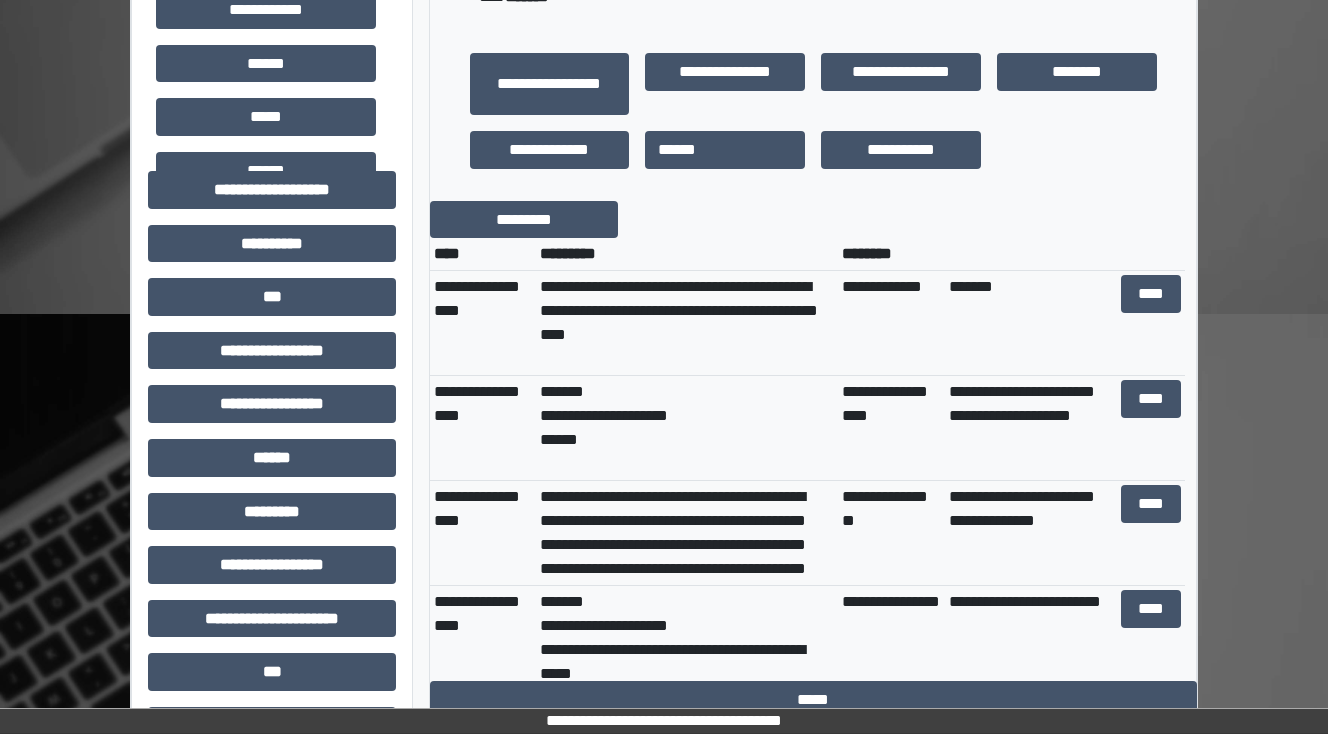 scroll, scrollTop: 480, scrollLeft: 0, axis: vertical 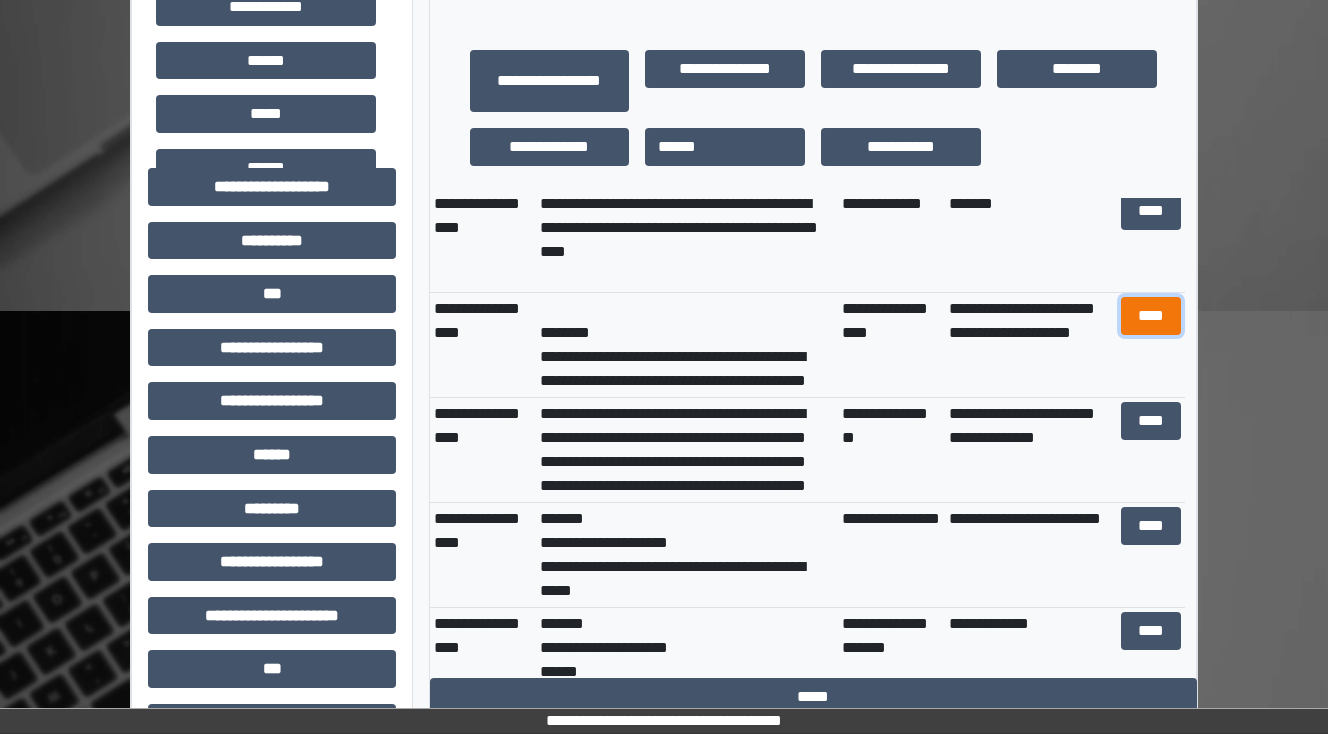 click on "****" at bounding box center (1150, 316) 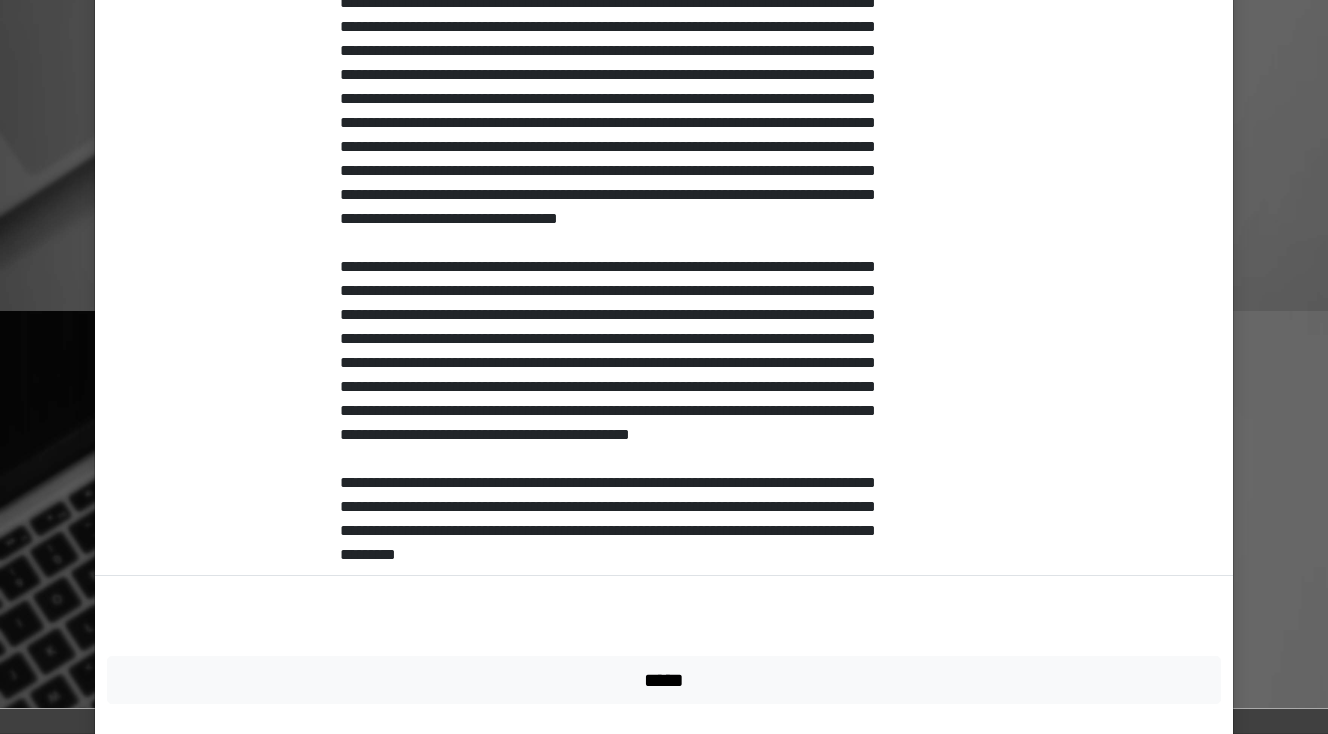 scroll, scrollTop: 795, scrollLeft: 0, axis: vertical 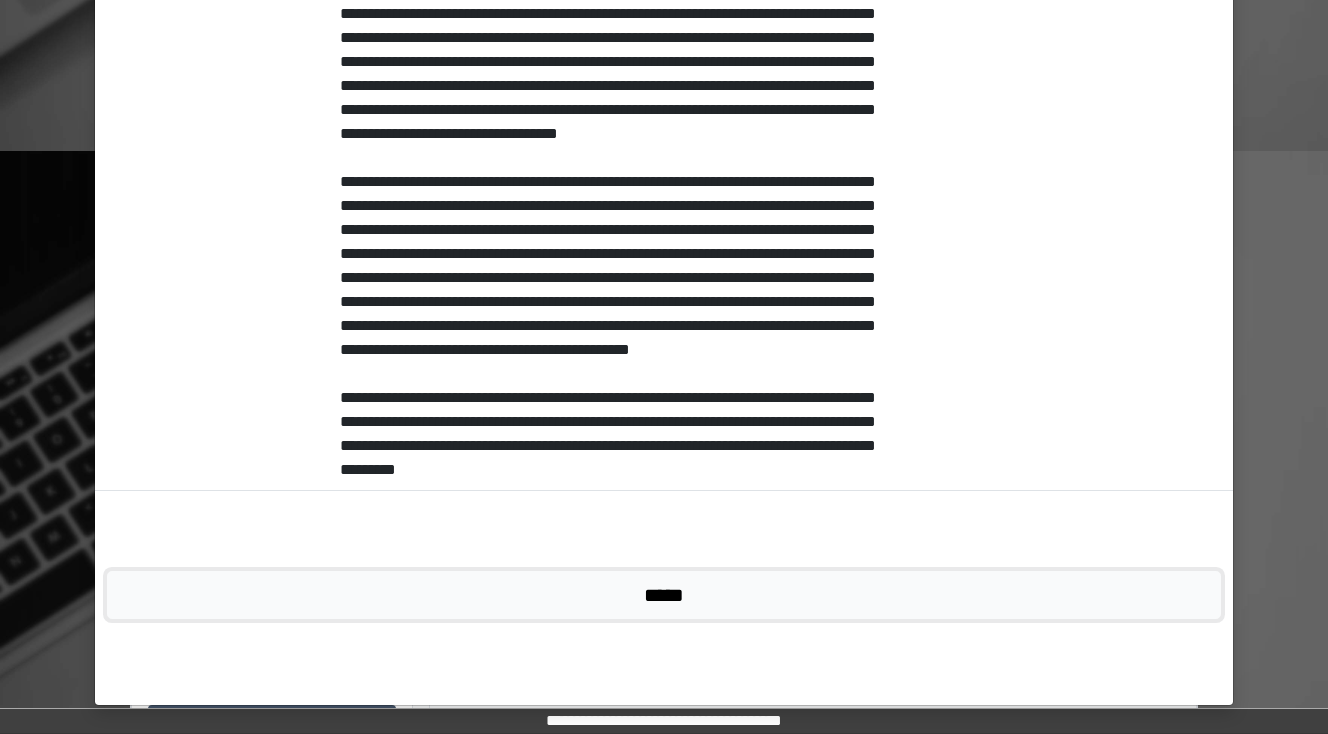 click on "*****" at bounding box center (664, 595) 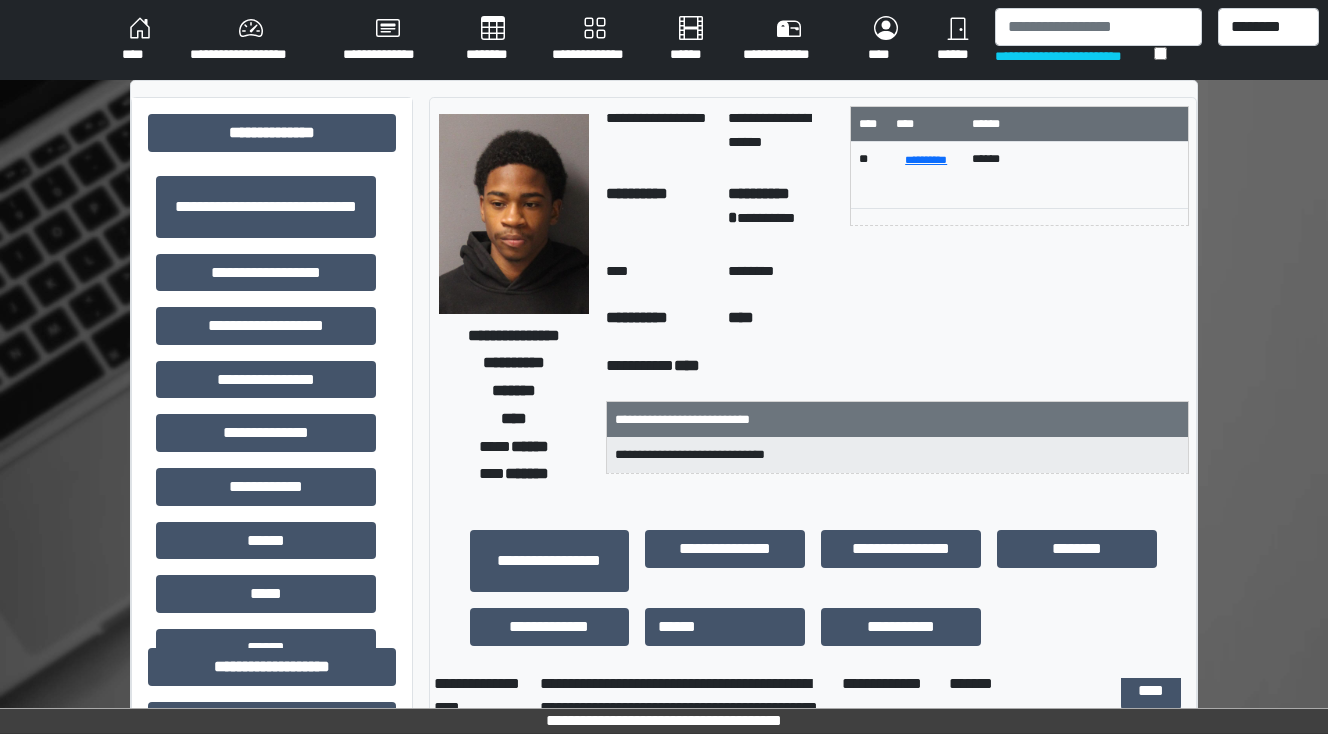 scroll, scrollTop: 0, scrollLeft: 0, axis: both 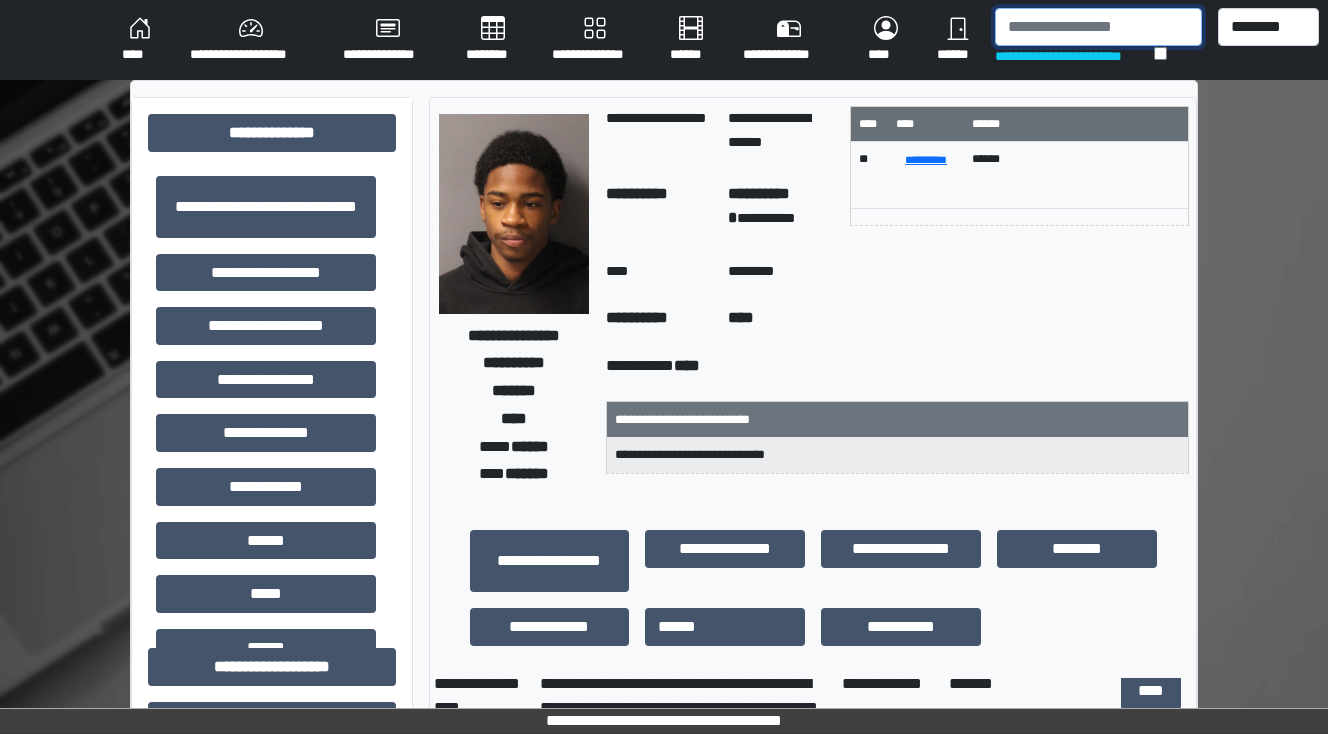 click at bounding box center (1098, 27) 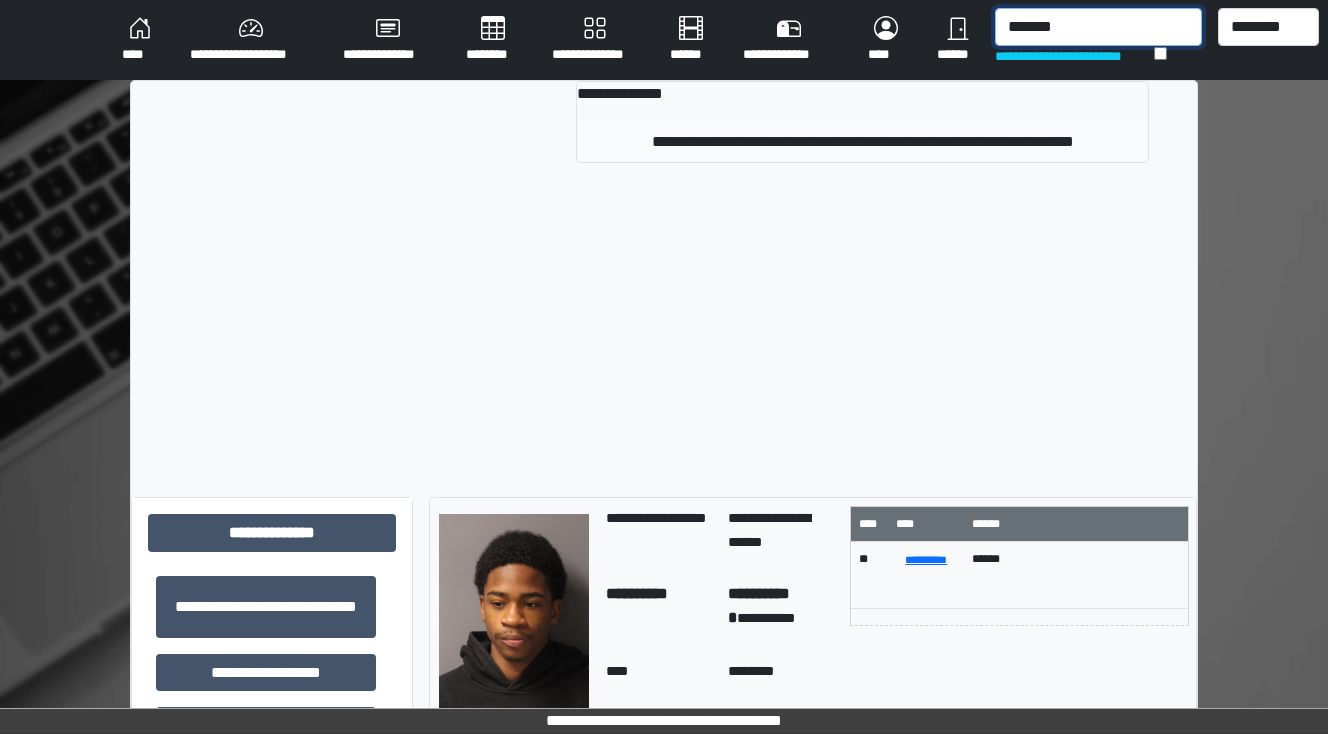 type on "*******" 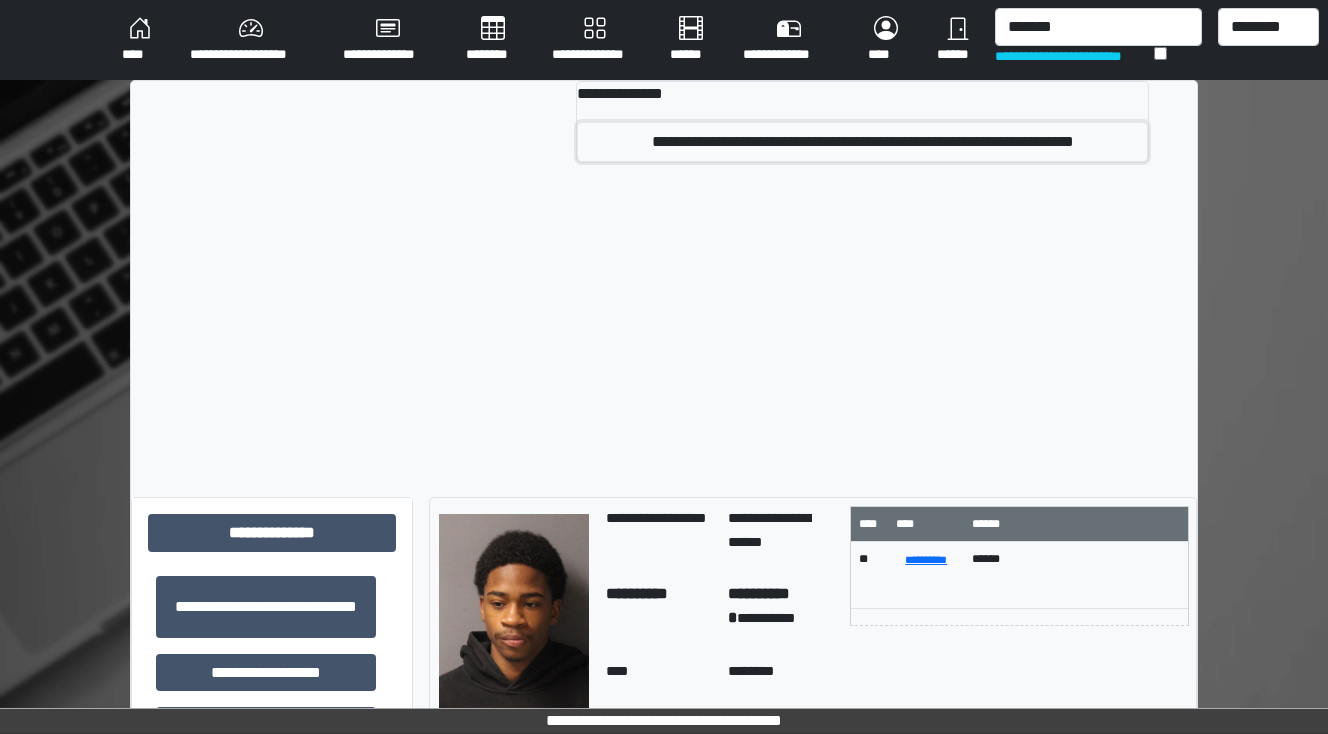 click on "**********" at bounding box center [862, 142] 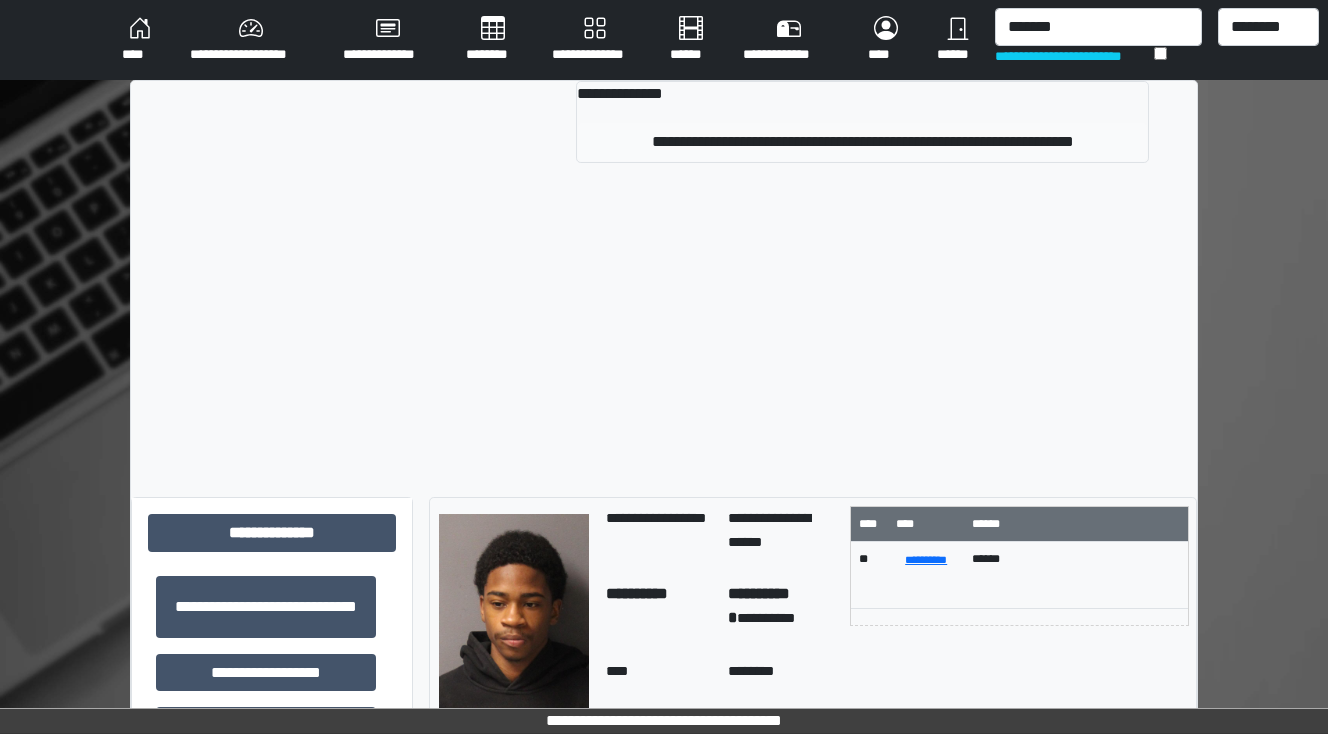 type 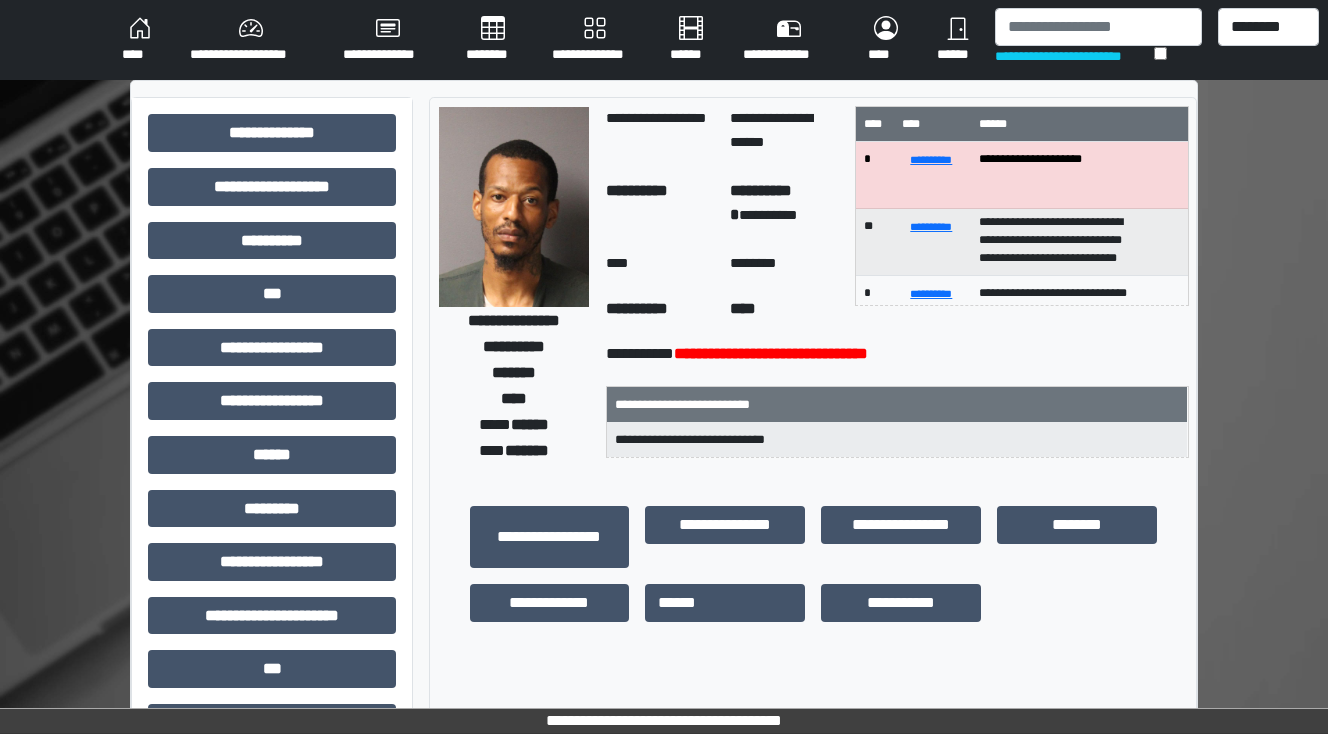scroll, scrollTop: 21, scrollLeft: 0, axis: vertical 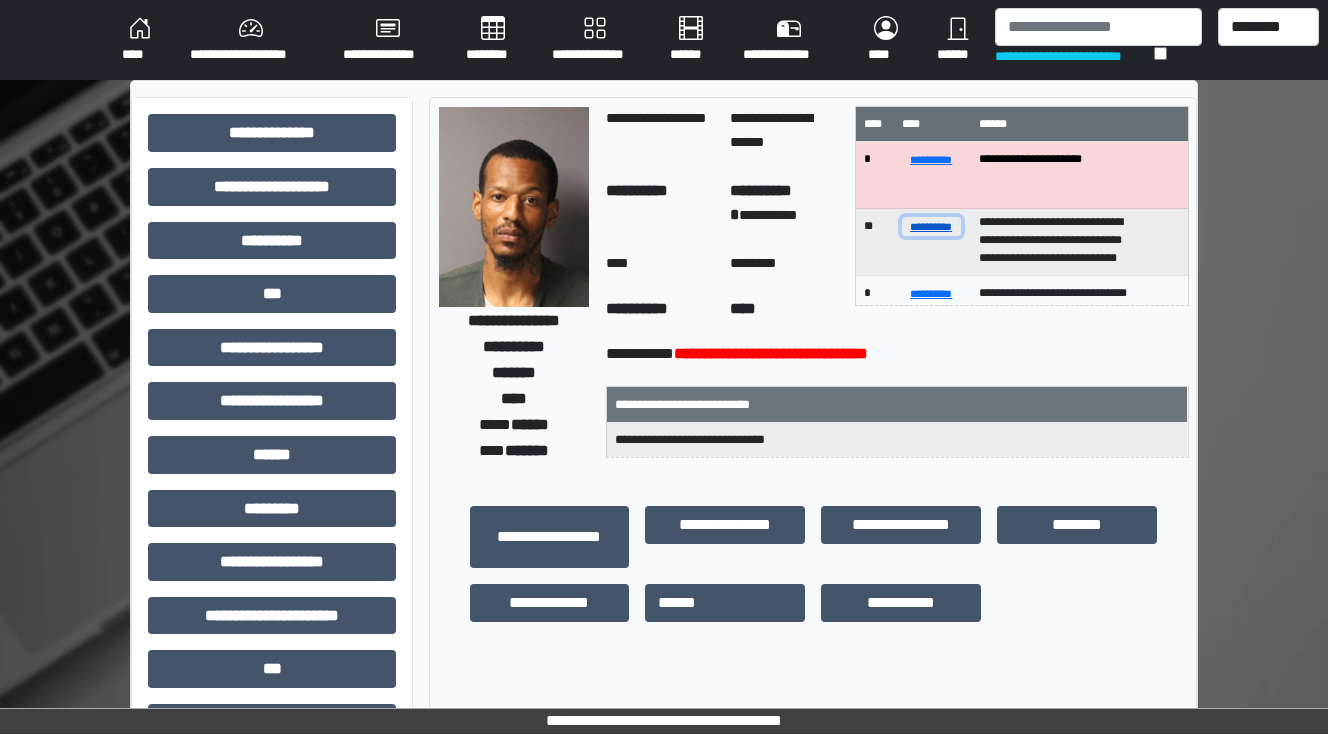 click on "**********" at bounding box center (932, 226) 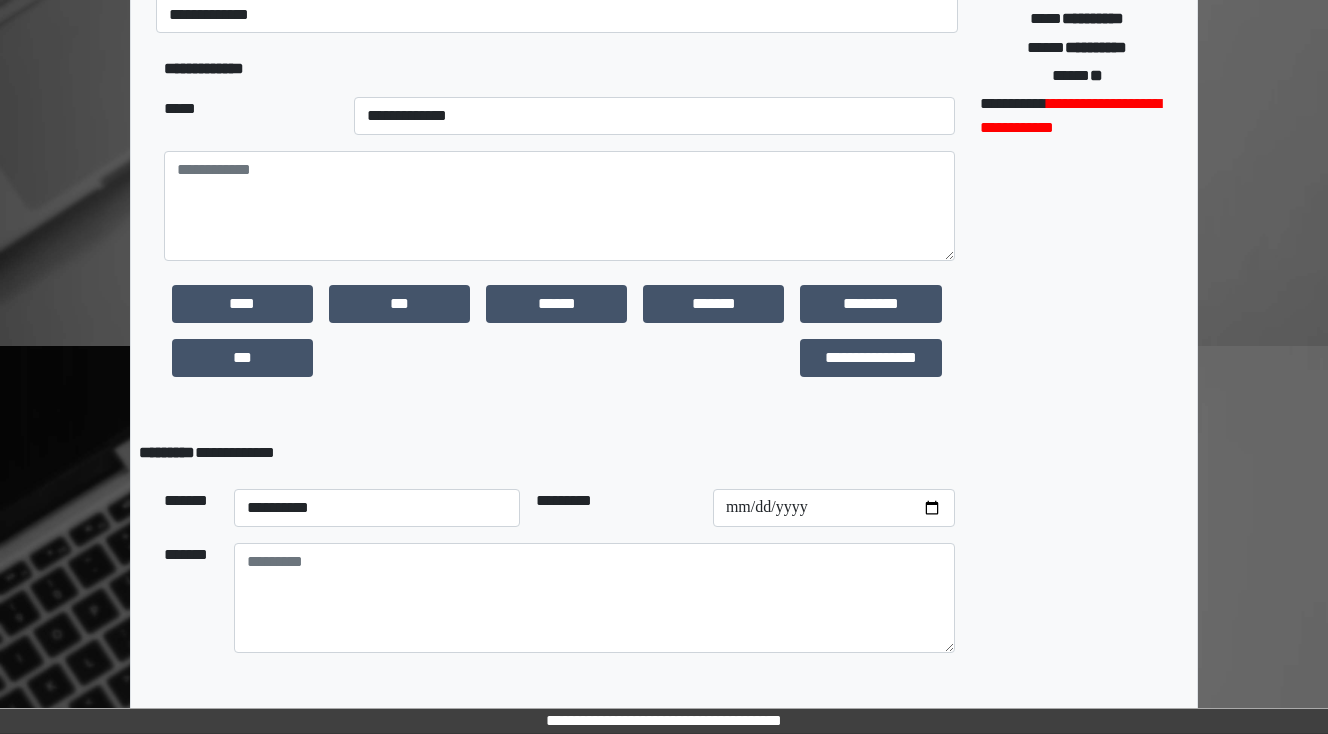 scroll, scrollTop: 494, scrollLeft: 0, axis: vertical 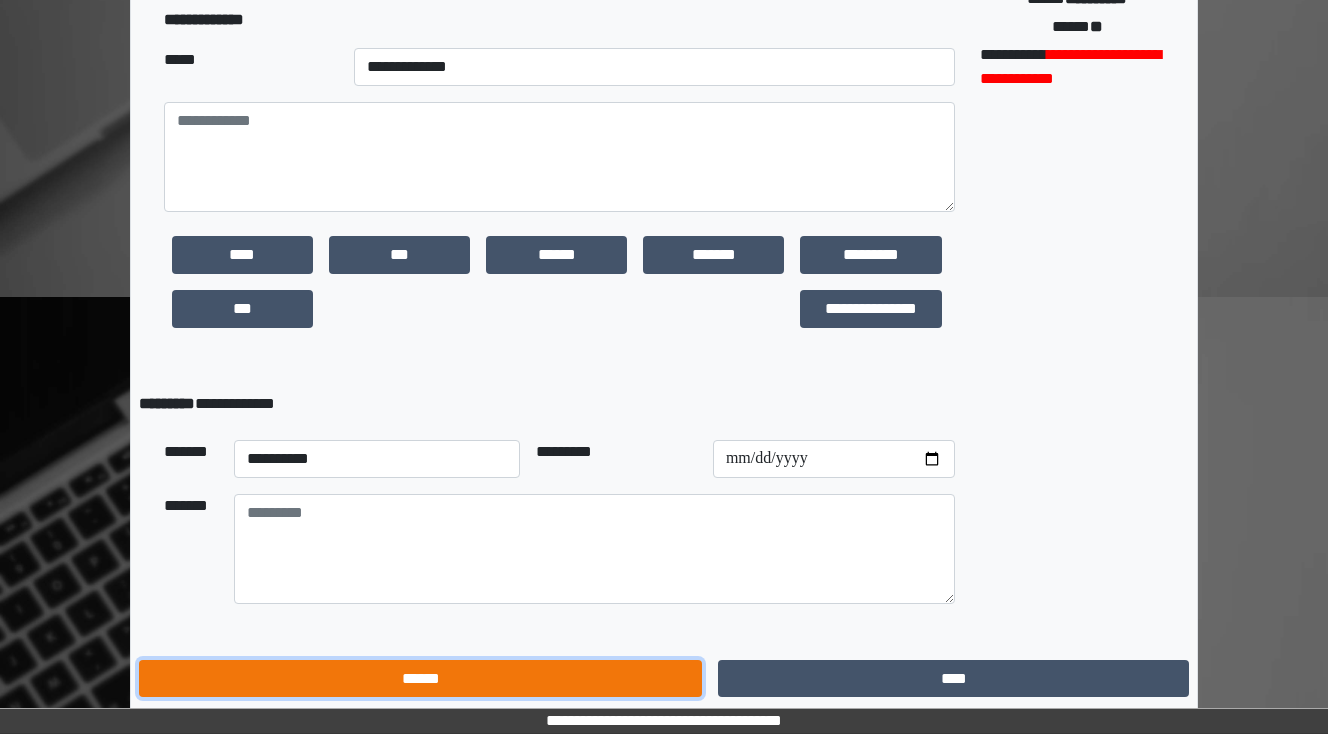 click on "******" at bounding box center [420, 679] 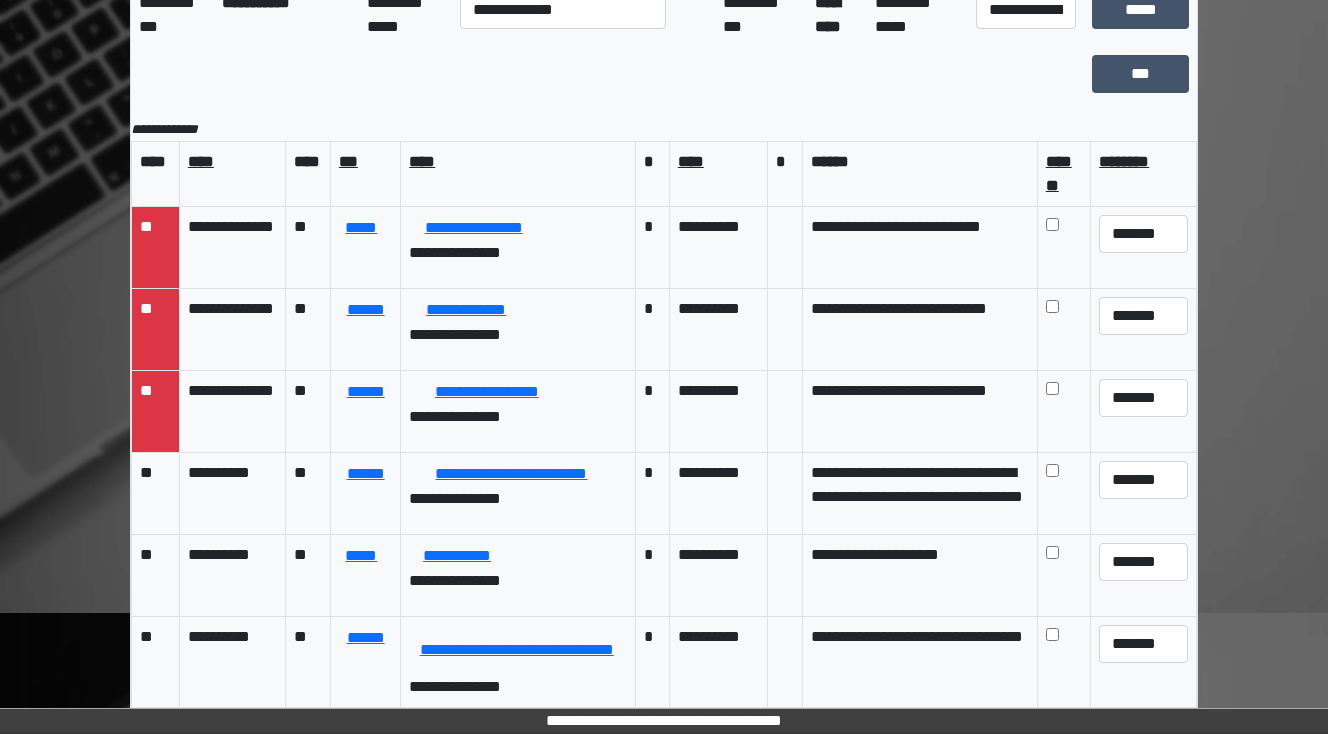 scroll, scrollTop: 177, scrollLeft: 0, axis: vertical 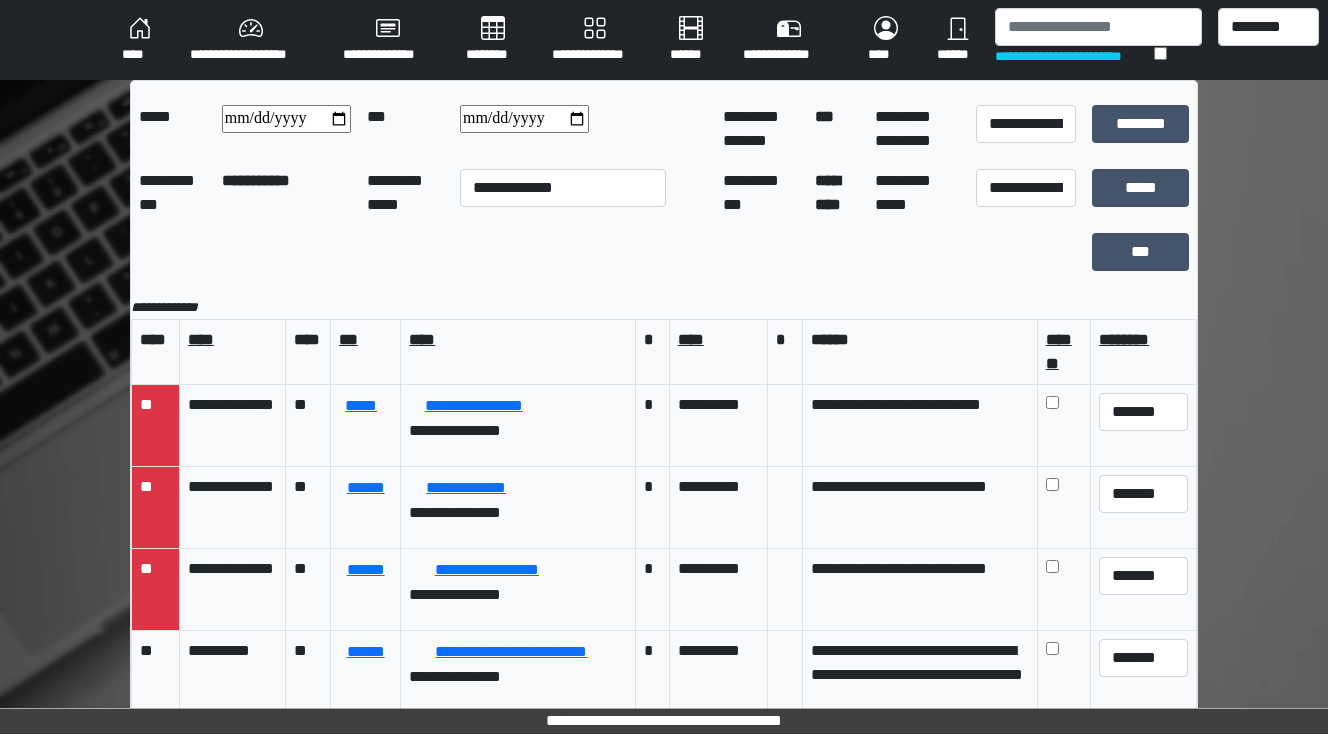 click on "****" at bounding box center (140, 40) 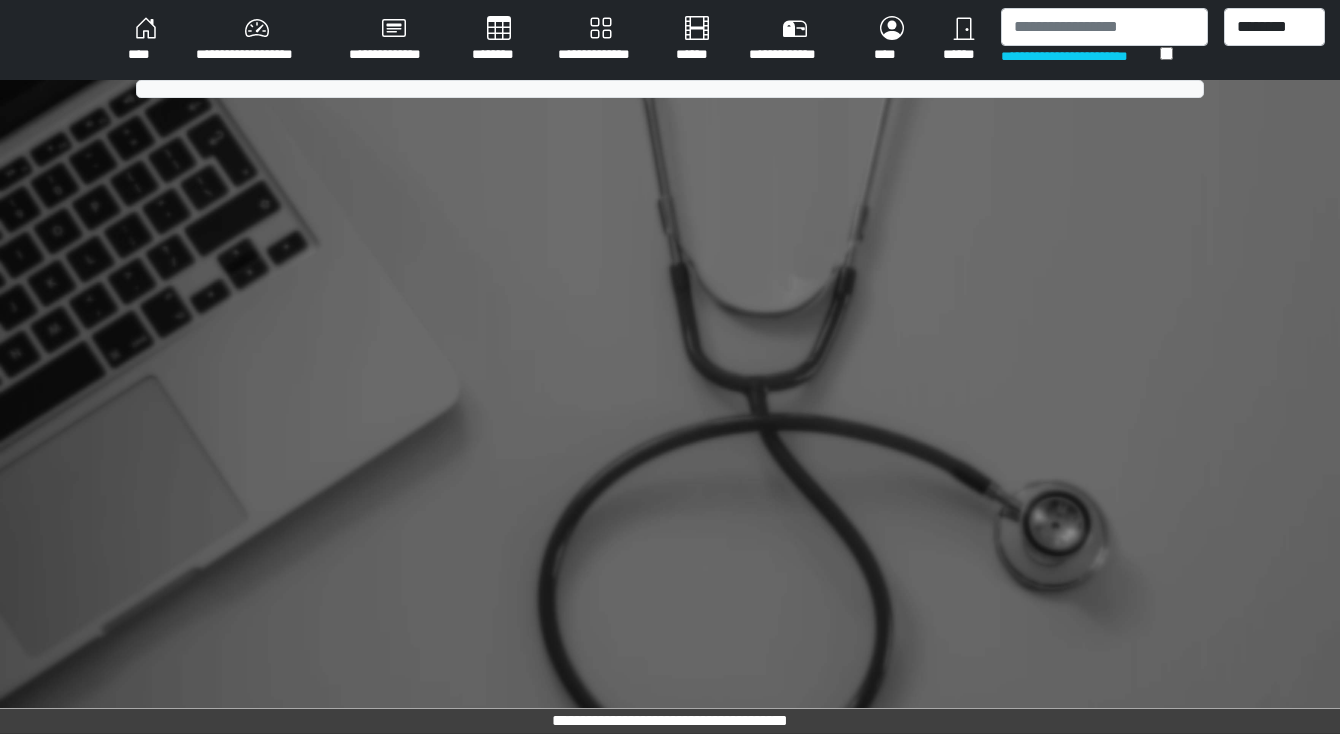 scroll, scrollTop: 0, scrollLeft: 0, axis: both 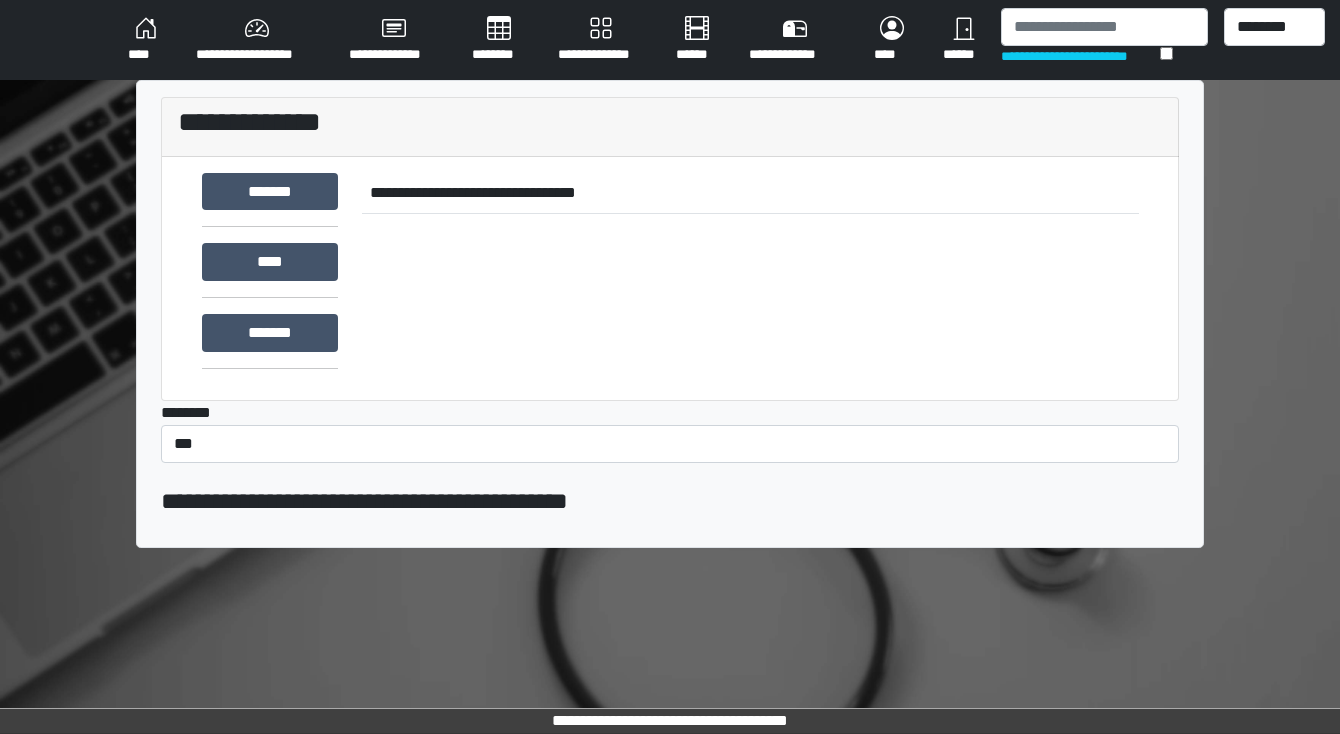 click on "********" at bounding box center (499, 40) 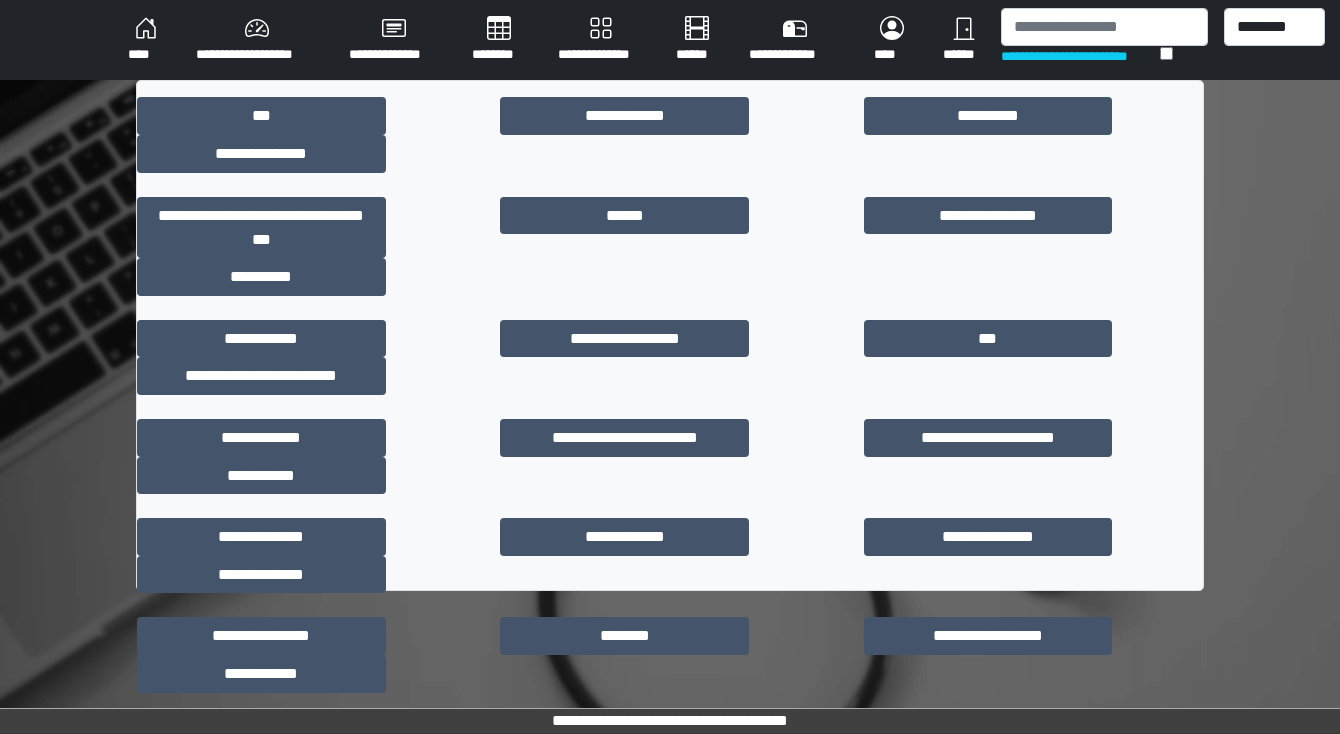 click on "****" at bounding box center (146, 40) 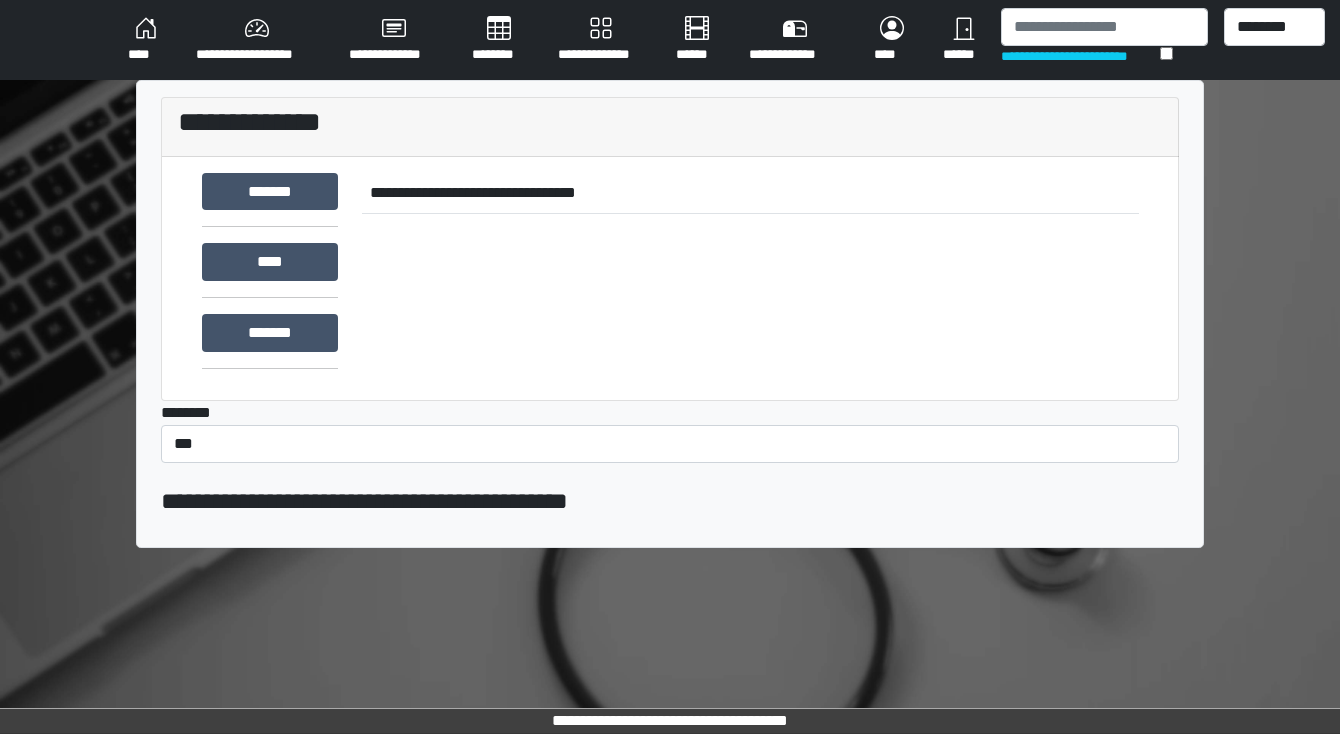 scroll, scrollTop: 0, scrollLeft: 0, axis: both 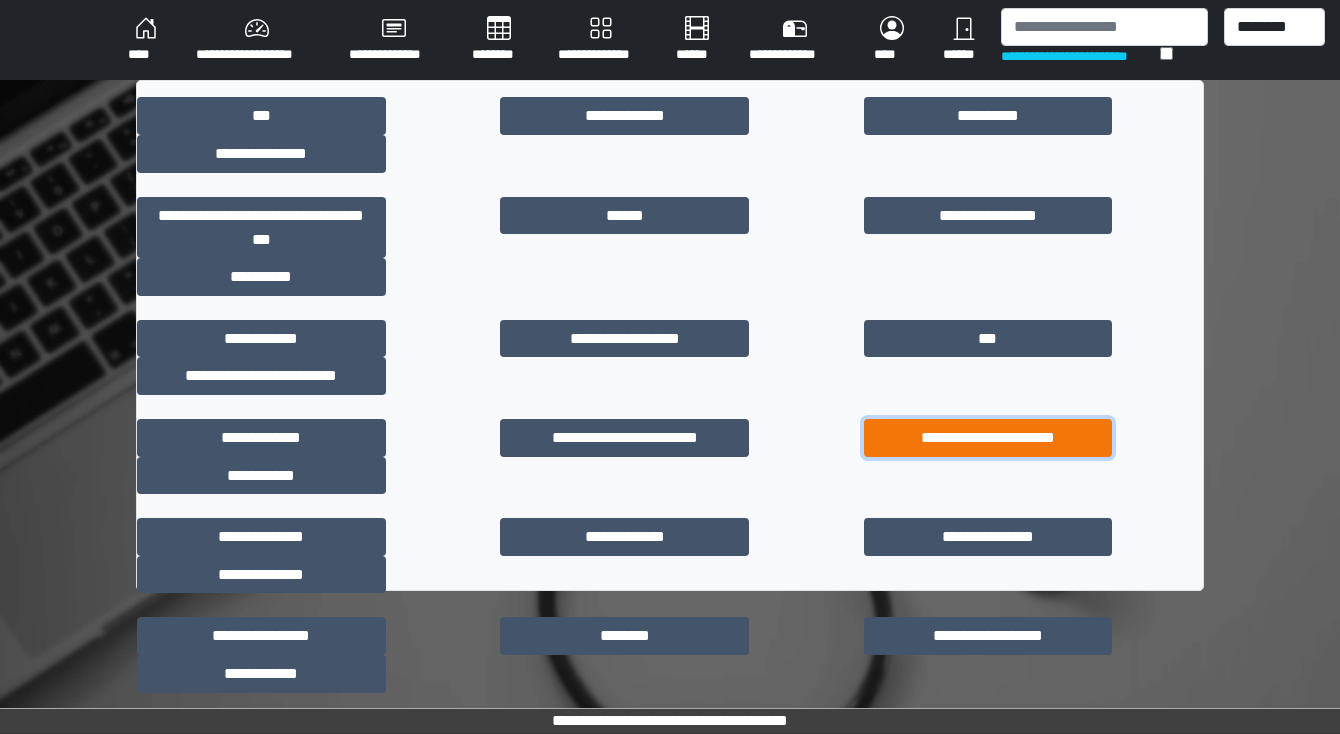 click on "**********" at bounding box center [988, 438] 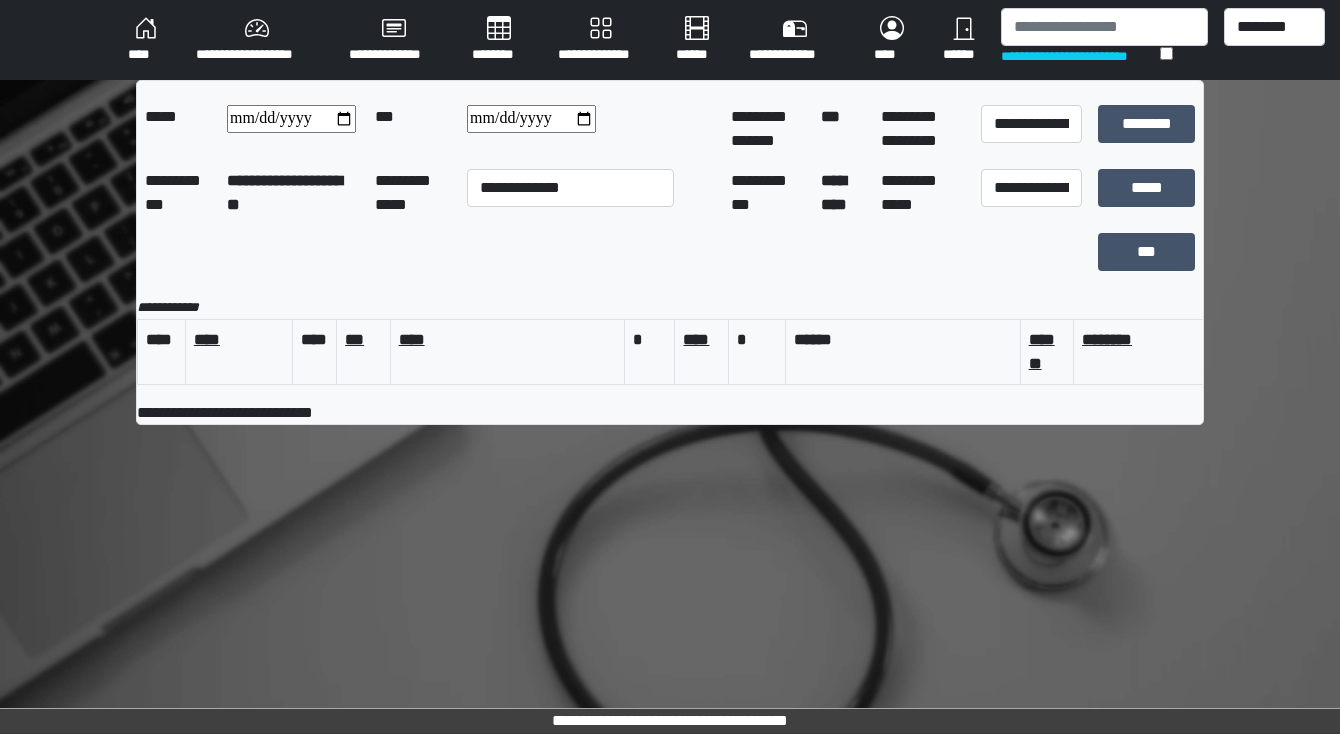 click on "****" at bounding box center [146, 40] 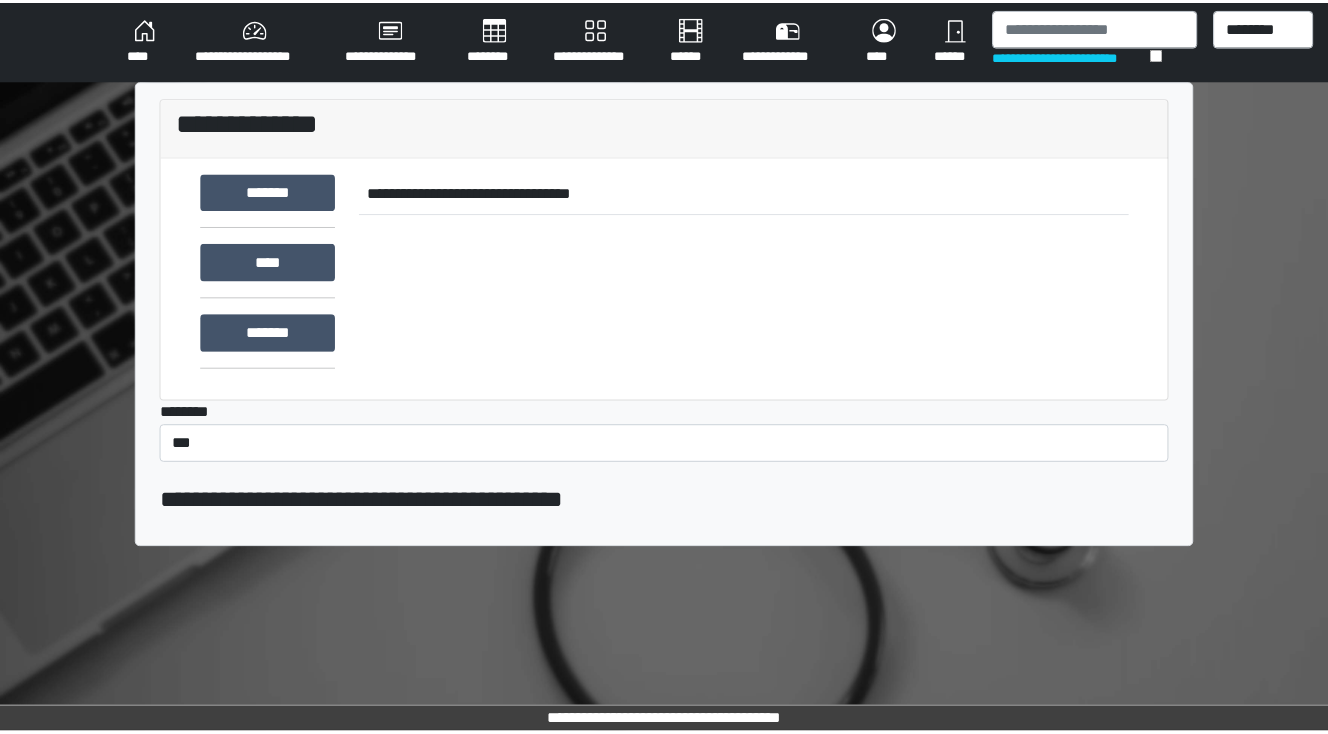 scroll, scrollTop: 0, scrollLeft: 0, axis: both 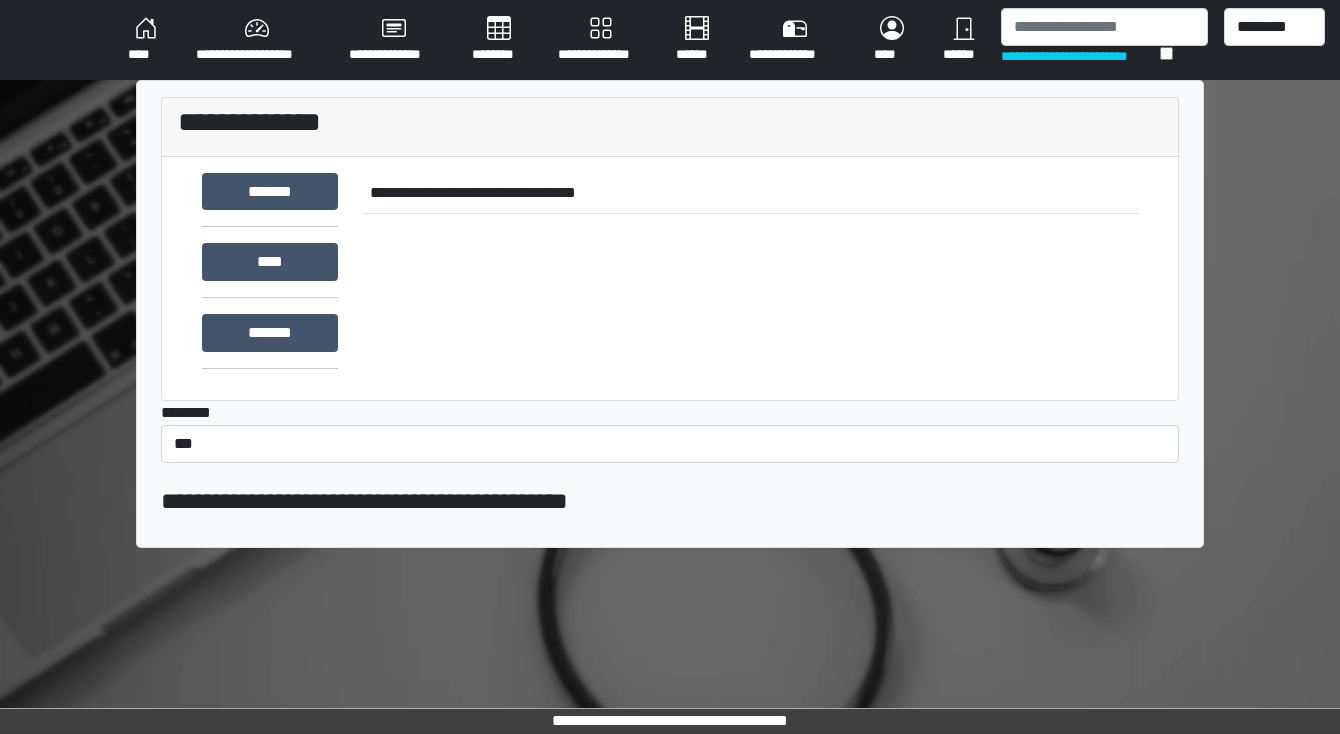 click on "********" at bounding box center [499, 40] 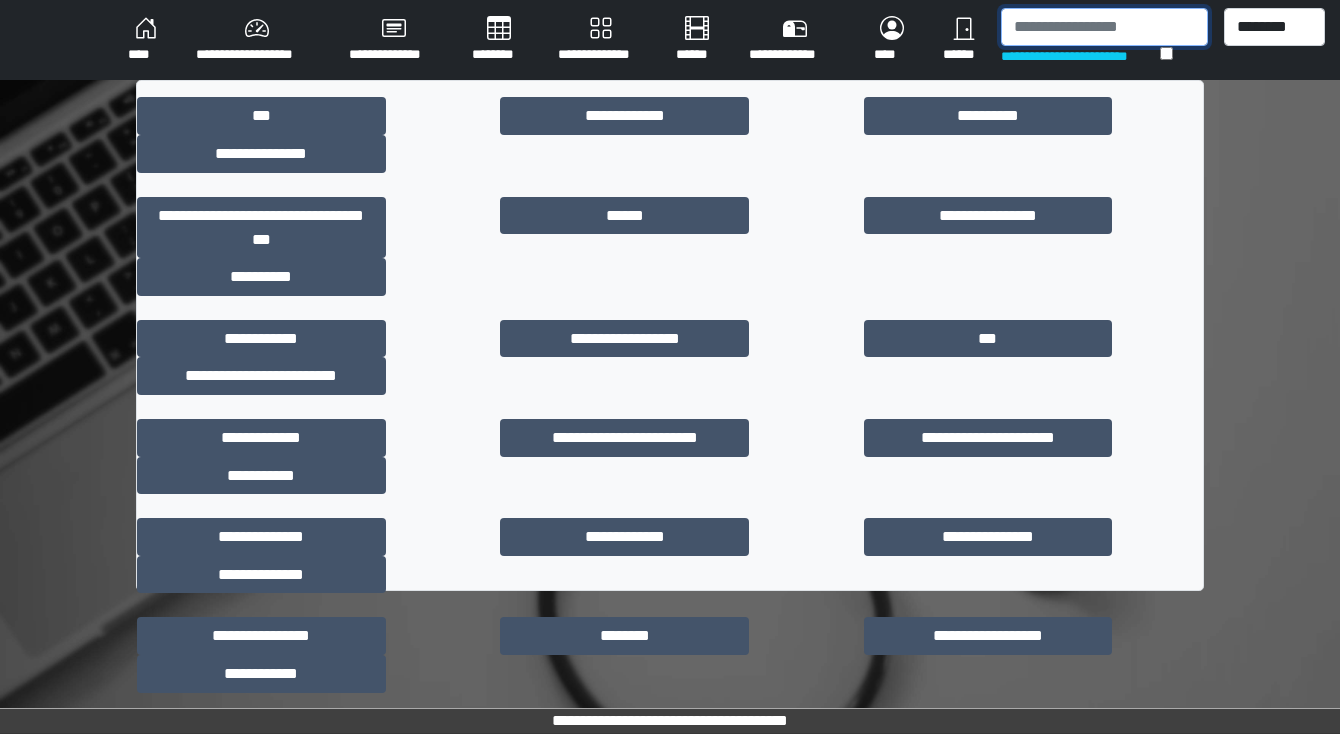 click at bounding box center [1104, 27] 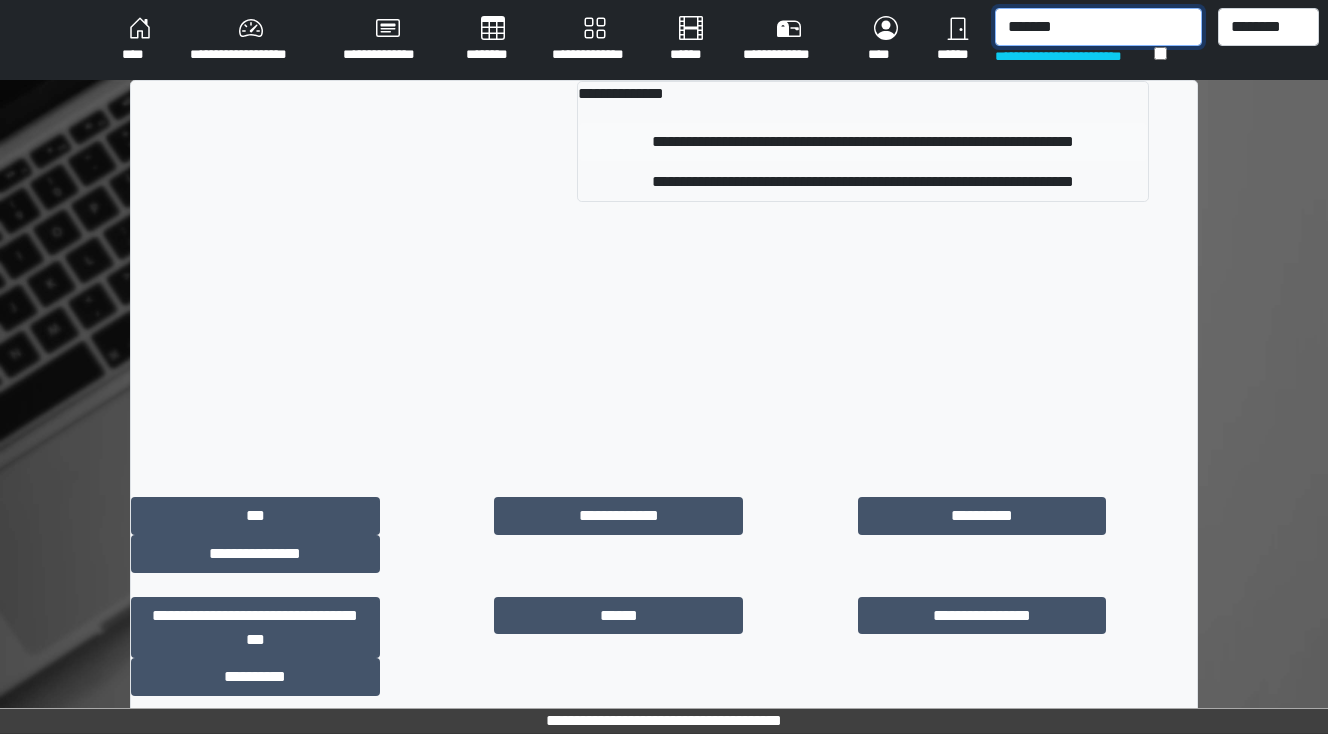 type on "*******" 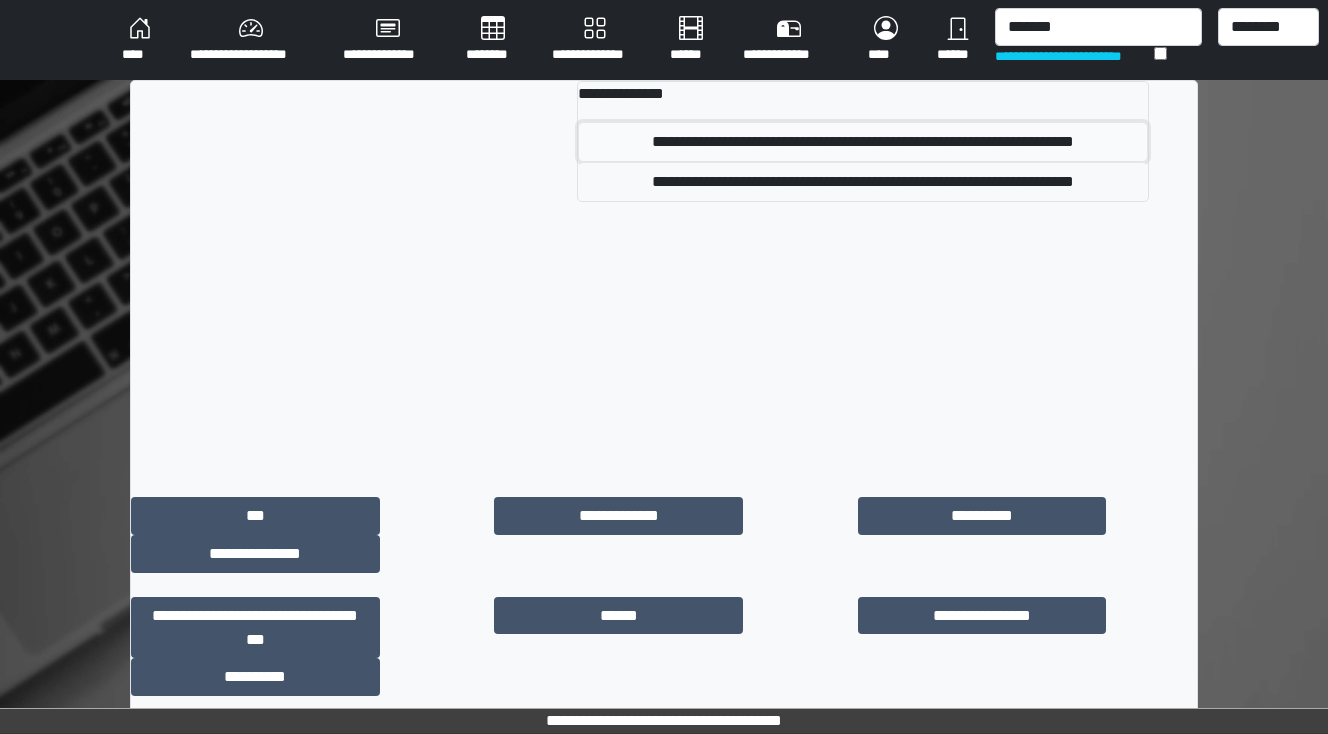 click on "**********" at bounding box center (863, 142) 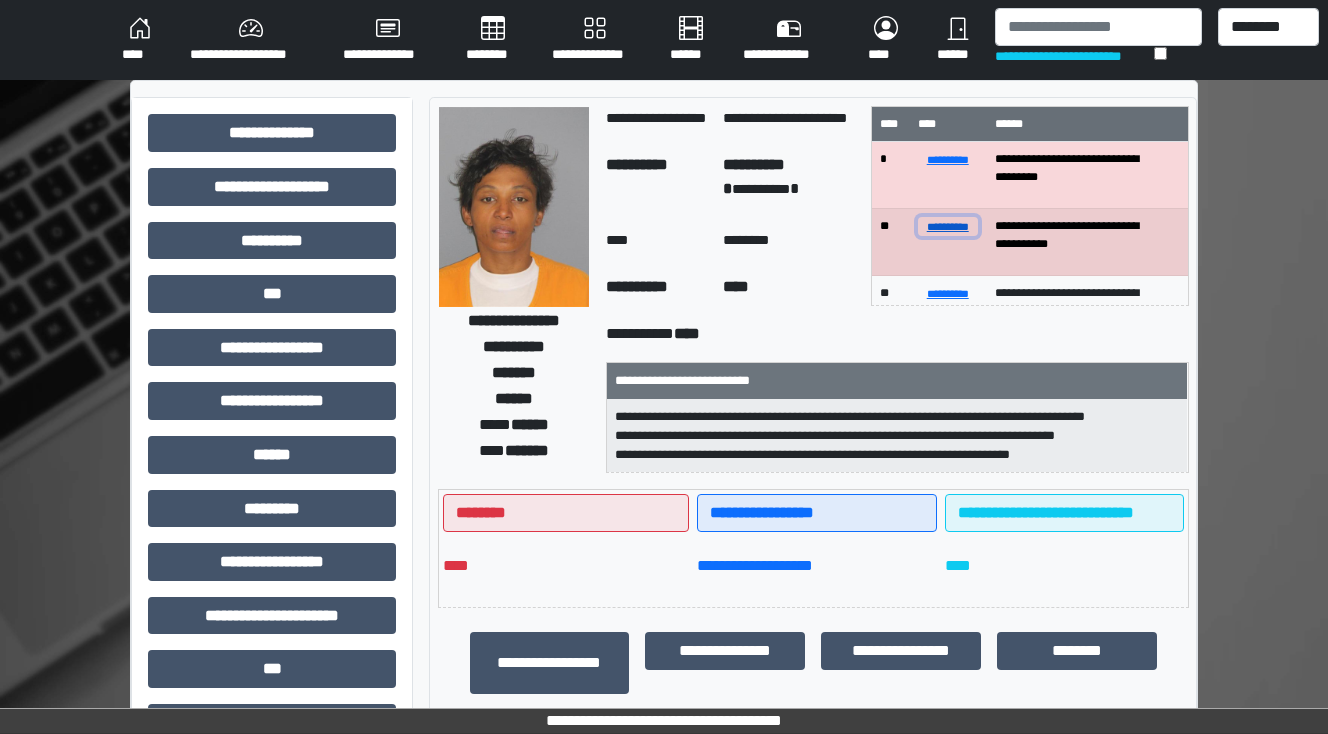 click on "**********" at bounding box center [948, 226] 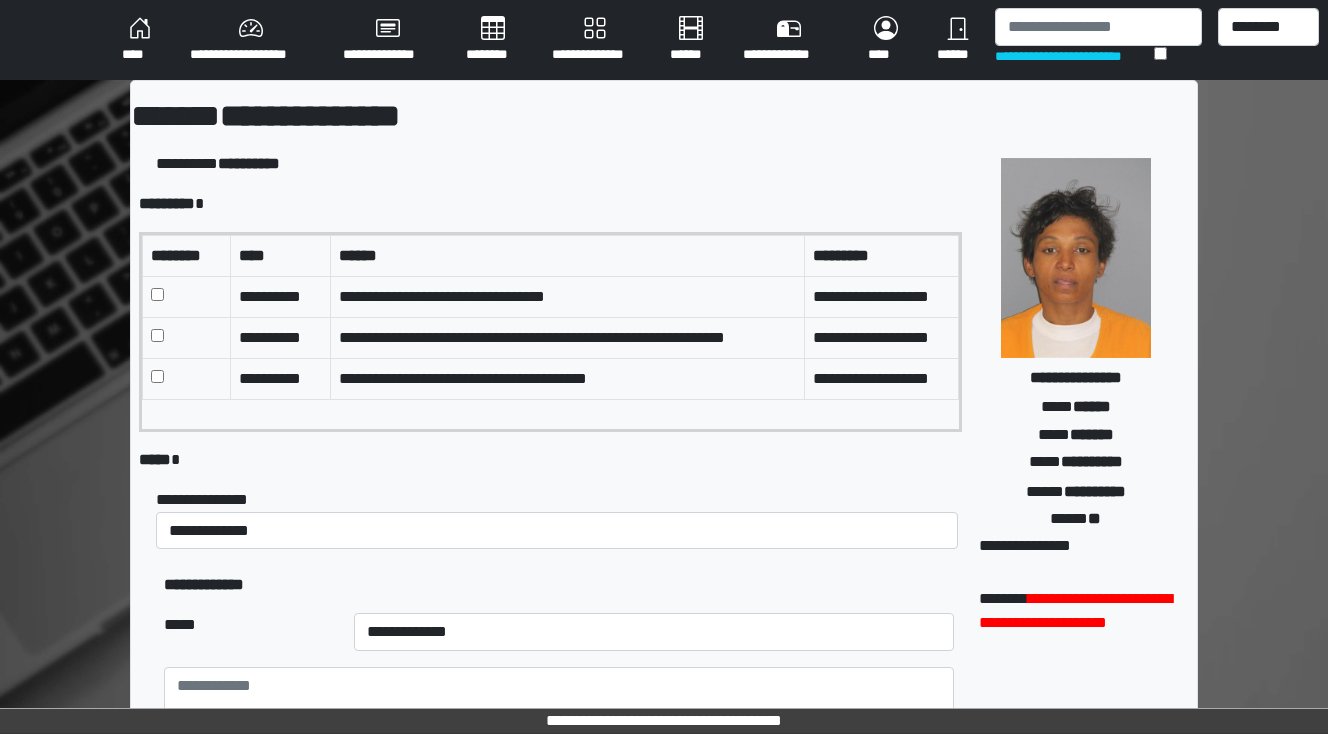 scroll, scrollTop: 56, scrollLeft: 0, axis: vertical 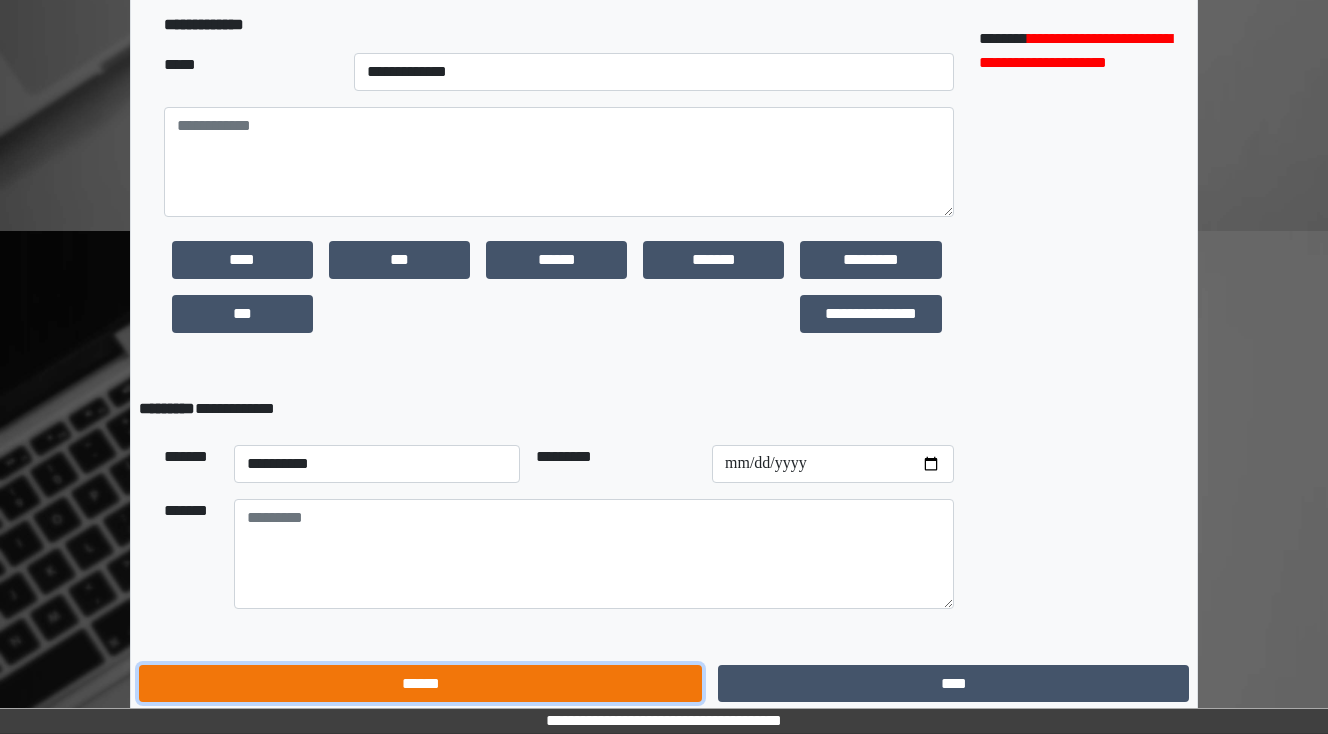 click on "******" at bounding box center [420, 684] 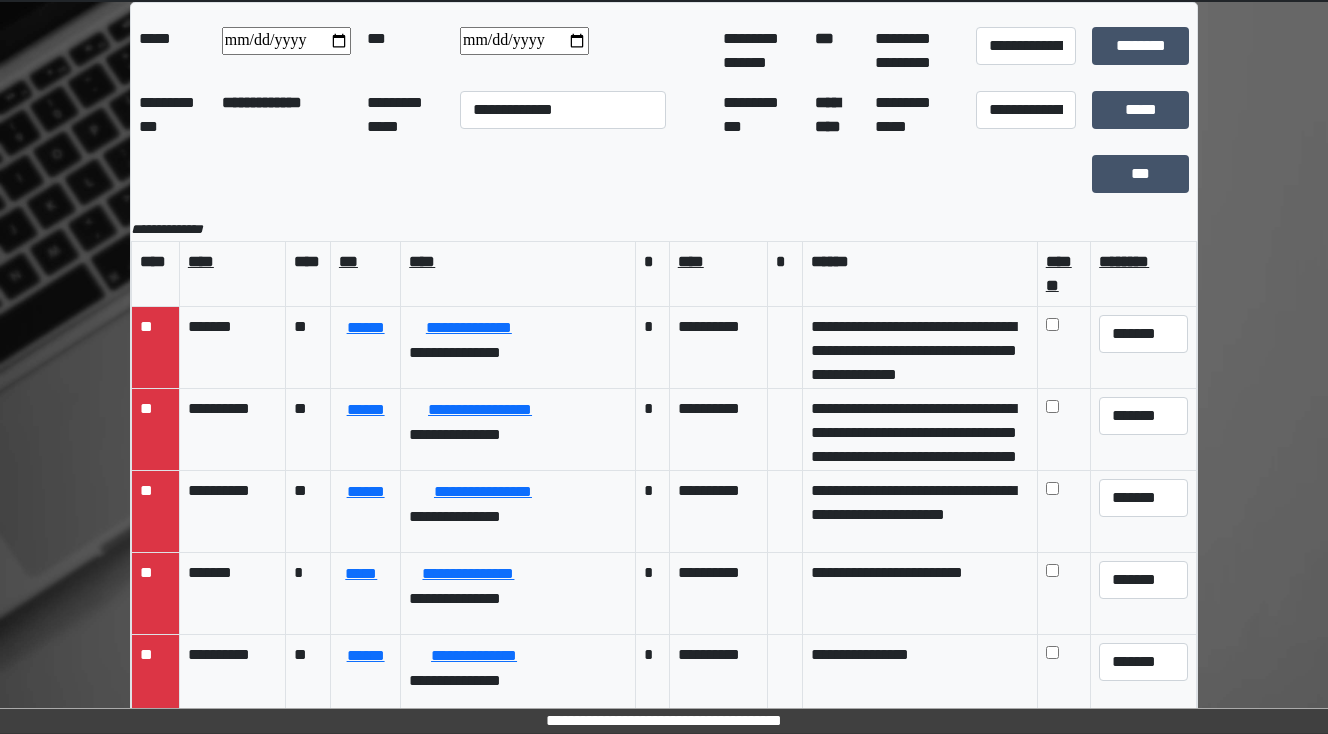 scroll, scrollTop: 0, scrollLeft: 0, axis: both 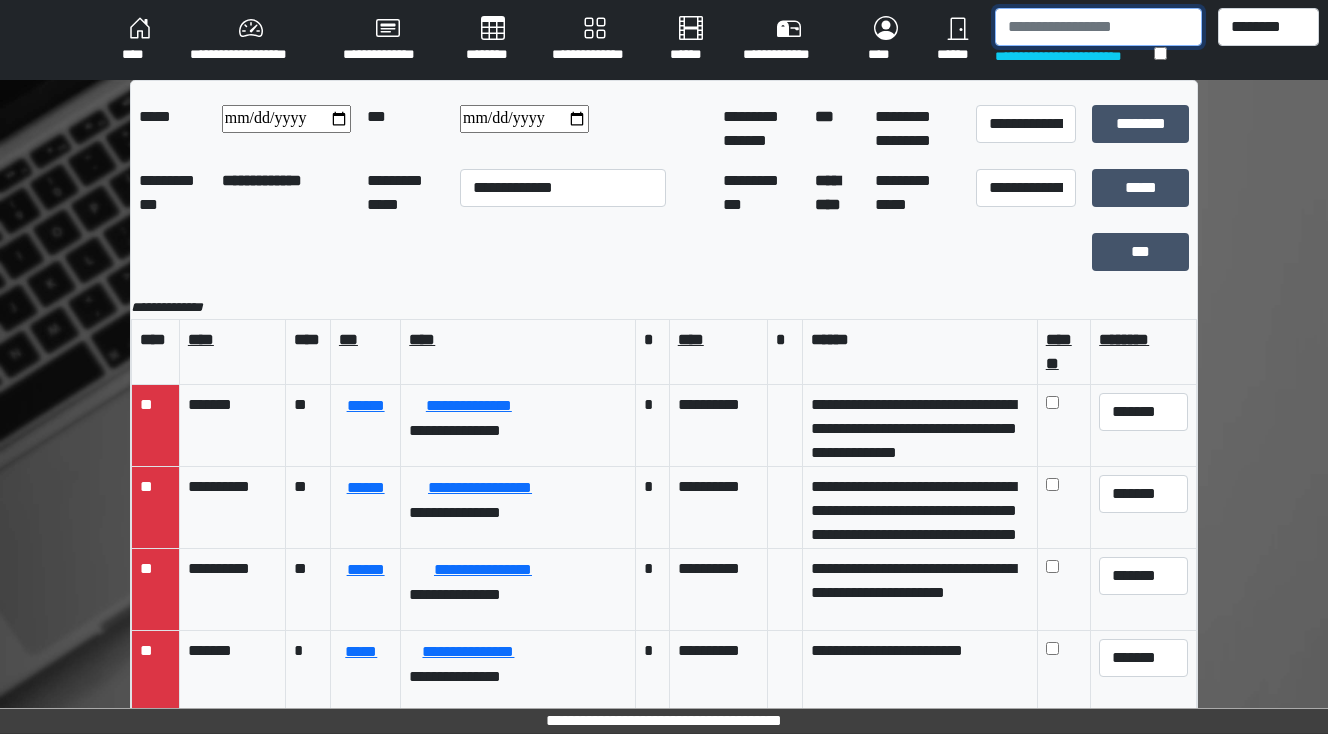 click at bounding box center (1098, 27) 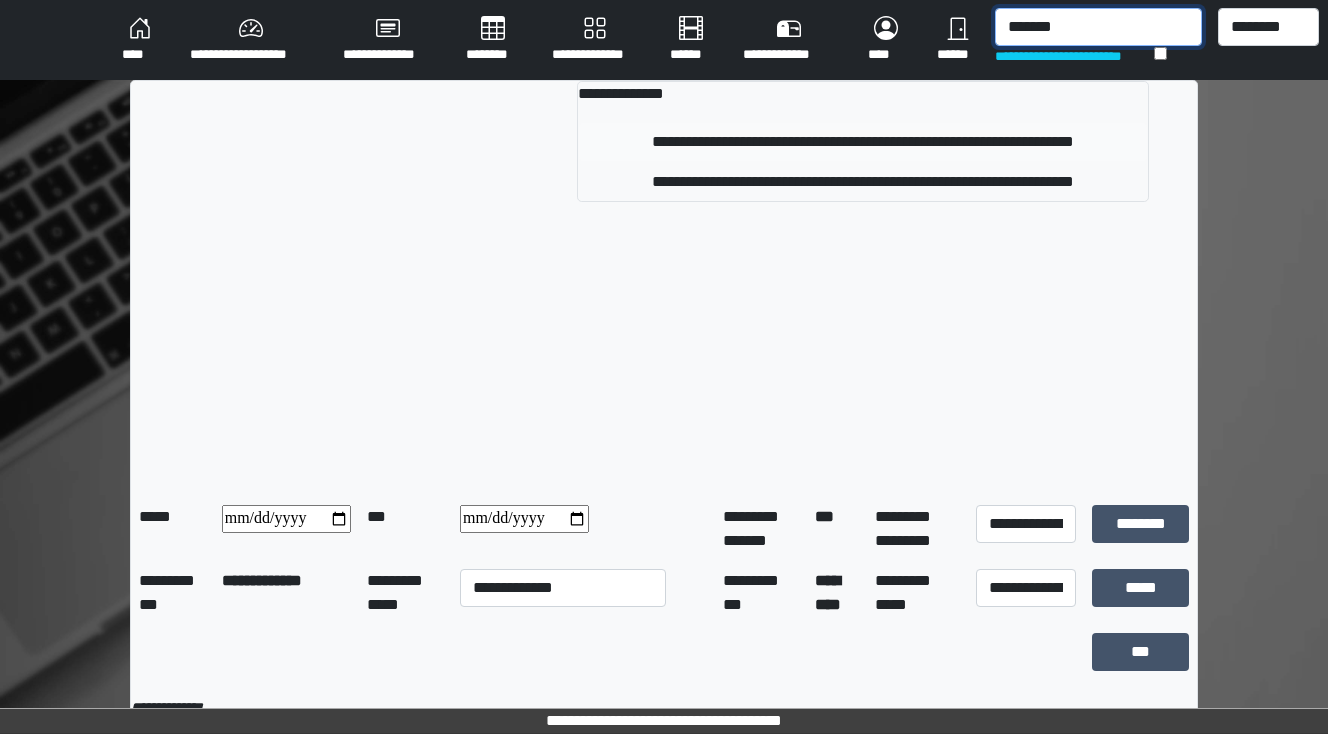 type on "*******" 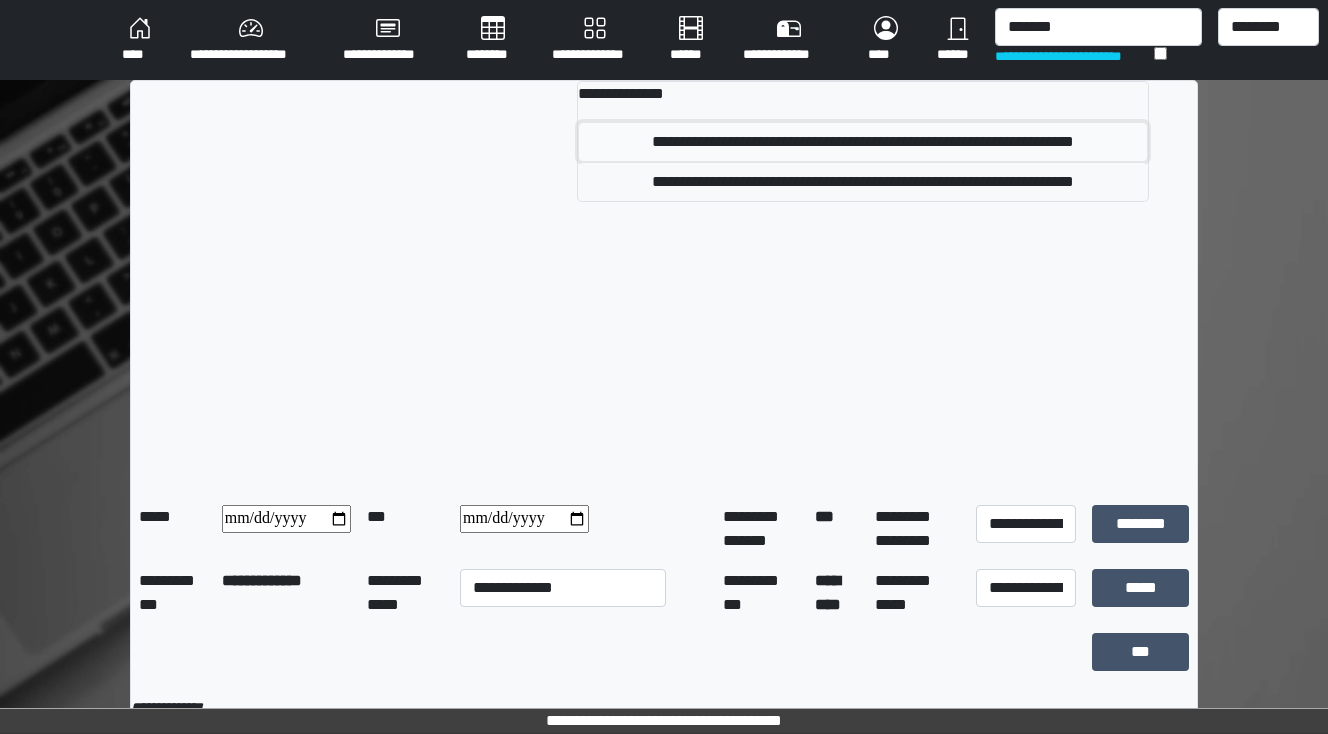 click on "**********" at bounding box center [863, 142] 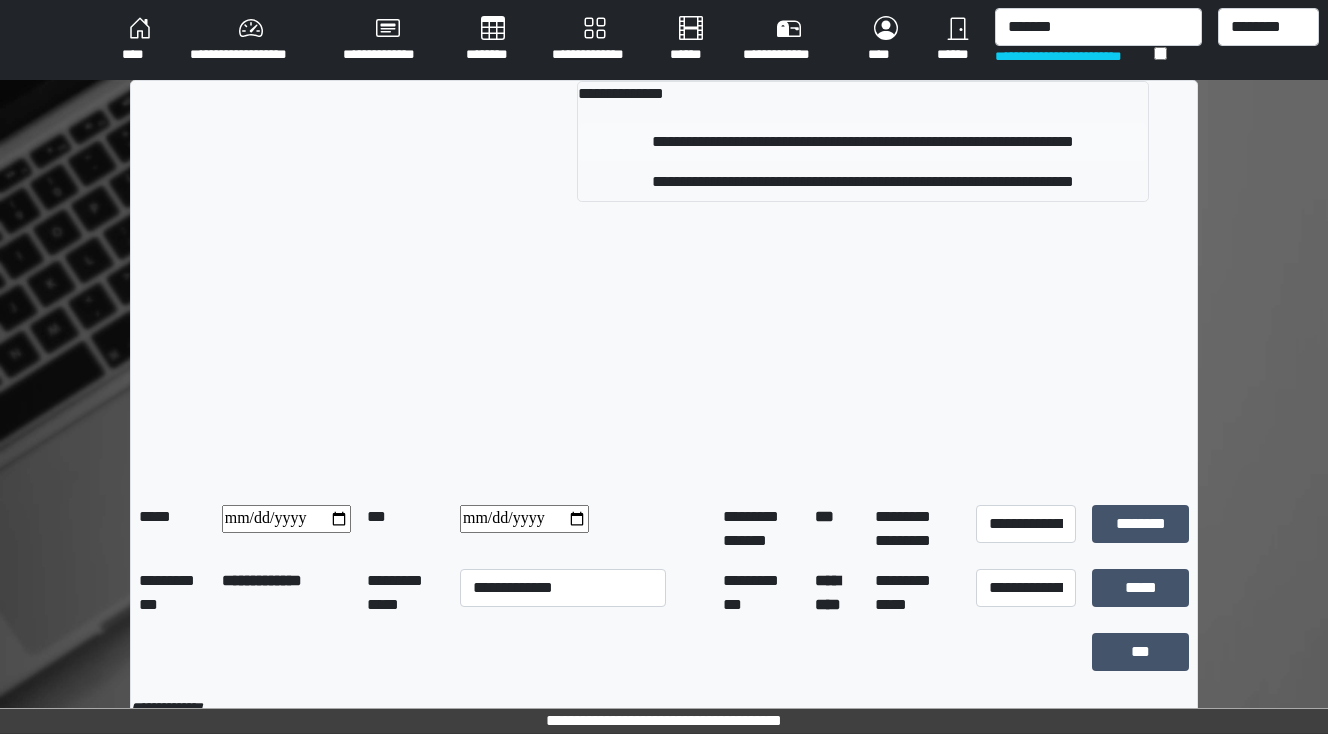 type 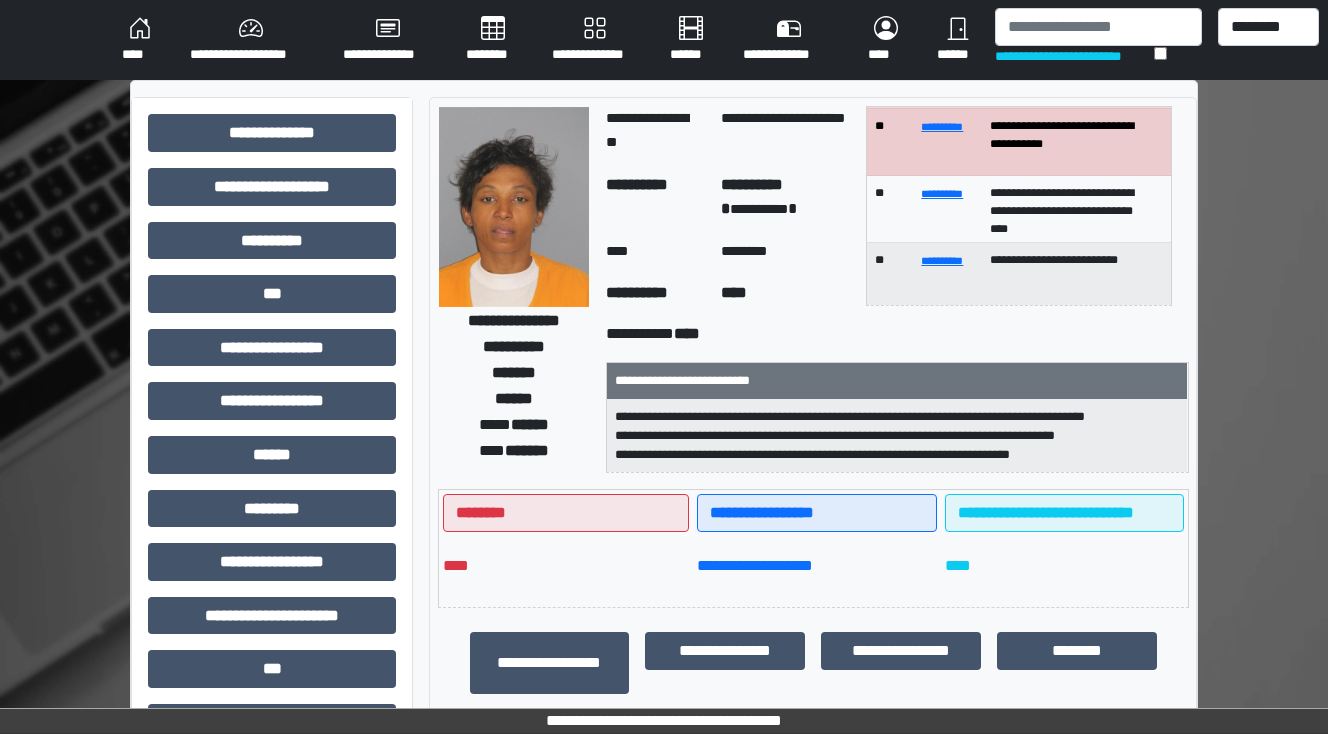 scroll, scrollTop: 0, scrollLeft: 0, axis: both 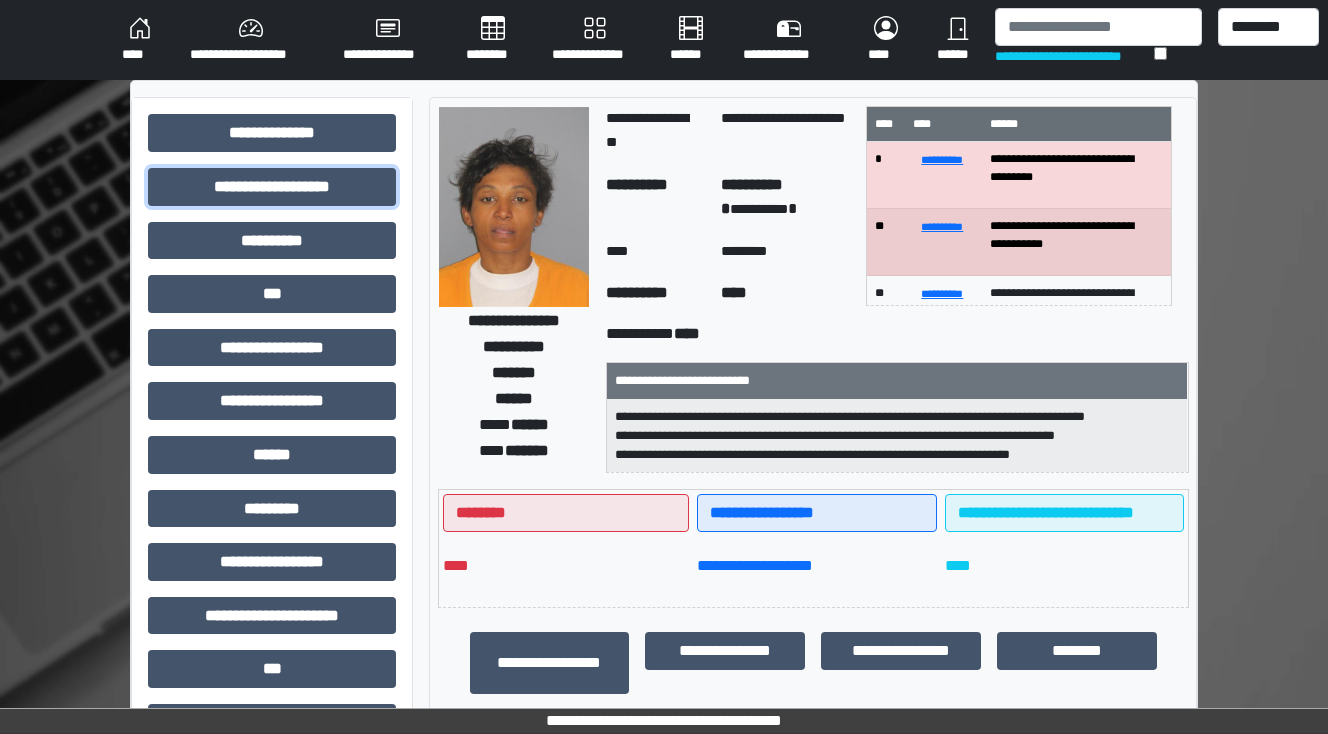drag, startPoint x: 292, startPoint y: 177, endPoint x: 299, endPoint y: 235, distance: 58.420887 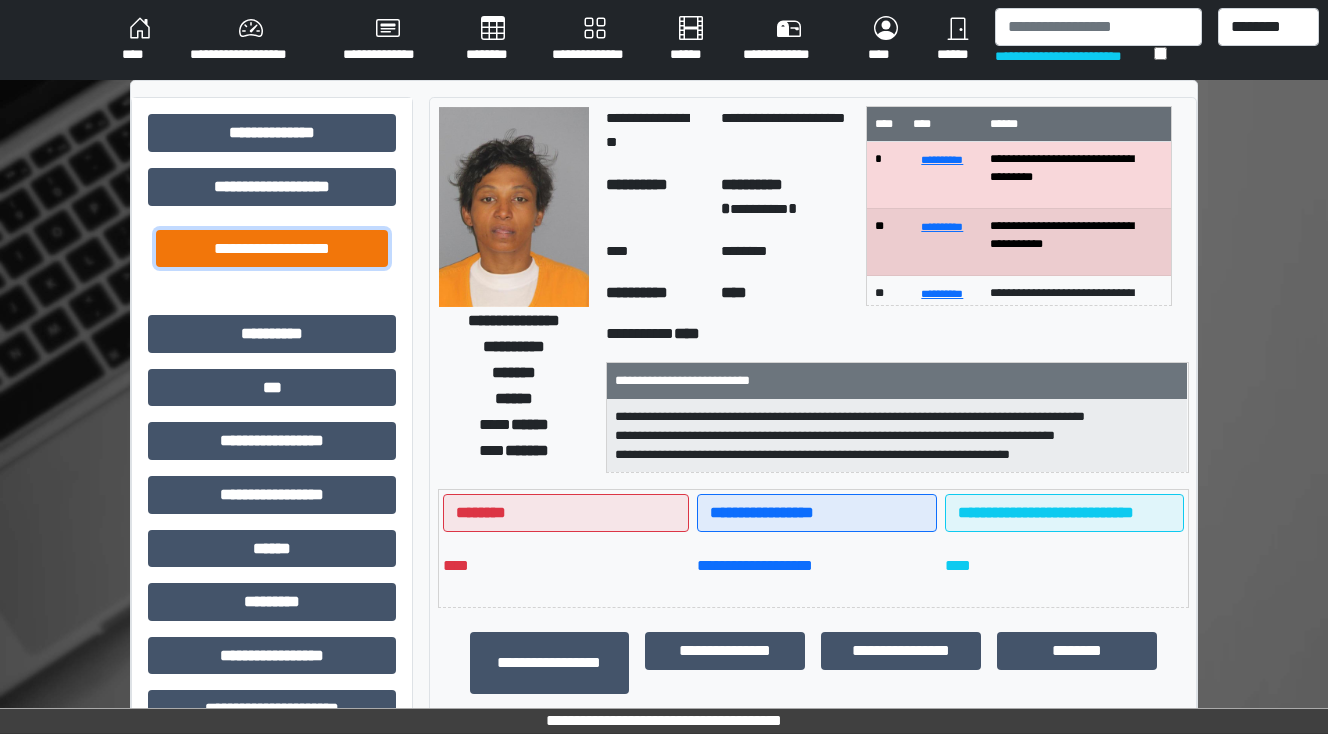 click on "**********" at bounding box center [272, 249] 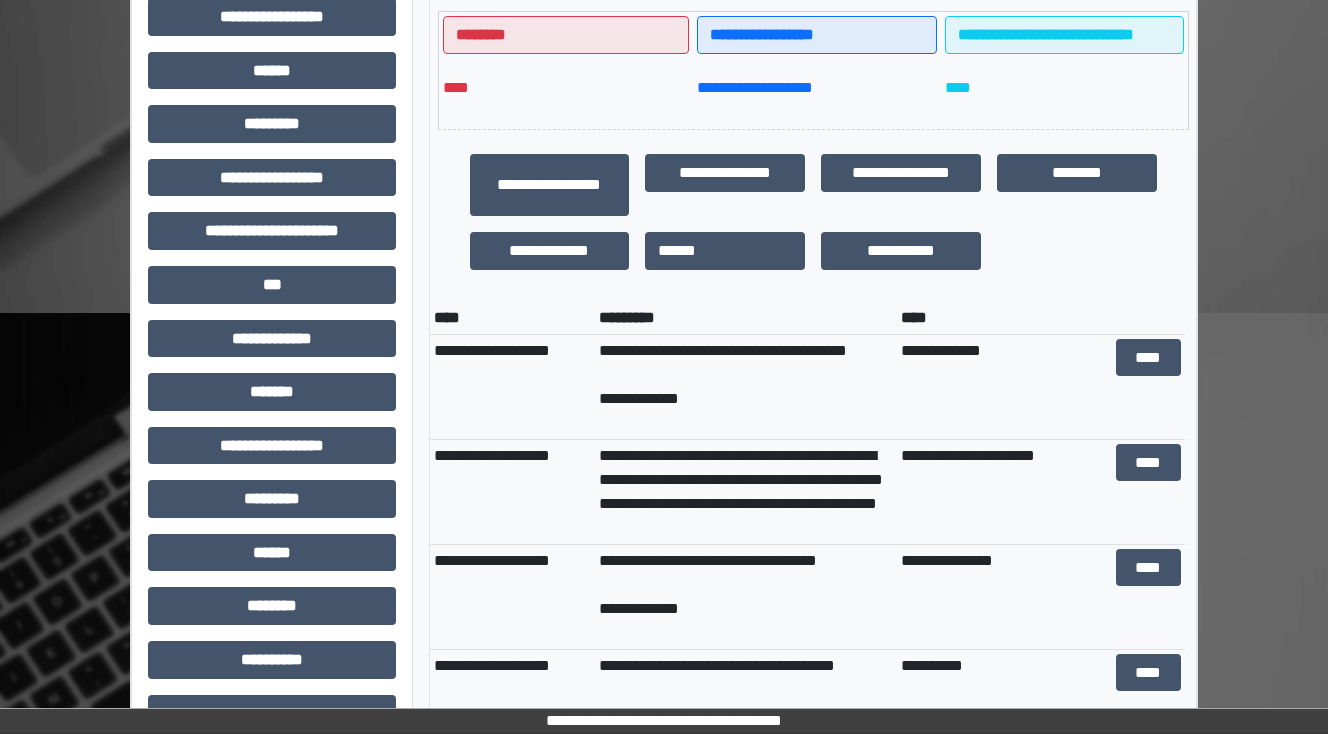 scroll, scrollTop: 480, scrollLeft: 0, axis: vertical 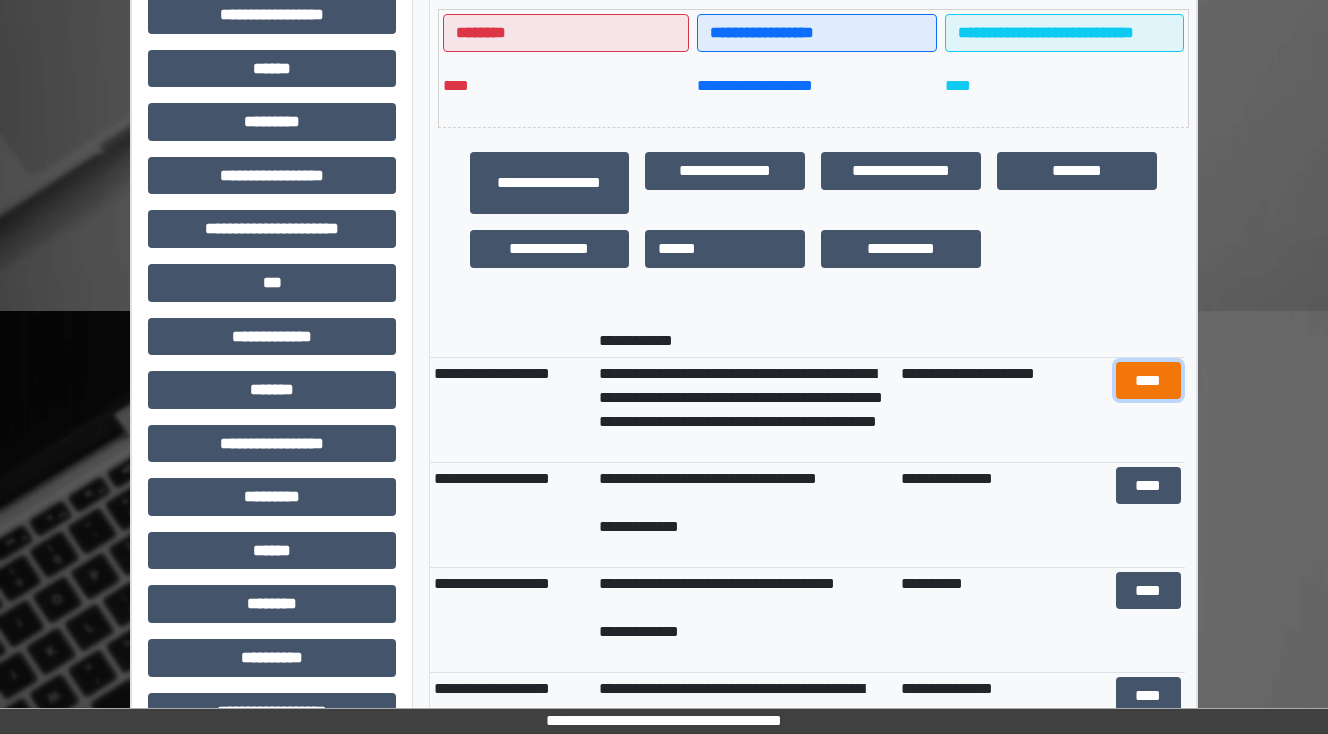 click on "****" at bounding box center [1148, 381] 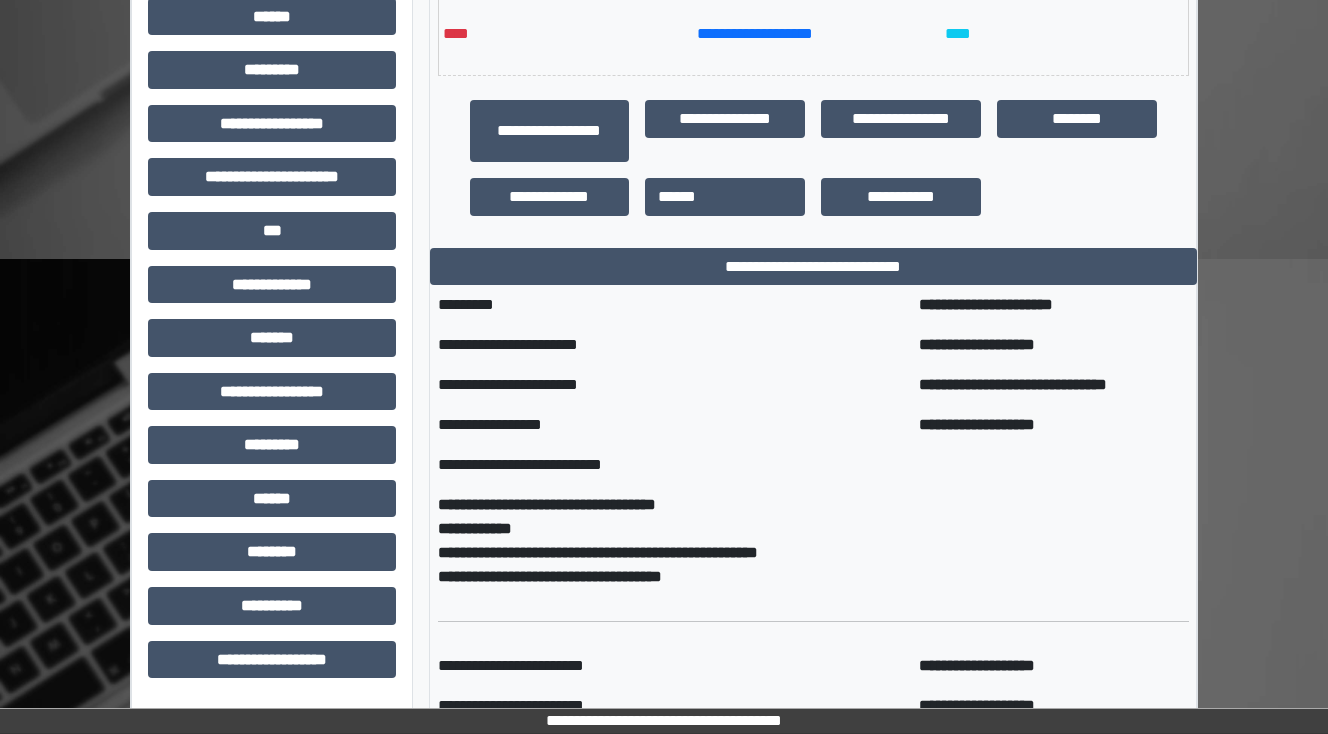 scroll, scrollTop: 560, scrollLeft: 0, axis: vertical 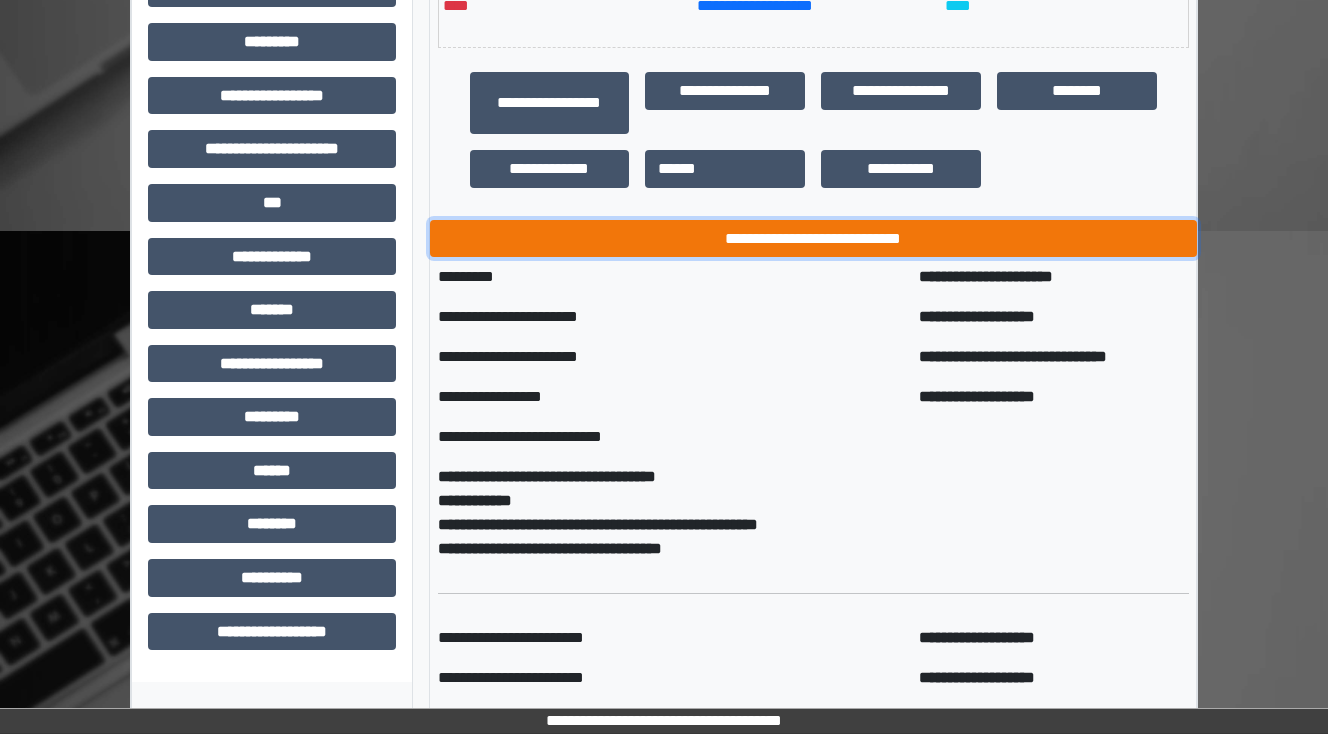 click on "**********" at bounding box center [813, 239] 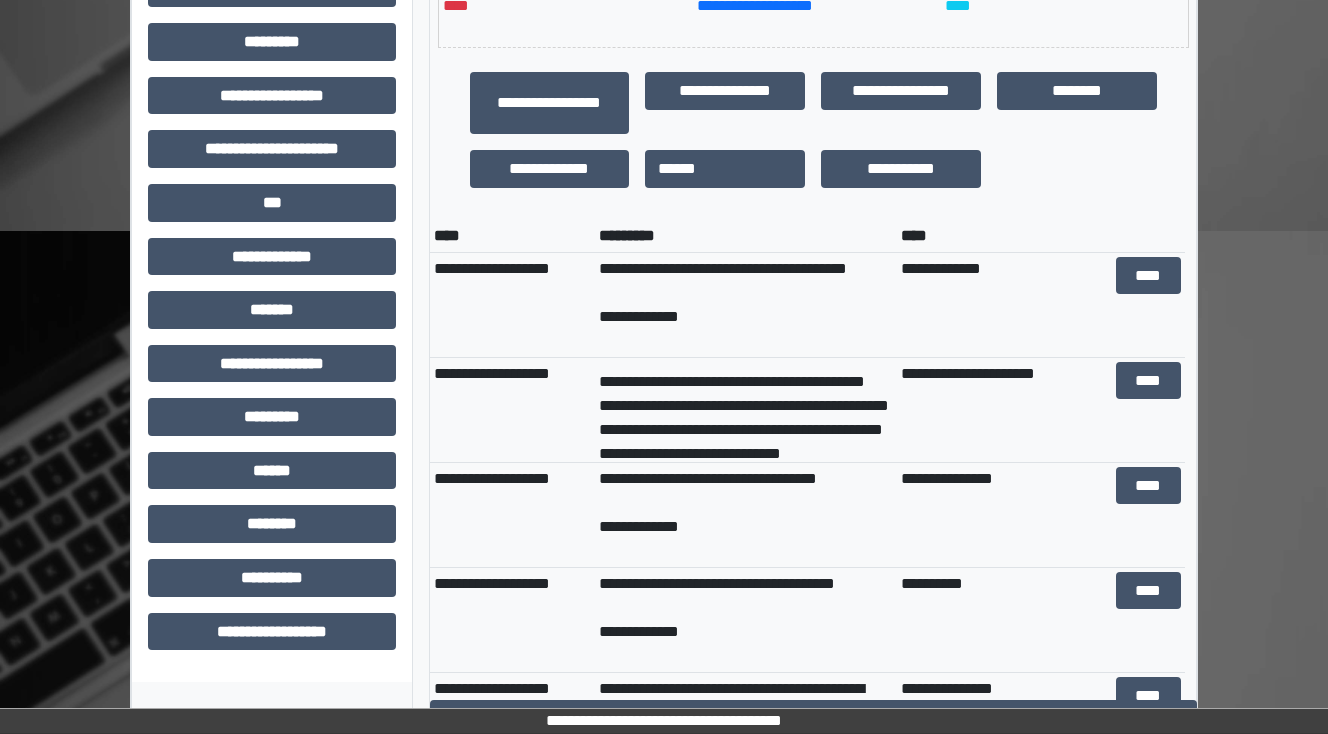 scroll, scrollTop: 240, scrollLeft: 0, axis: vertical 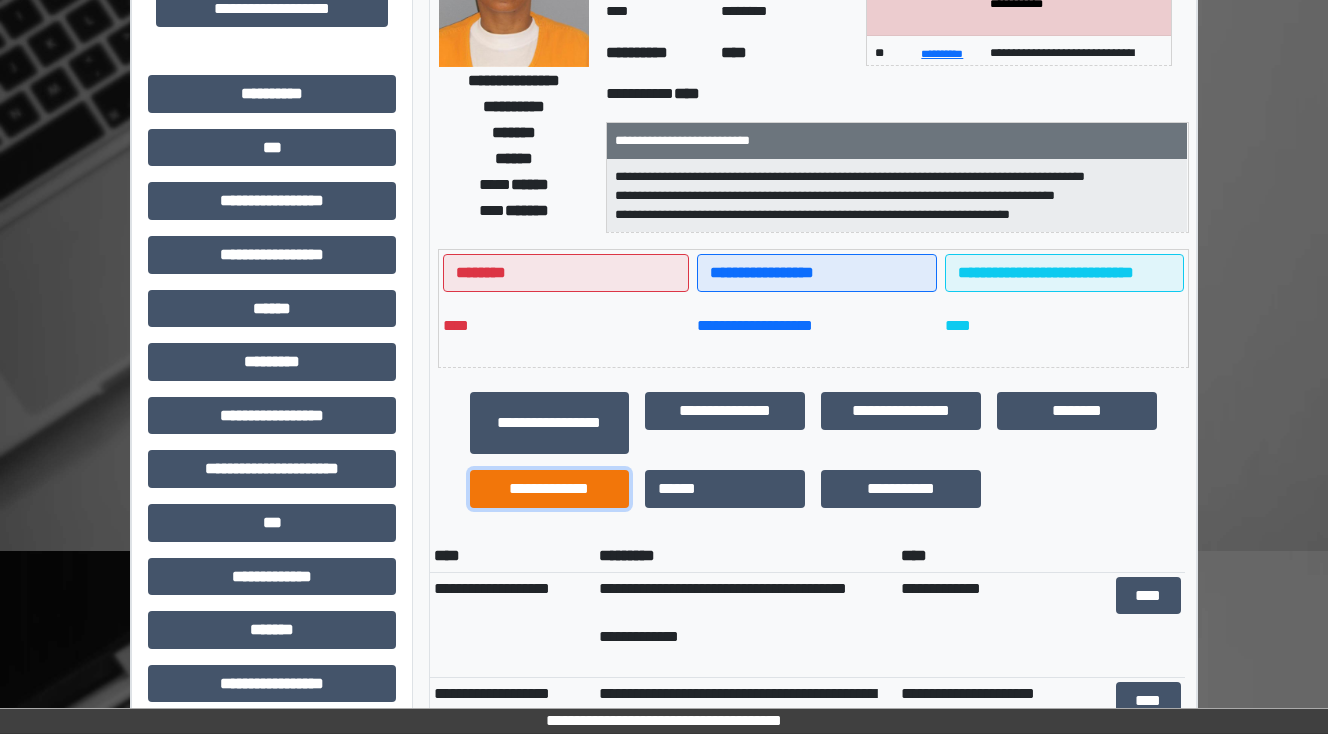 click on "**********" at bounding box center [550, 489] 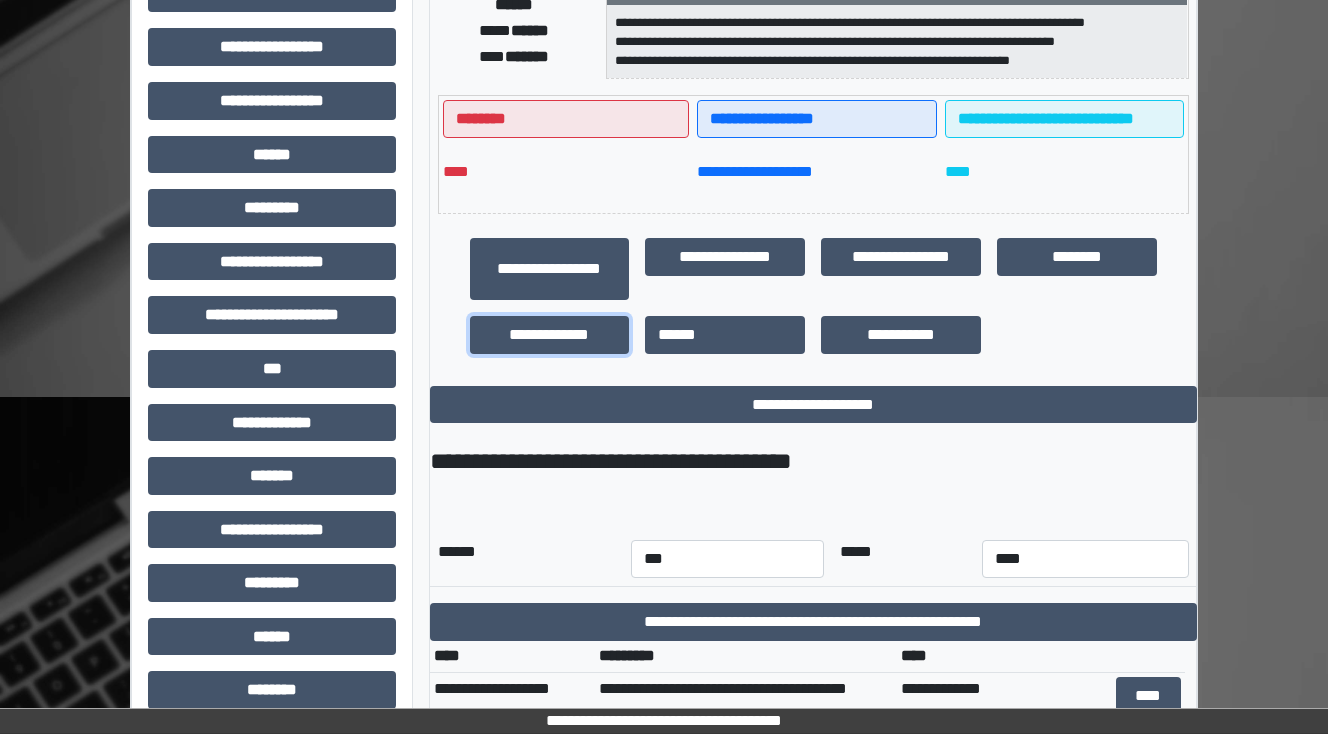 scroll, scrollTop: 400, scrollLeft: 0, axis: vertical 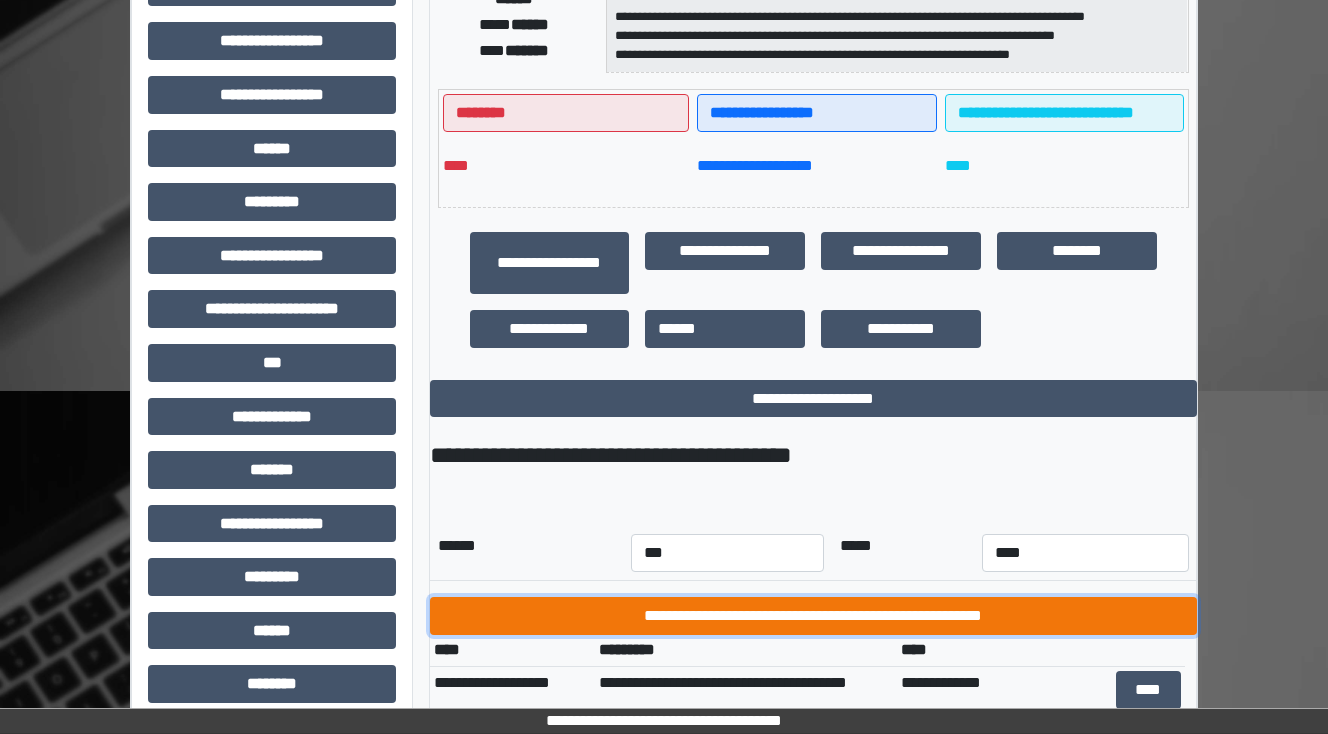 click on "**********" at bounding box center (813, 616) 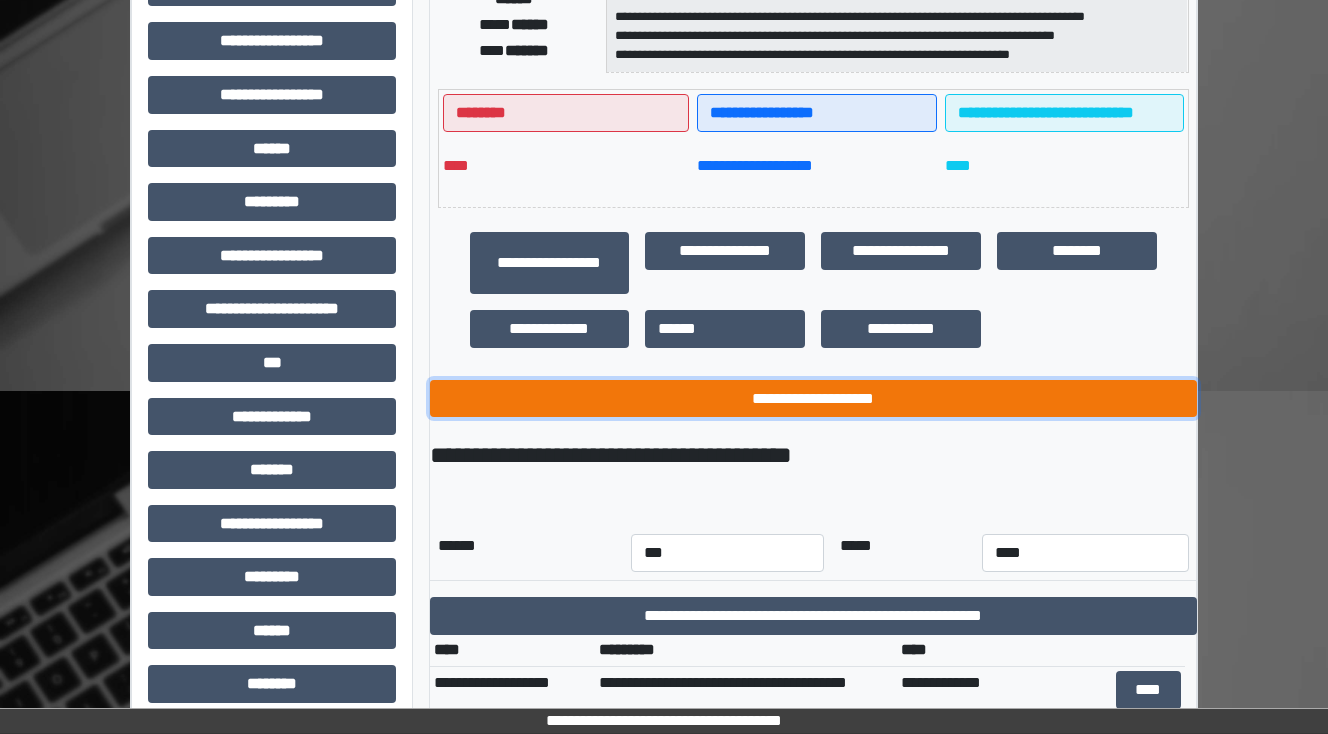 click on "**********" at bounding box center [813, 399] 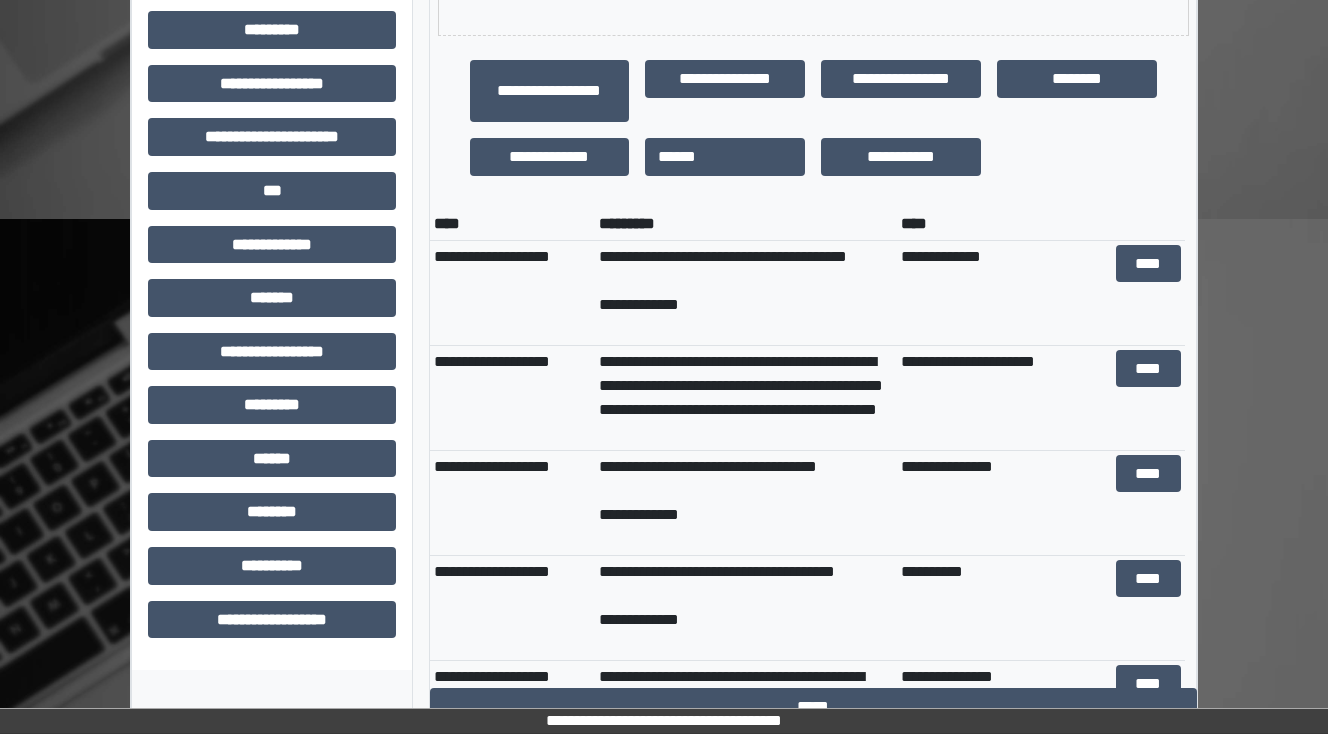 scroll, scrollTop: 580, scrollLeft: 0, axis: vertical 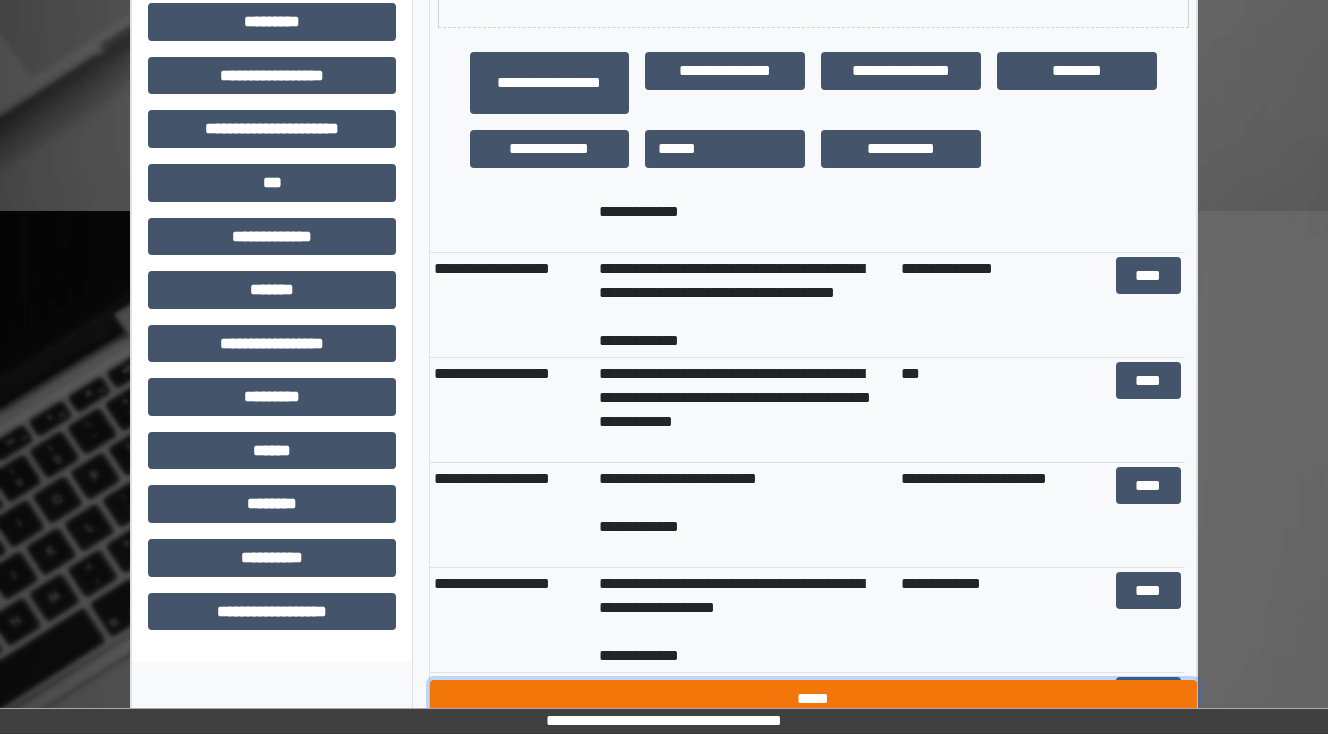 click on "*****" at bounding box center [813, 699] 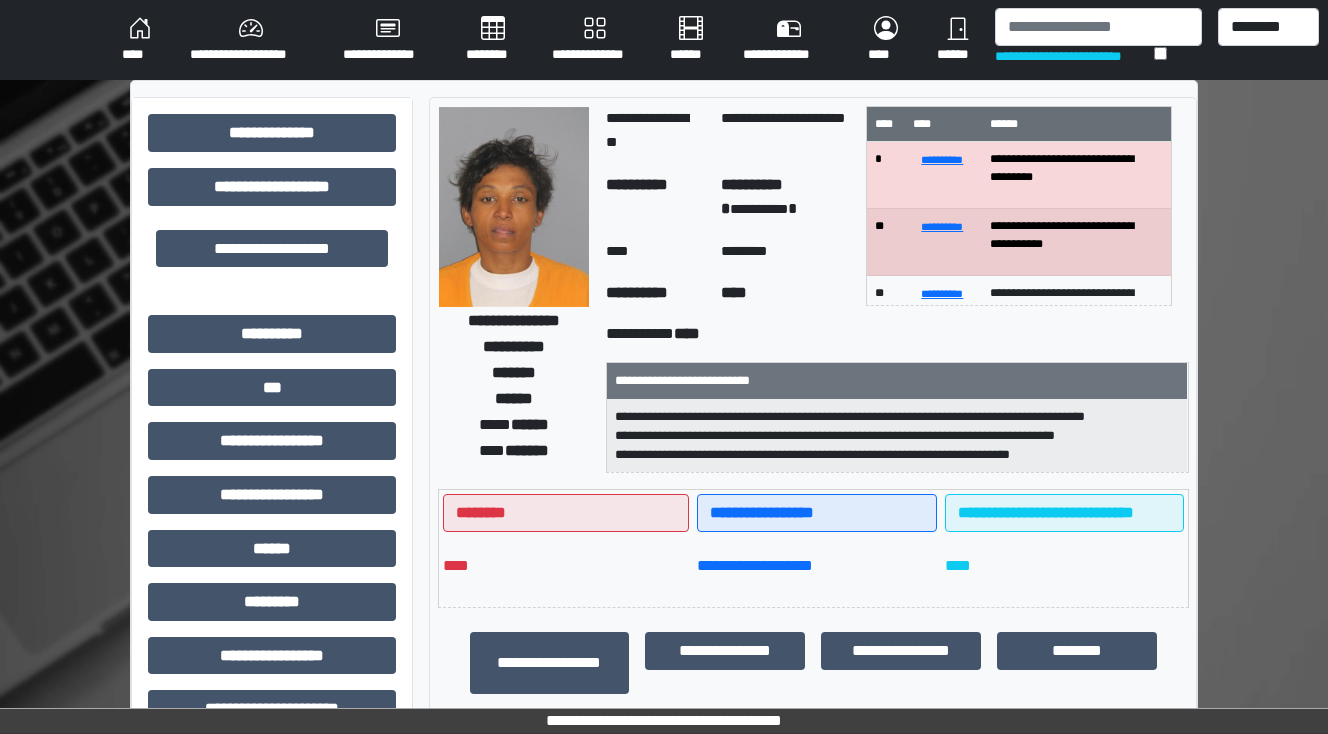 scroll, scrollTop: 0, scrollLeft: 0, axis: both 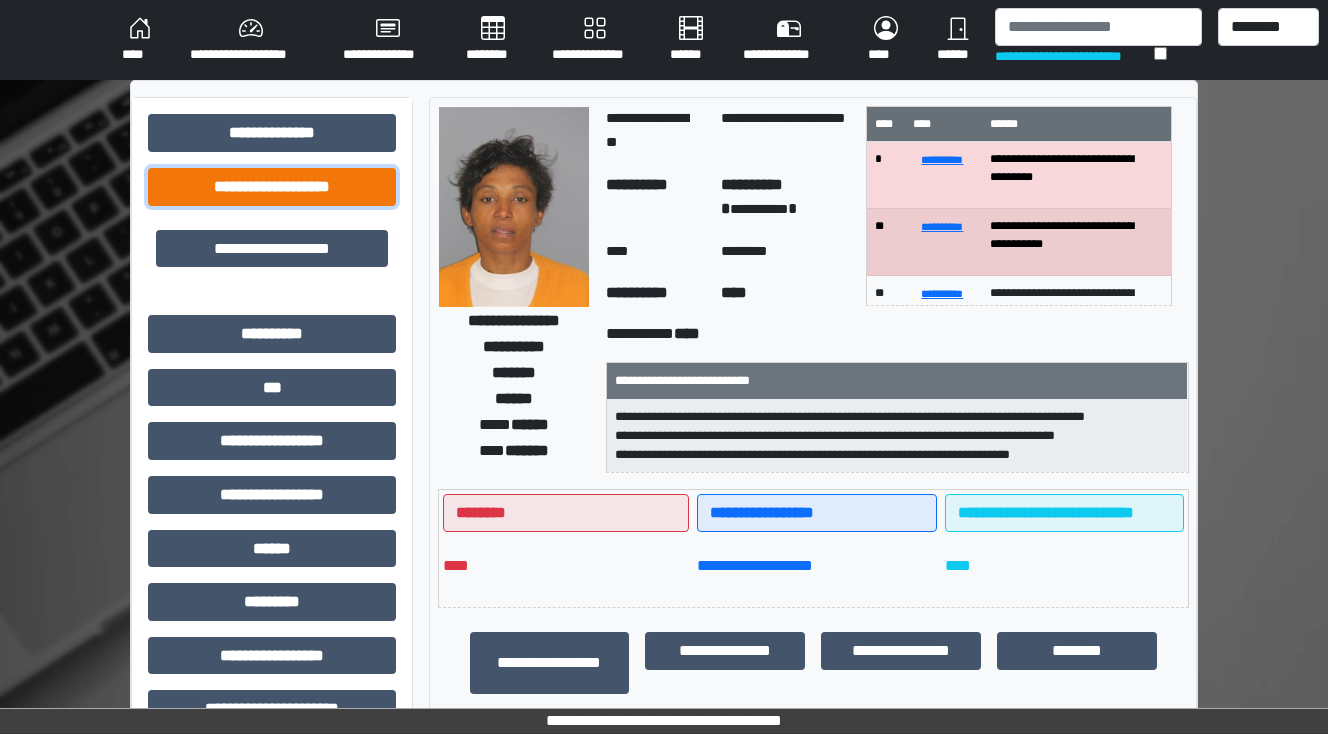 click on "**********" at bounding box center [272, 187] 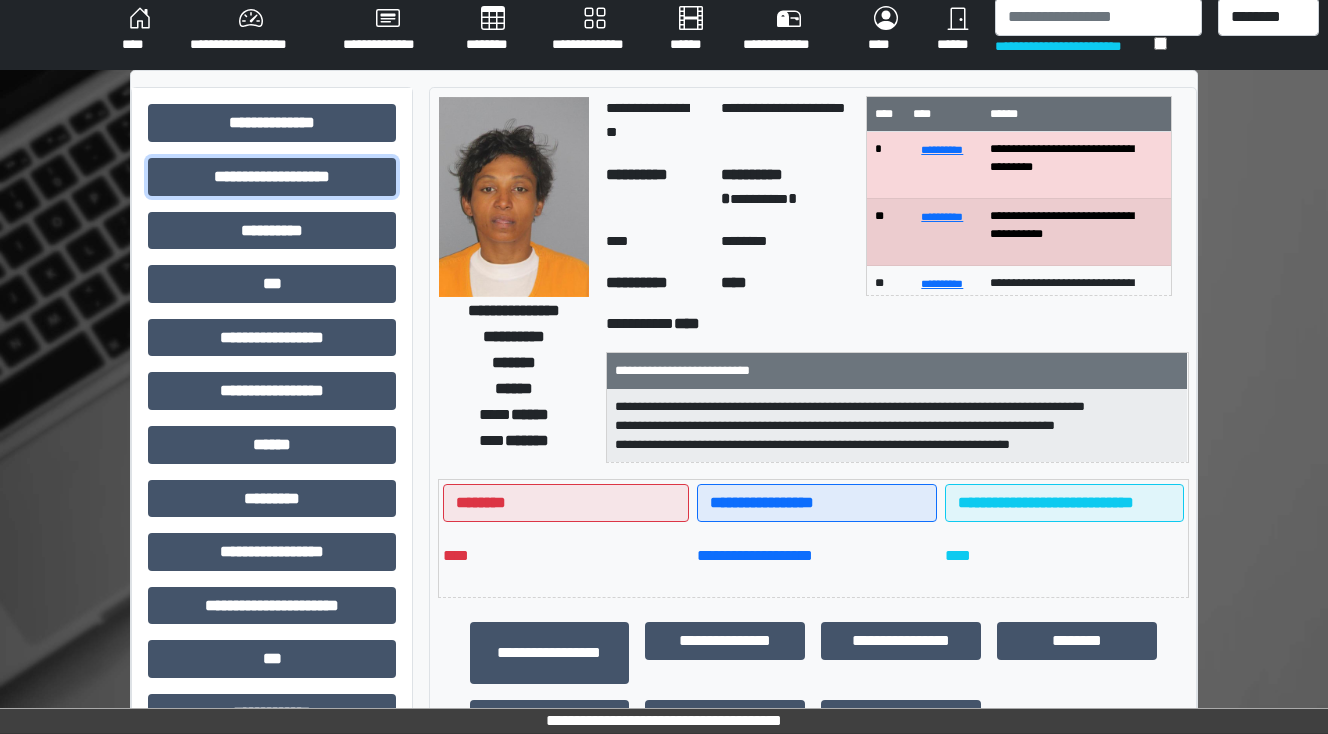 scroll, scrollTop: 80, scrollLeft: 0, axis: vertical 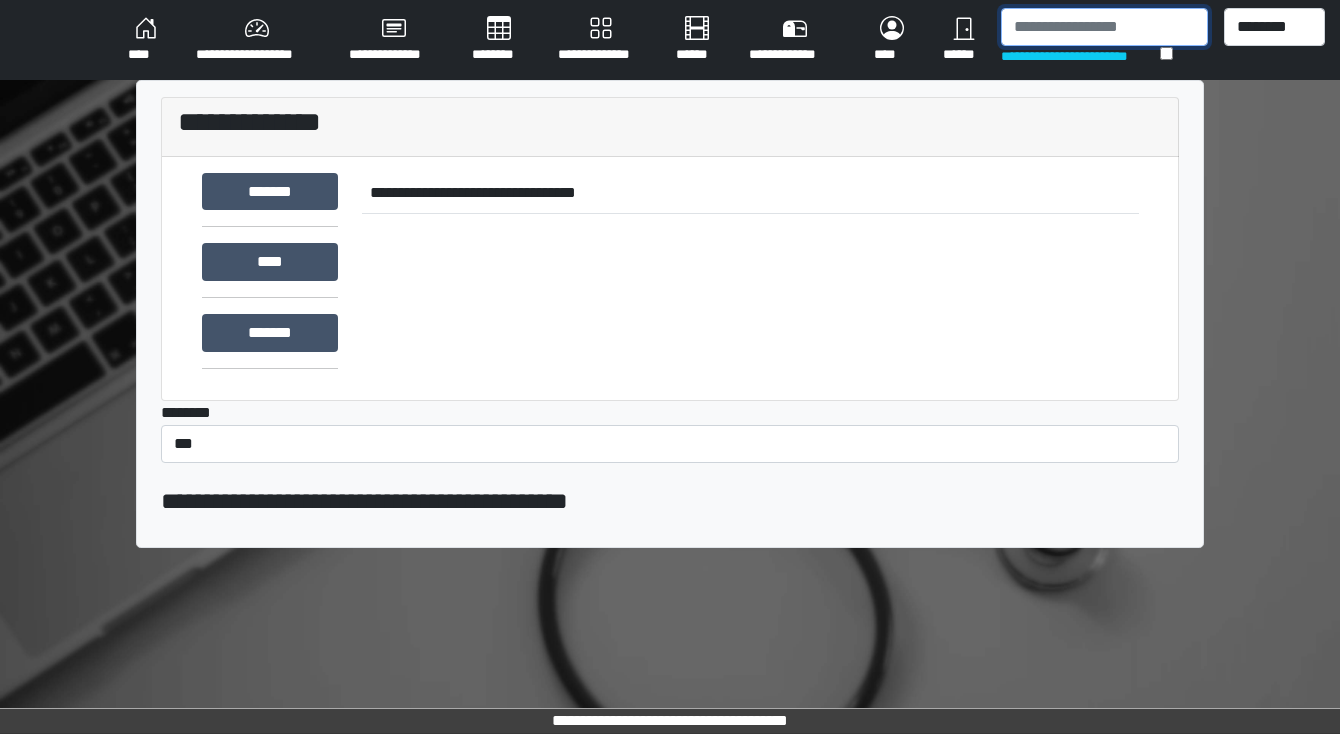click at bounding box center (1104, 27) 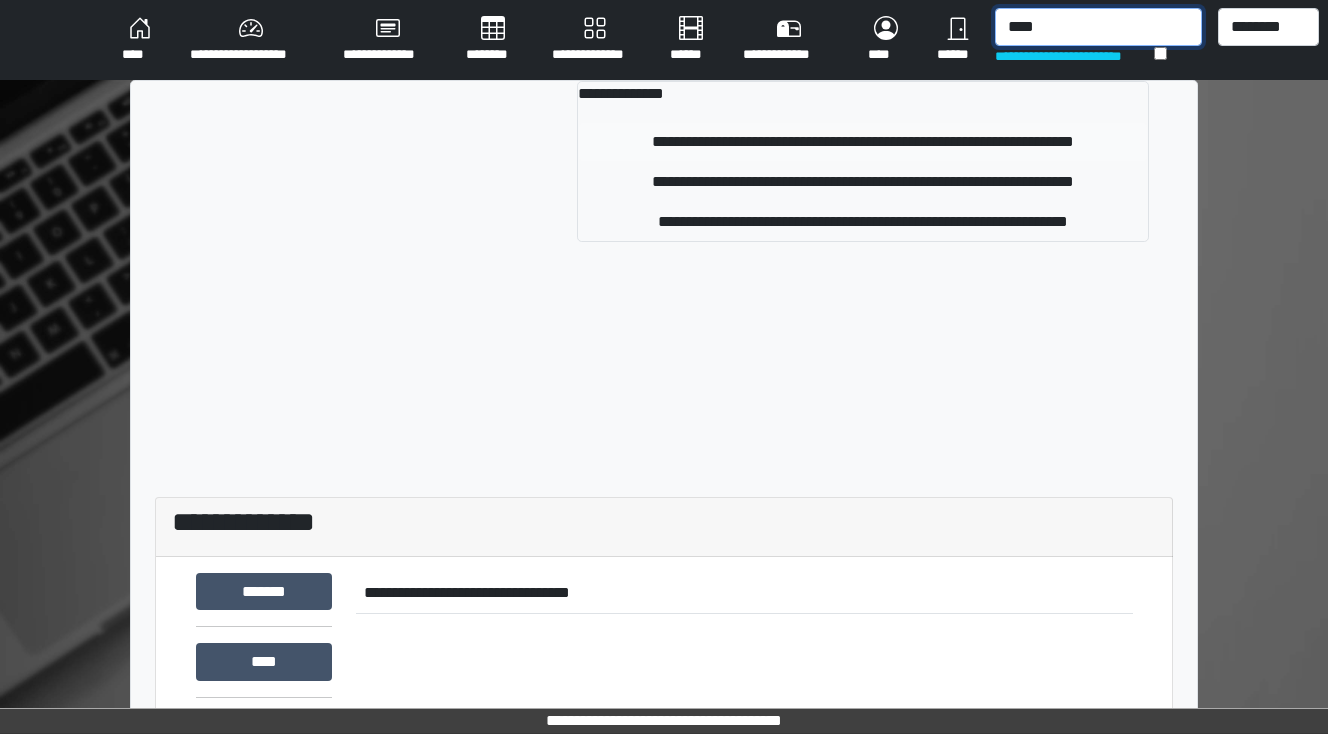type on "****" 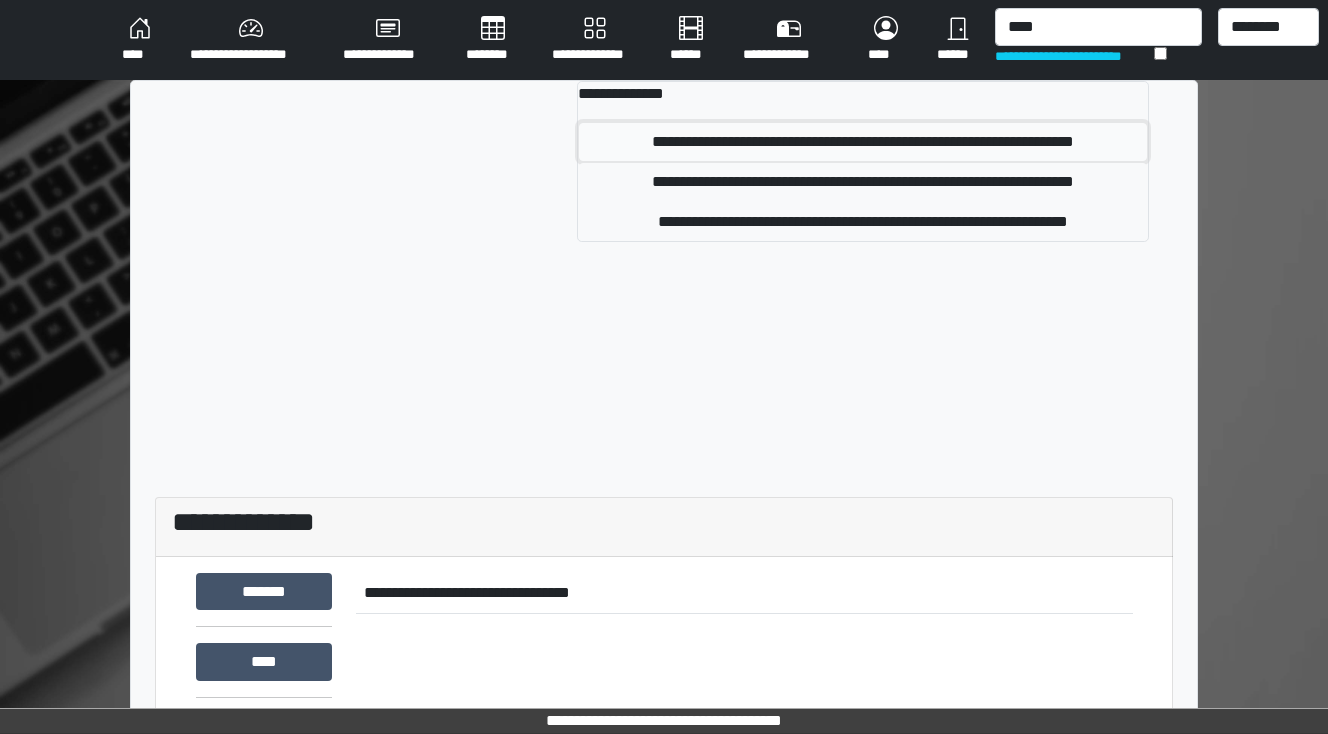 click on "**********" at bounding box center (863, 142) 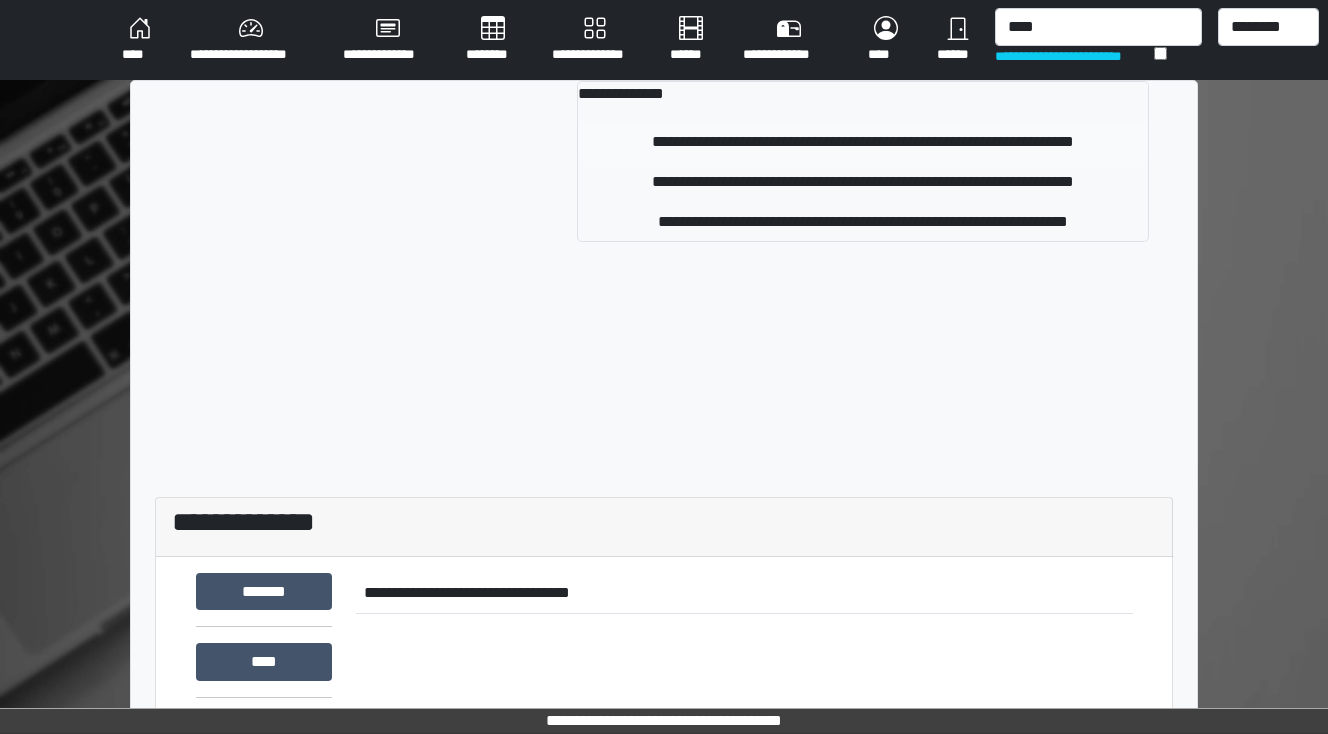 type 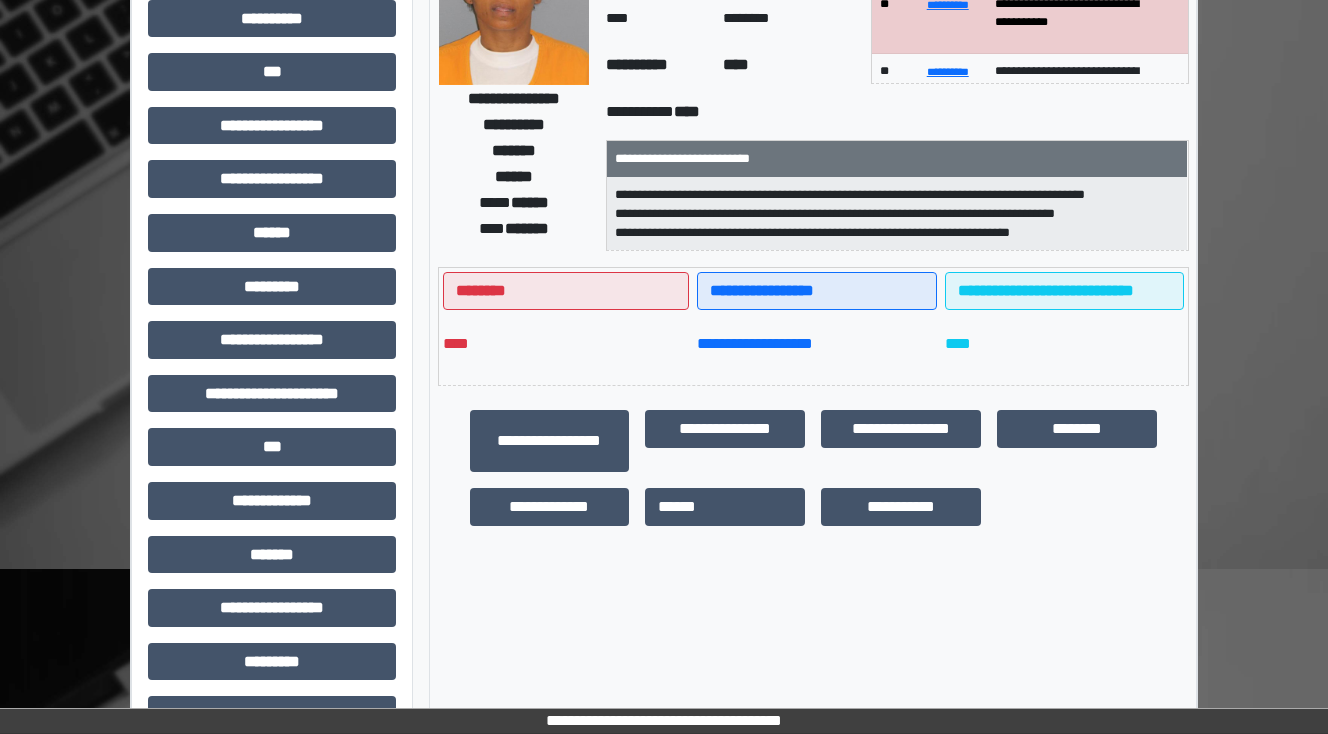 scroll, scrollTop: 240, scrollLeft: 0, axis: vertical 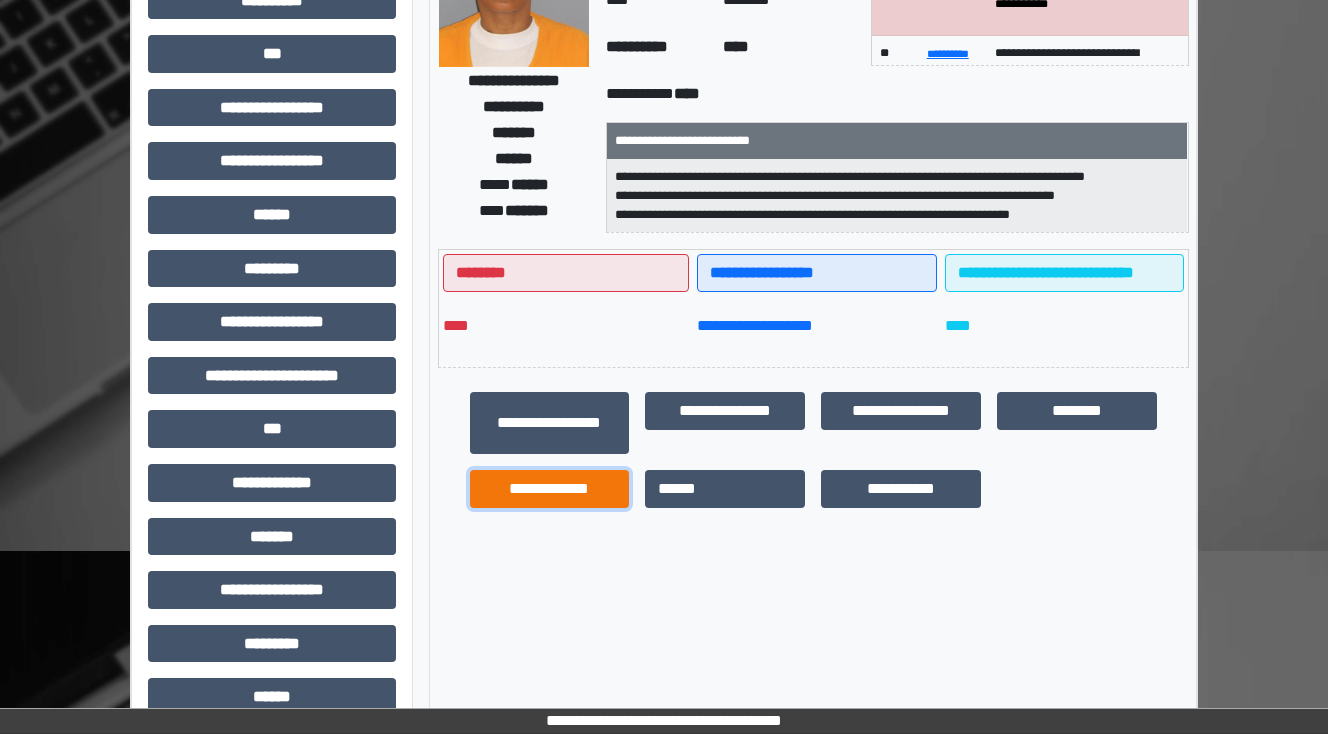 click on "**********" at bounding box center (550, 489) 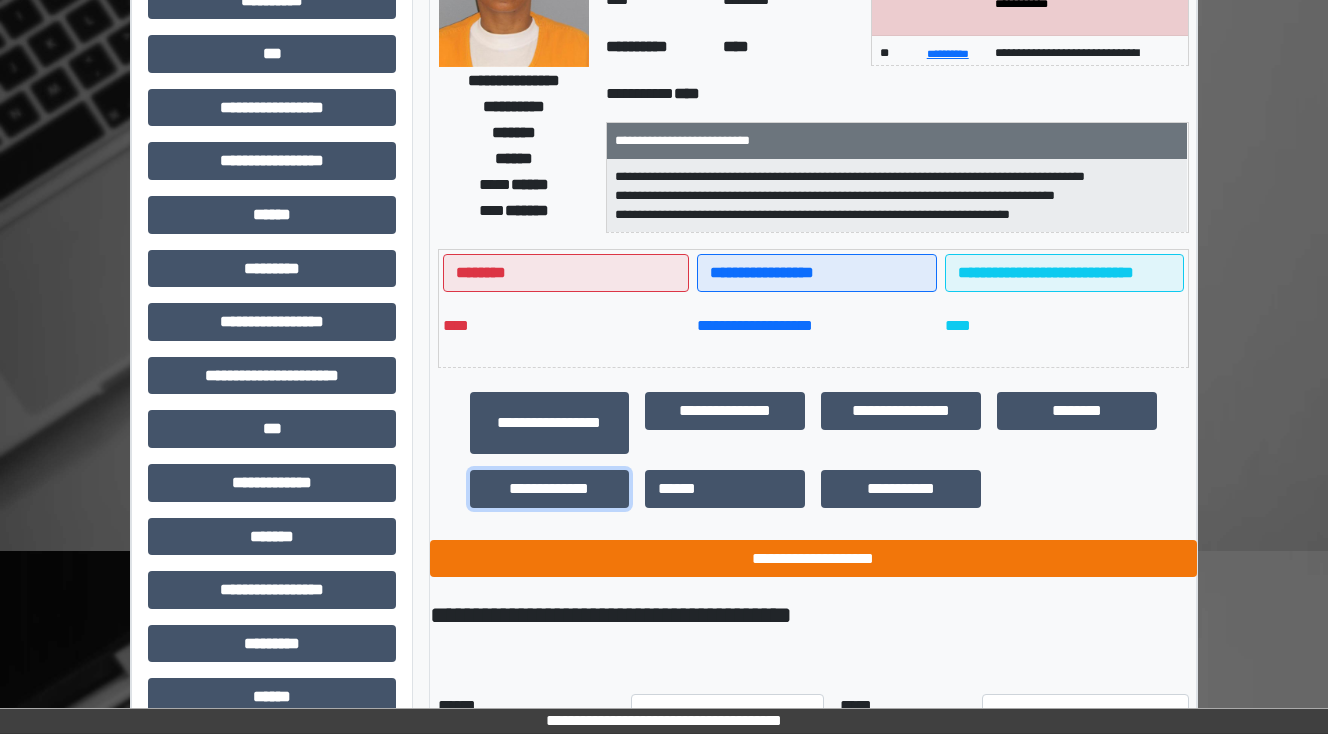 scroll, scrollTop: 432, scrollLeft: 0, axis: vertical 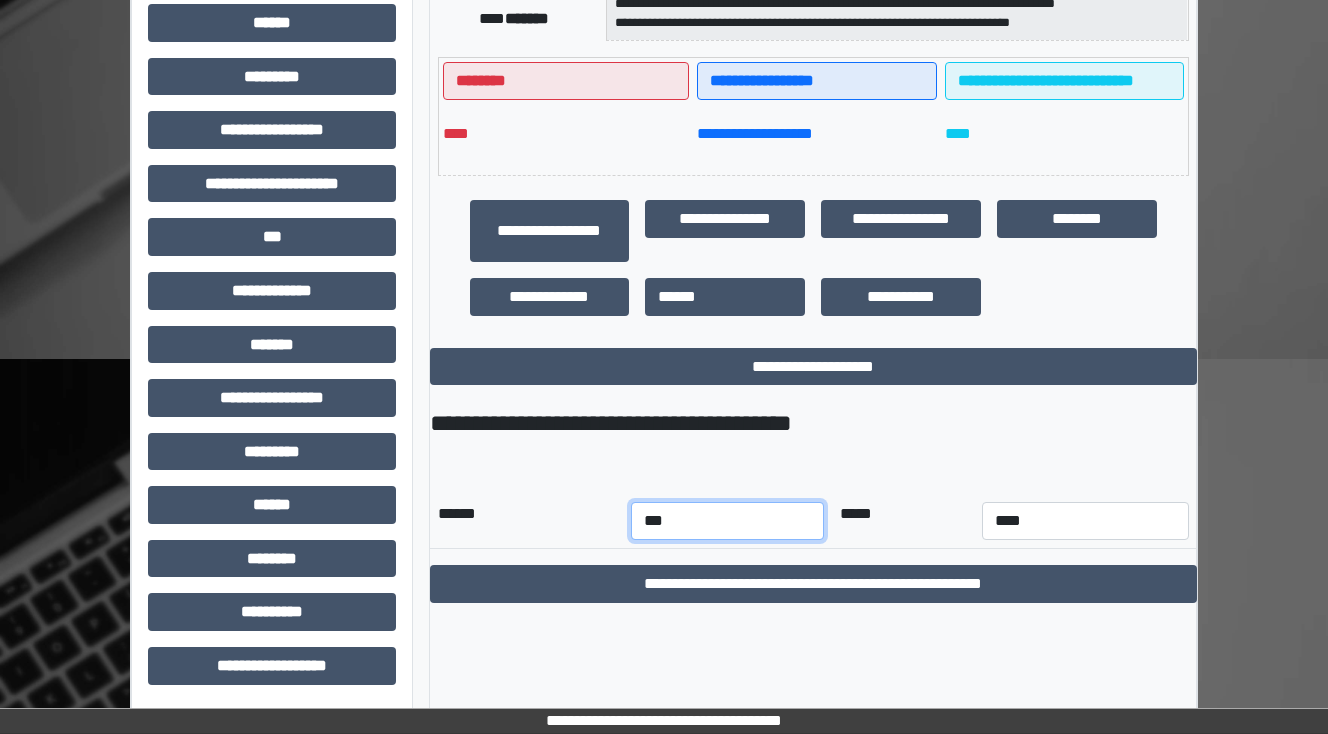 click on "***
***
***
***
***
***
***
***
***
***
***
***" at bounding box center (727, 521) 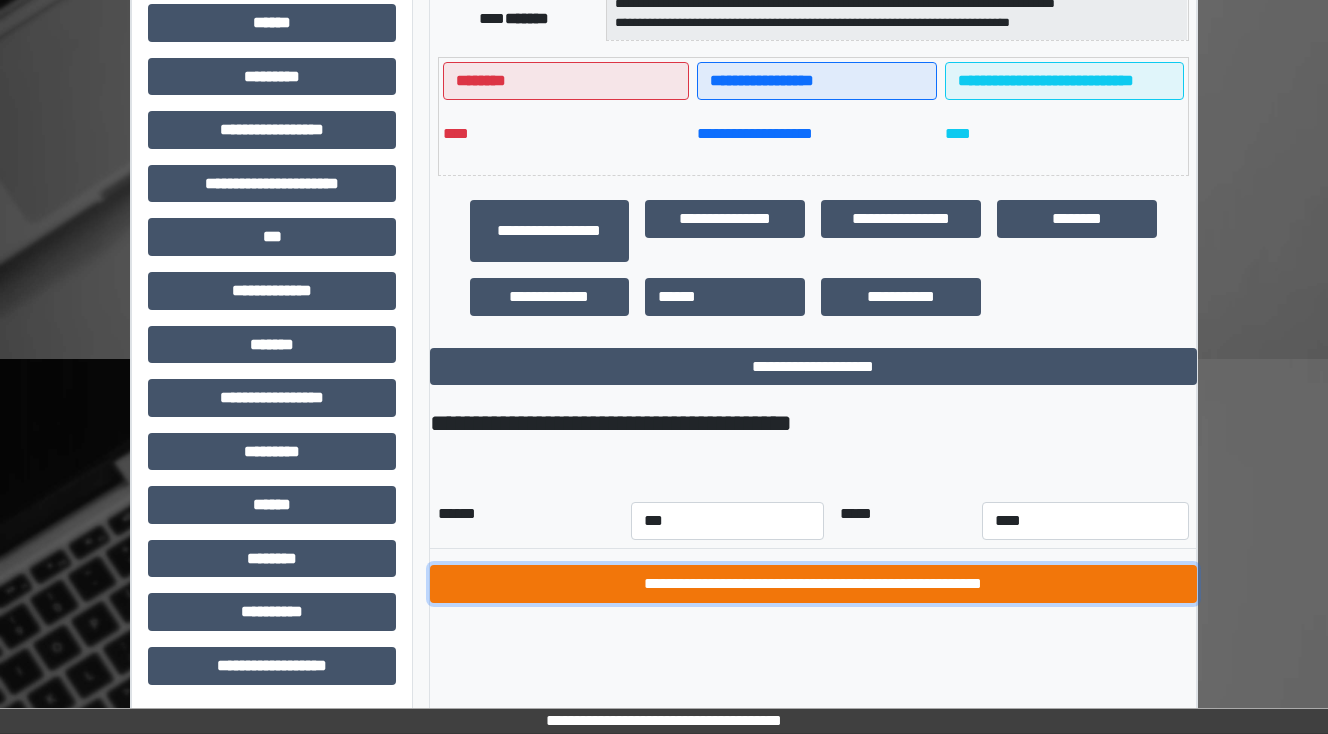 click on "**********" at bounding box center [813, 584] 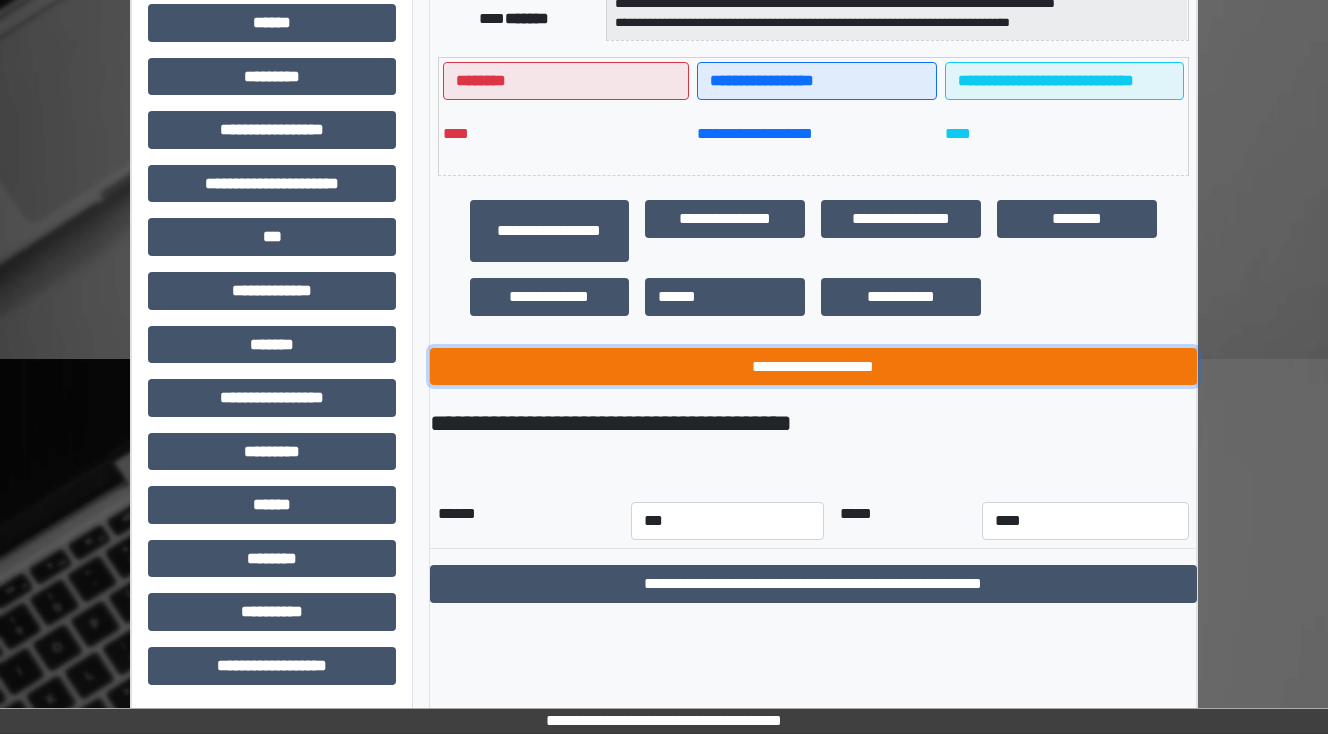 click on "**********" at bounding box center (813, 367) 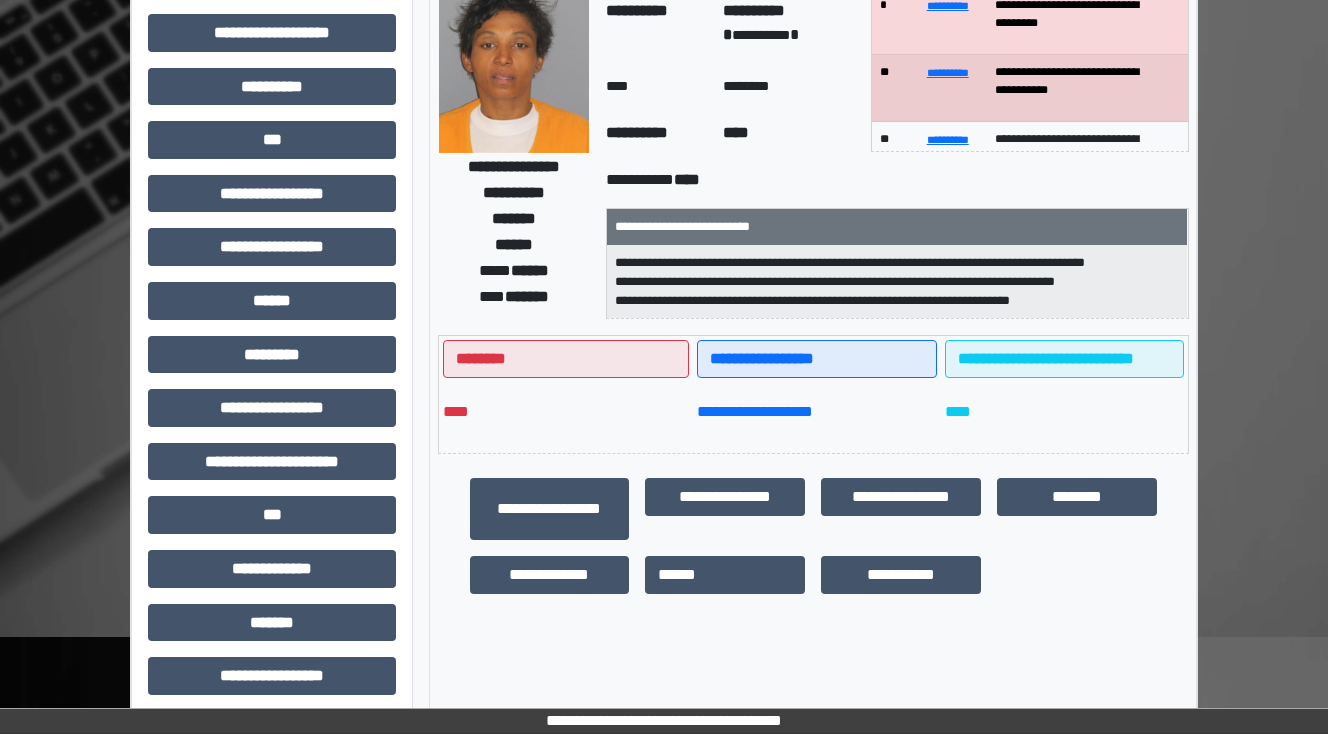 scroll, scrollTop: 0, scrollLeft: 0, axis: both 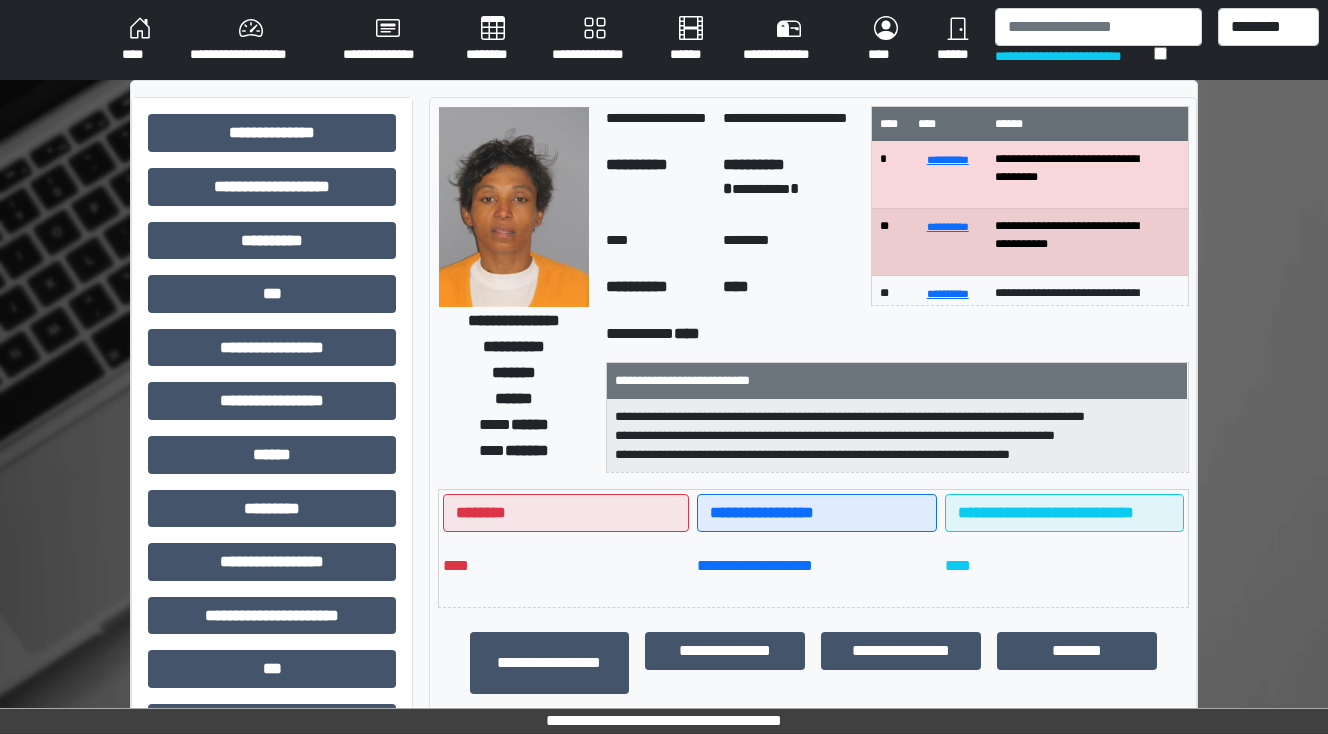 click on "****" at bounding box center (140, 40) 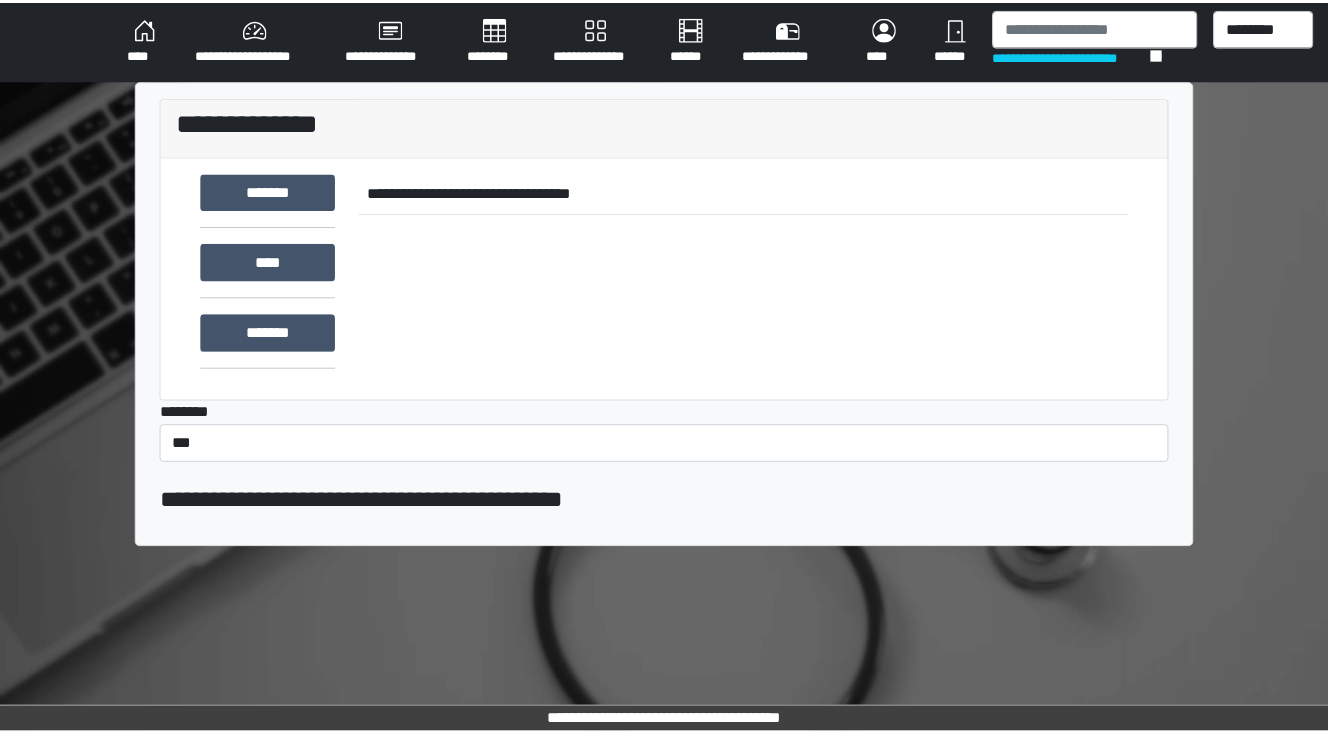 scroll, scrollTop: 0, scrollLeft: 0, axis: both 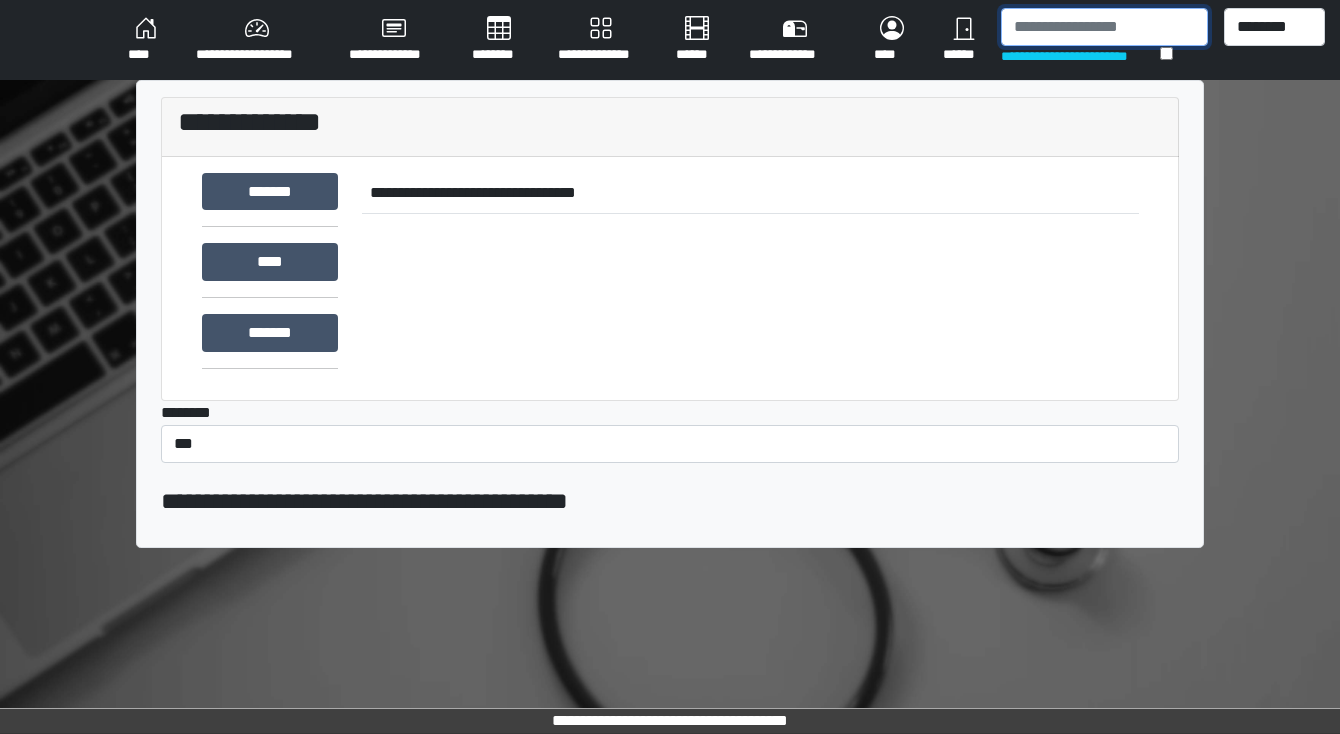 click at bounding box center (1104, 27) 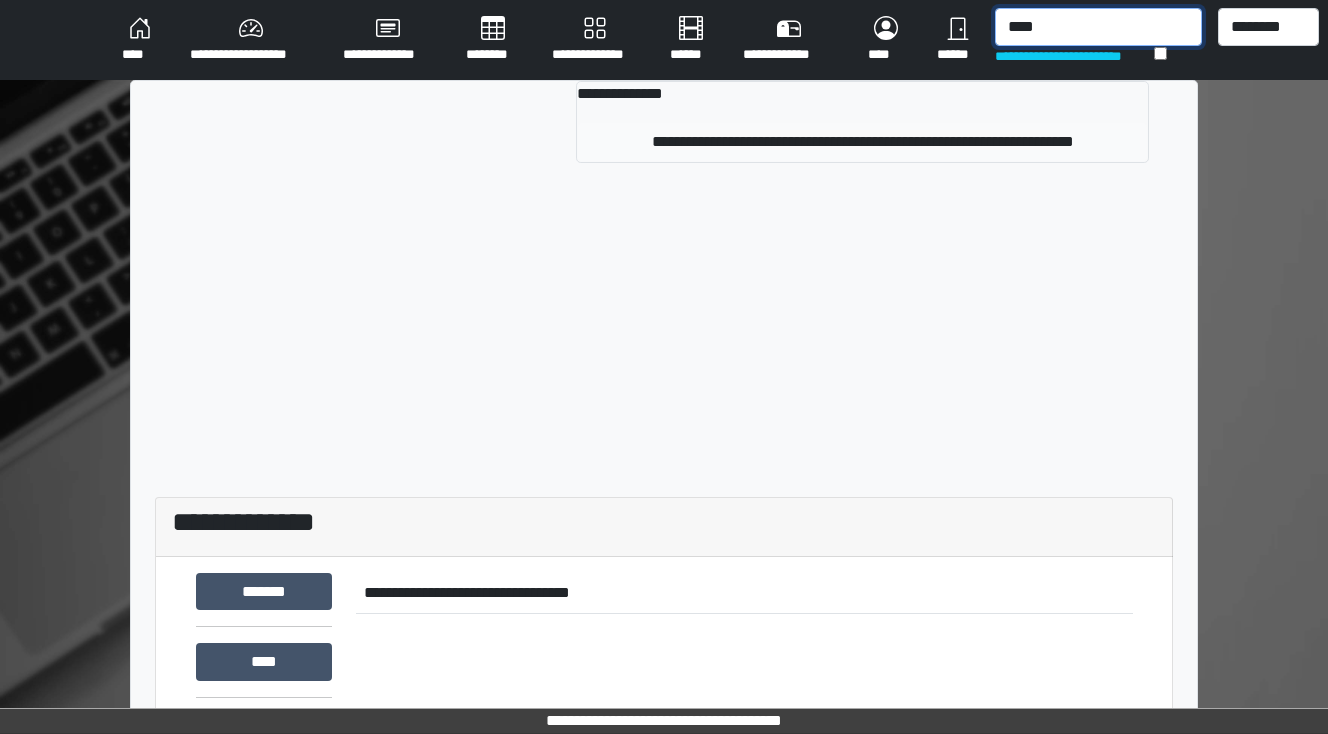 type on "****" 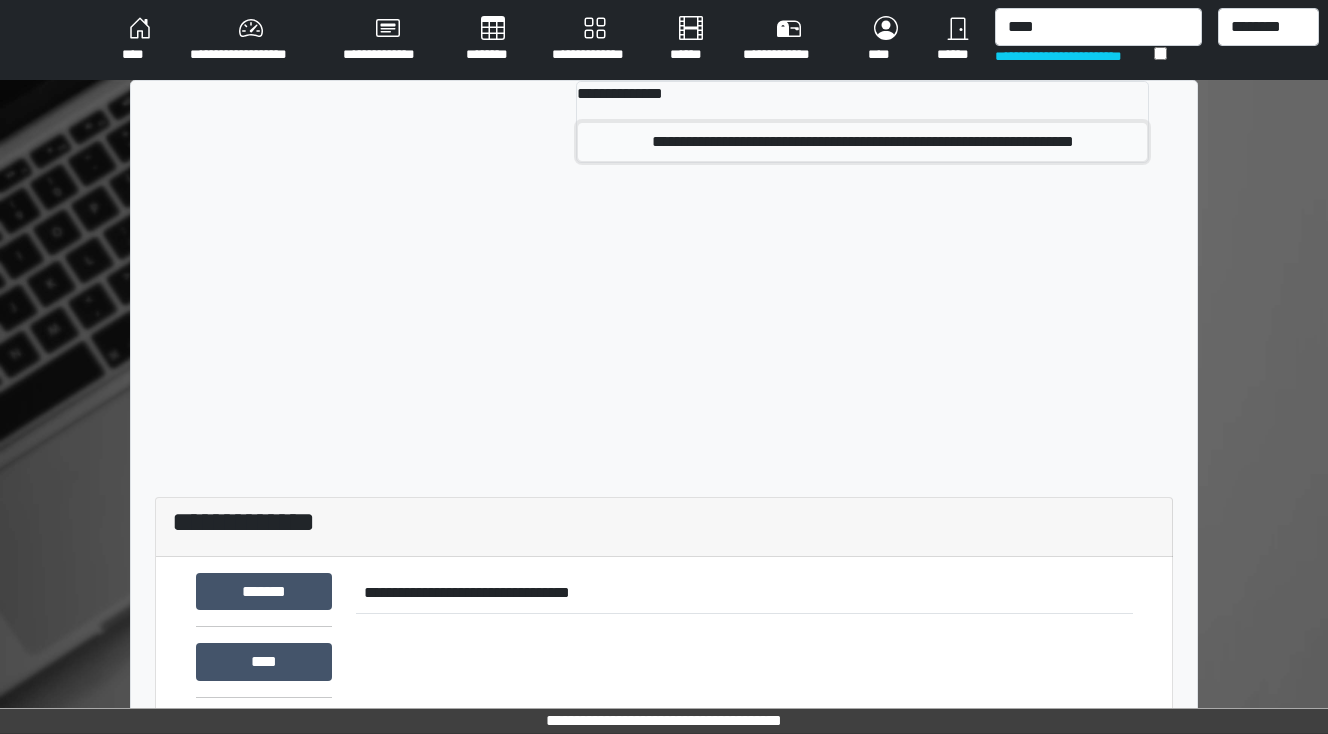 click on "**********" at bounding box center [862, 142] 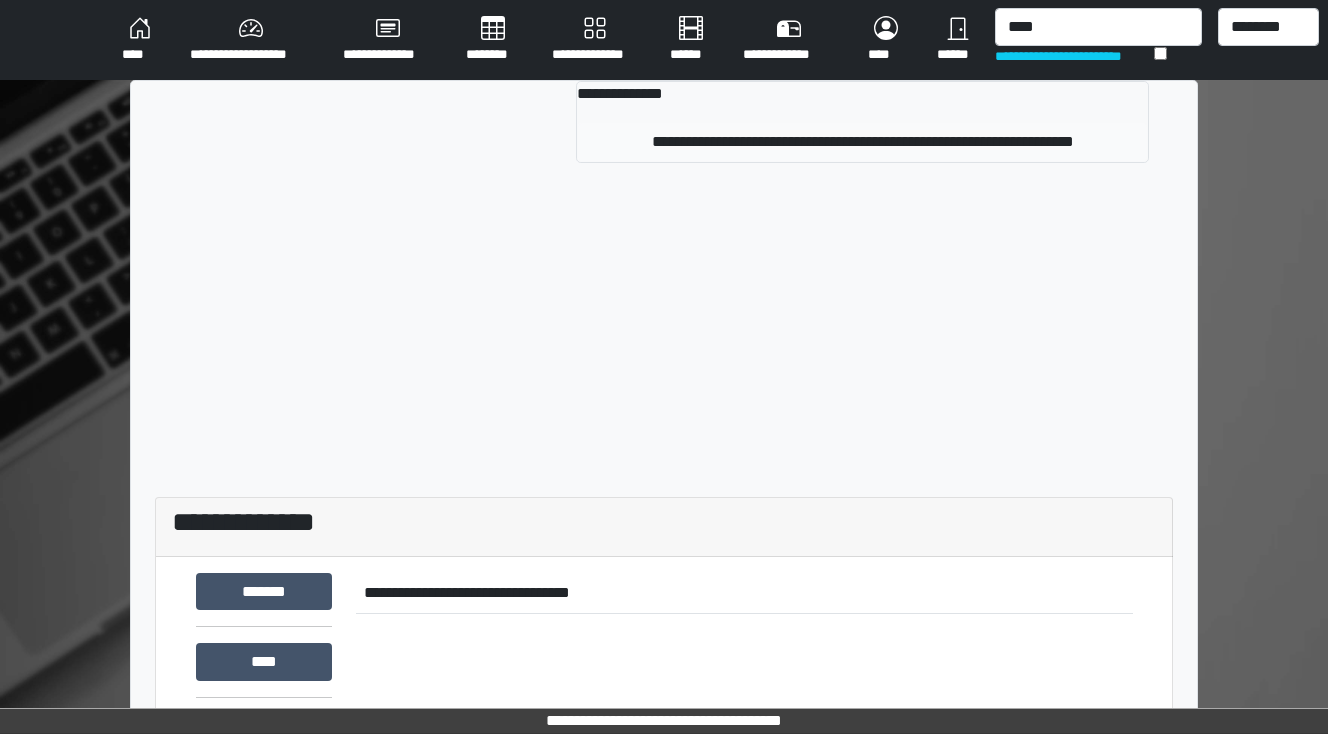 type 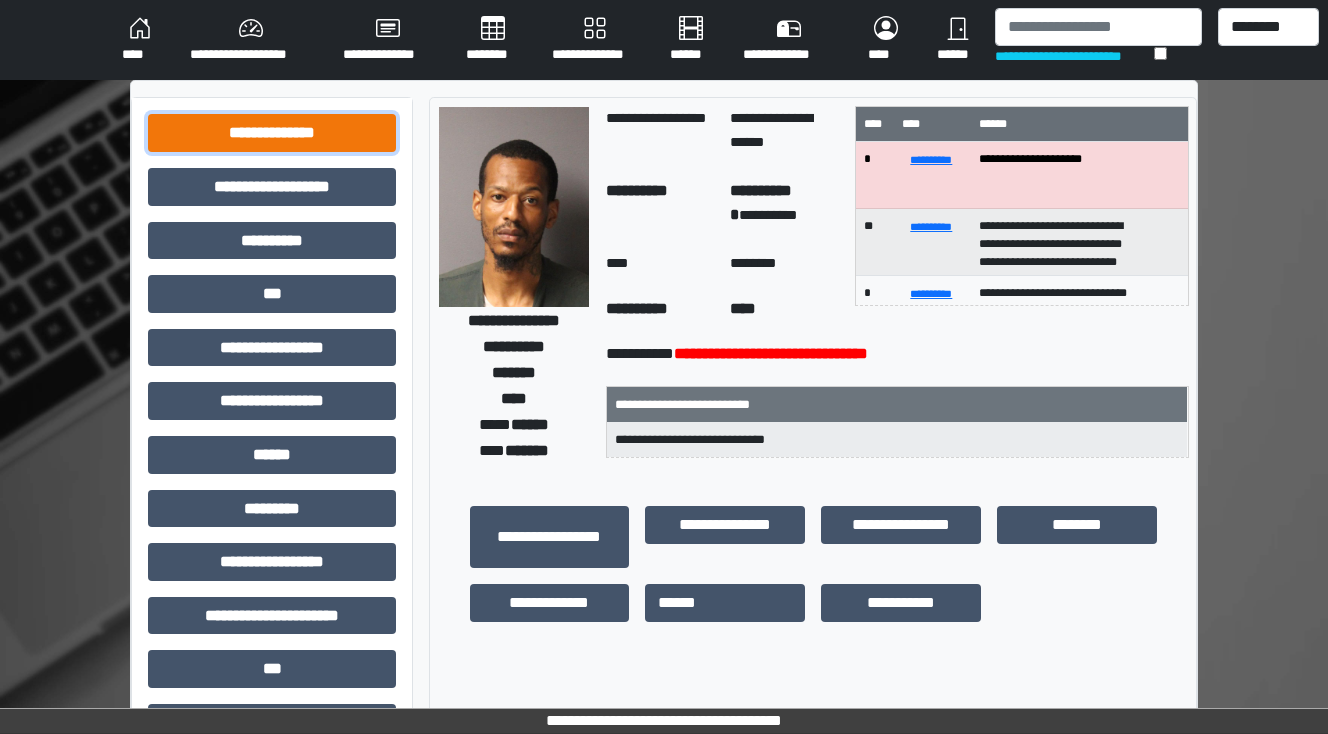 click on "**********" at bounding box center [272, 133] 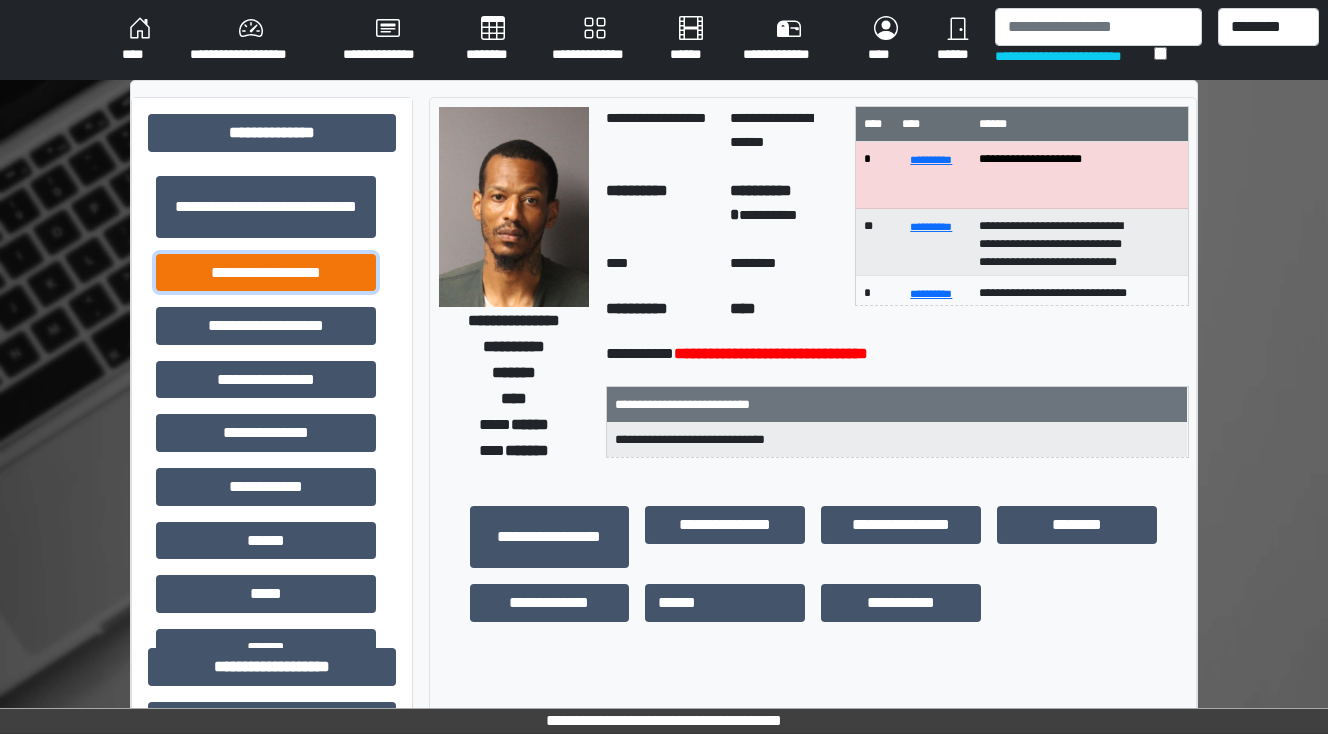 click on "**********" at bounding box center [266, 273] 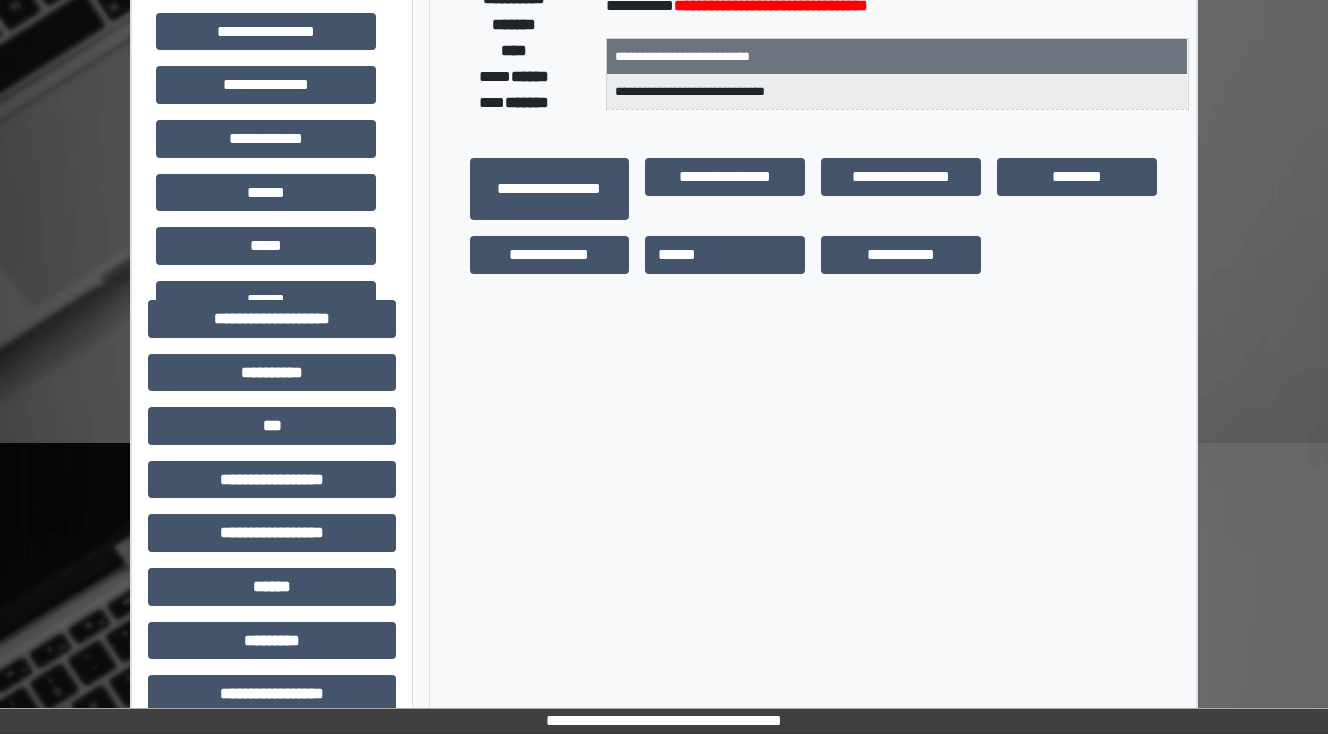 scroll, scrollTop: 400, scrollLeft: 0, axis: vertical 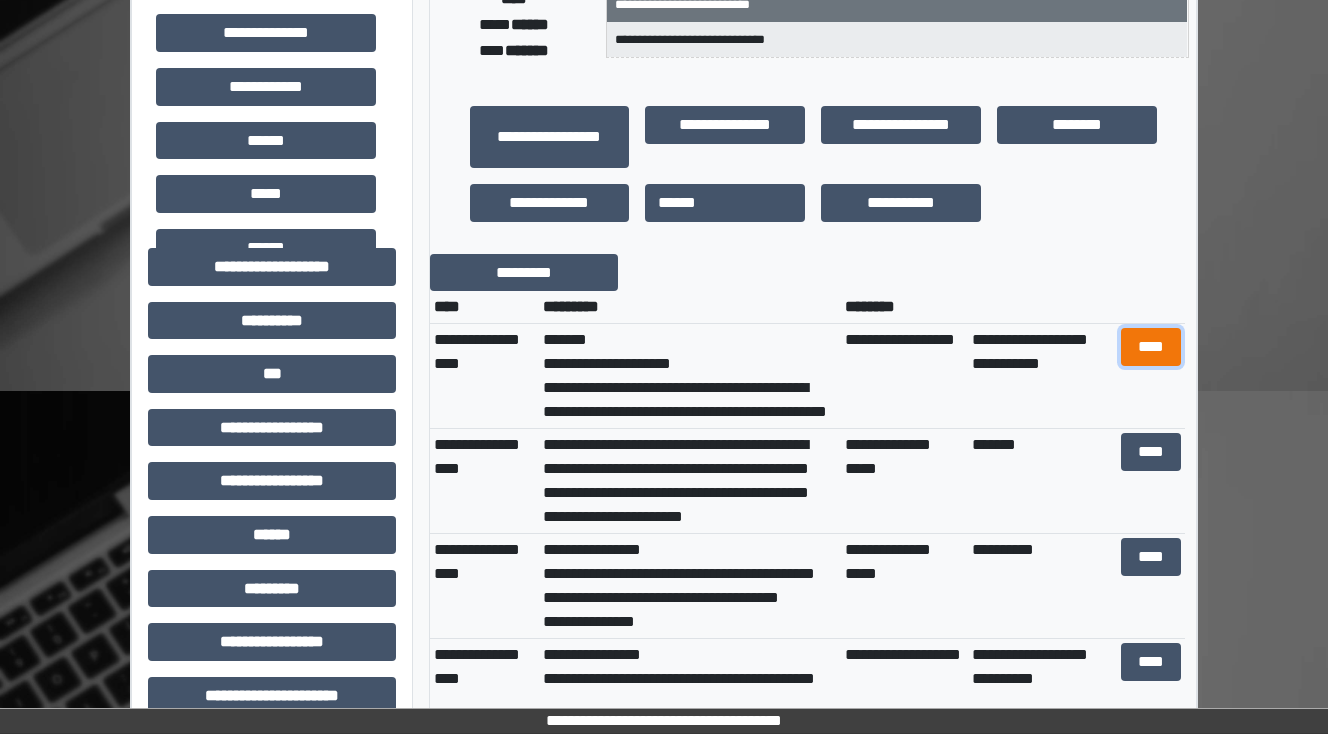 click on "****" at bounding box center [1150, 347] 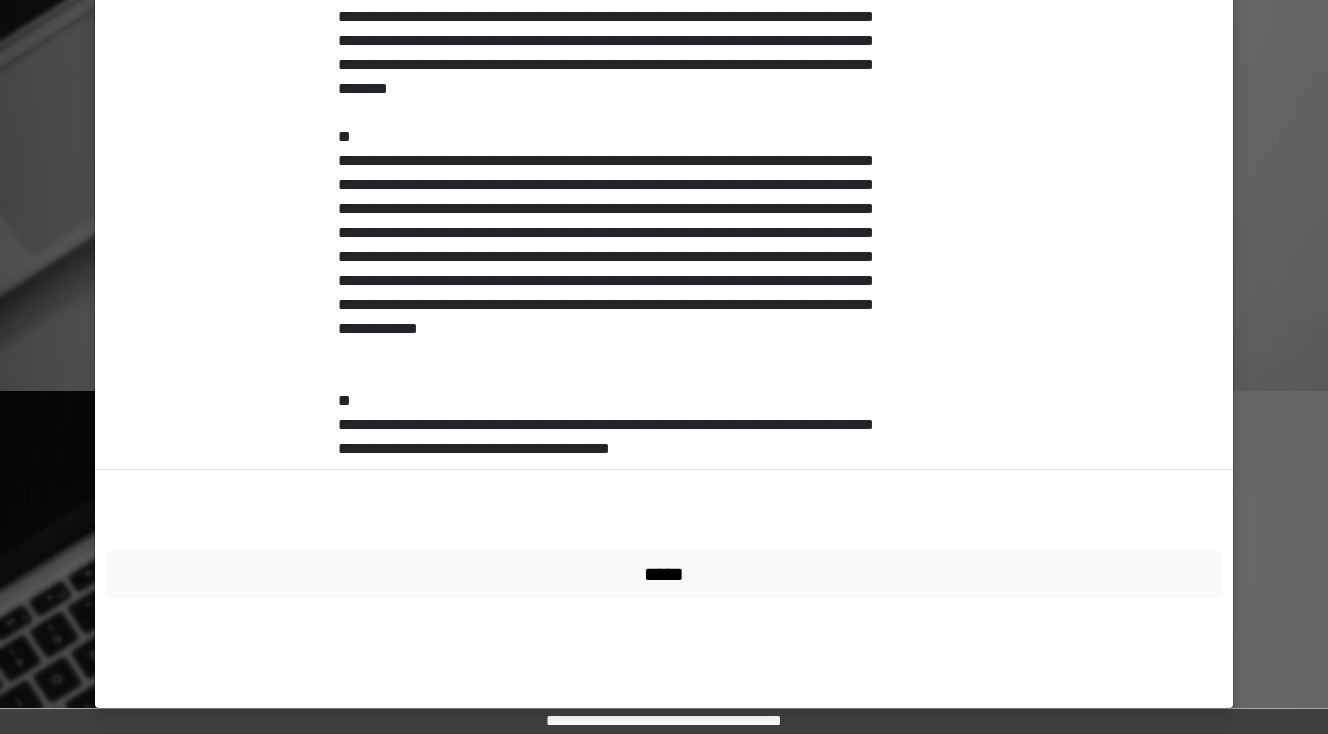 scroll, scrollTop: 939, scrollLeft: 0, axis: vertical 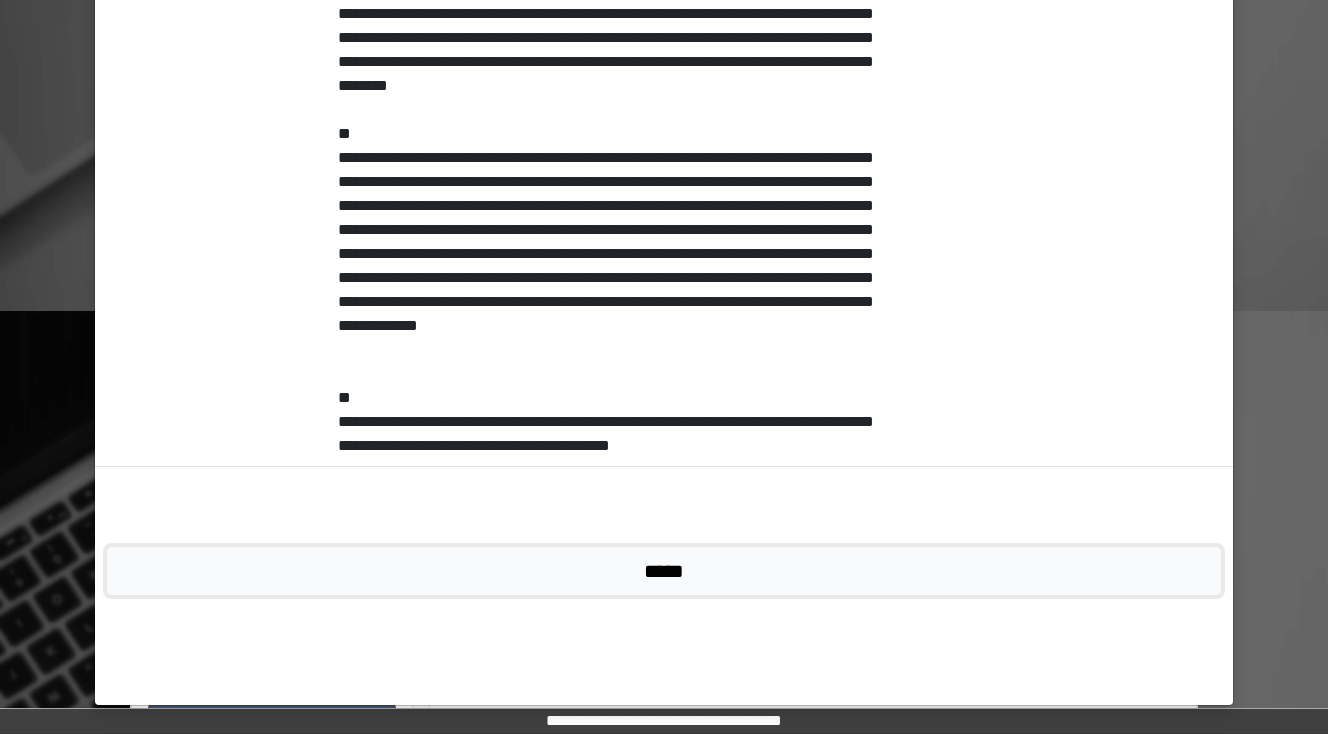 click on "*****" at bounding box center [664, 571] 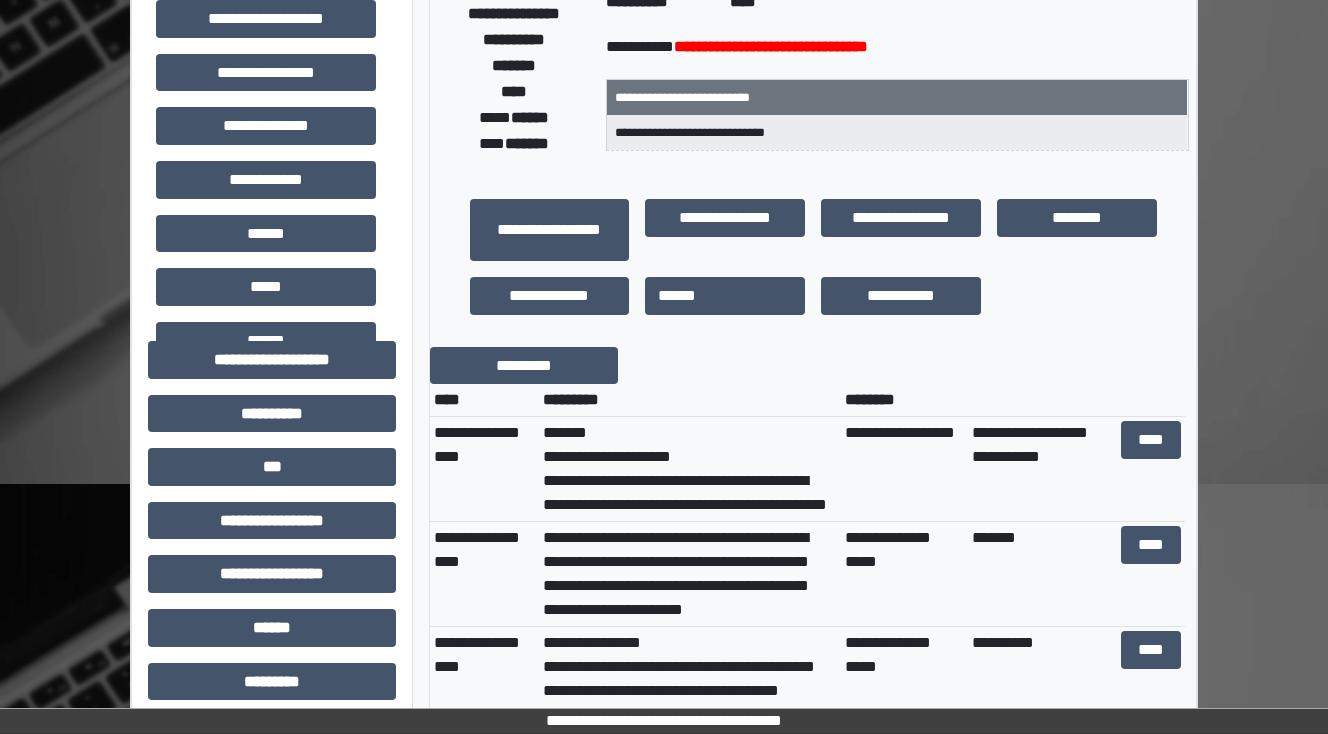 scroll, scrollTop: 560, scrollLeft: 0, axis: vertical 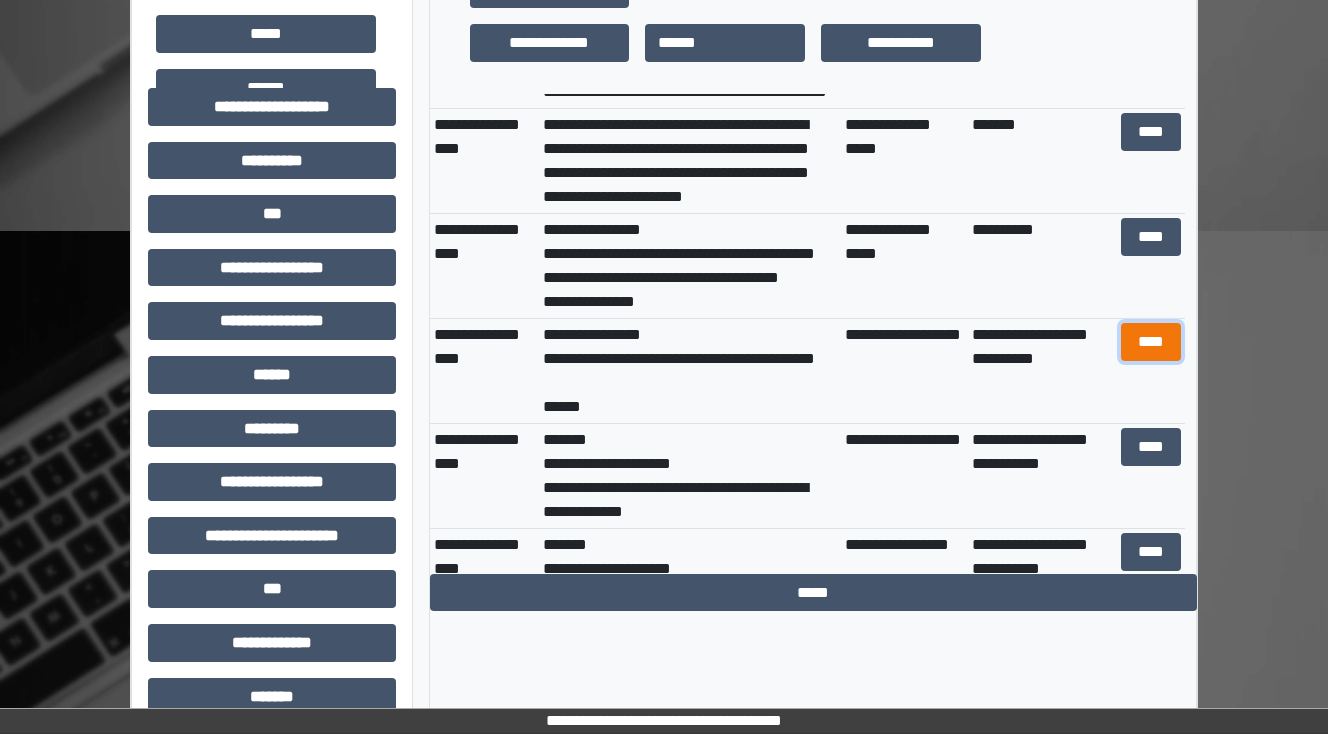 click on "****" at bounding box center (1150, 342) 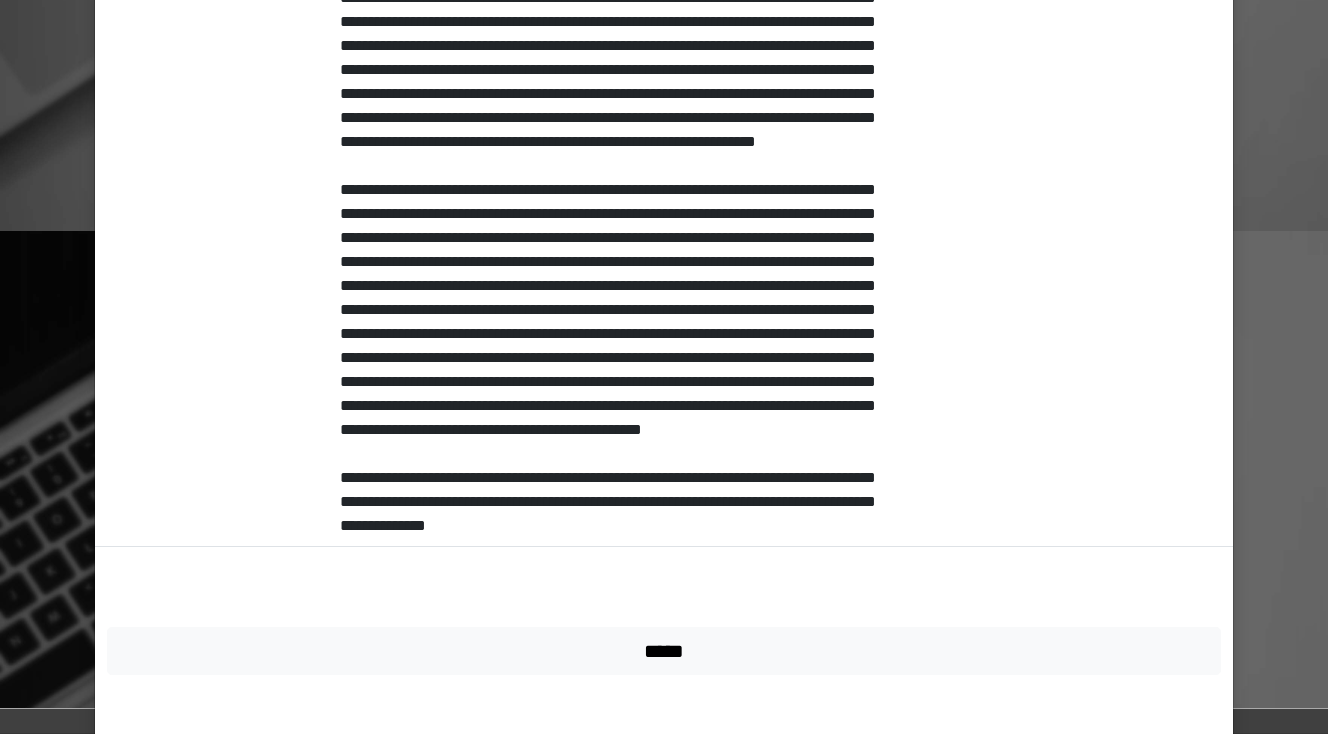 scroll, scrollTop: 699, scrollLeft: 0, axis: vertical 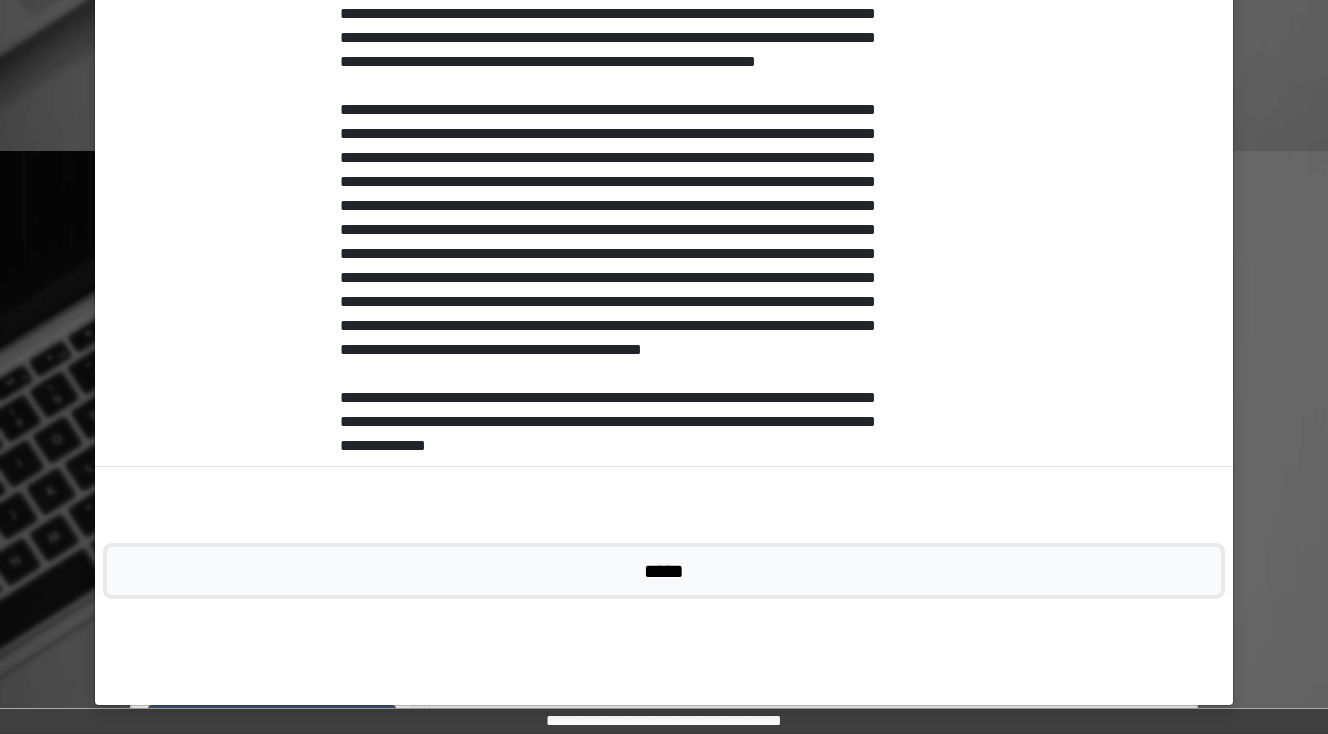 click on "*****" at bounding box center [664, 571] 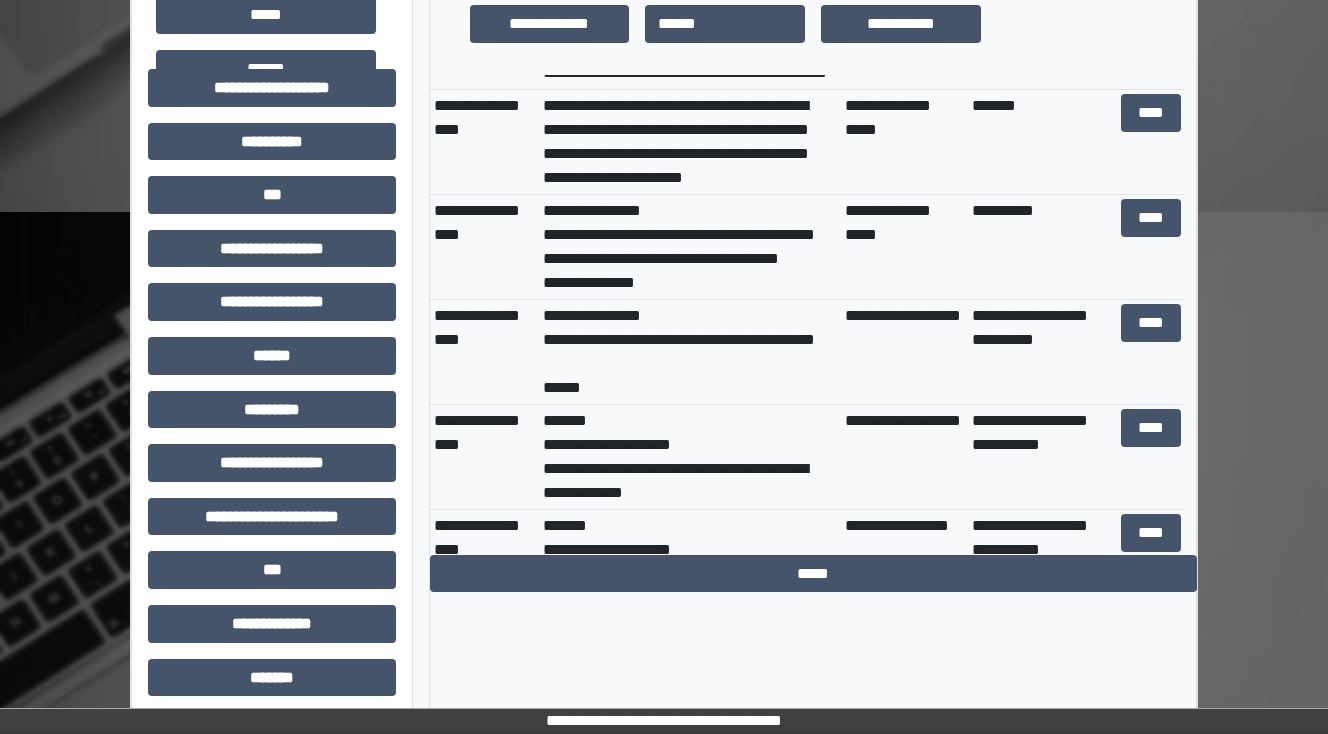 scroll, scrollTop: 480, scrollLeft: 0, axis: vertical 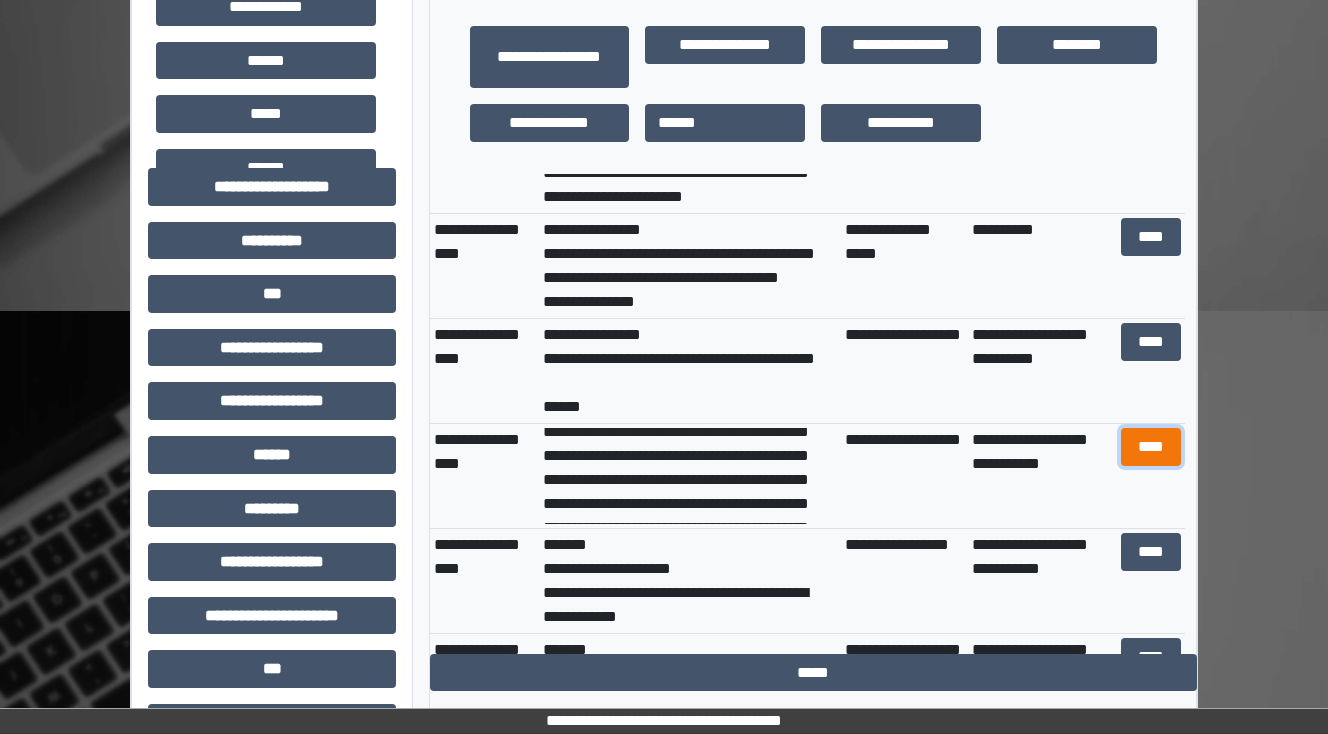 click on "****" at bounding box center (1150, 447) 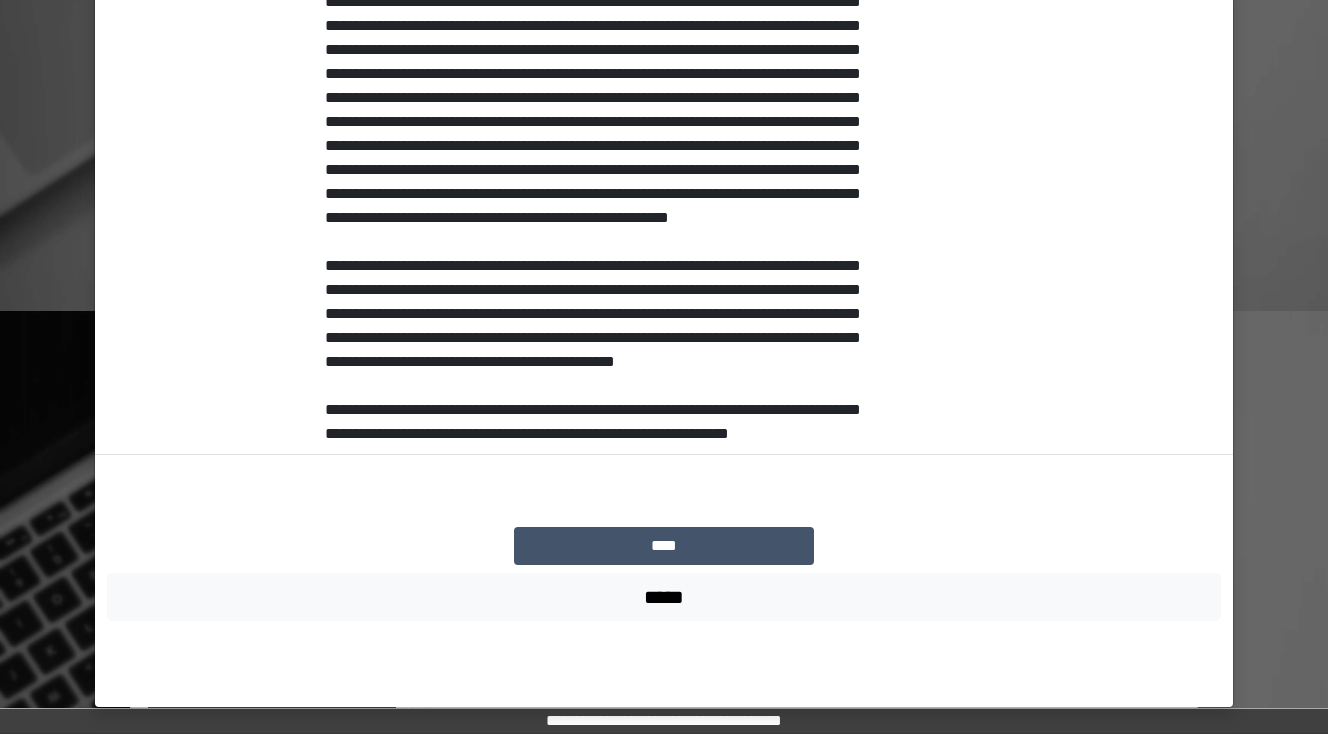 scroll, scrollTop: 712, scrollLeft: 0, axis: vertical 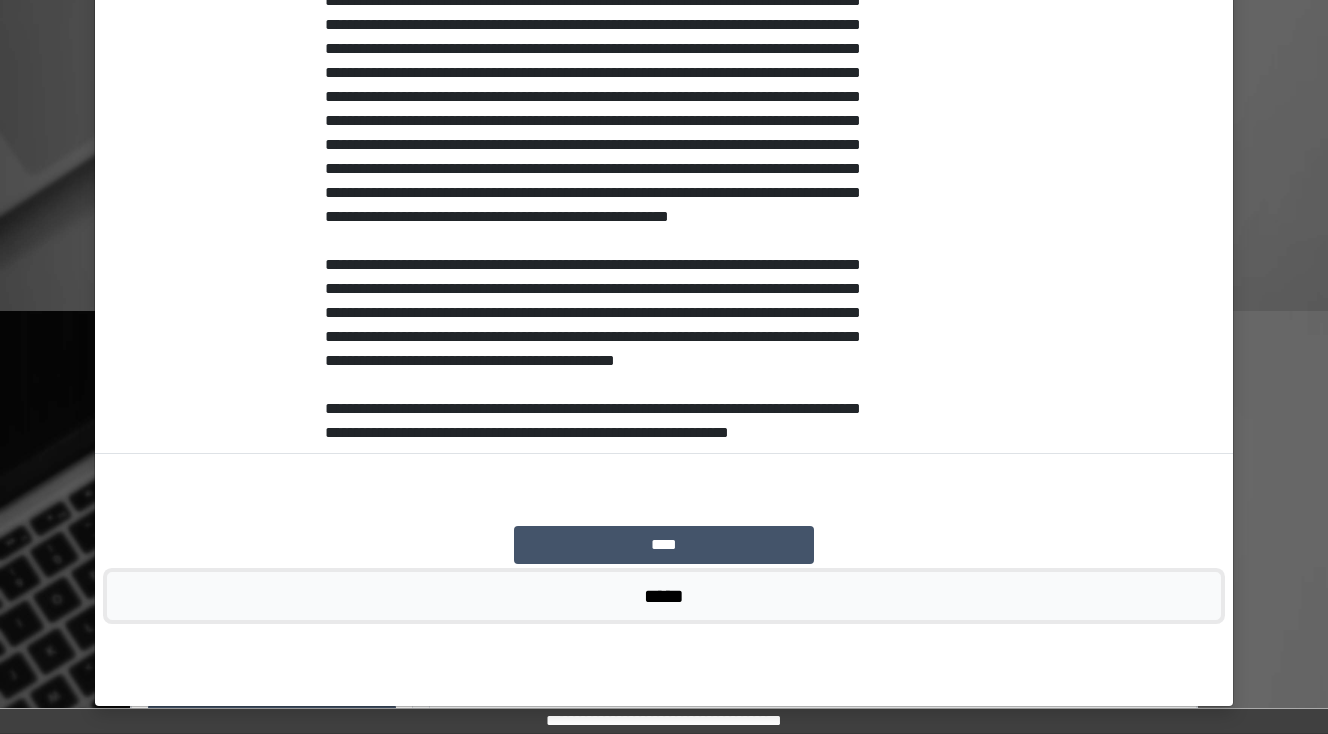 click on "*****" at bounding box center (664, 596) 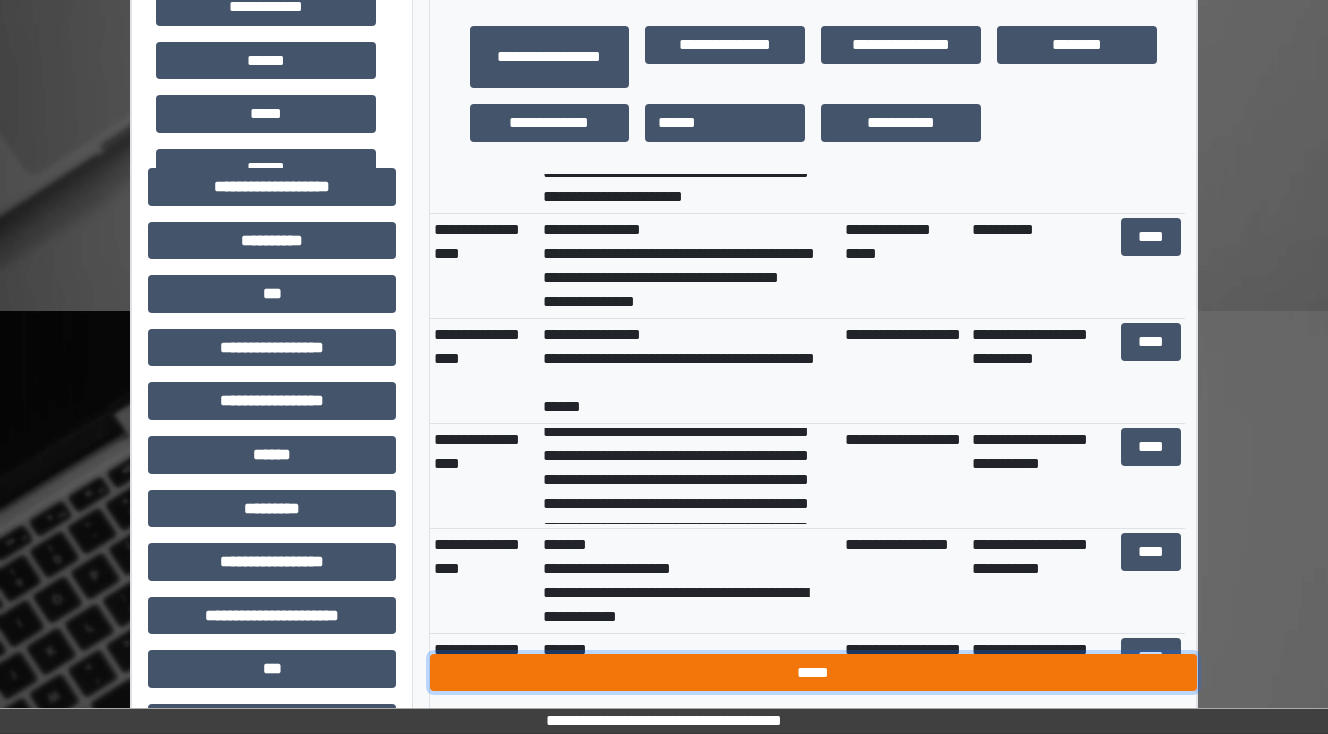 click on "*****" at bounding box center (813, 673) 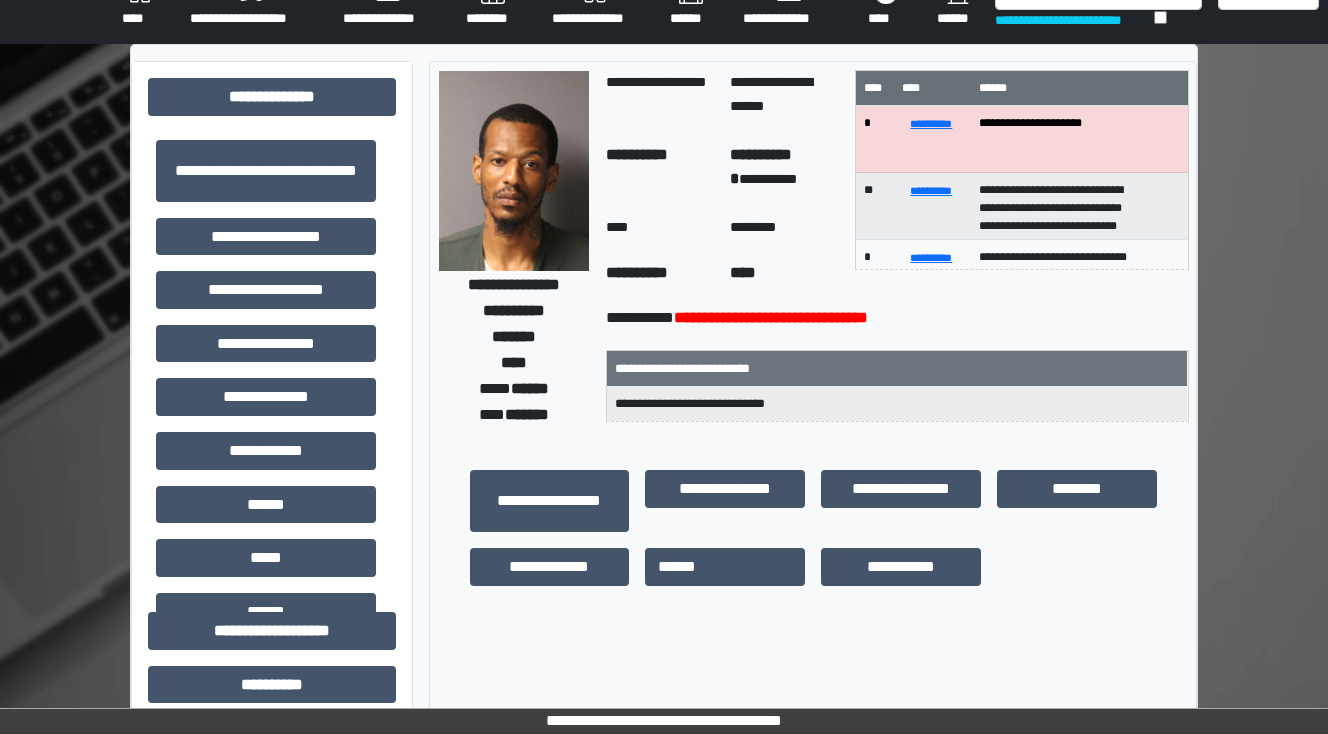 scroll, scrollTop: 0, scrollLeft: 0, axis: both 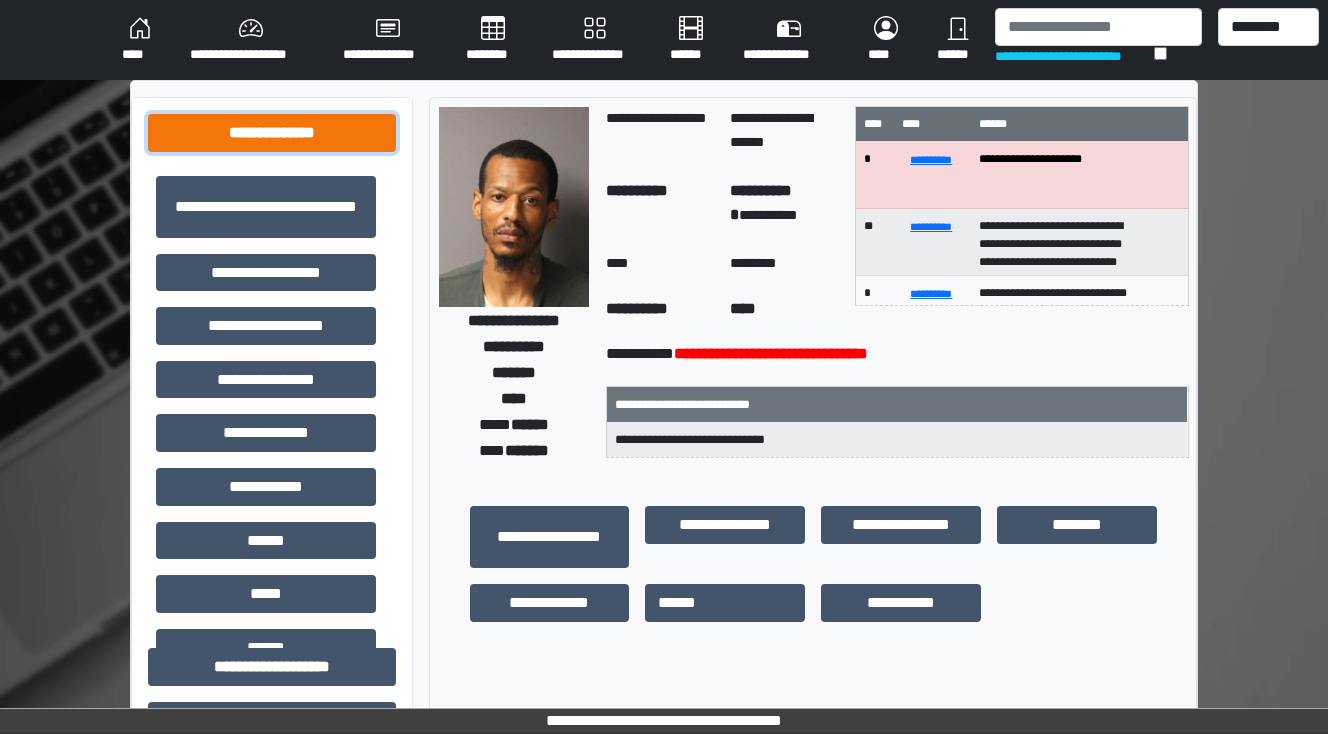 click on "**********" at bounding box center (272, 133) 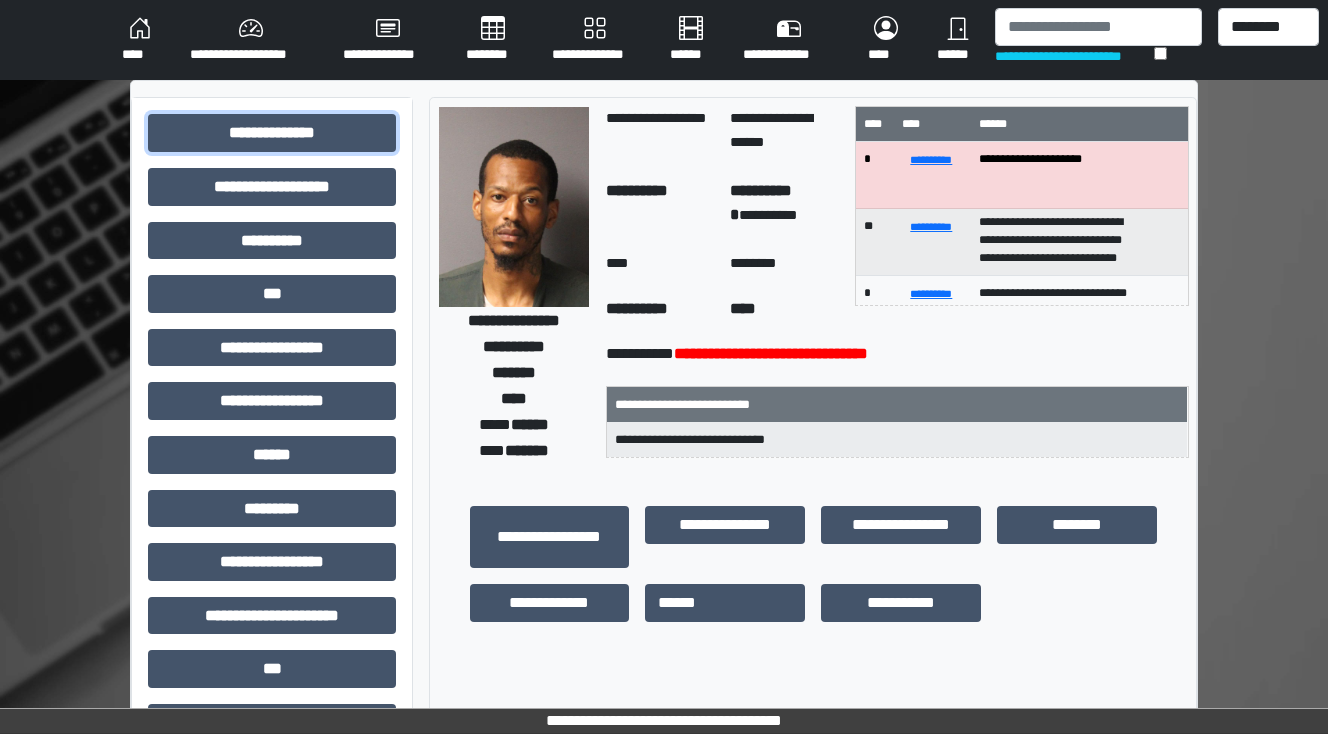 scroll, scrollTop: 0, scrollLeft: 0, axis: both 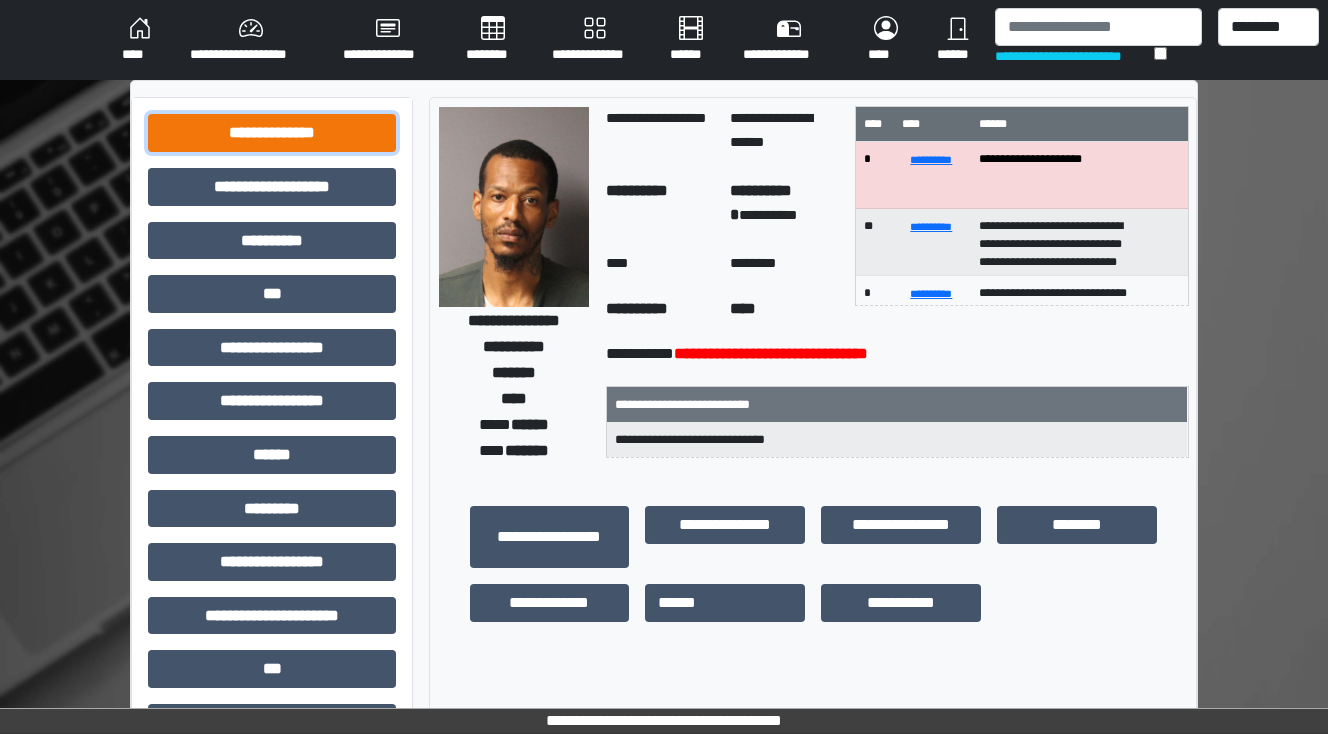 click on "**********" at bounding box center [272, 133] 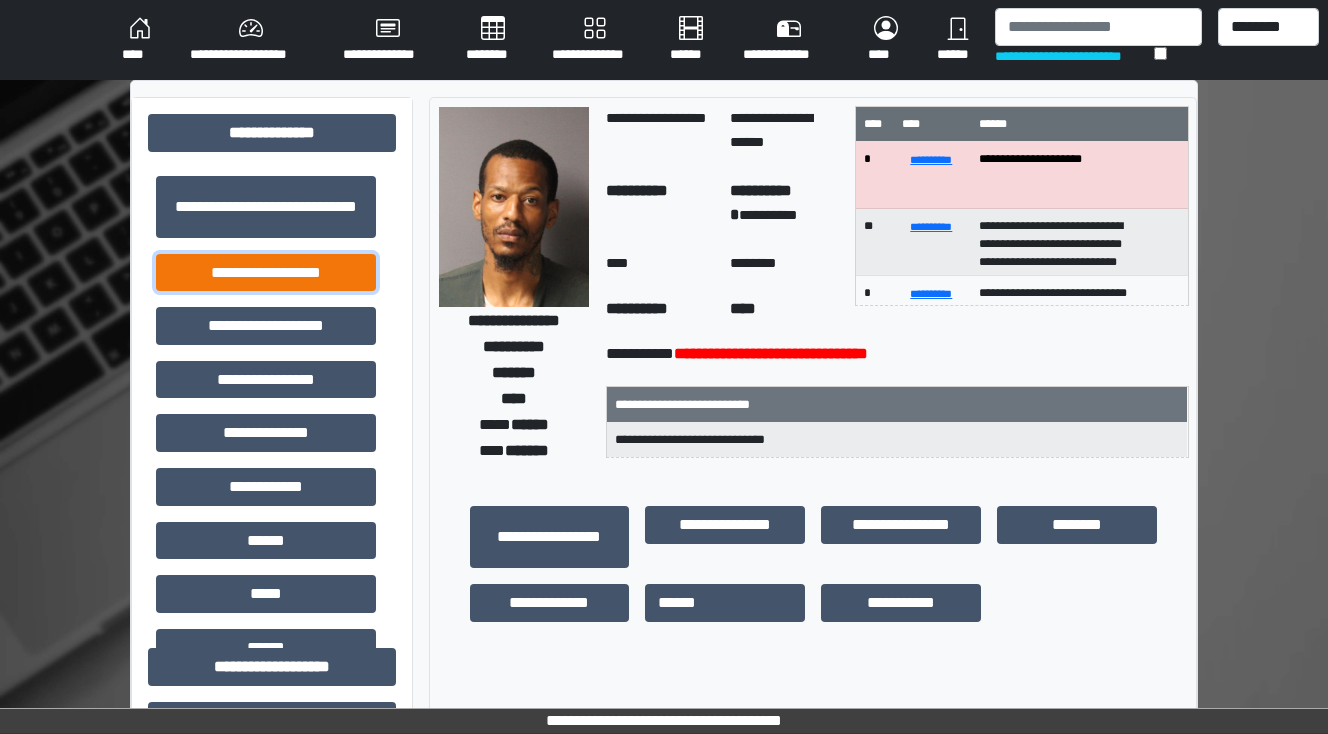 click on "**********" at bounding box center (266, 273) 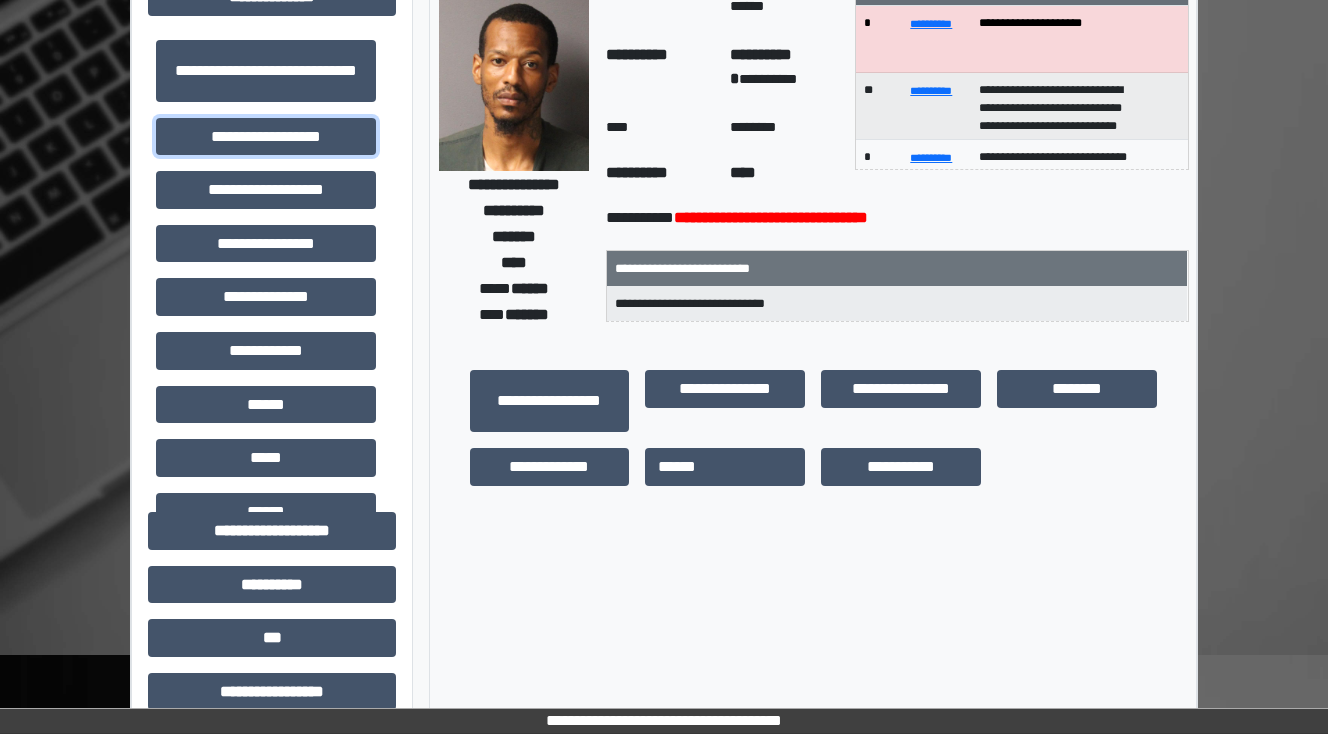 scroll, scrollTop: 480, scrollLeft: 0, axis: vertical 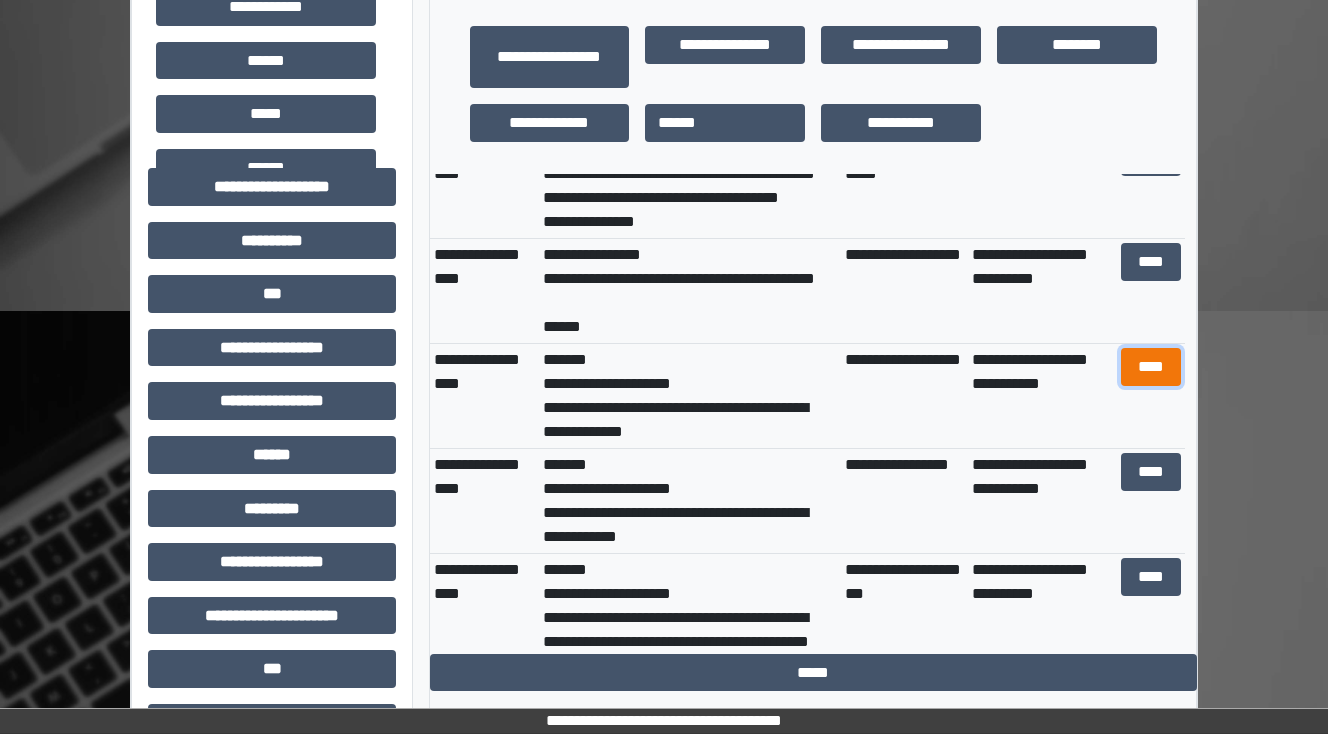 click on "****" at bounding box center (1150, 367) 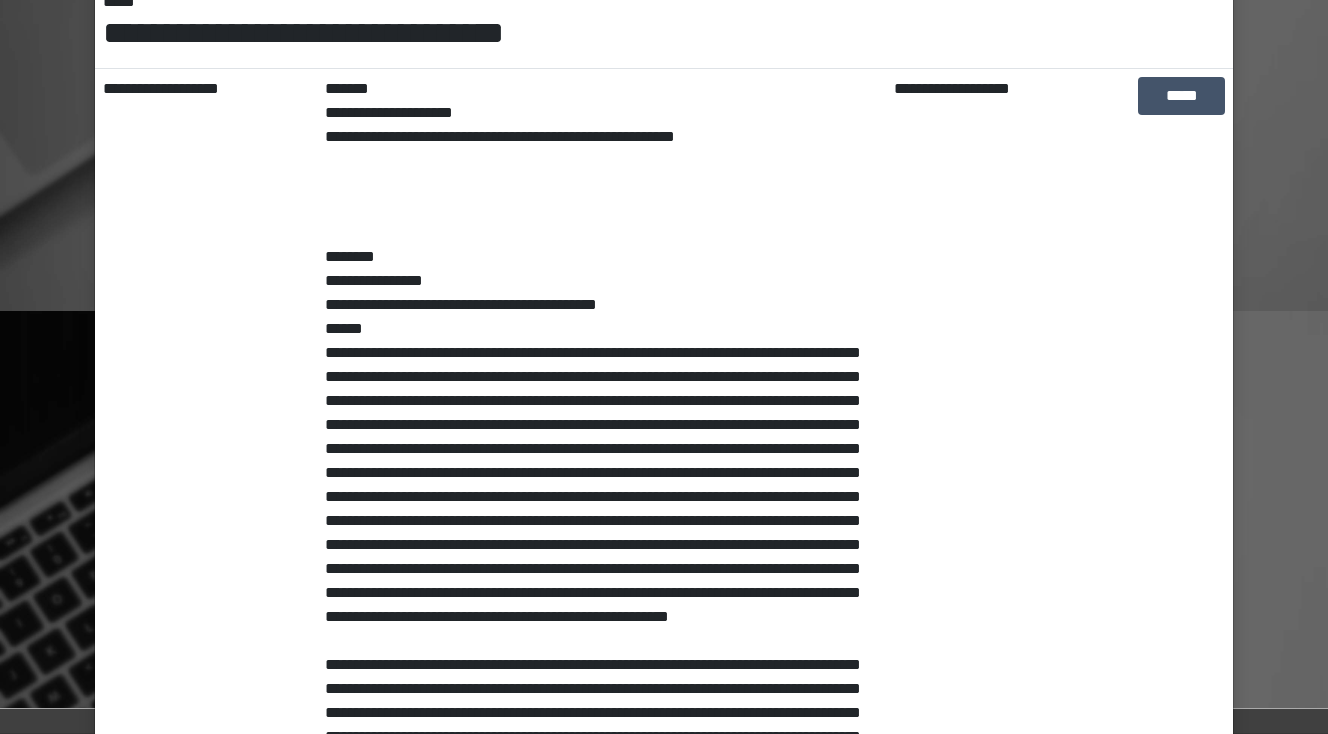 scroll, scrollTop: 472, scrollLeft: 0, axis: vertical 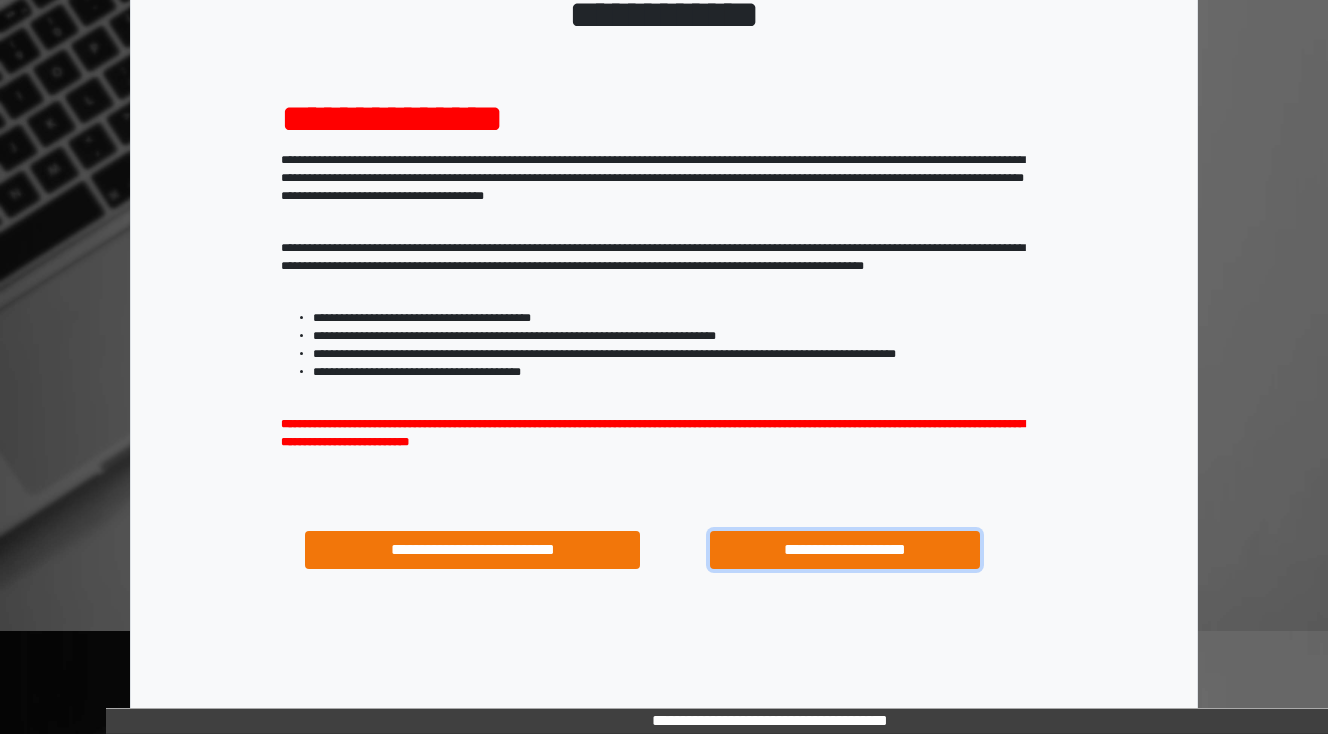 click on "**********" at bounding box center [844, 550] 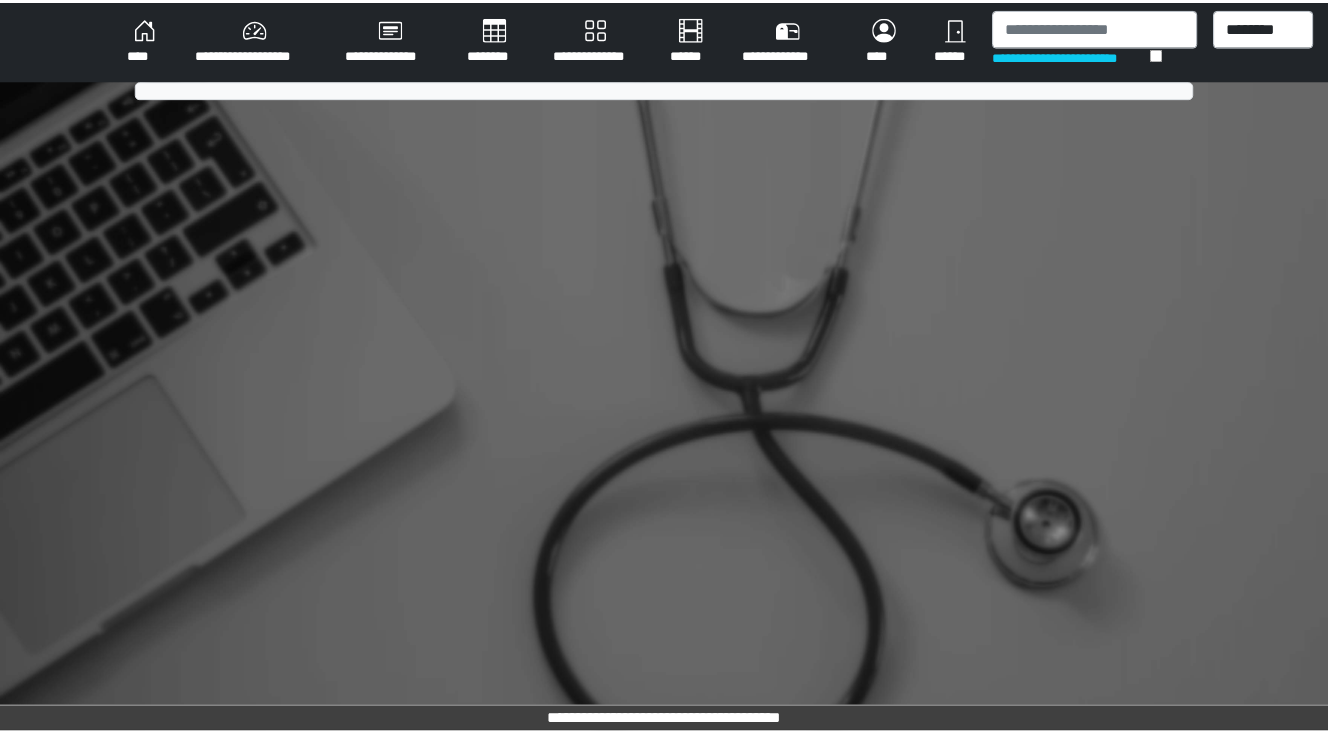 scroll, scrollTop: 0, scrollLeft: 0, axis: both 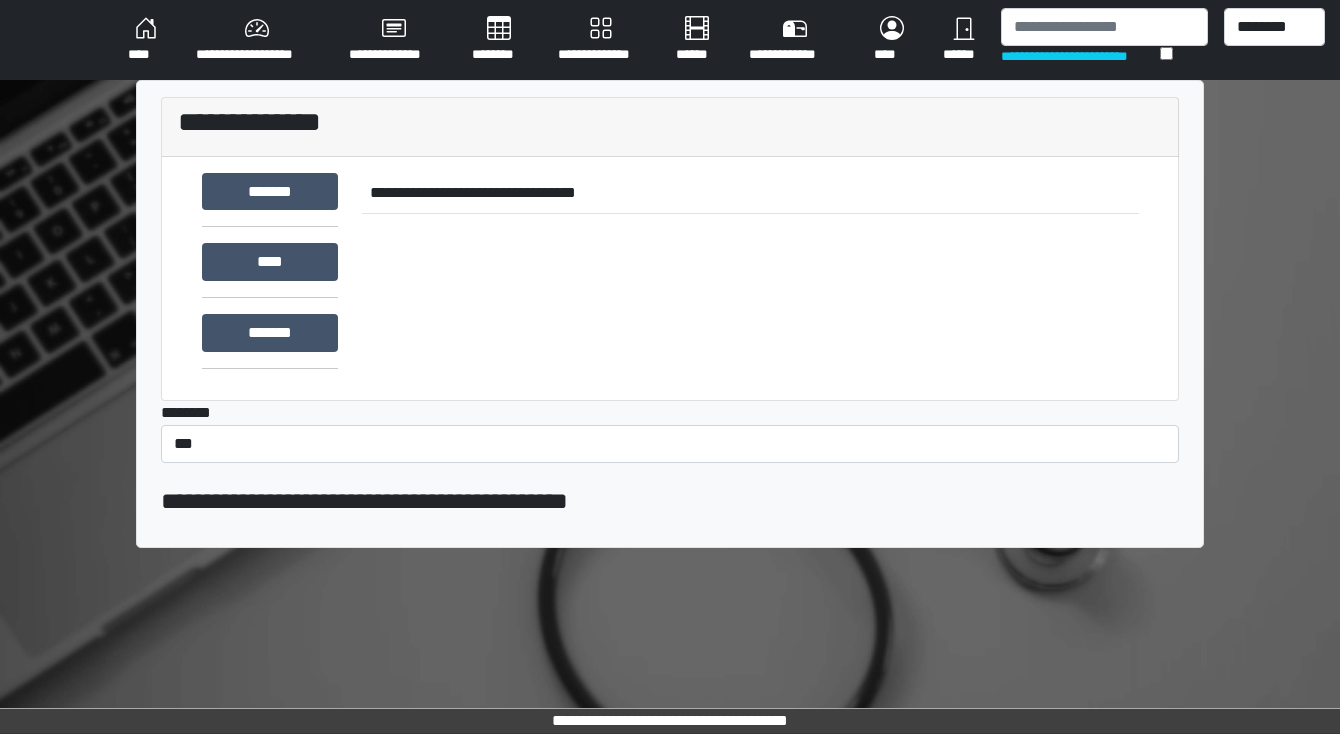 click on "********" at bounding box center [499, 40] 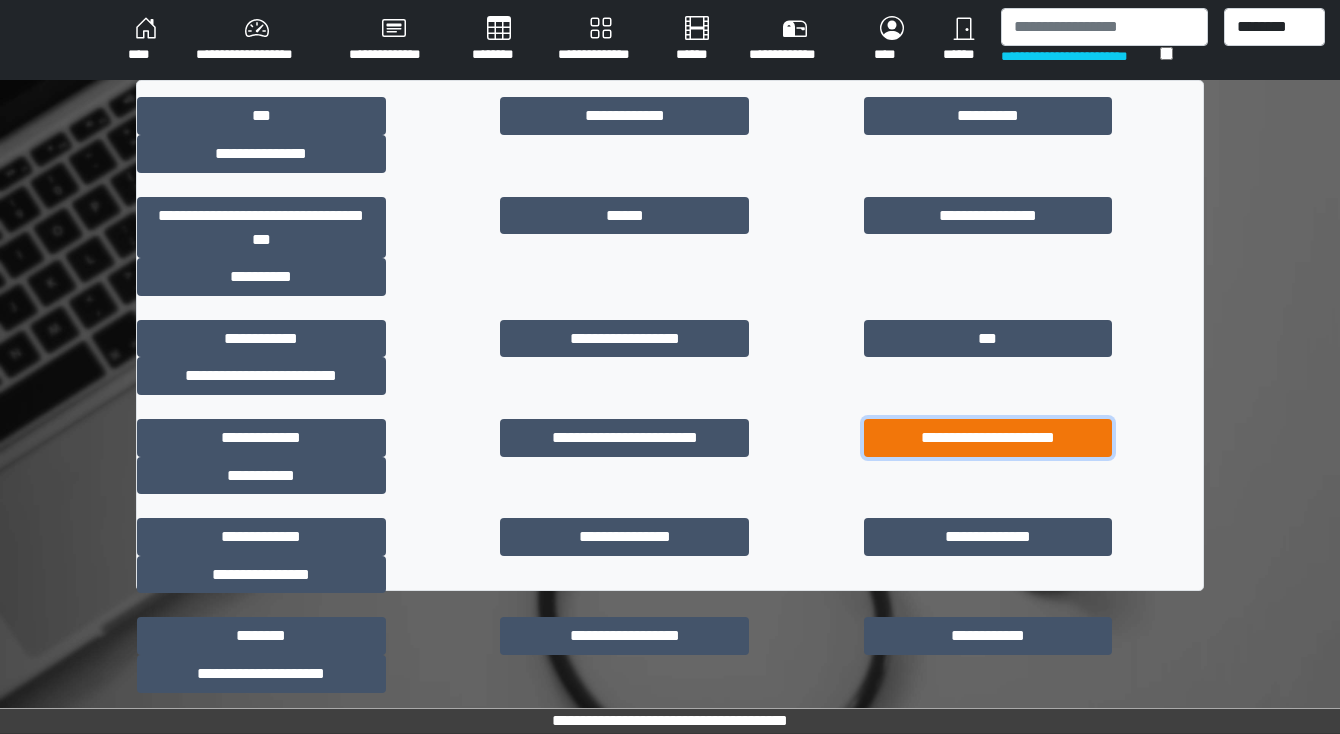 click on "**********" at bounding box center (988, 438) 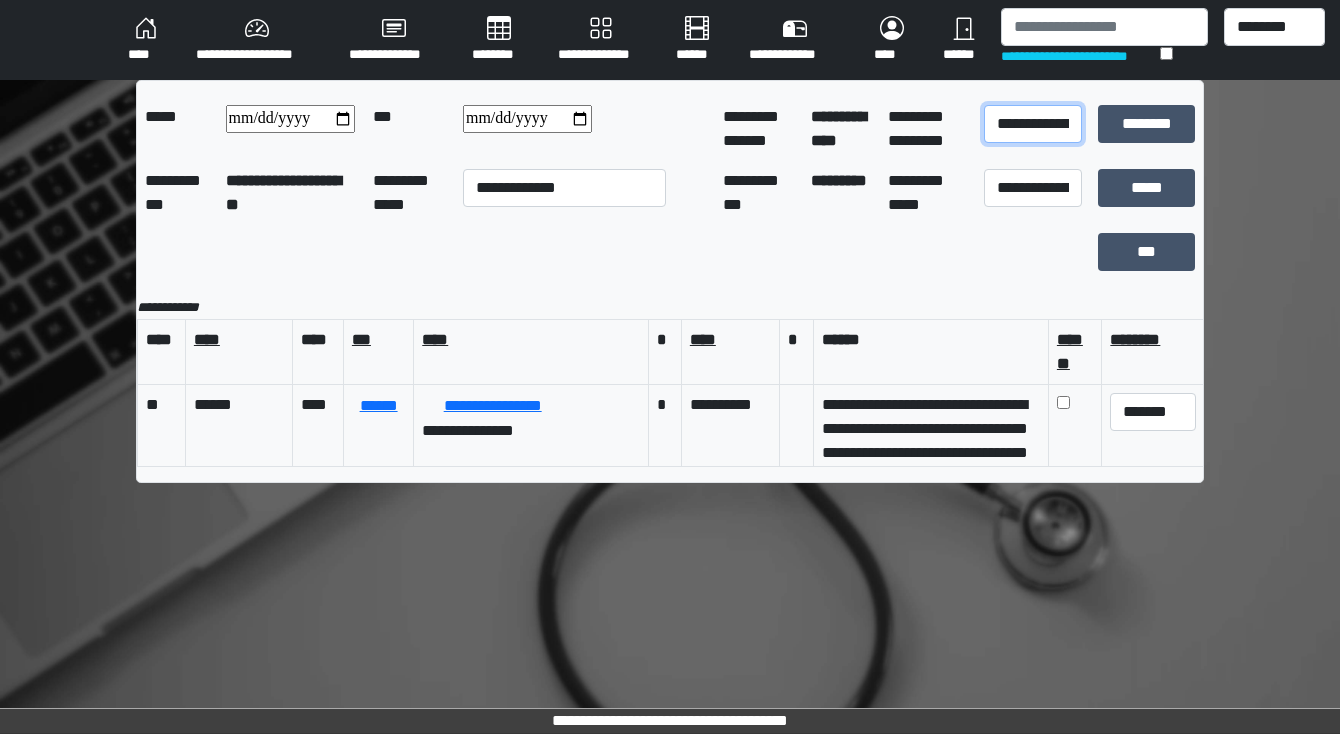 click on "**********" at bounding box center [1032, 124] 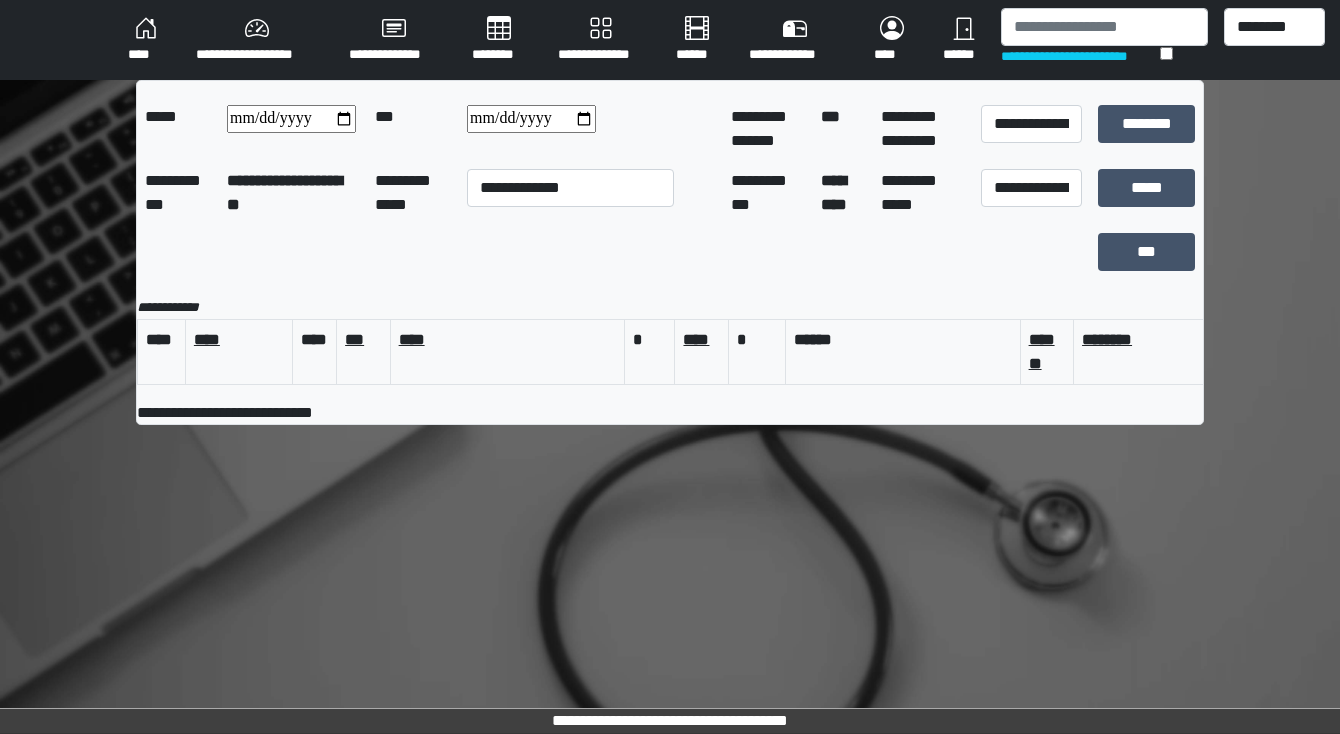 click on "********" at bounding box center [499, 40] 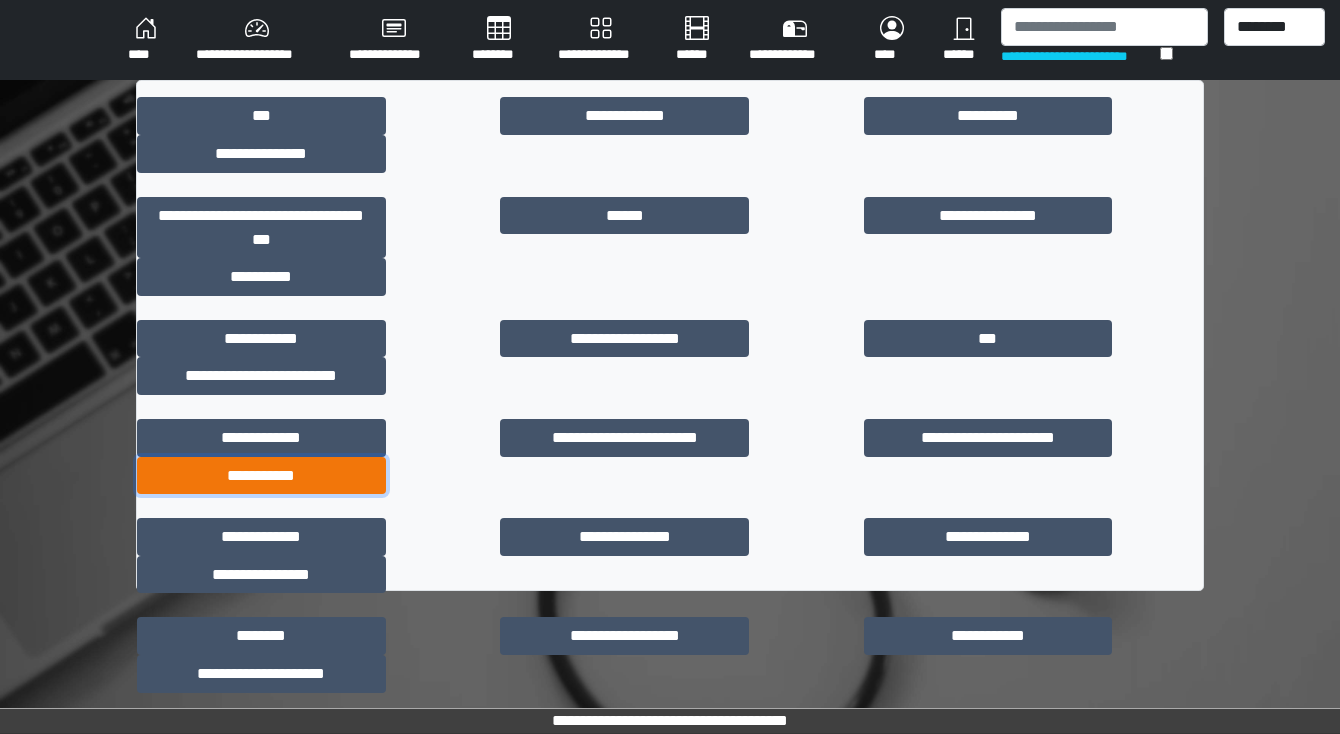 click on "**********" at bounding box center (261, 476) 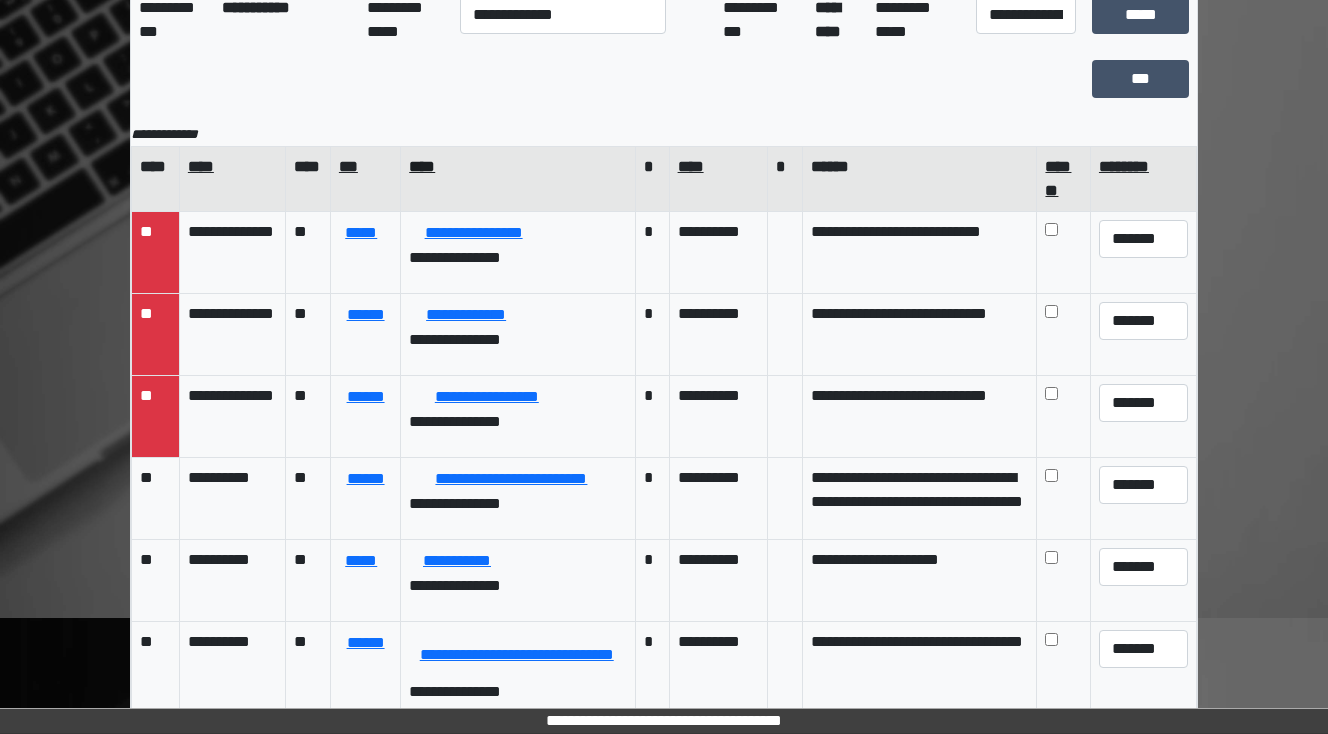 scroll, scrollTop: 177, scrollLeft: 0, axis: vertical 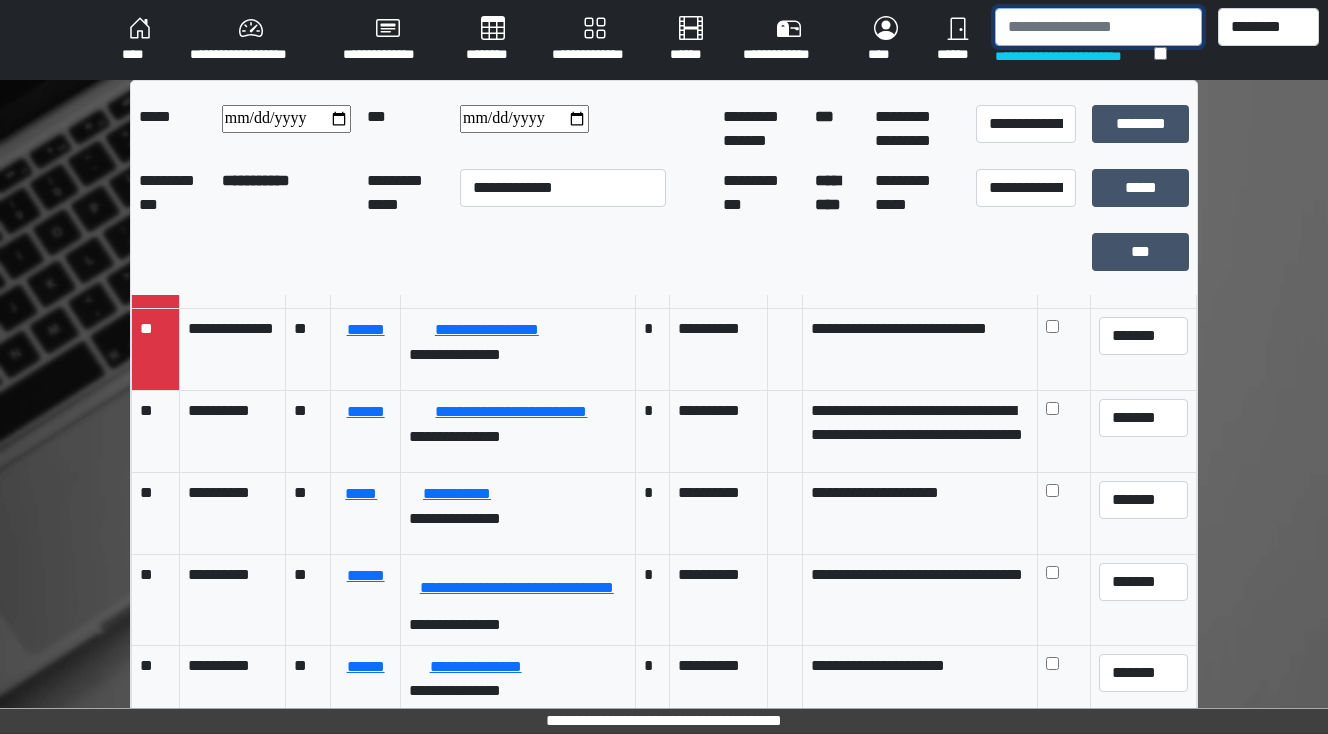 click at bounding box center [1098, 27] 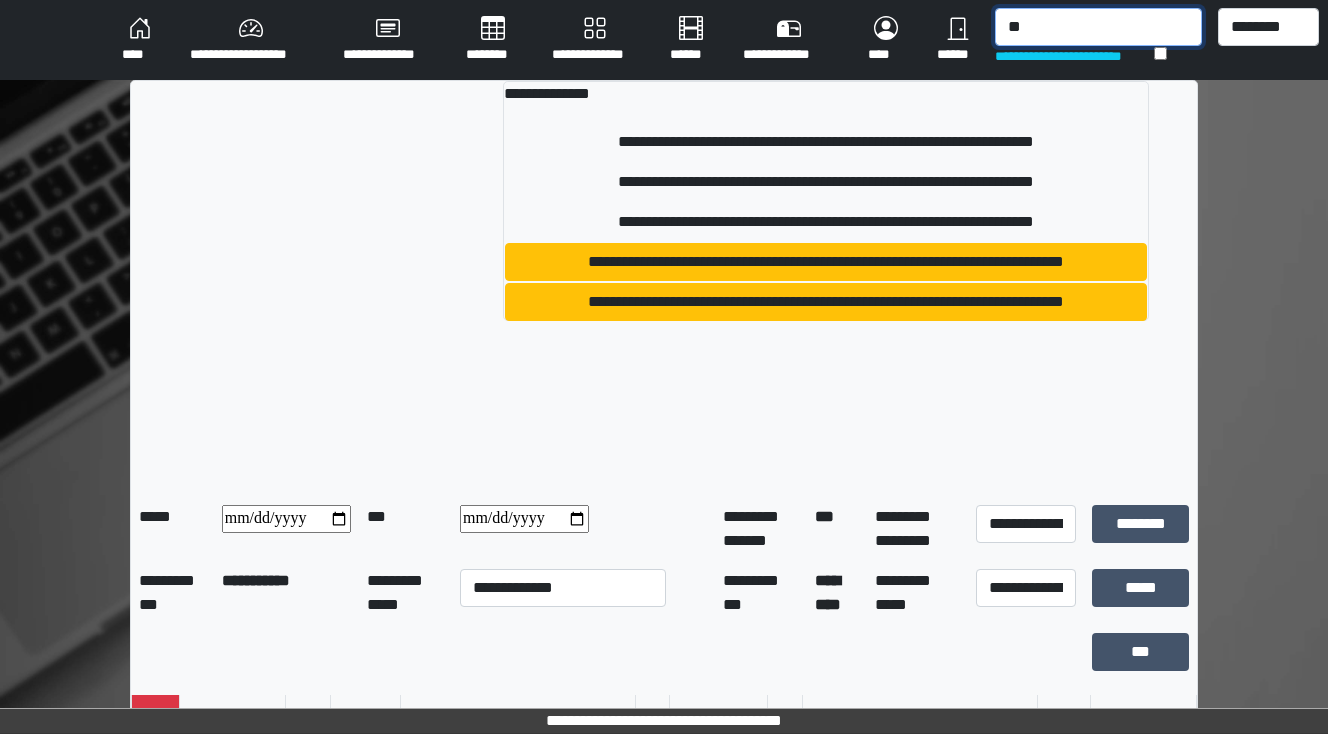 type on "*" 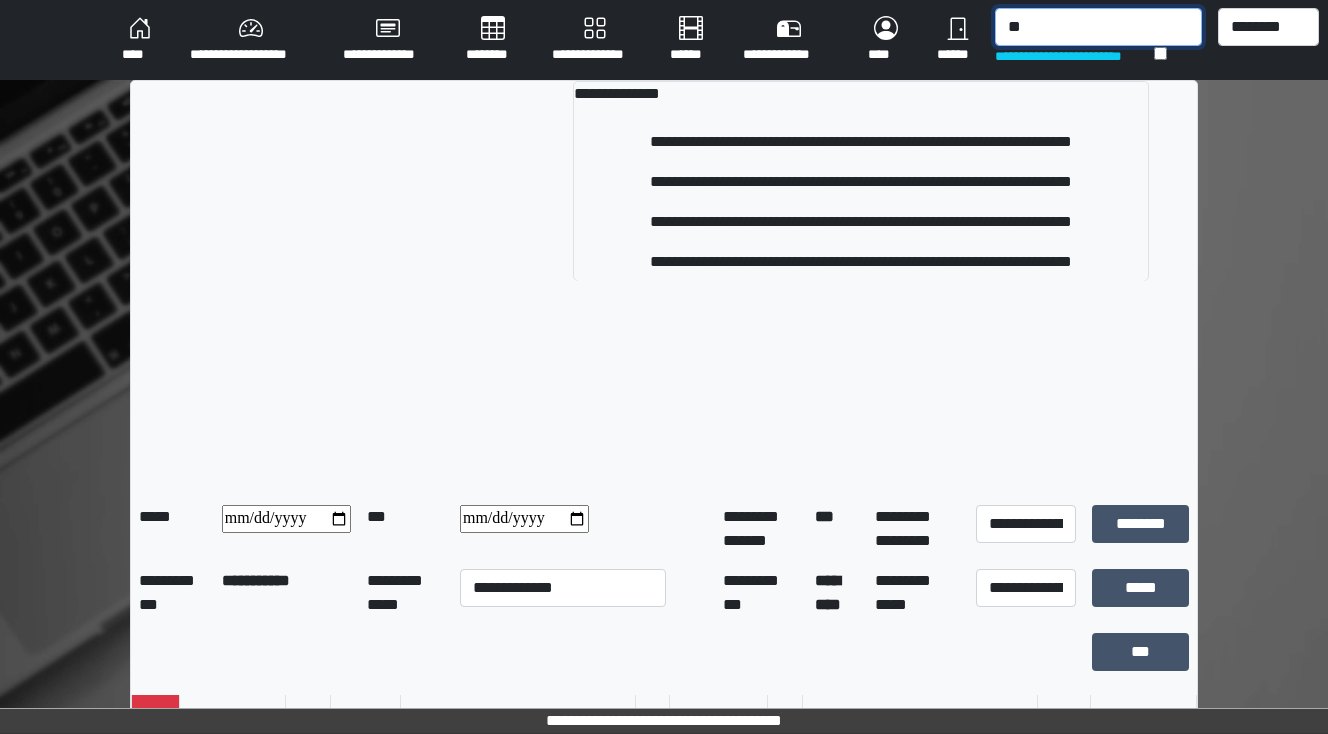 type on "*" 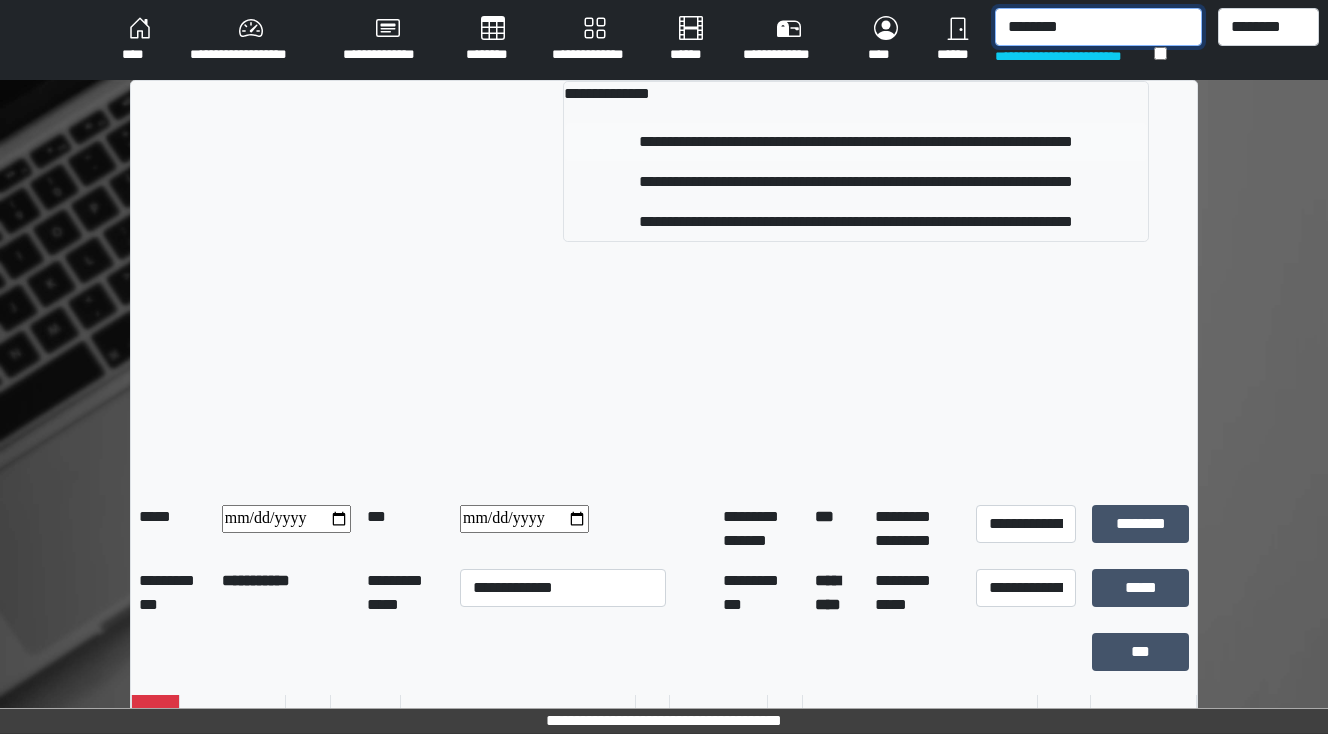 type on "********" 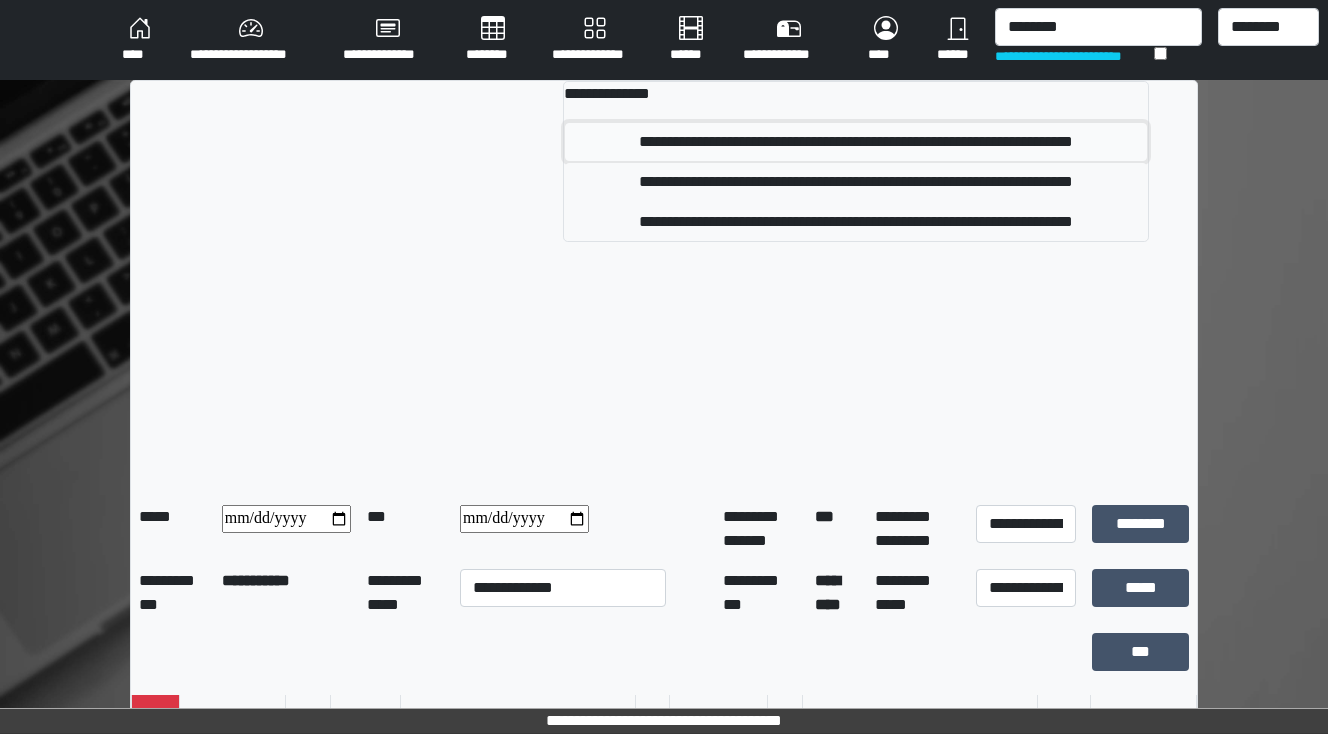 click on "**********" at bounding box center (856, 142) 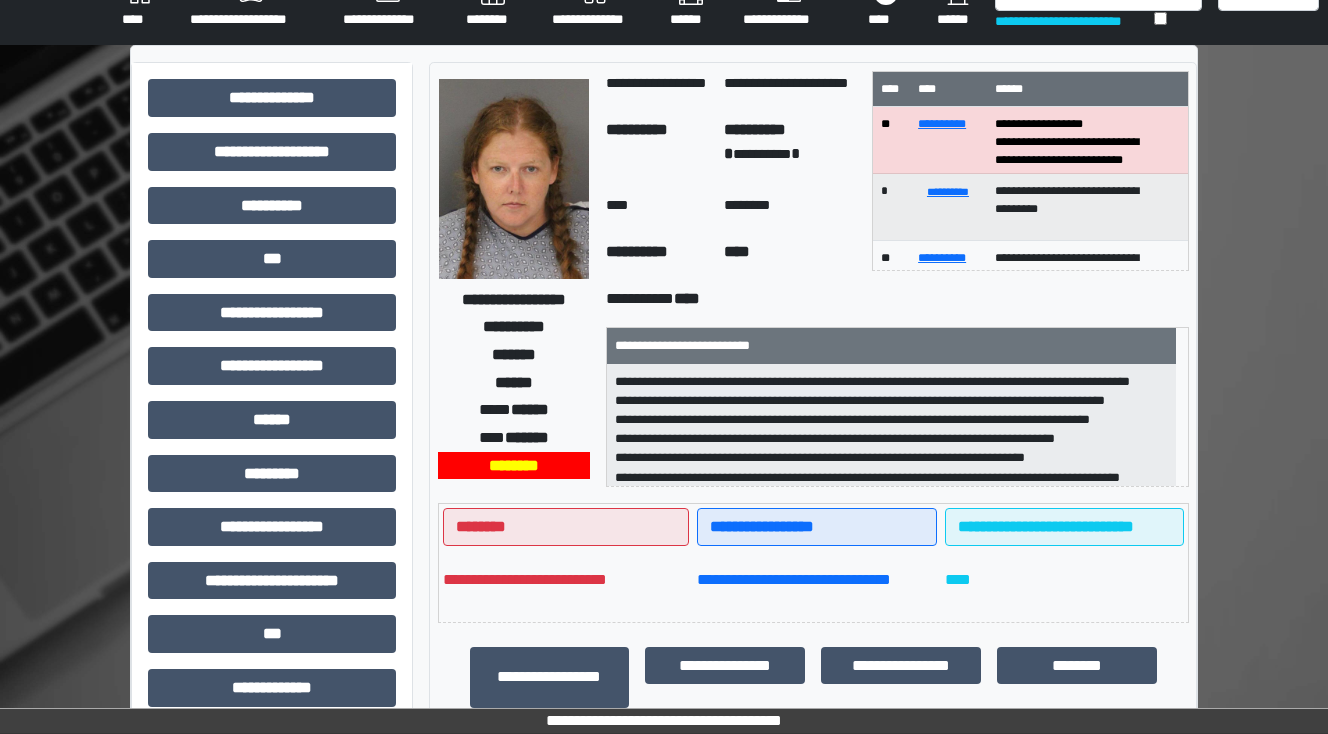 scroll, scrollTop: 0, scrollLeft: 0, axis: both 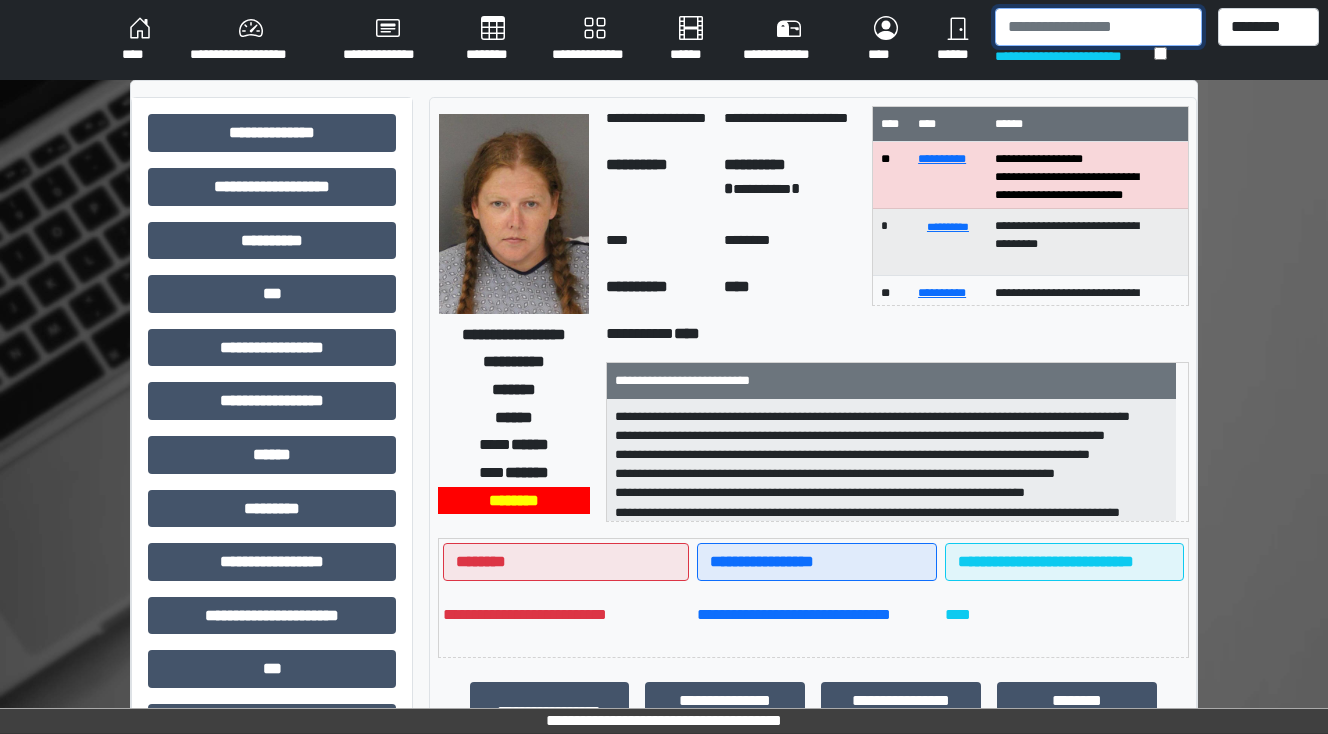 click at bounding box center (1098, 27) 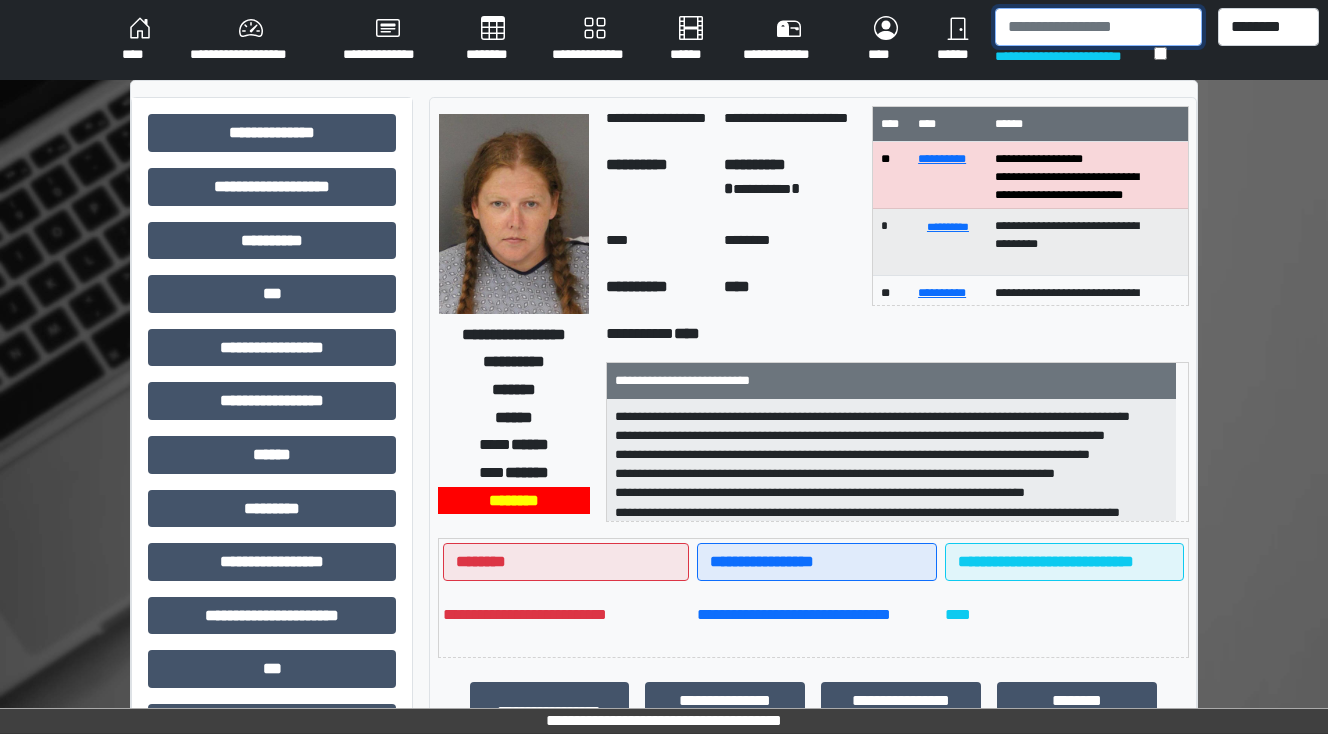 click at bounding box center [1098, 27] 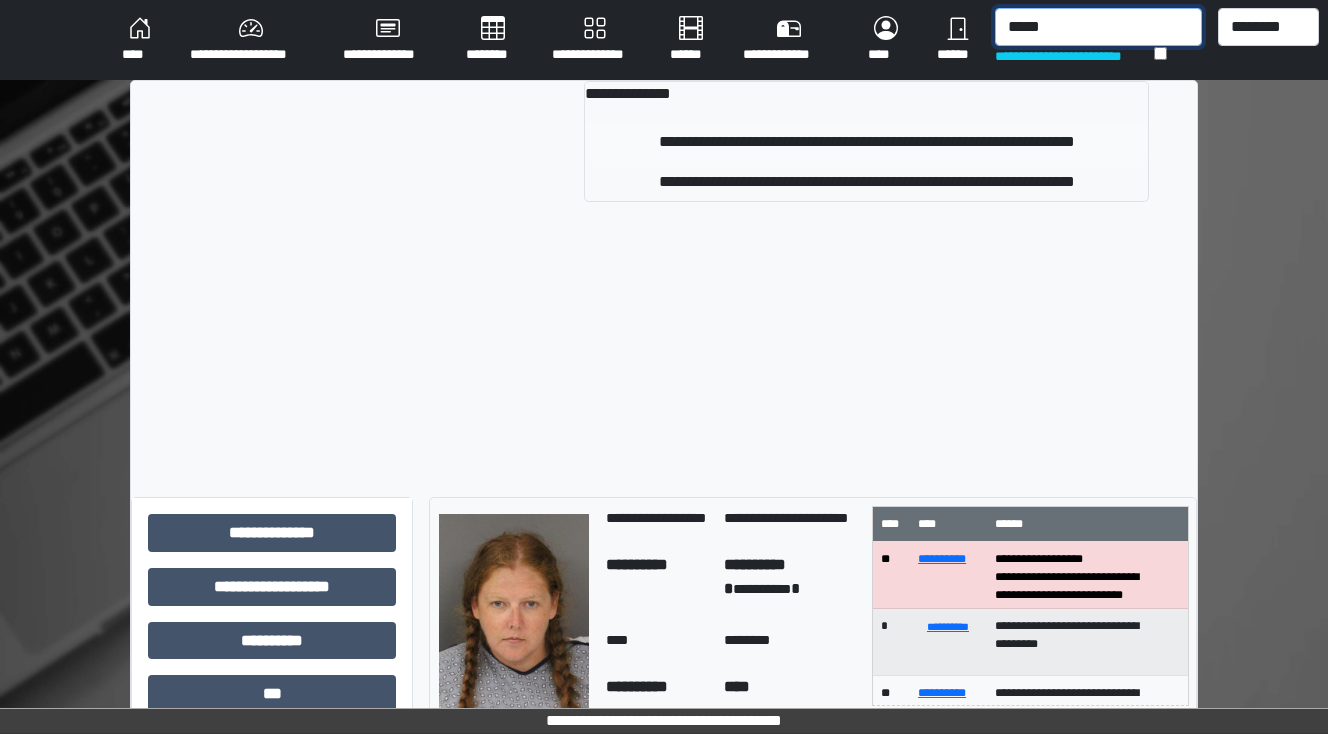 type on "*****" 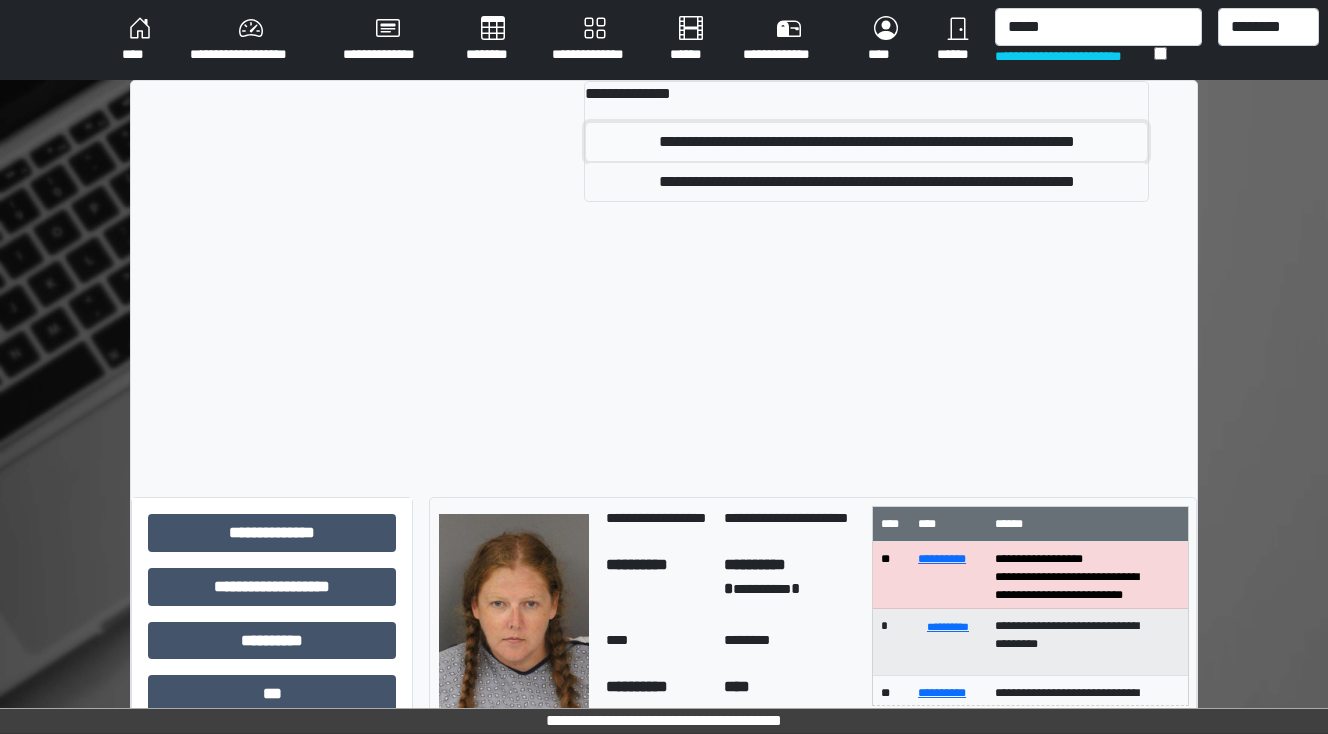click on "**********" at bounding box center (866, 142) 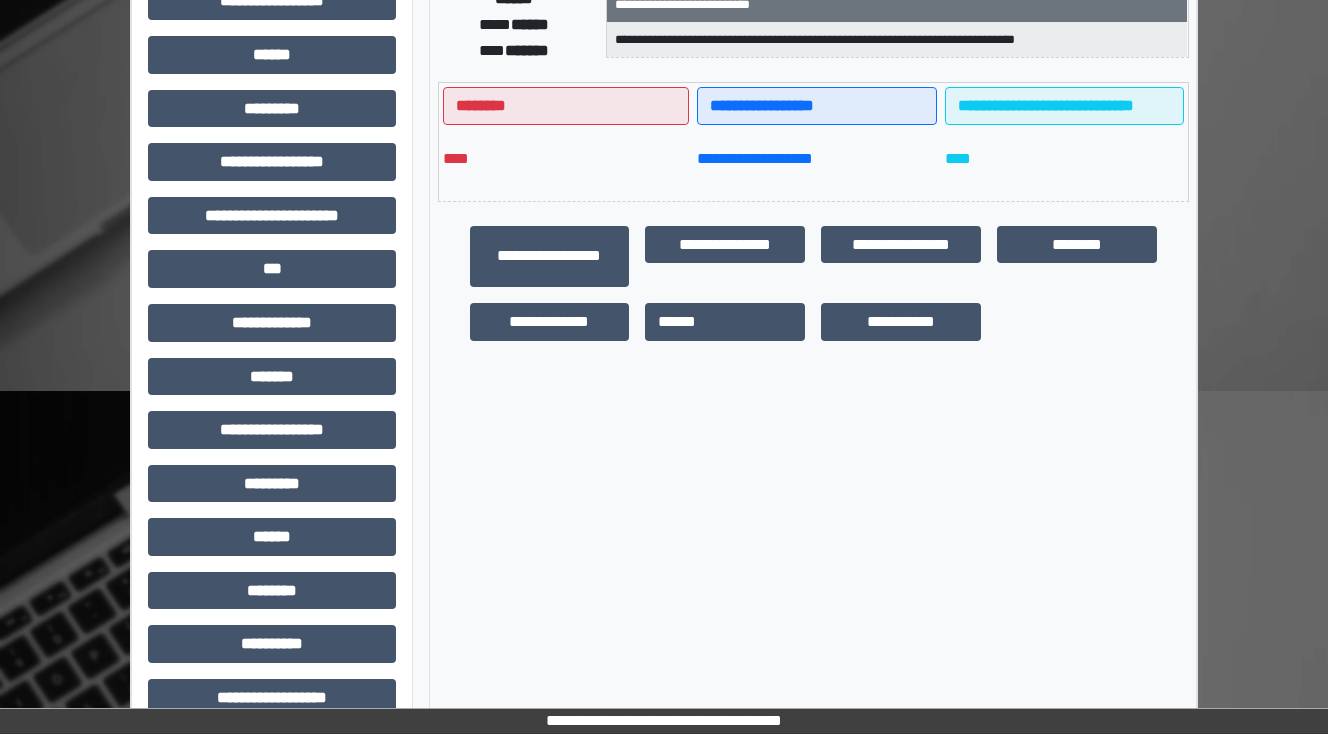 scroll, scrollTop: 0, scrollLeft: 0, axis: both 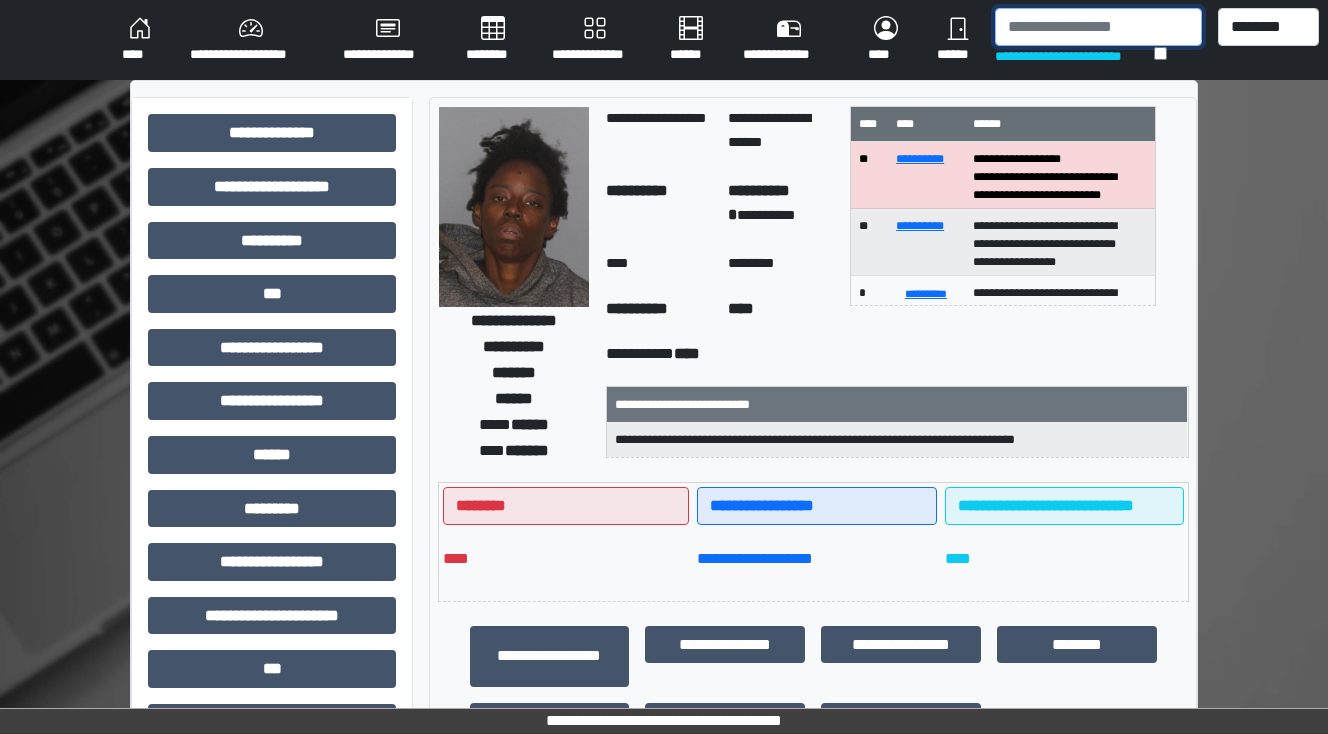 click at bounding box center (1098, 27) 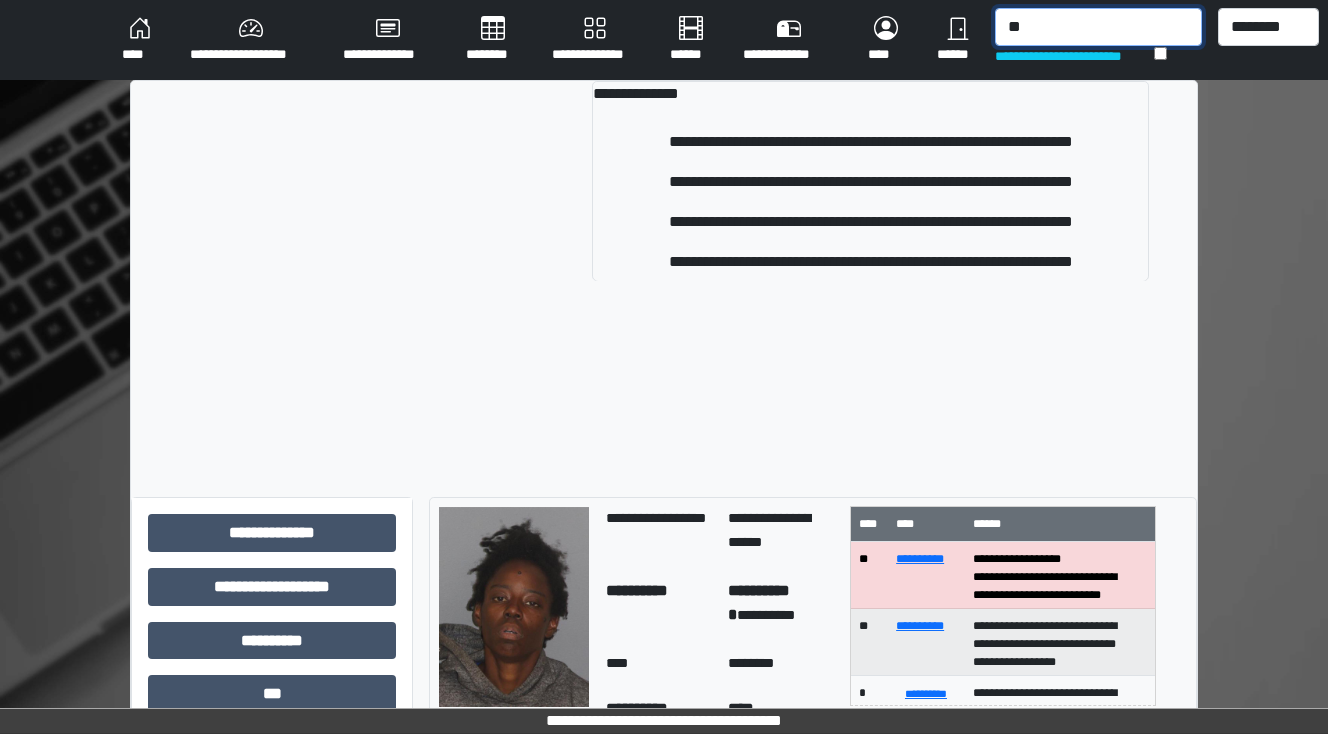 type on "*" 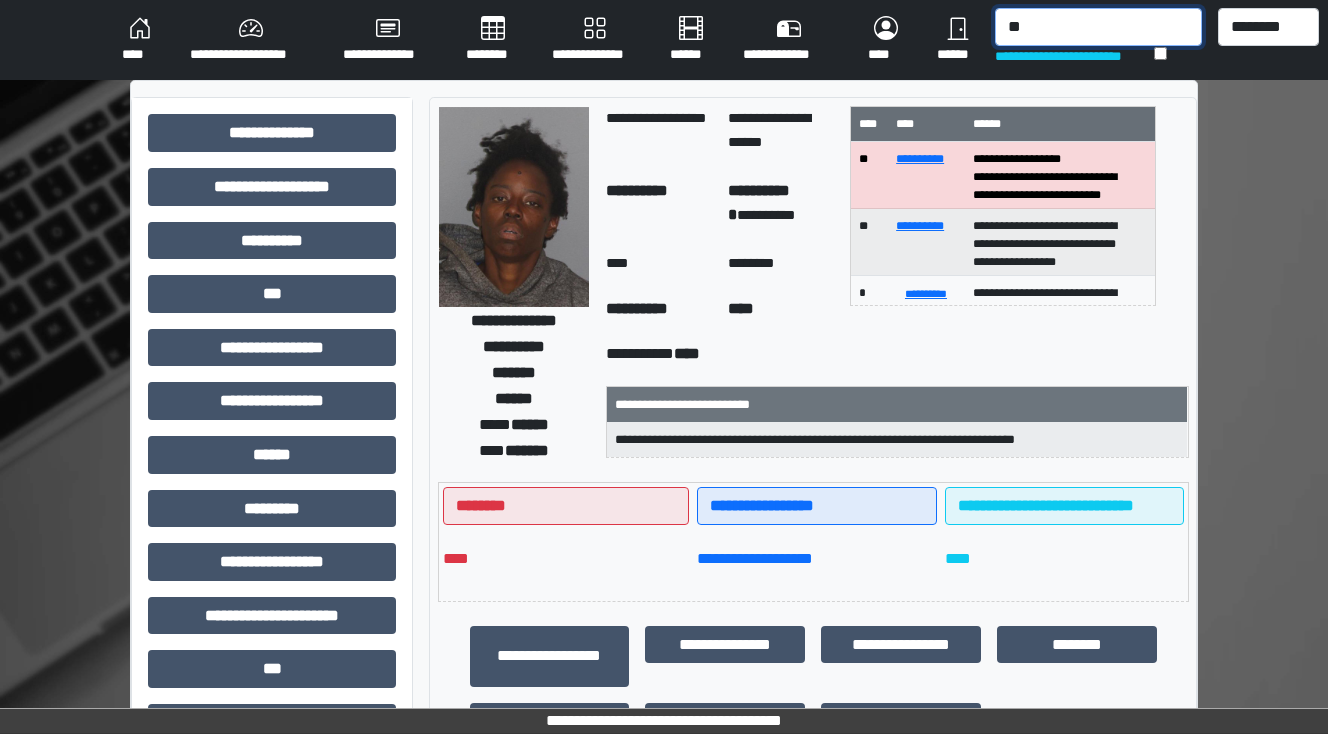 type on "*" 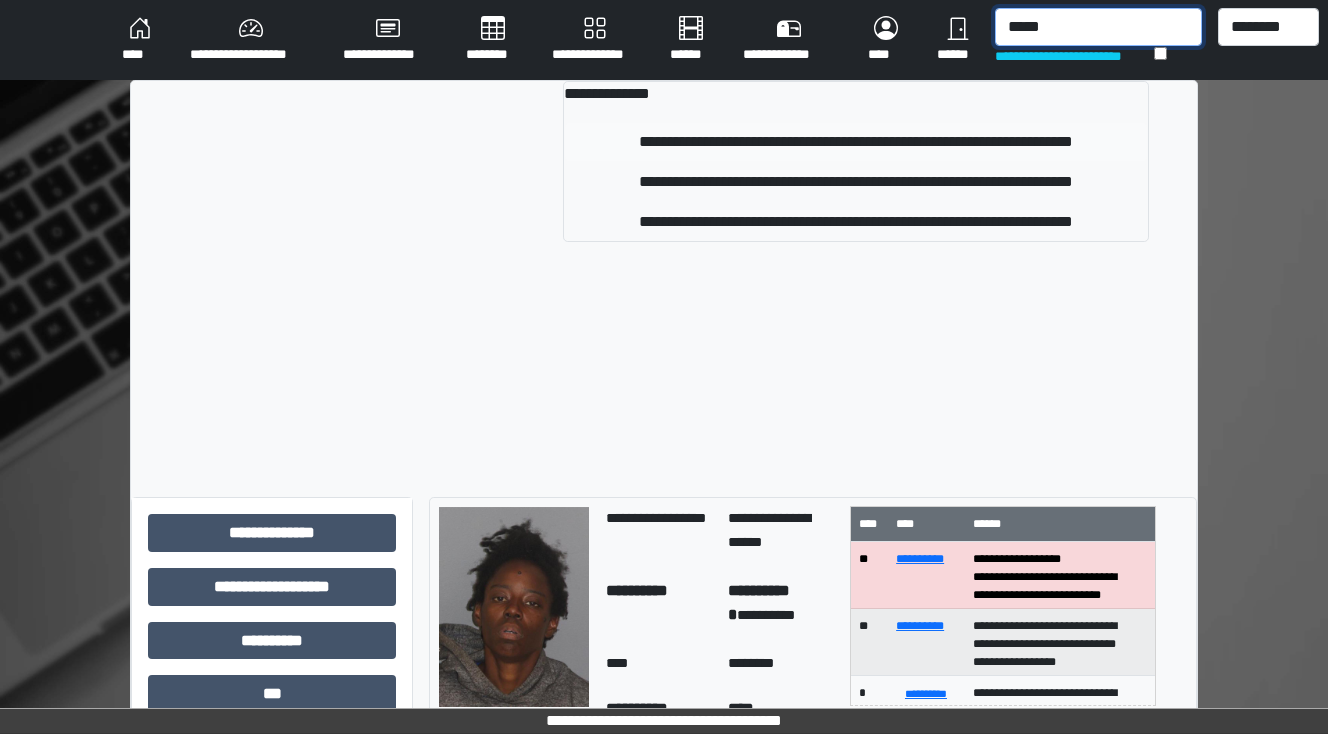 type on "*****" 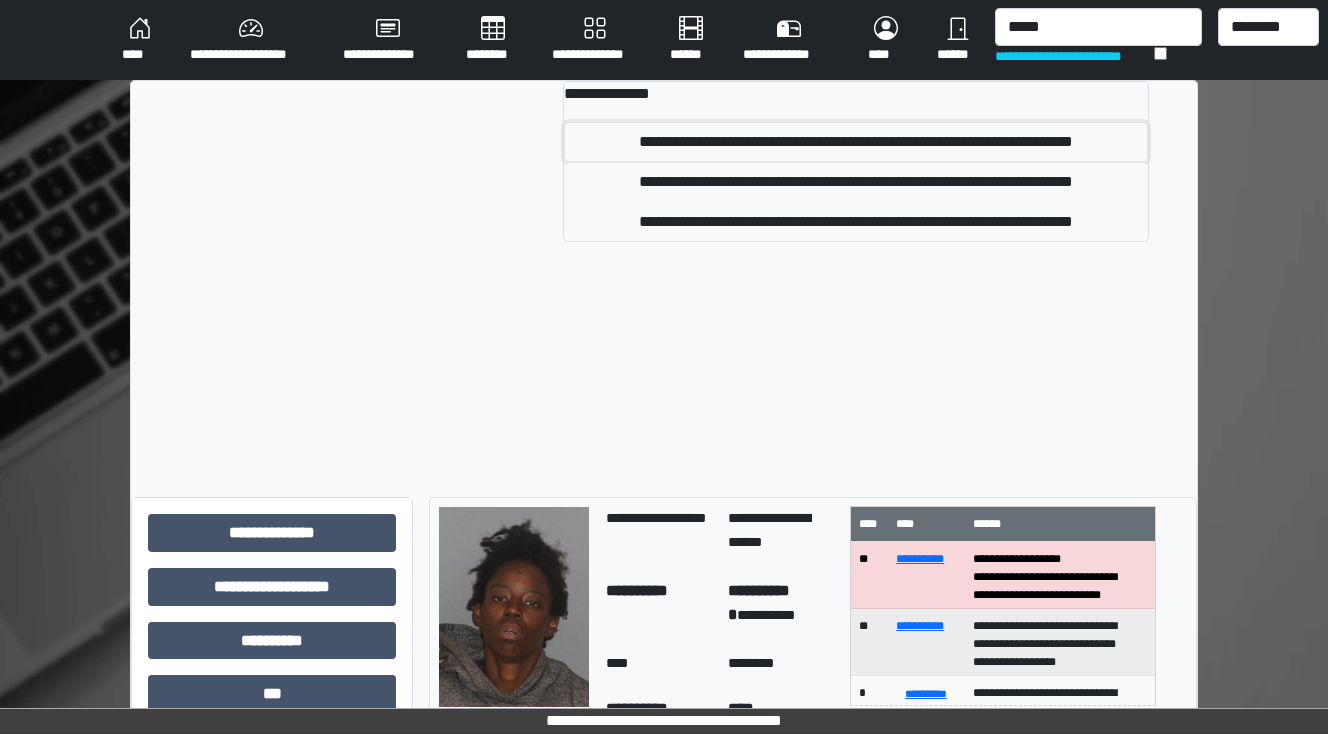 click on "**********" at bounding box center [856, 142] 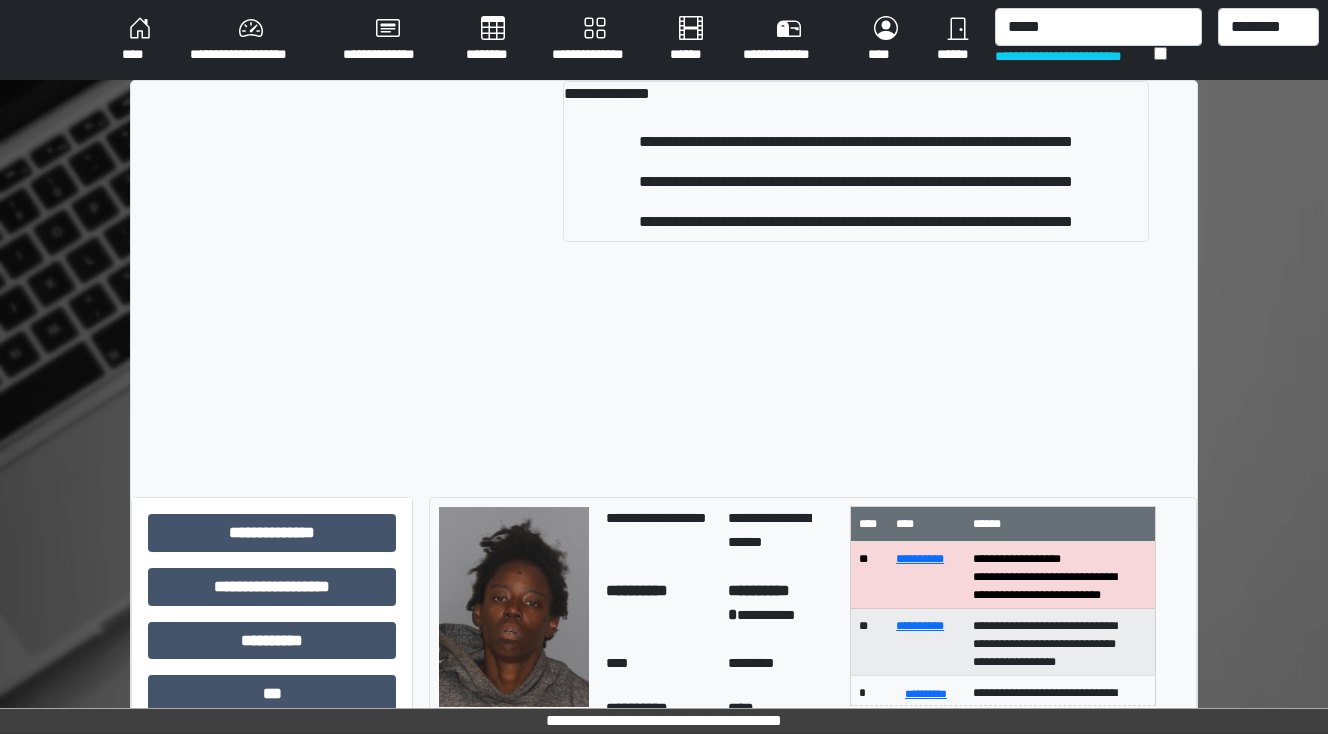 type 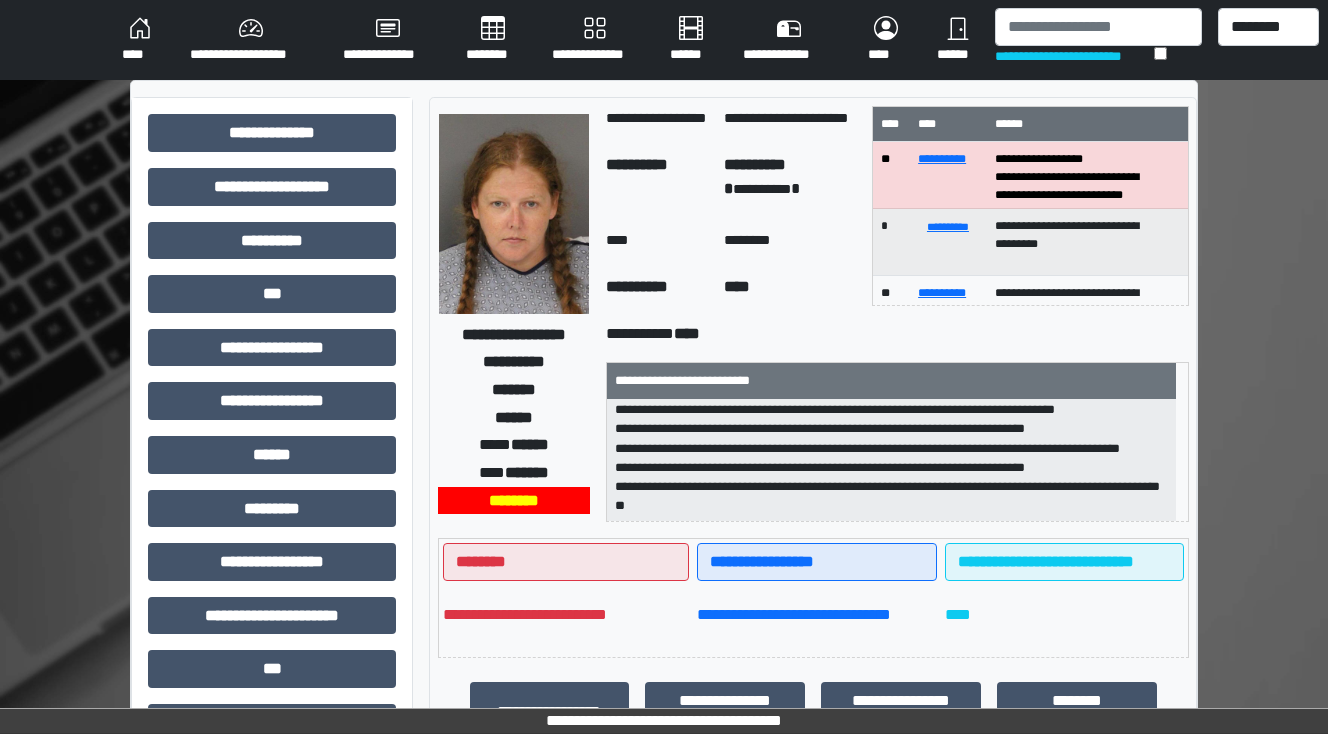 scroll, scrollTop: 140, scrollLeft: 0, axis: vertical 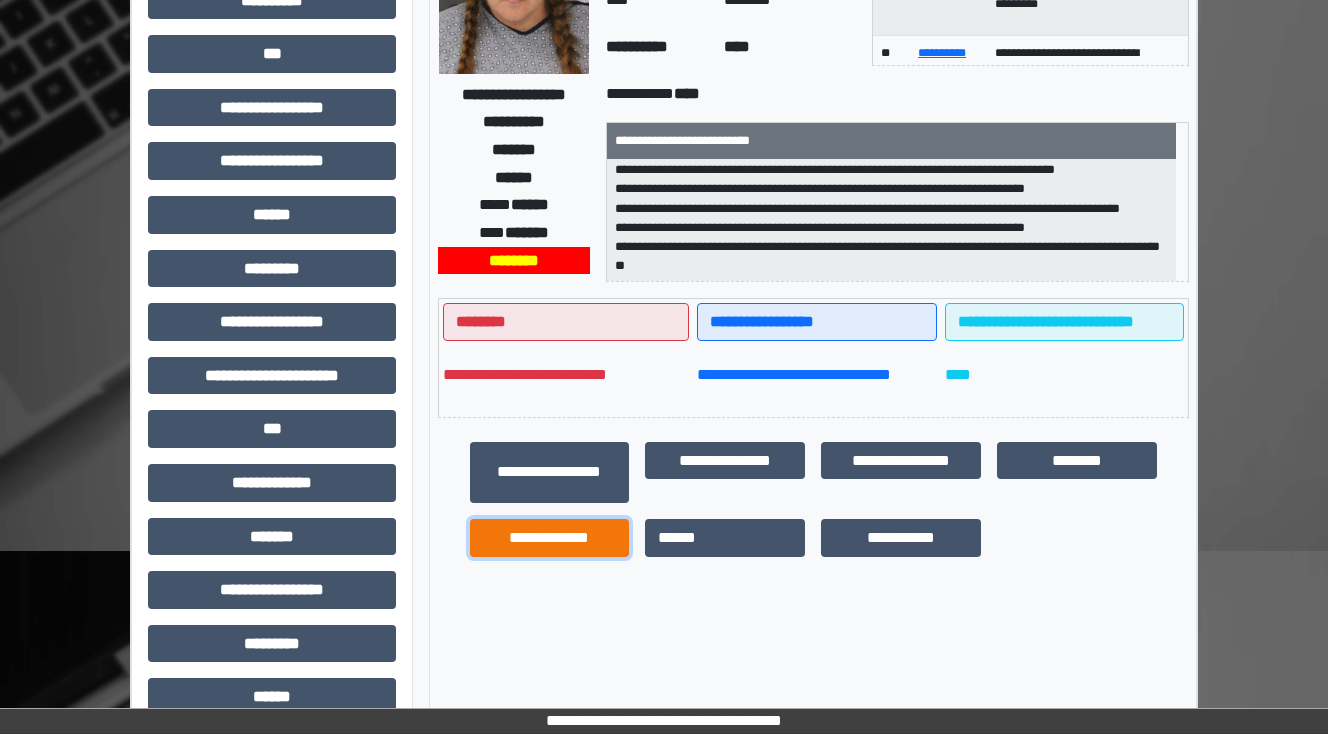 click on "**********" at bounding box center [550, 538] 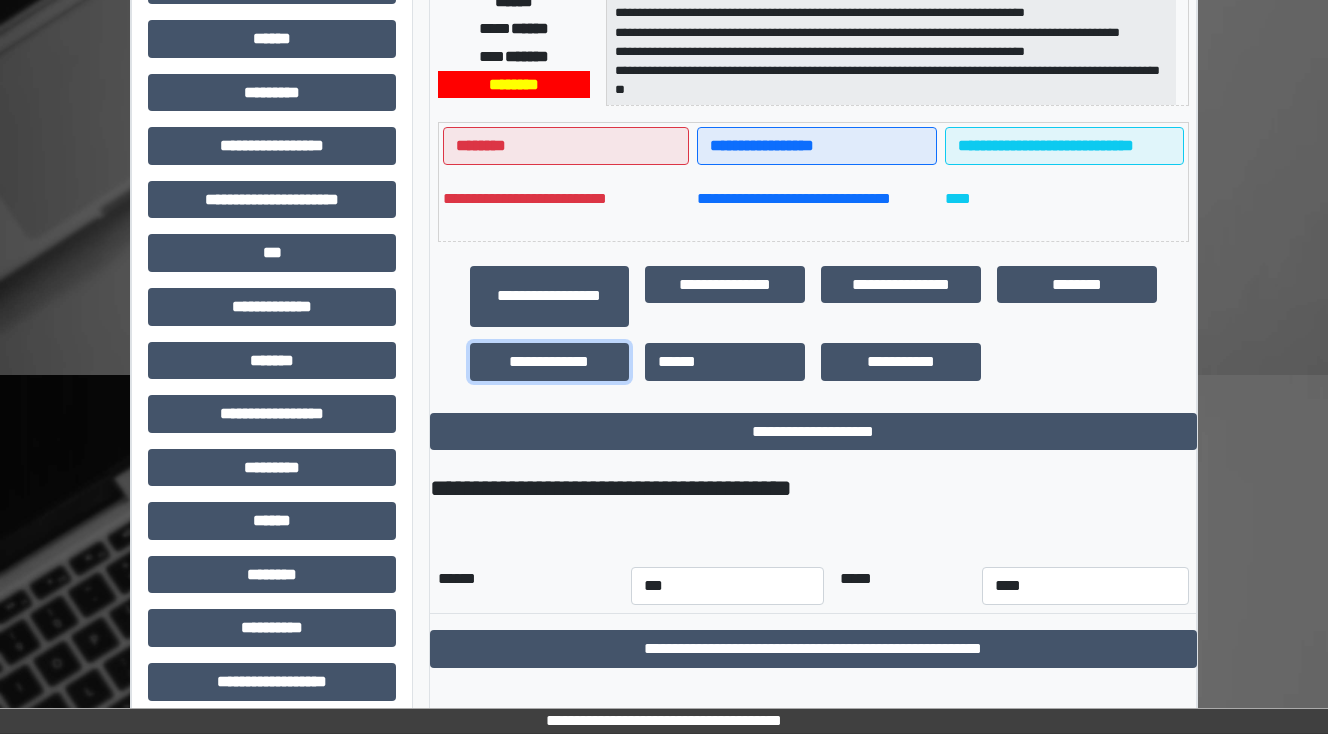 scroll, scrollTop: 432, scrollLeft: 0, axis: vertical 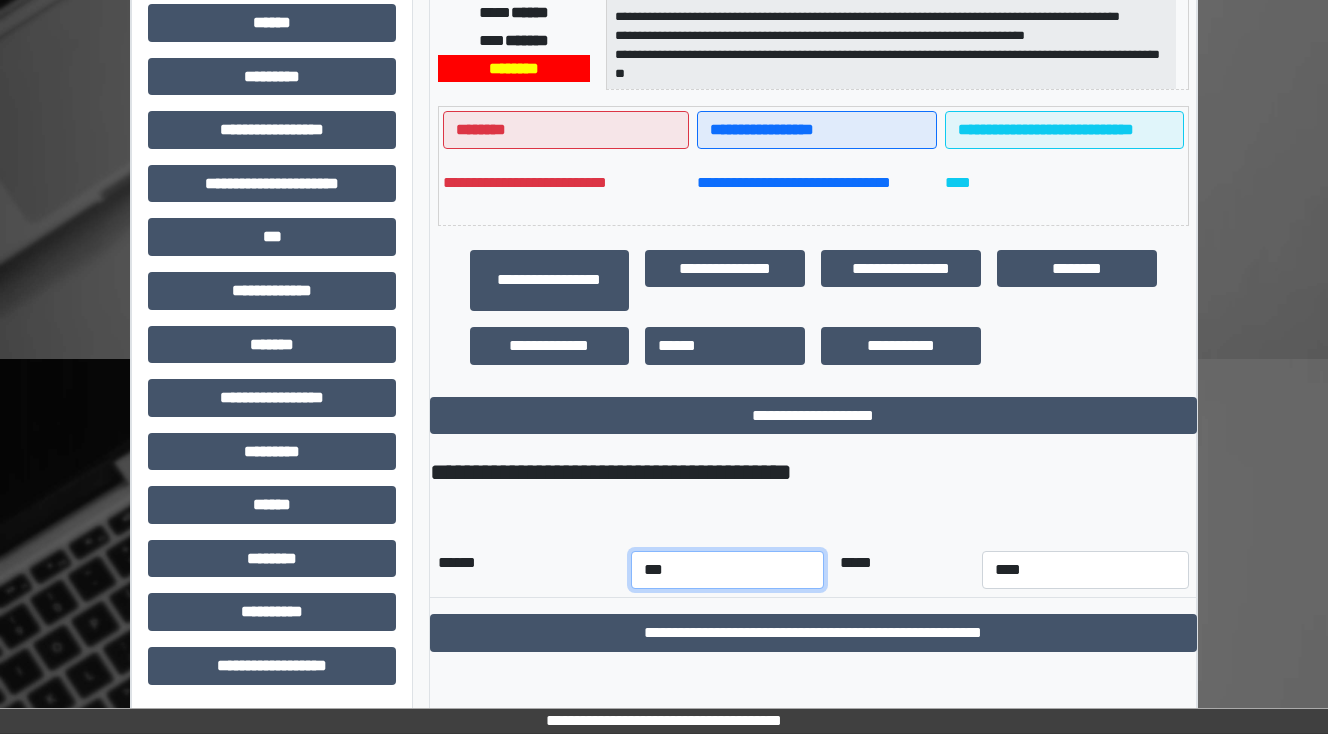click on "***
***
***
***
***
***
***
***
***
***
***
***" at bounding box center (727, 570) 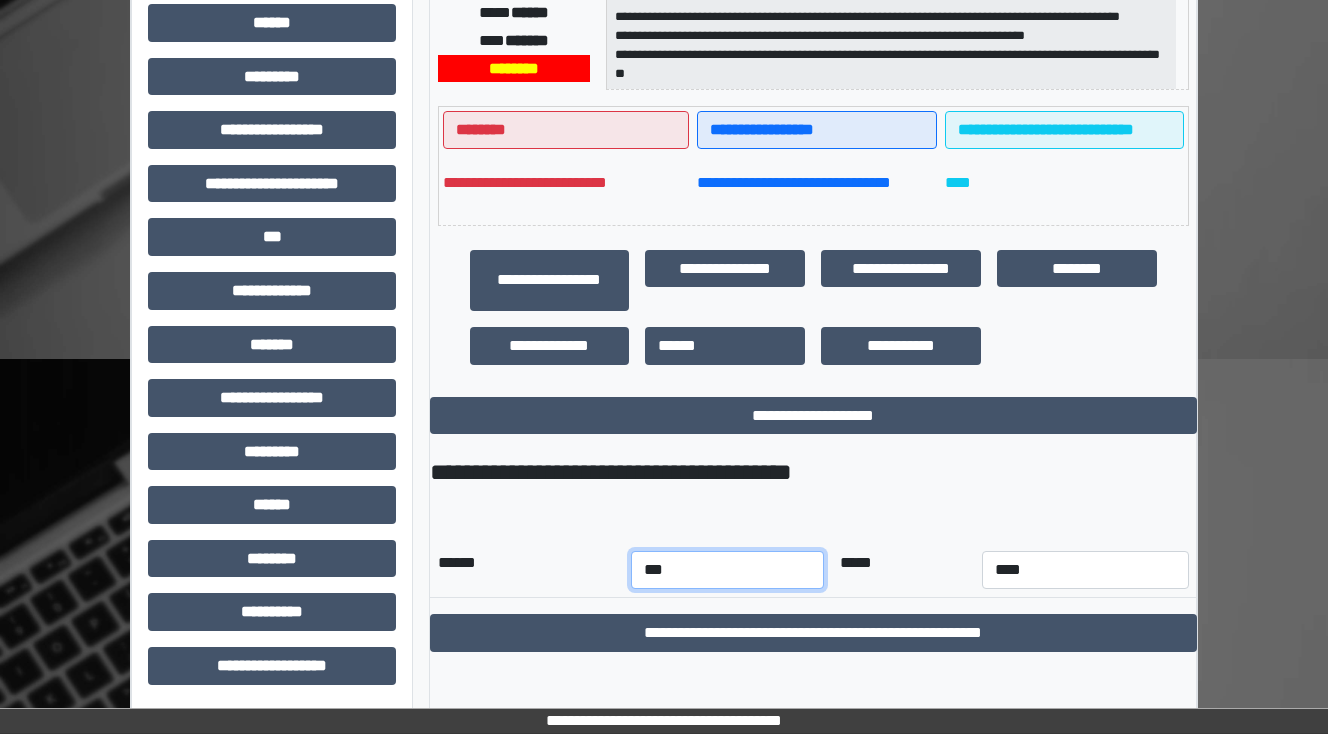 select on "*" 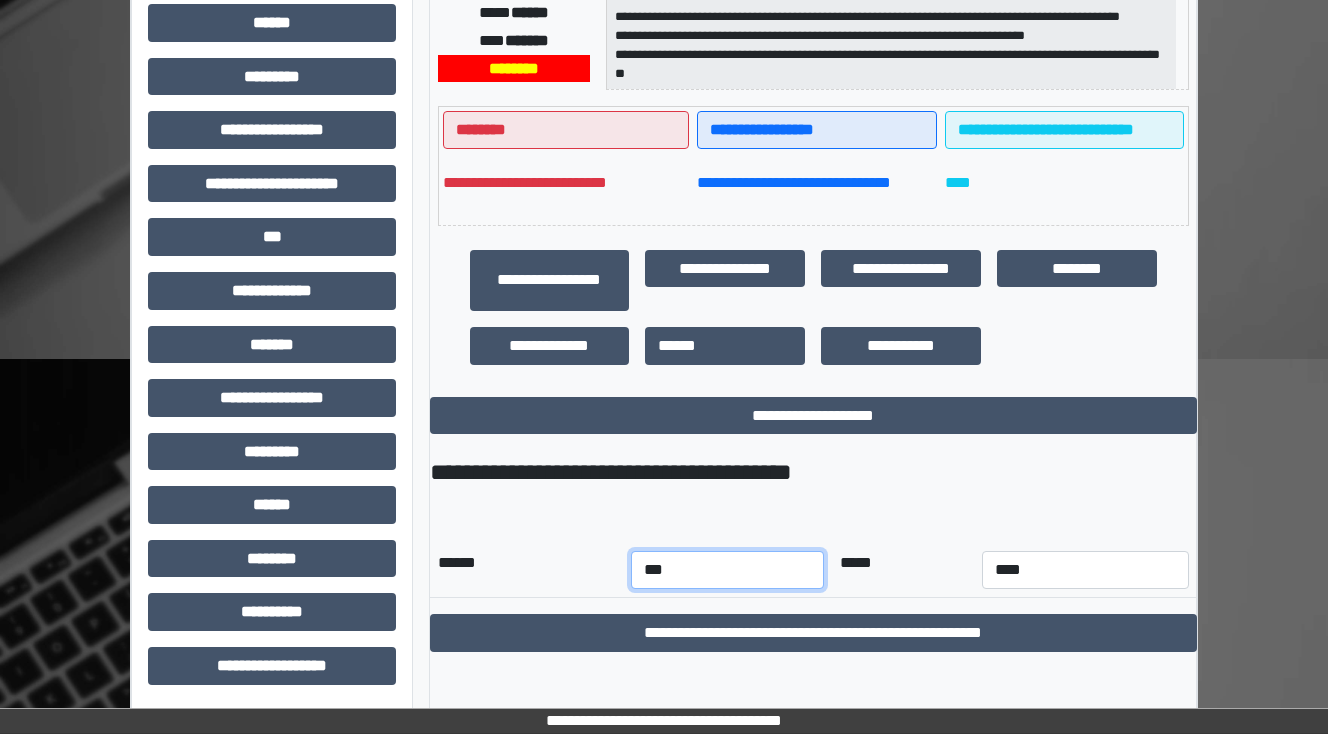 click on "***
***
***
***
***
***
***
***
***
***
***
***" at bounding box center (727, 570) 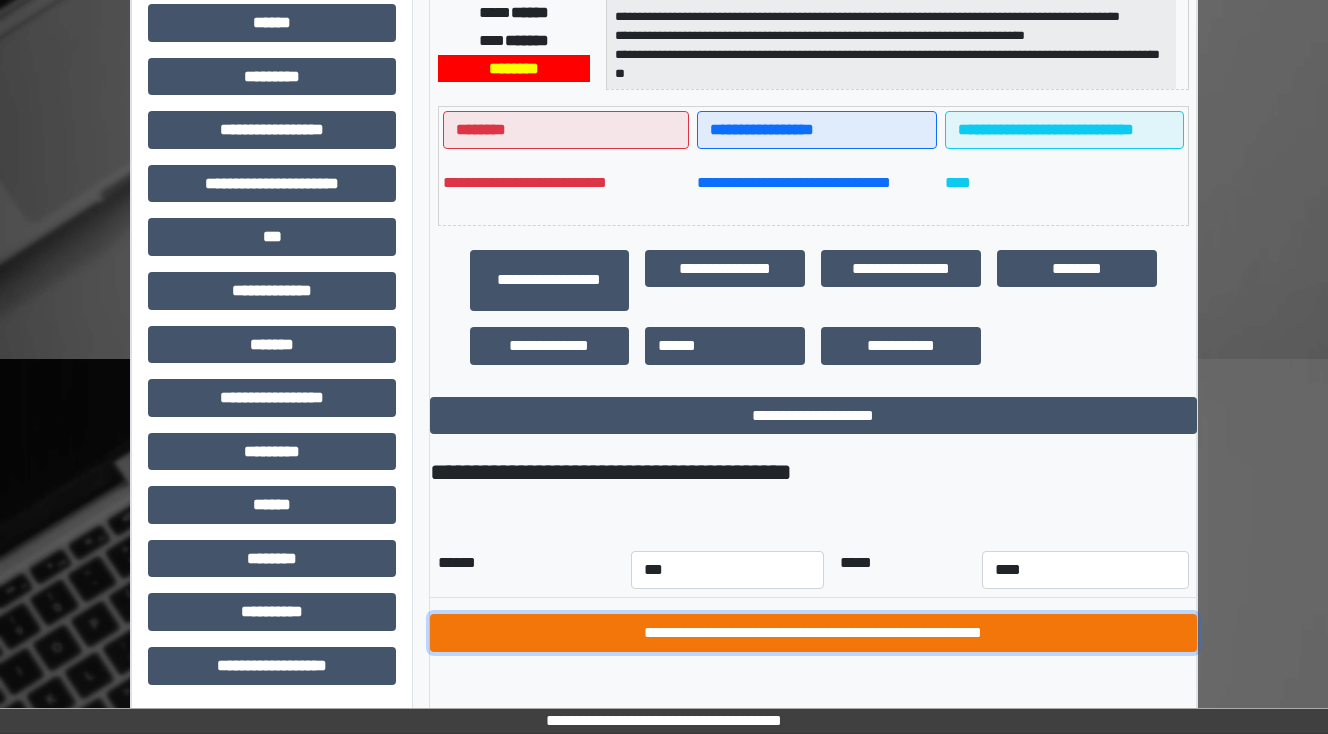 click on "**********" at bounding box center [813, 633] 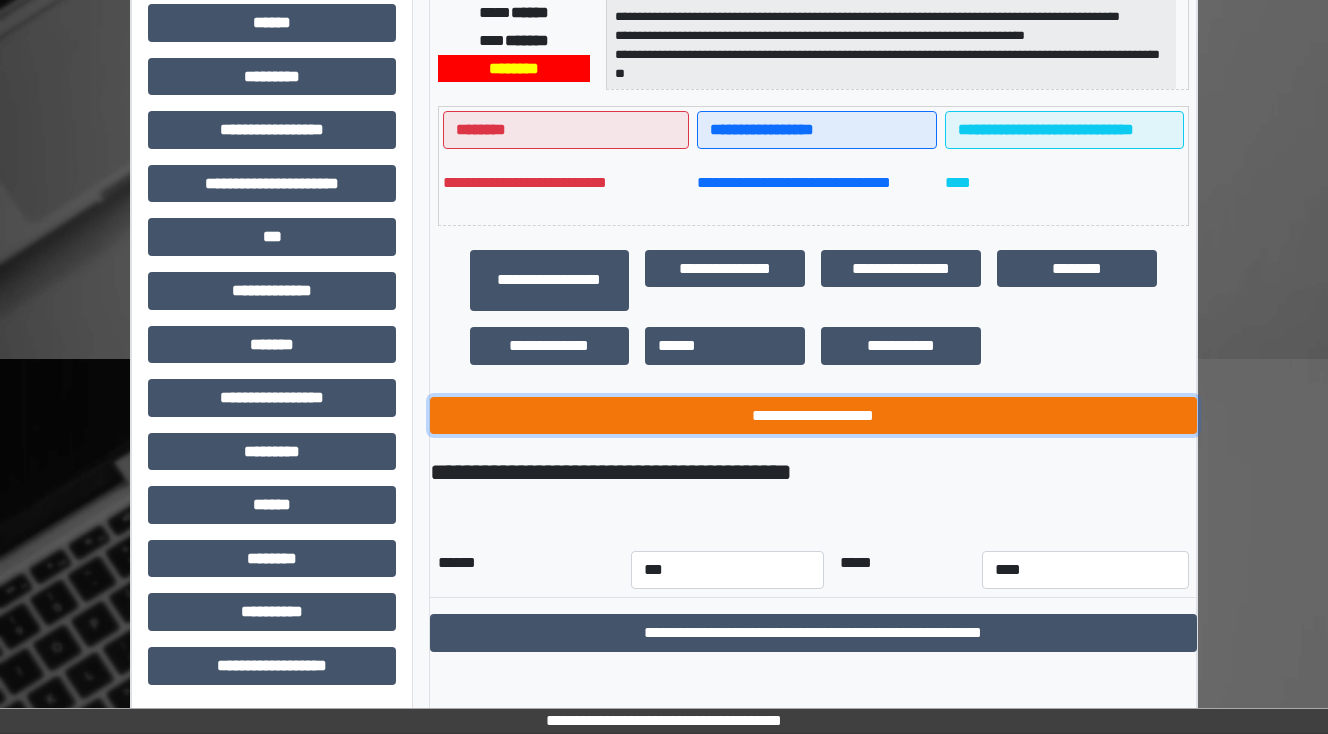 click on "**********" at bounding box center (813, 416) 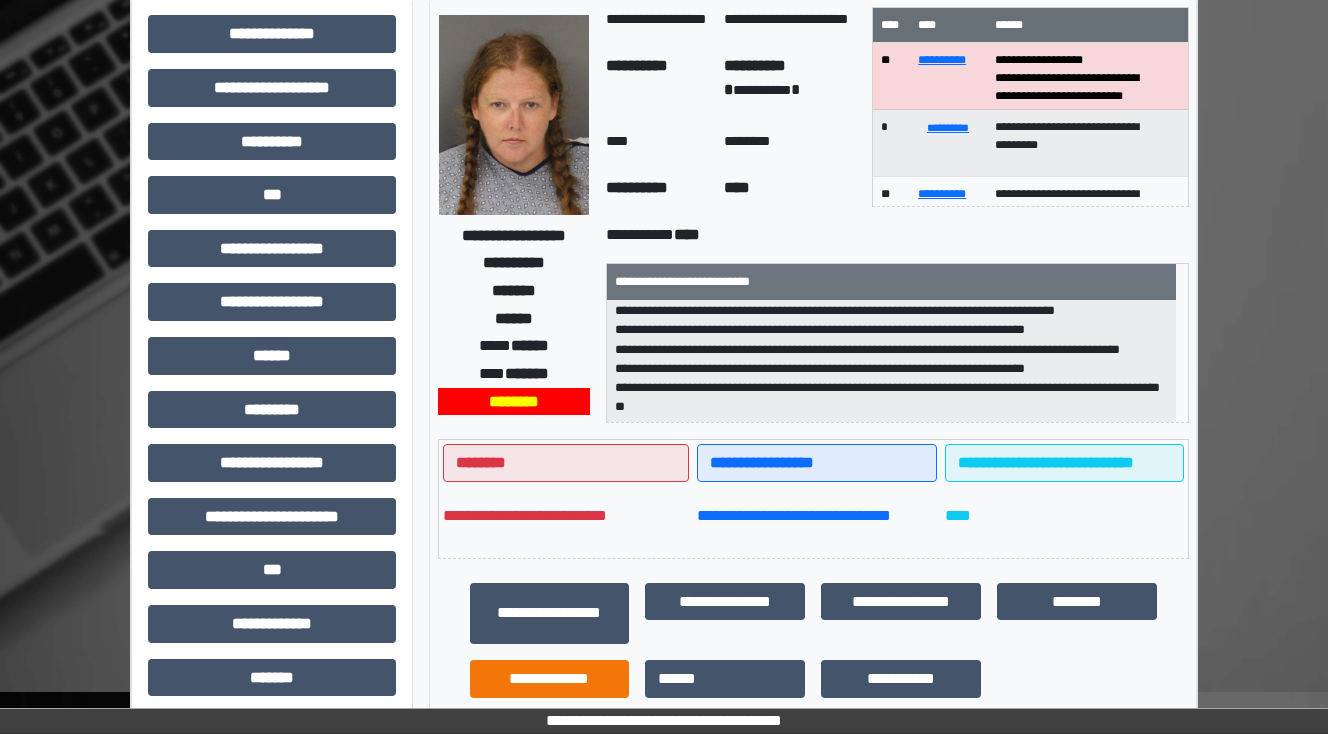 scroll, scrollTop: 0, scrollLeft: 0, axis: both 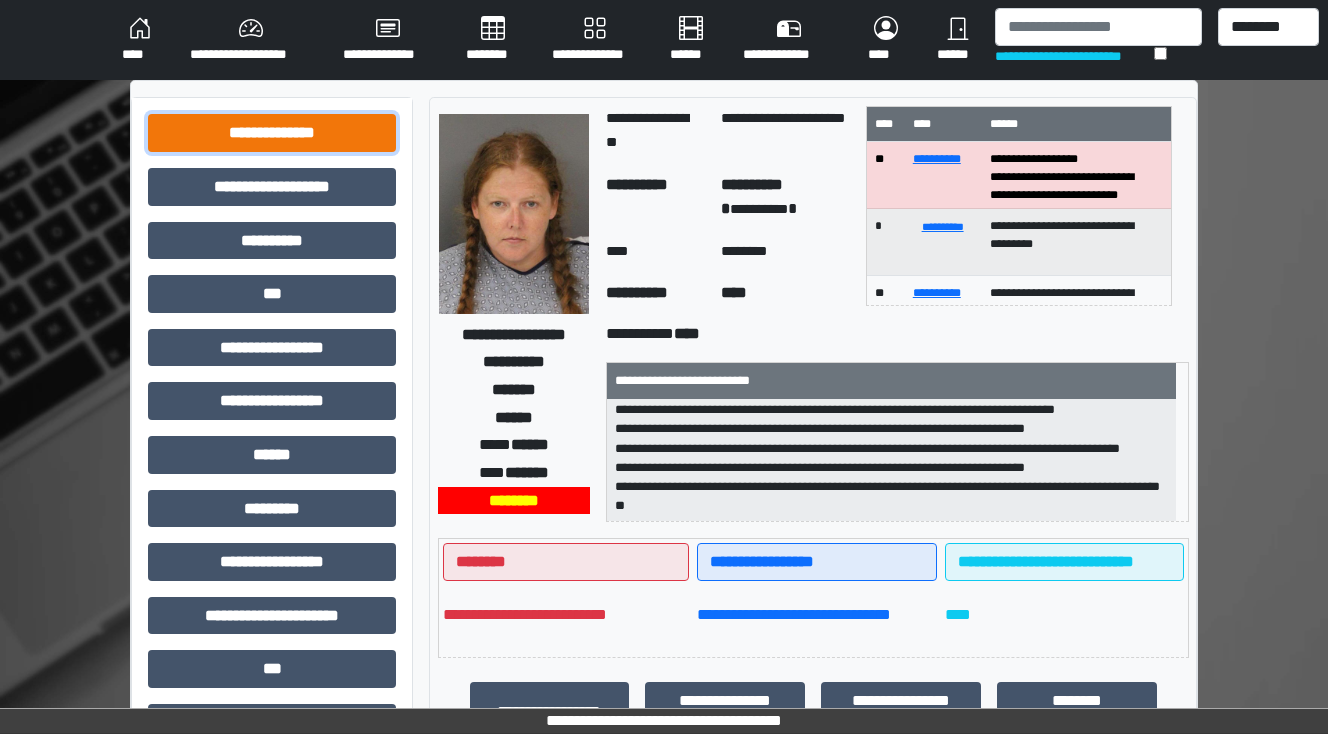 click on "**********" at bounding box center [272, 133] 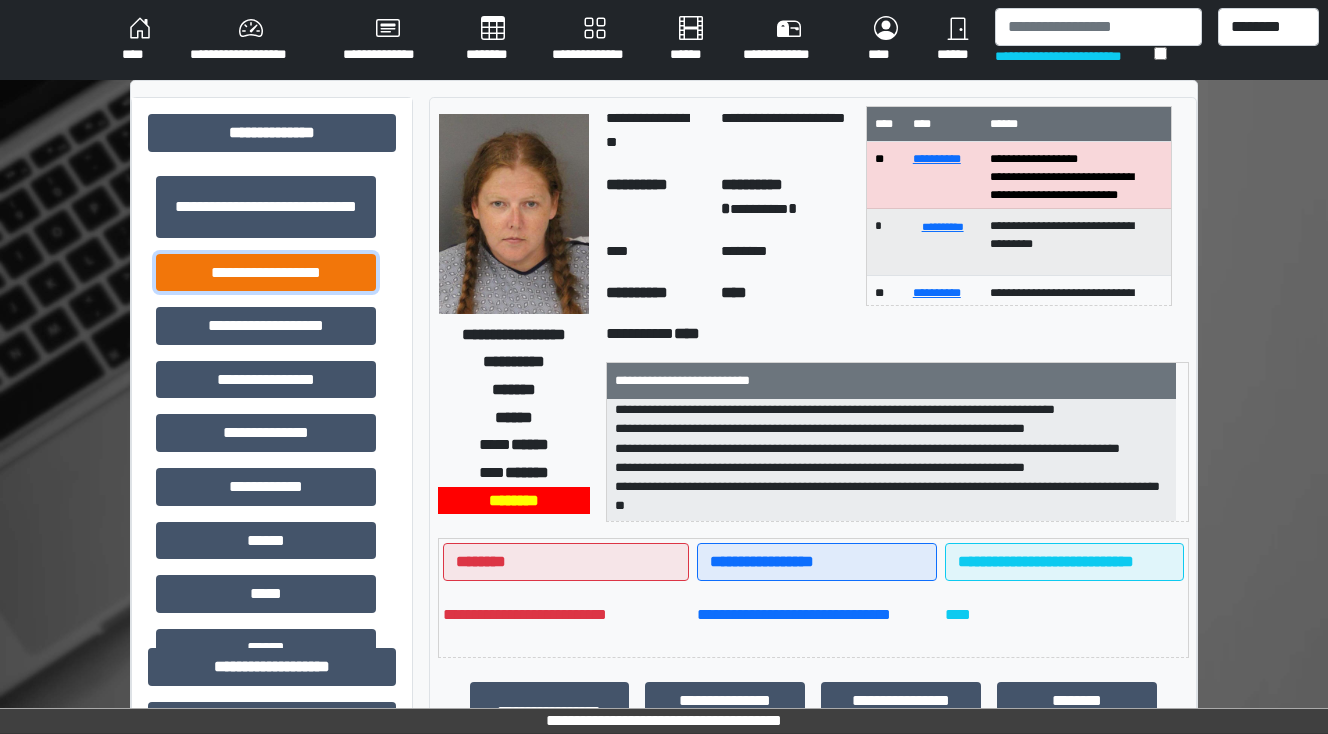 click on "**********" at bounding box center [266, 273] 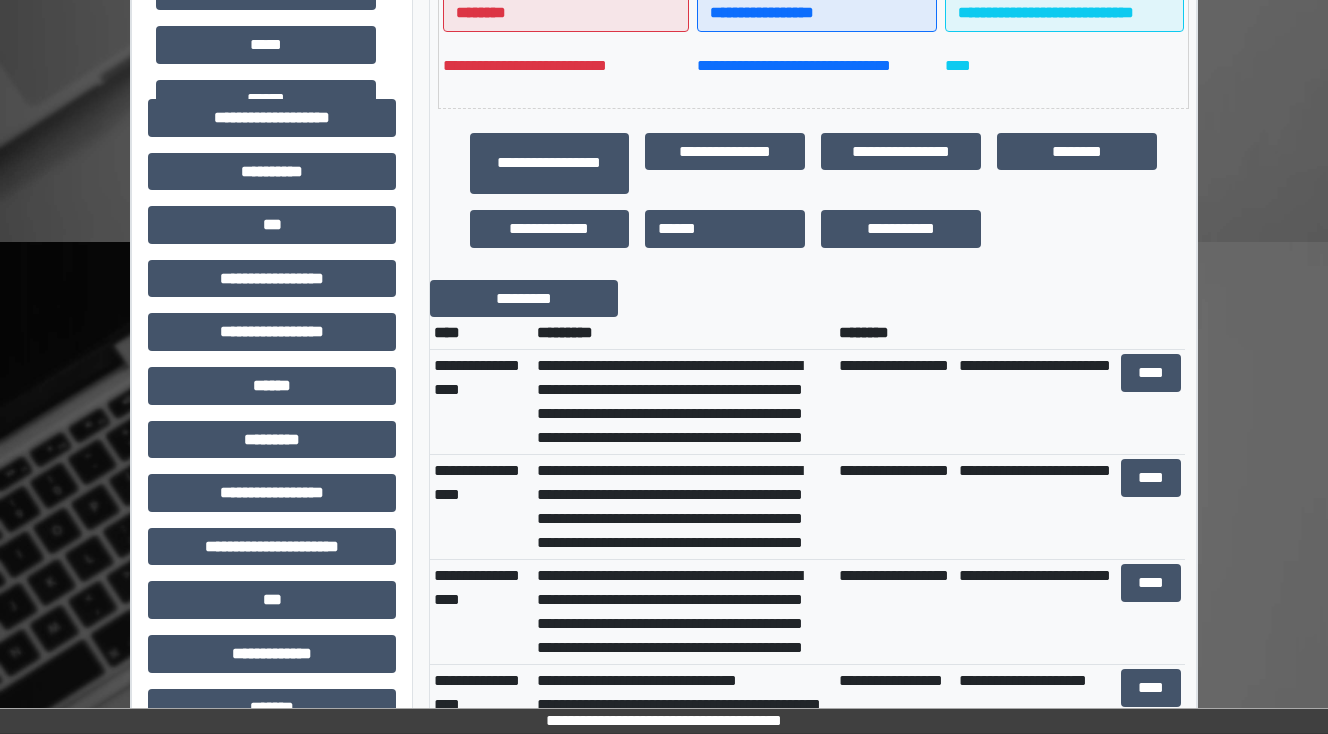 scroll, scrollTop: 720, scrollLeft: 0, axis: vertical 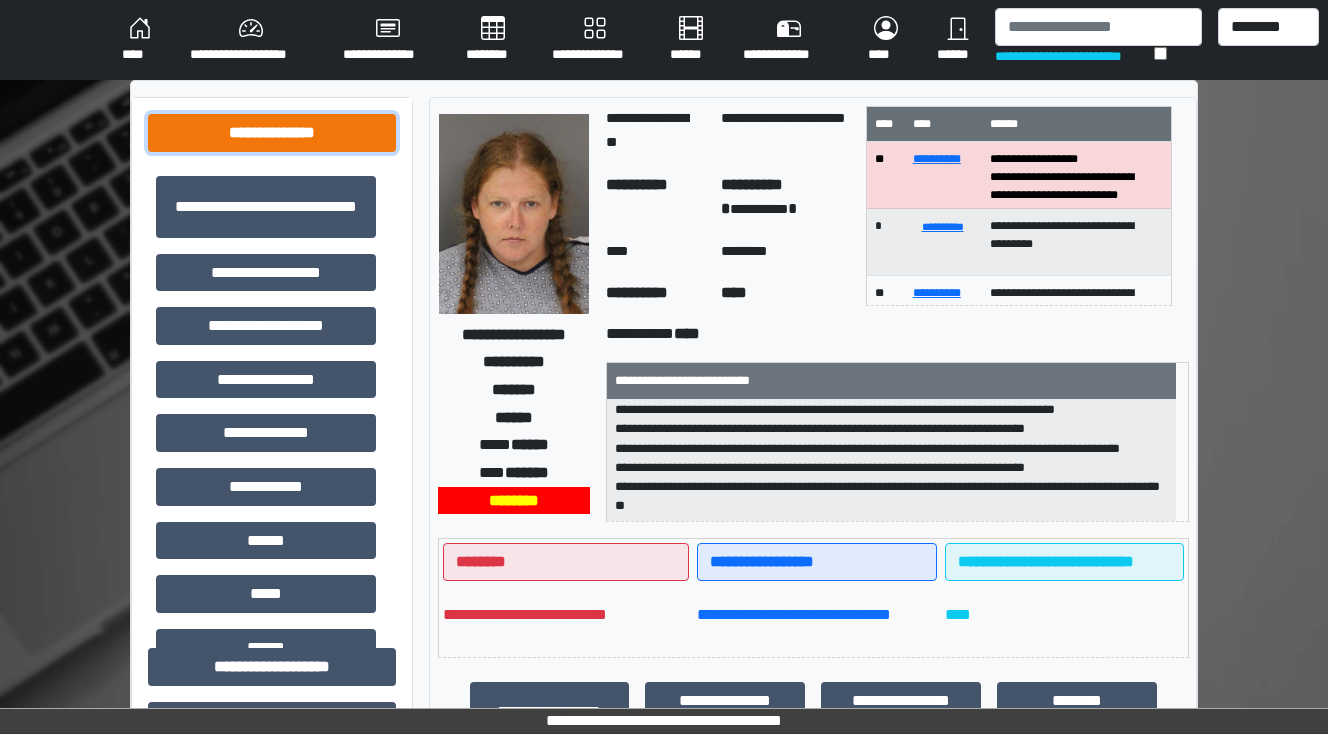 click on "**********" at bounding box center (272, 133) 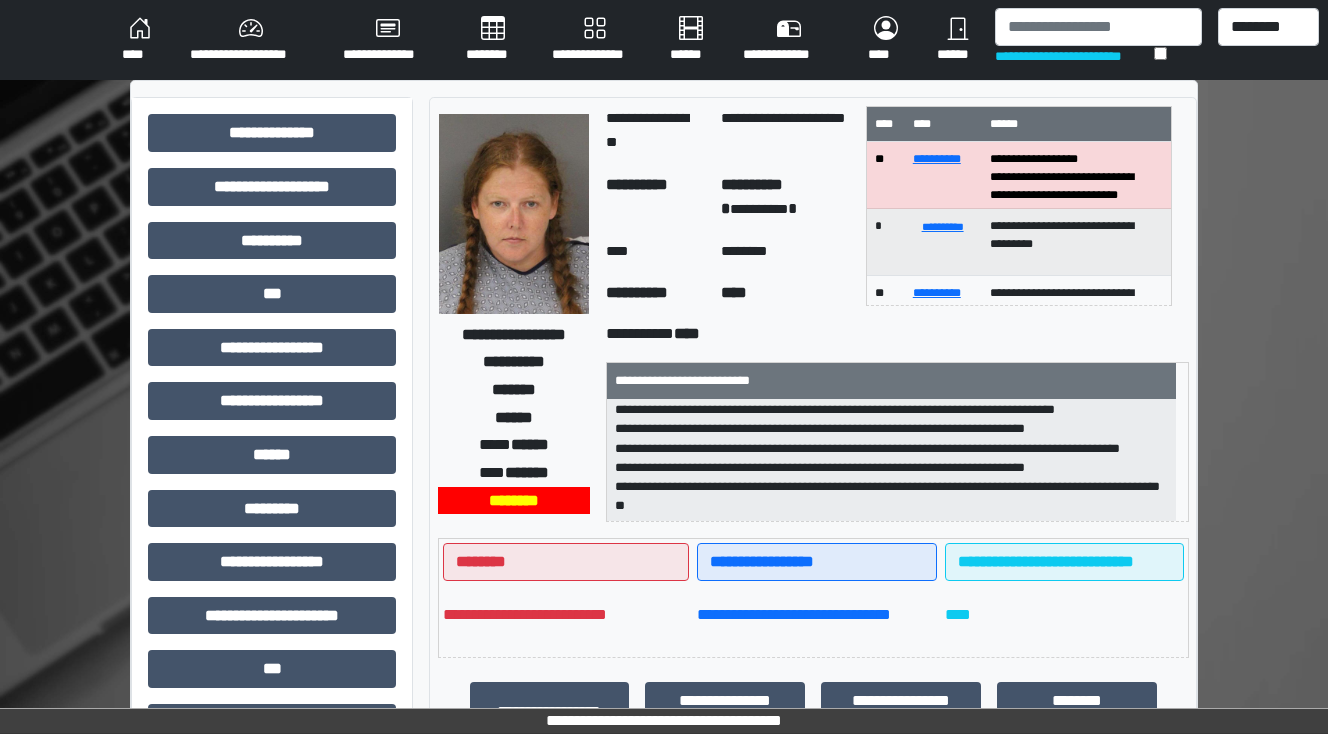 click on "********" at bounding box center [493, 40] 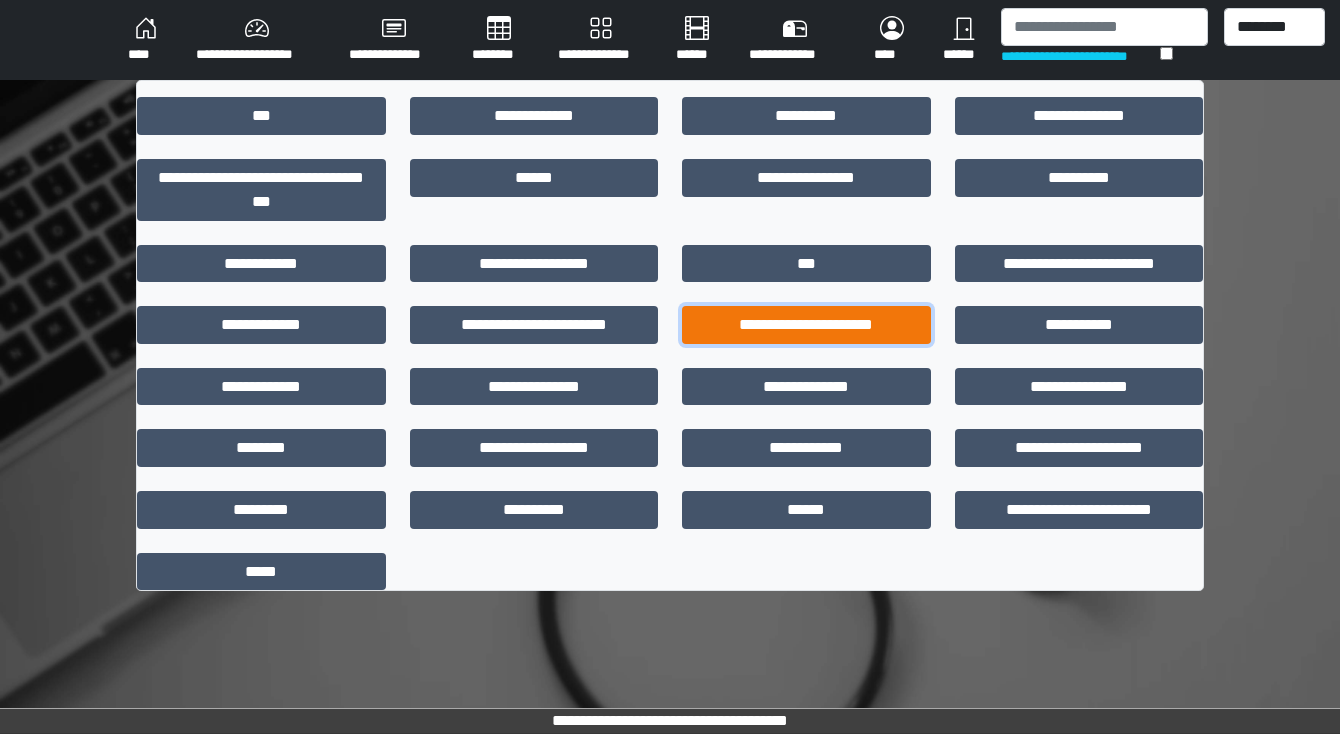 click on "**********" at bounding box center [806, 325] 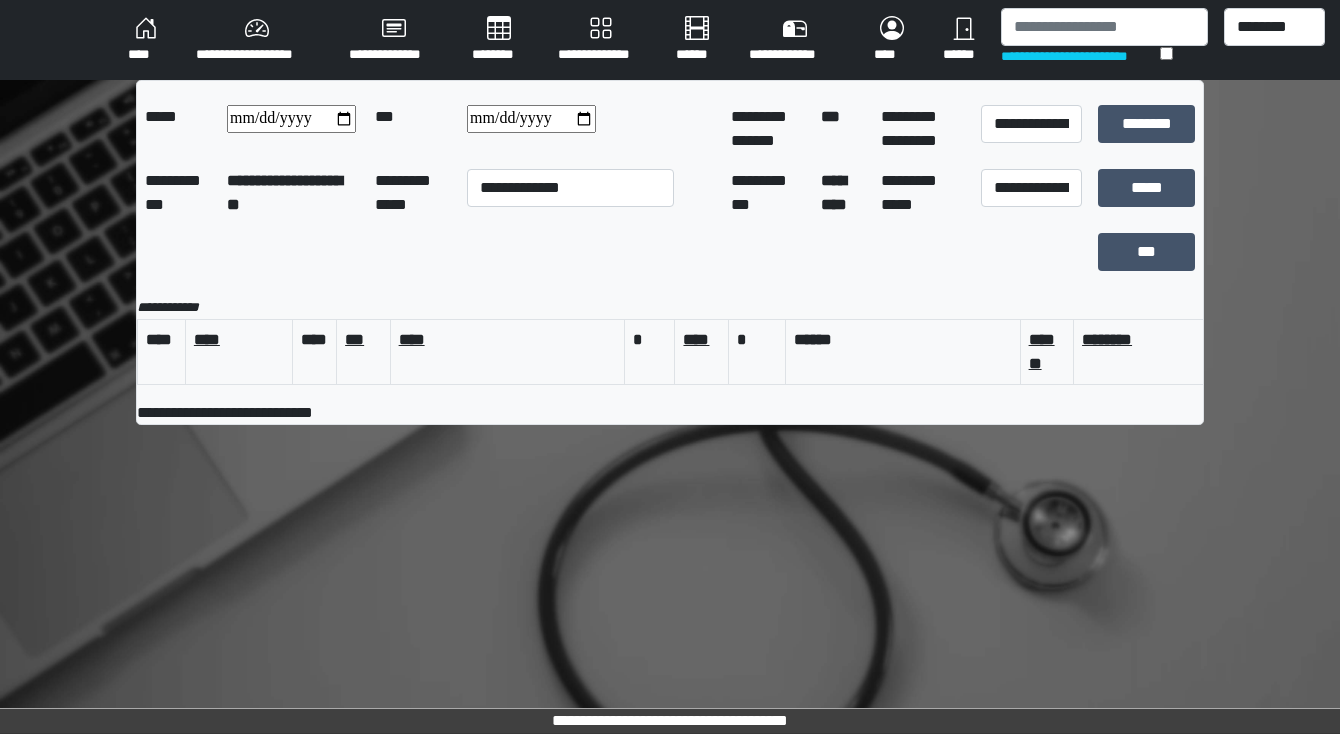 click on "****" at bounding box center (146, 40) 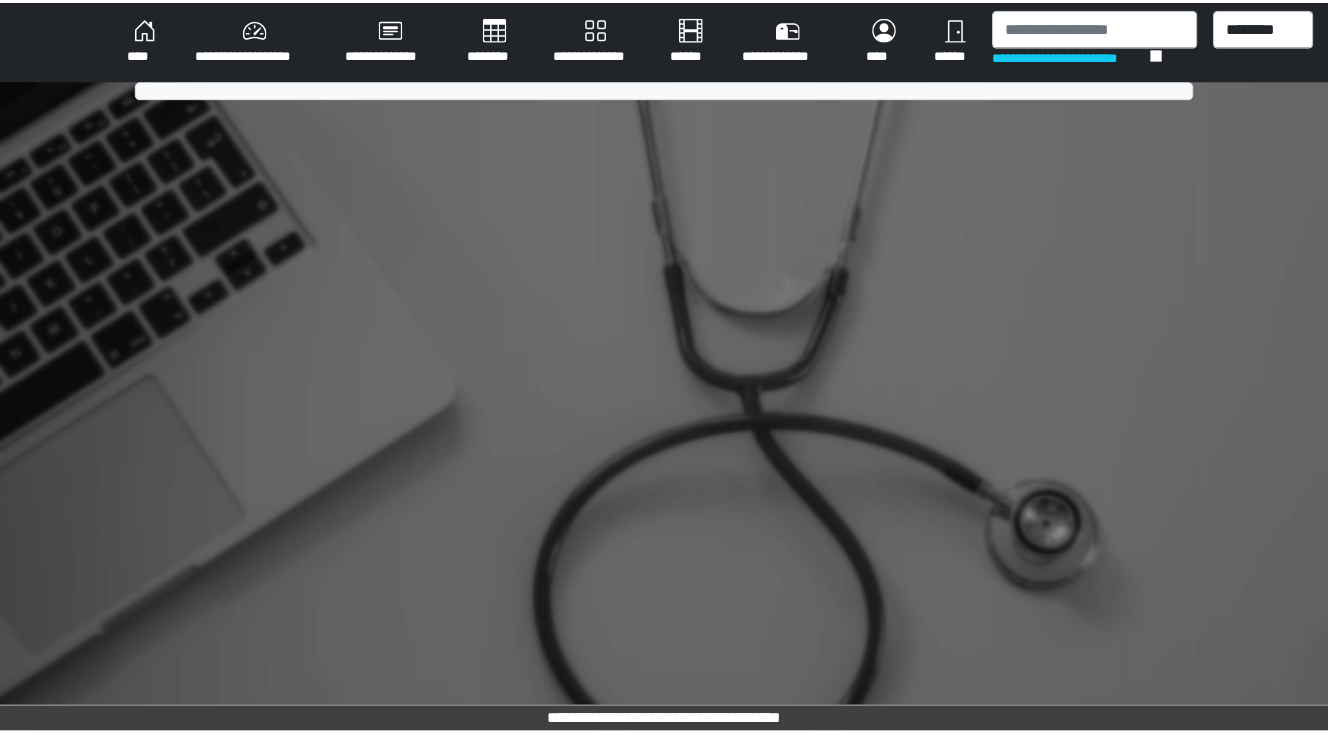 scroll, scrollTop: 0, scrollLeft: 0, axis: both 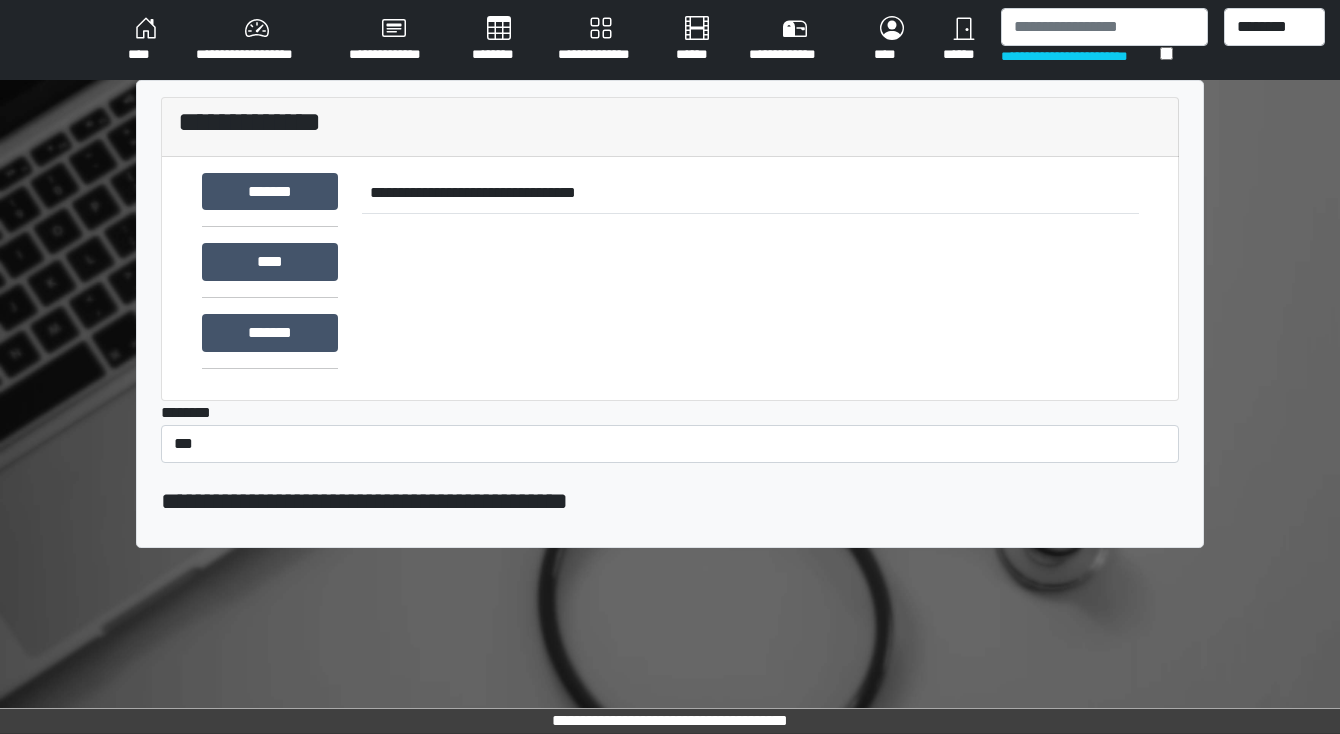 click on "**********" at bounding box center [670, 367] 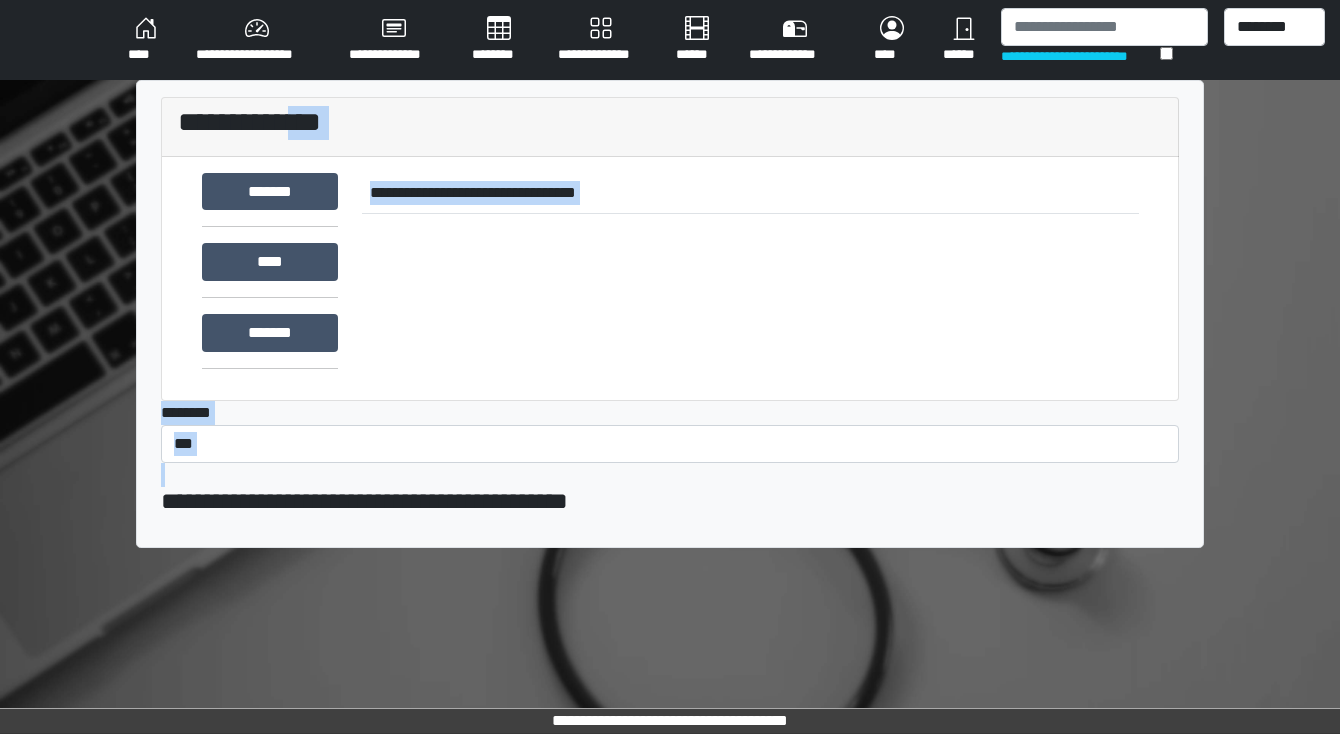 click on "**********" at bounding box center (670, 322) 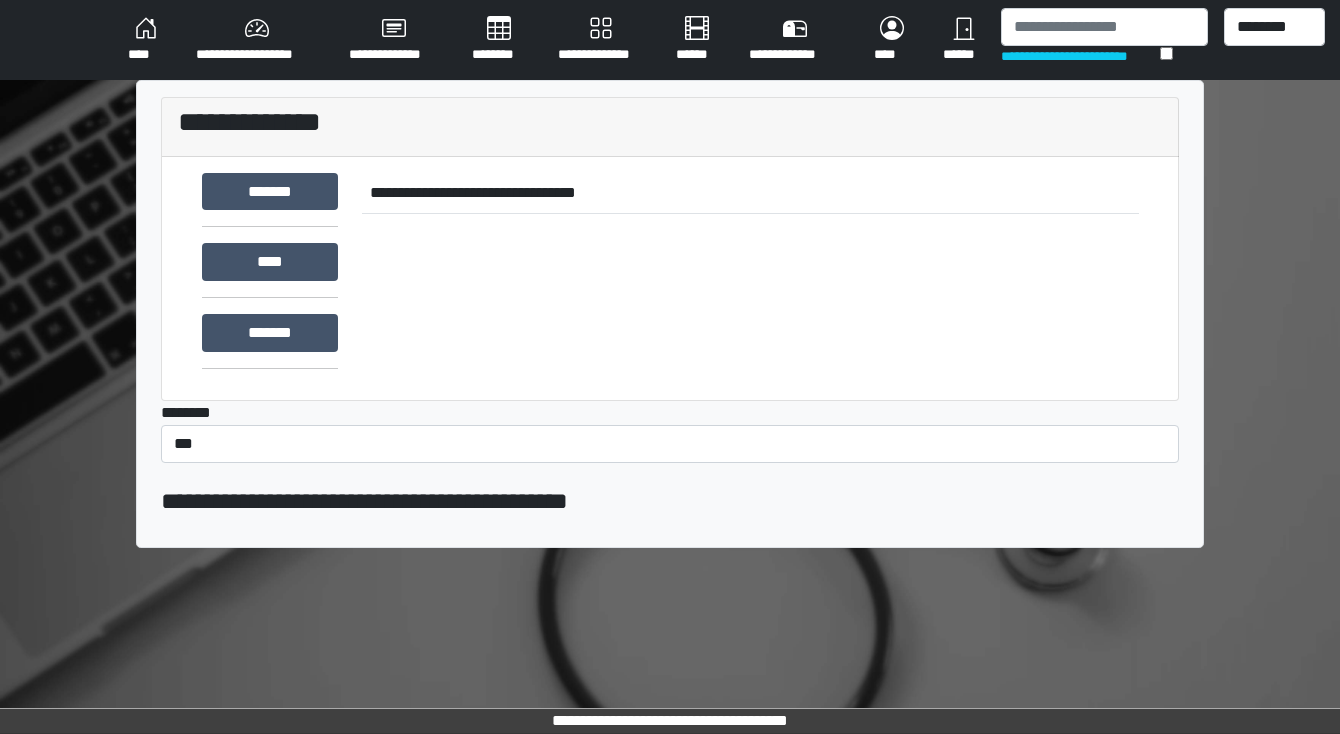 click on "**********" at bounding box center [670, 322] 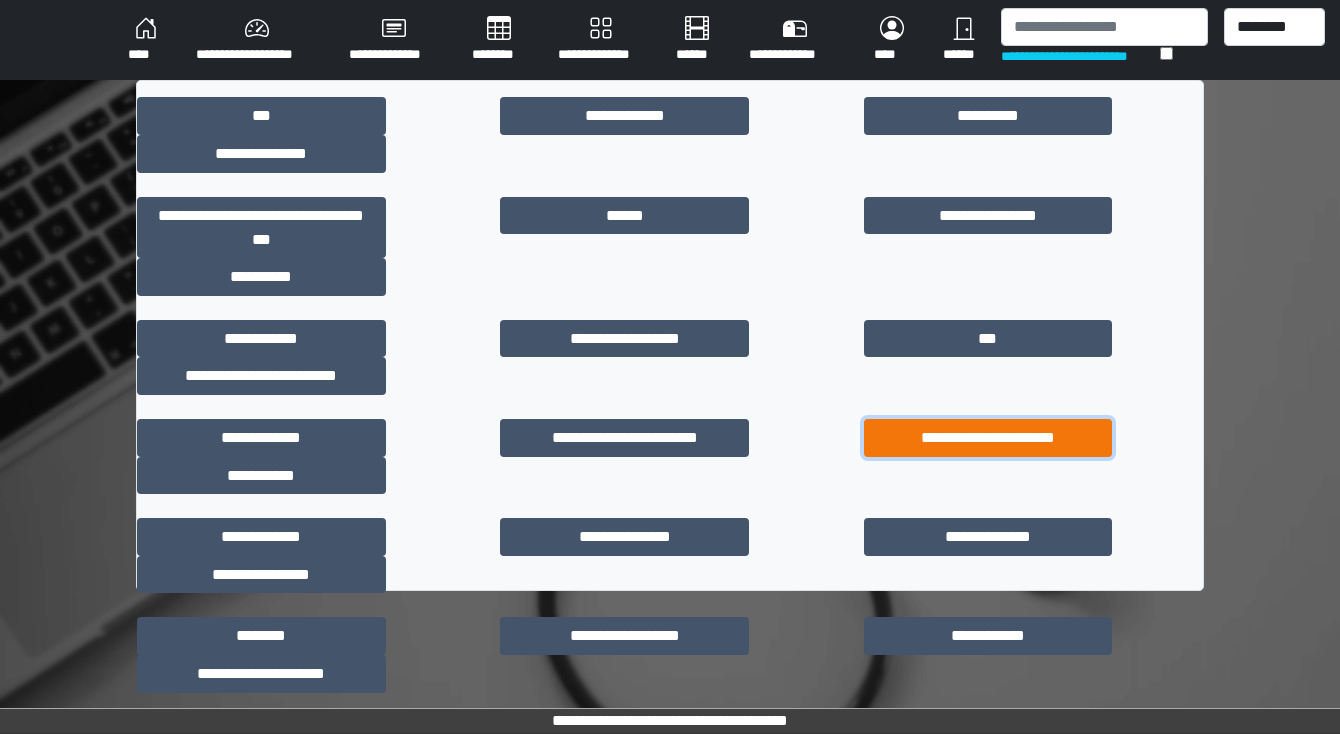 click on "**********" at bounding box center [988, 438] 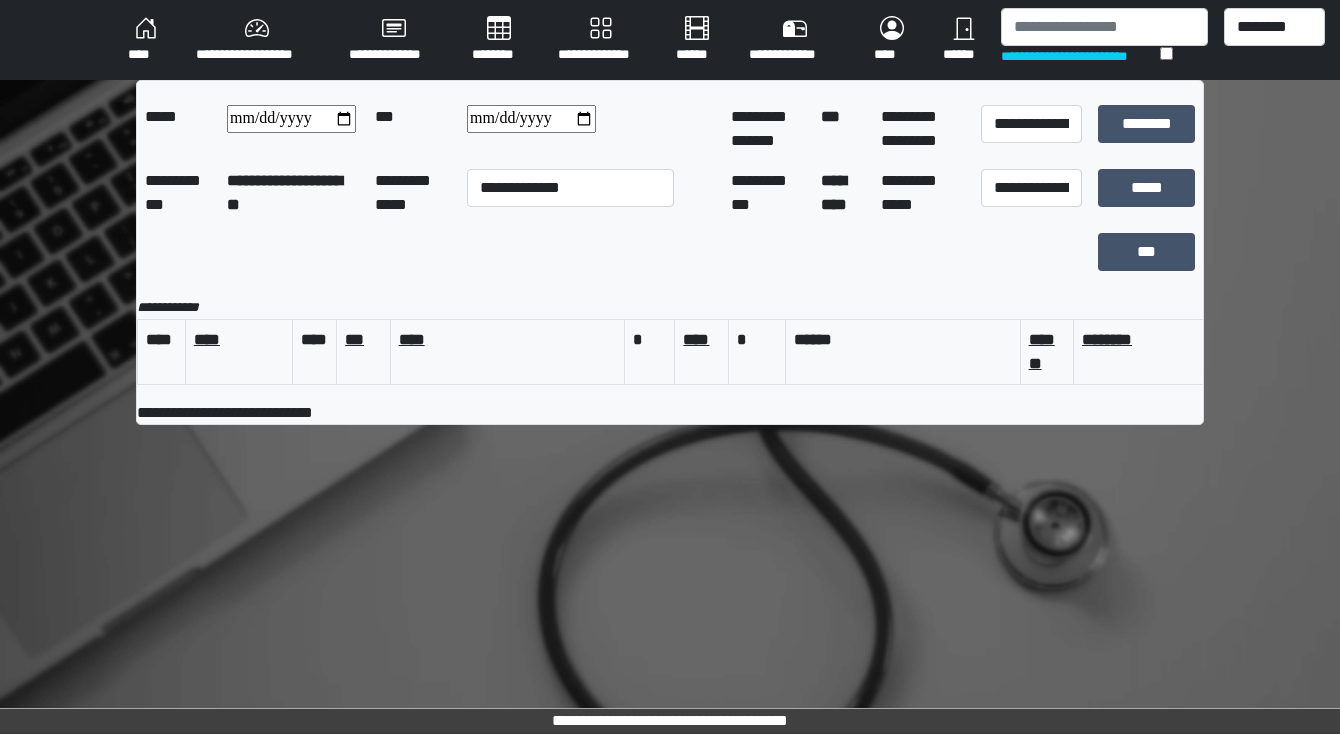click on "********" at bounding box center (499, 40) 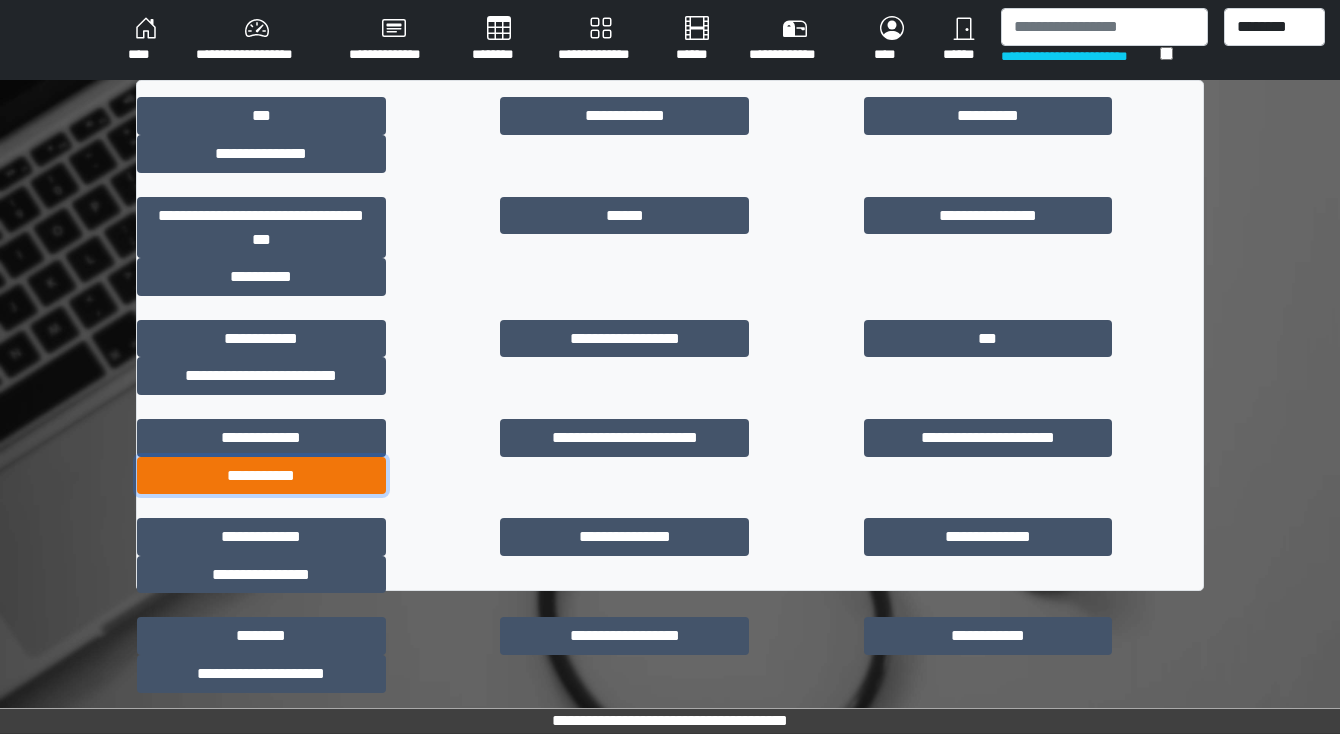 click on "**********" at bounding box center (261, 476) 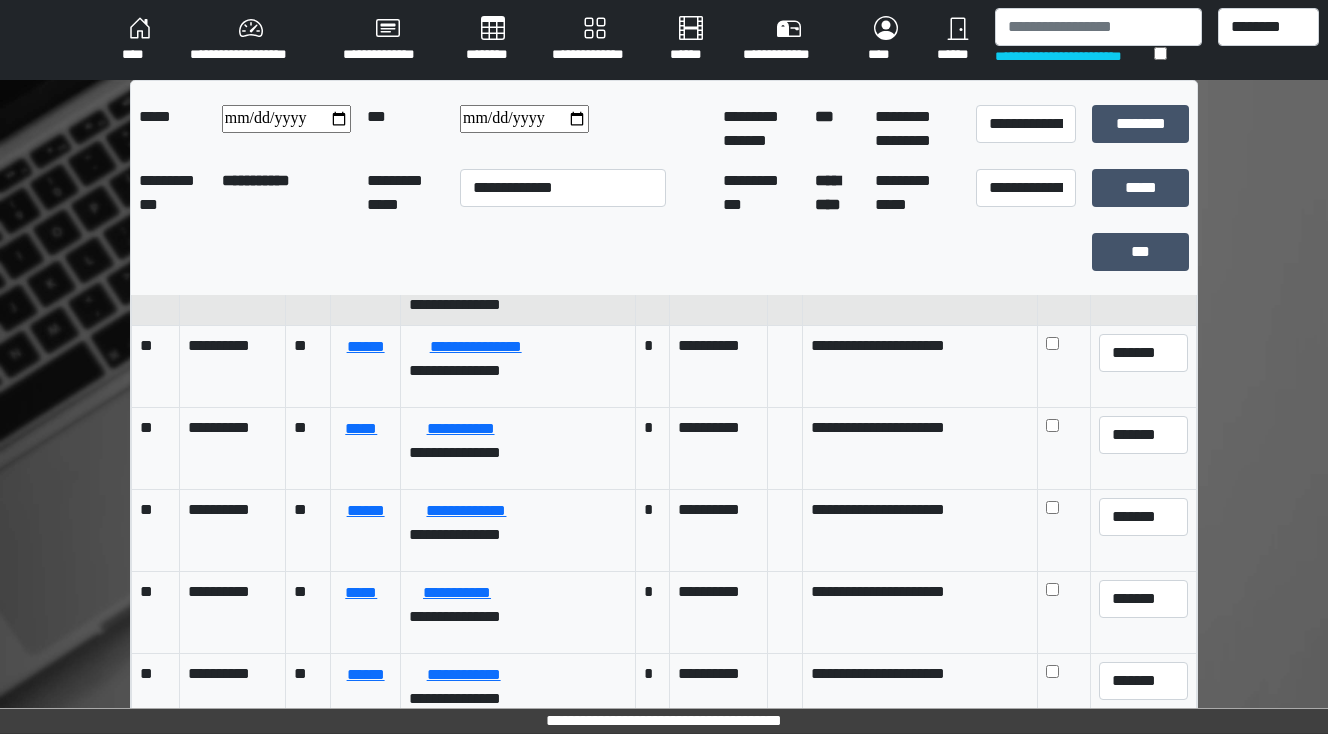 scroll, scrollTop: 80, scrollLeft: 0, axis: vertical 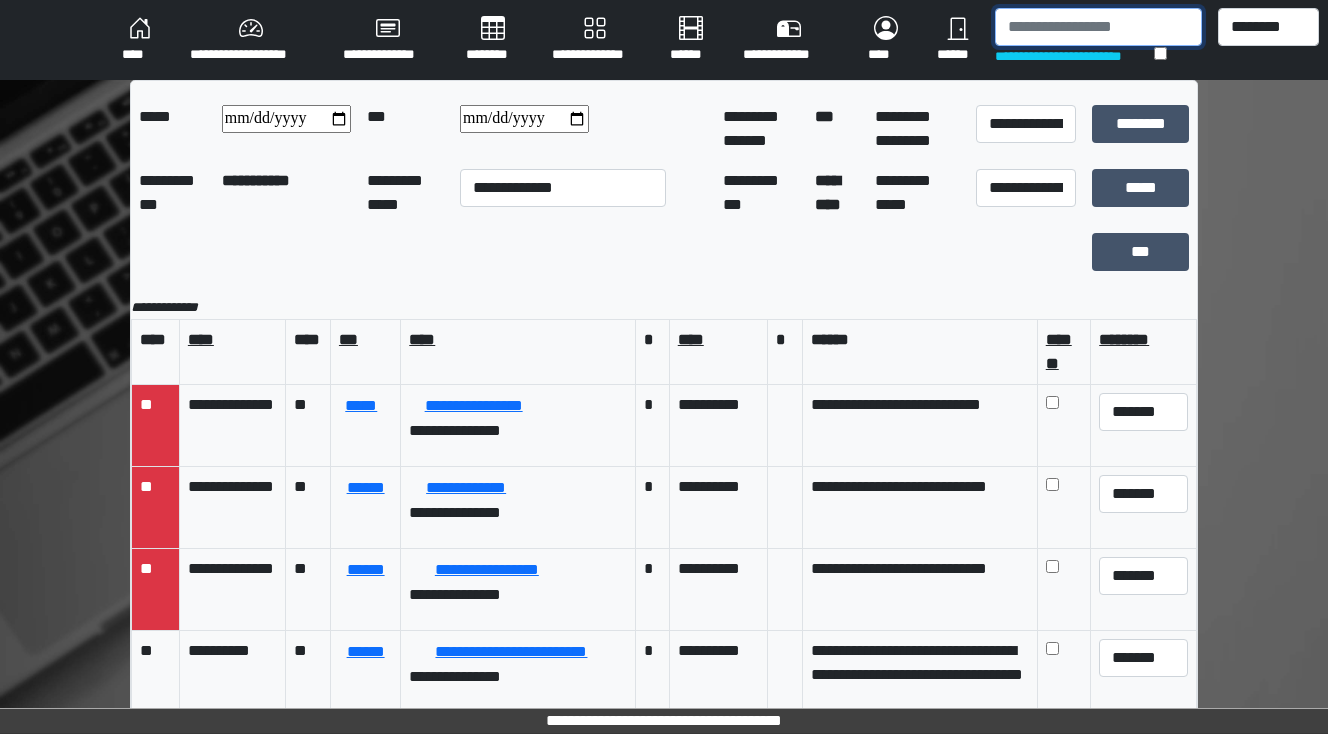click at bounding box center (1098, 27) 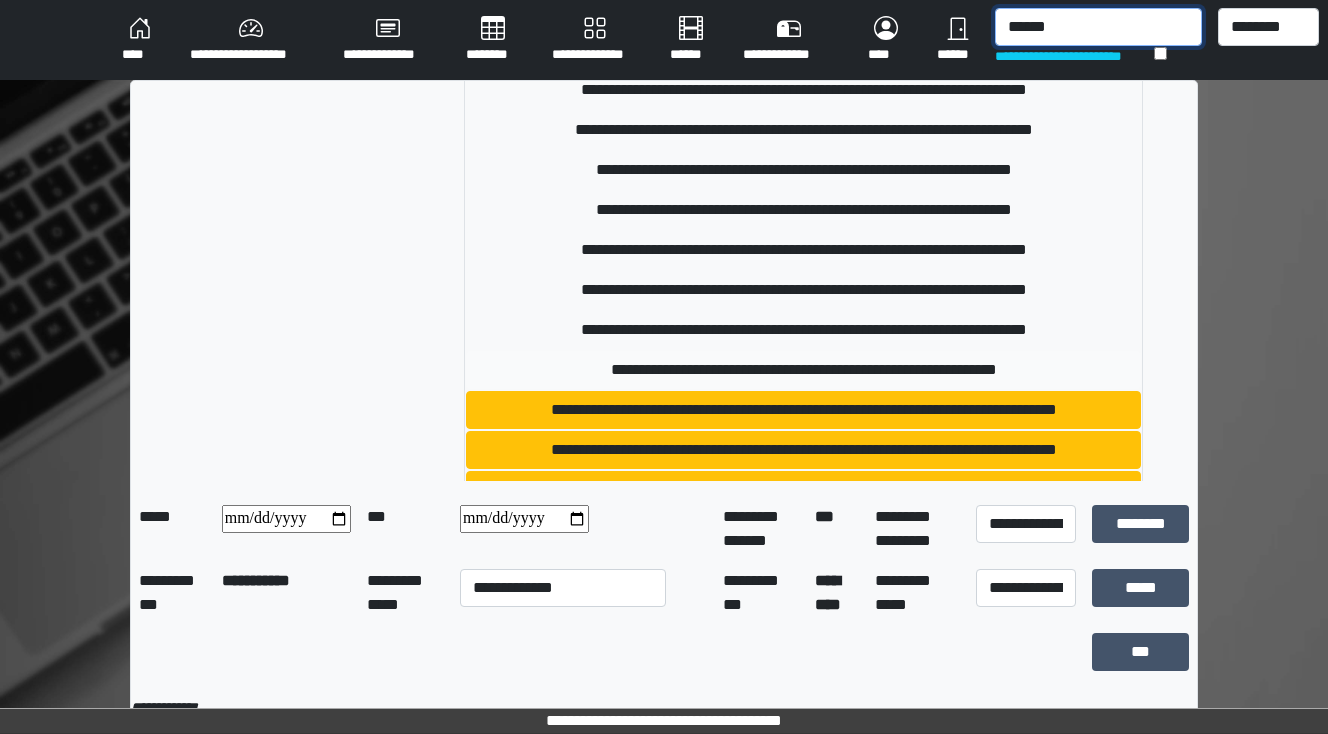 scroll, scrollTop: 160, scrollLeft: 0, axis: vertical 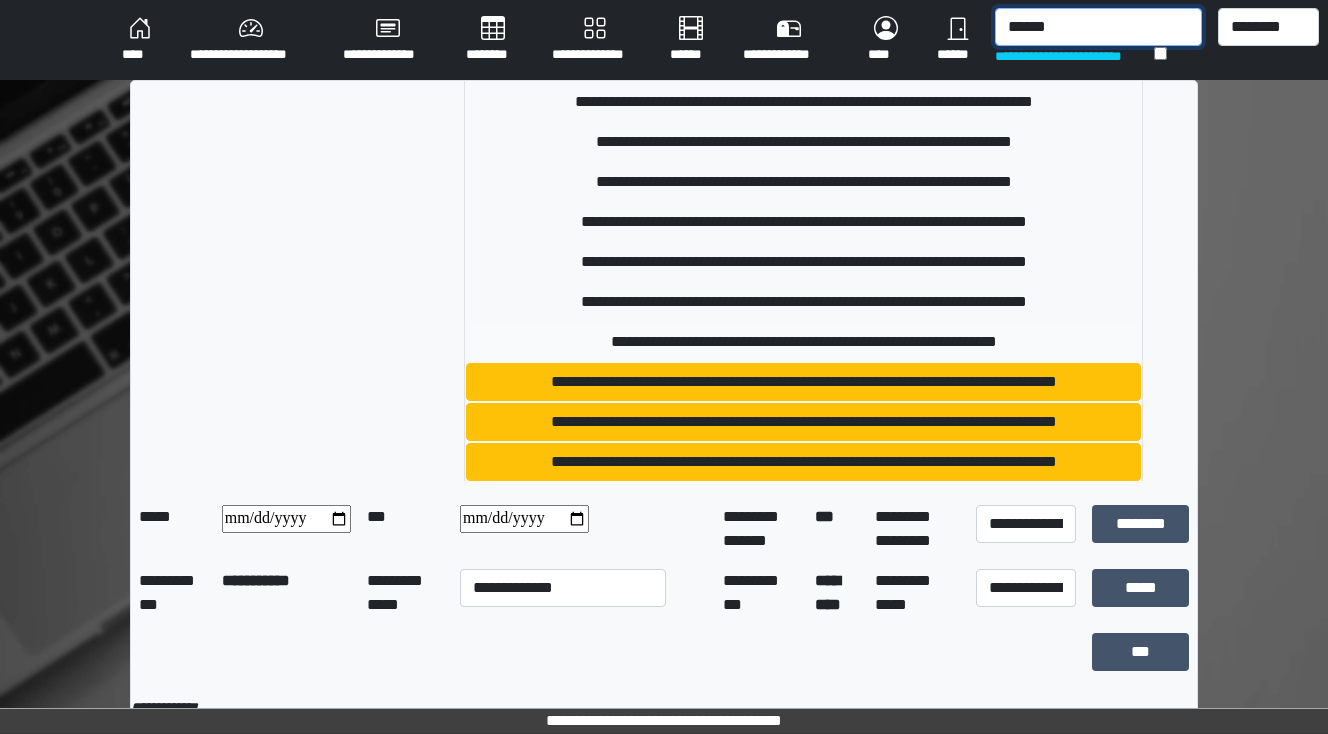 type on "******" 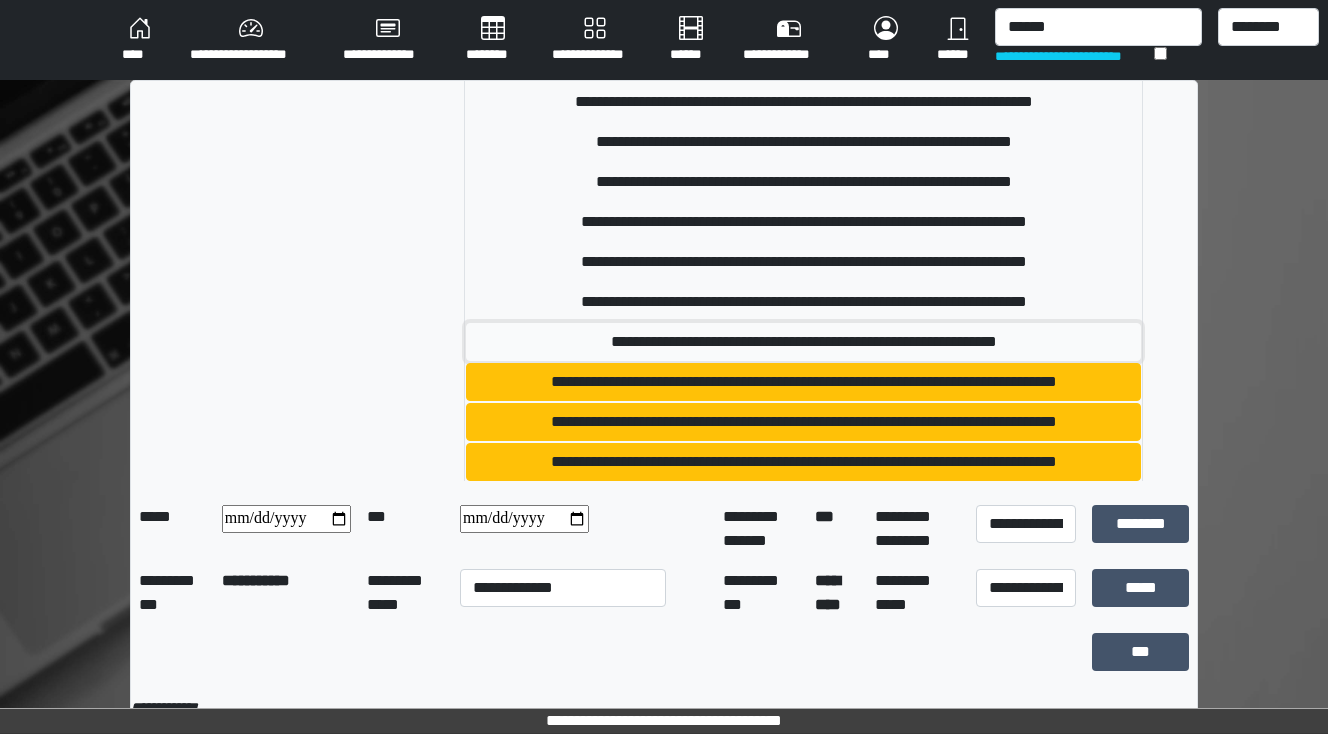 click on "**********" at bounding box center (803, 342) 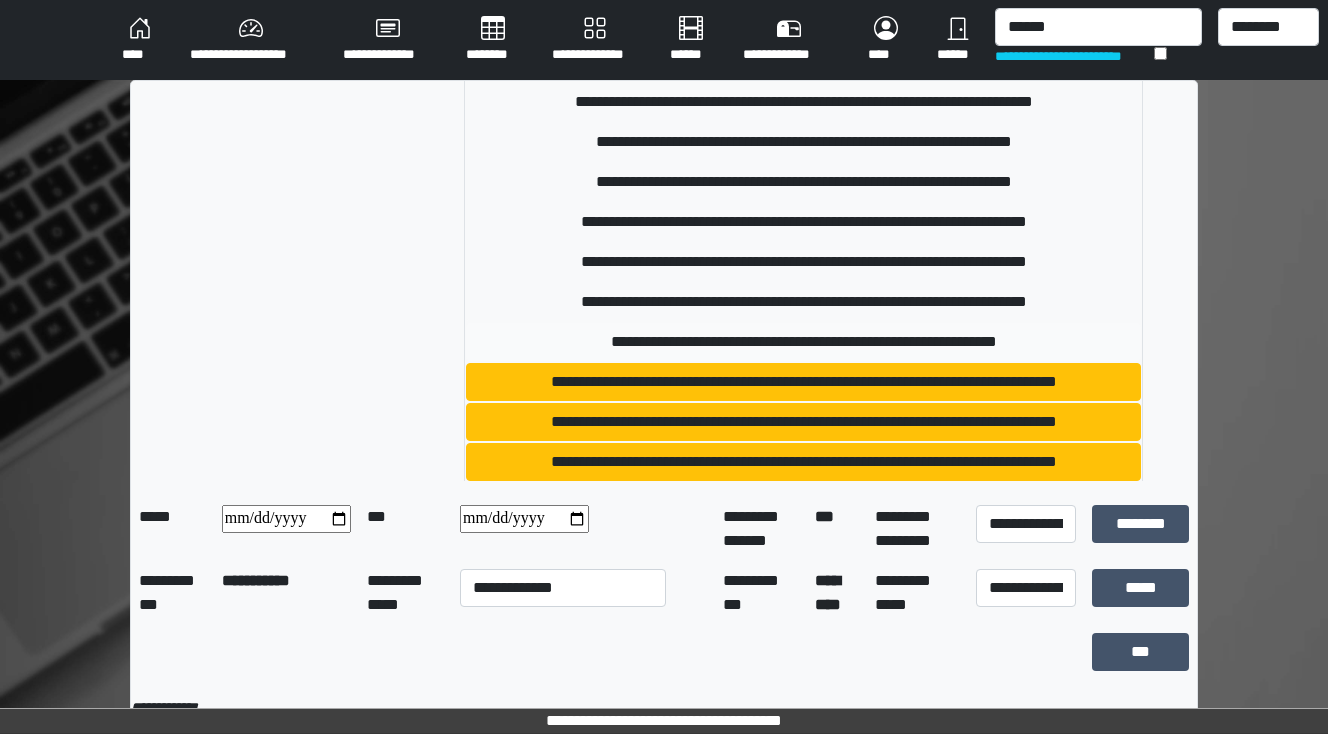 type 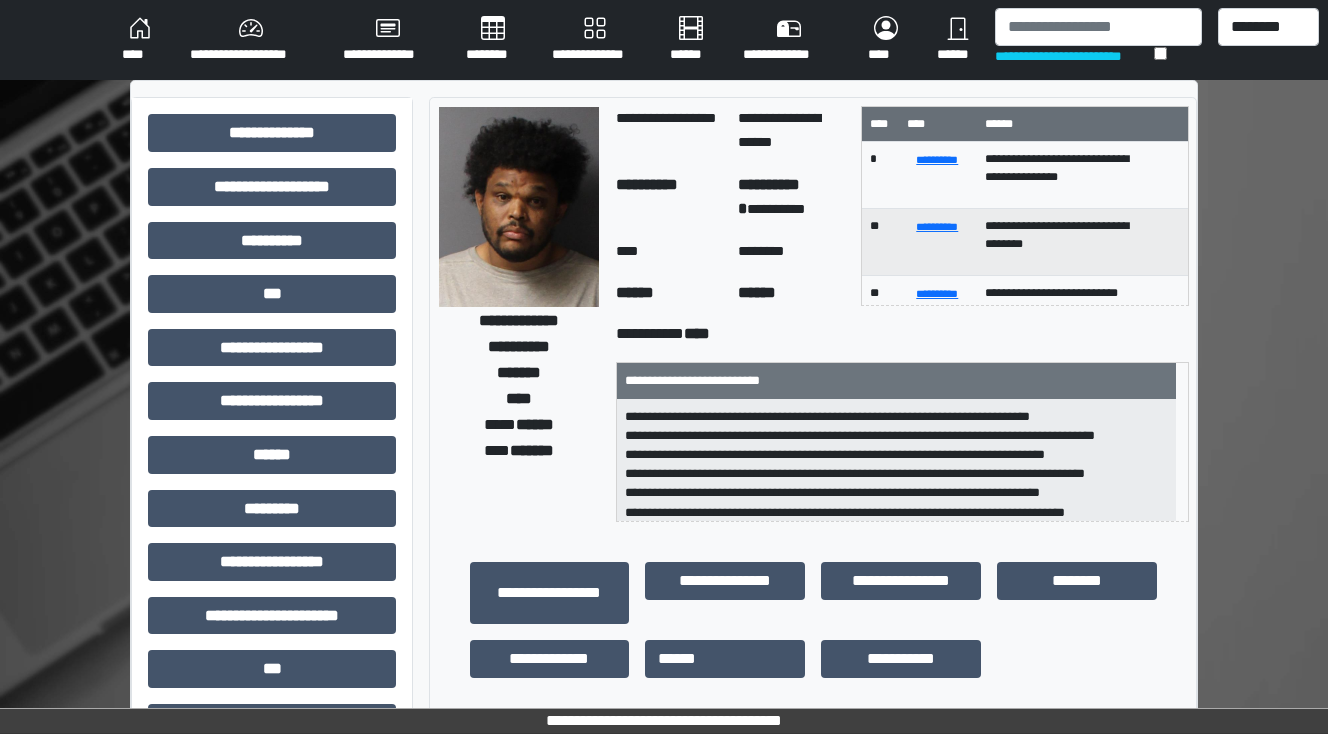 click on "****" at bounding box center (140, 40) 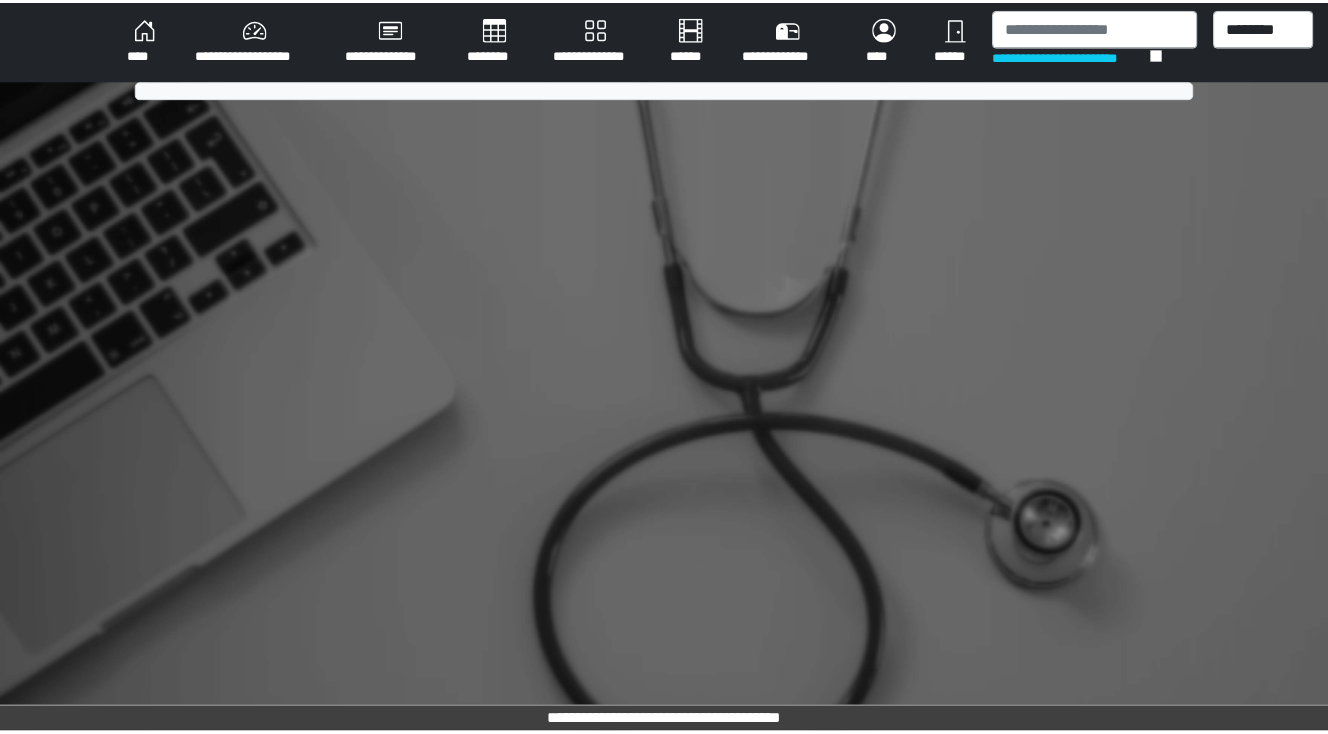 scroll, scrollTop: 0, scrollLeft: 0, axis: both 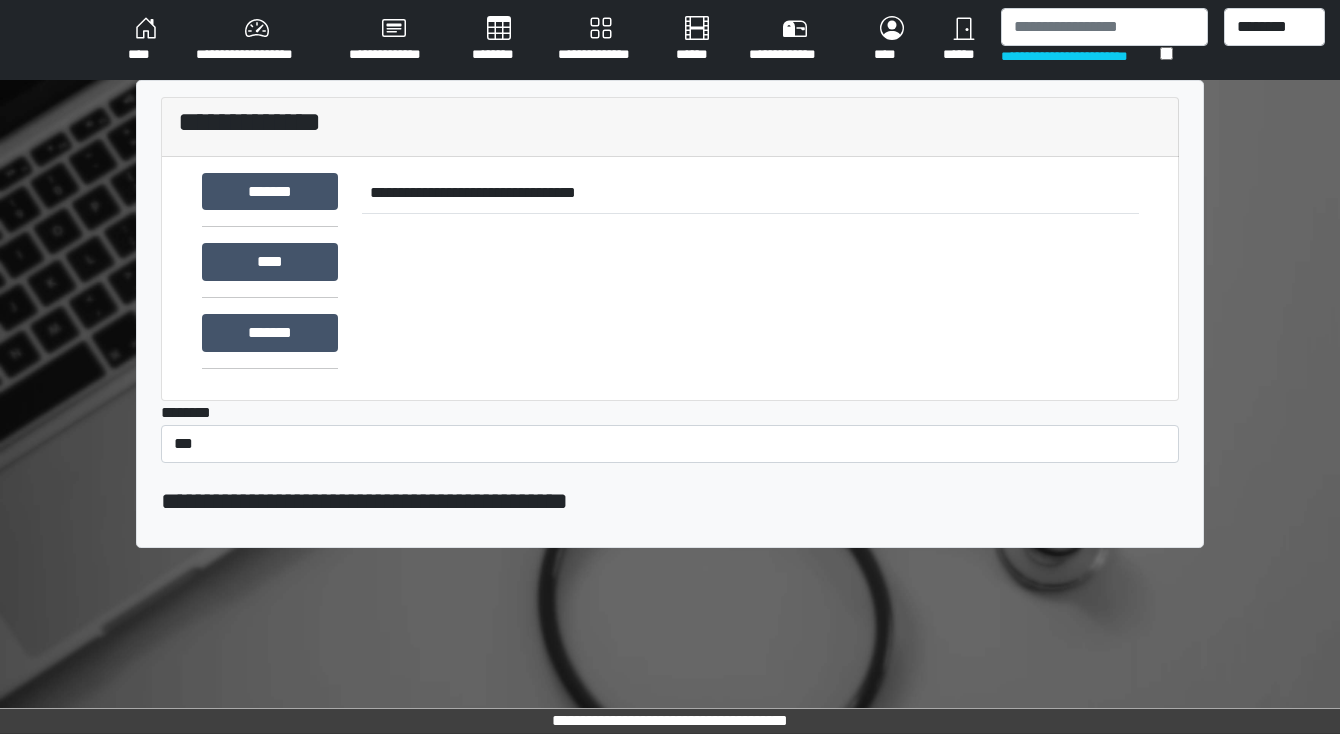 click on "********" at bounding box center (499, 40) 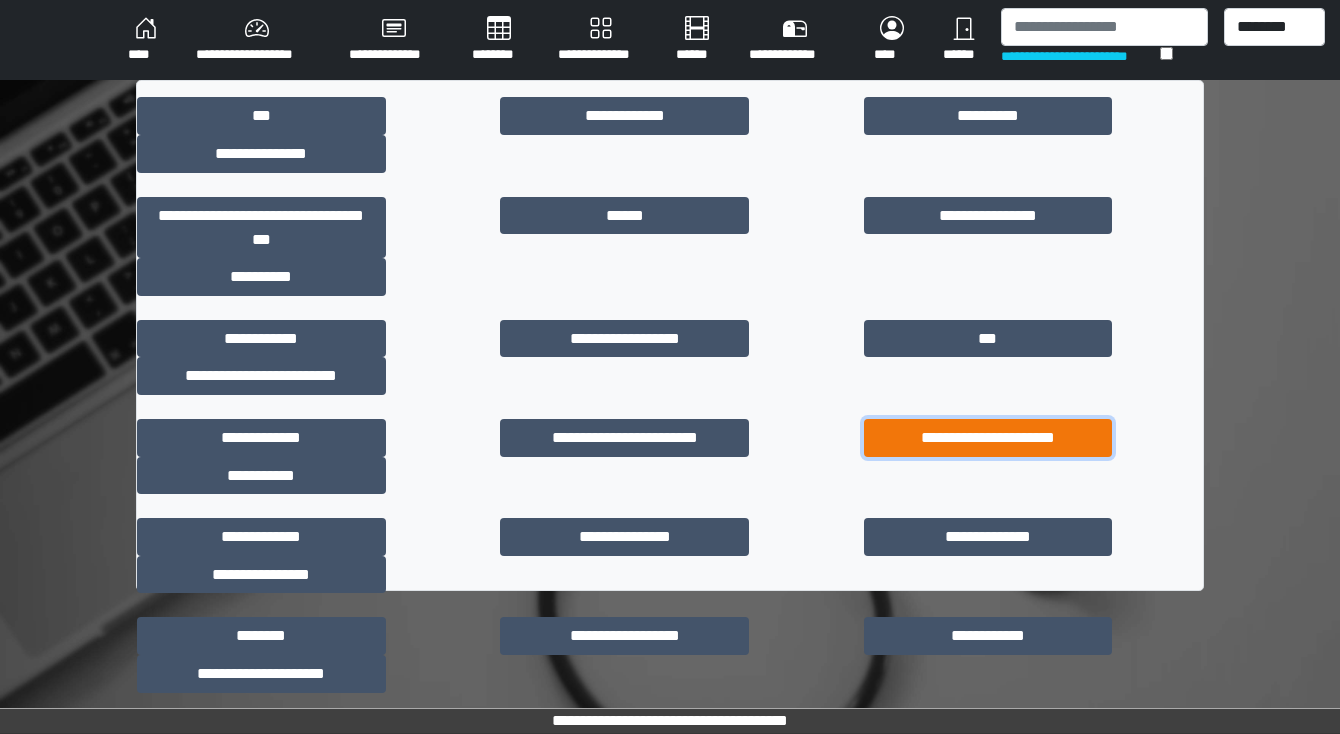 click on "**********" at bounding box center [988, 438] 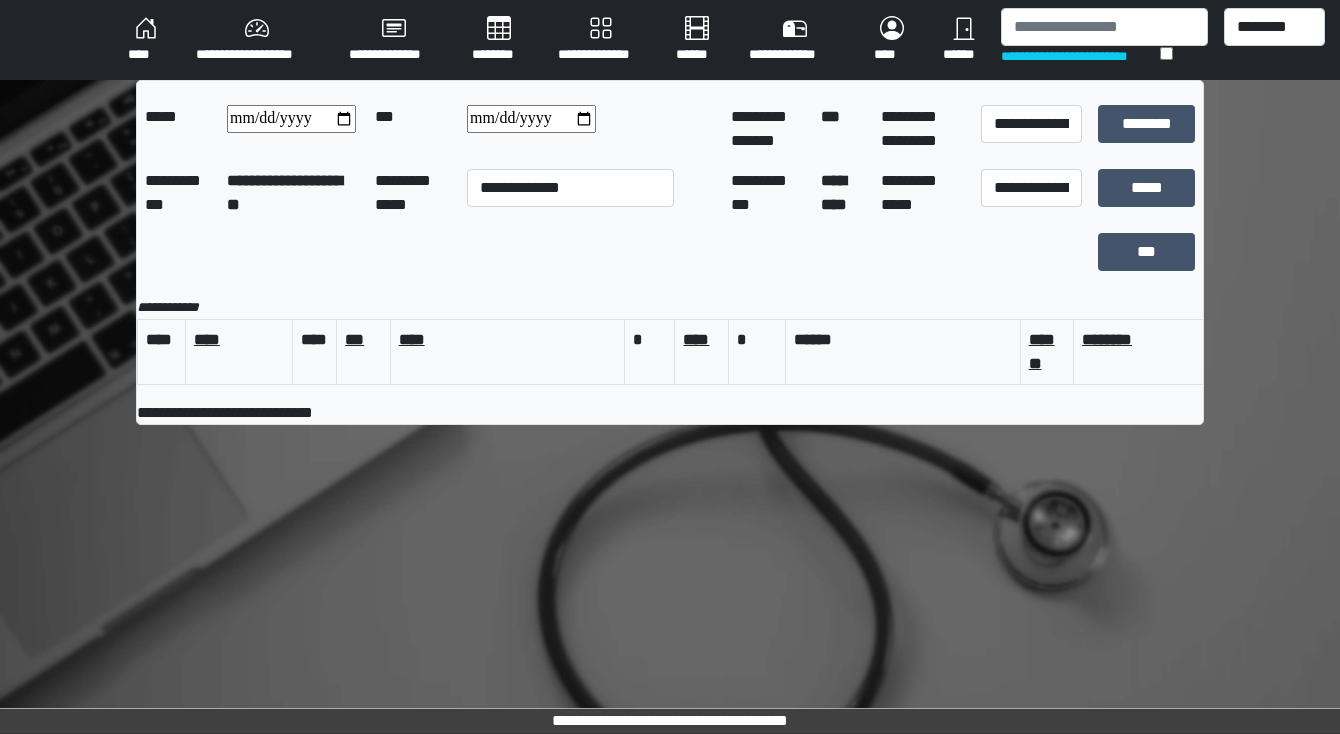 click on "********" at bounding box center [499, 40] 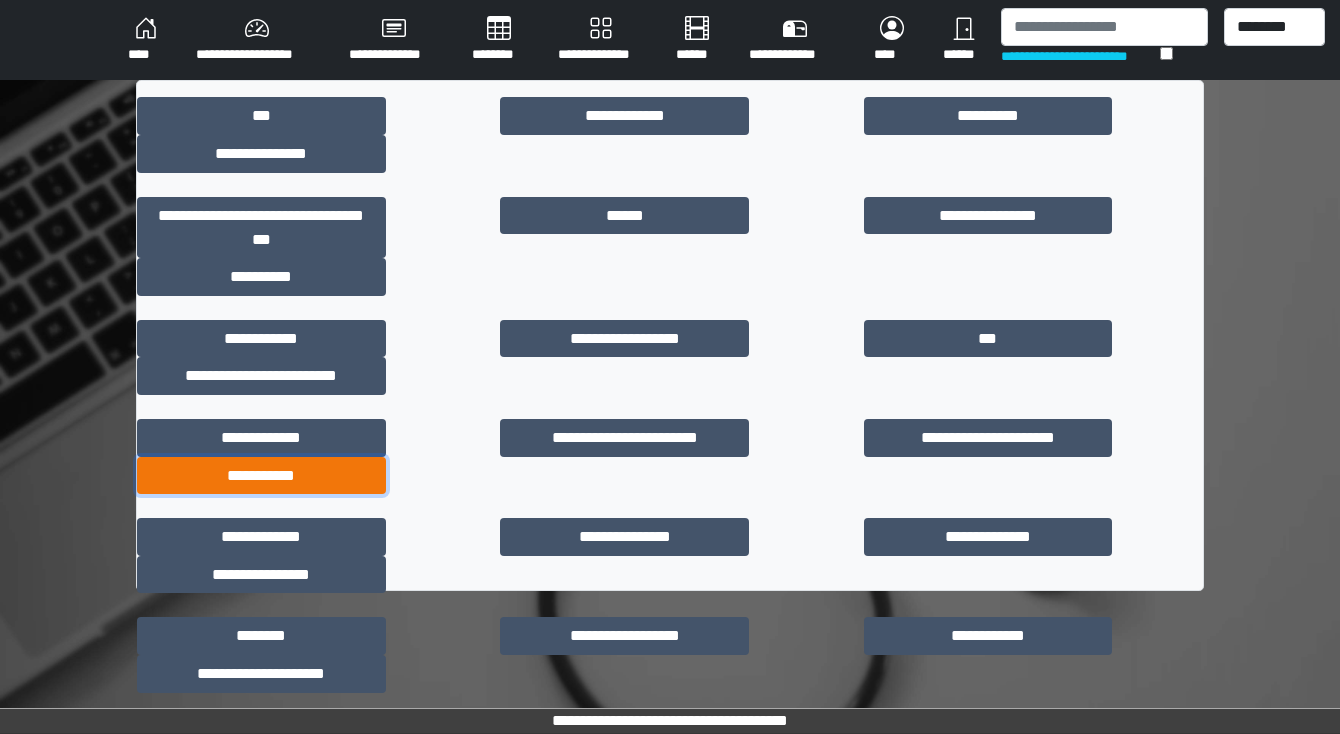 click on "**********" at bounding box center (261, 476) 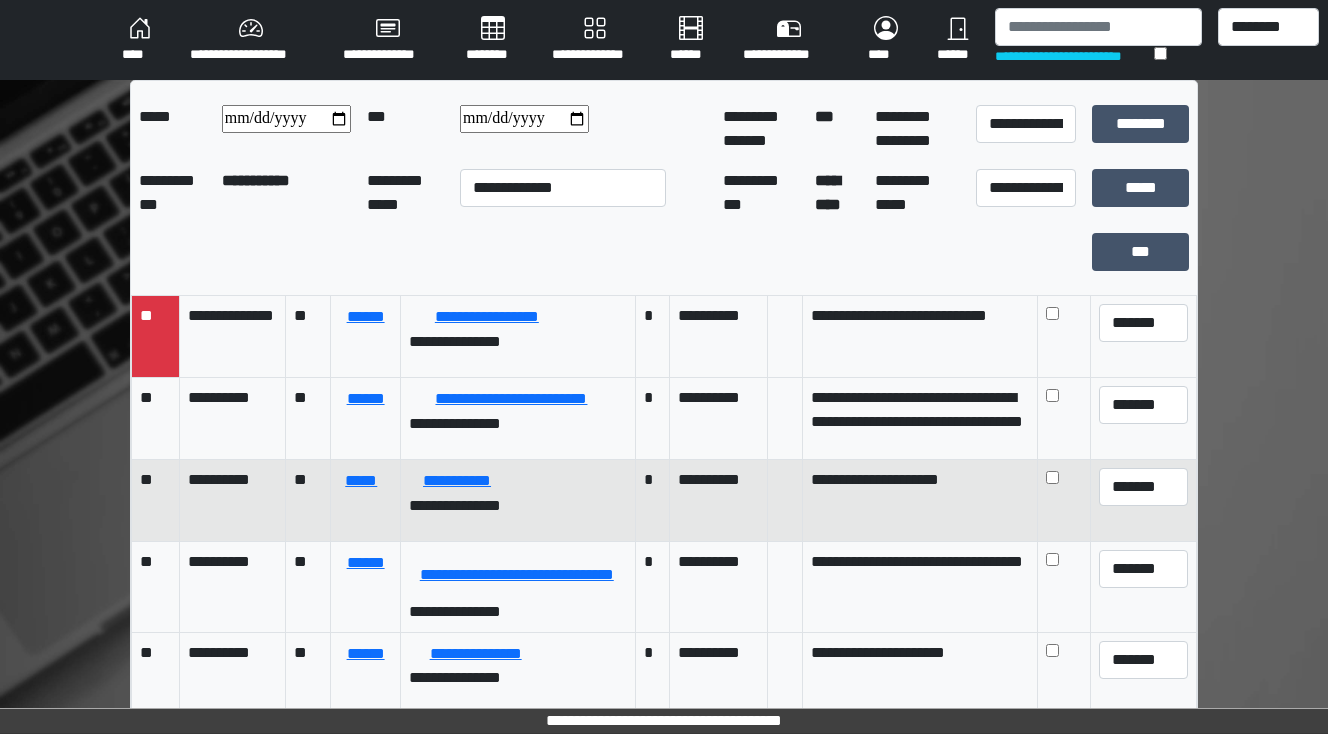 scroll, scrollTop: 240, scrollLeft: 0, axis: vertical 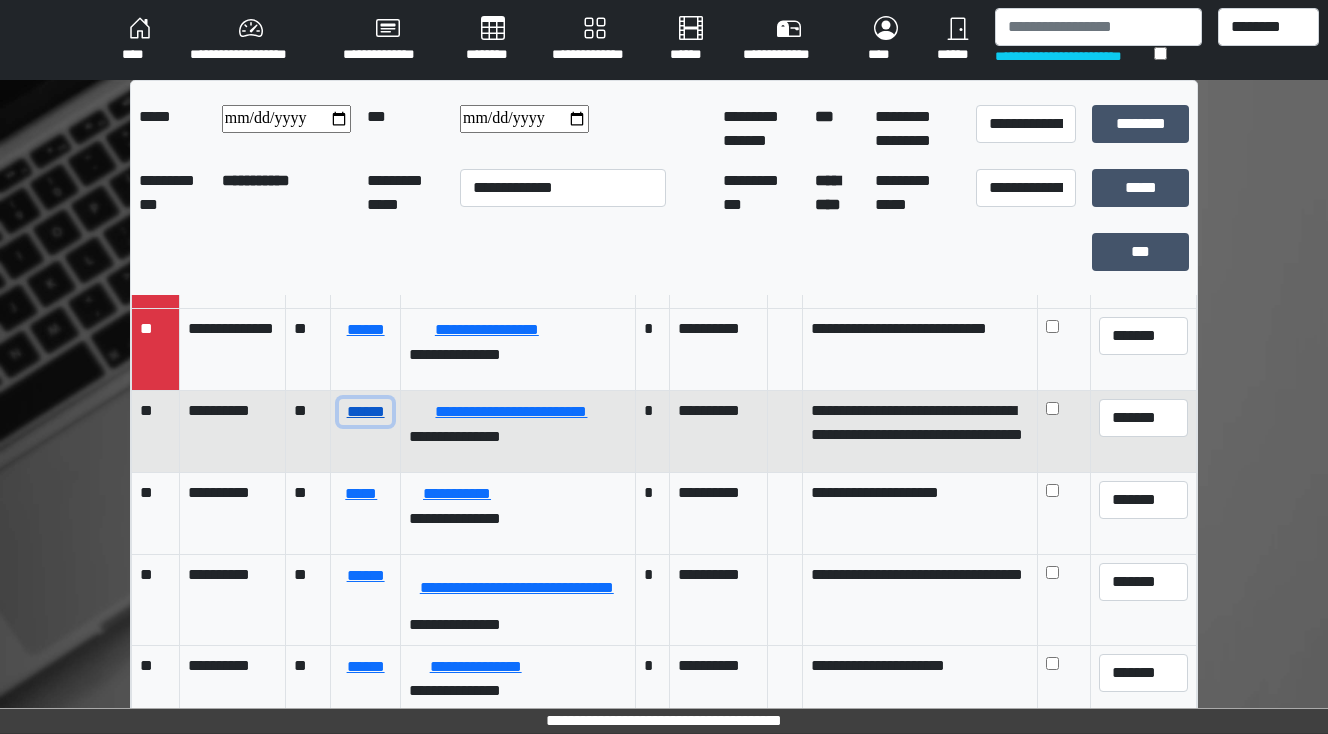click on "******" at bounding box center (365, 412) 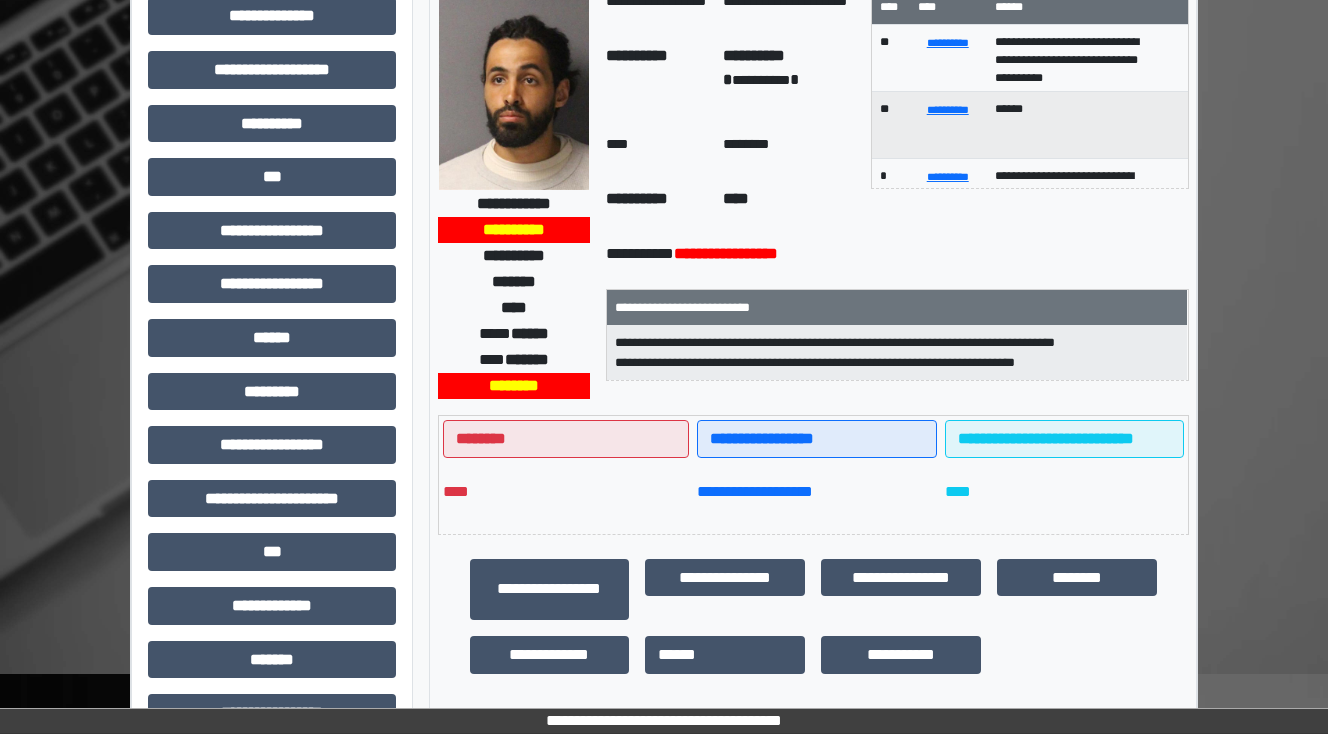 scroll, scrollTop: 240, scrollLeft: 0, axis: vertical 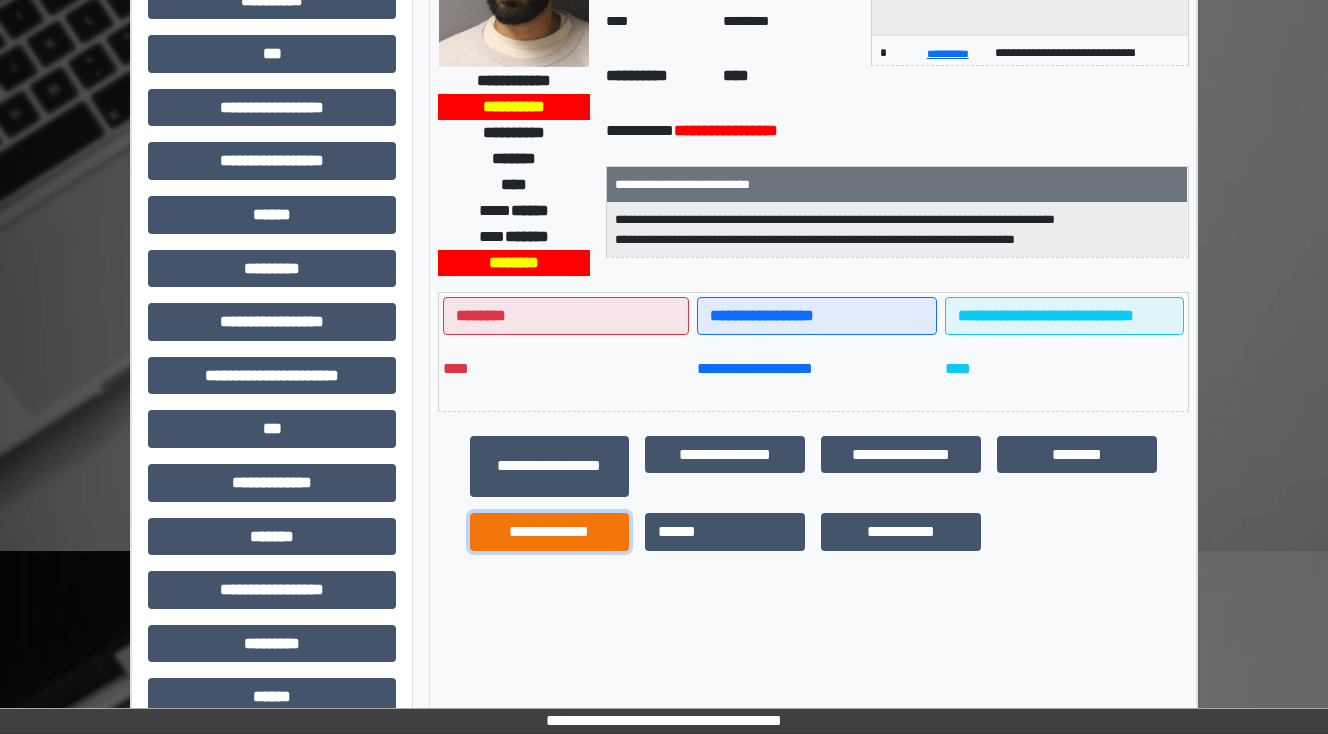 click on "**********" at bounding box center [550, 532] 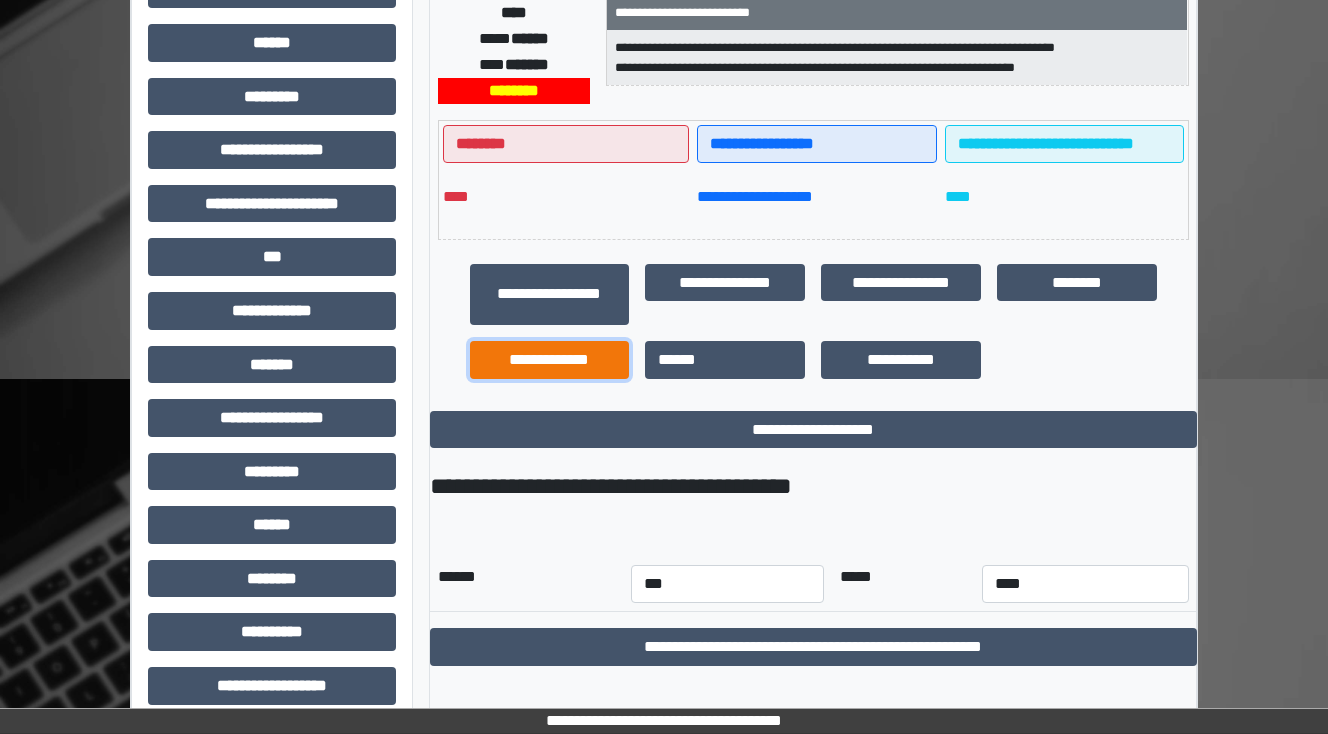 scroll, scrollTop: 432, scrollLeft: 0, axis: vertical 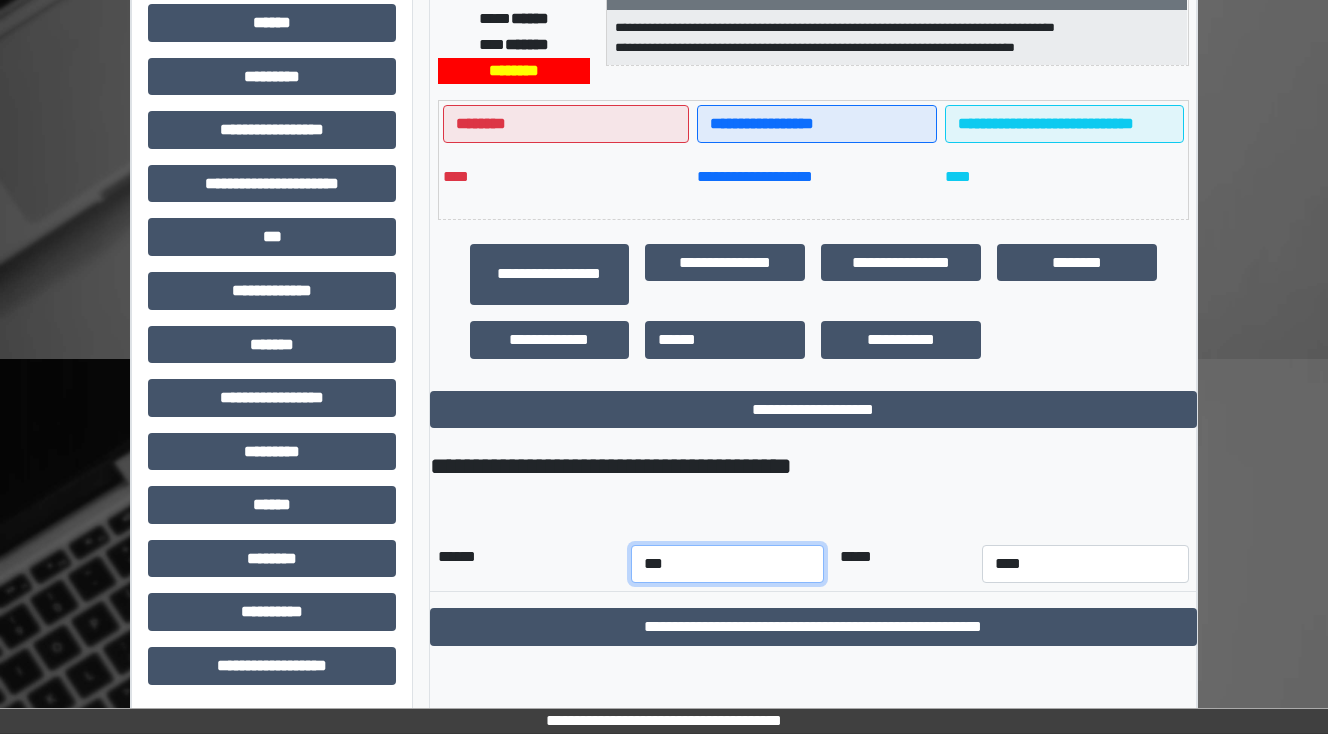 click on "***
***
***
***
***
***
***
***
***
***
***
***" at bounding box center [727, 564] 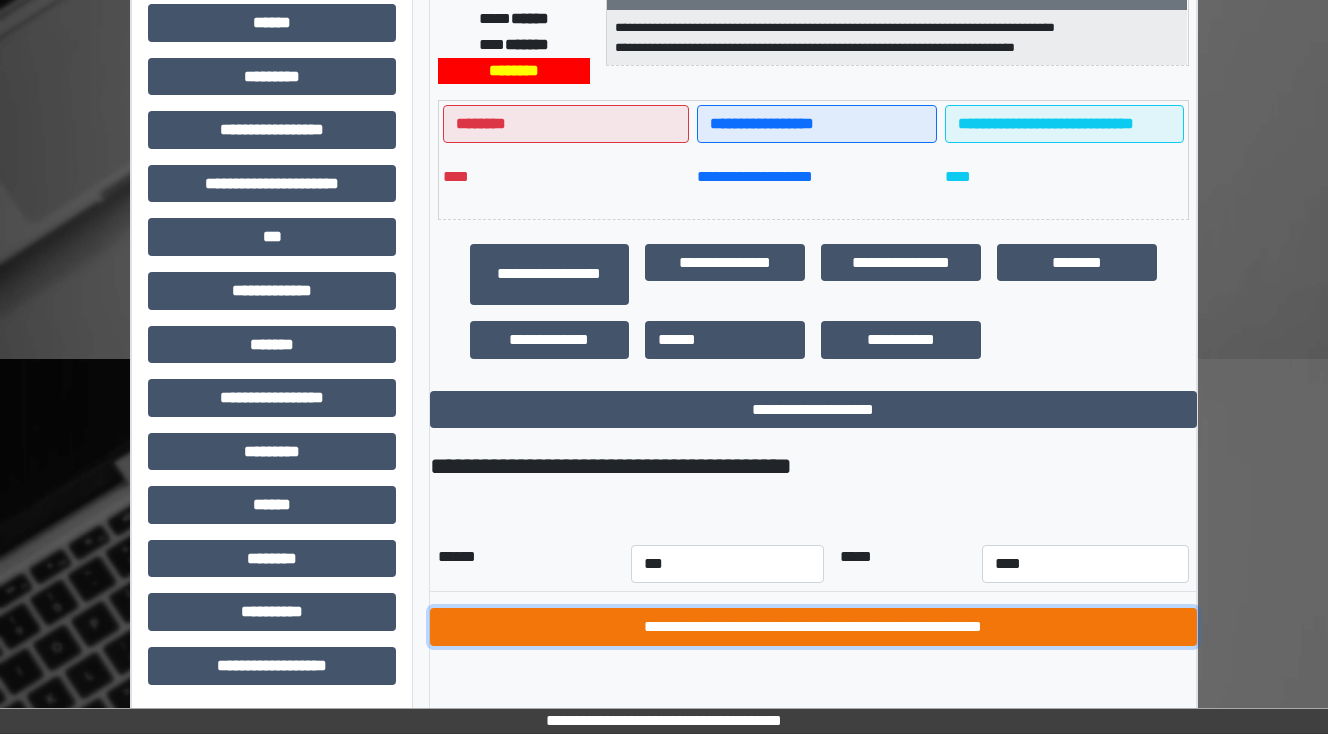 click on "**********" at bounding box center (813, 627) 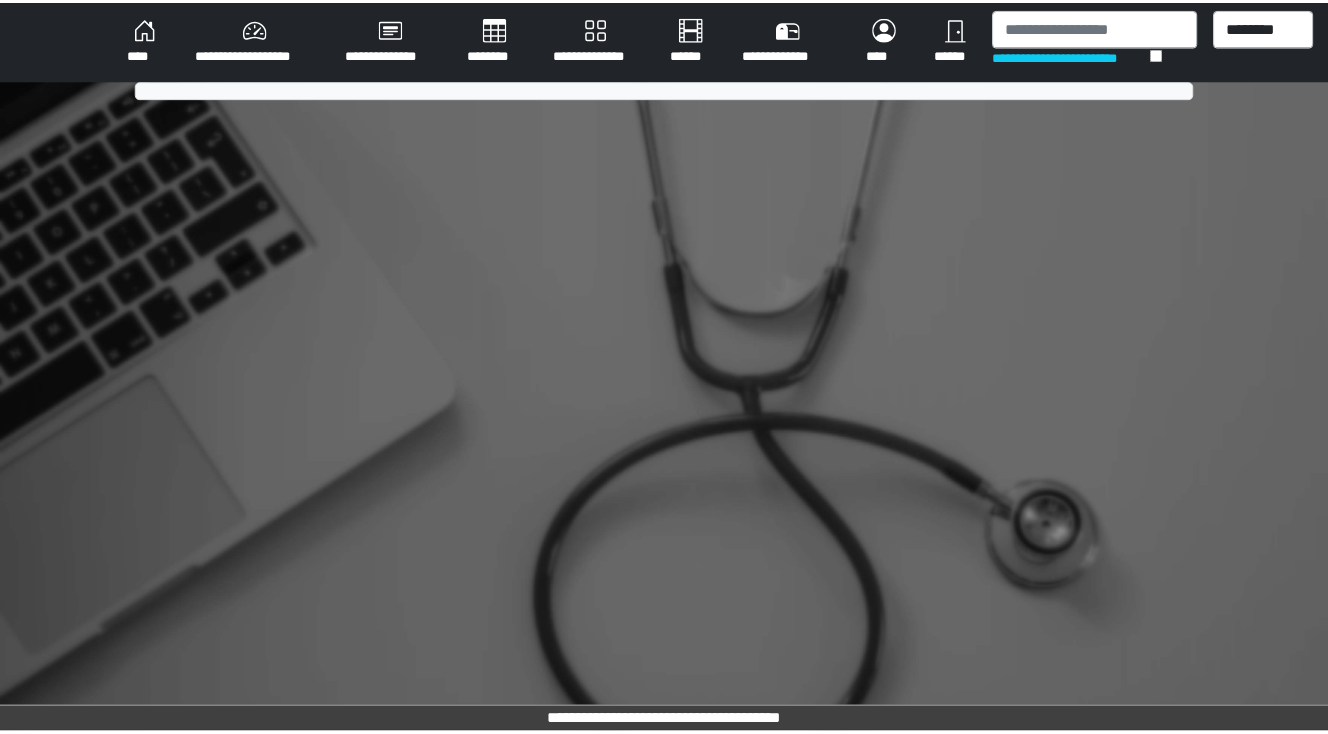 scroll, scrollTop: 0, scrollLeft: 0, axis: both 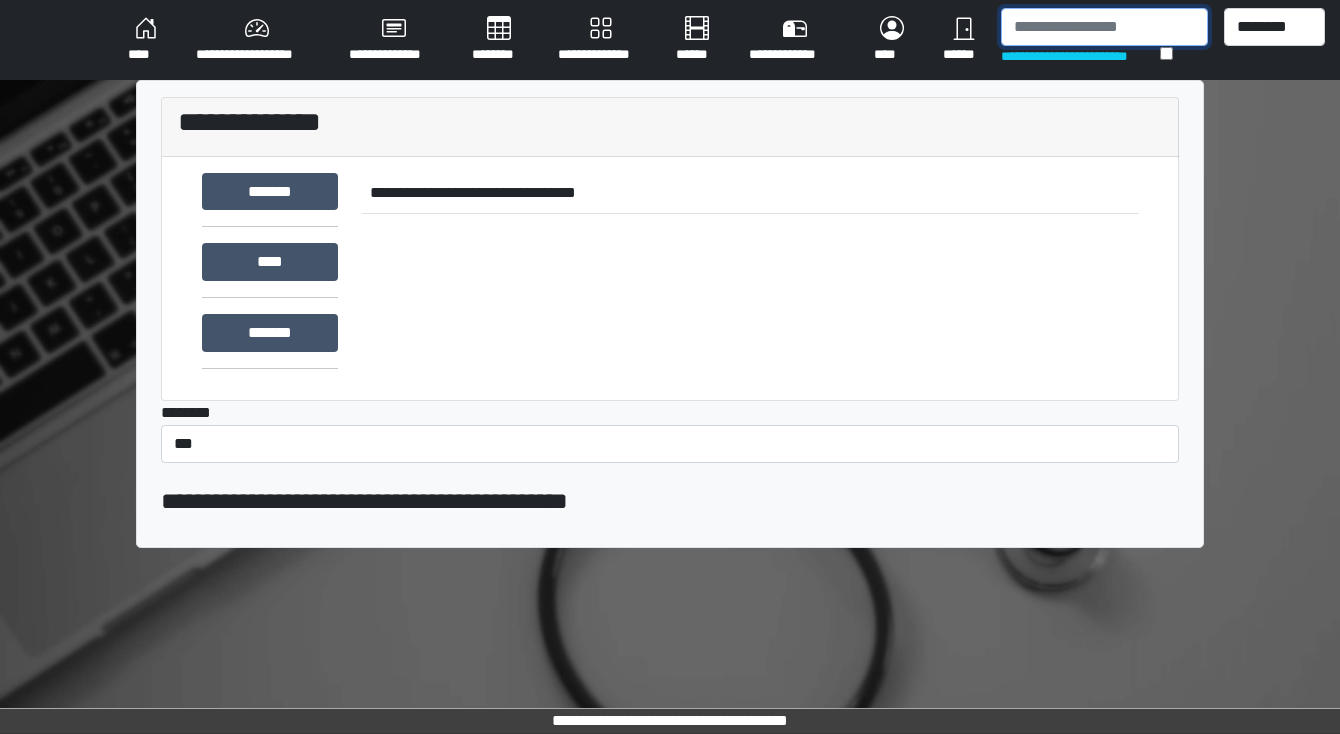 click at bounding box center (1104, 27) 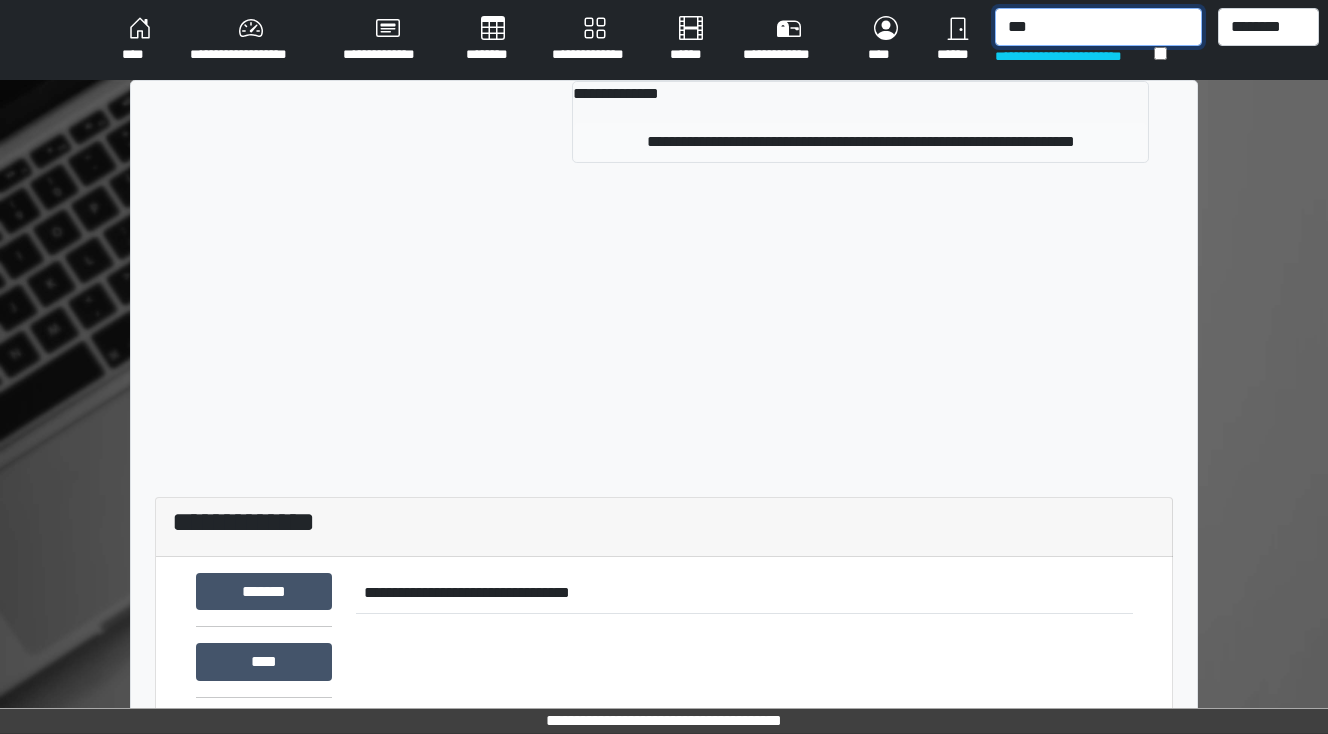 type on "***" 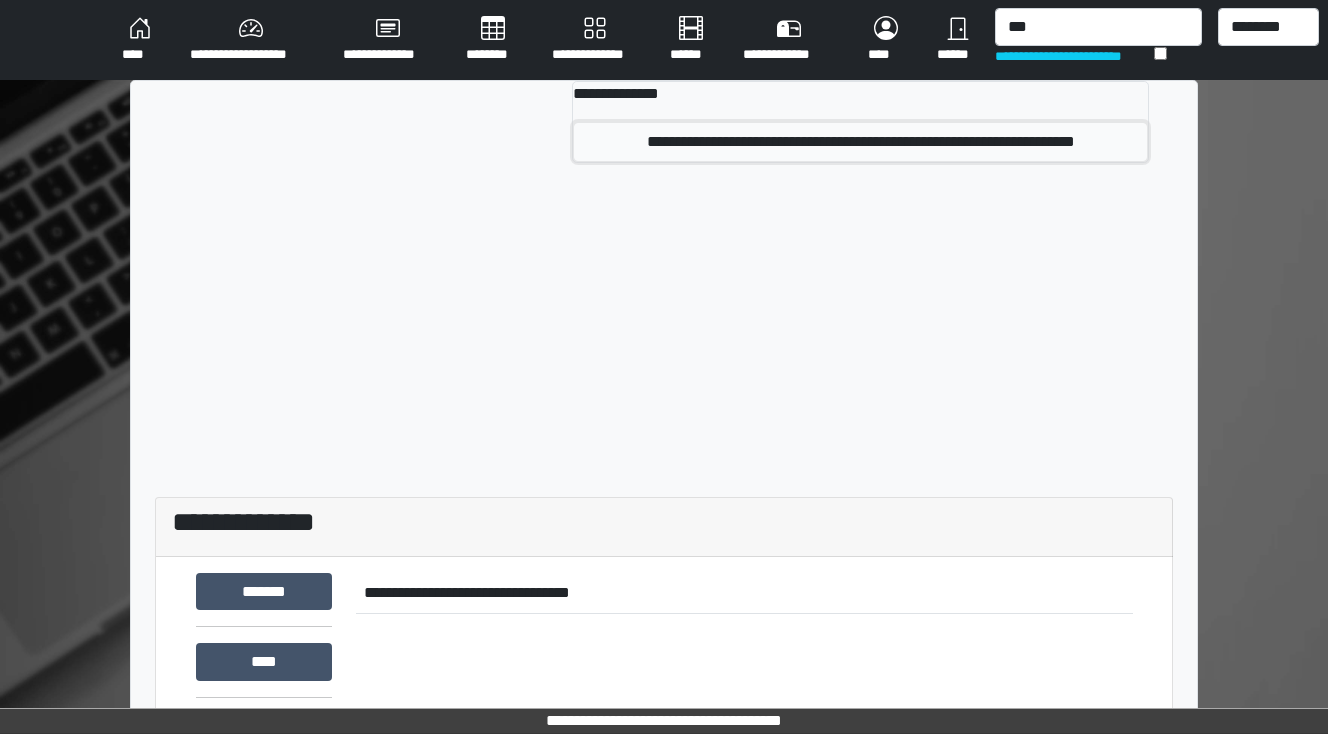 click on "**********" at bounding box center (860, 142) 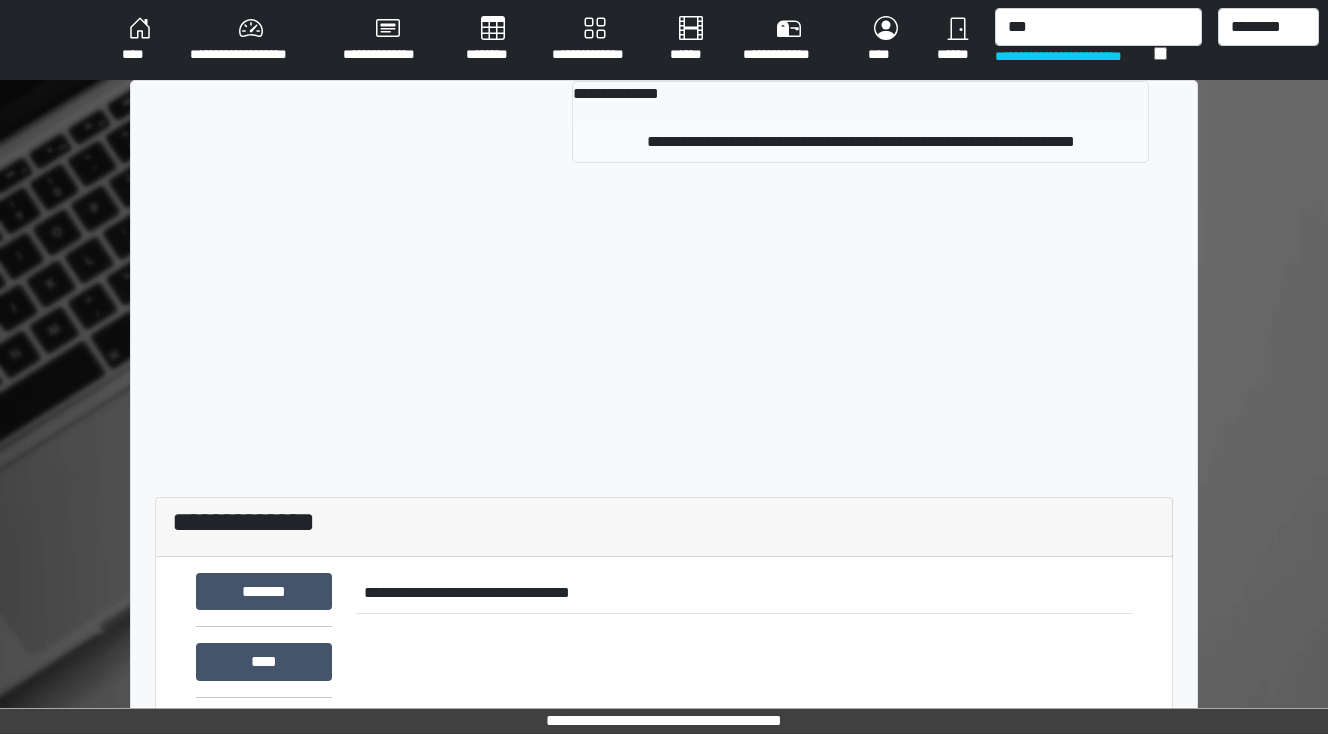 type 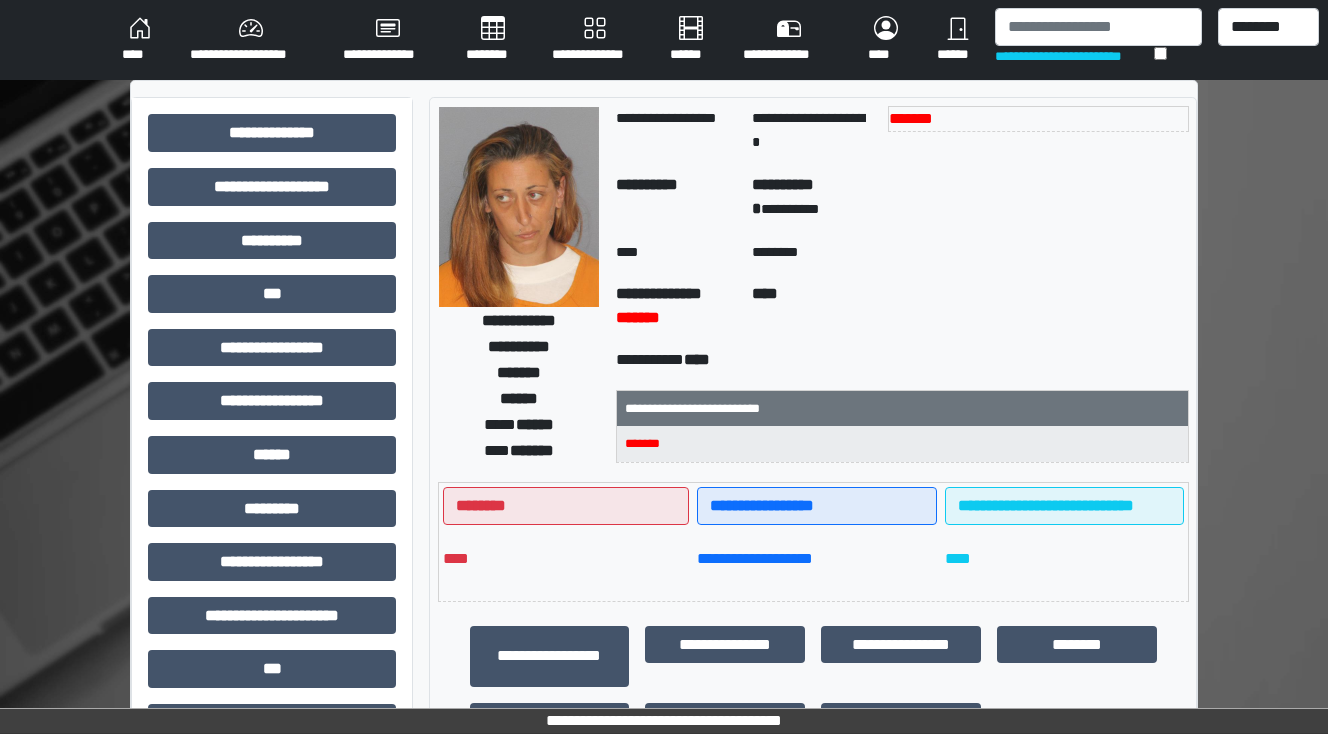 scroll, scrollTop: 0, scrollLeft: 0, axis: both 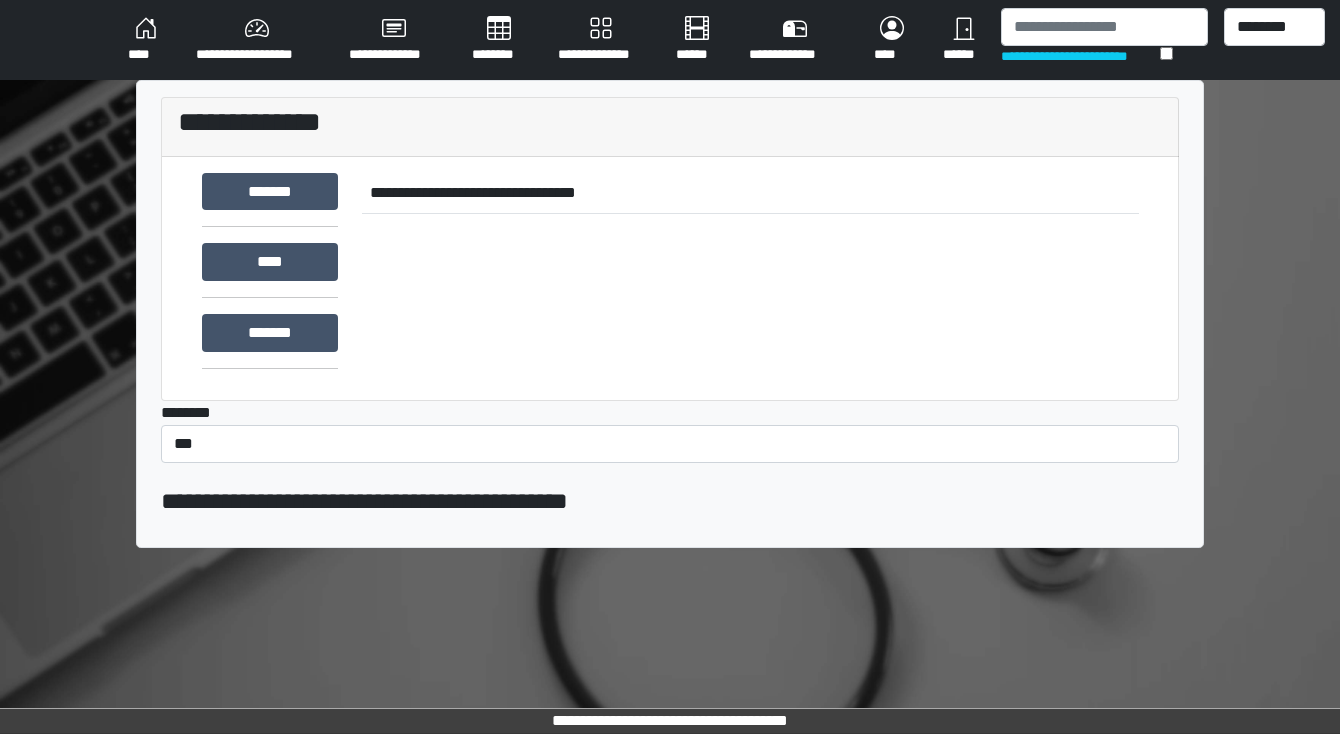 click on "********" at bounding box center [499, 40] 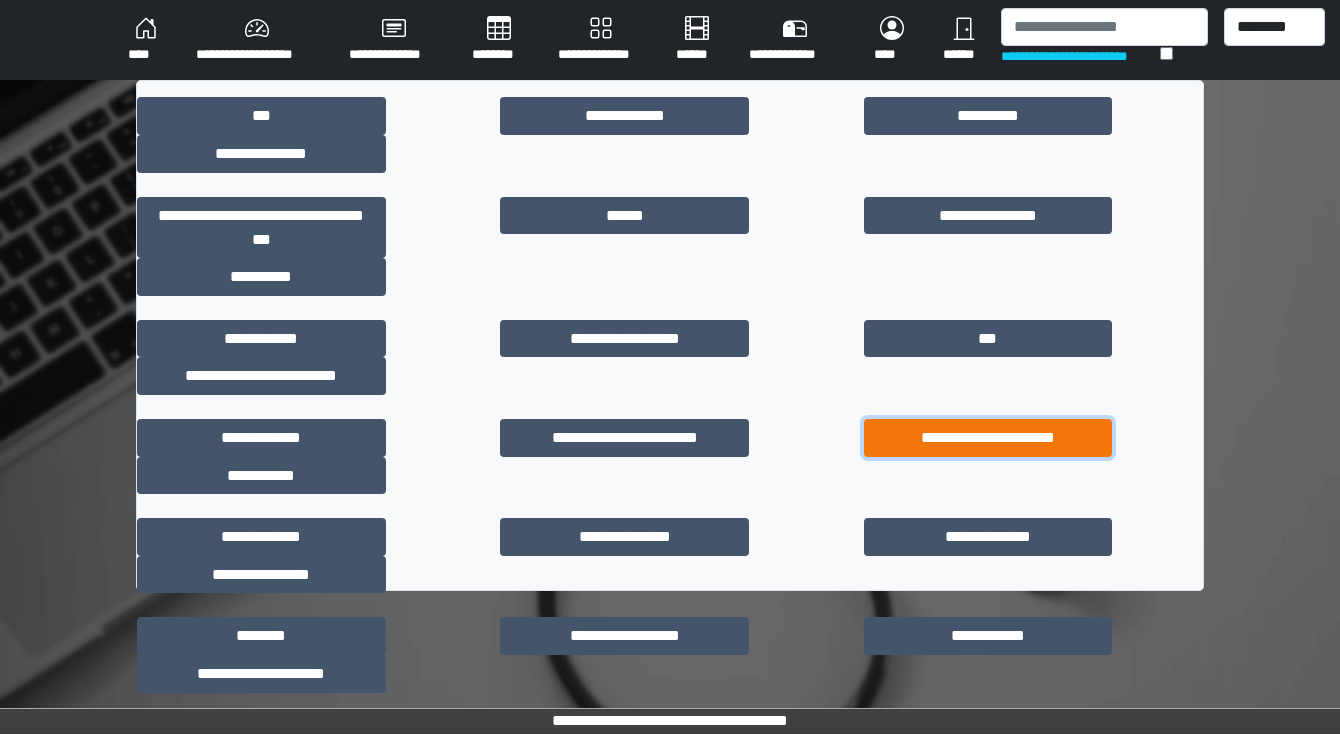 click on "**********" at bounding box center (988, 438) 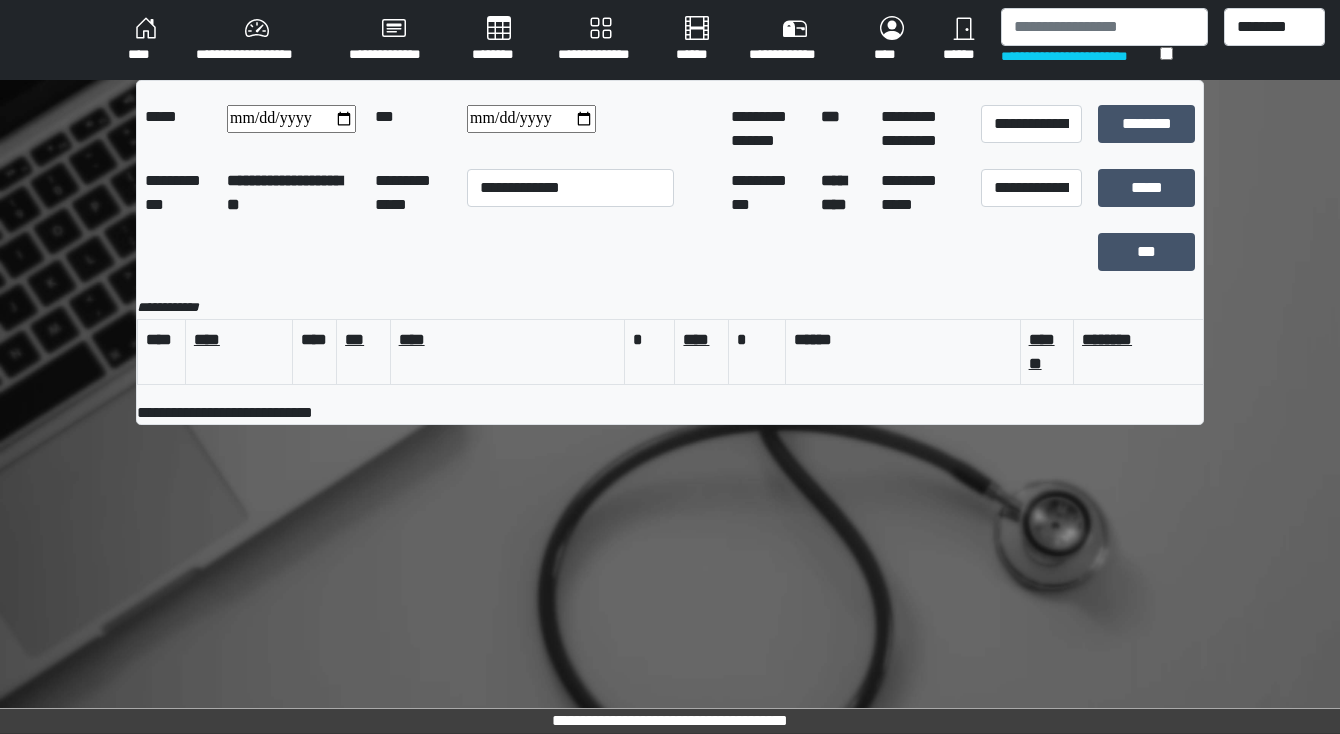 click on "********" at bounding box center (499, 40) 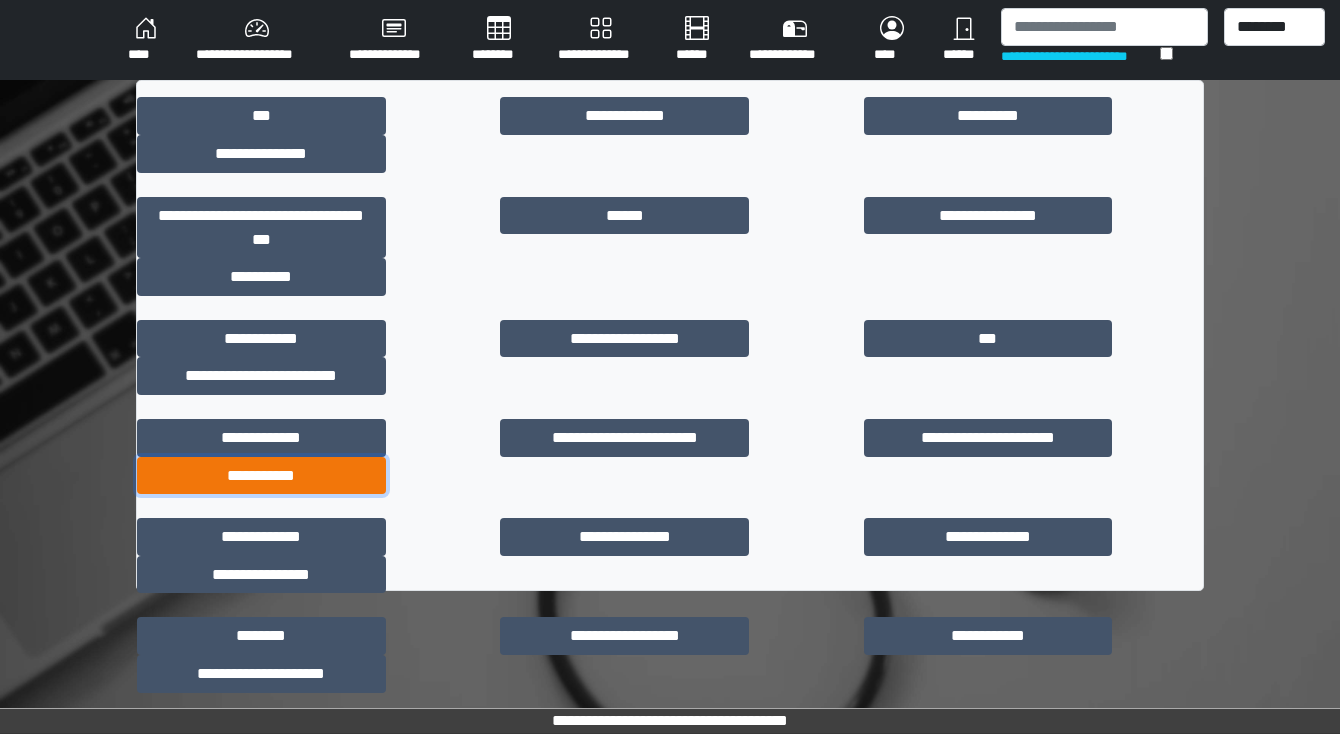 click on "**********" at bounding box center (261, 476) 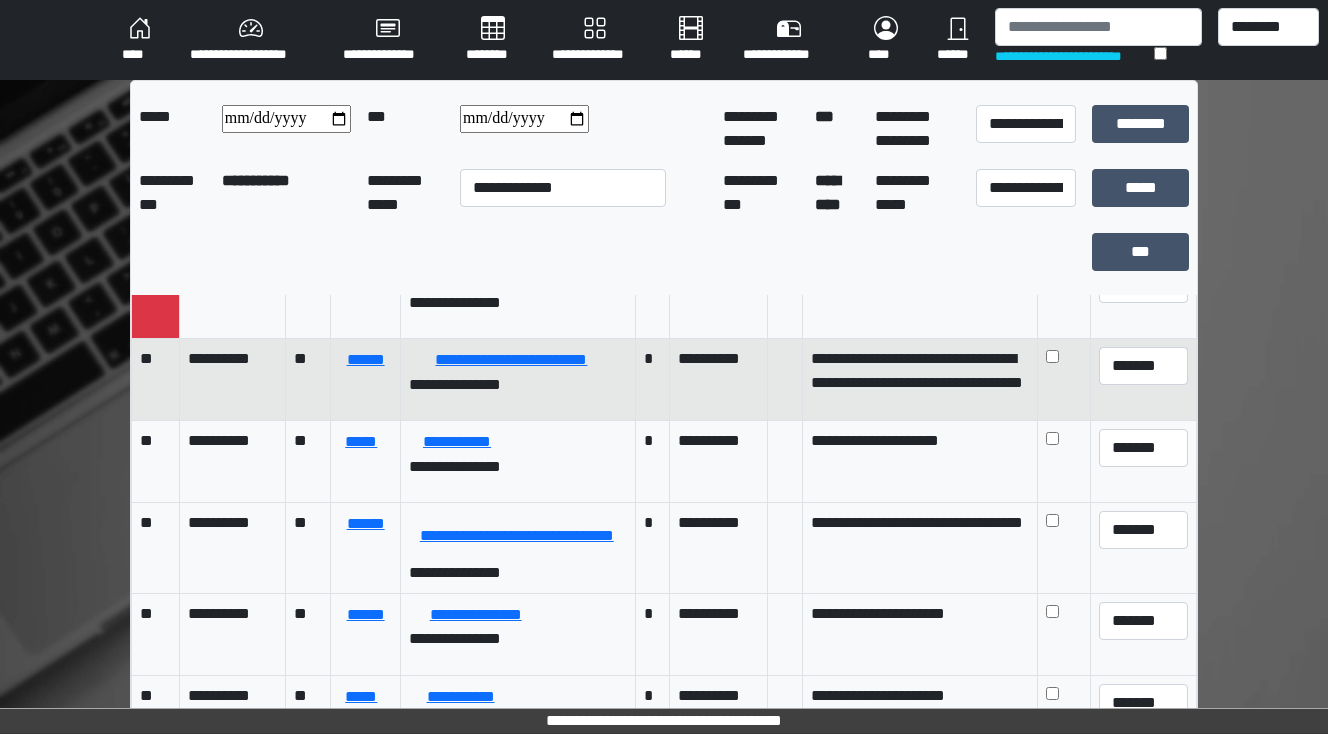scroll, scrollTop: 320, scrollLeft: 0, axis: vertical 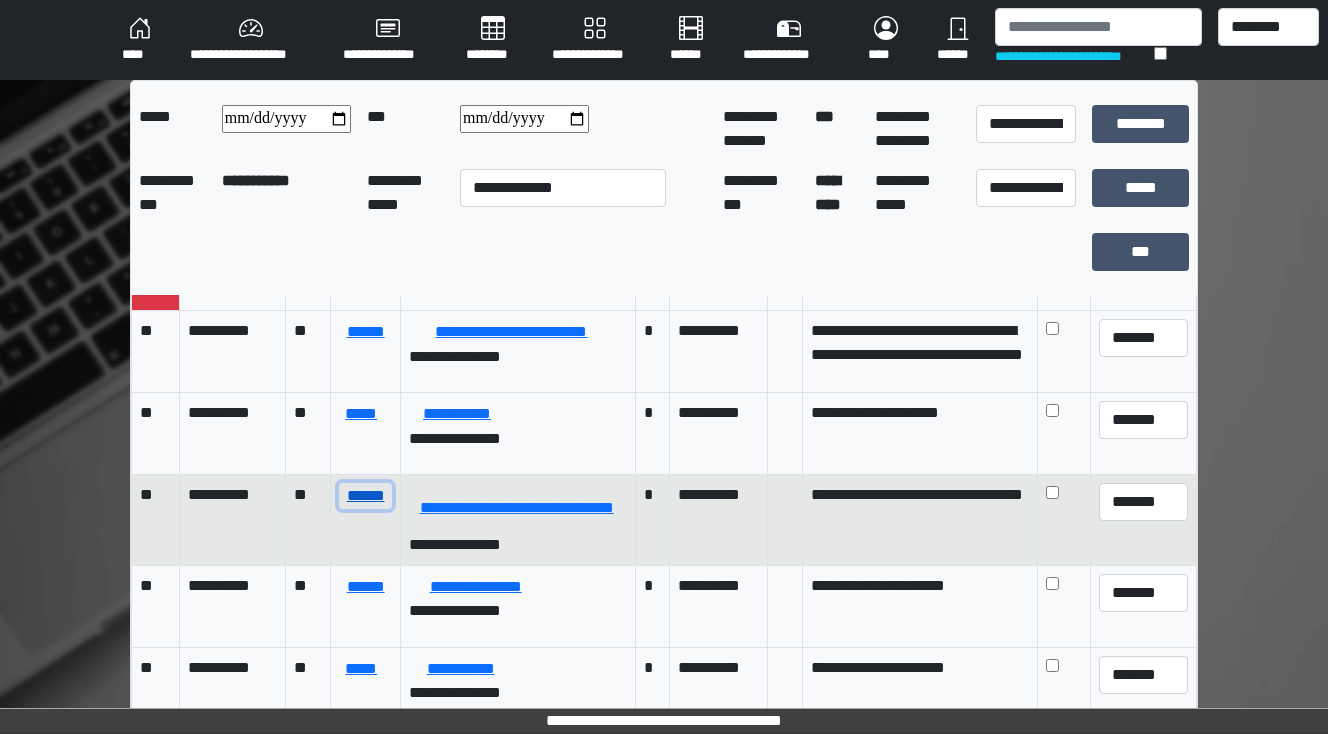 click on "******" at bounding box center (365, 496) 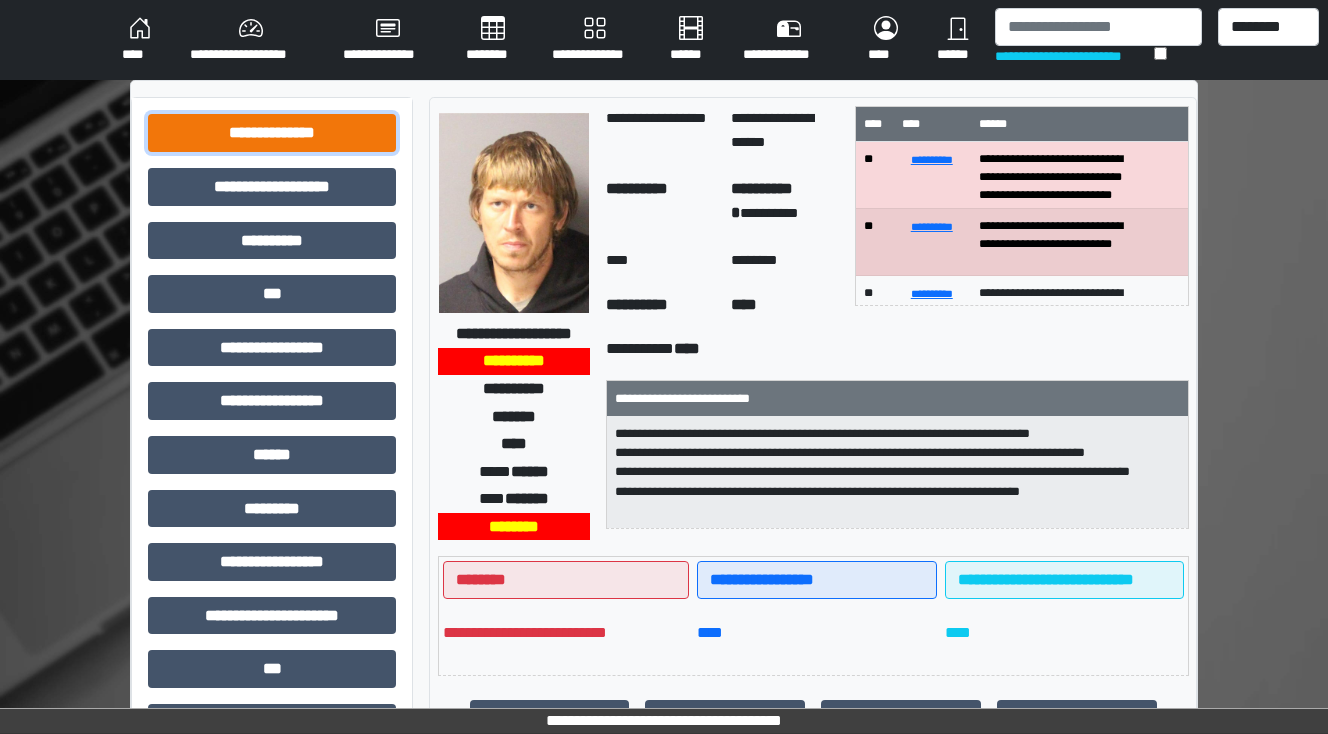 click on "**********" at bounding box center [272, 133] 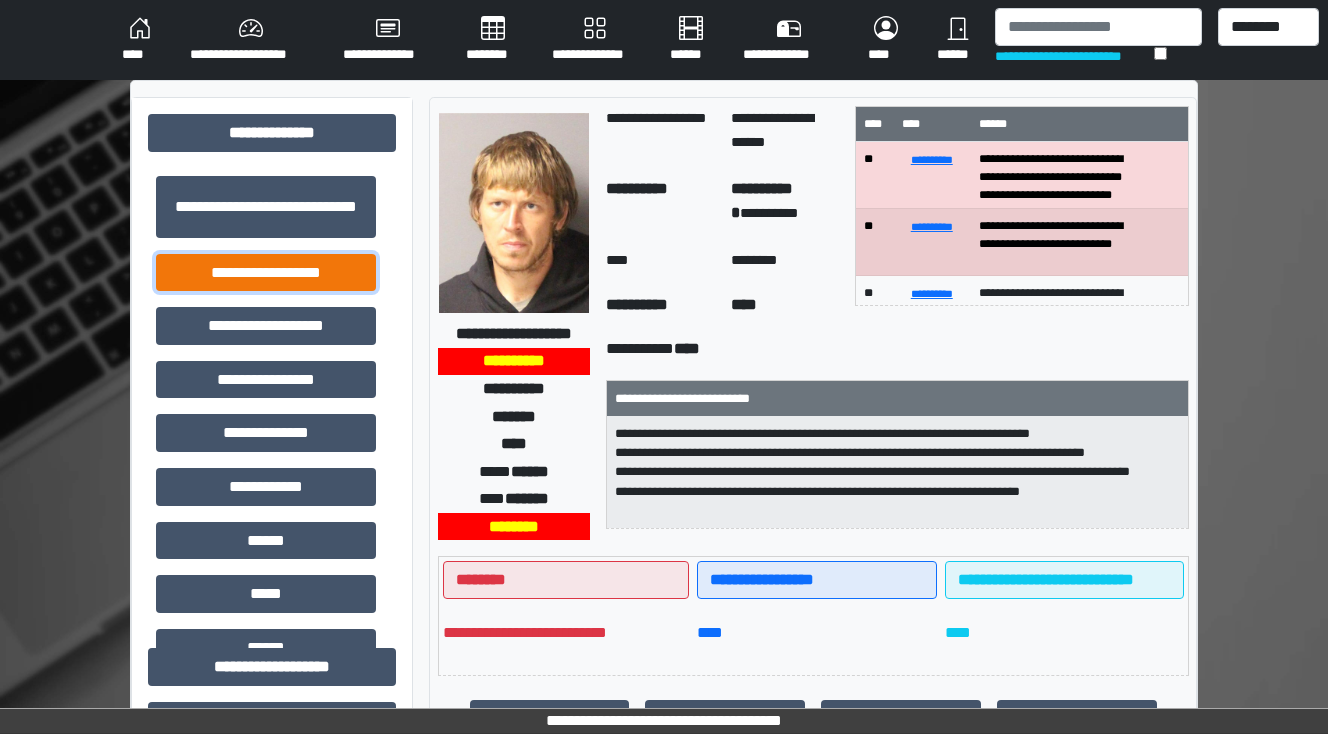 click on "**********" at bounding box center (266, 273) 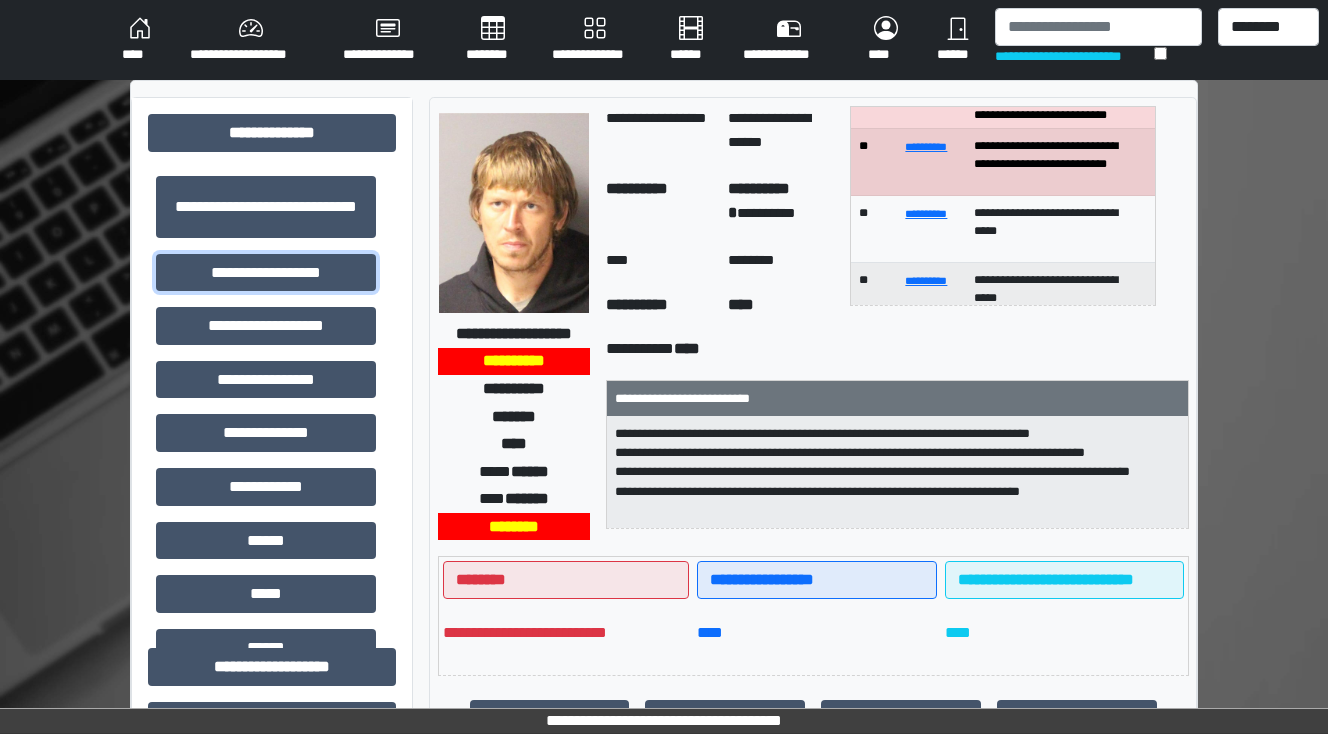 scroll, scrollTop: 0, scrollLeft: 0, axis: both 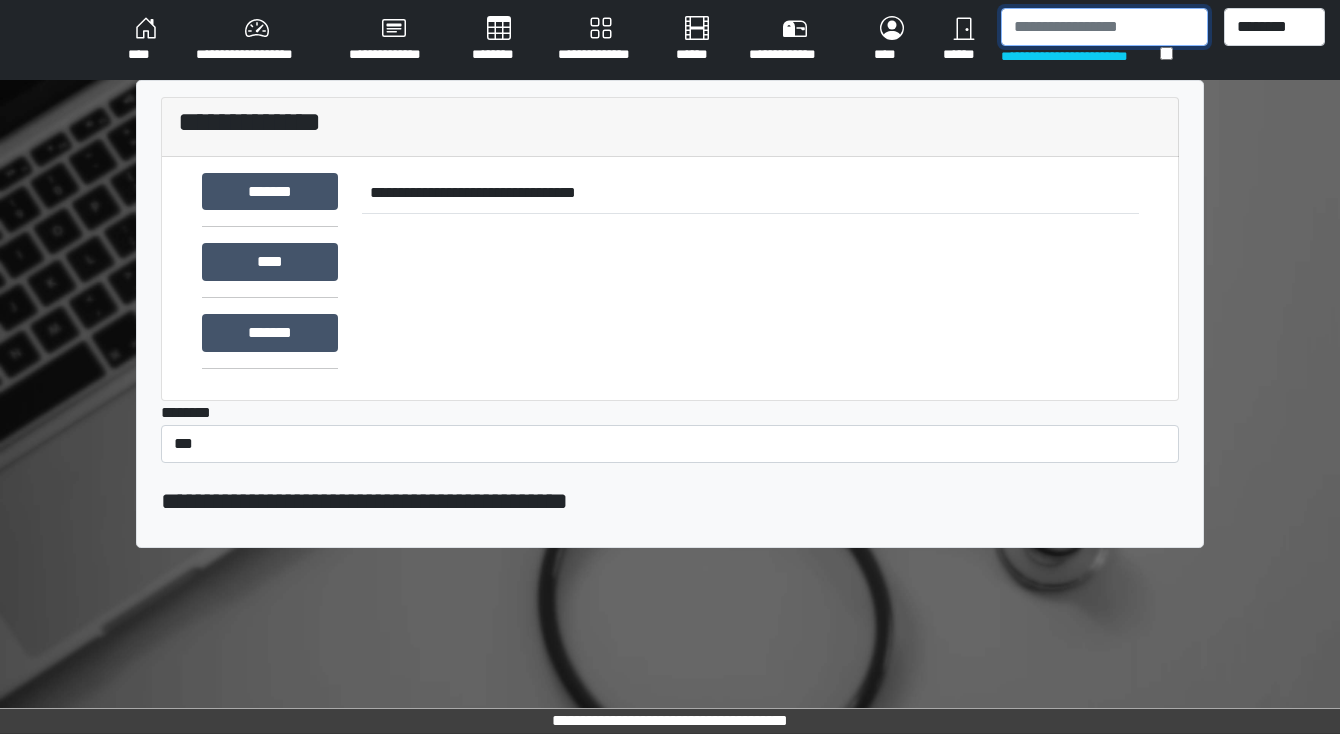 click at bounding box center [1104, 27] 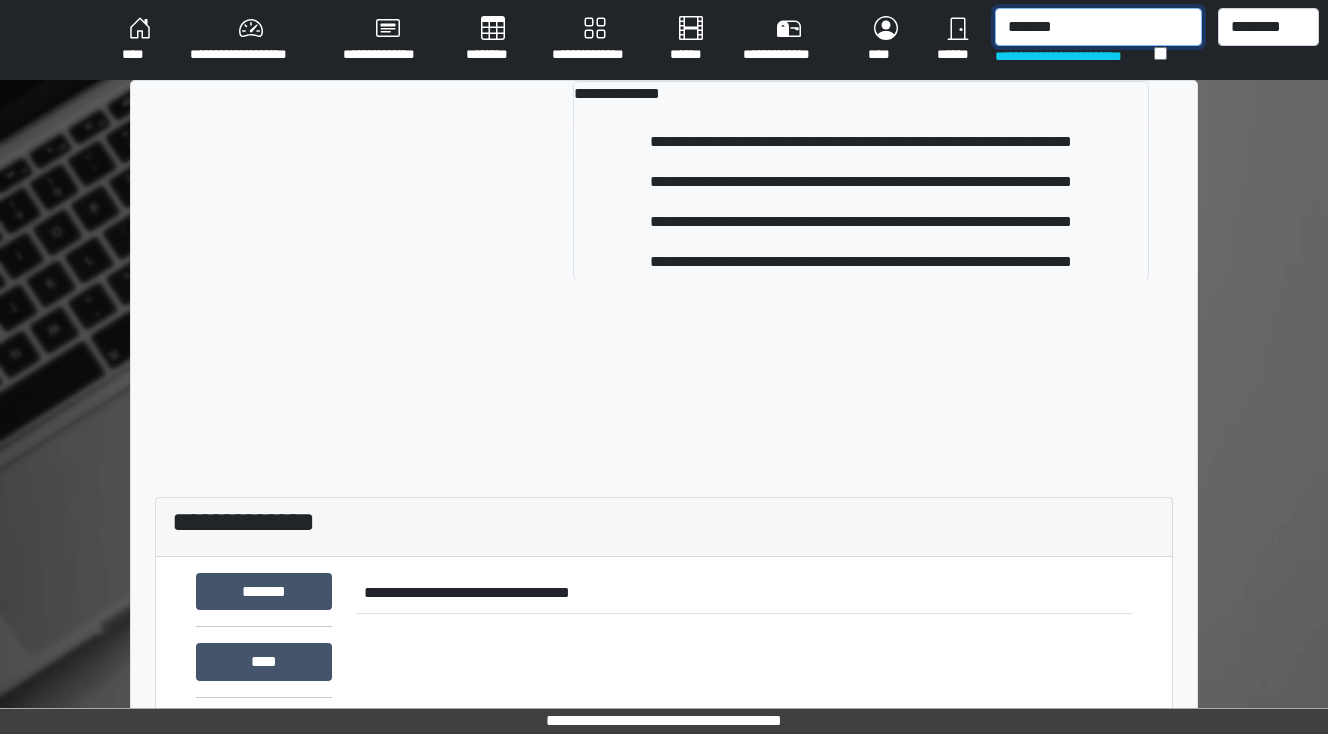 type on "*******" 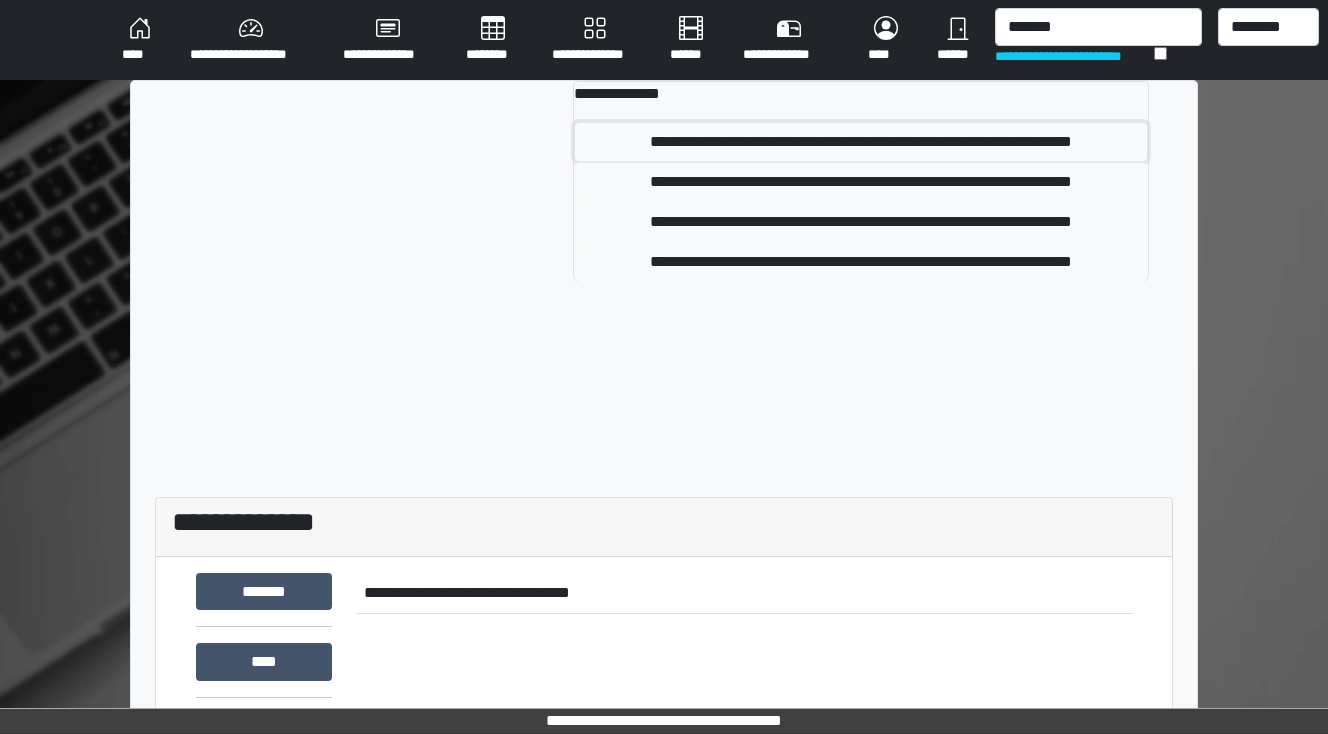 click on "**********" at bounding box center (861, 142) 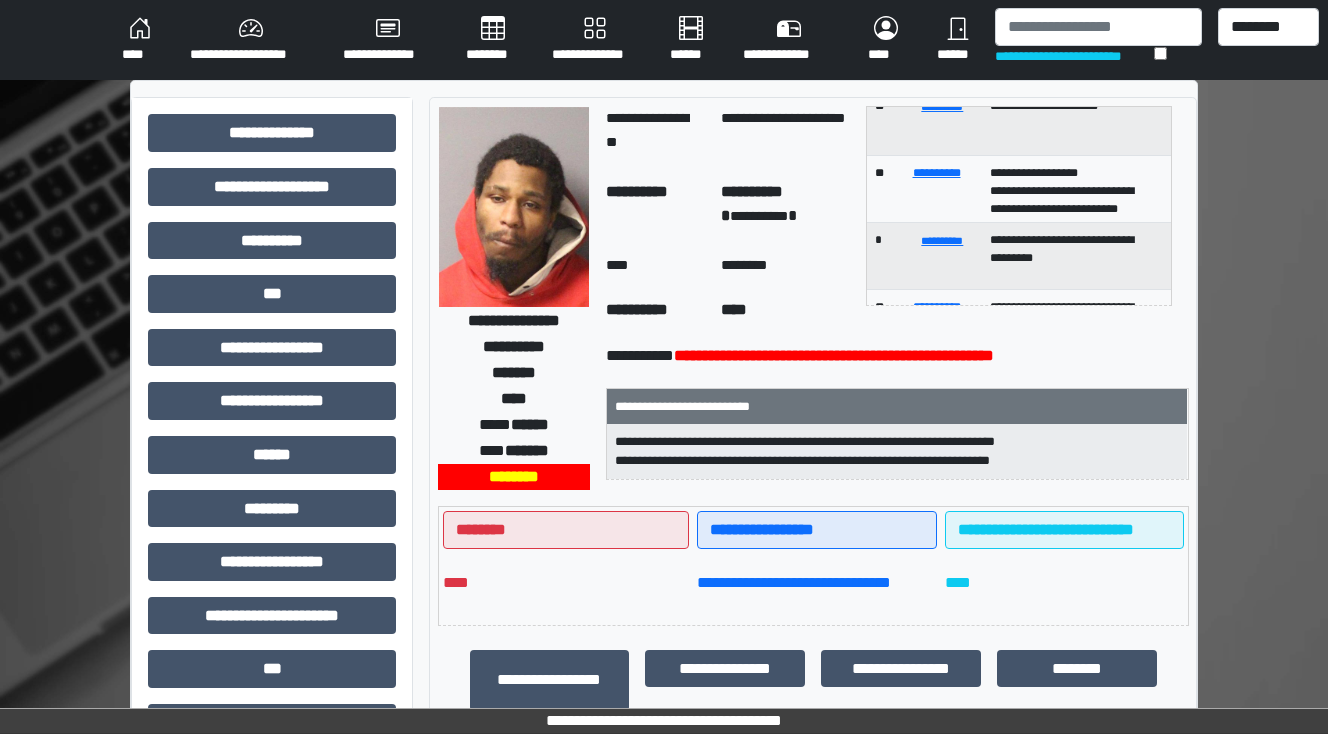 scroll, scrollTop: 0, scrollLeft: 0, axis: both 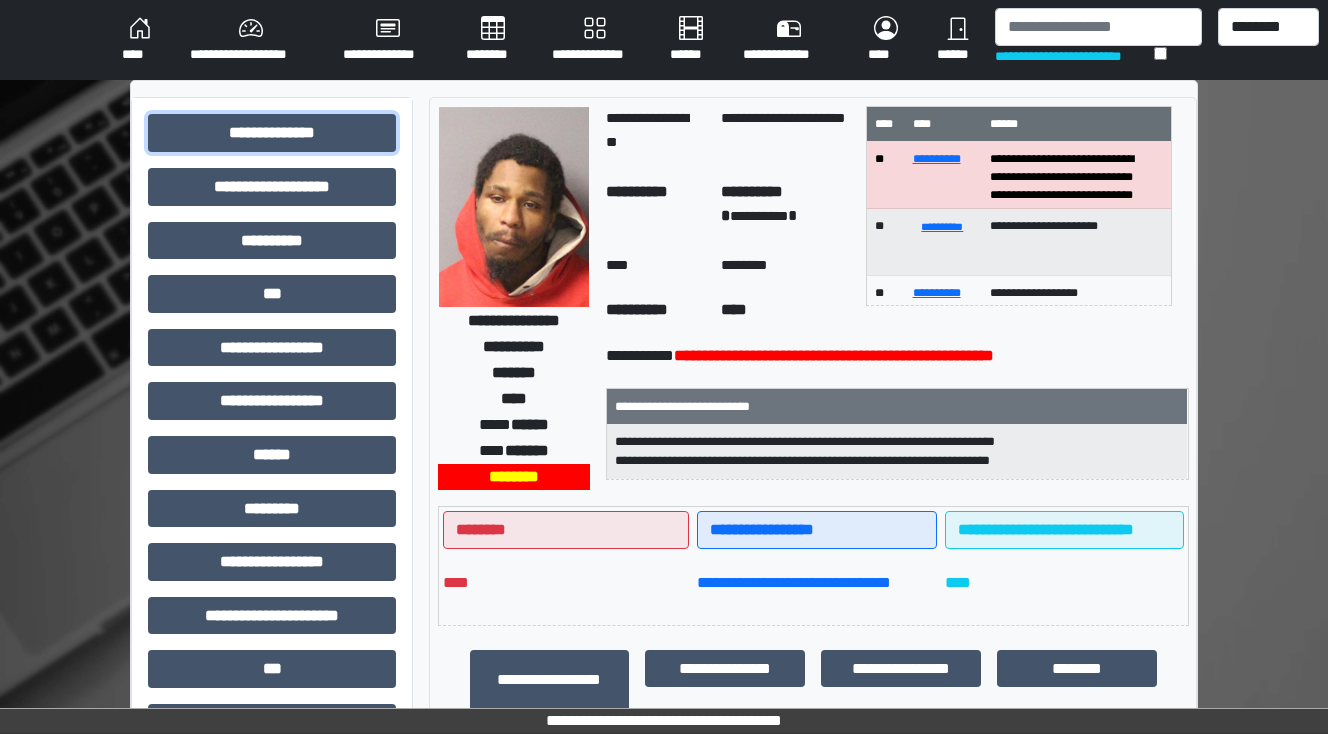 click on "**********" at bounding box center [272, 623] 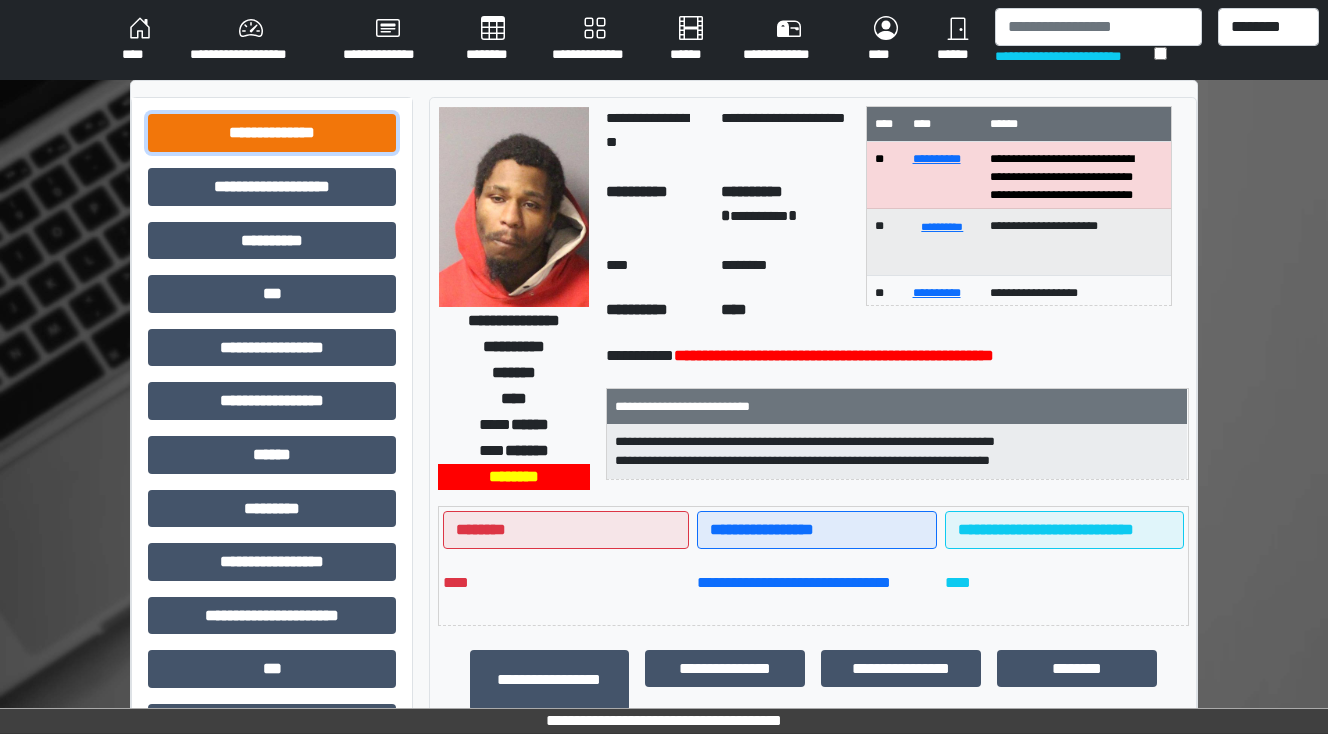 click on "**********" at bounding box center (272, 133) 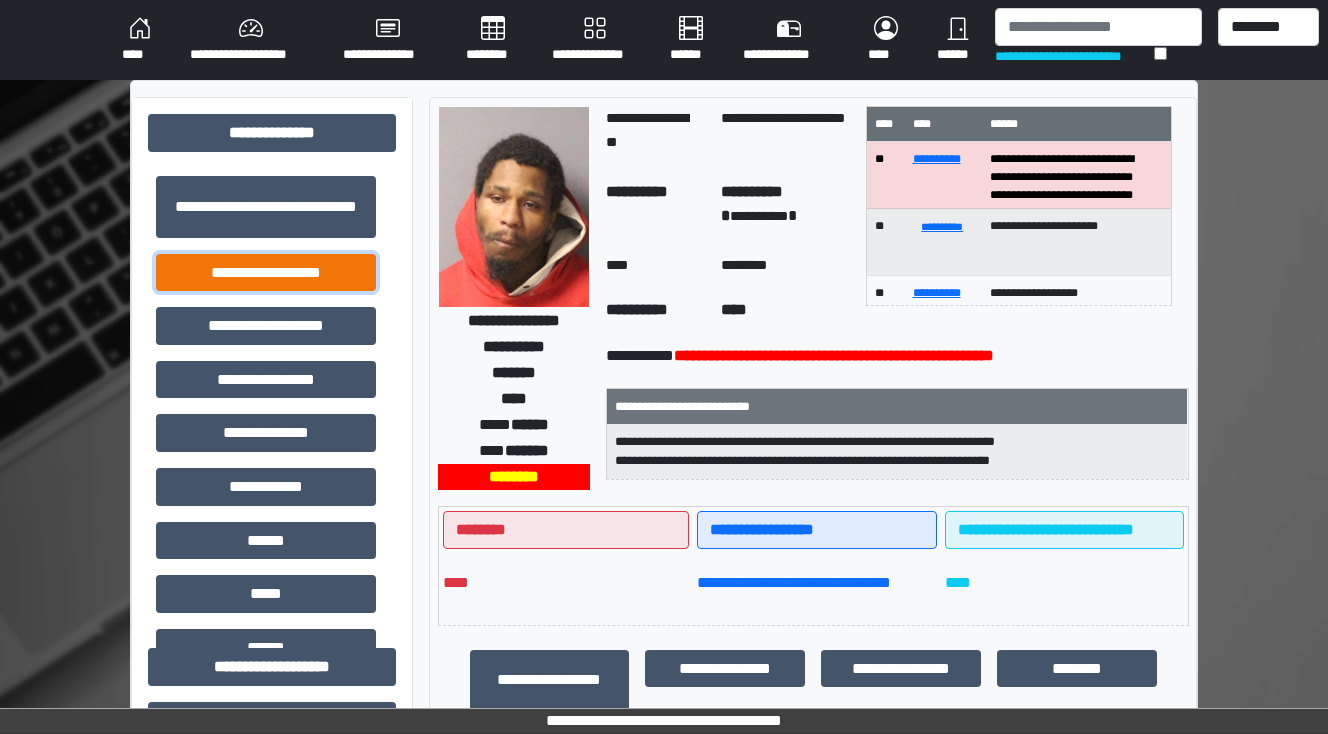 click on "**********" at bounding box center [266, 273] 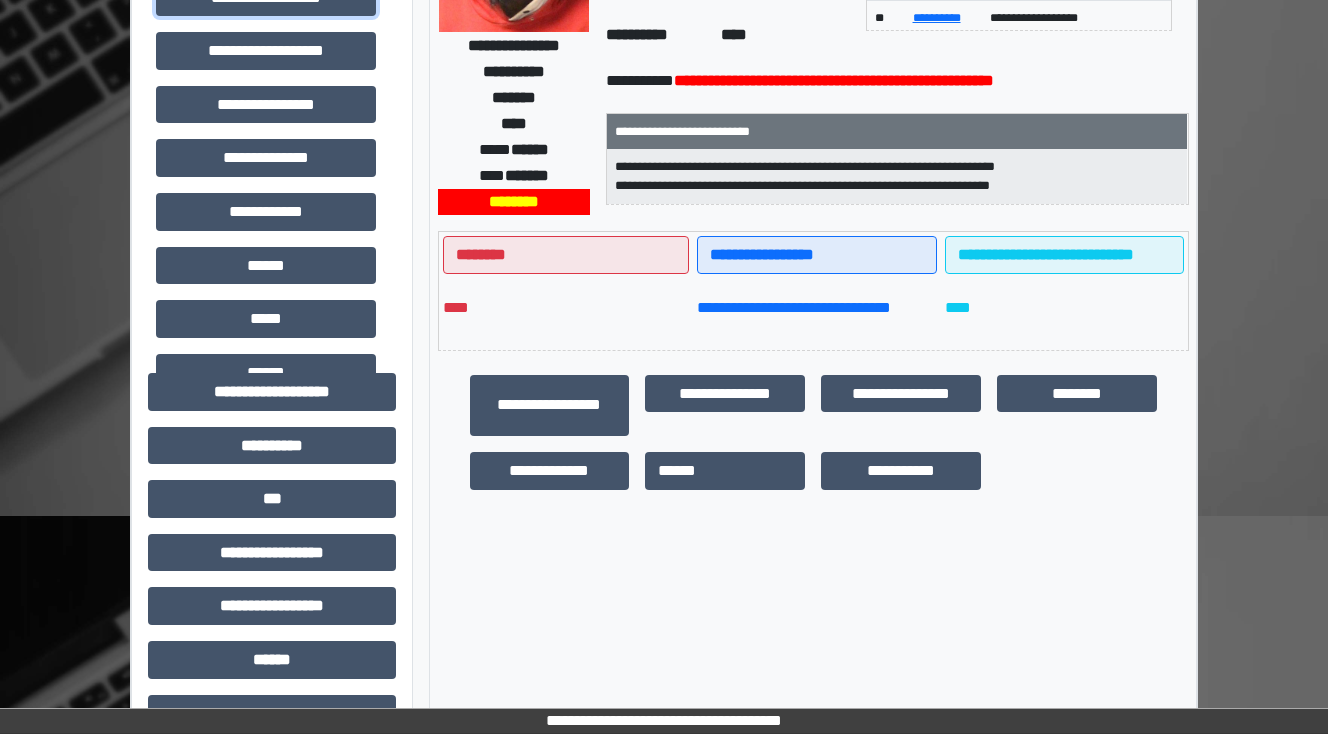 scroll, scrollTop: 480, scrollLeft: 0, axis: vertical 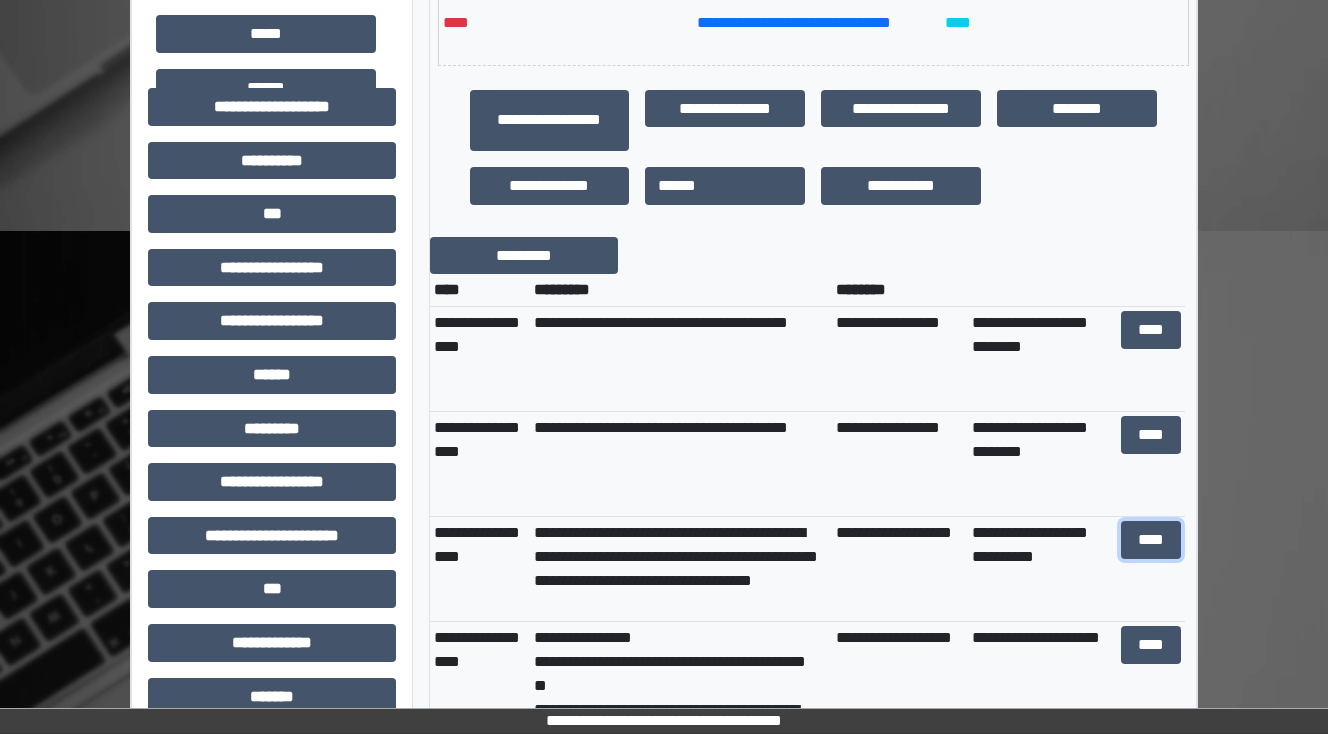 click on "****" at bounding box center (1150, 540) 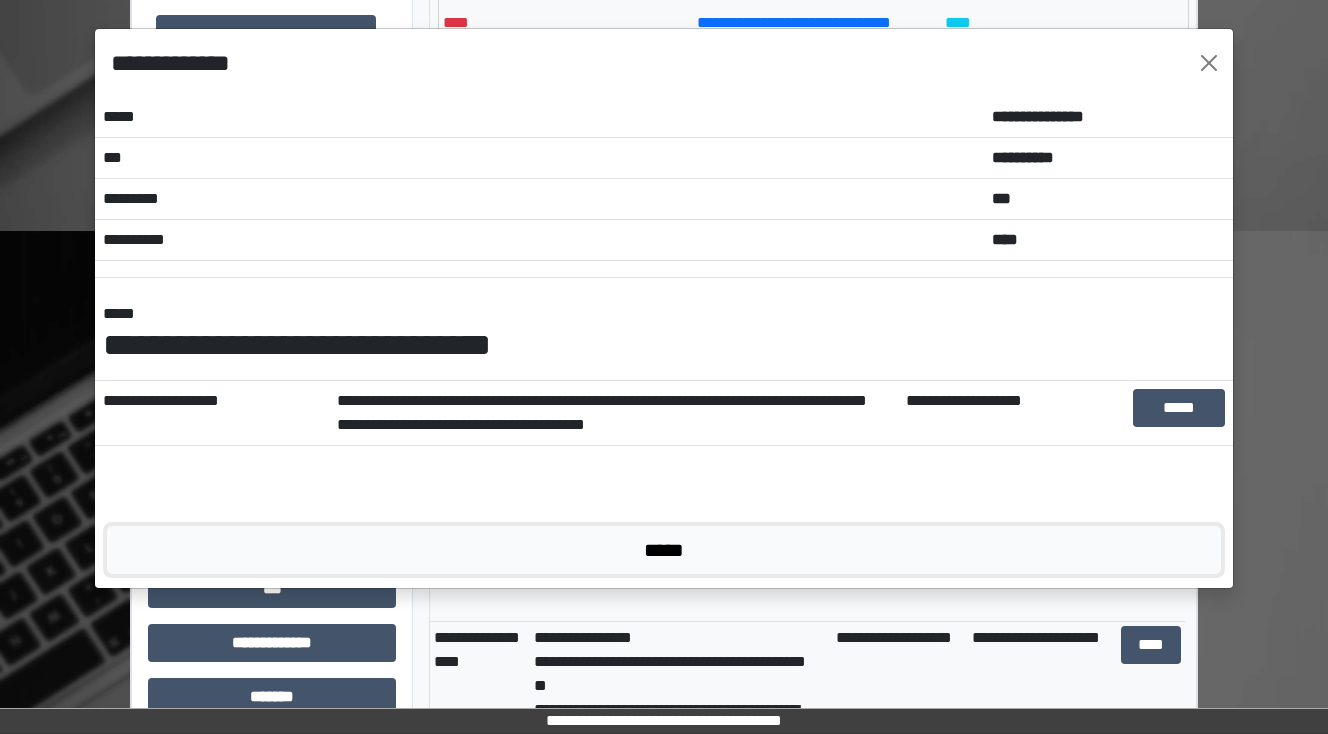 drag, startPoint x: 663, startPoint y: 544, endPoint x: 713, endPoint y: 551, distance: 50.48762 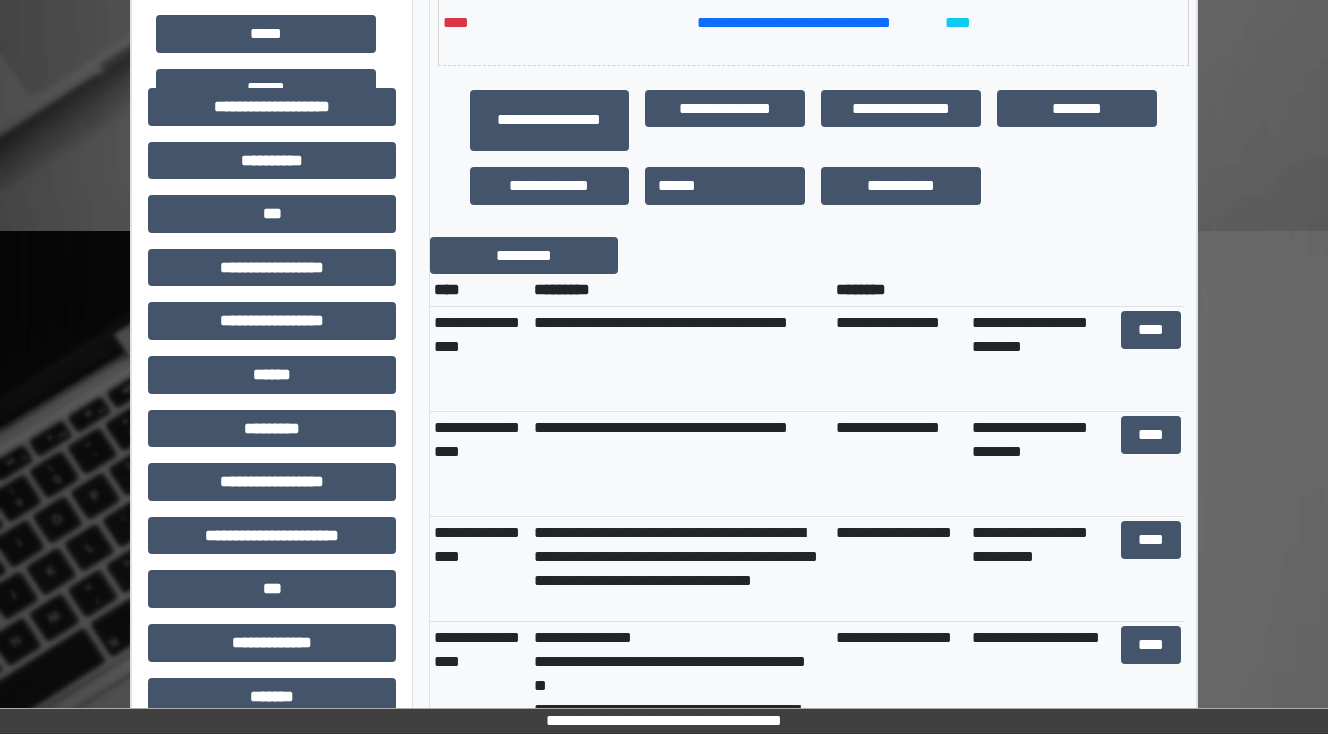scroll, scrollTop: 80, scrollLeft: 0, axis: vertical 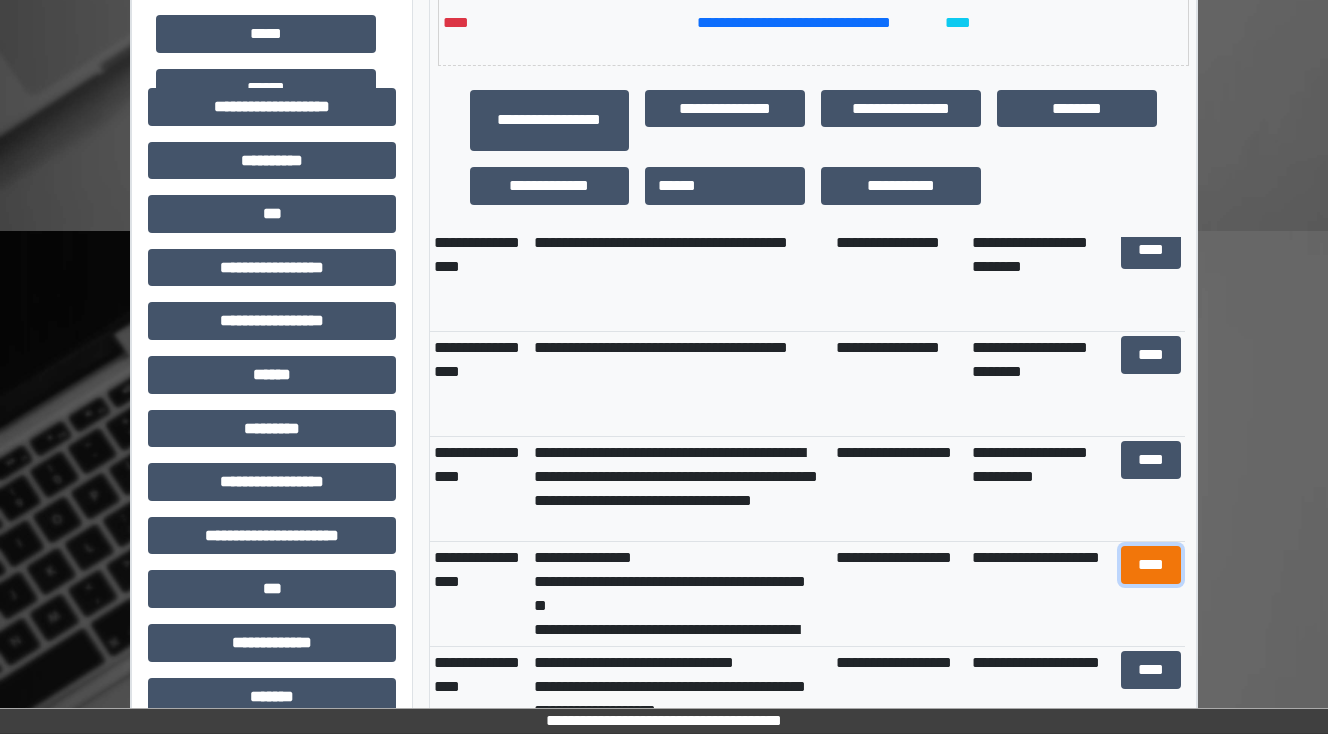 click on "****" at bounding box center [1150, 565] 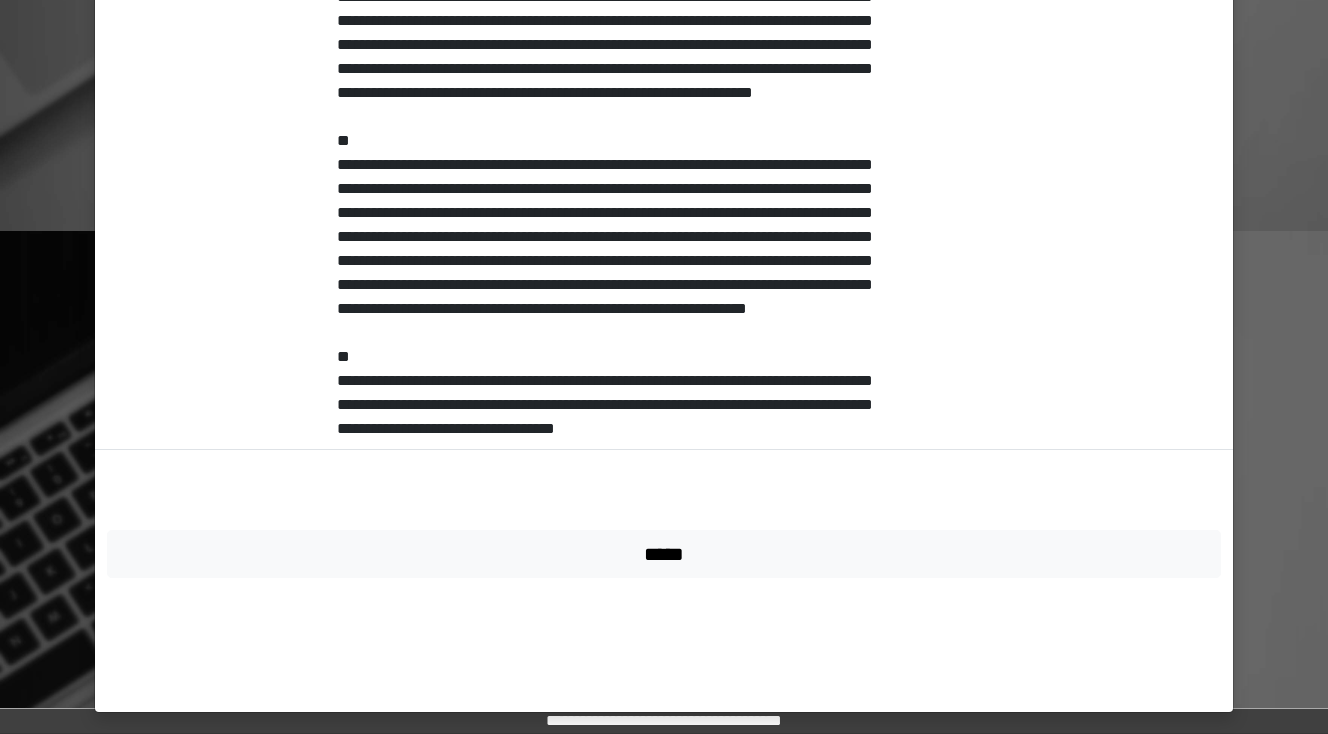 scroll, scrollTop: 720, scrollLeft: 0, axis: vertical 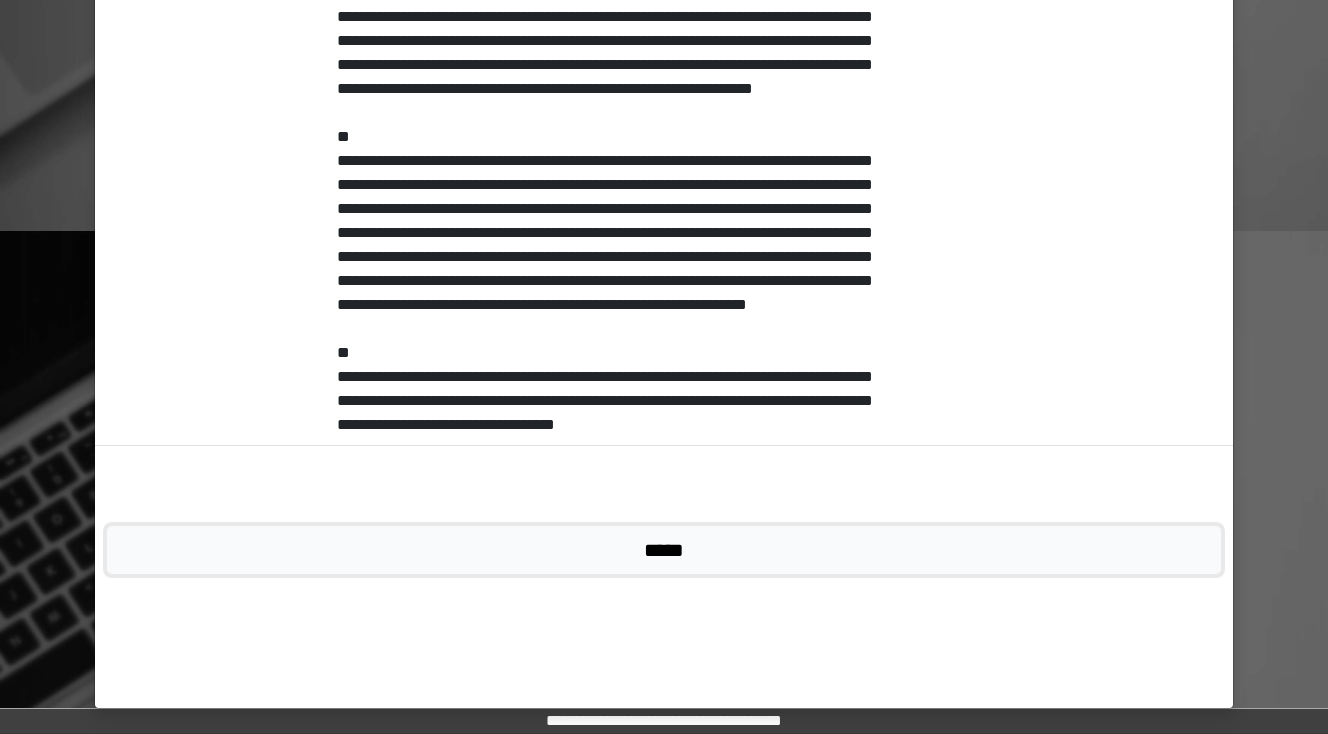 click on "*****" at bounding box center (664, 550) 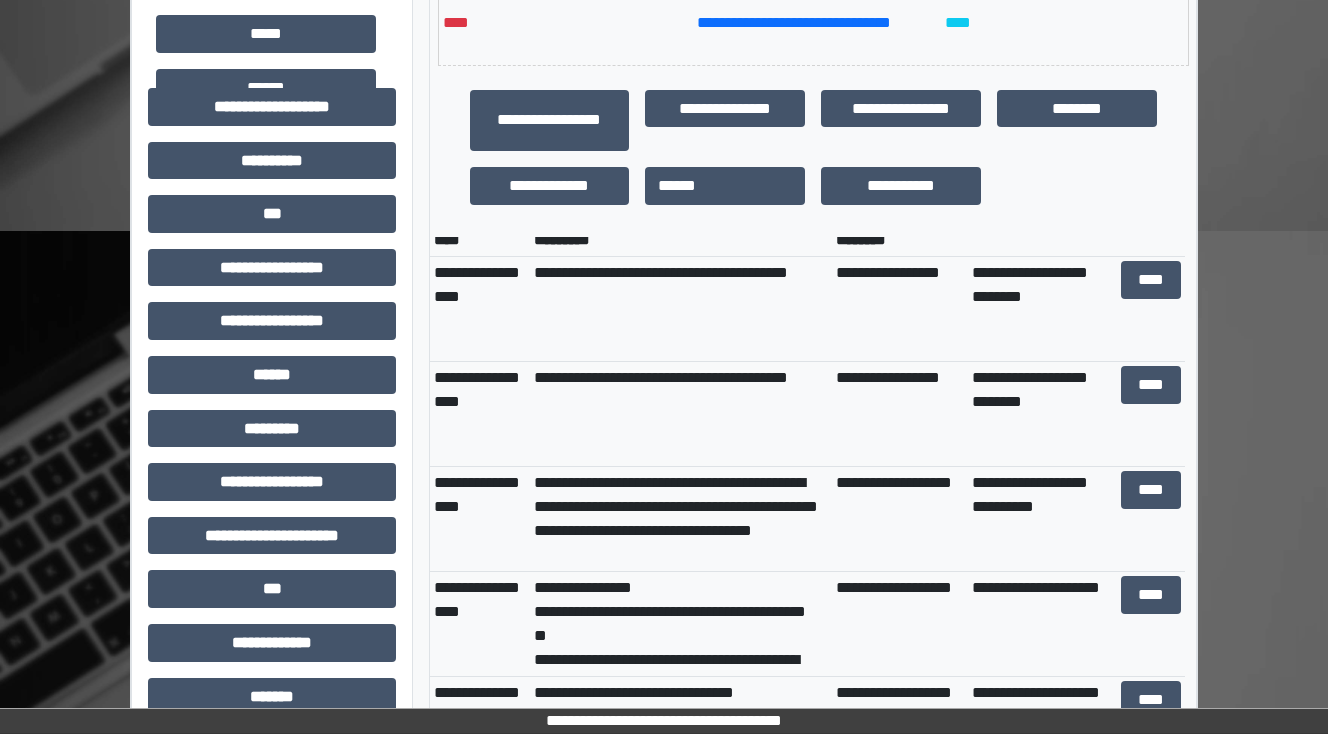 scroll, scrollTop: 0, scrollLeft: 0, axis: both 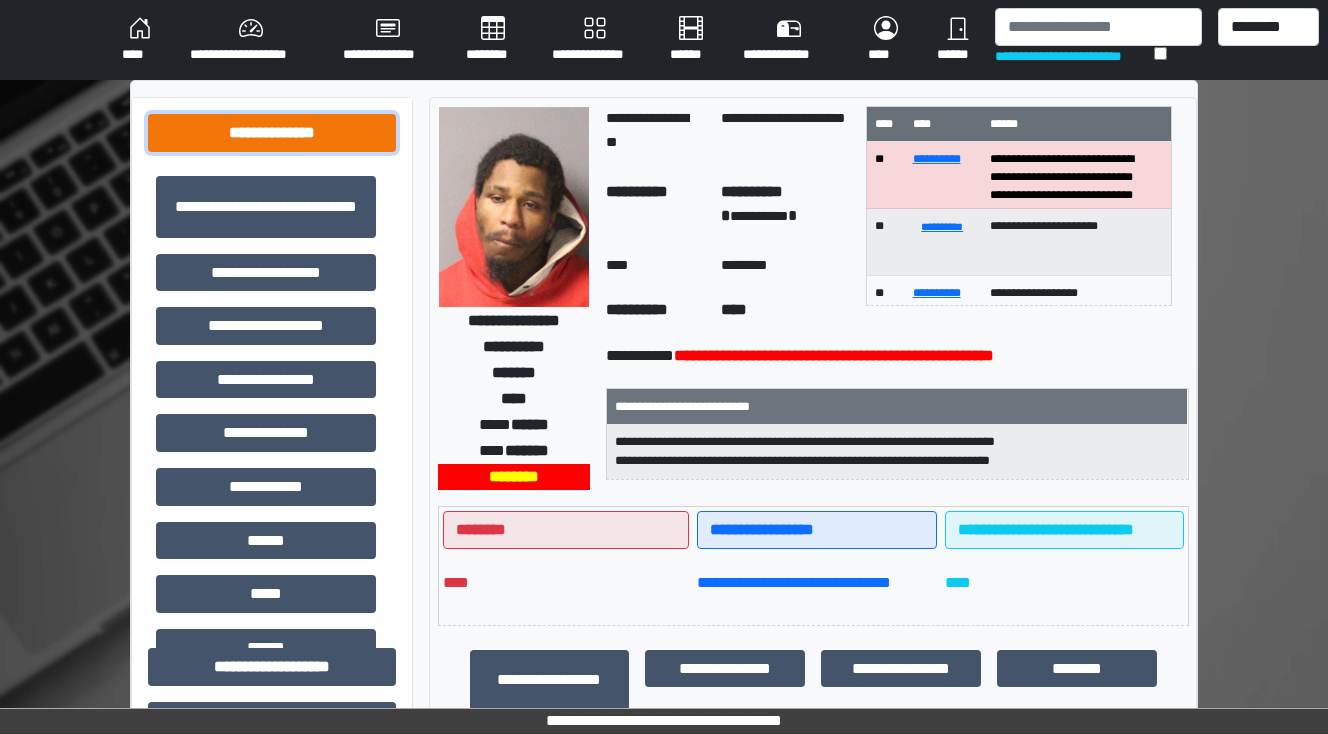 click on "**********" at bounding box center (272, 133) 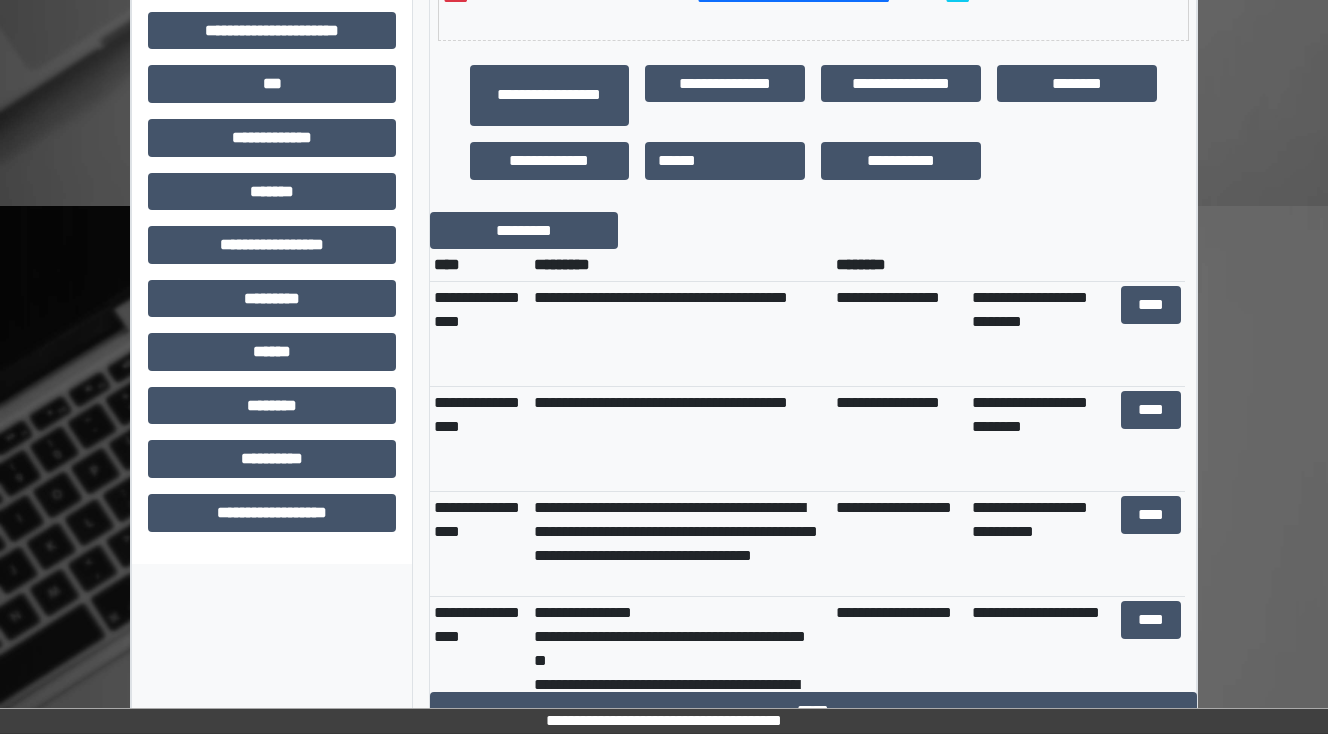 scroll, scrollTop: 597, scrollLeft: 0, axis: vertical 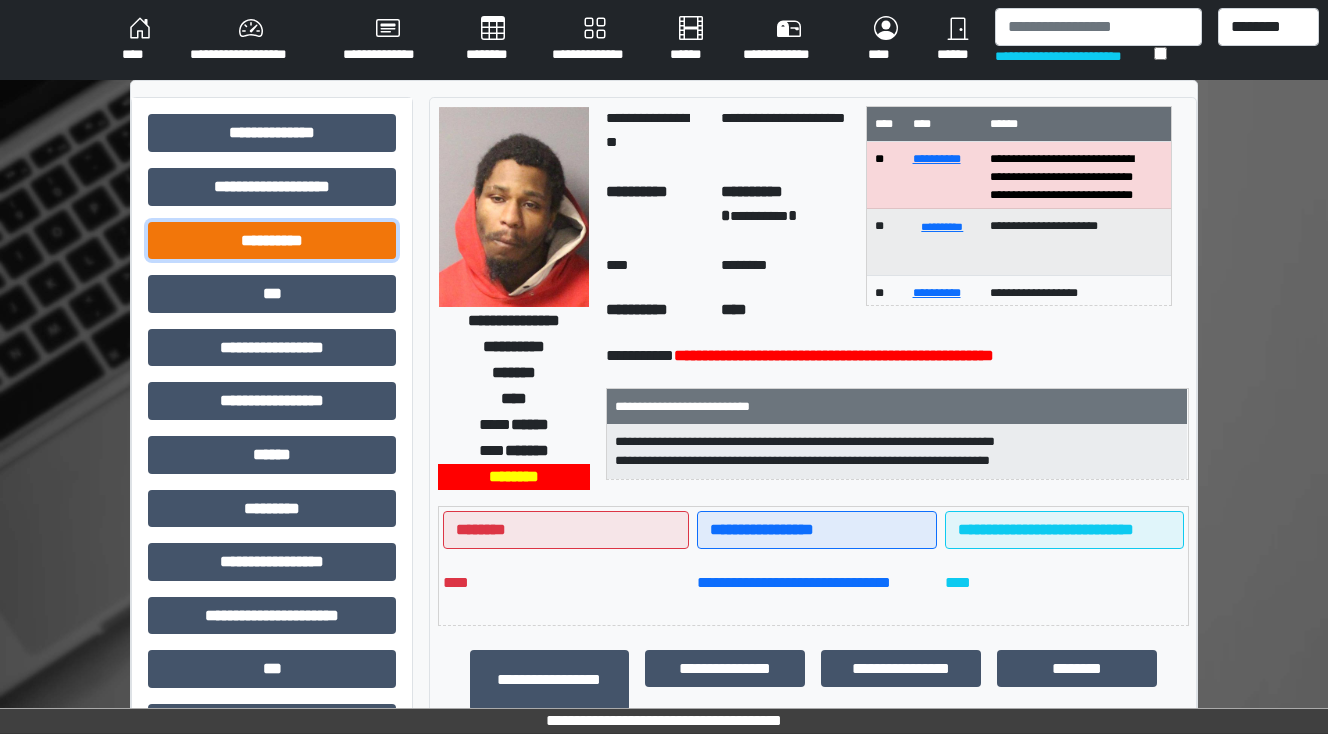 click on "**********" at bounding box center (272, 241) 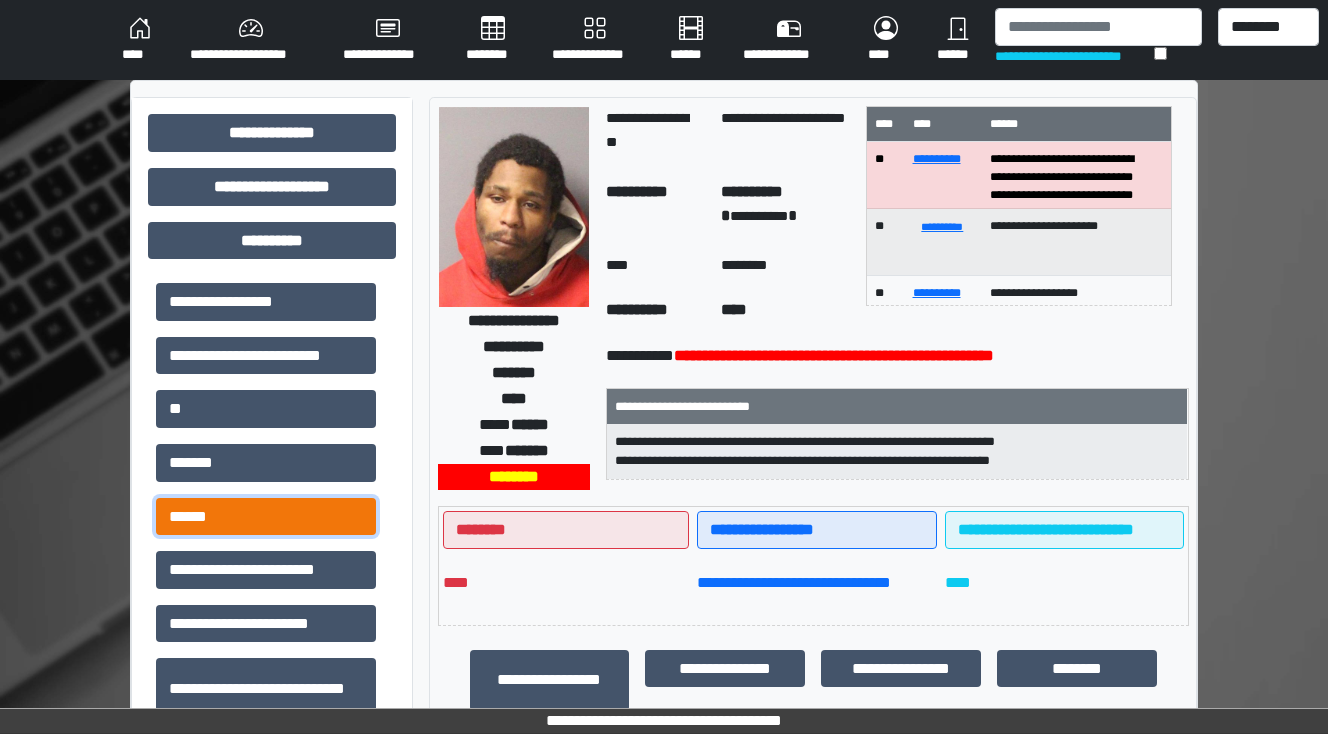 click on "******" at bounding box center [266, 517] 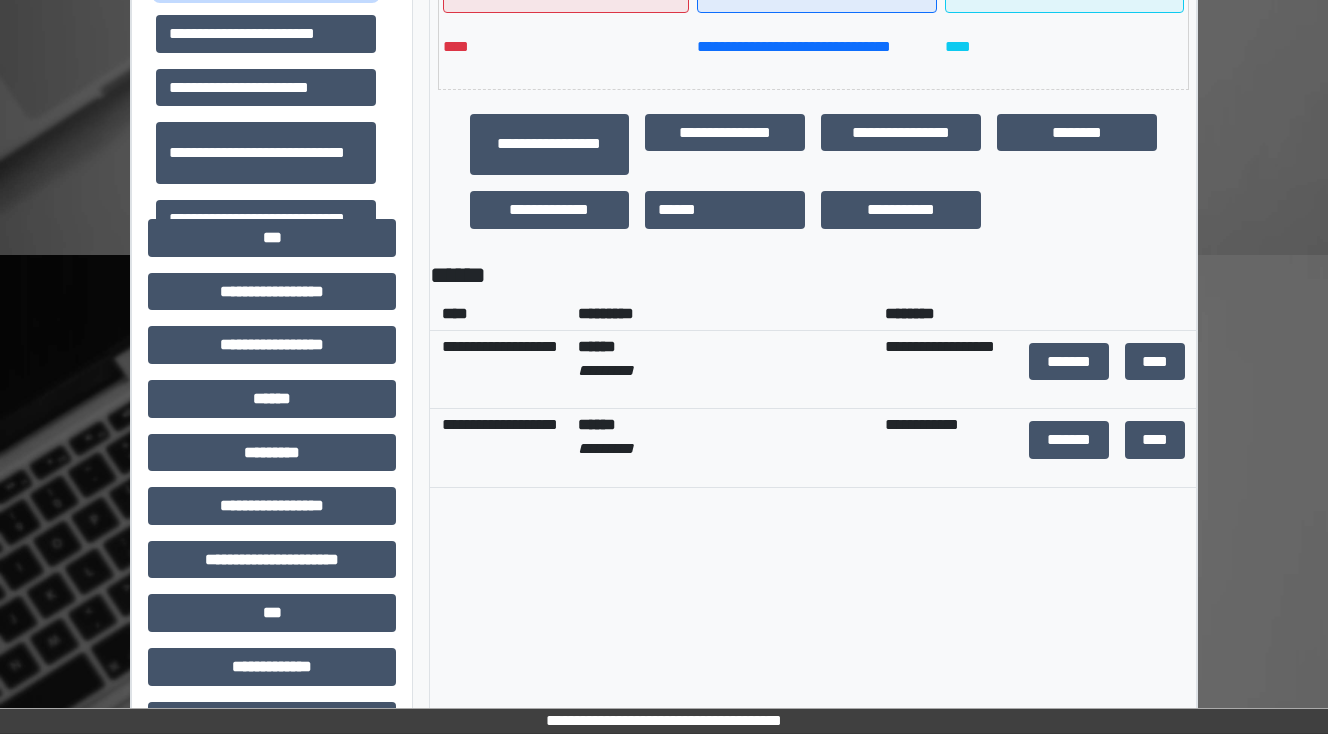 scroll, scrollTop: 560, scrollLeft: 0, axis: vertical 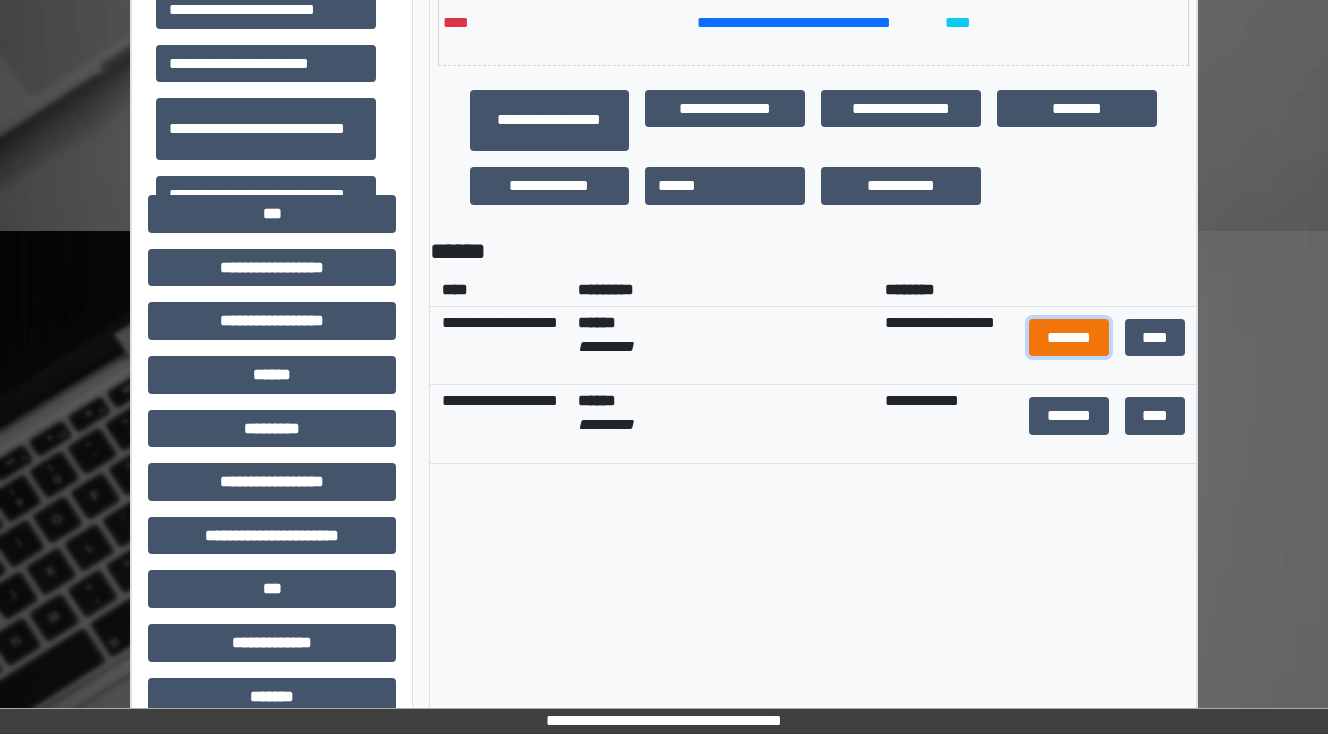 click on "*******" at bounding box center (1069, 338) 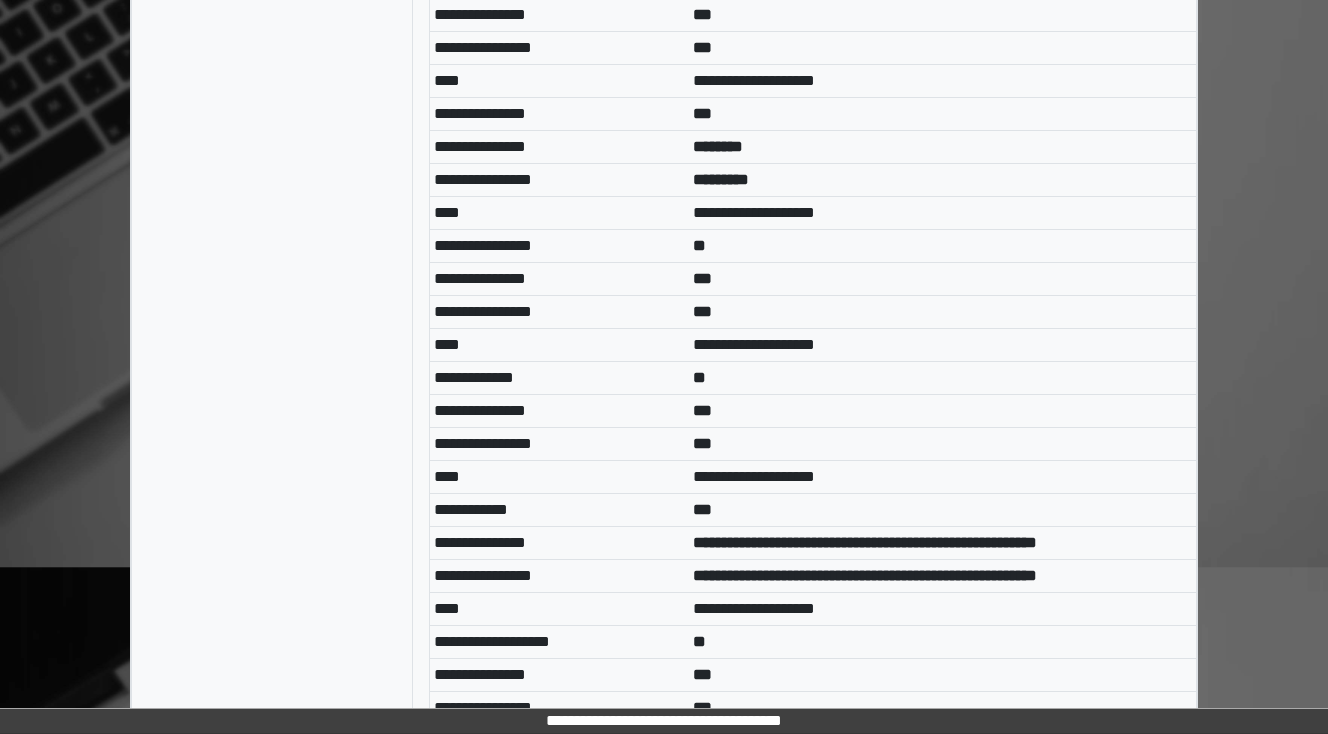 scroll, scrollTop: 4800, scrollLeft: 0, axis: vertical 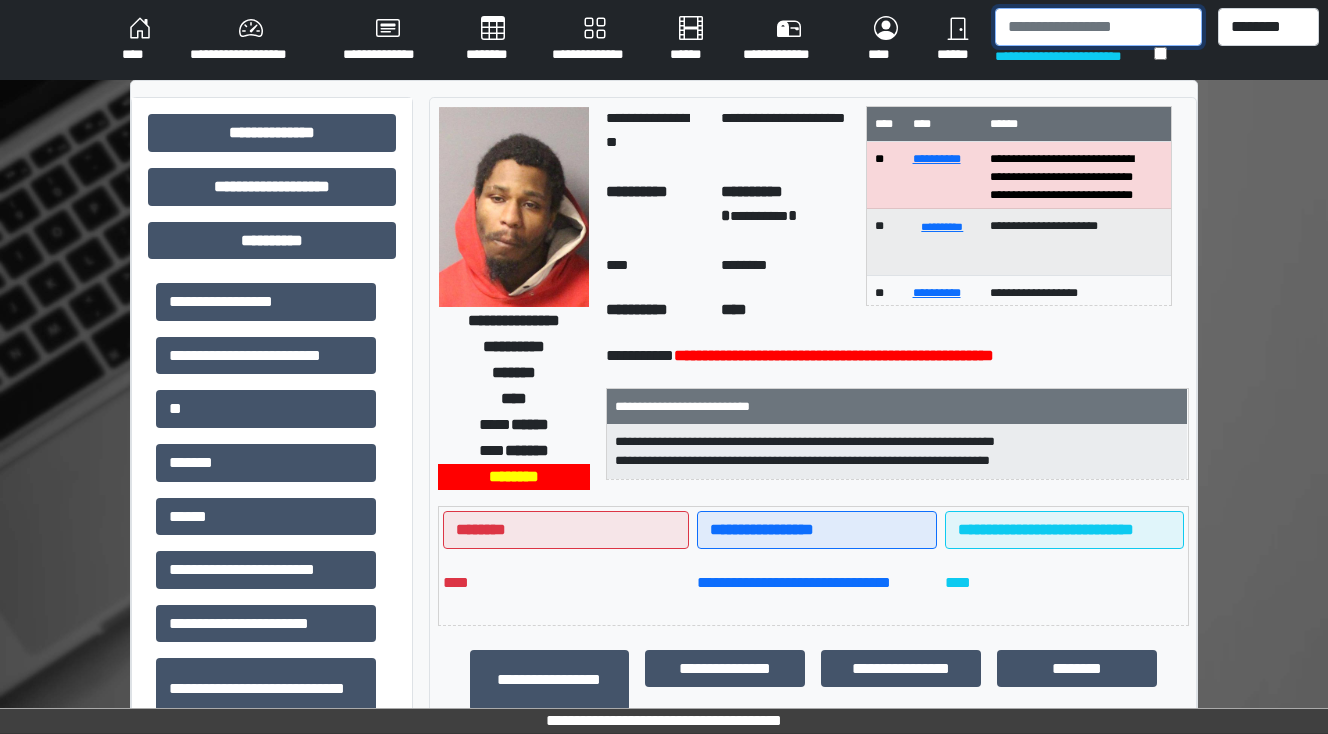 drag, startPoint x: 1060, startPoint y: 31, endPoint x: 1103, endPoint y: 22, distance: 43.931767 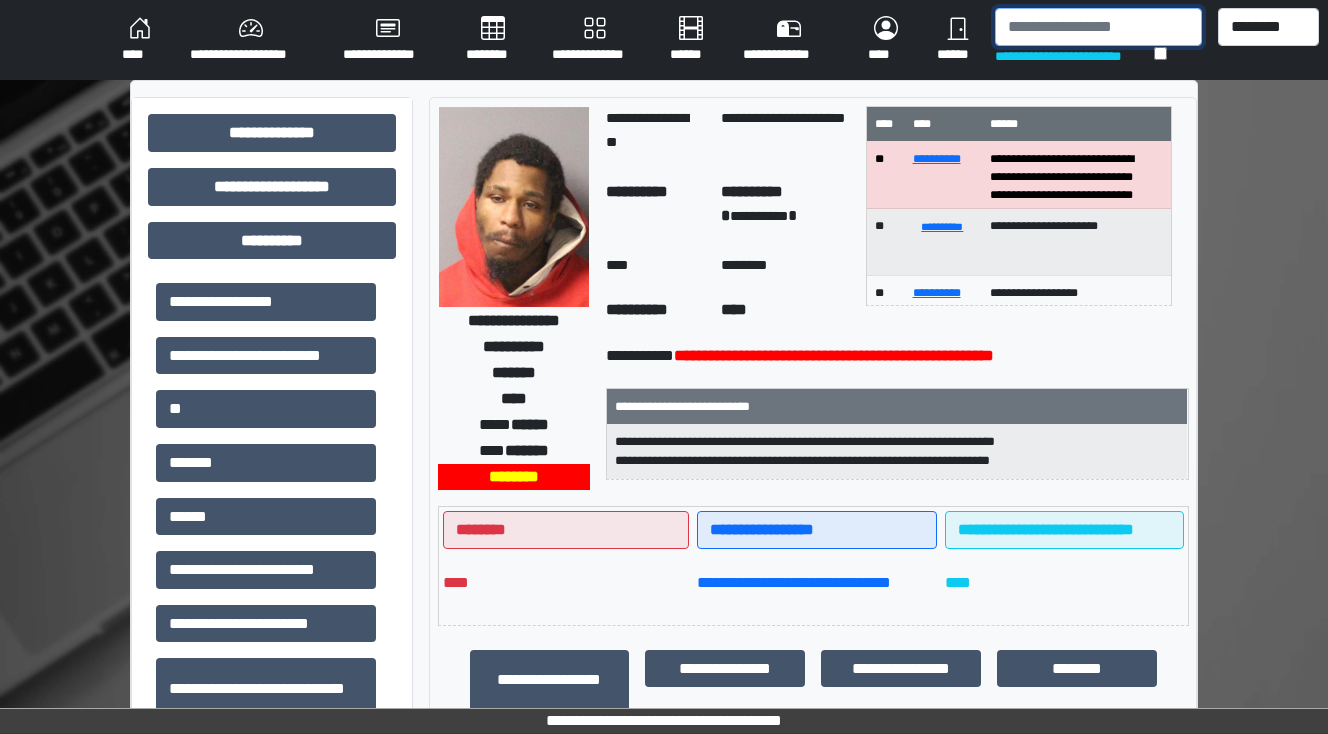 click at bounding box center (1098, 27) 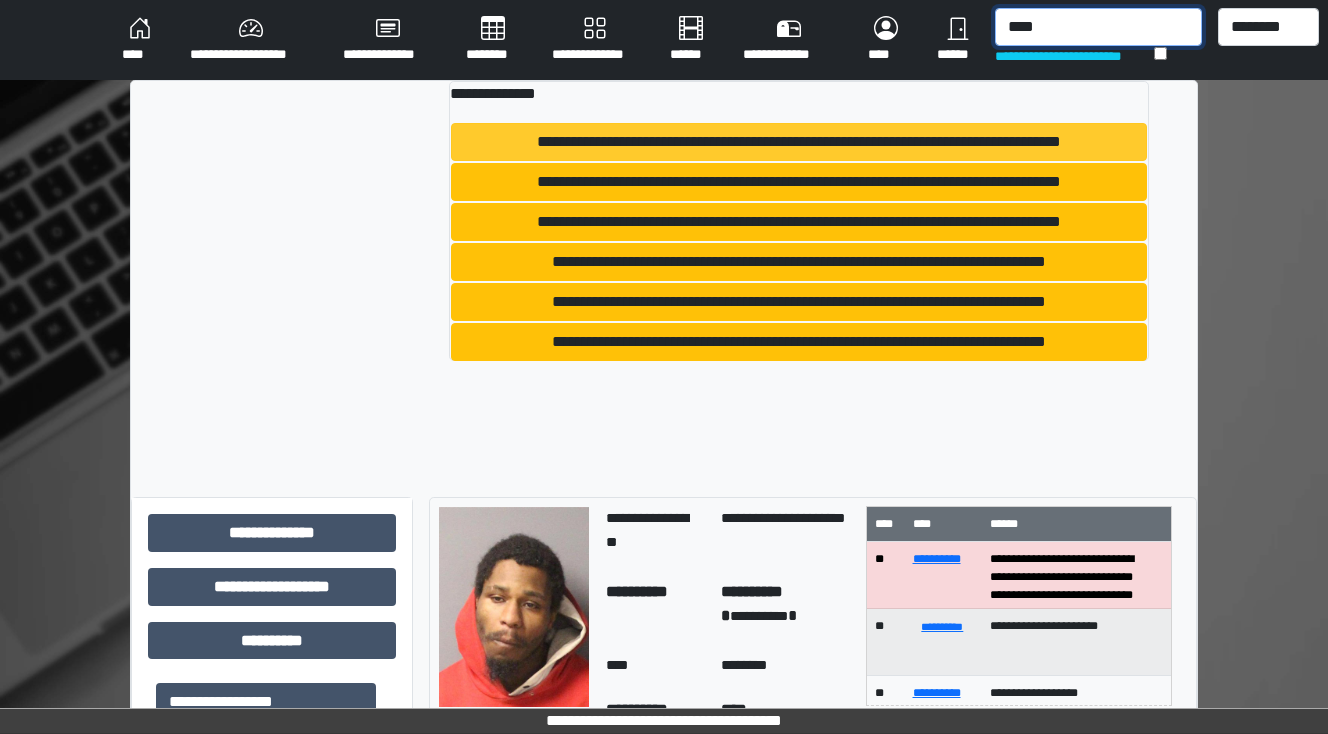 type on "****" 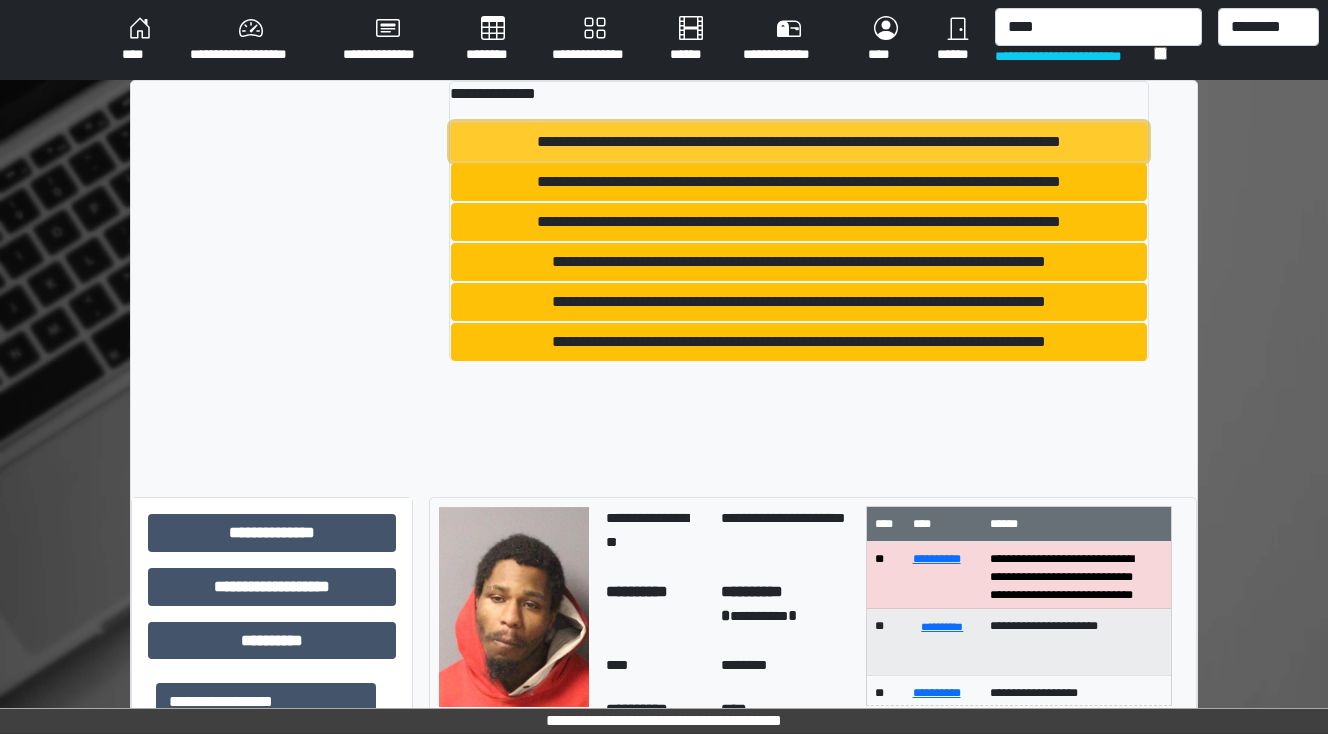 click on "**********" at bounding box center [799, 142] 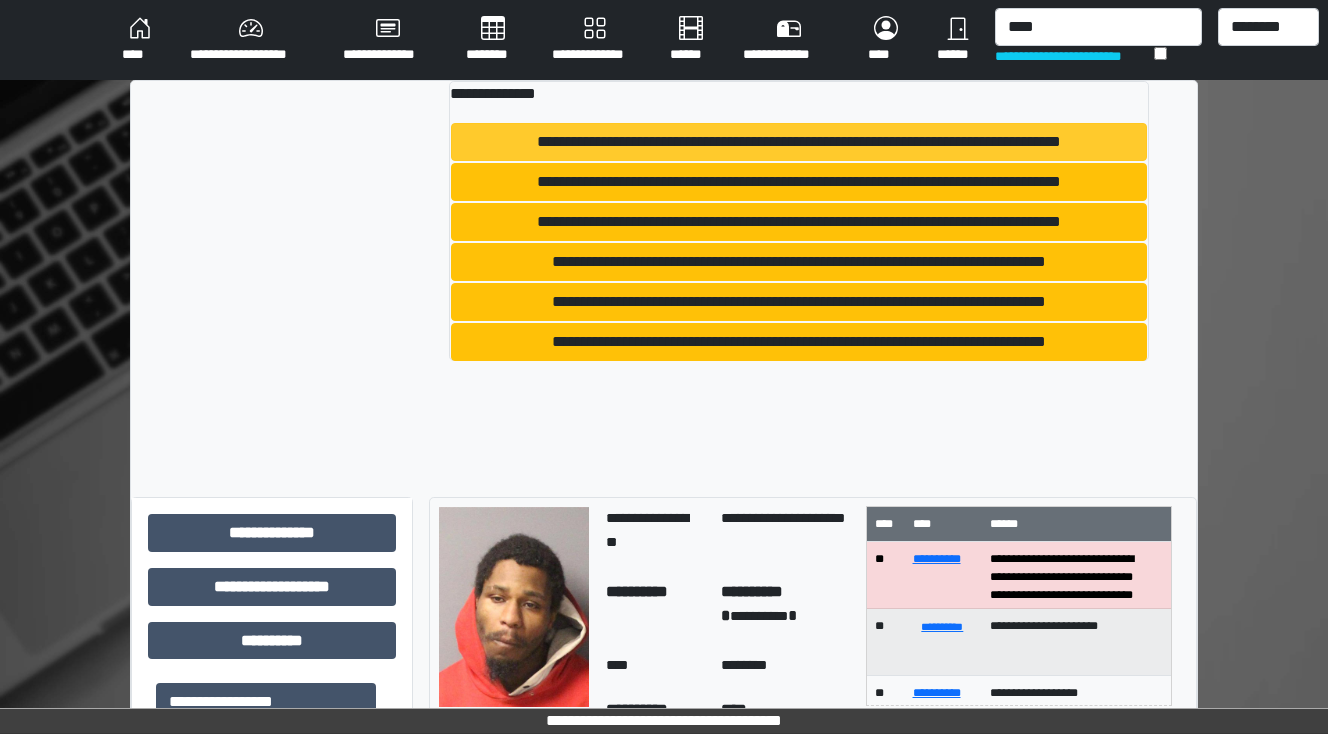 type 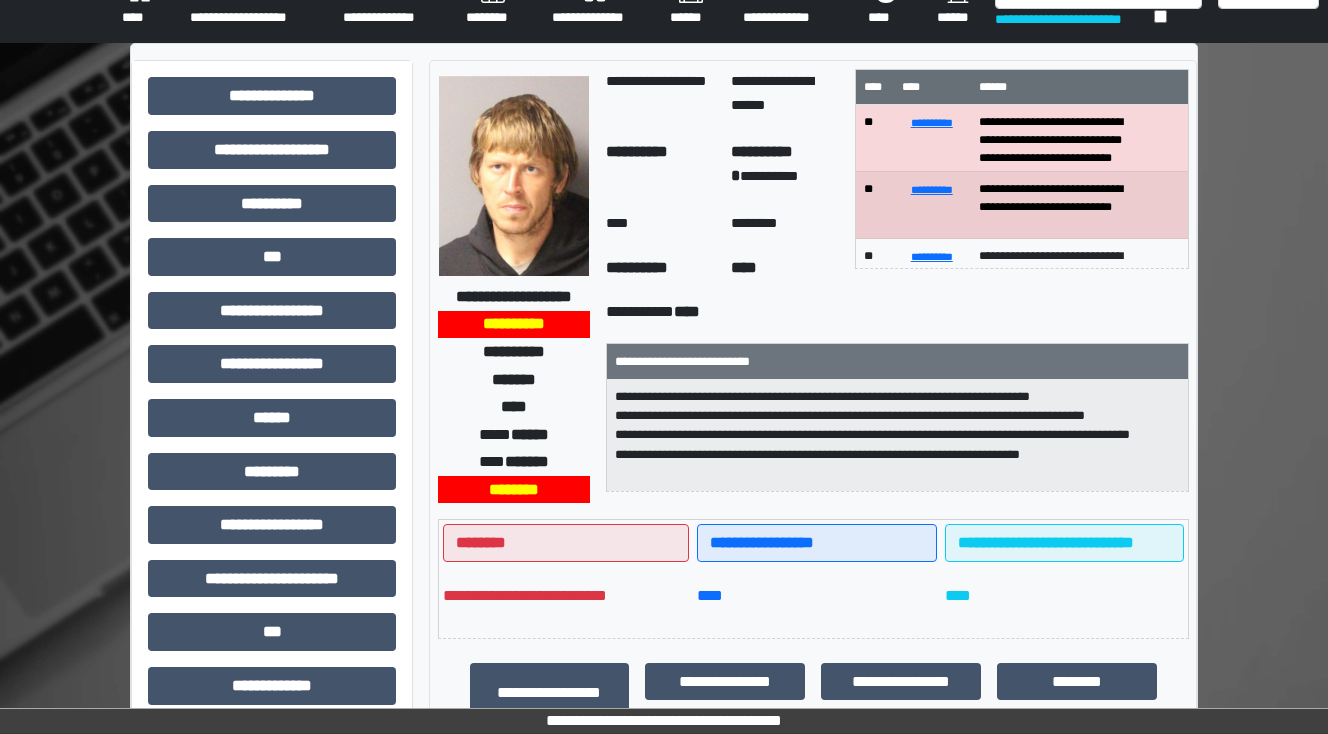 scroll, scrollTop: 0, scrollLeft: 0, axis: both 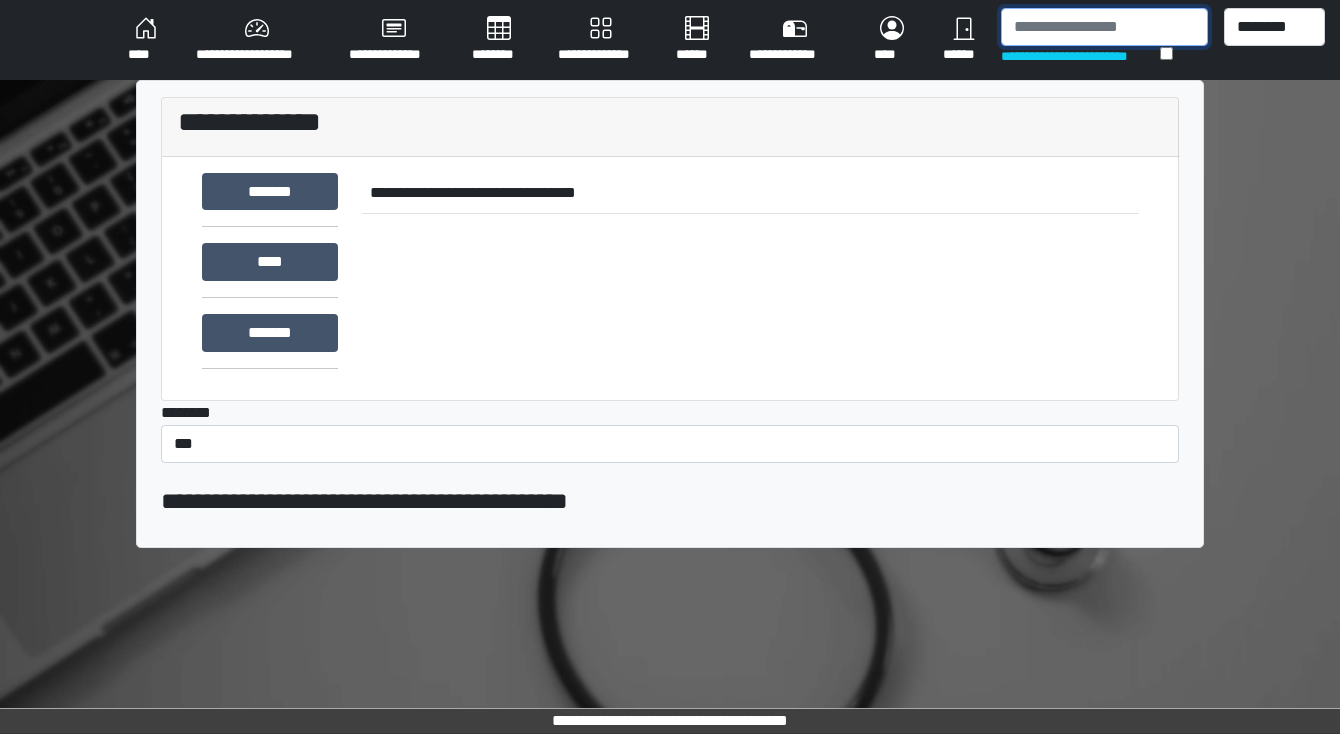 click at bounding box center [1104, 27] 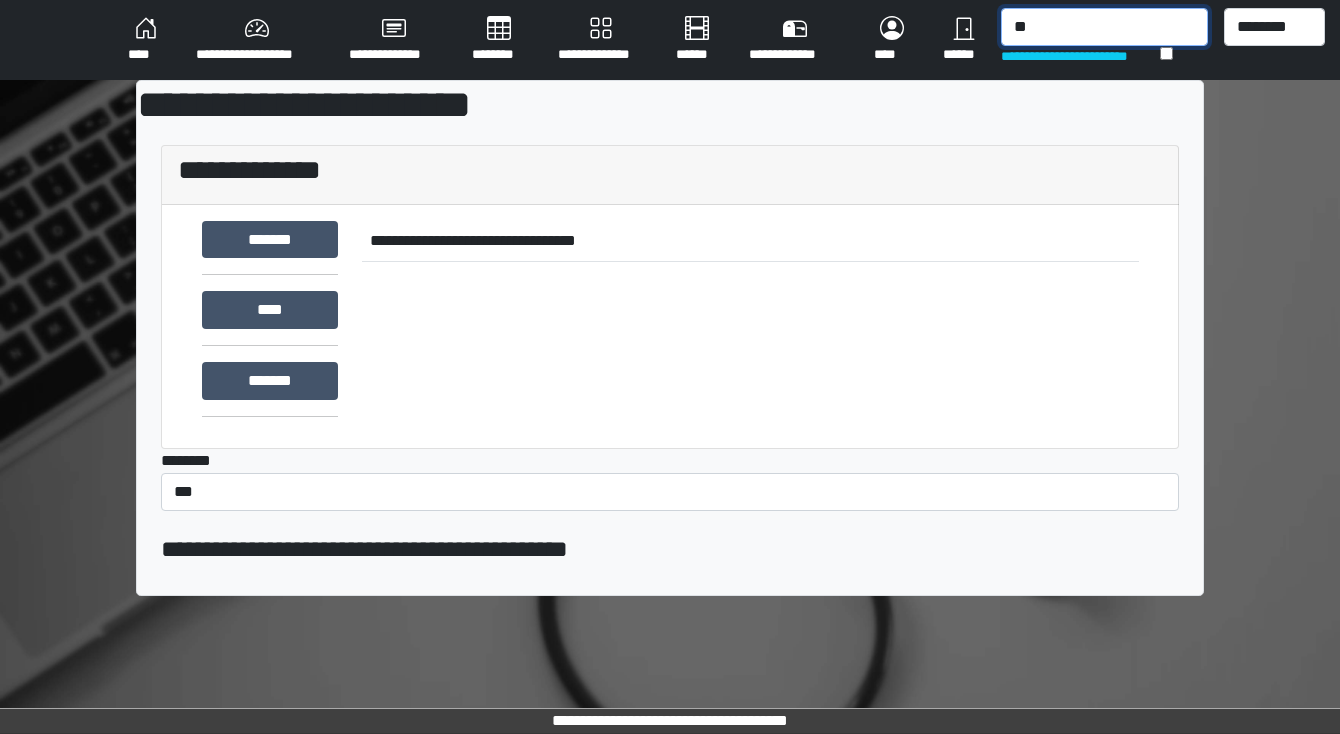 type on "*" 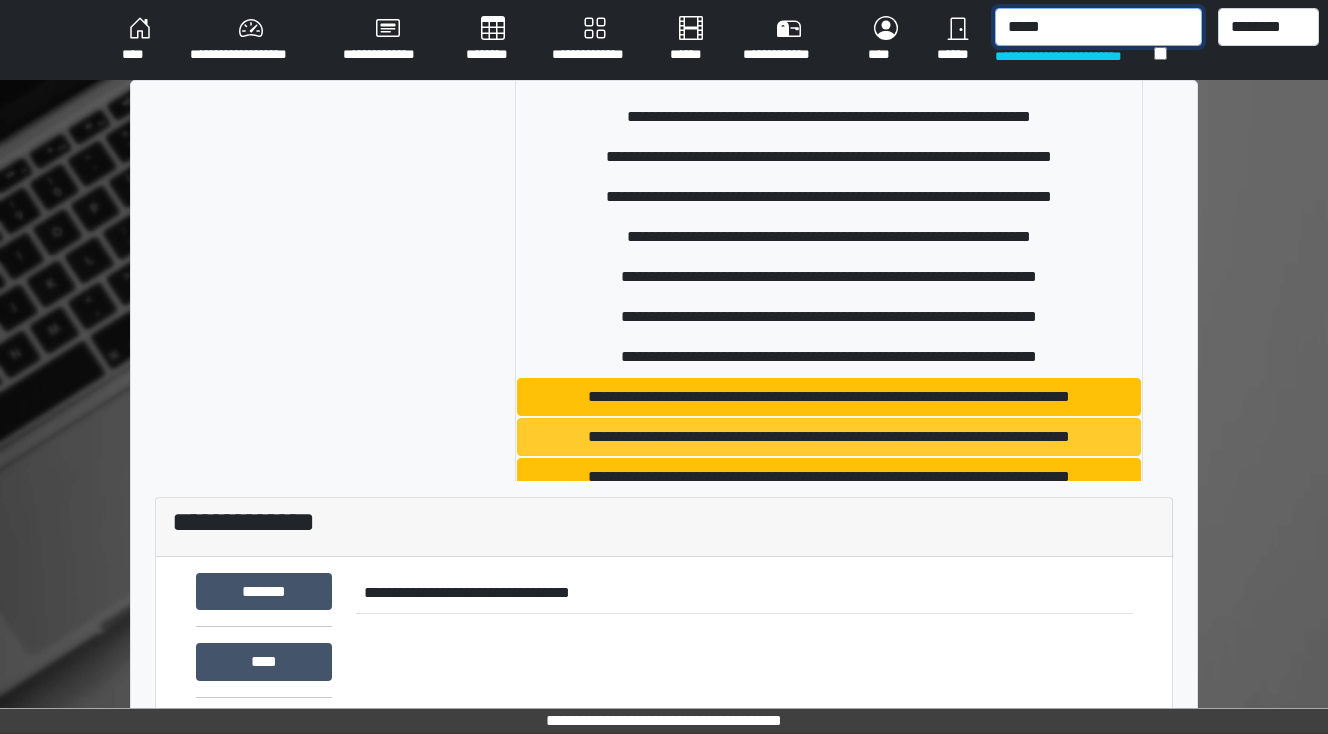 scroll, scrollTop: 160, scrollLeft: 0, axis: vertical 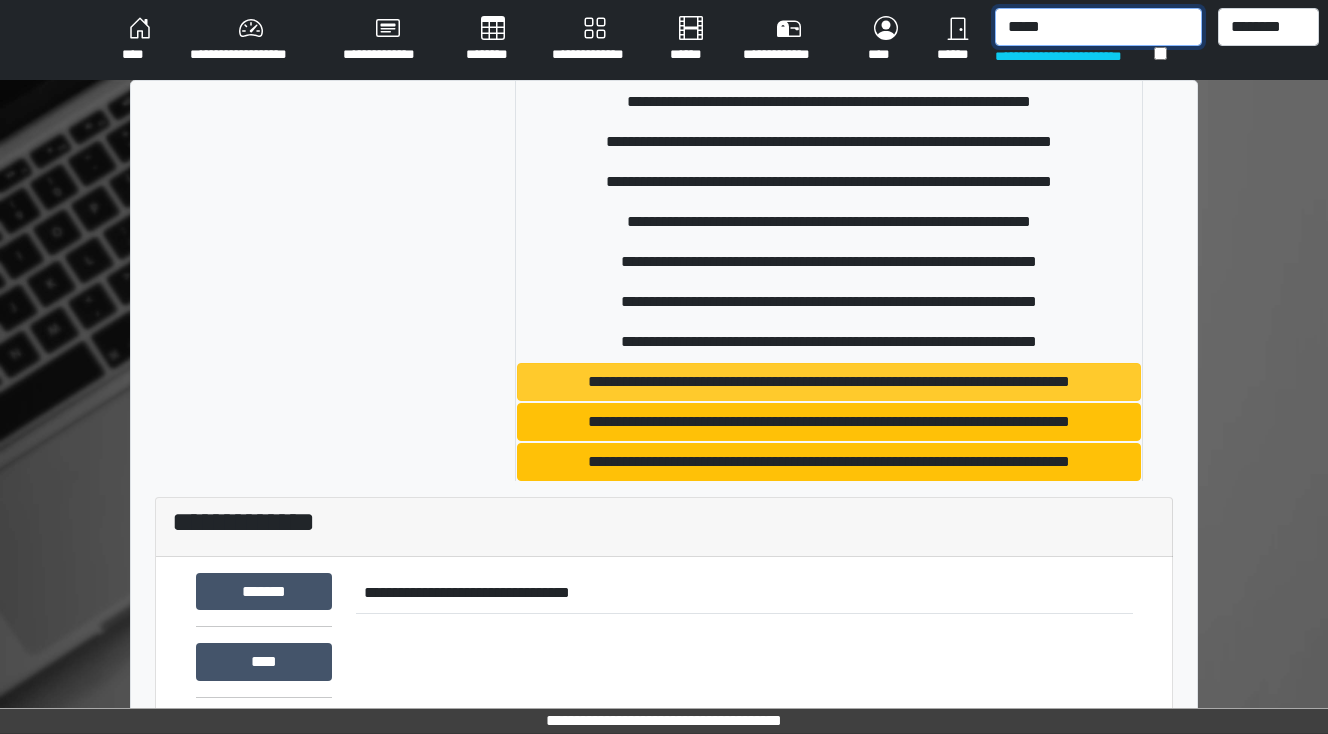 type on "*****" 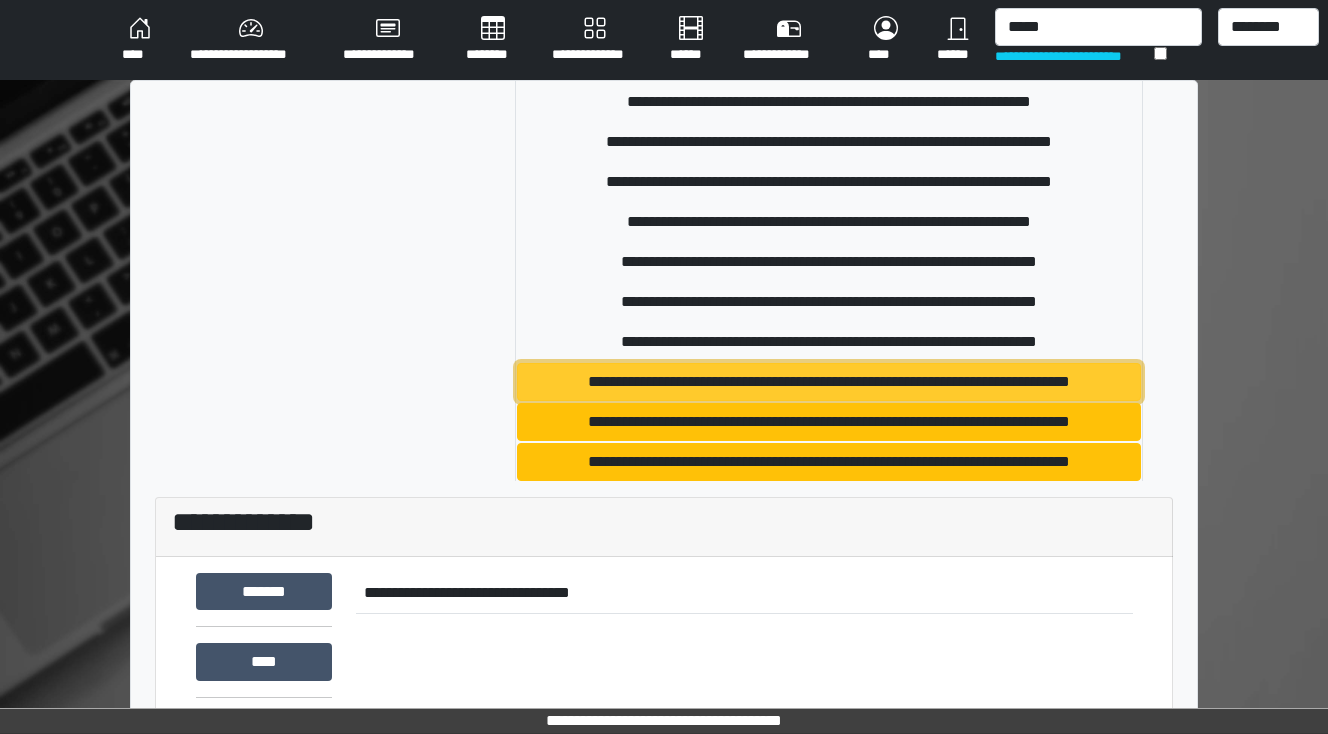 click on "**********" at bounding box center [829, 382] 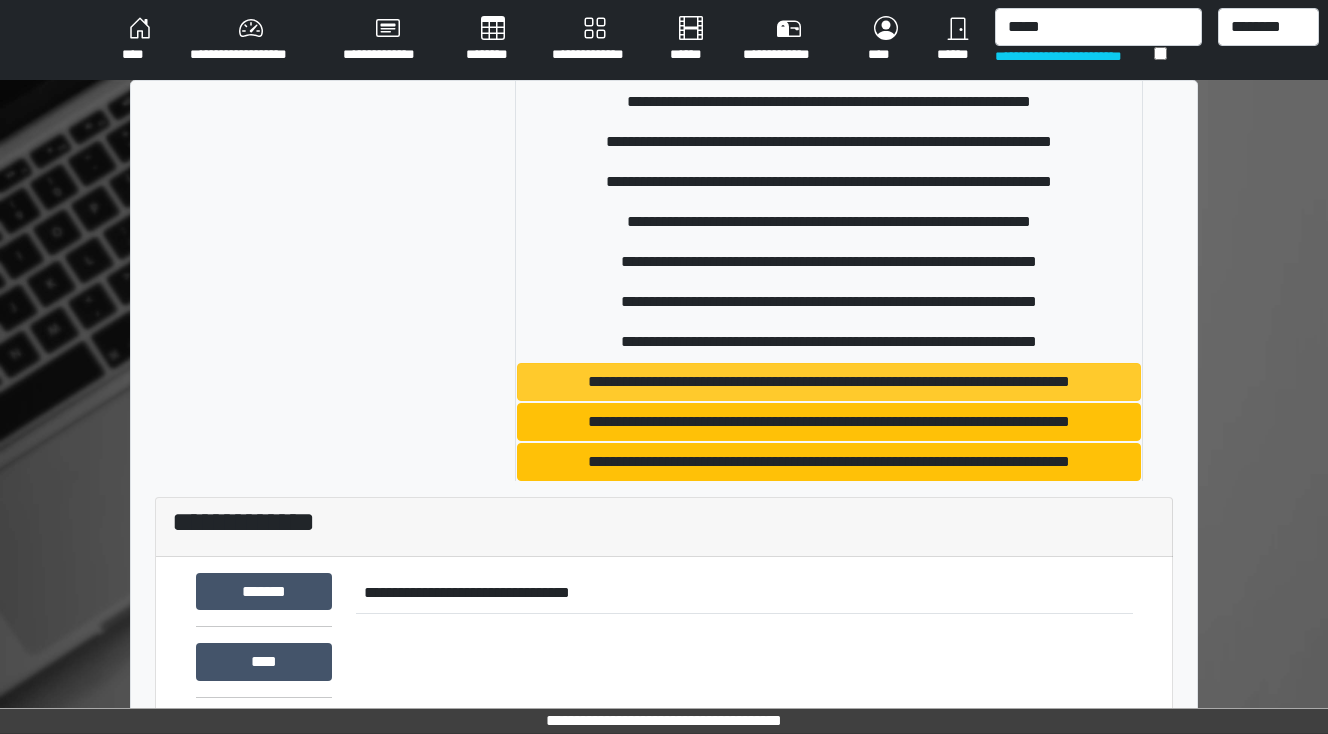 type 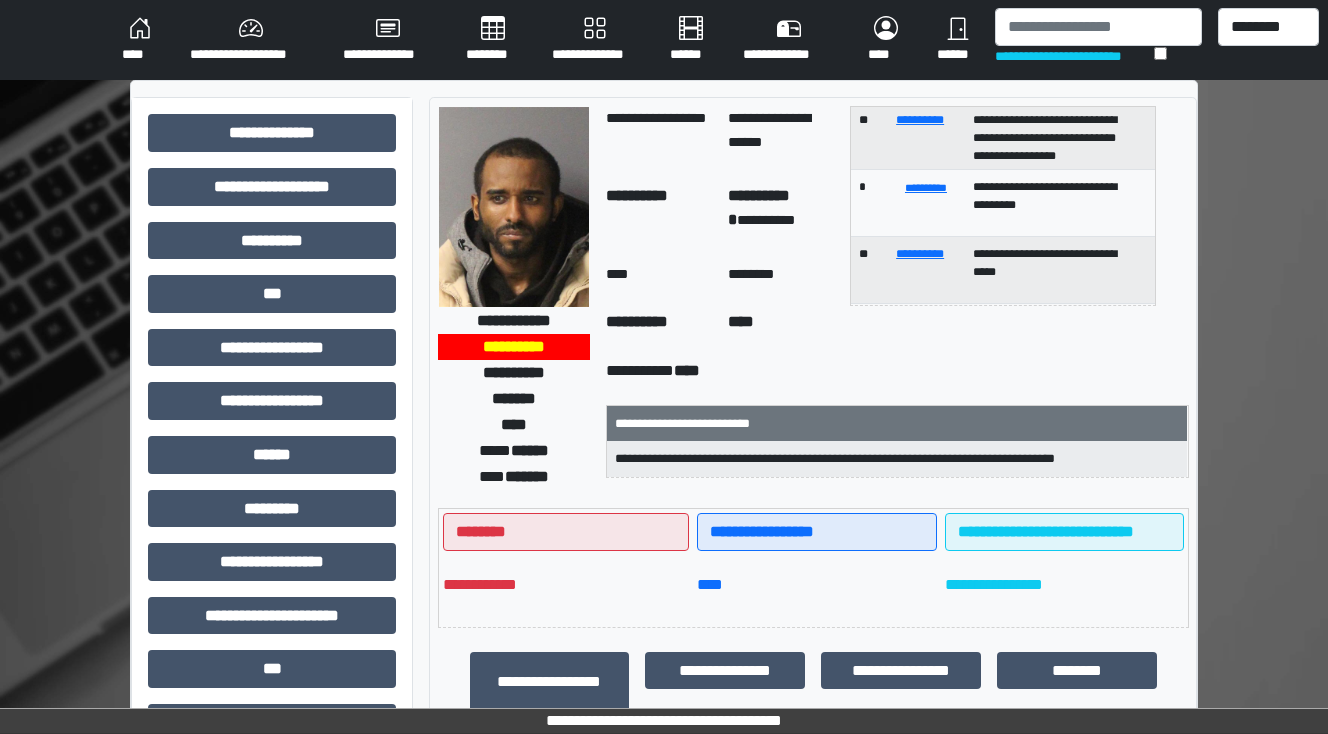 scroll, scrollTop: 119, scrollLeft: 0, axis: vertical 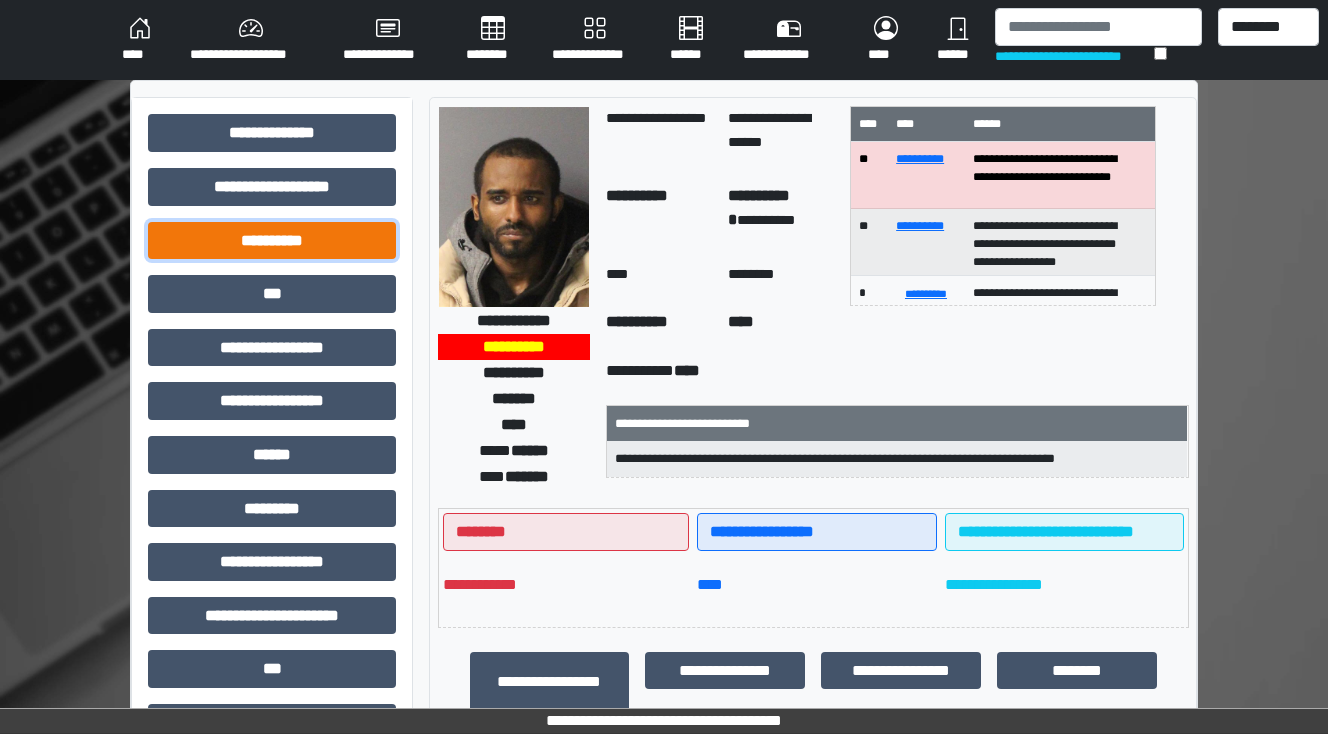 click on "**********" at bounding box center (272, 241) 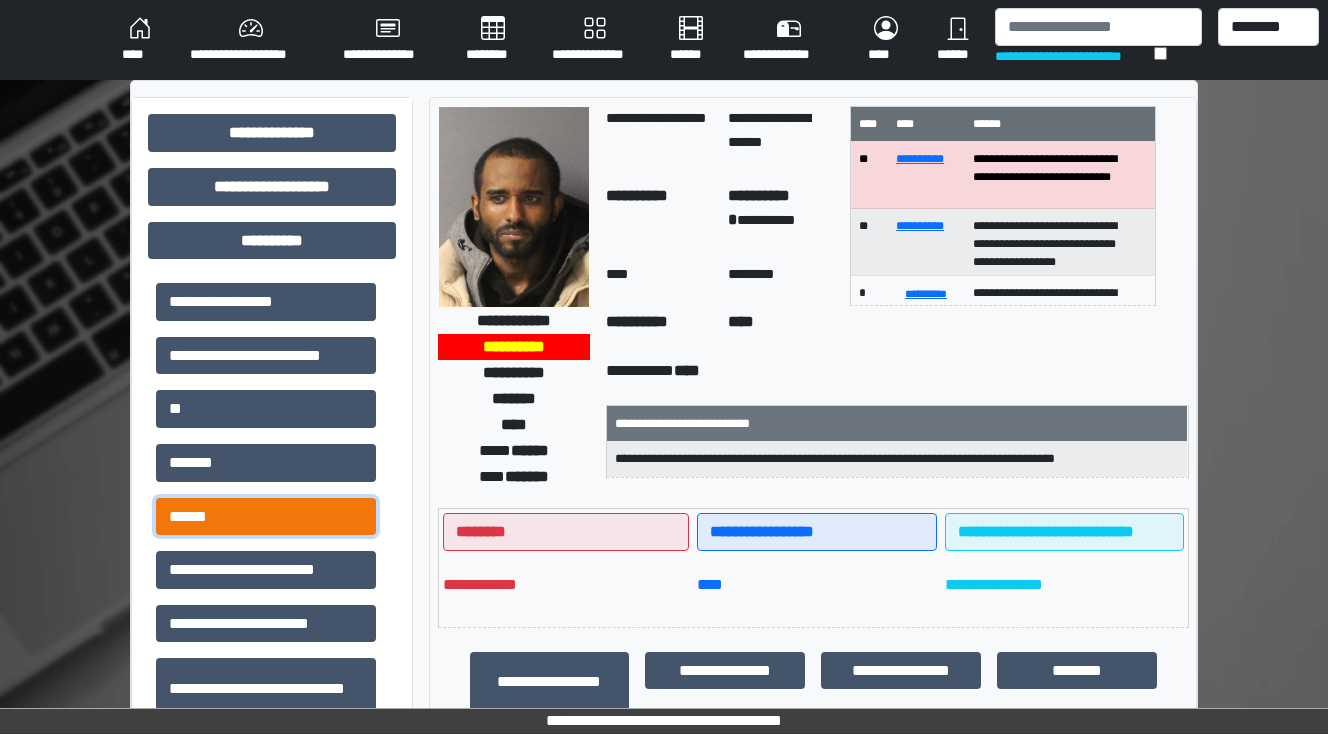 click on "******" at bounding box center (266, 517) 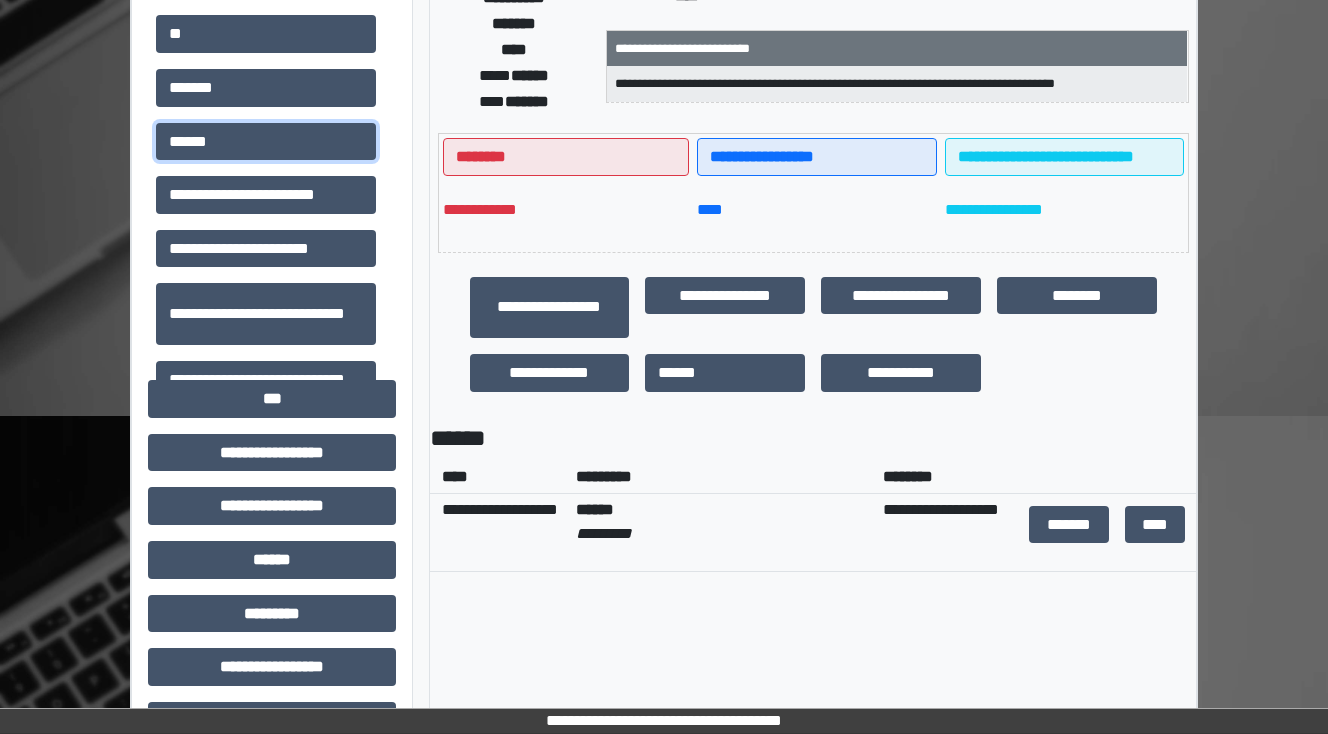 scroll, scrollTop: 400, scrollLeft: 0, axis: vertical 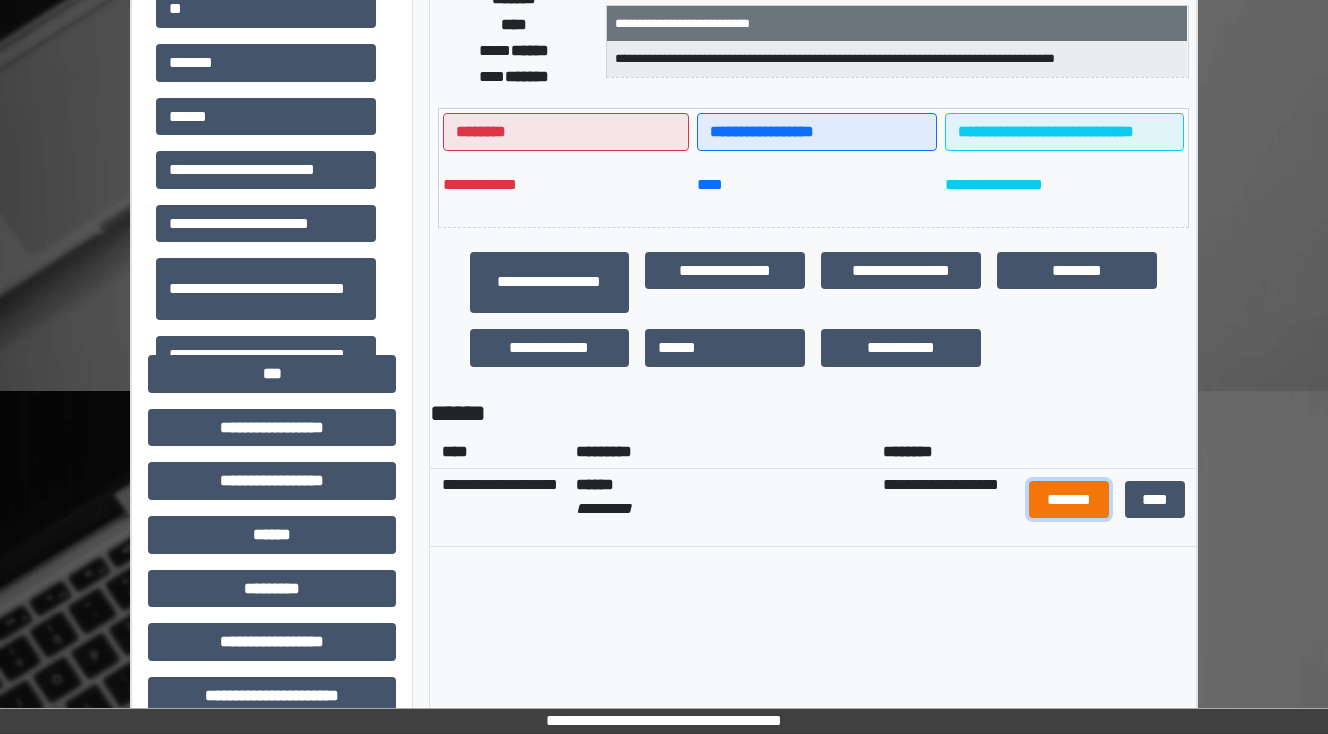 click on "*******" at bounding box center [1069, 500] 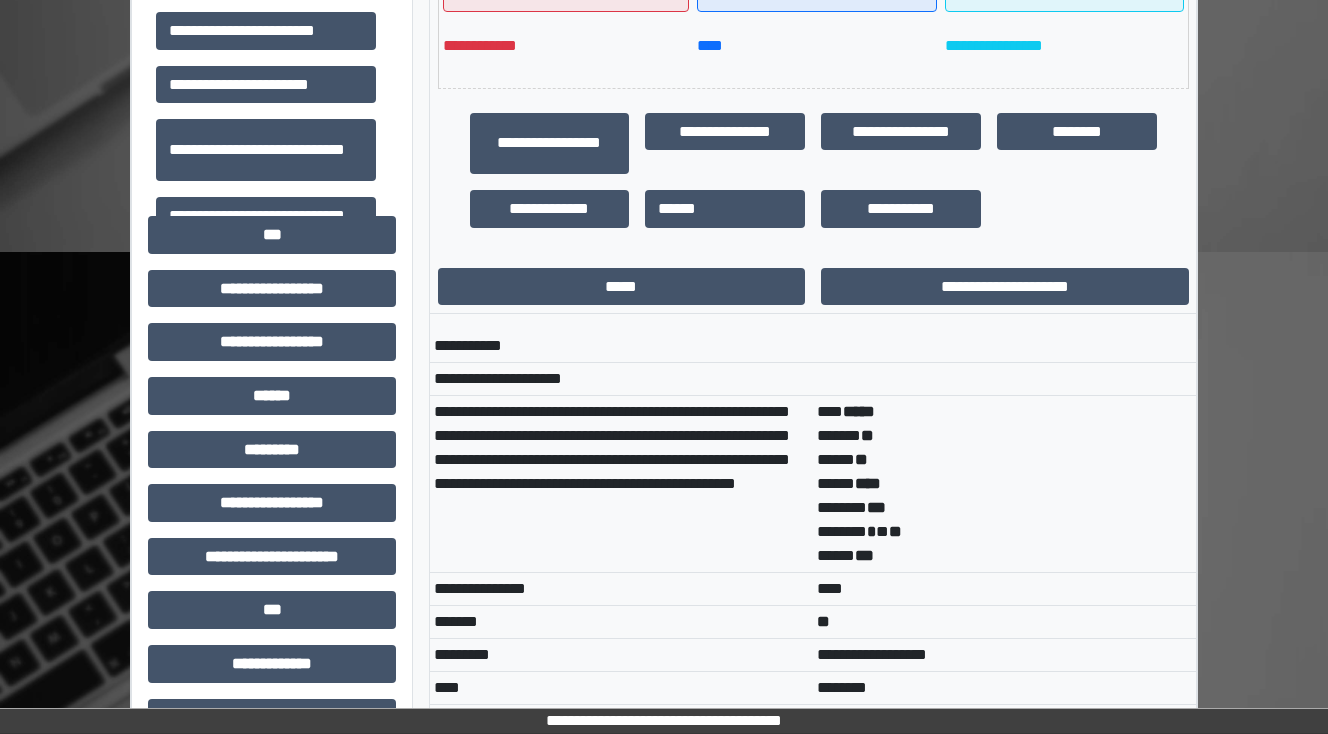 scroll, scrollTop: 320, scrollLeft: 0, axis: vertical 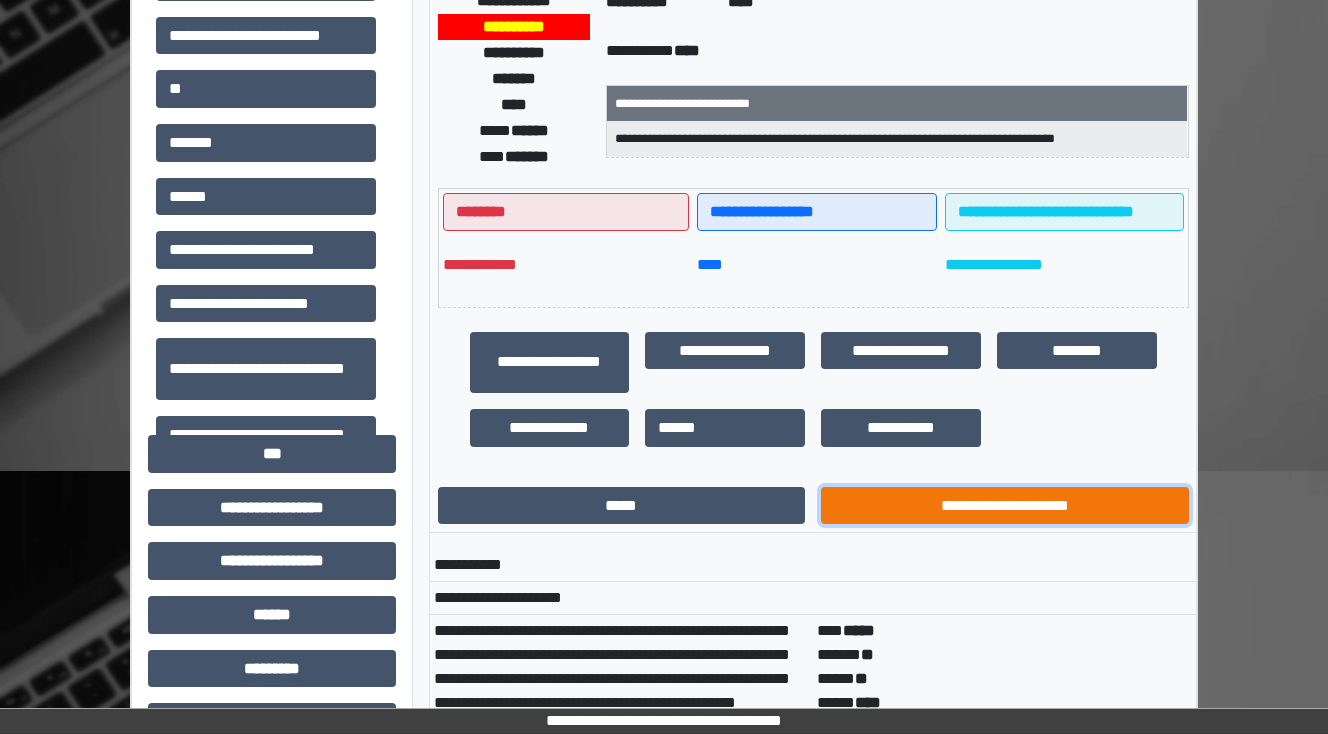 click on "**********" at bounding box center [1005, 506] 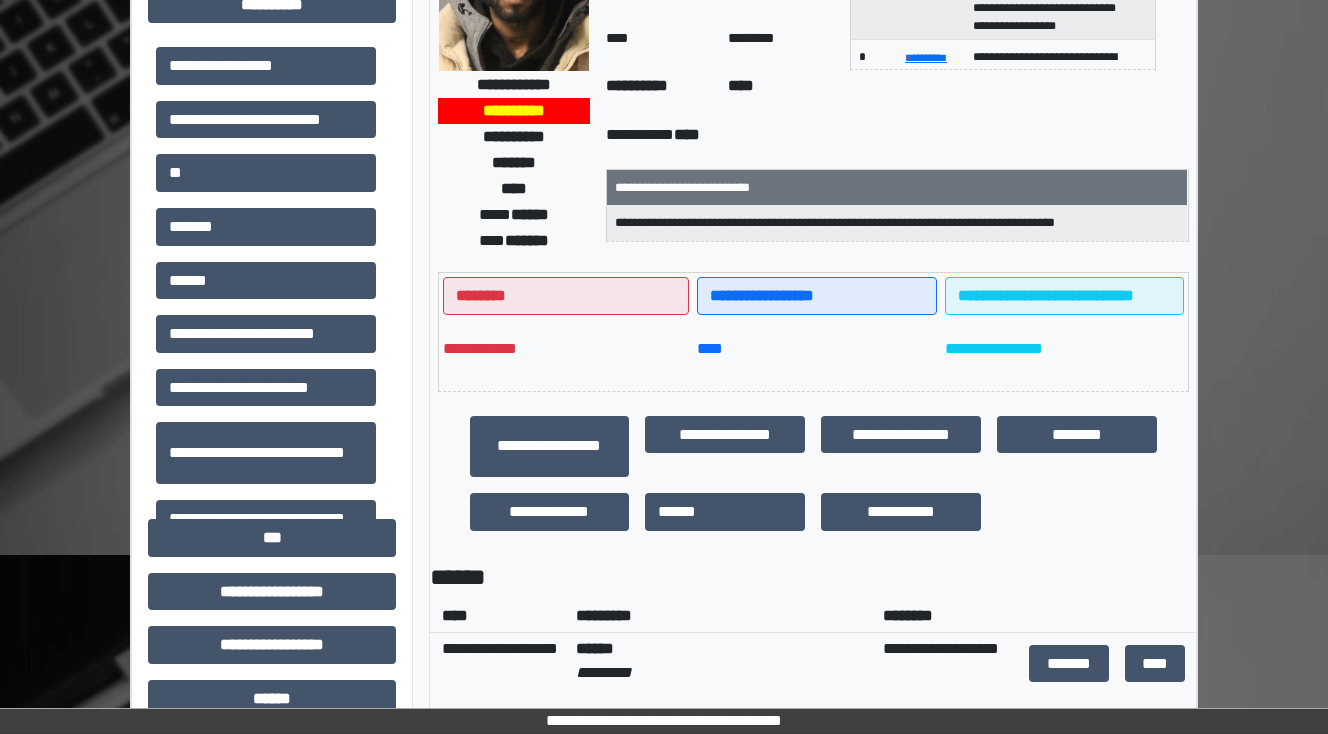 scroll, scrollTop: 0, scrollLeft: 0, axis: both 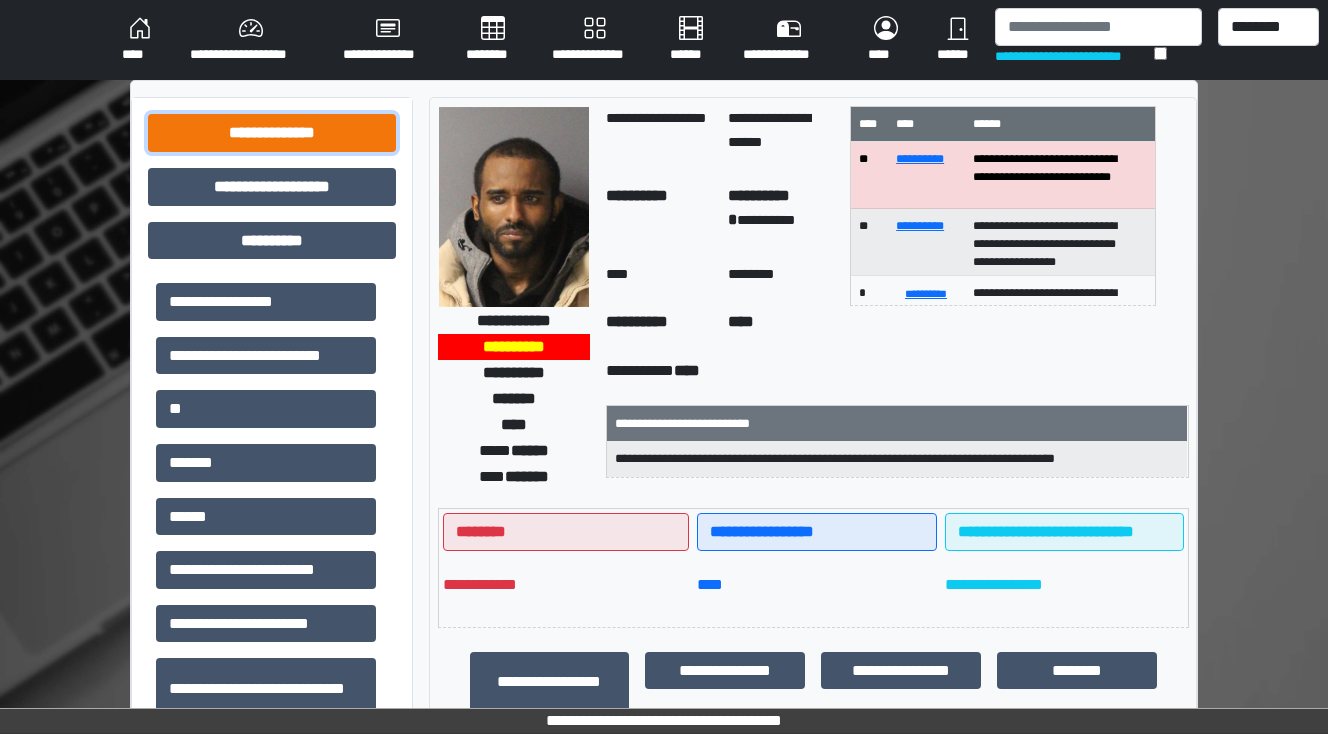 click on "**********" at bounding box center (272, 133) 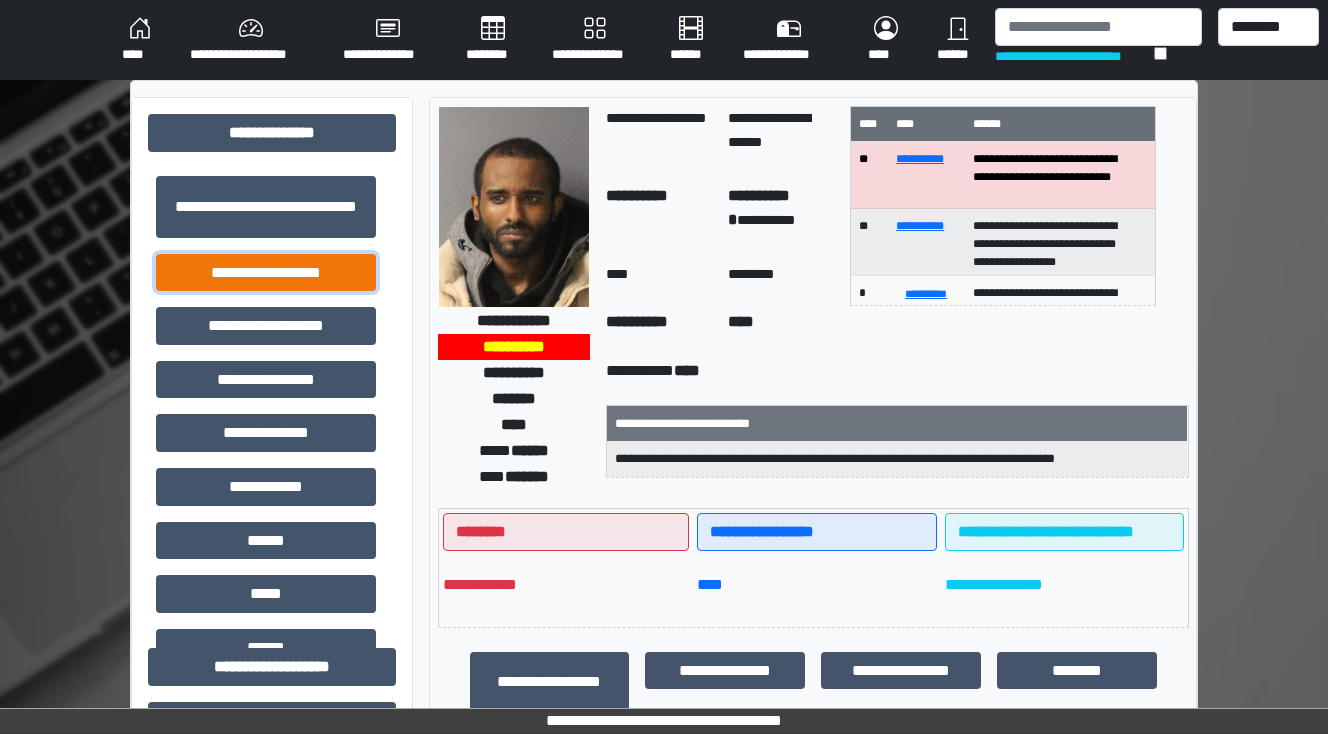 click on "**********" at bounding box center (266, 273) 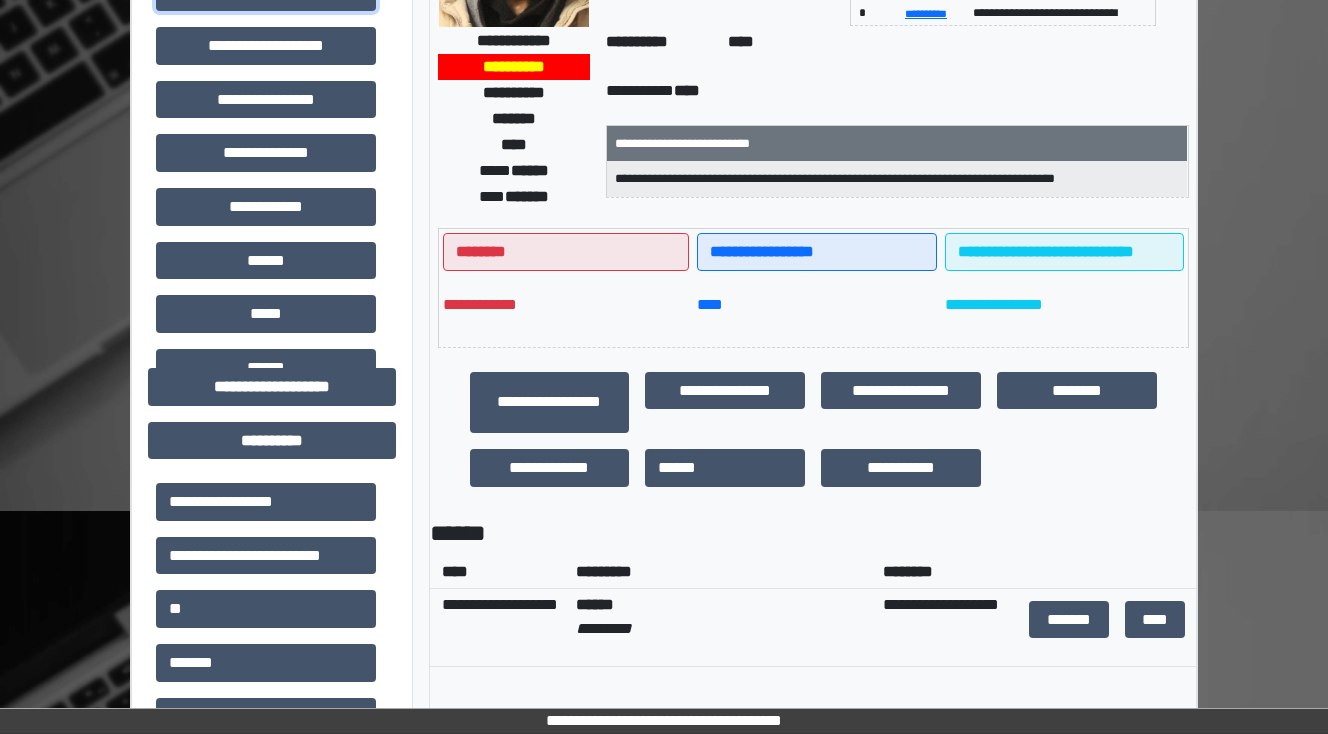 scroll, scrollTop: 560, scrollLeft: 0, axis: vertical 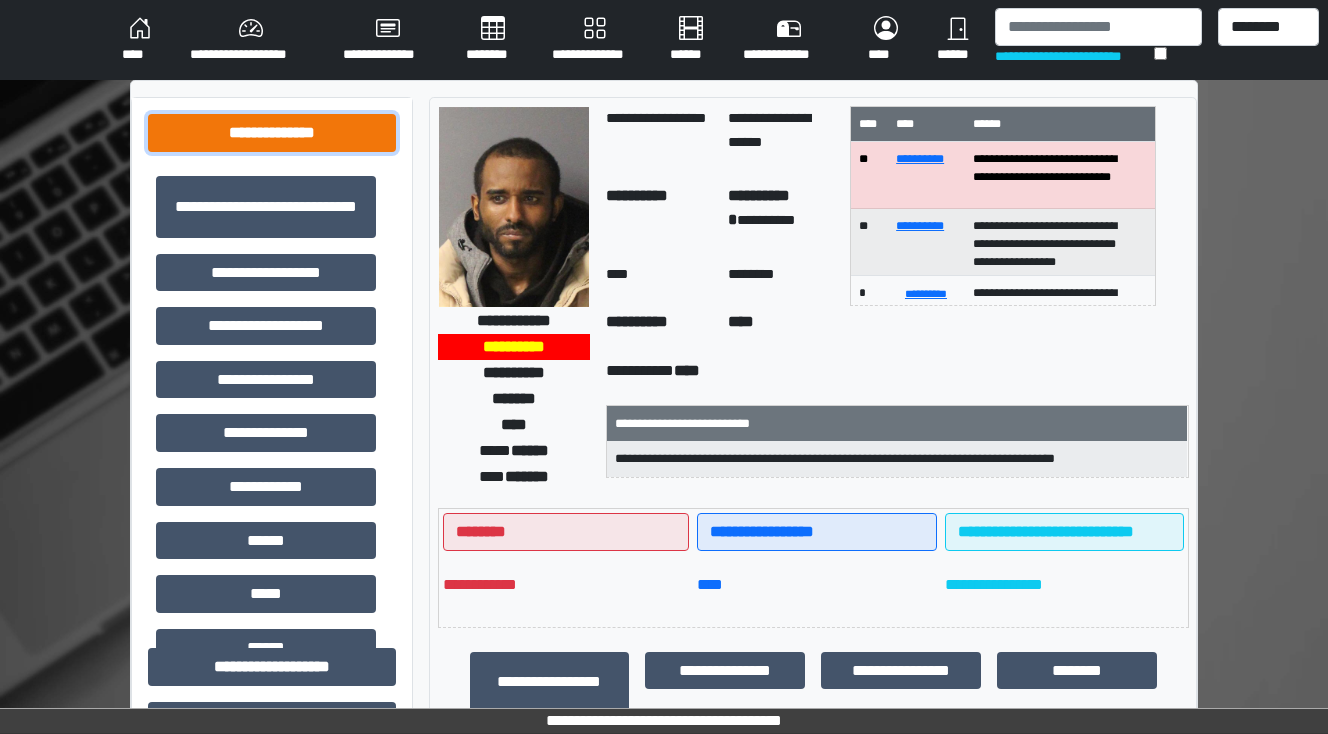 click on "**********" at bounding box center [272, 133] 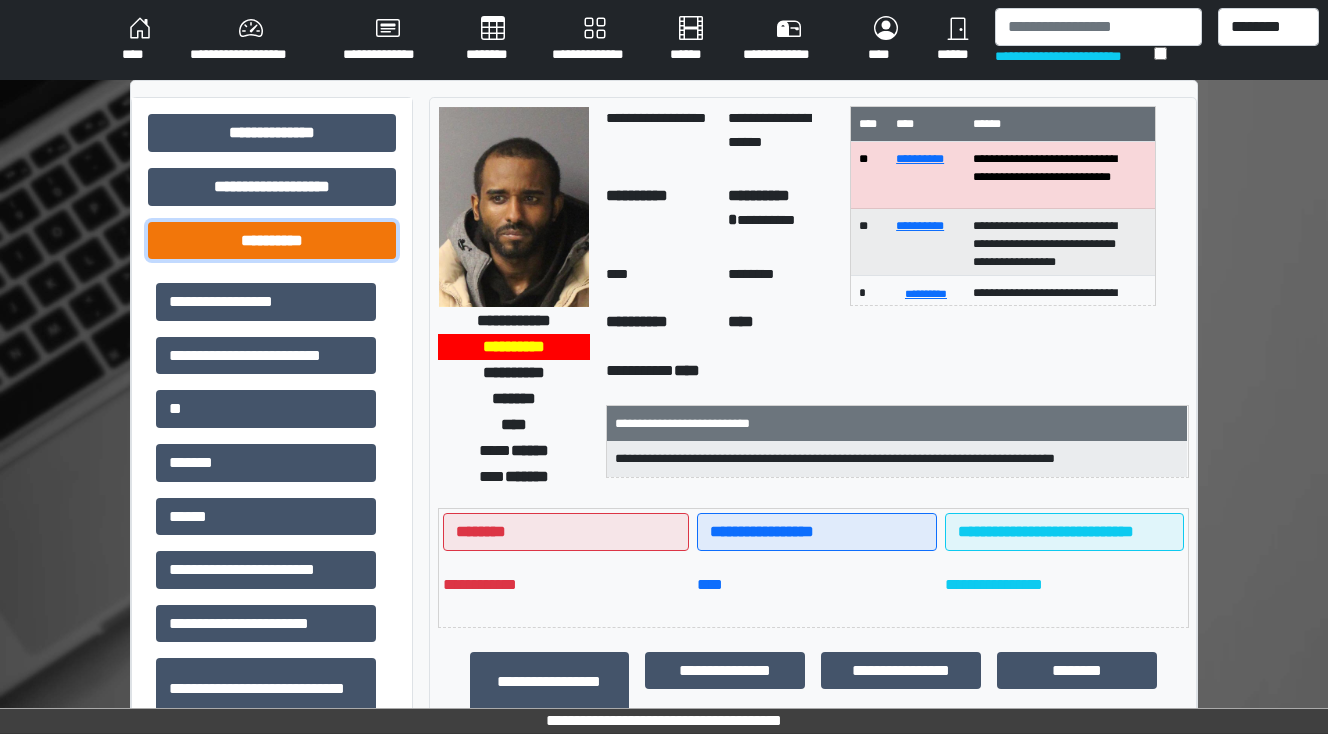 click on "**********" at bounding box center [272, 241] 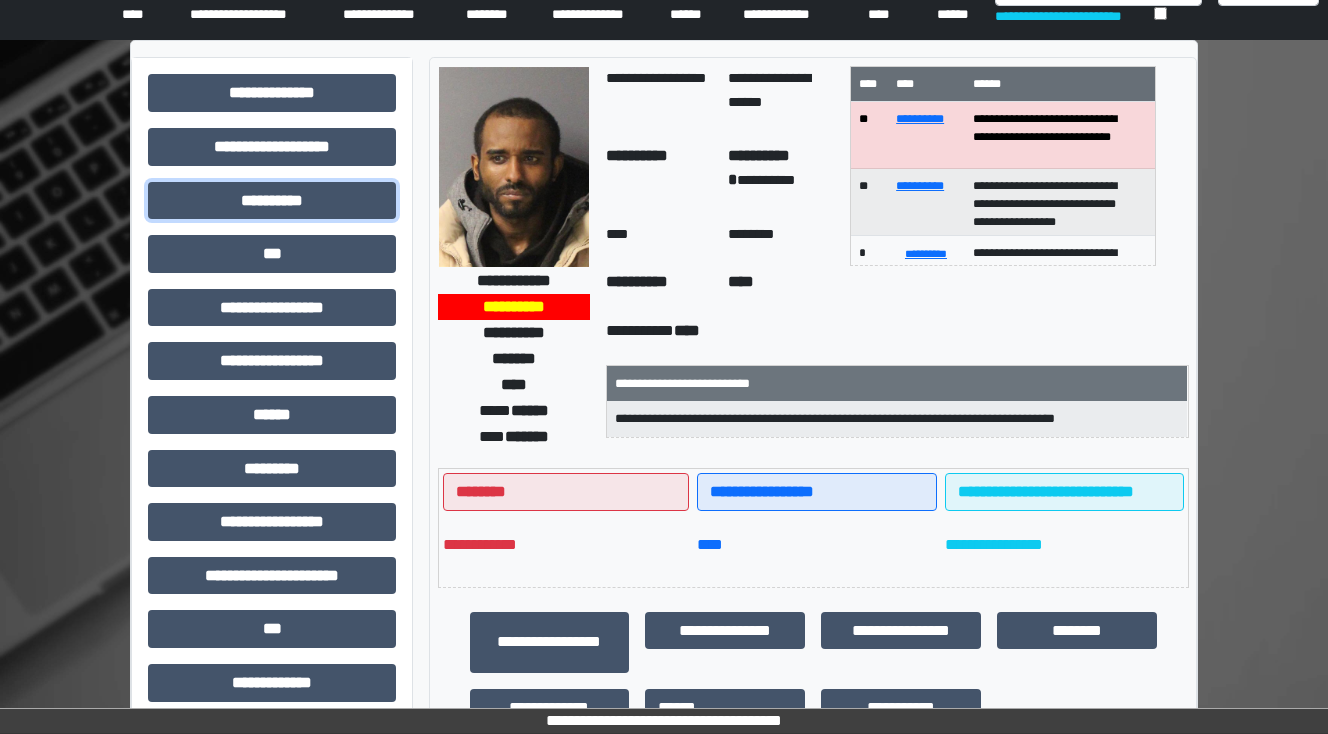 scroll, scrollTop: 80, scrollLeft: 0, axis: vertical 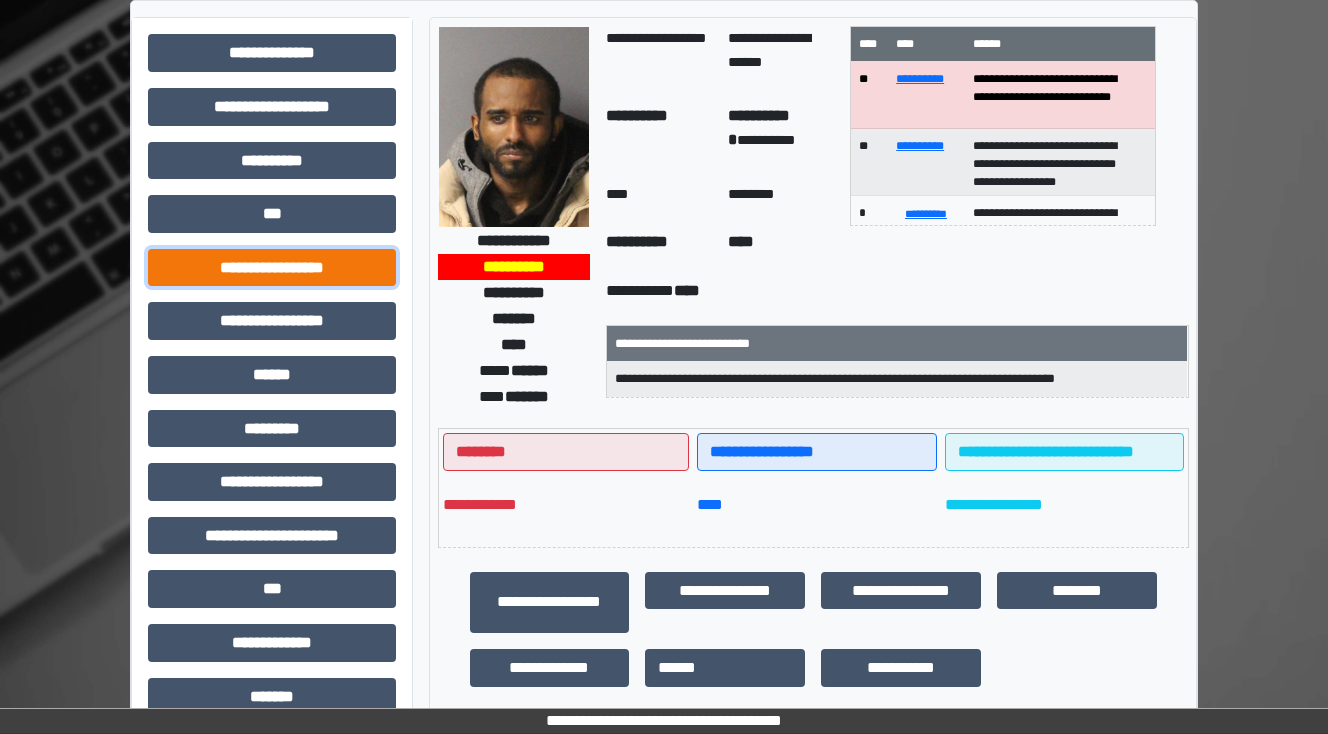 drag, startPoint x: 302, startPoint y: 280, endPoint x: 319, endPoint y: 311, distance: 35.35534 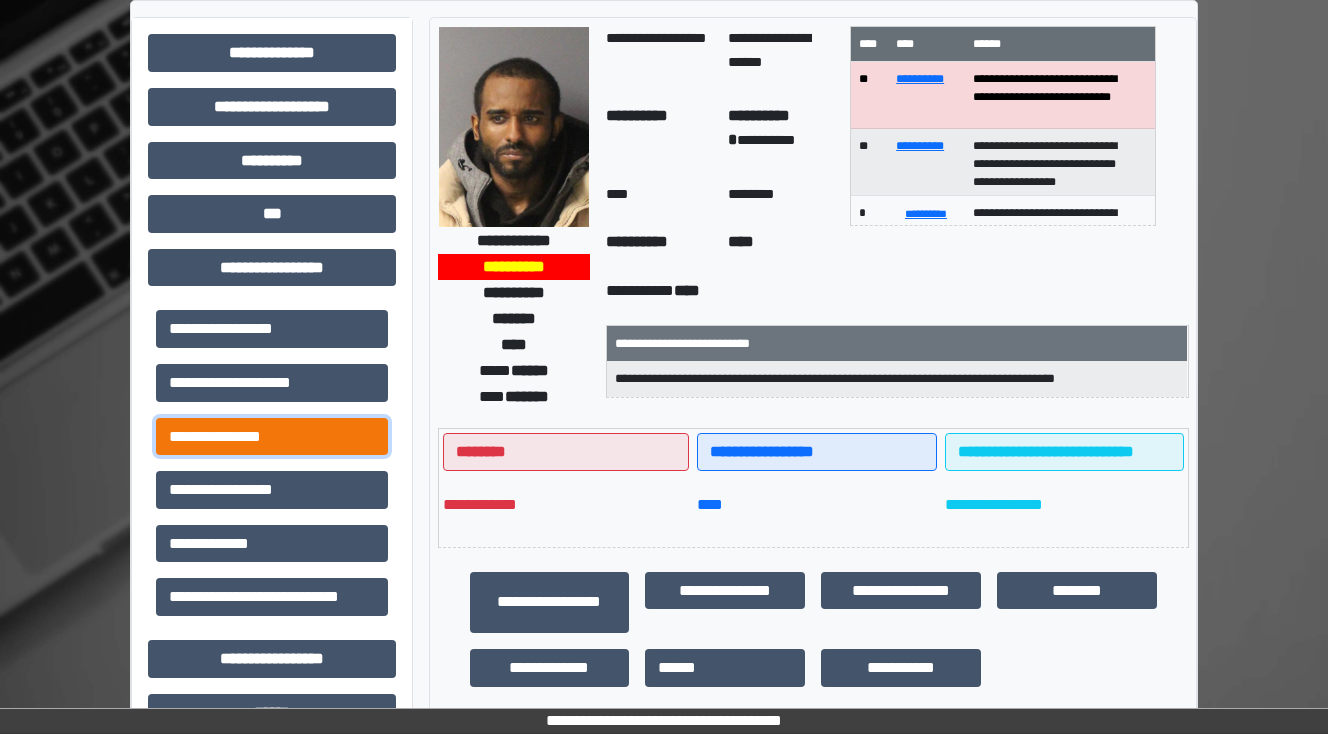 click on "**********" at bounding box center [272, 437] 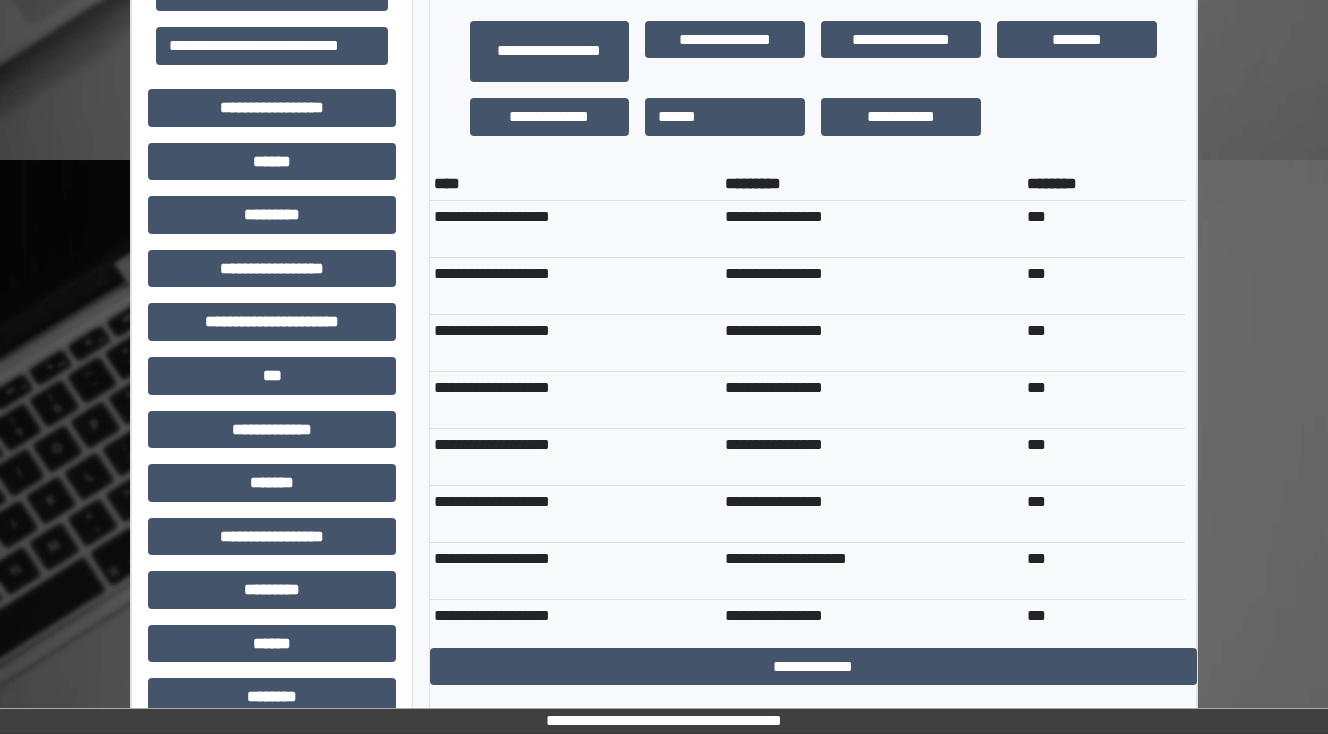 scroll, scrollTop: 640, scrollLeft: 0, axis: vertical 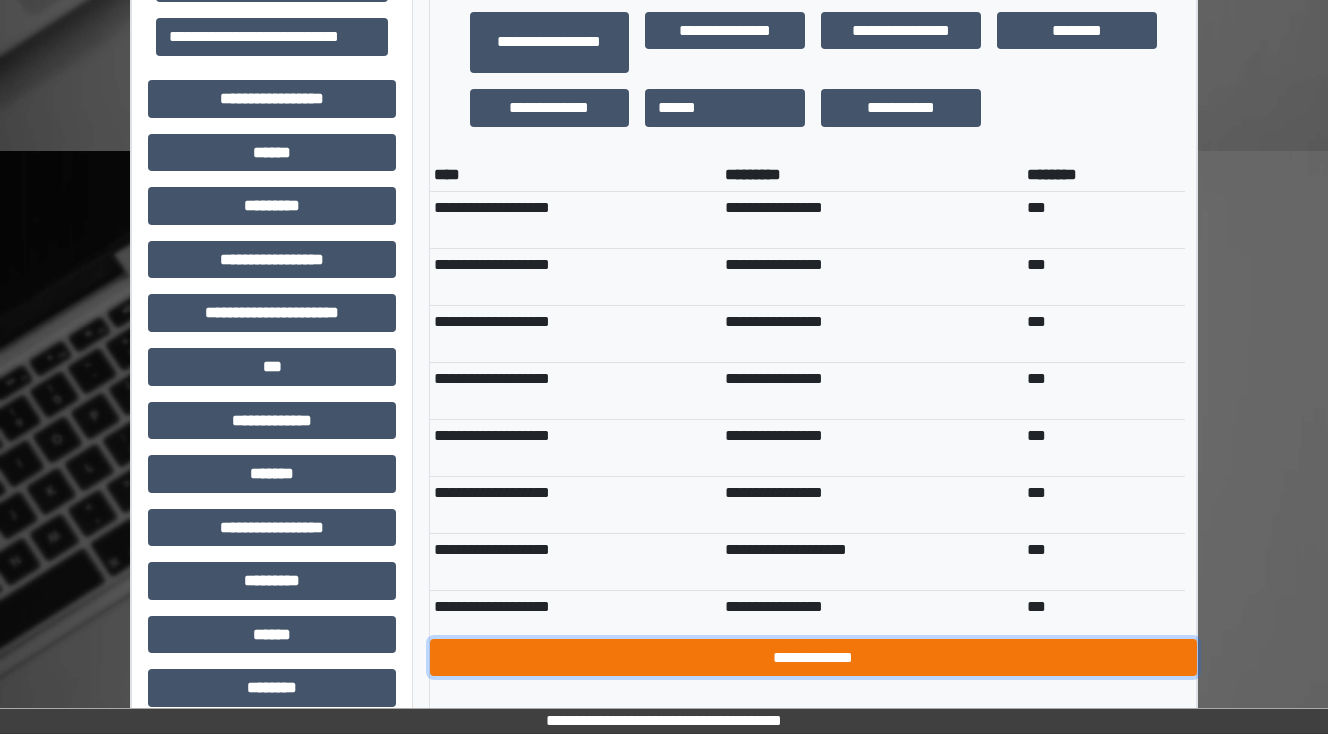 click on "**********" at bounding box center (813, 658) 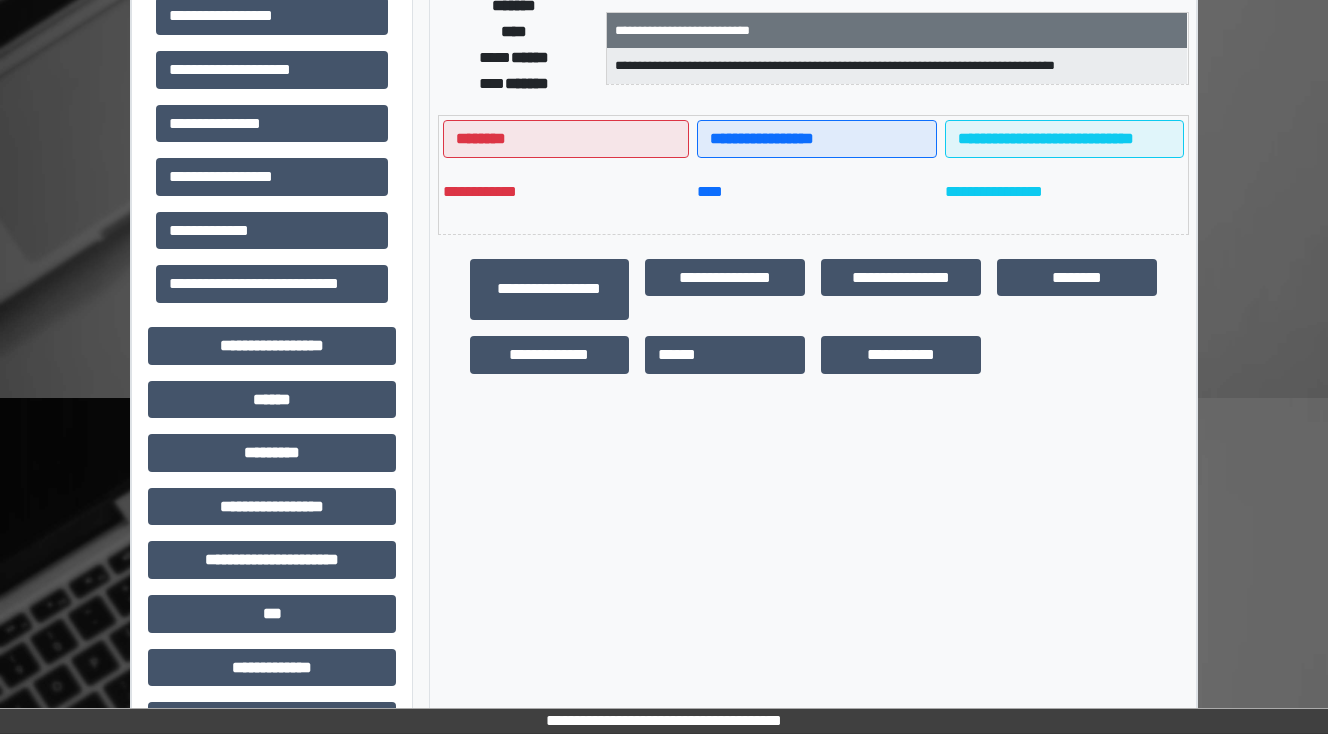 scroll, scrollTop: 160, scrollLeft: 0, axis: vertical 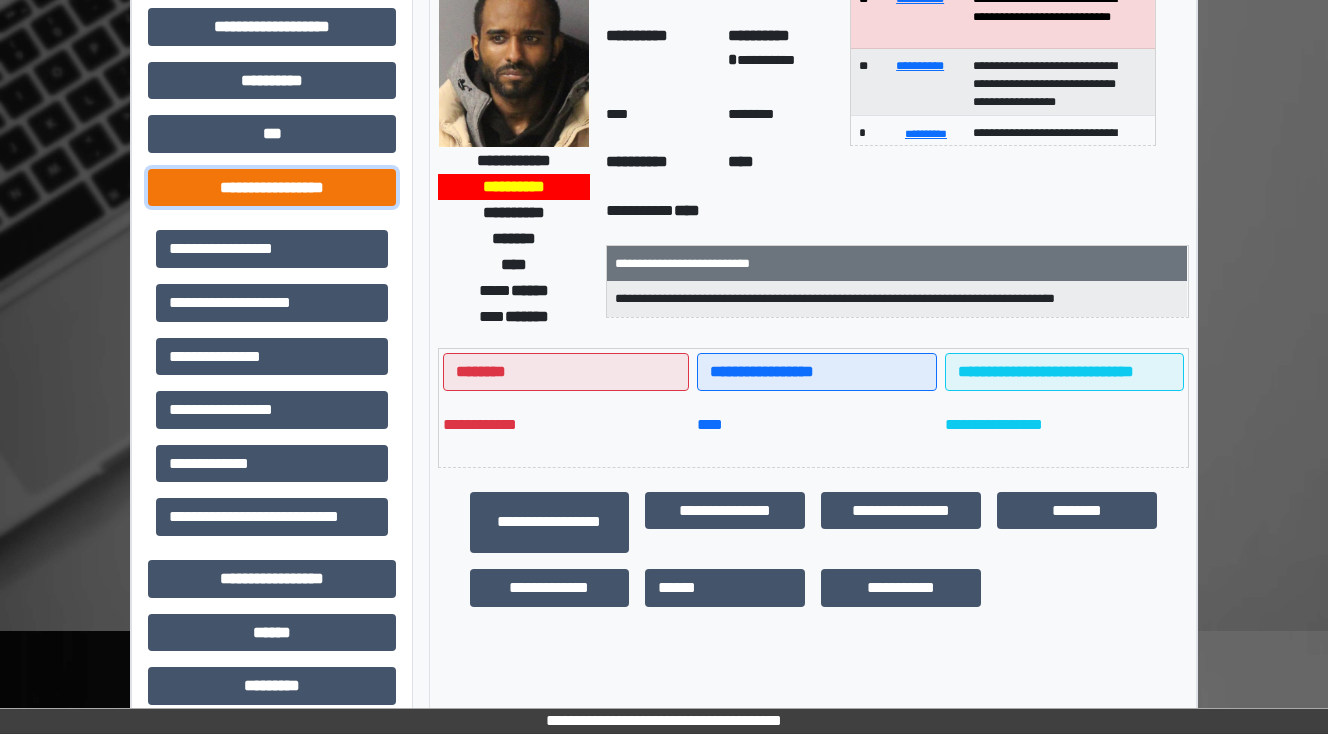 click on "**********" at bounding box center [272, 188] 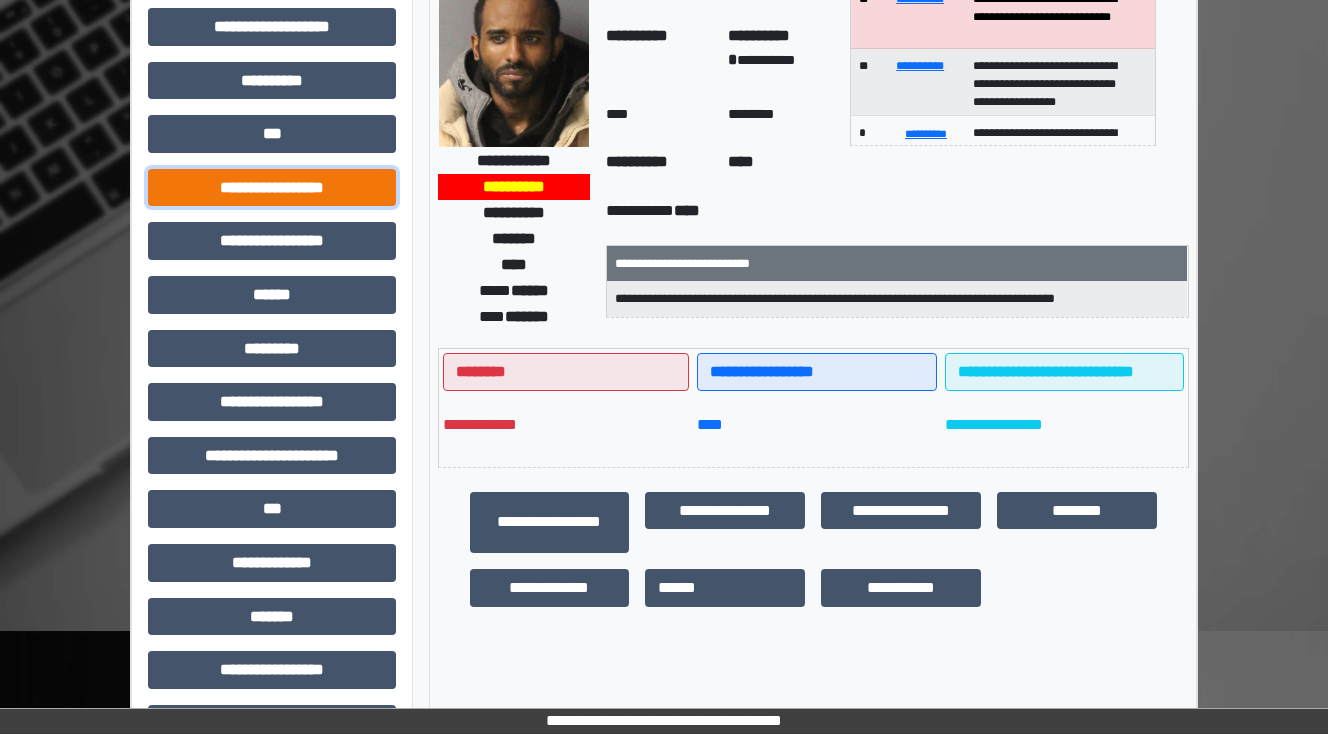 click on "**********" at bounding box center [272, 188] 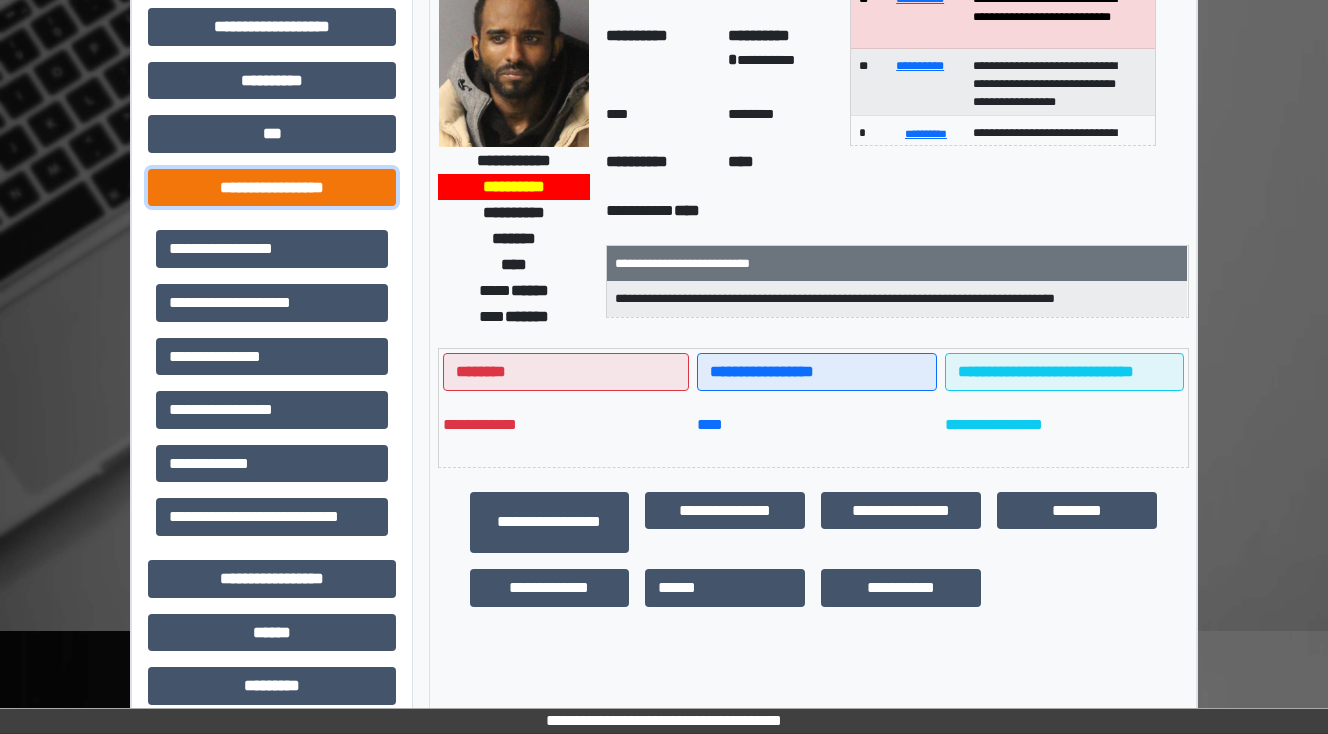click on "**********" at bounding box center [272, 188] 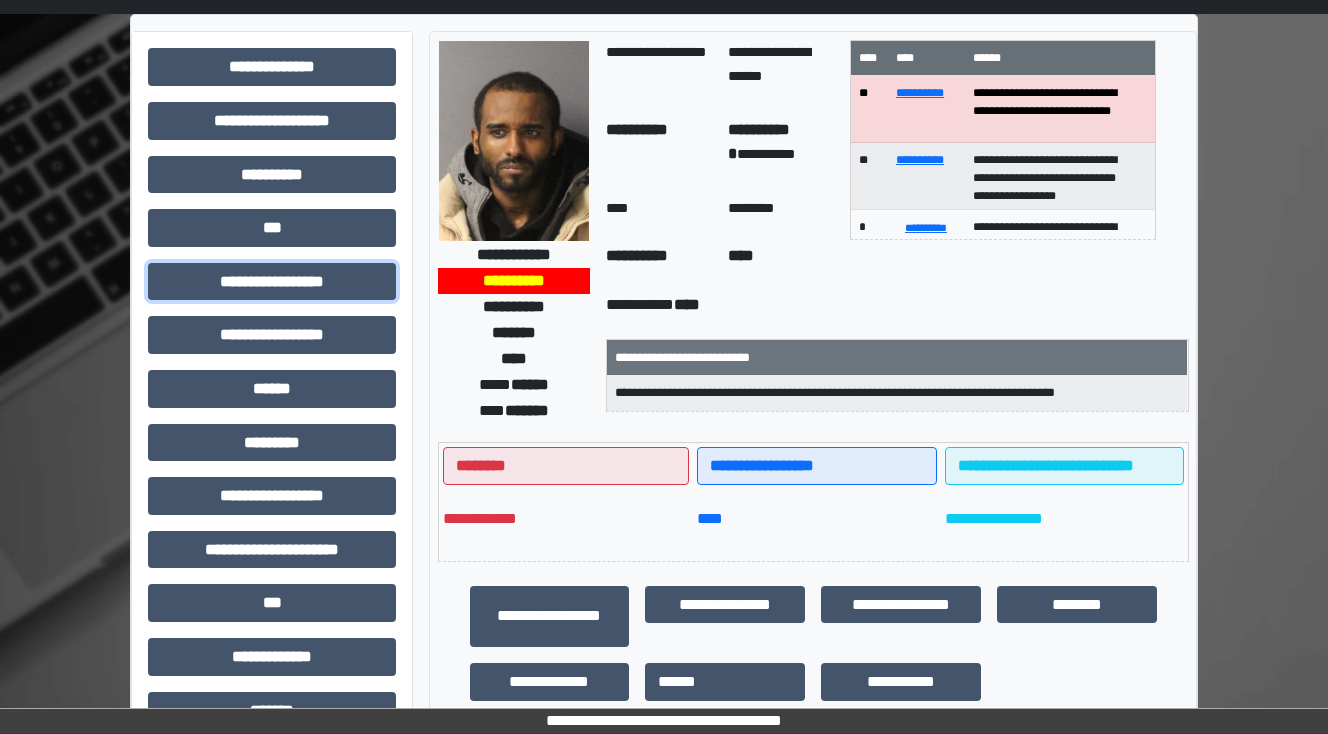 scroll, scrollTop: 0, scrollLeft: 0, axis: both 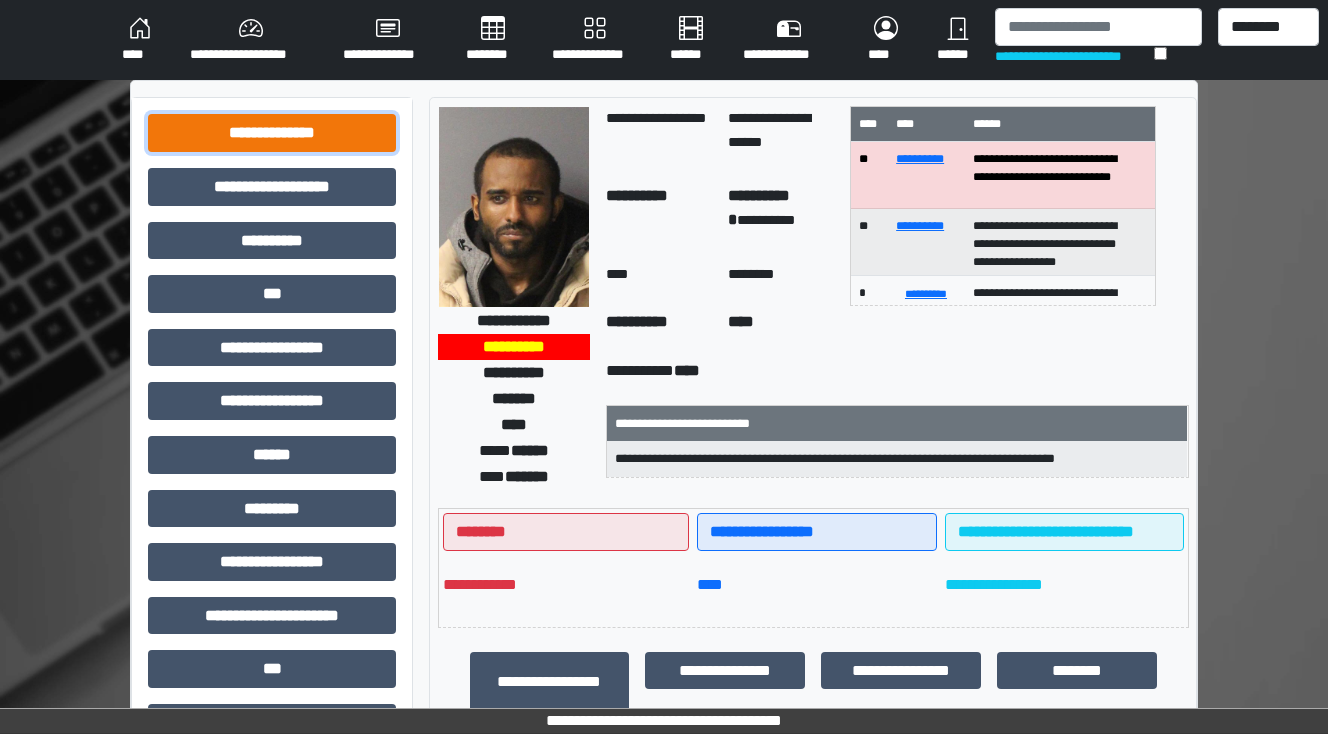 click on "**********" at bounding box center (272, 133) 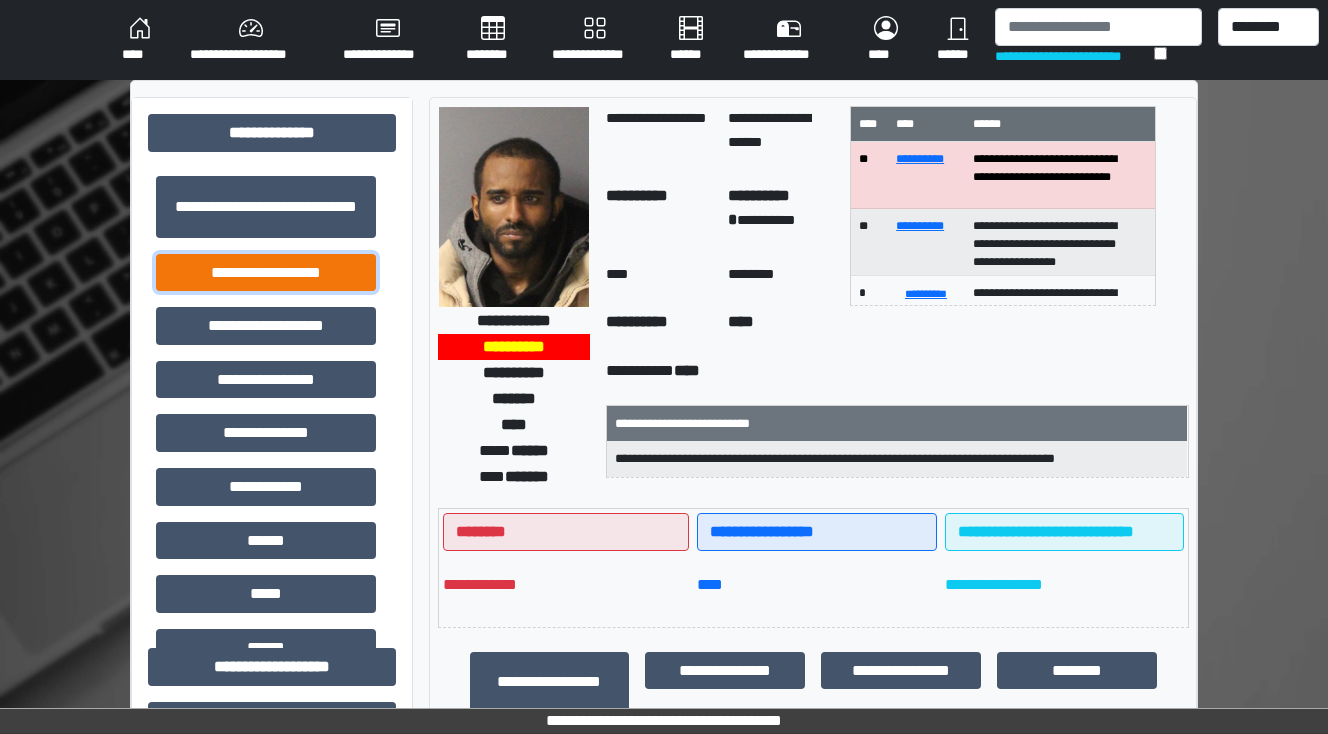 click on "**********" at bounding box center [266, 273] 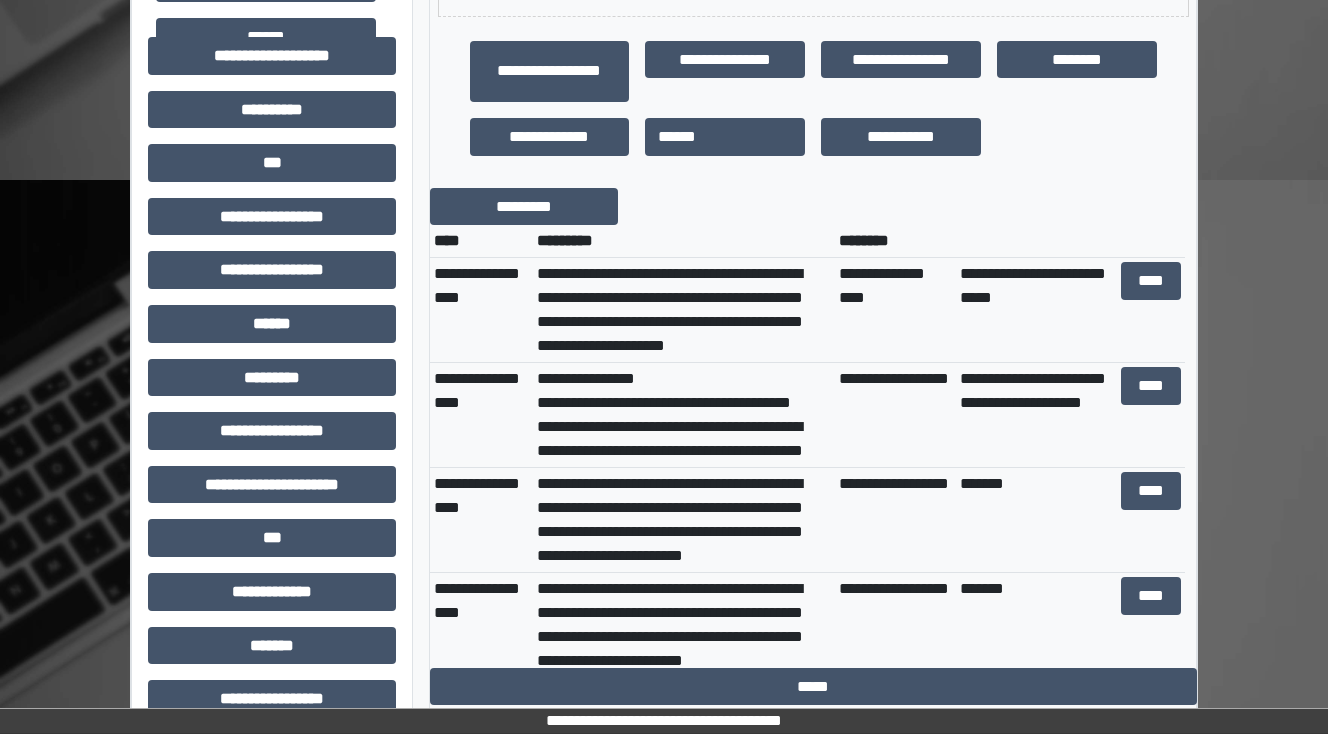 scroll, scrollTop: 640, scrollLeft: 0, axis: vertical 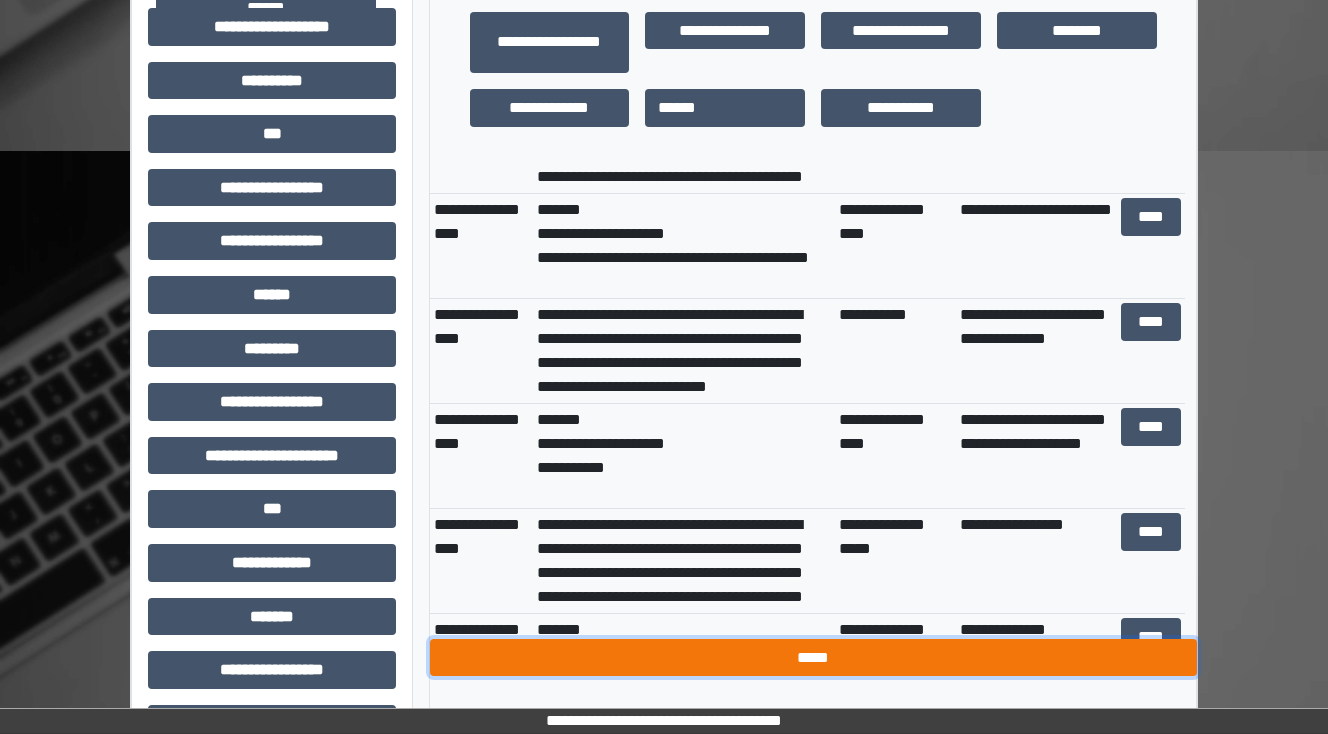 click on "*****" at bounding box center [813, 658] 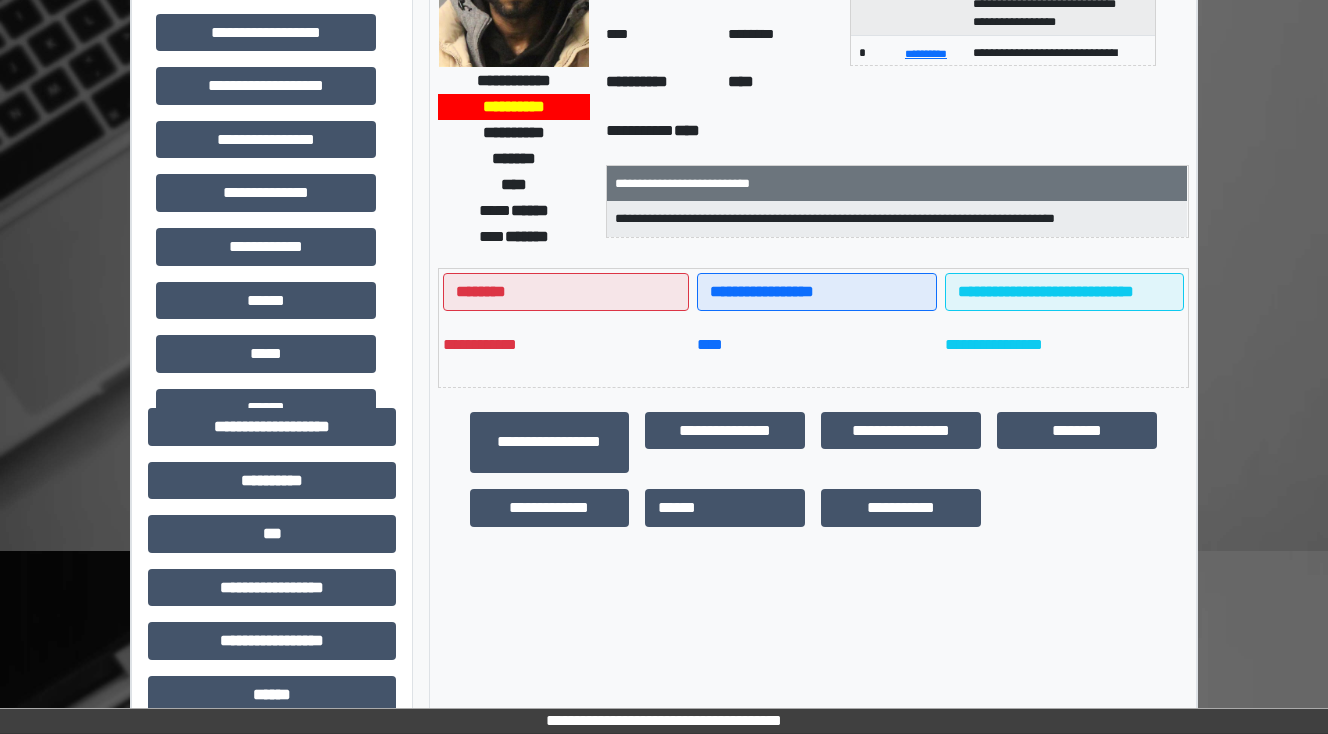 scroll, scrollTop: 75, scrollLeft: 0, axis: vertical 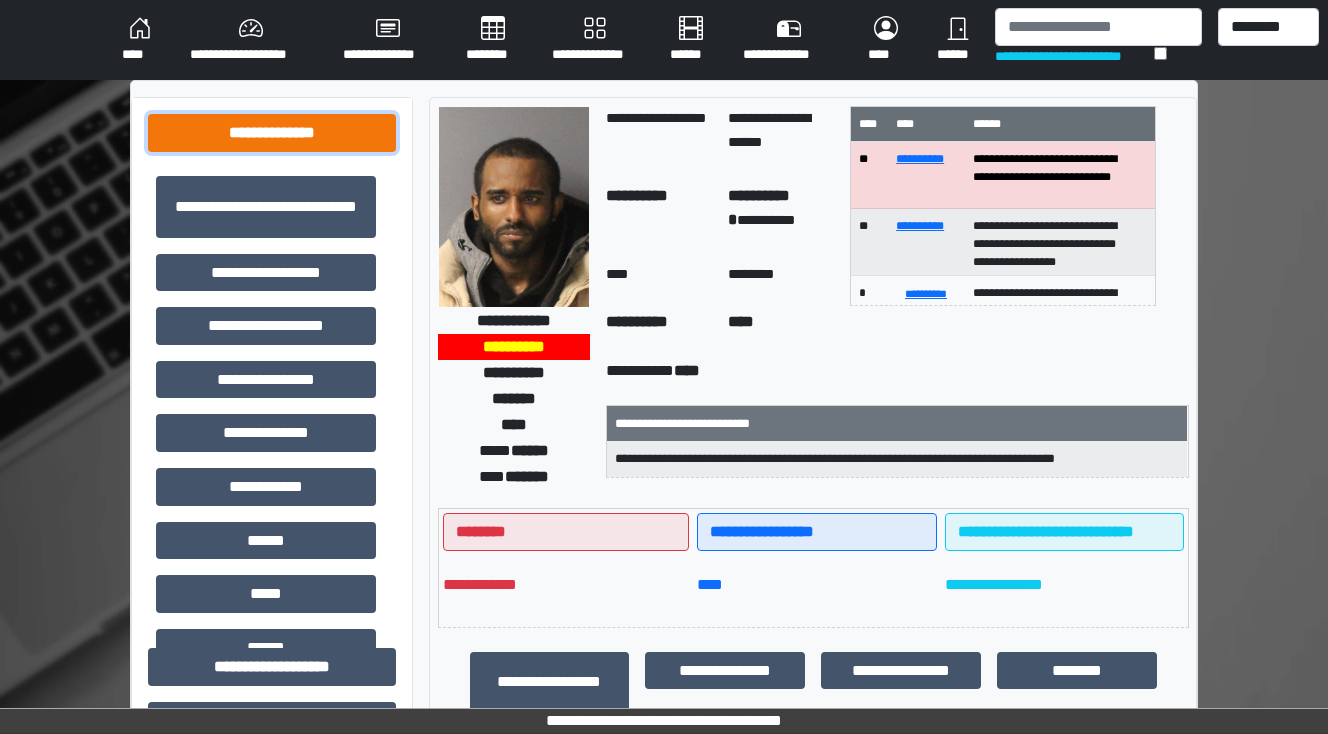 click on "**********" at bounding box center (272, 133) 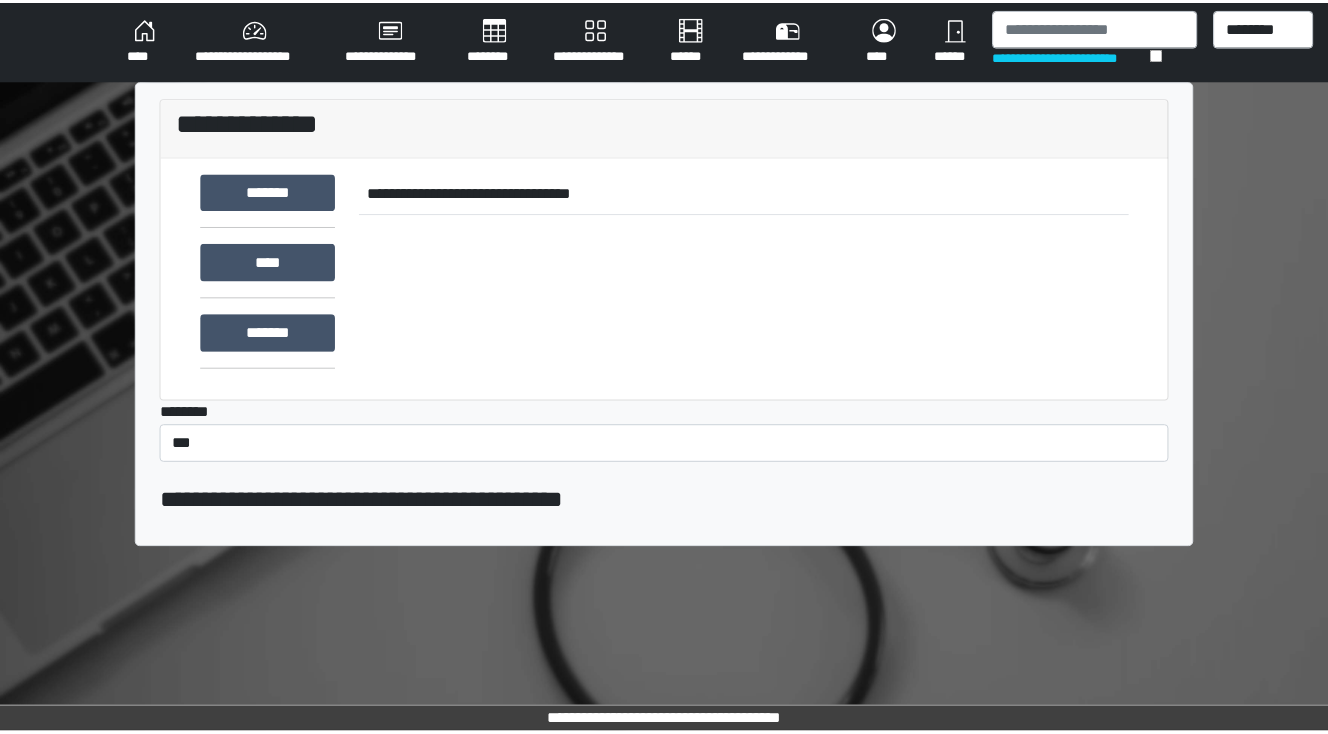 scroll, scrollTop: 0, scrollLeft: 0, axis: both 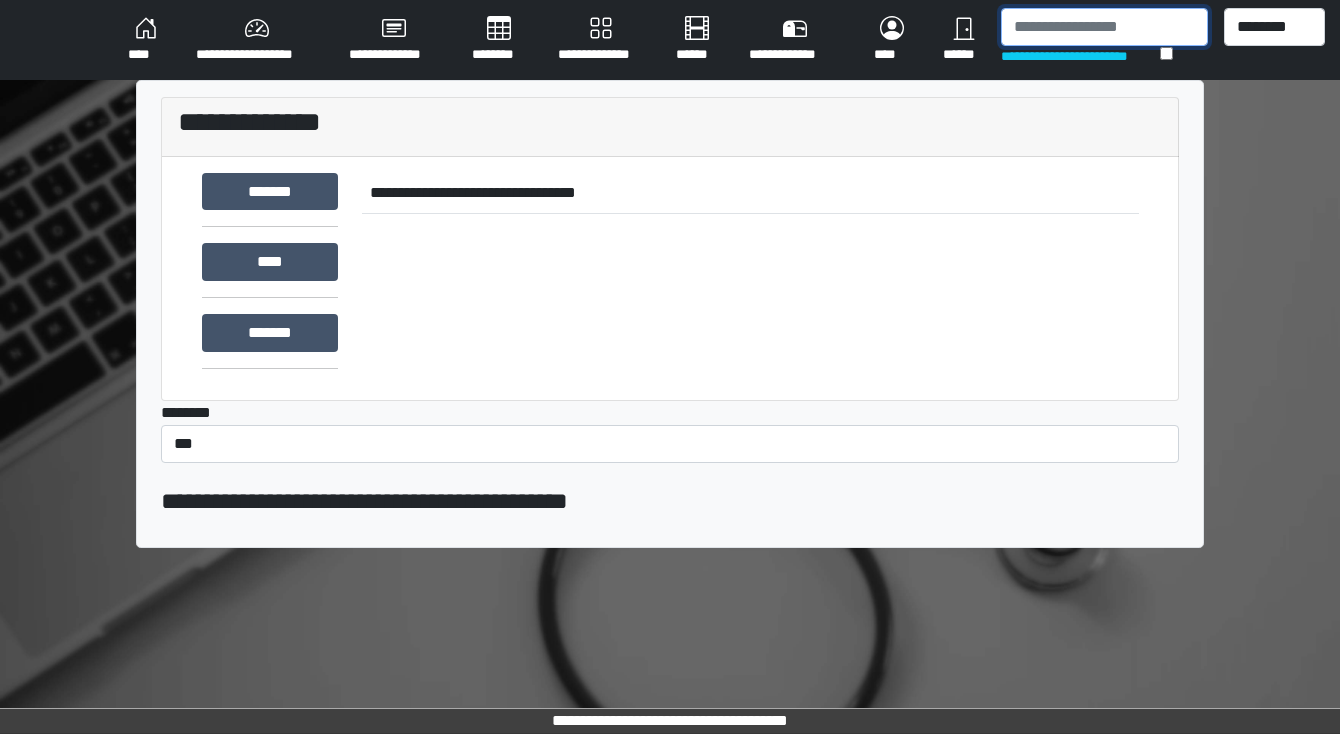 click at bounding box center (1104, 27) 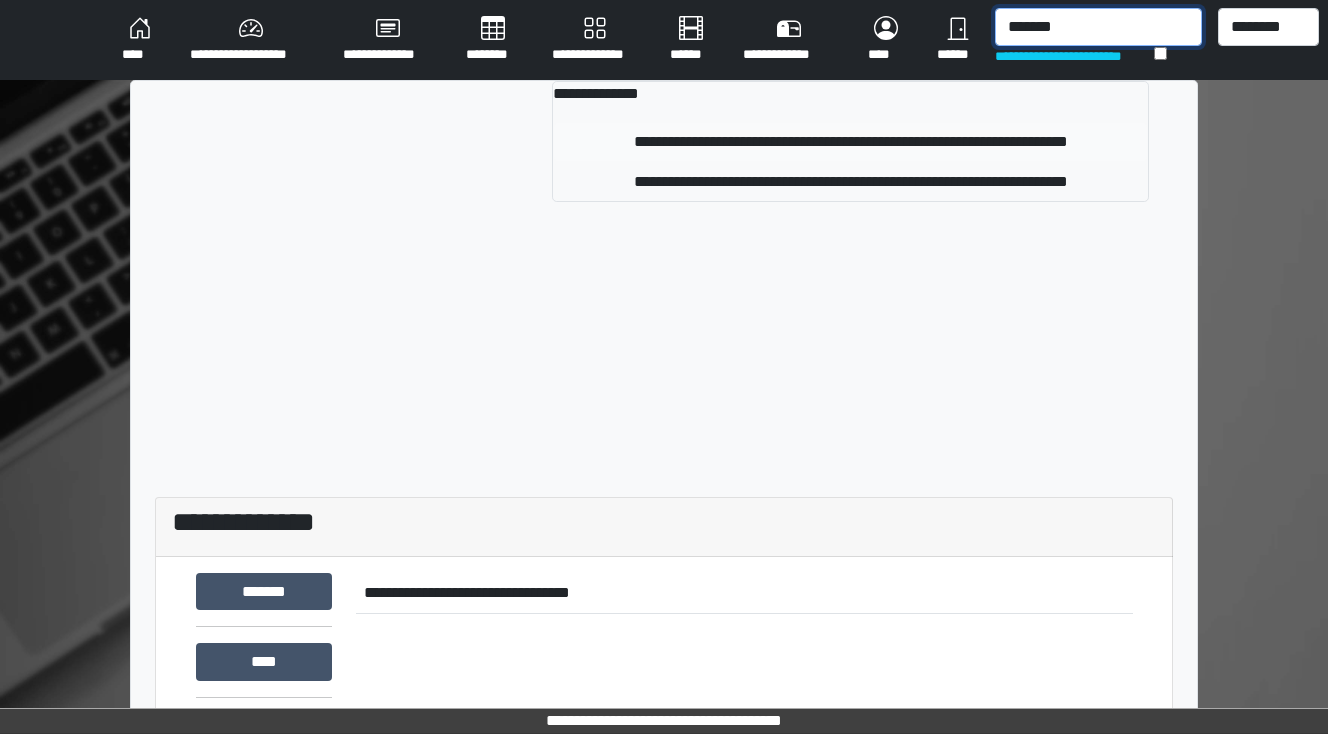 type on "*******" 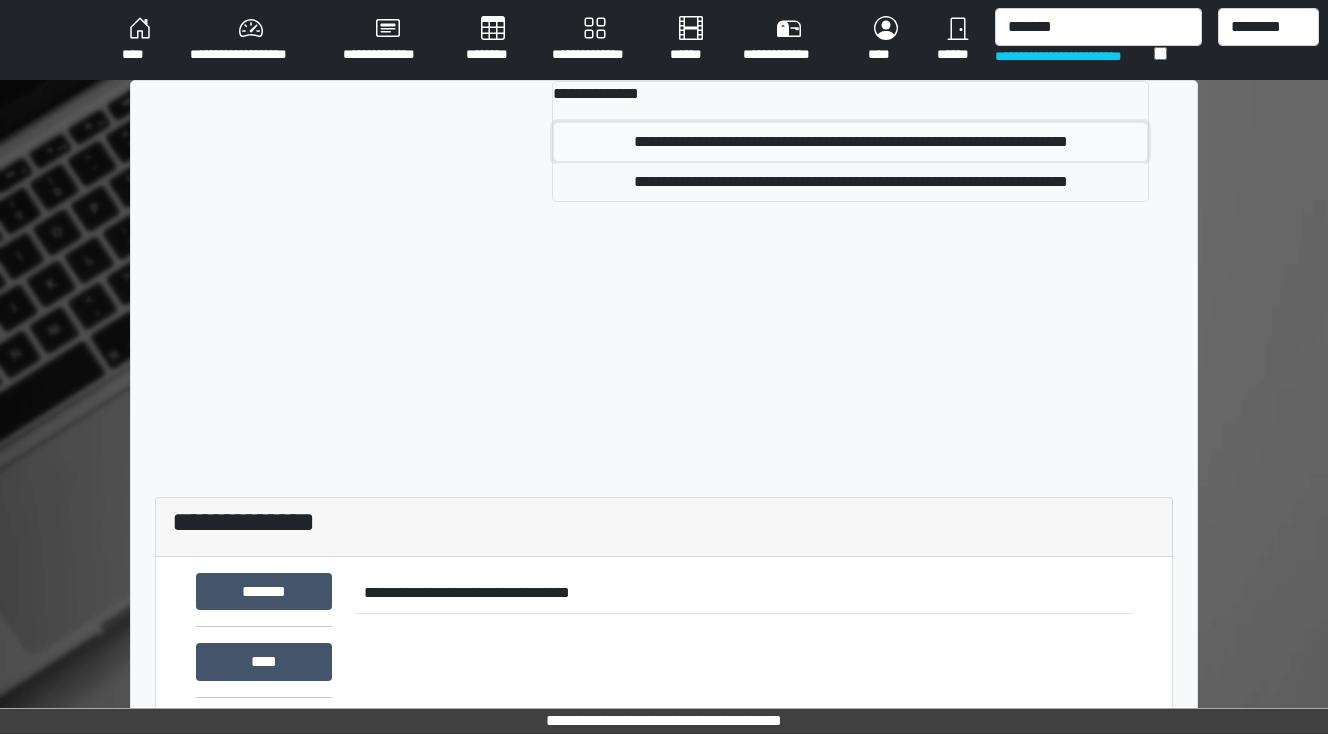 click on "**********" at bounding box center (850, 142) 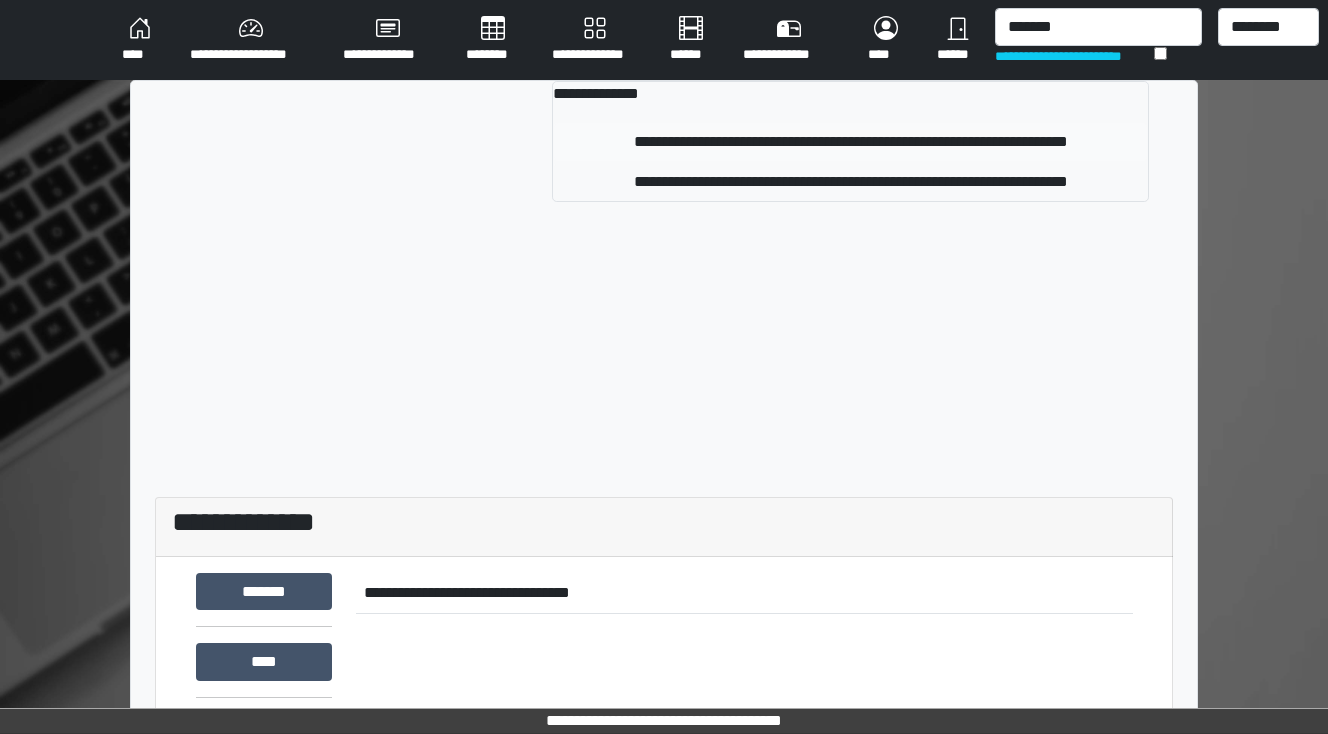 type 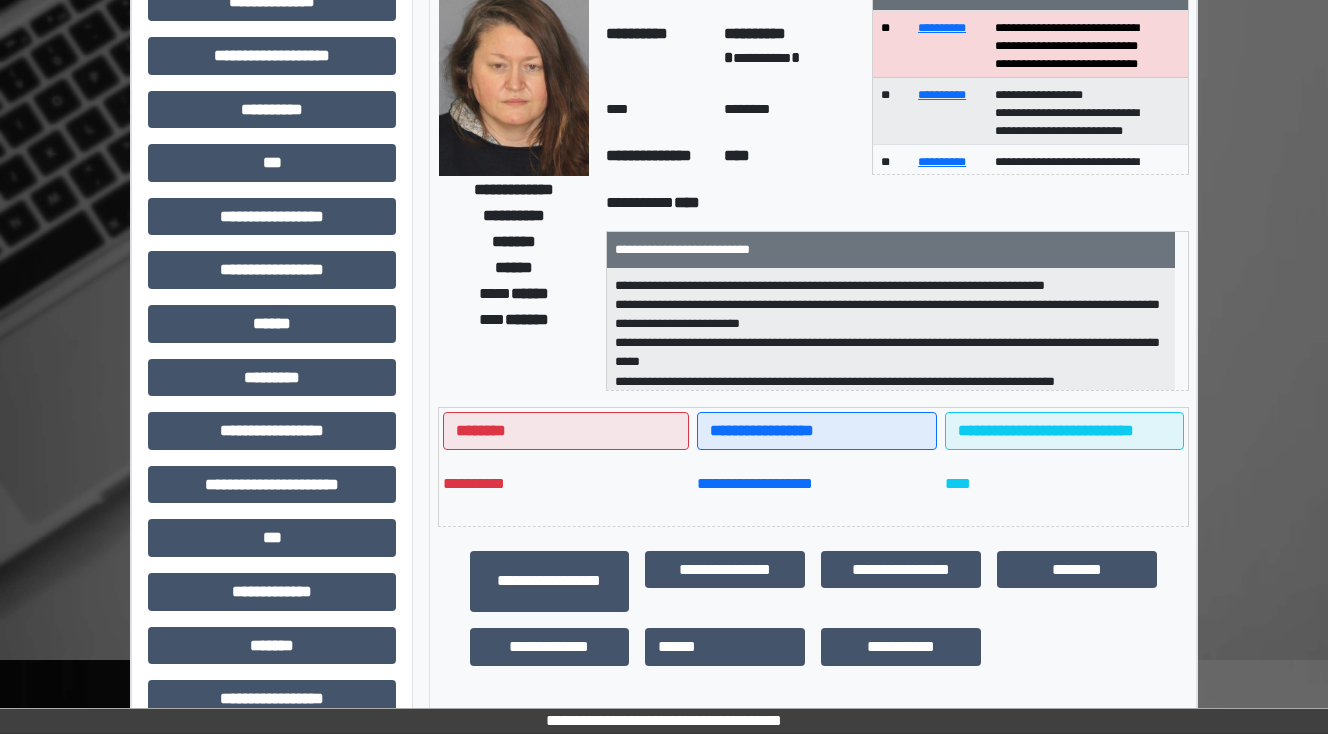 scroll, scrollTop: 160, scrollLeft: 0, axis: vertical 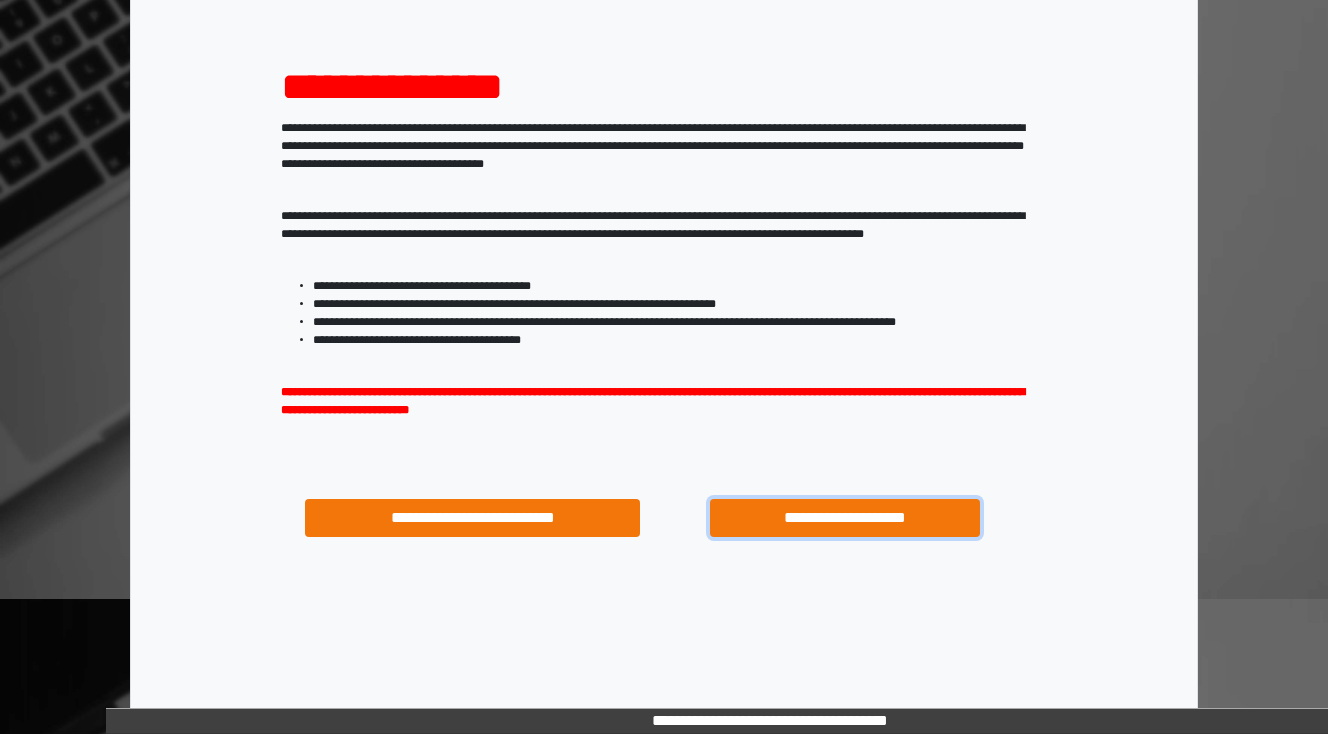 click on "**********" at bounding box center [844, 518] 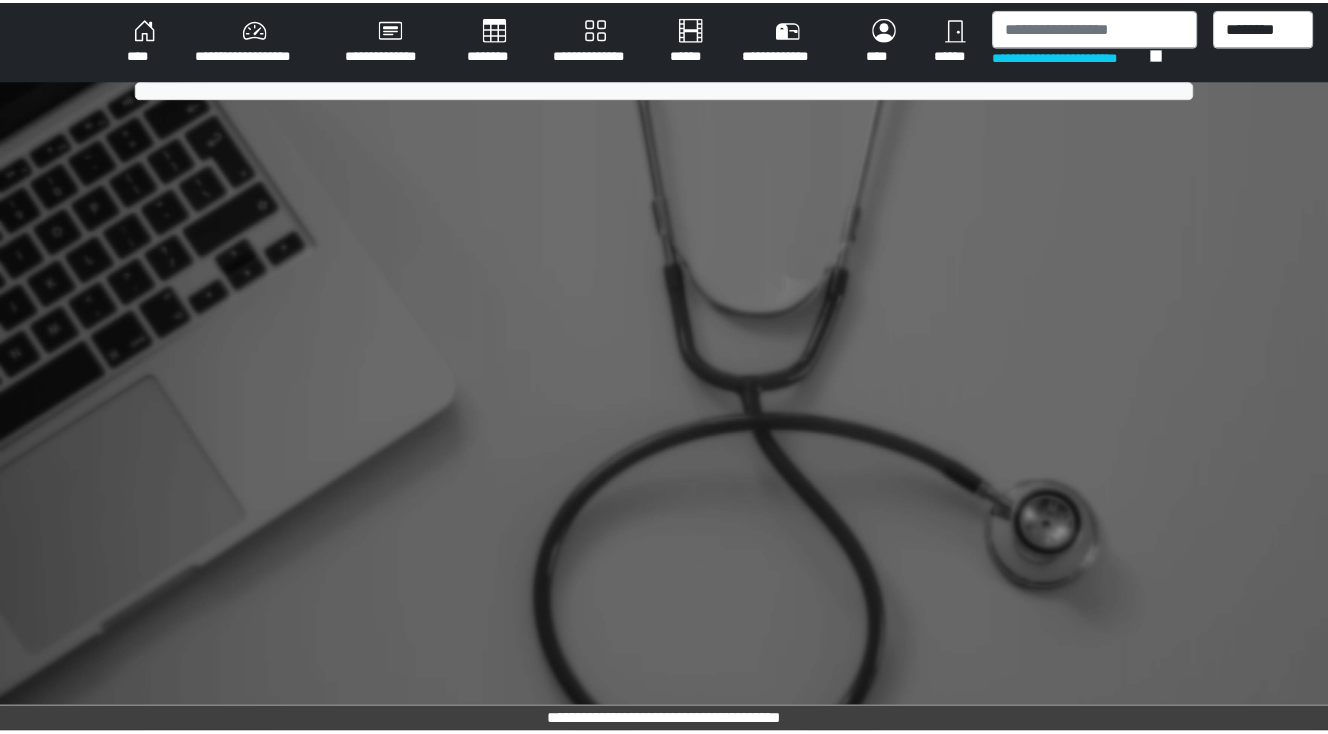 scroll, scrollTop: 0, scrollLeft: 0, axis: both 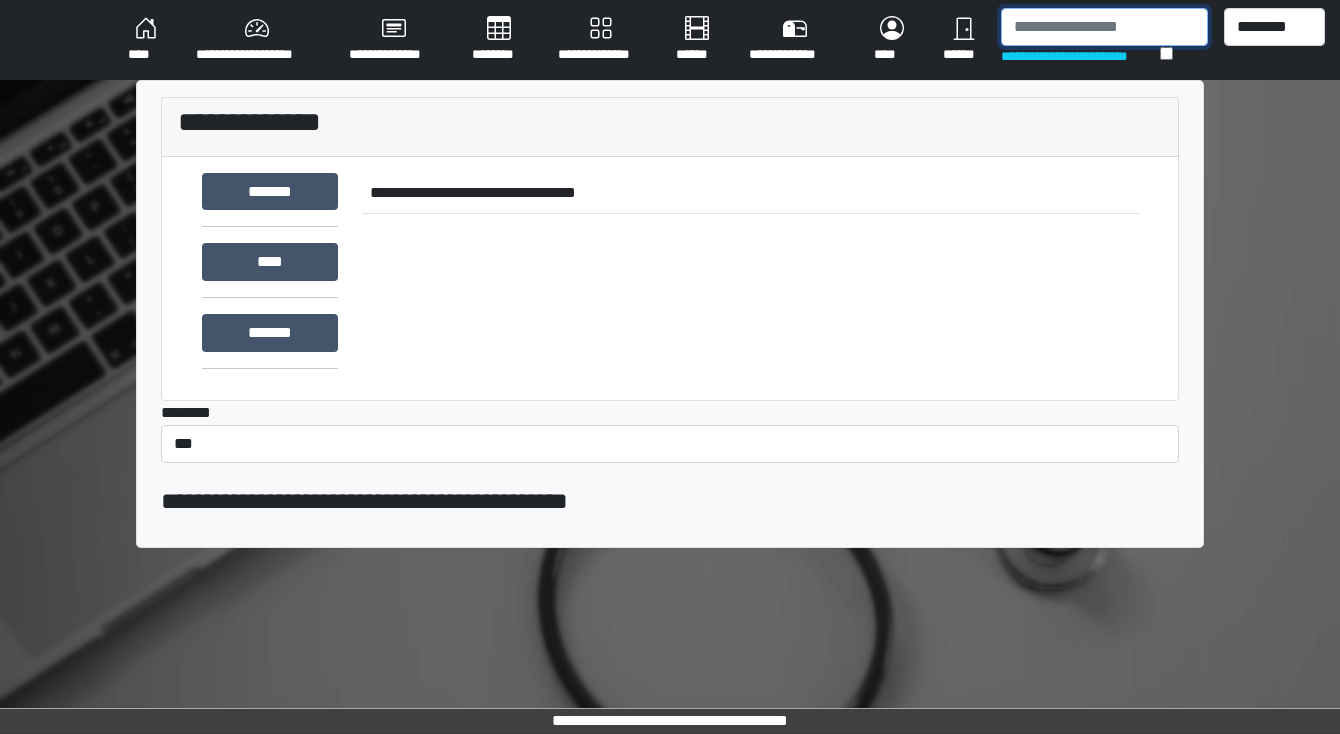 click at bounding box center [1104, 27] 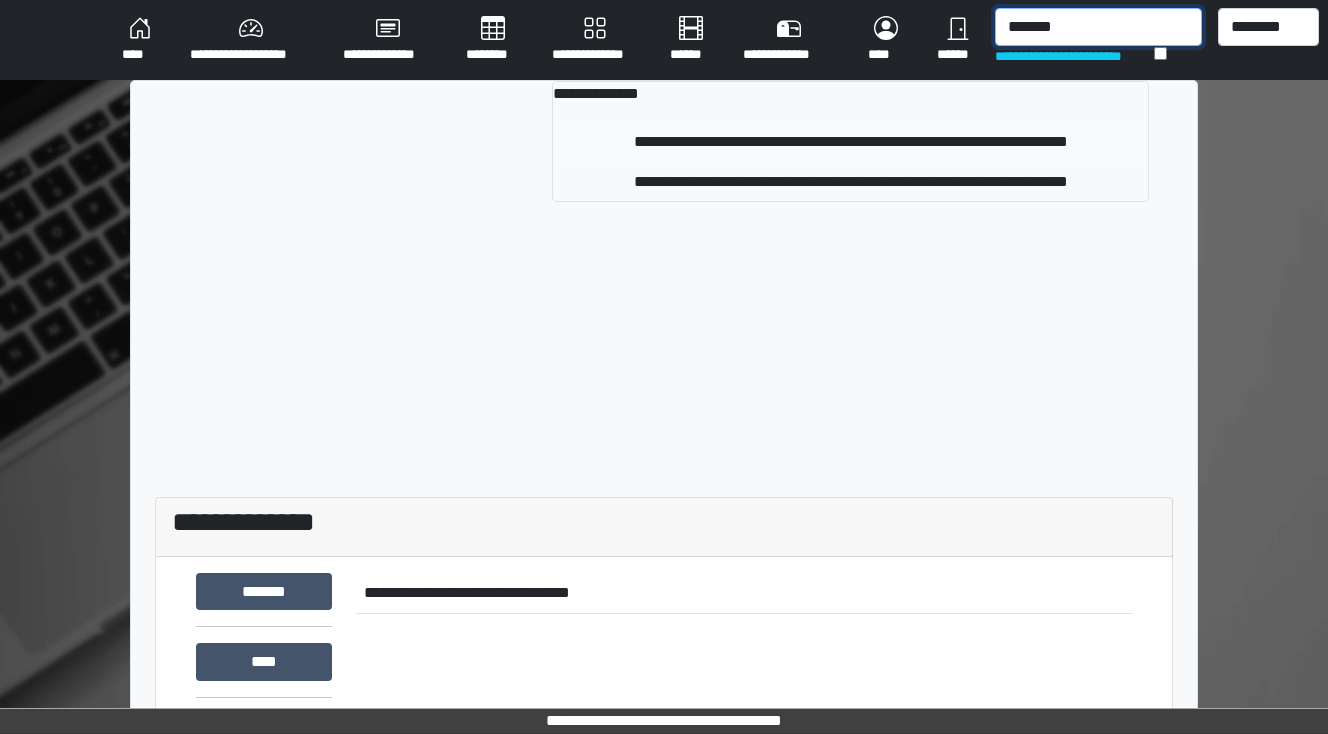 type on "*******" 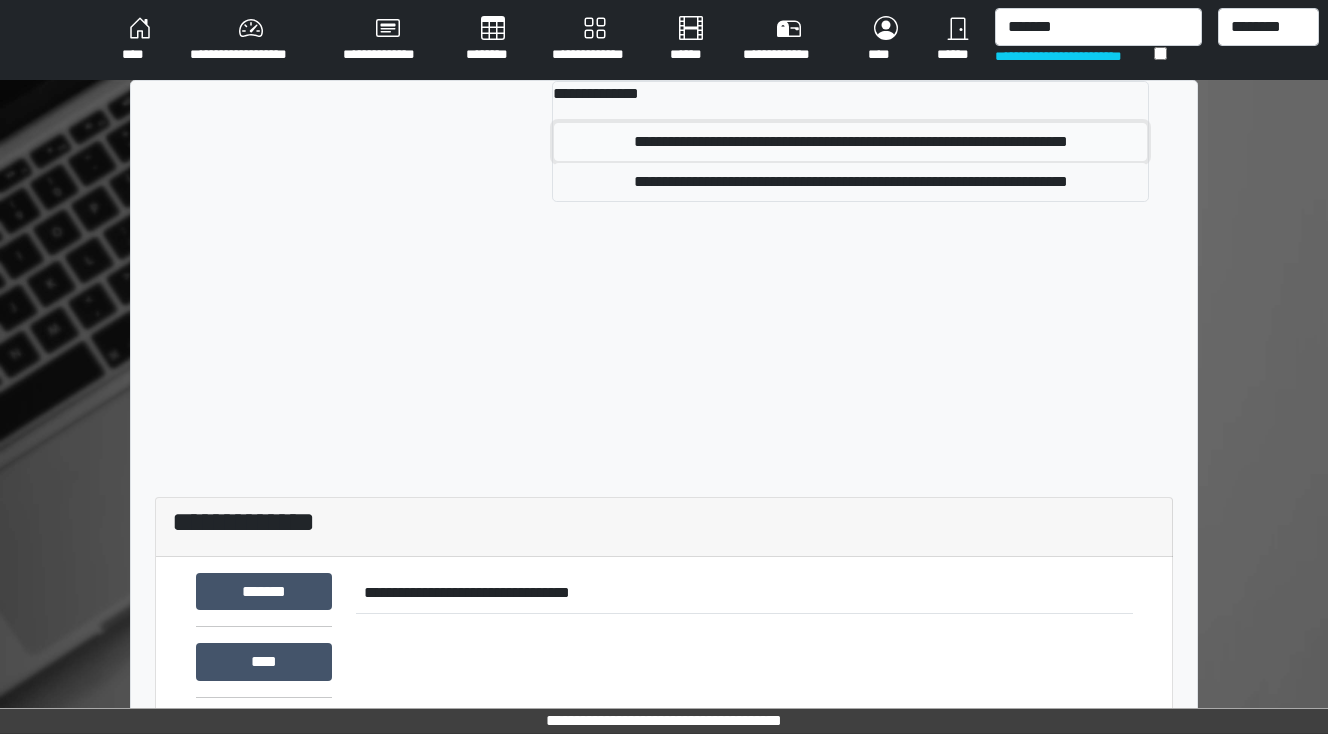 click on "**********" at bounding box center (850, 142) 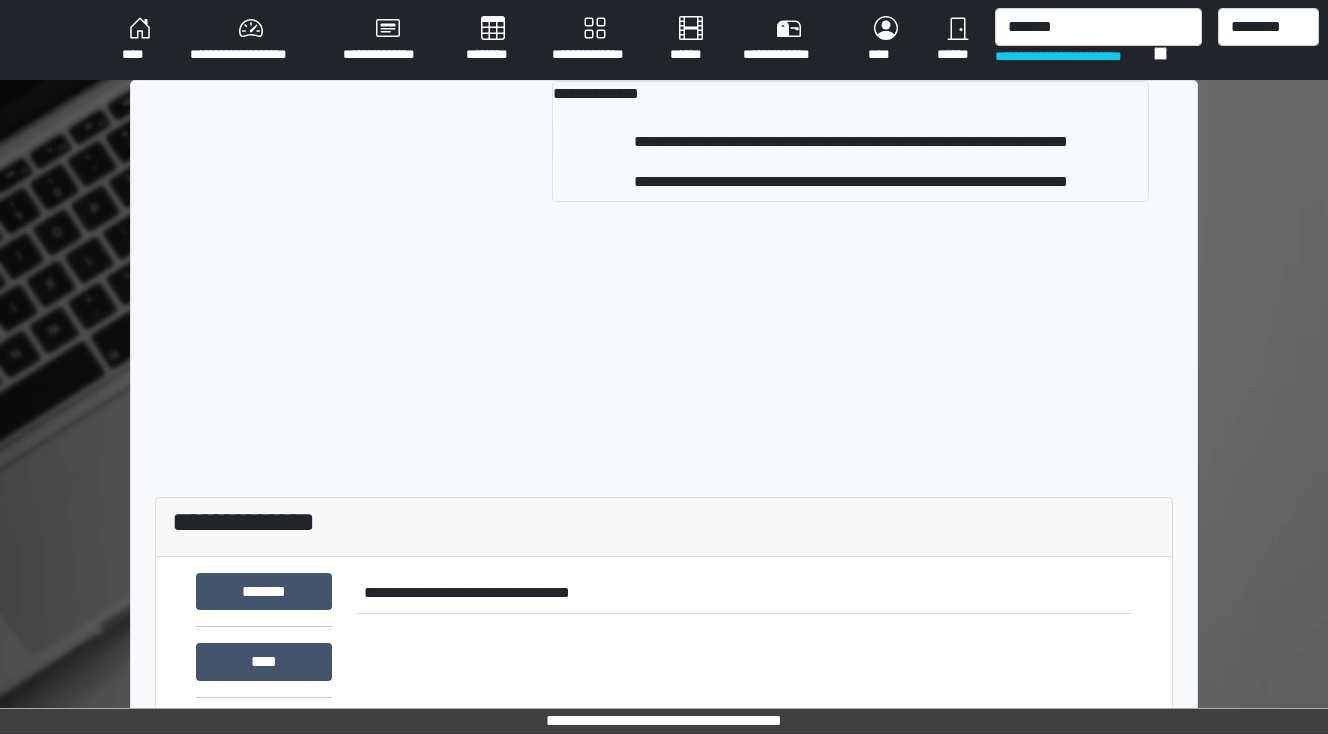 type 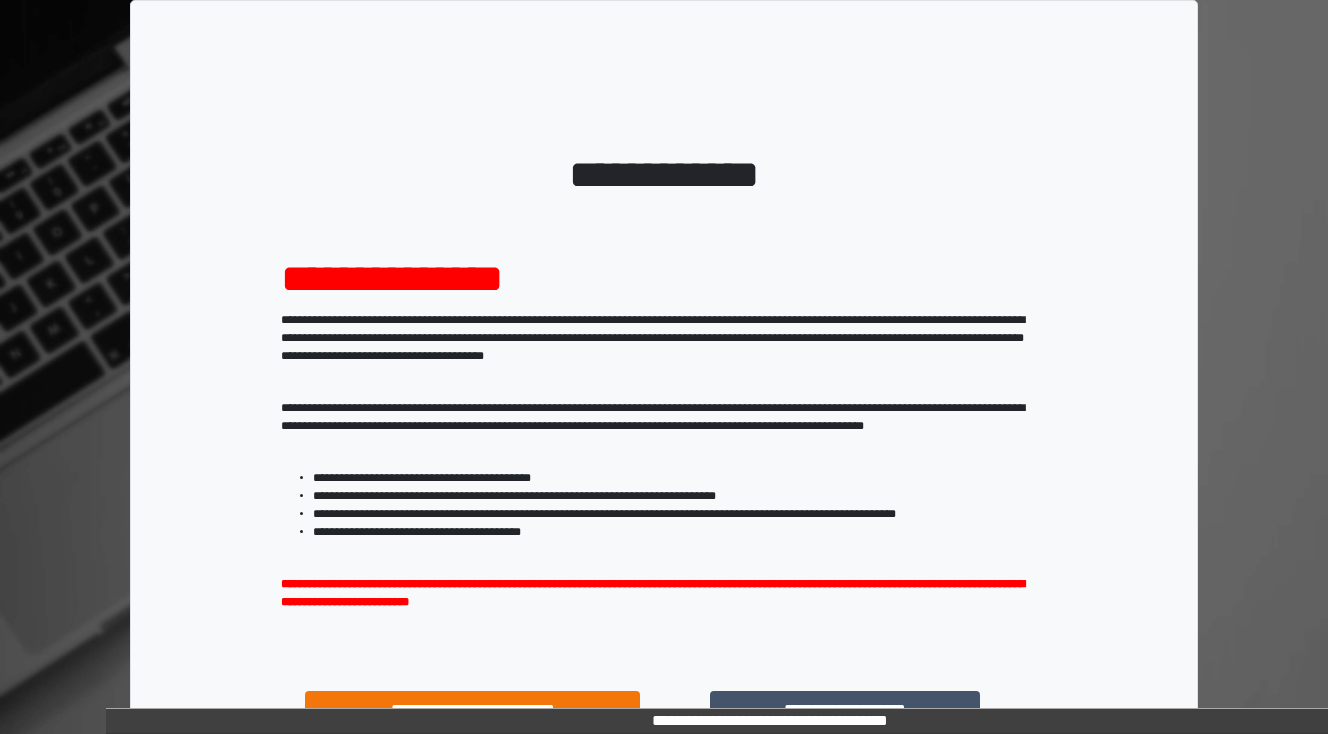 scroll, scrollTop: 0, scrollLeft: 0, axis: both 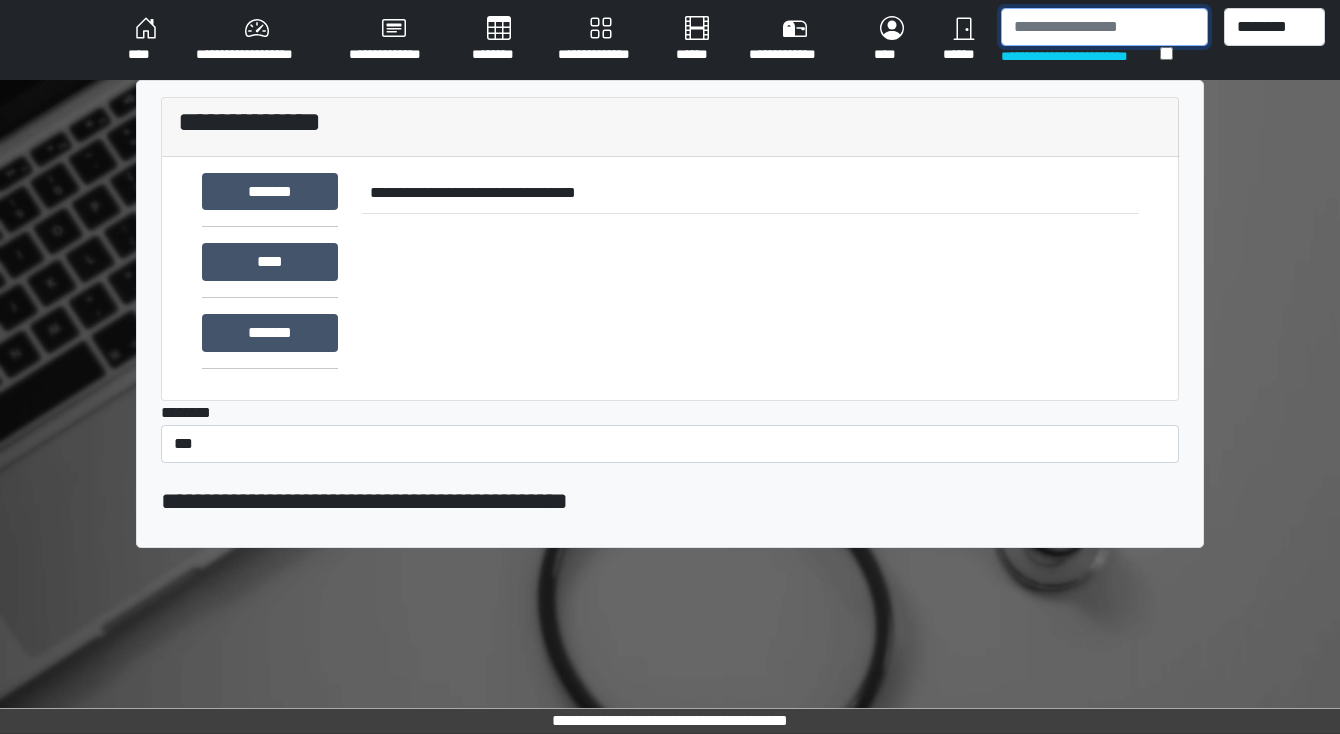 click at bounding box center (1104, 27) 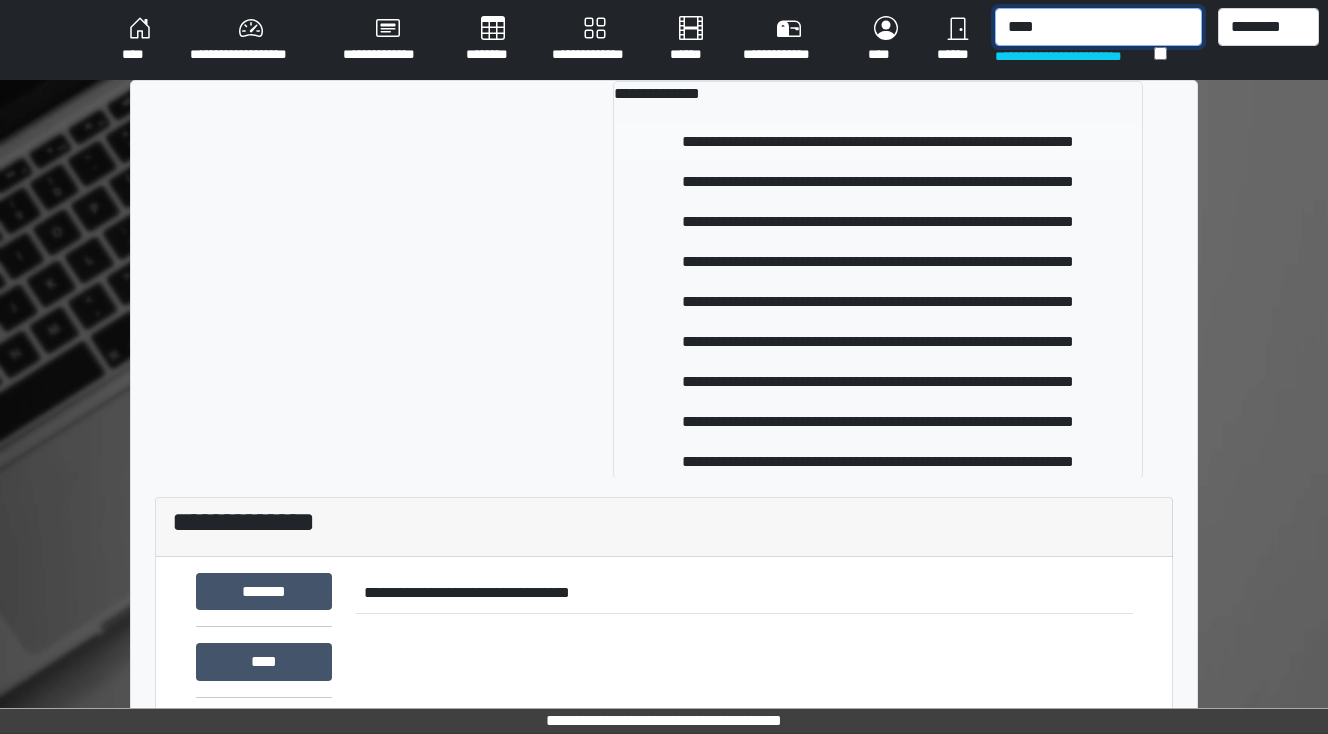 type on "****" 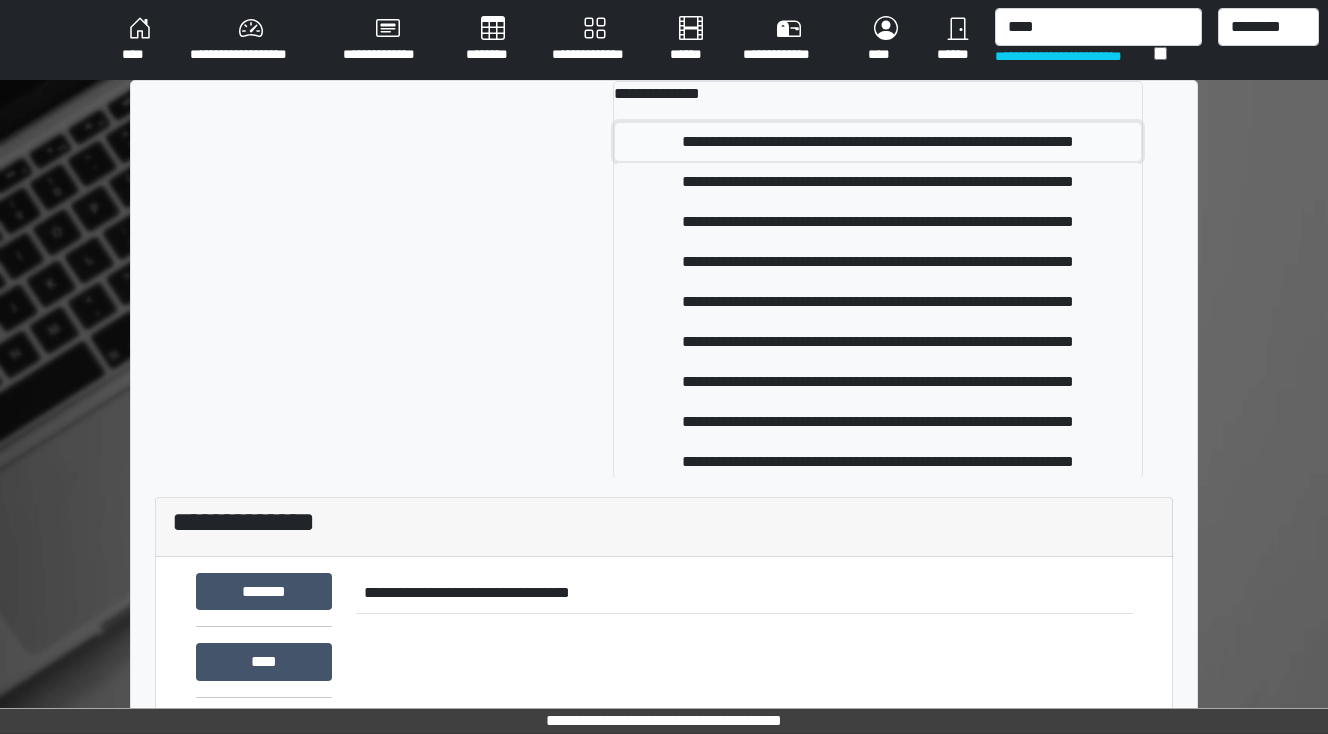 click on "**********" at bounding box center (878, 142) 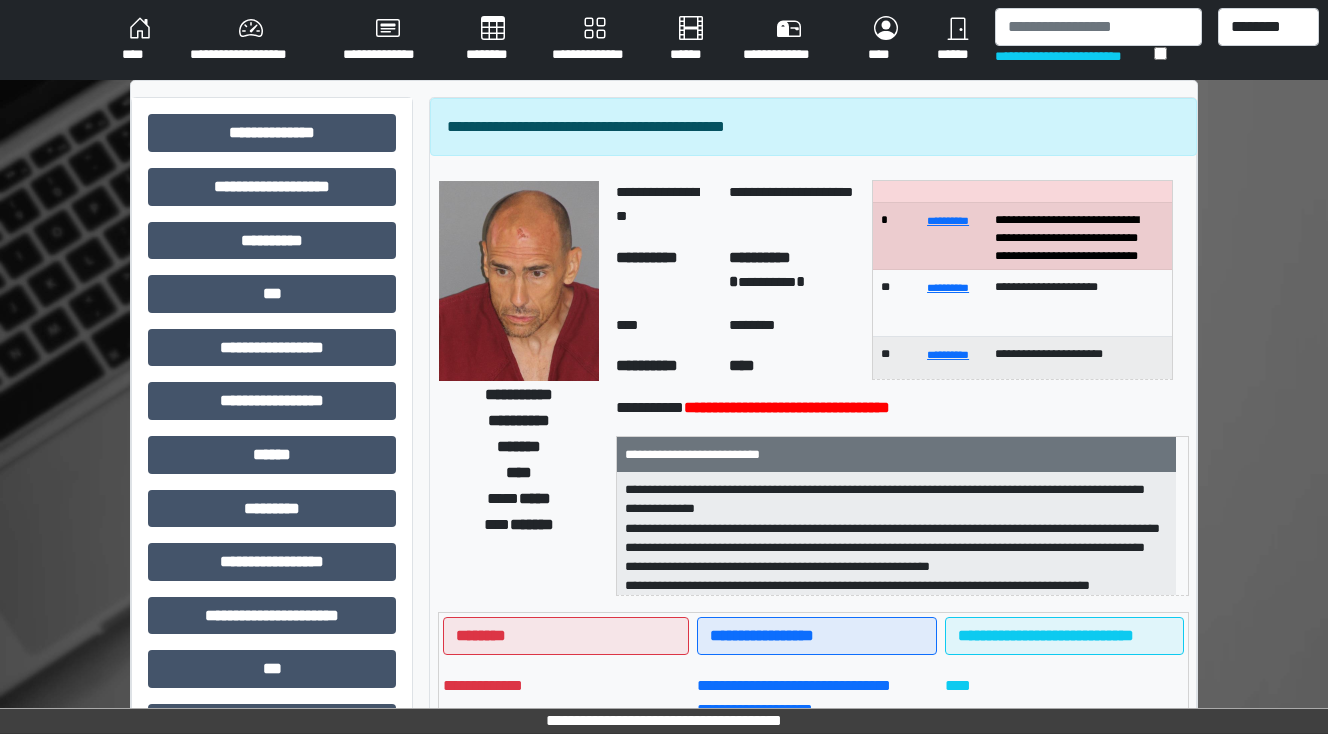 scroll, scrollTop: 0, scrollLeft: 0, axis: both 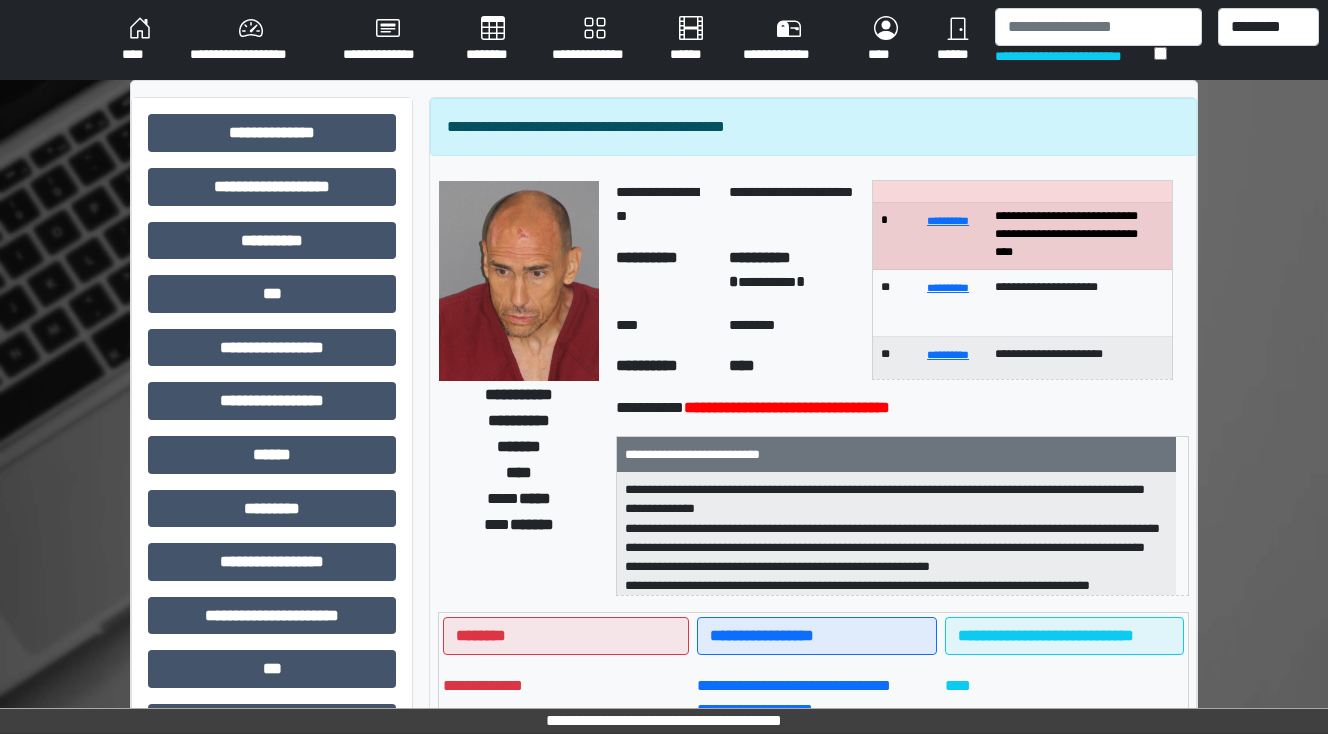 click on "********" at bounding box center [493, 40] 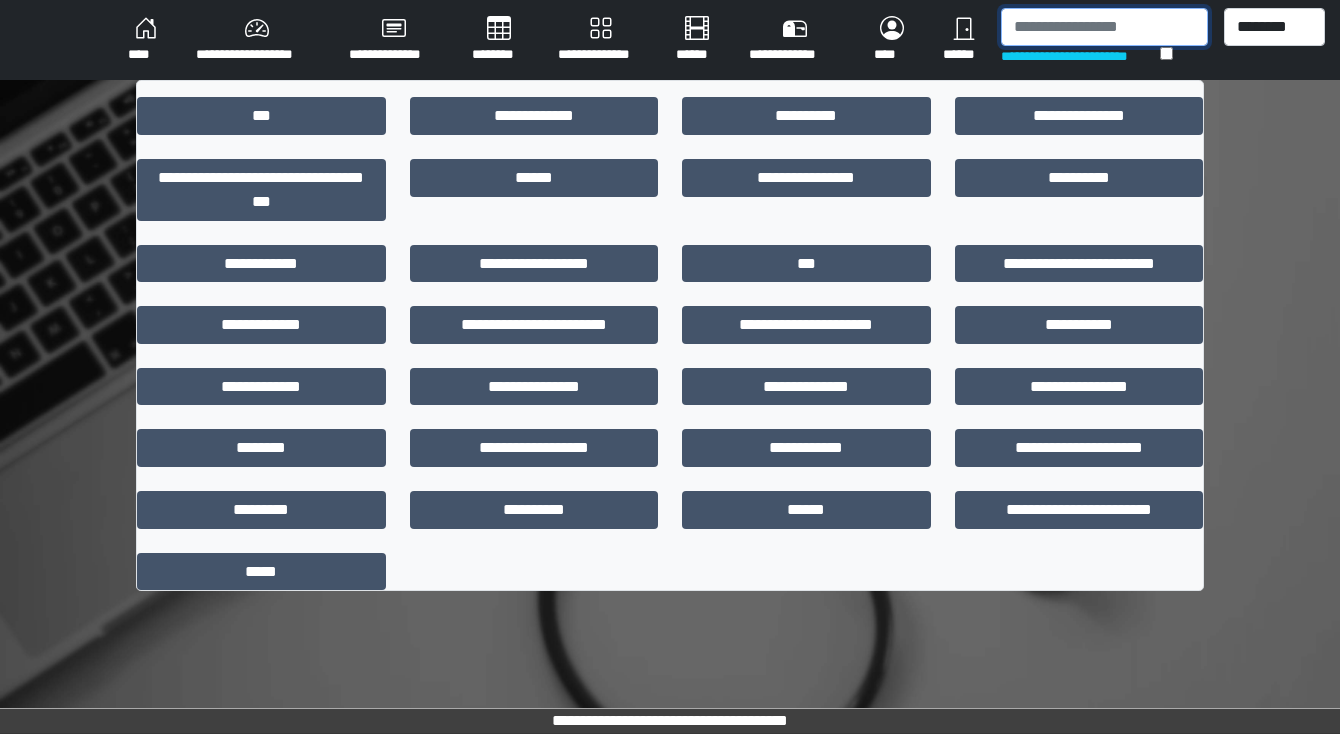 click at bounding box center [1104, 27] 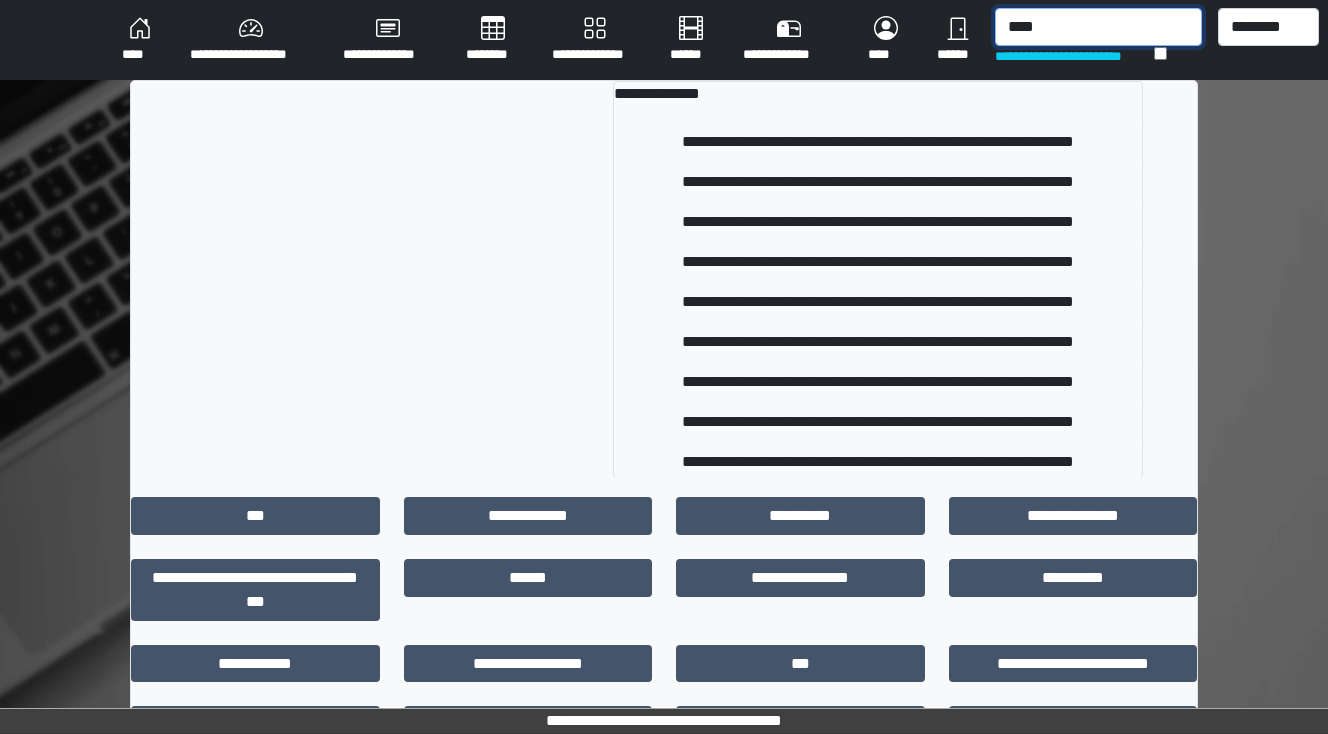 type on "****" 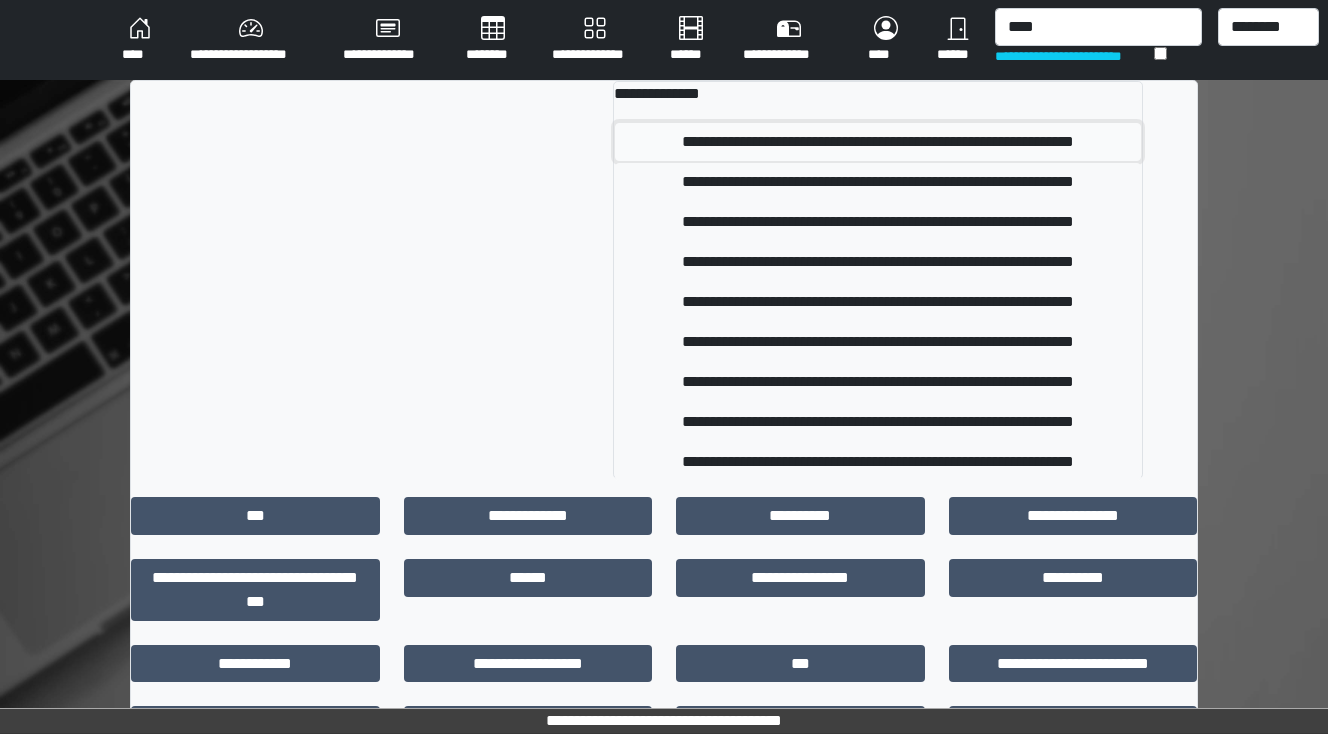 click on "**********" at bounding box center (878, 142) 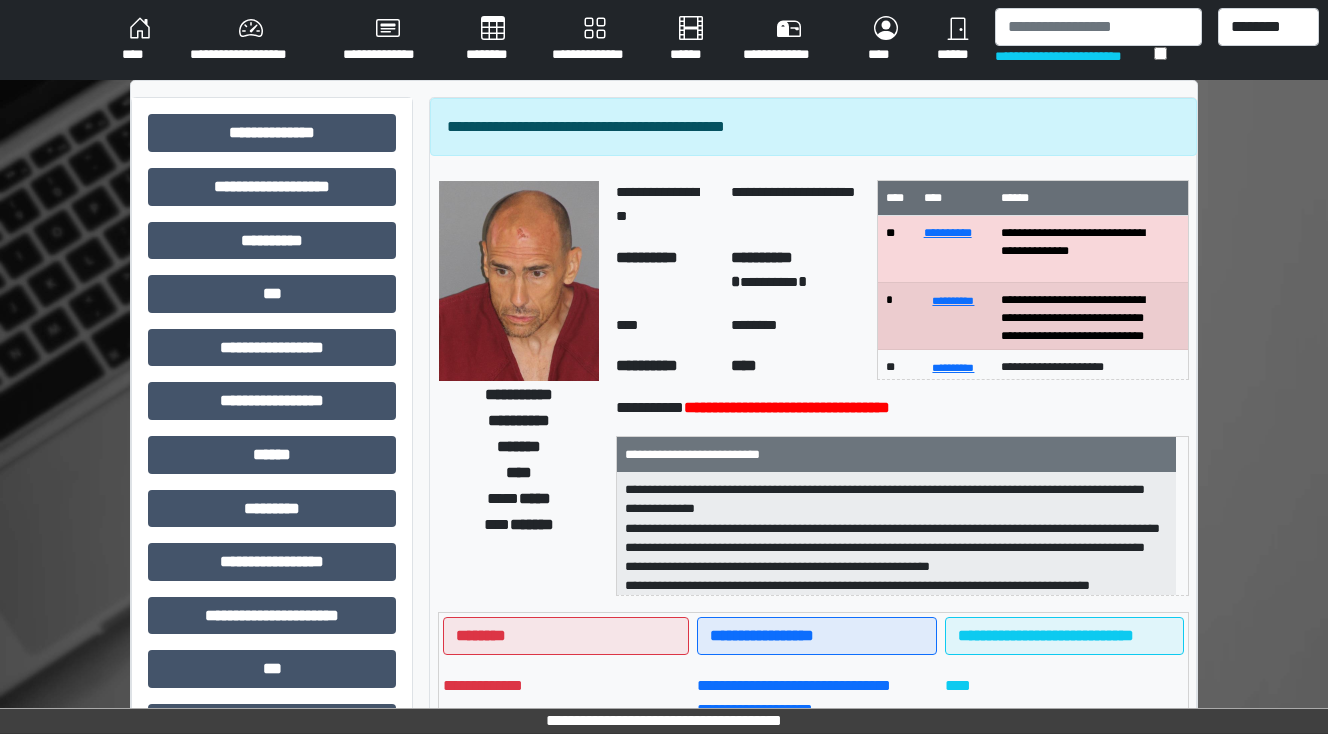 click on "********" at bounding box center (493, 40) 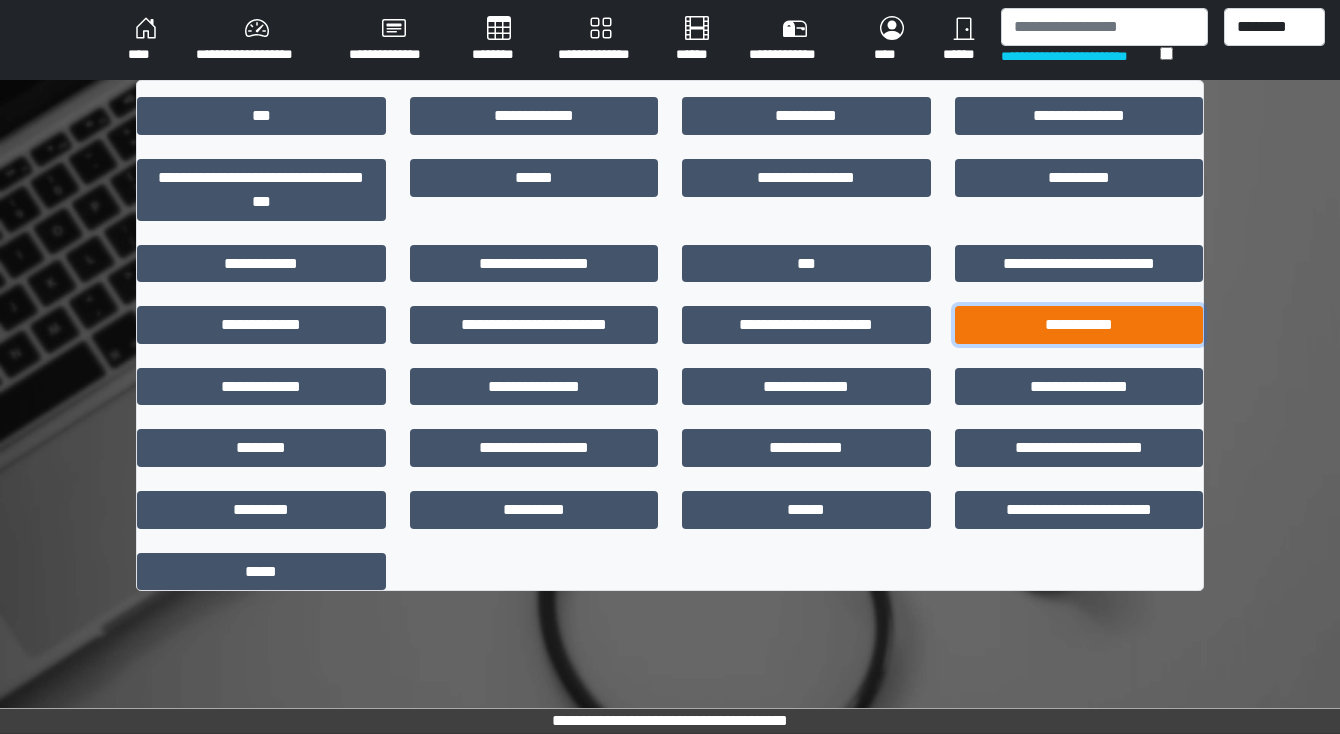 drag, startPoint x: 1015, startPoint y: 333, endPoint x: 1046, endPoint y: 328, distance: 31.400637 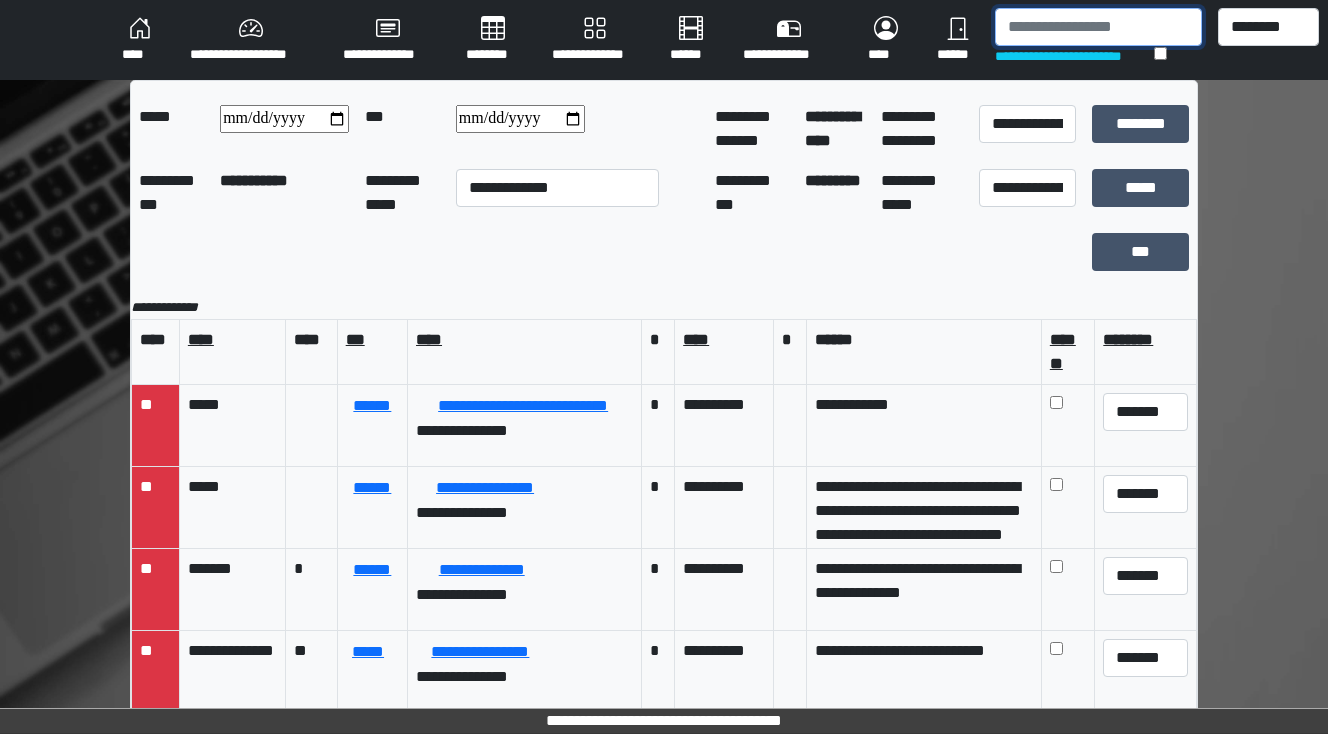 click at bounding box center (1098, 27) 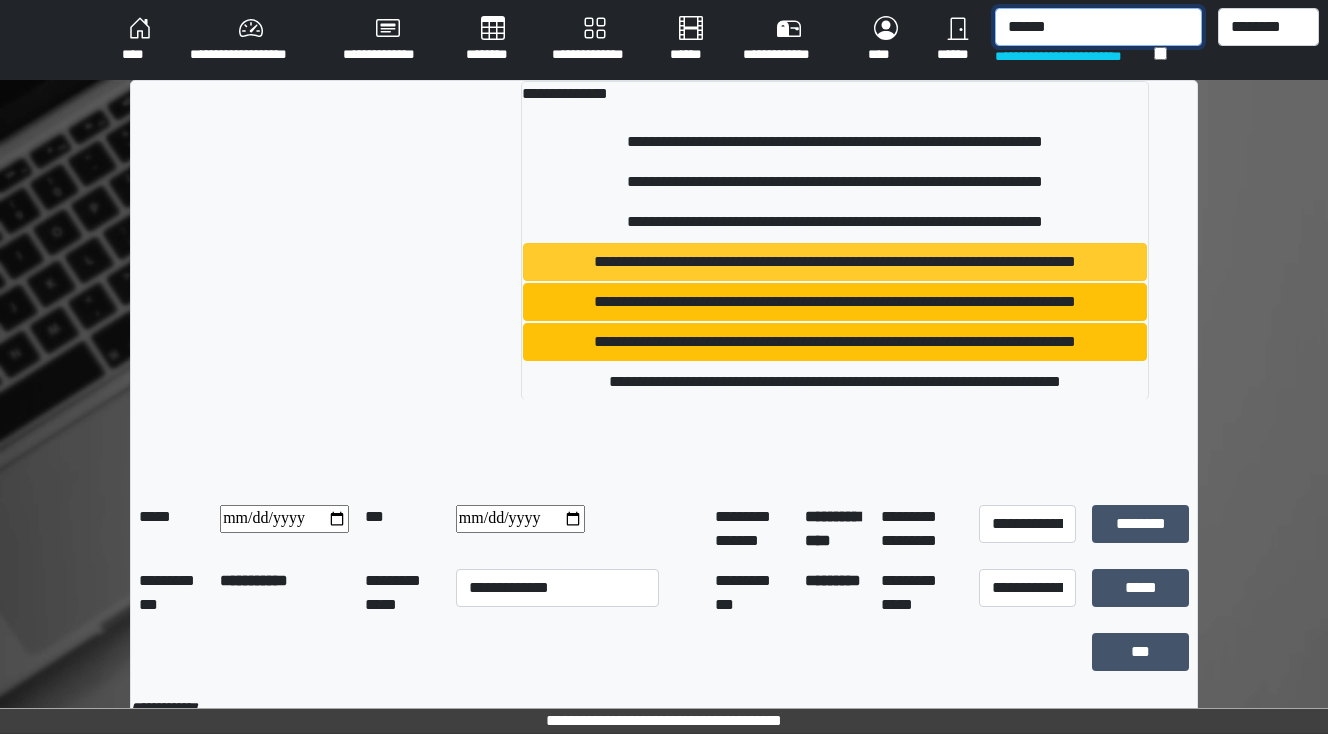 type on "******" 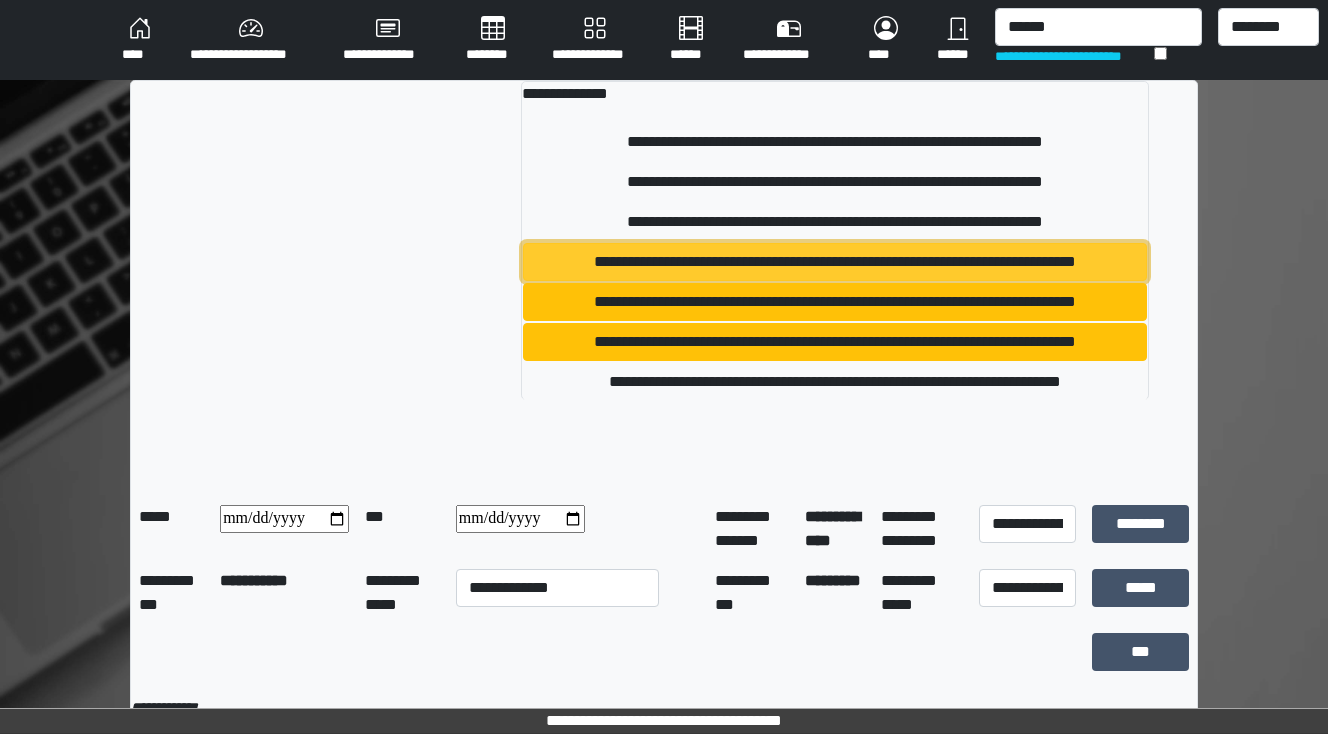 click on "**********" at bounding box center [835, 262] 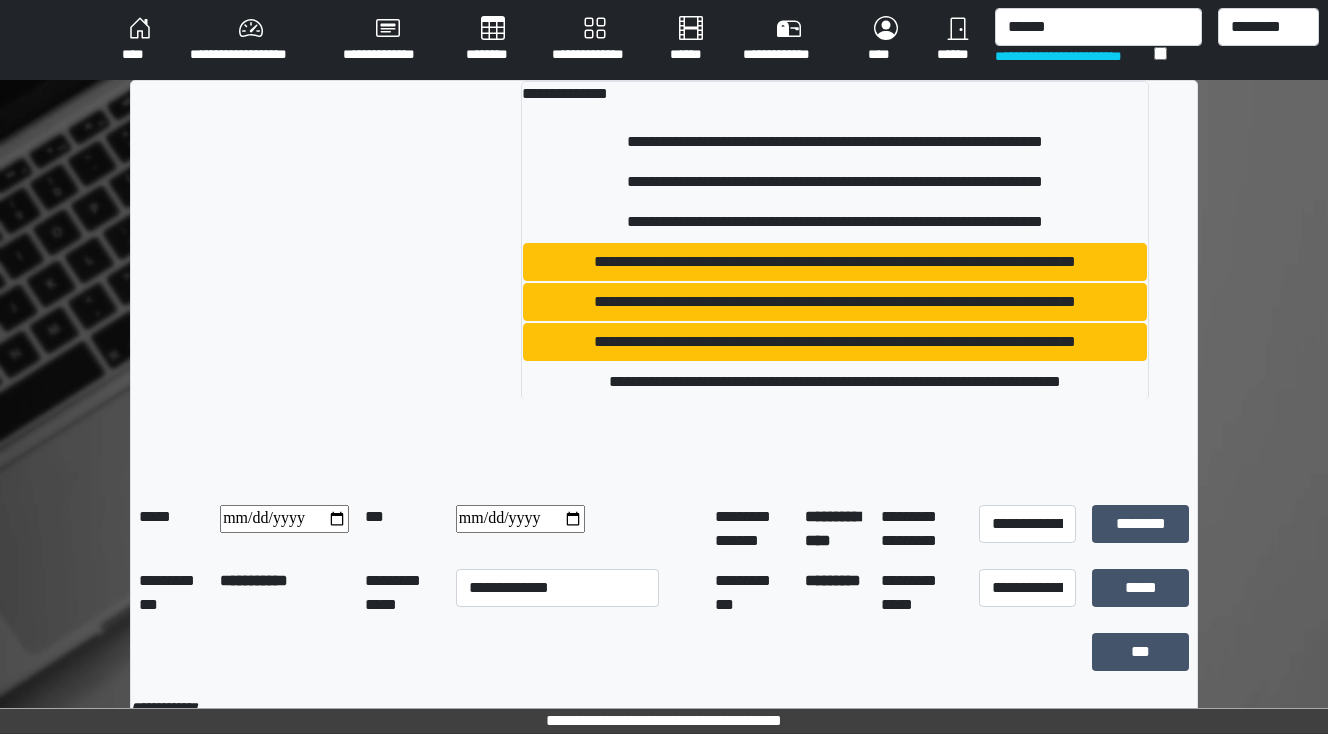 type 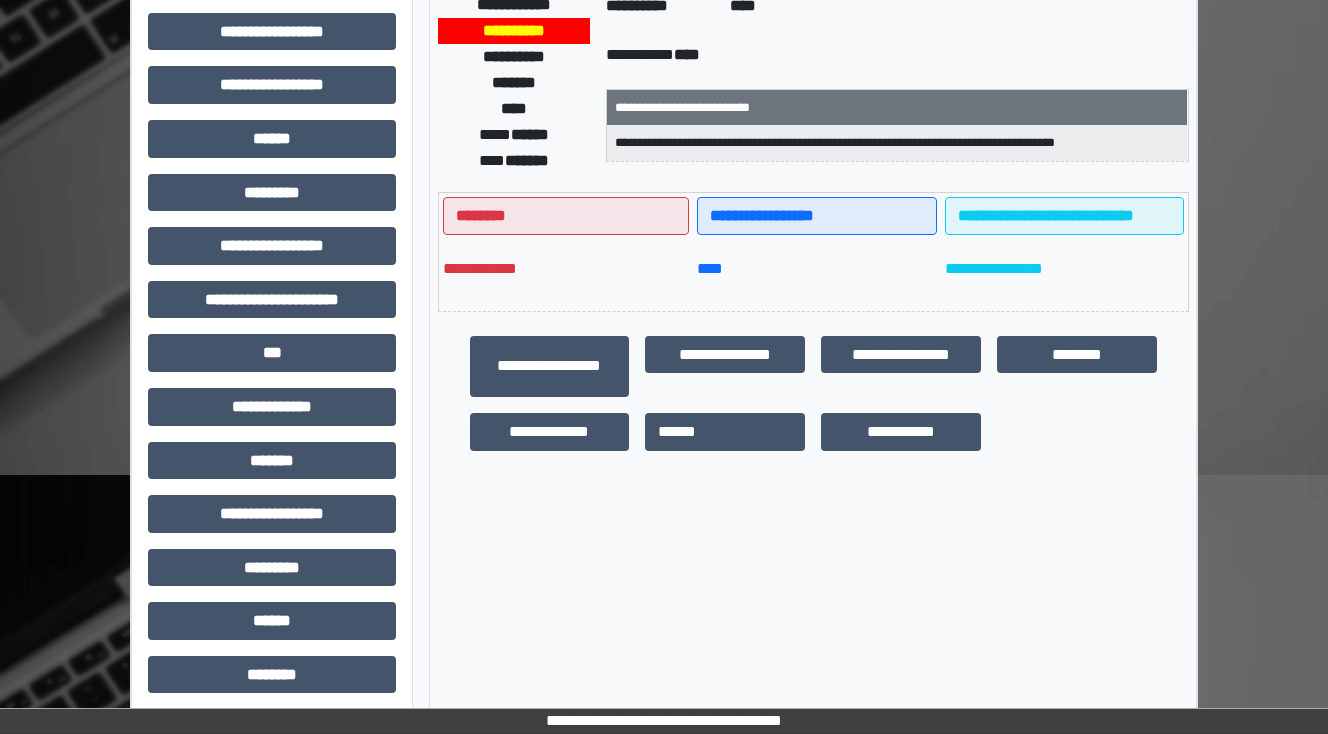 scroll, scrollTop: 320, scrollLeft: 0, axis: vertical 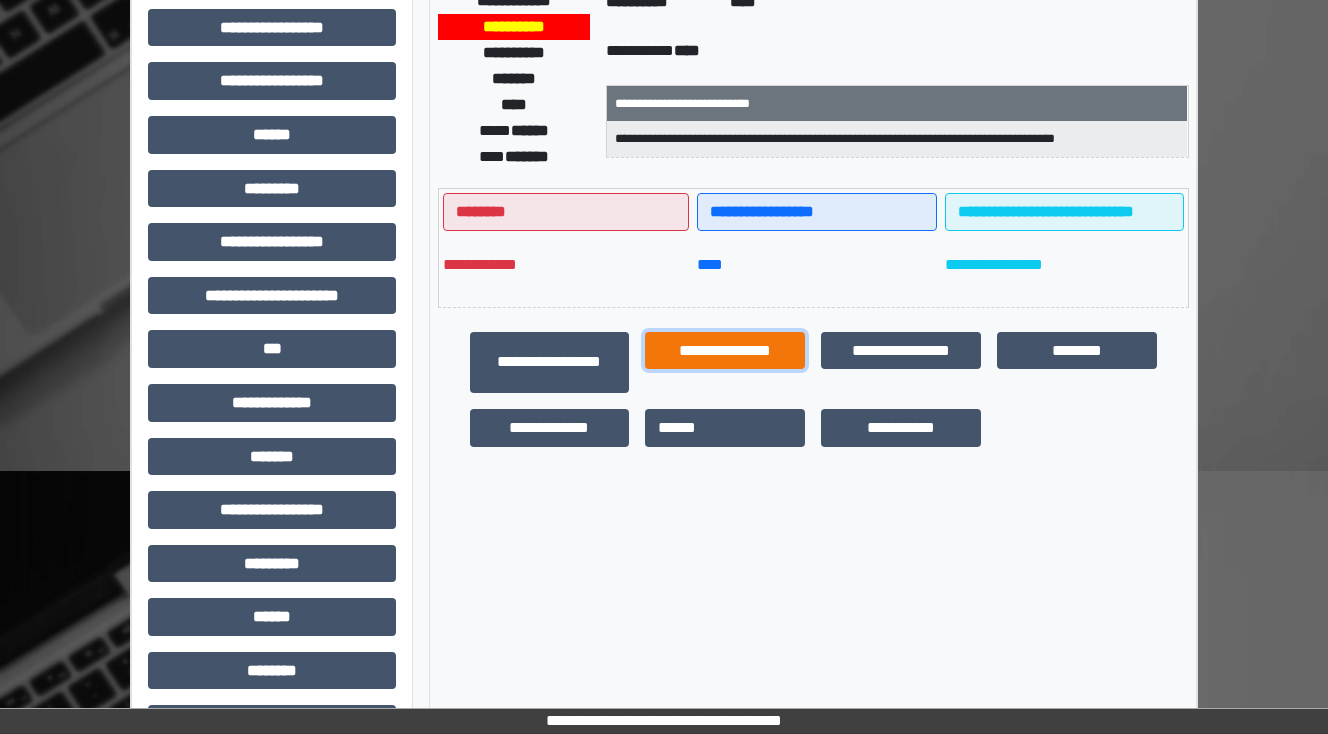 click on "**********" at bounding box center [725, 351] 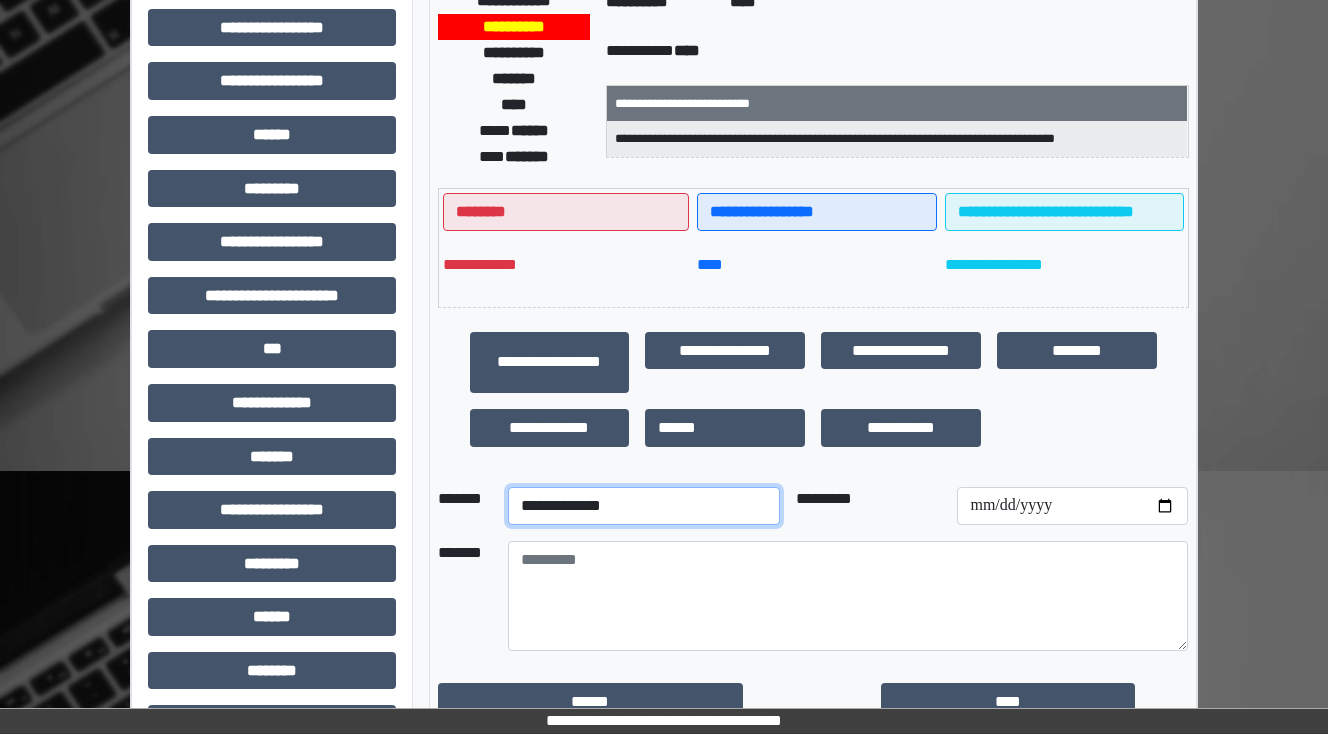 click on "**********" at bounding box center (644, 506) 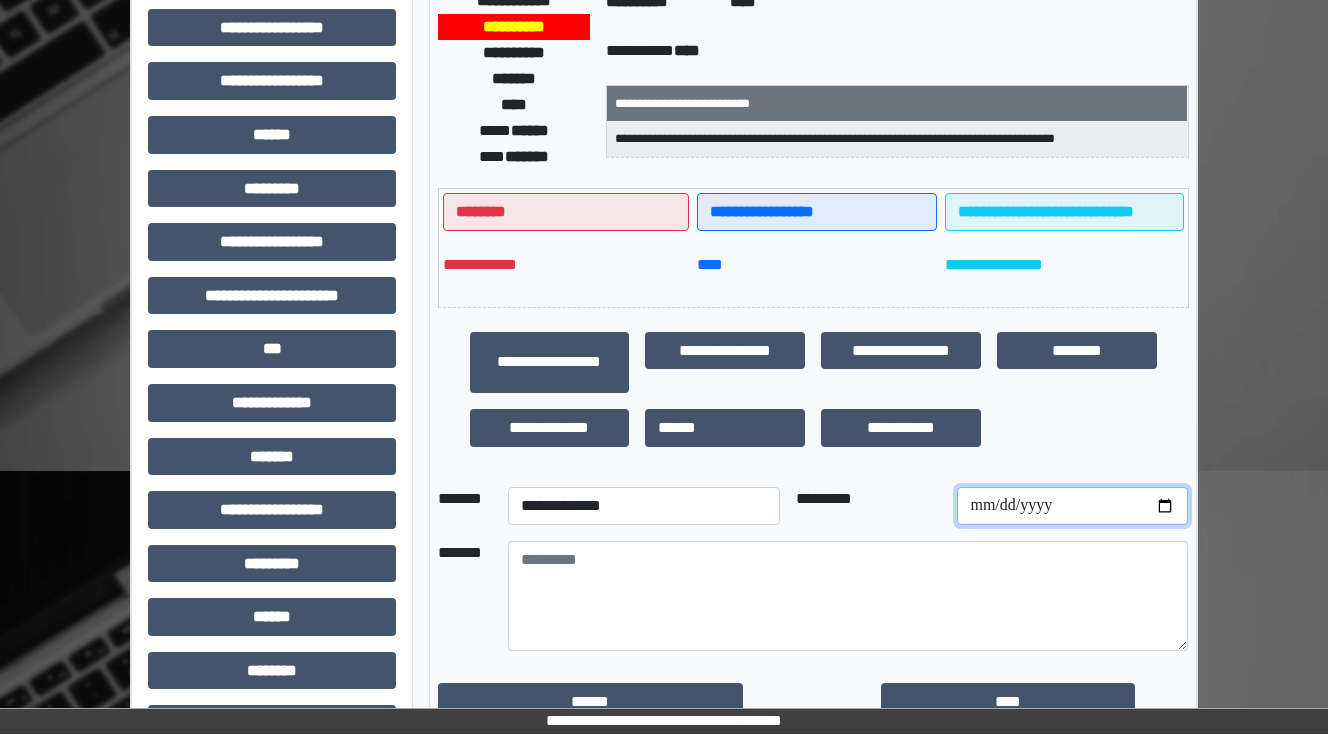 click at bounding box center [1072, 506] 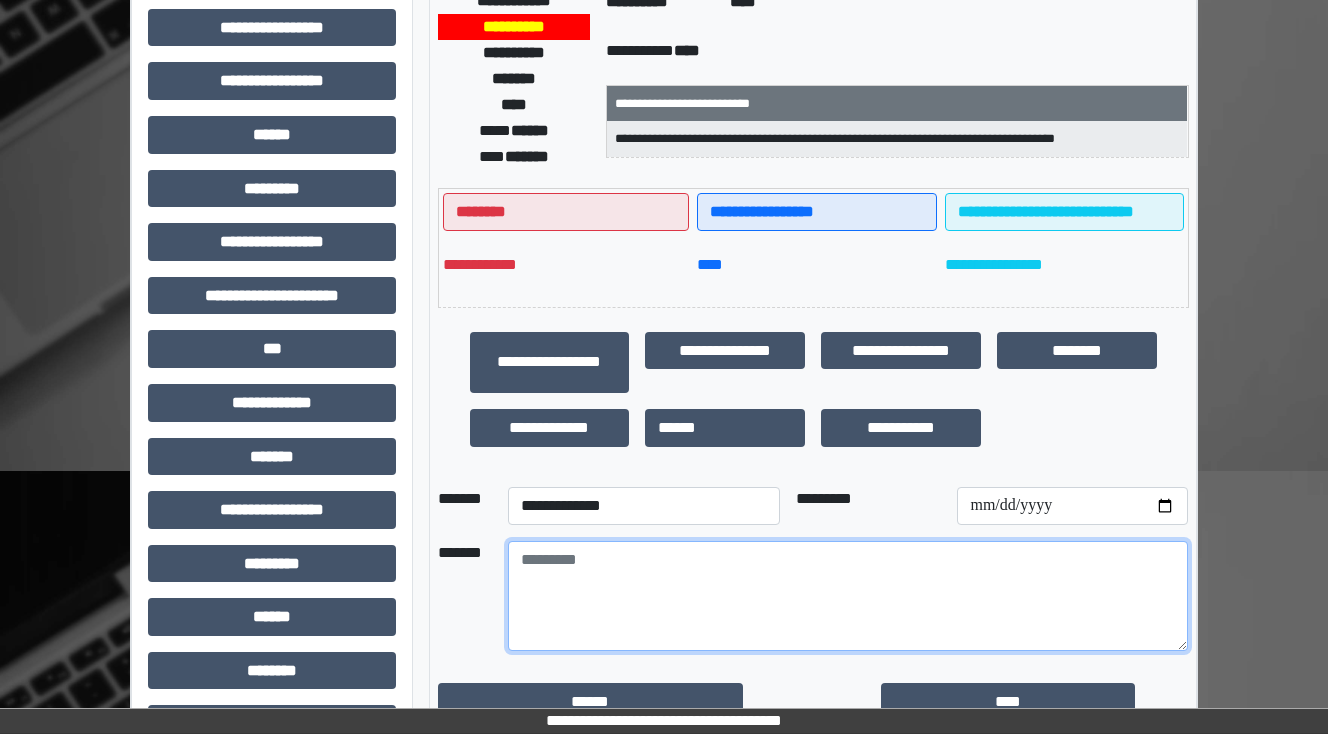click at bounding box center [848, 596] 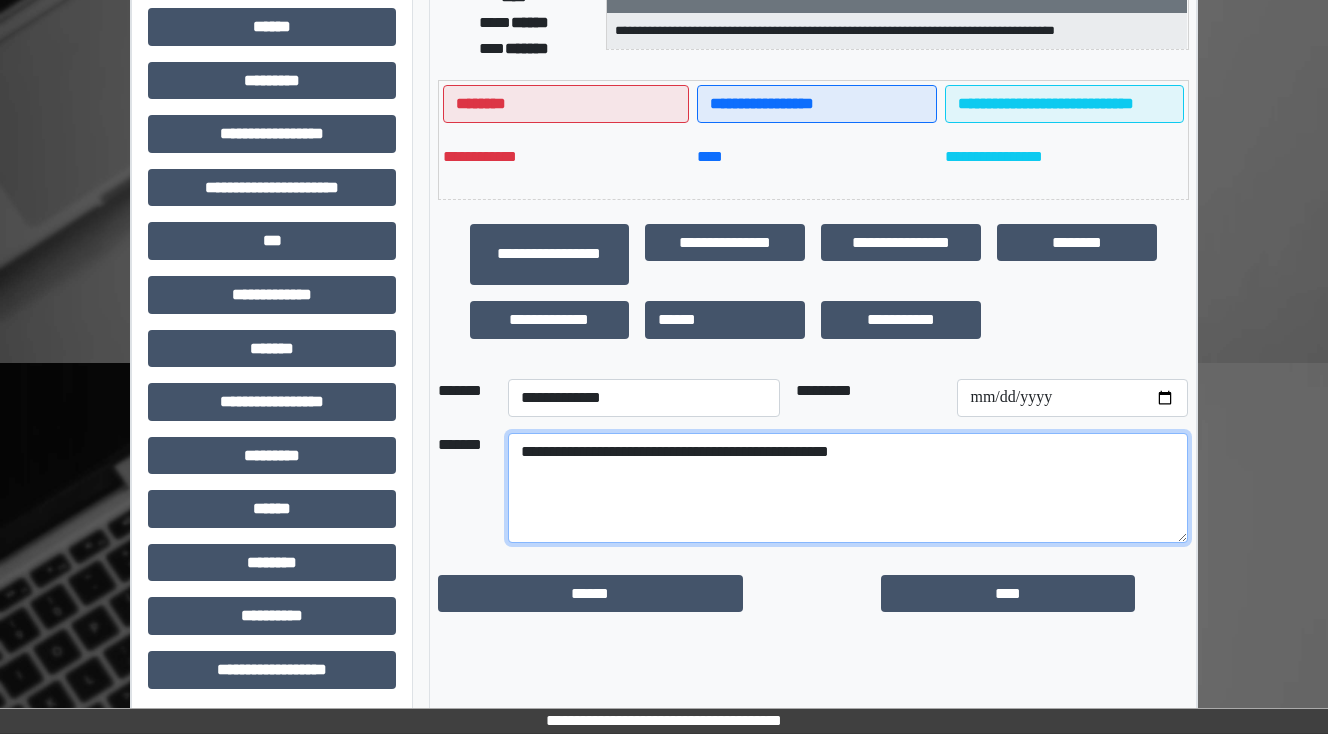 scroll, scrollTop: 432, scrollLeft: 0, axis: vertical 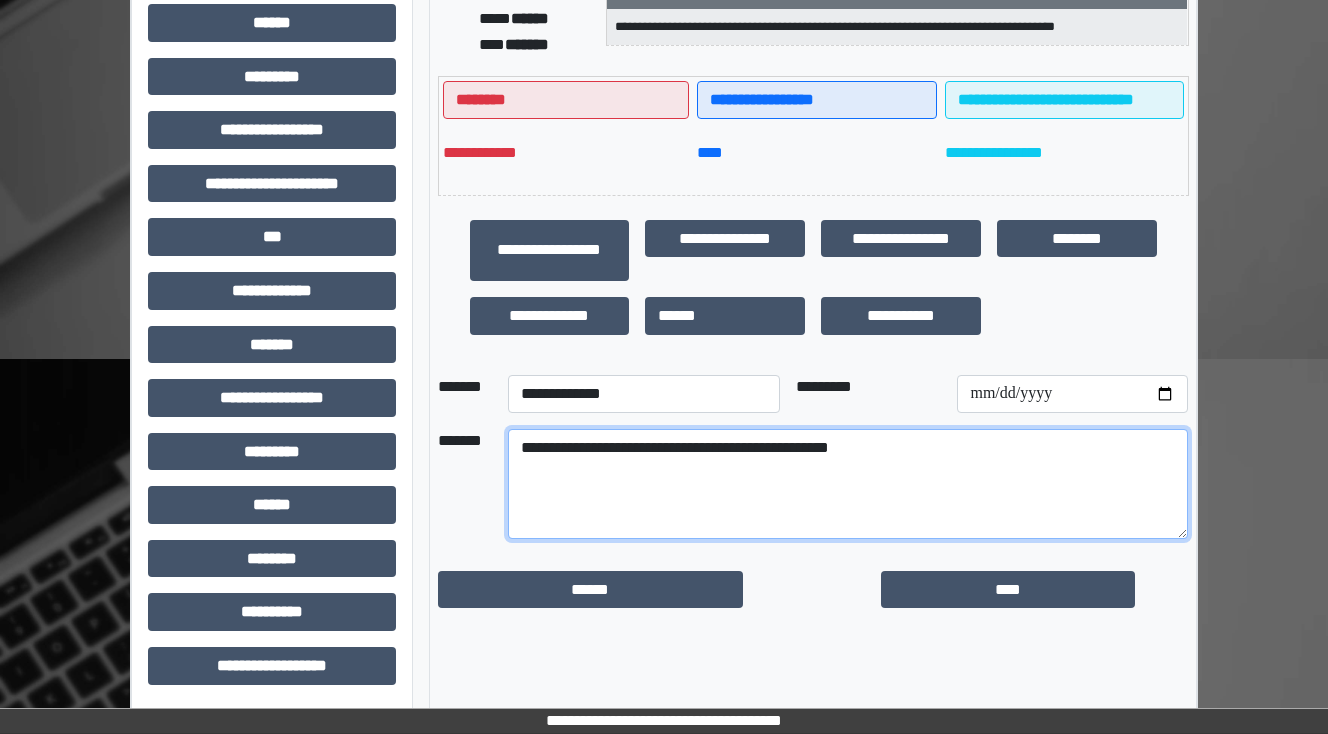 click on "**********" at bounding box center (848, 484) 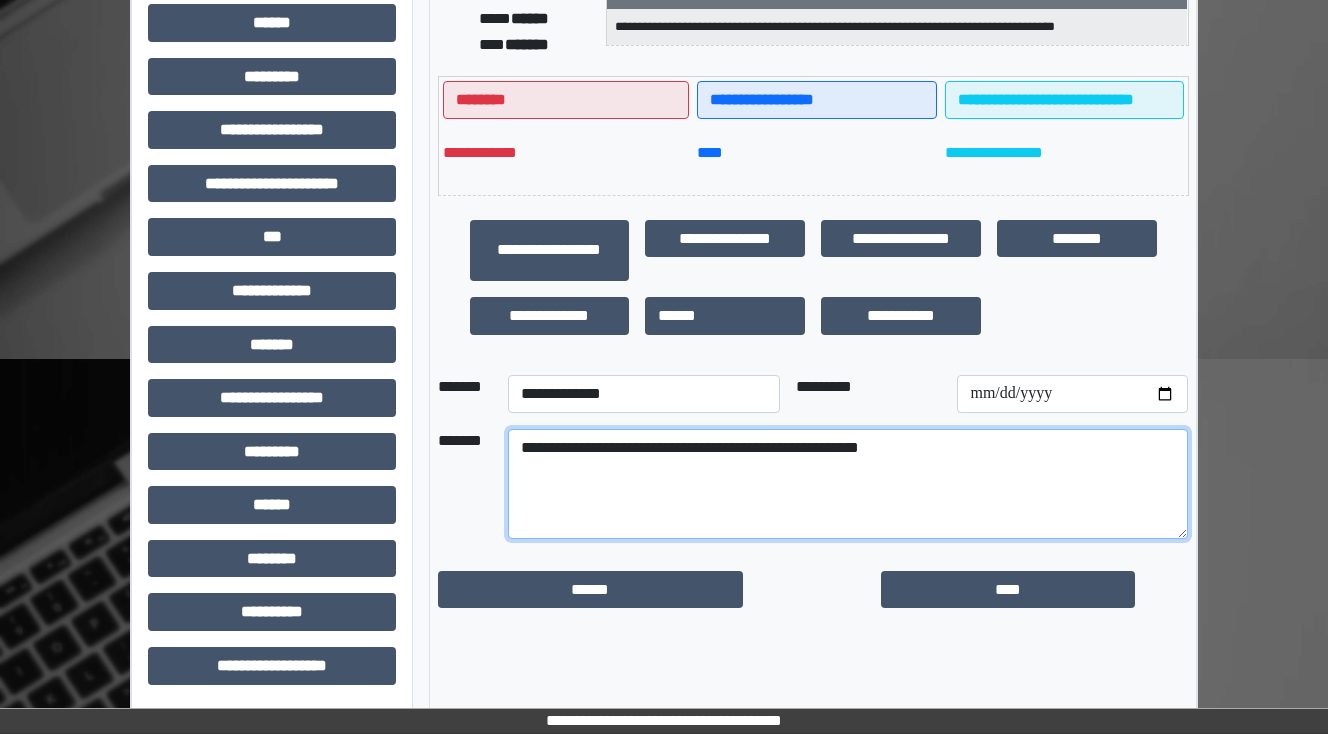 click on "**********" at bounding box center [848, 484] 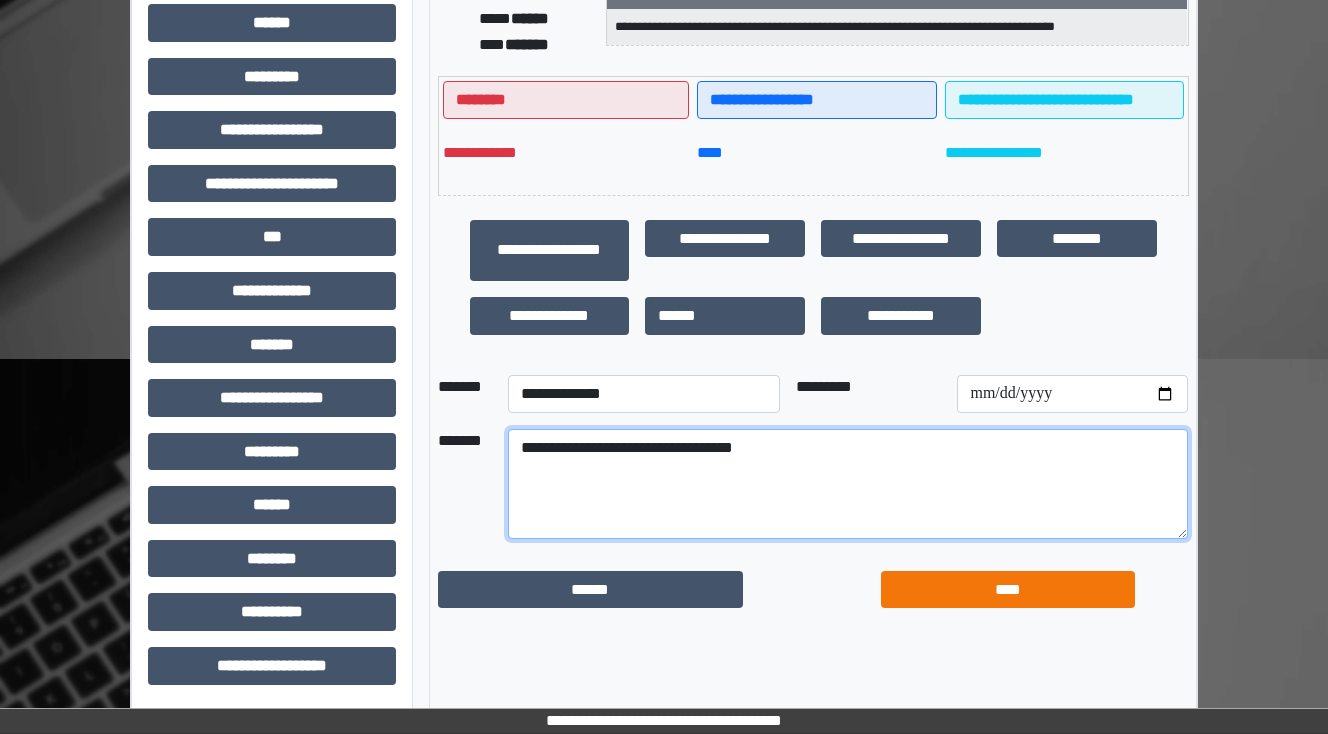 type on "**********" 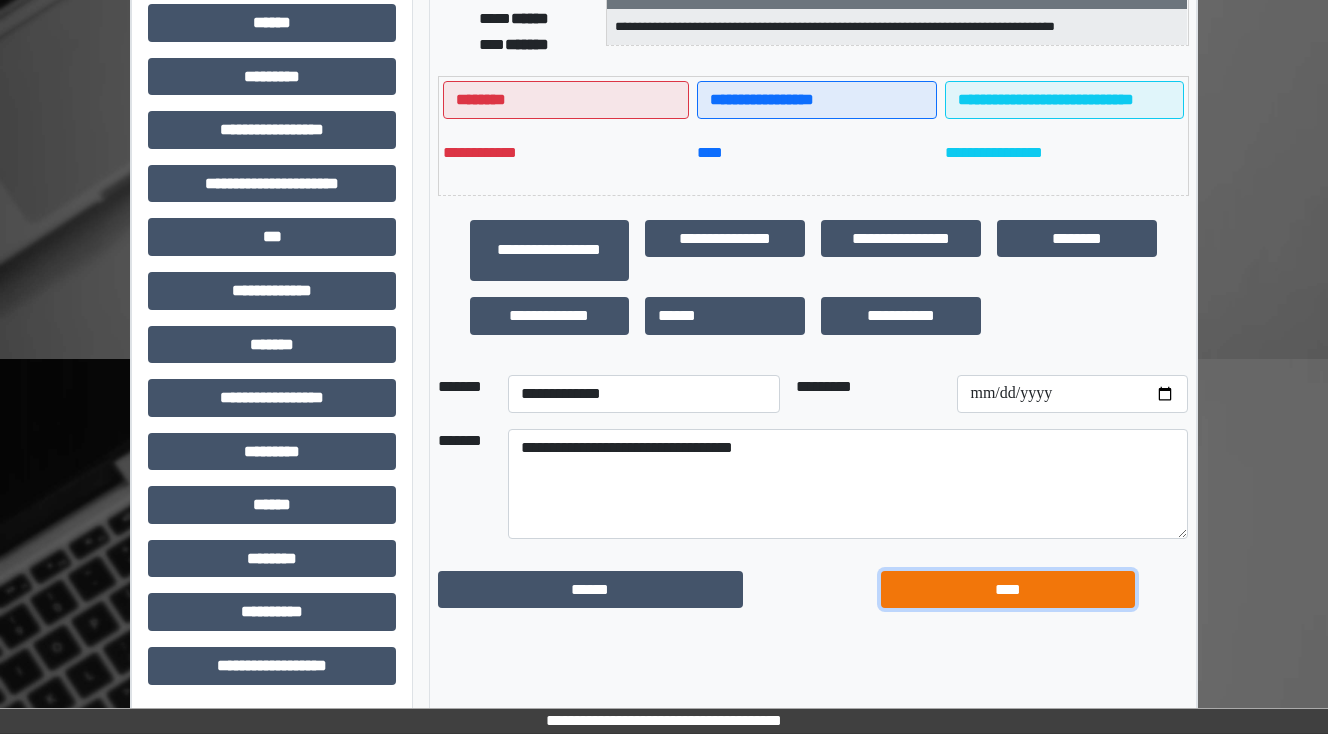 click on "****" at bounding box center [1008, 590] 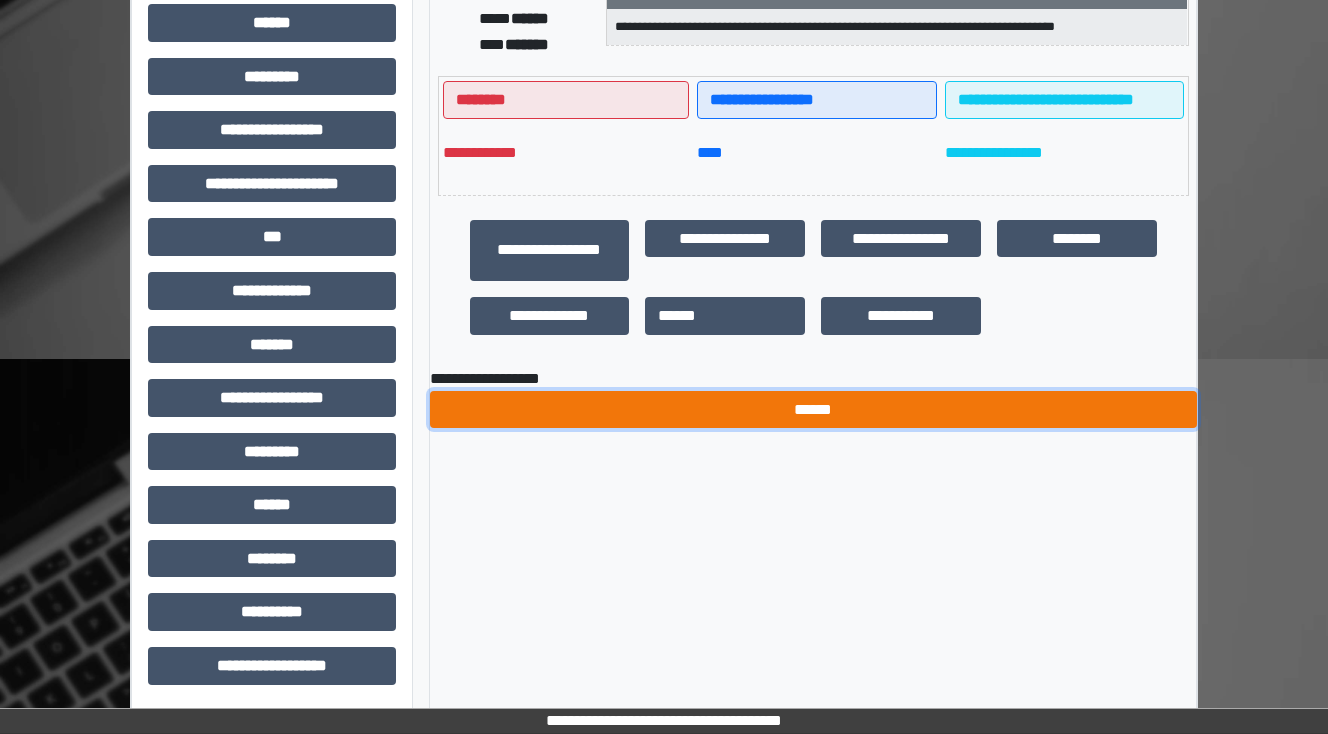 click on "******" at bounding box center [813, 410] 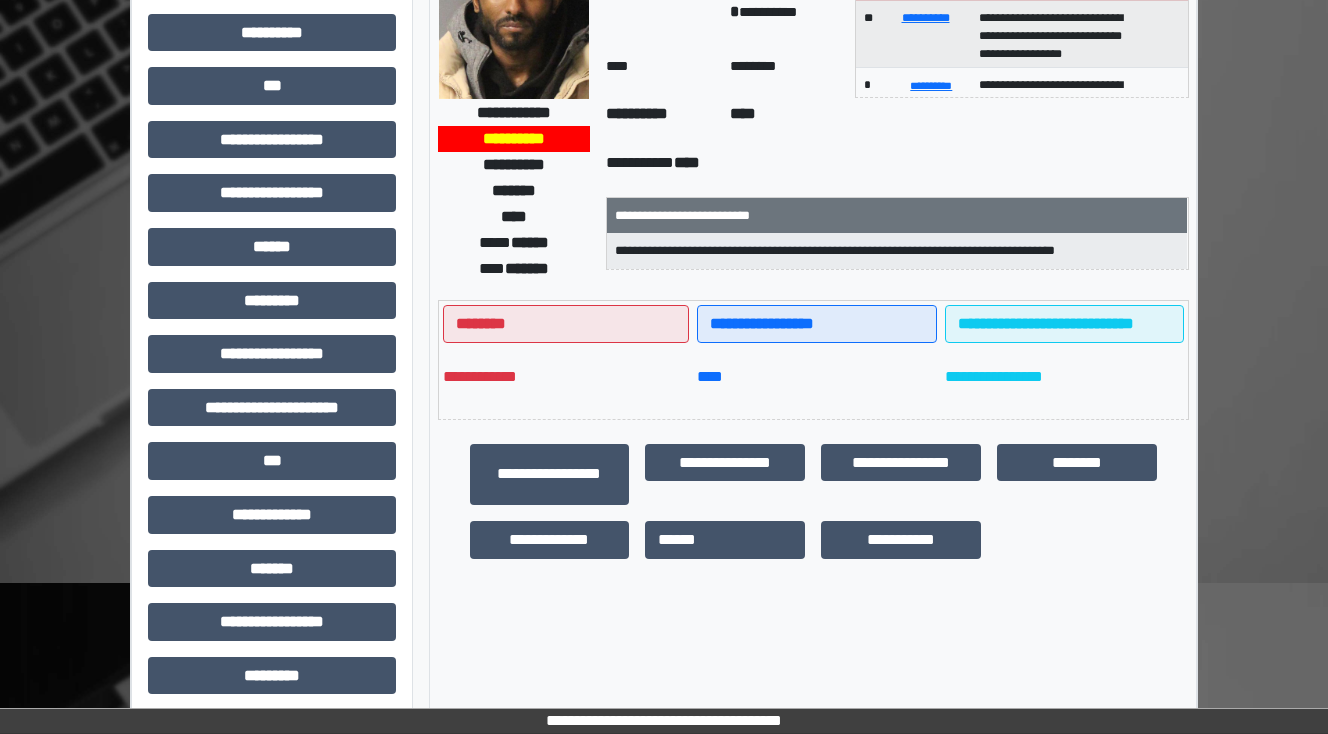 scroll, scrollTop: 0, scrollLeft: 0, axis: both 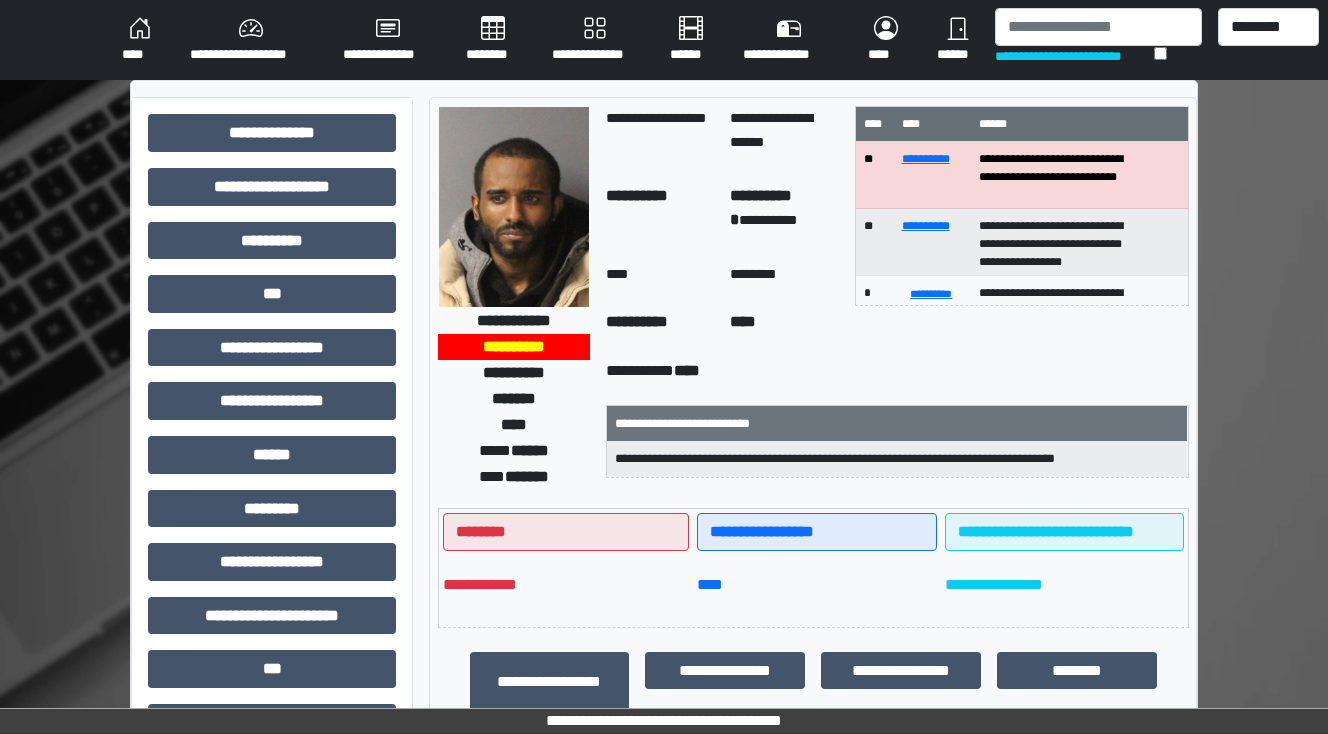 click on "********" at bounding box center [493, 40] 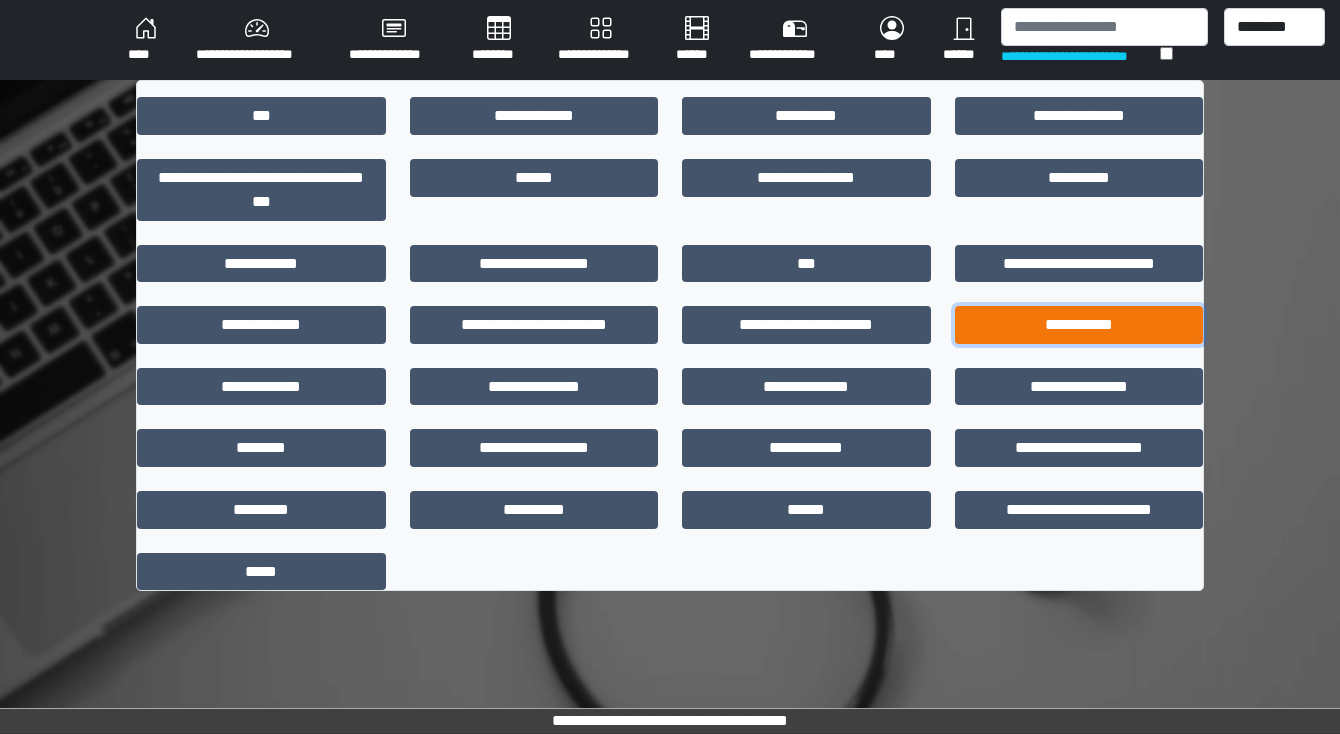 click on "**********" at bounding box center (1079, 325) 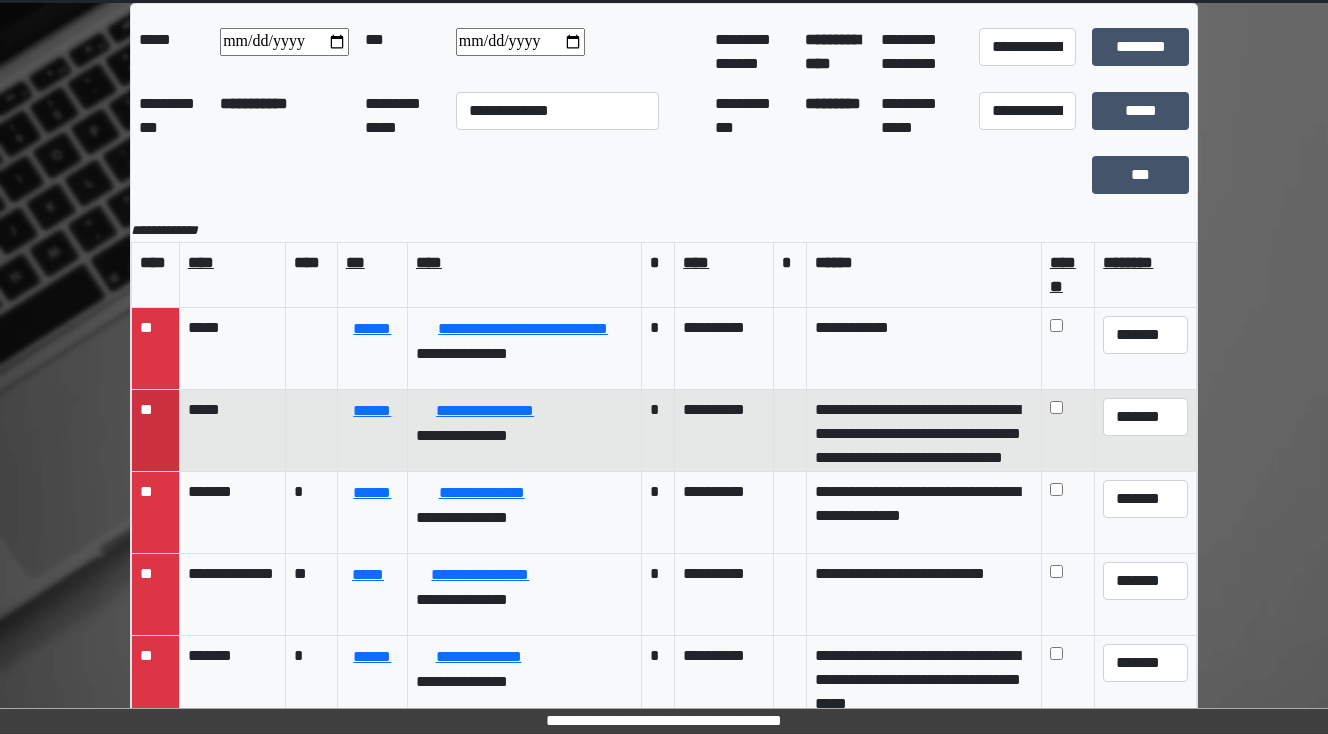 scroll, scrollTop: 177, scrollLeft: 0, axis: vertical 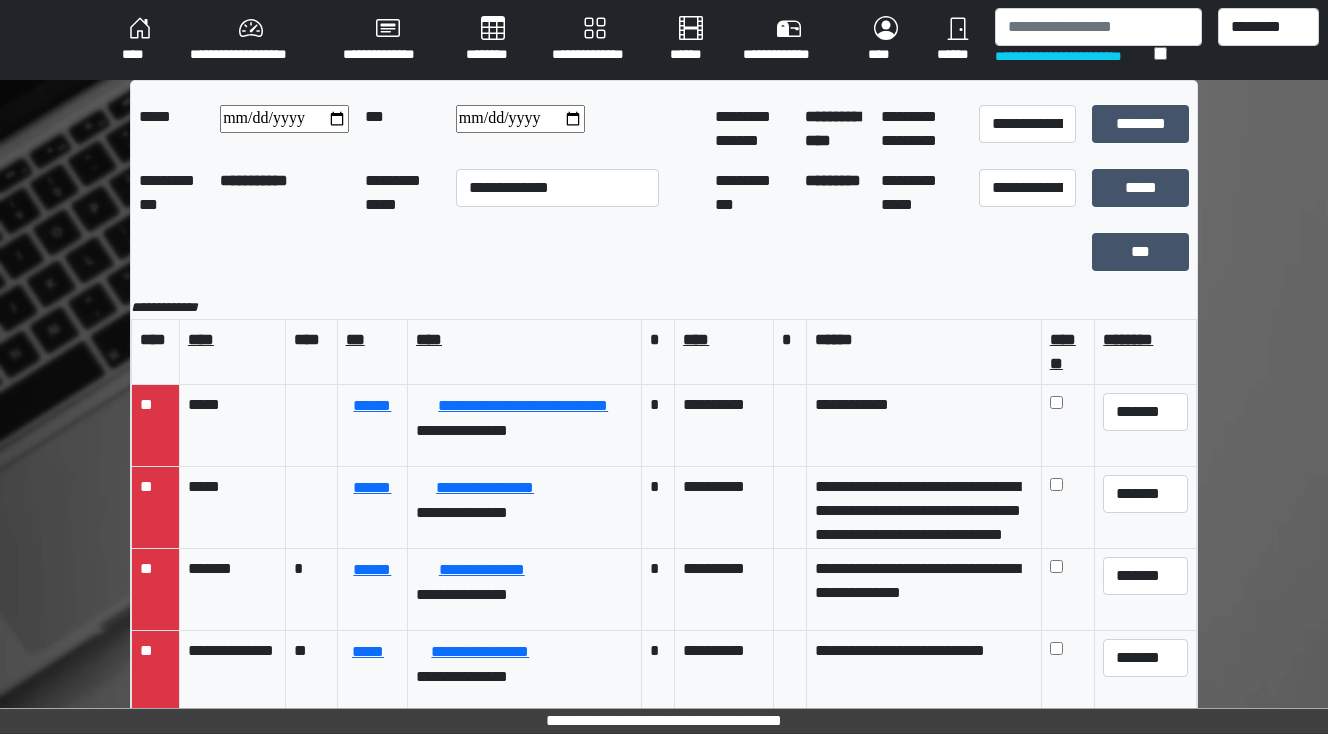click on "****" at bounding box center (140, 40) 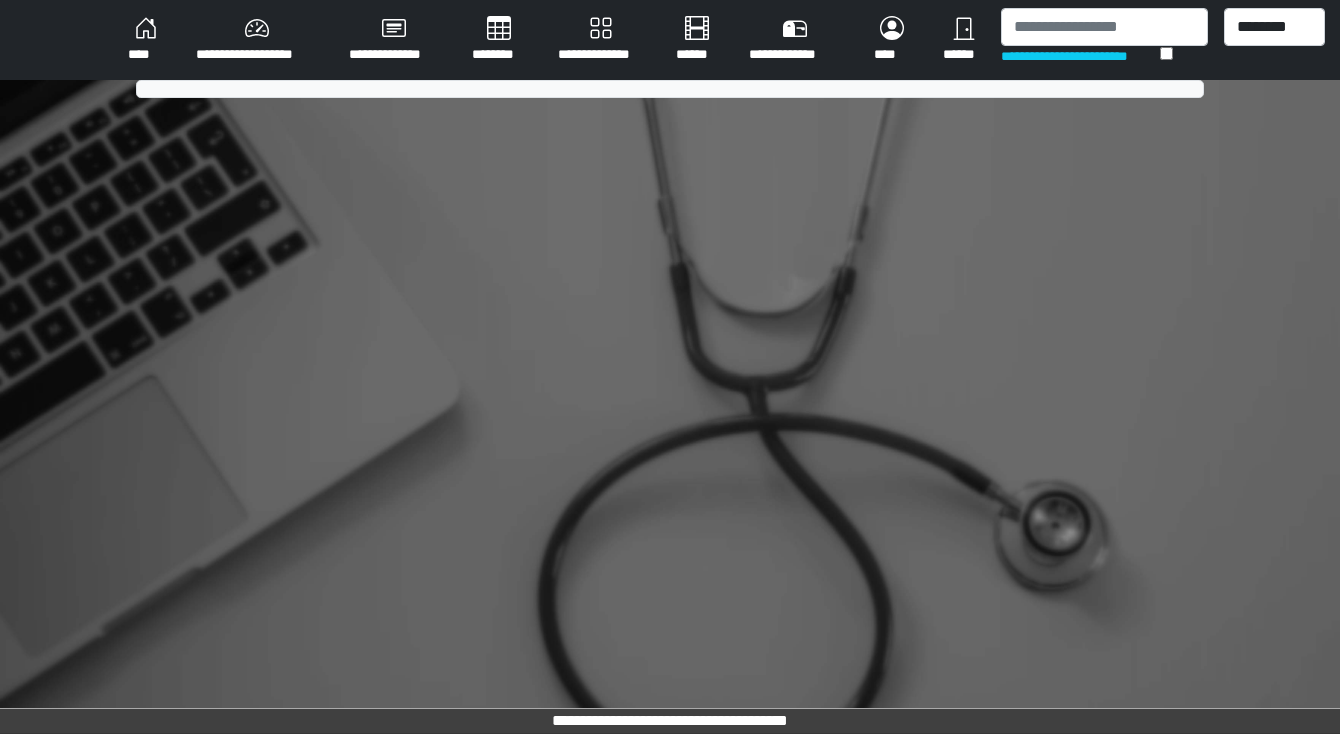 scroll, scrollTop: 0, scrollLeft: 0, axis: both 